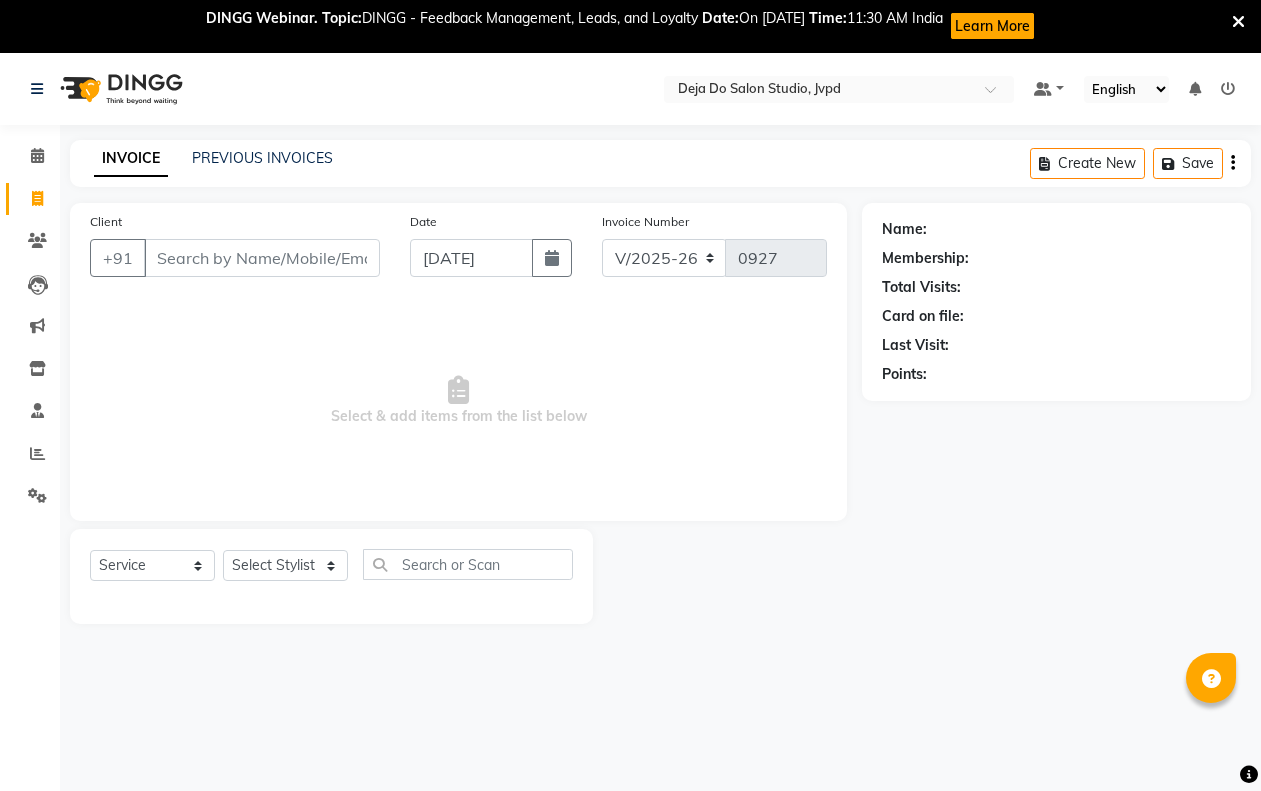 select on "7295" 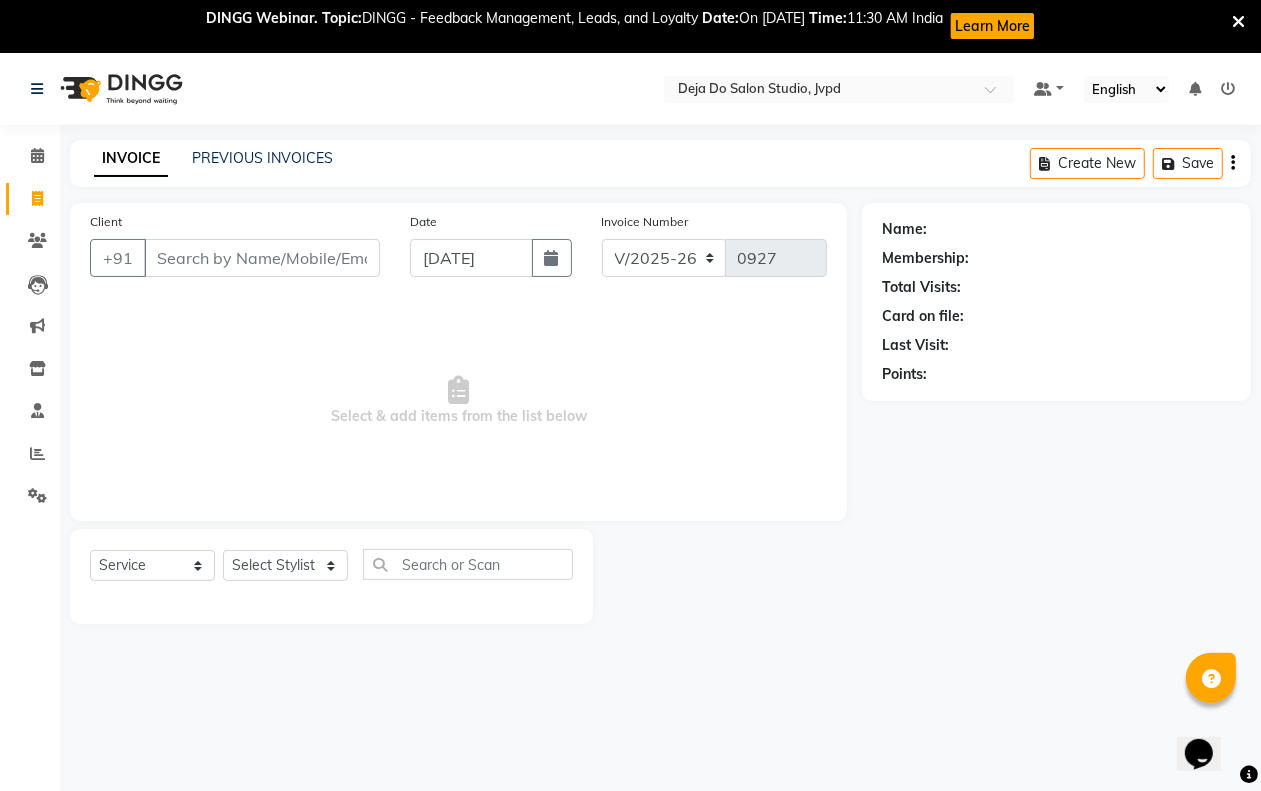 scroll, scrollTop: 0, scrollLeft: 0, axis: both 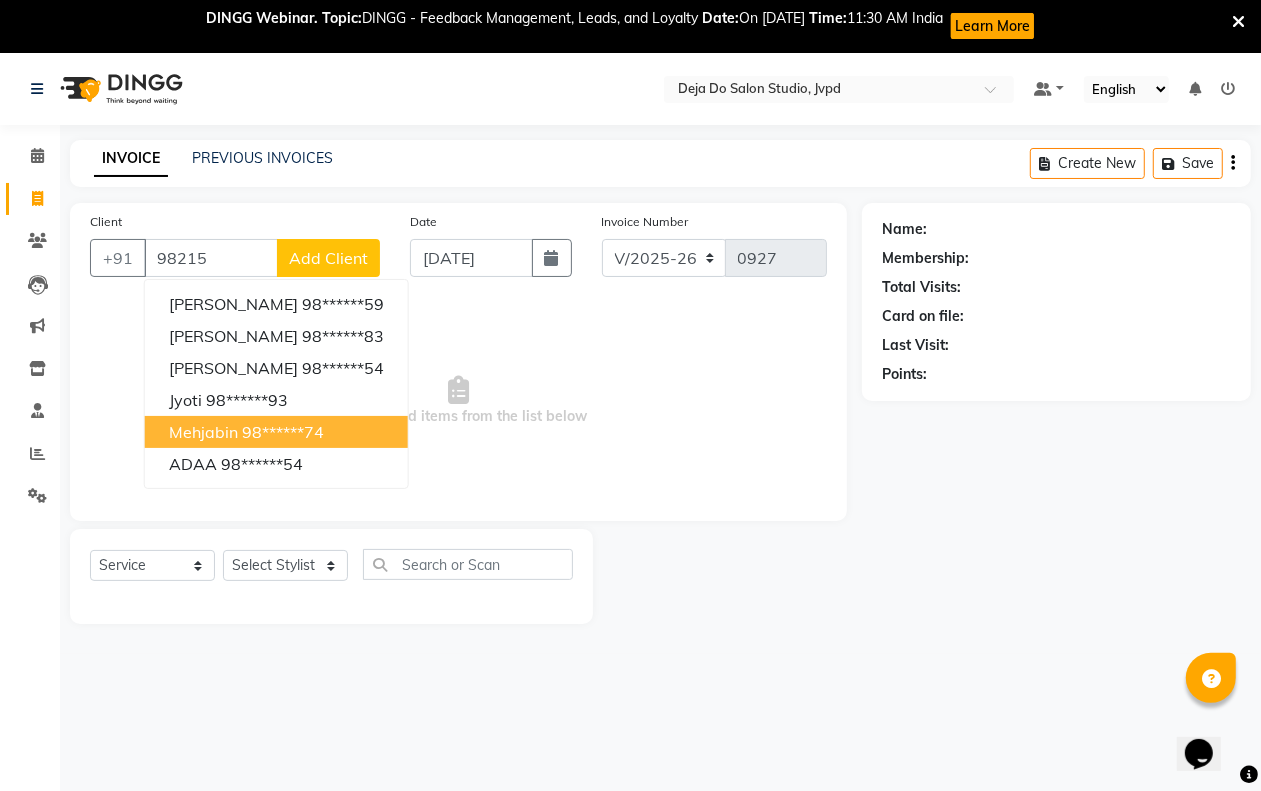 click on "Mehjabin  98******74" at bounding box center [276, 432] 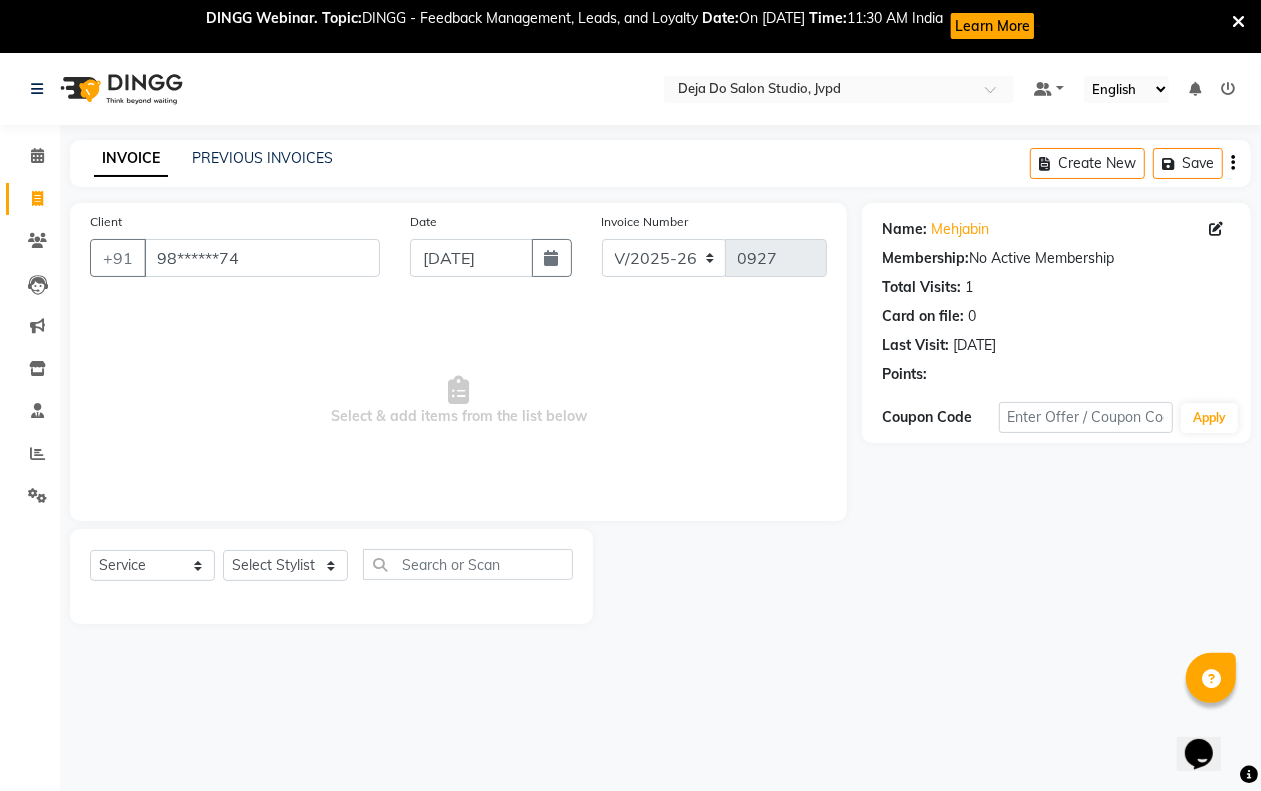 click on "Client +91 98******74" 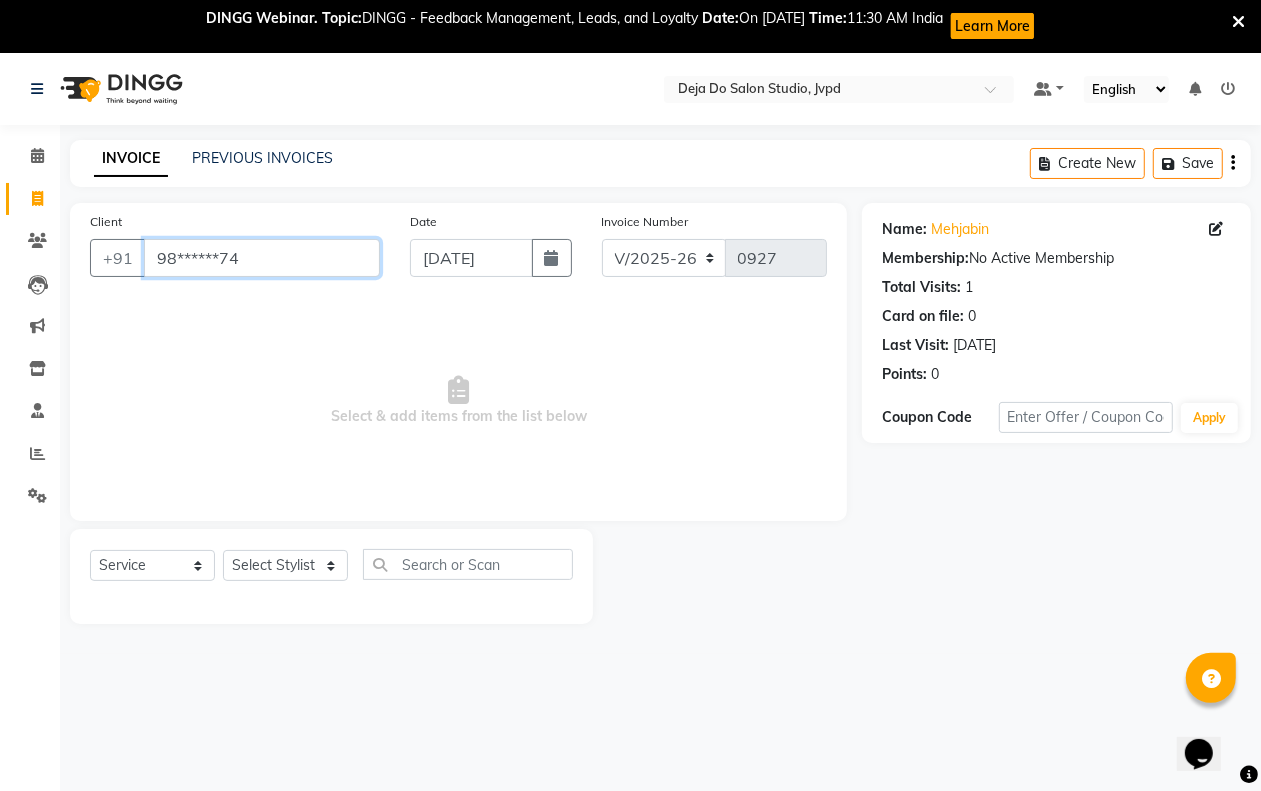 click on "98******74" at bounding box center [262, 258] 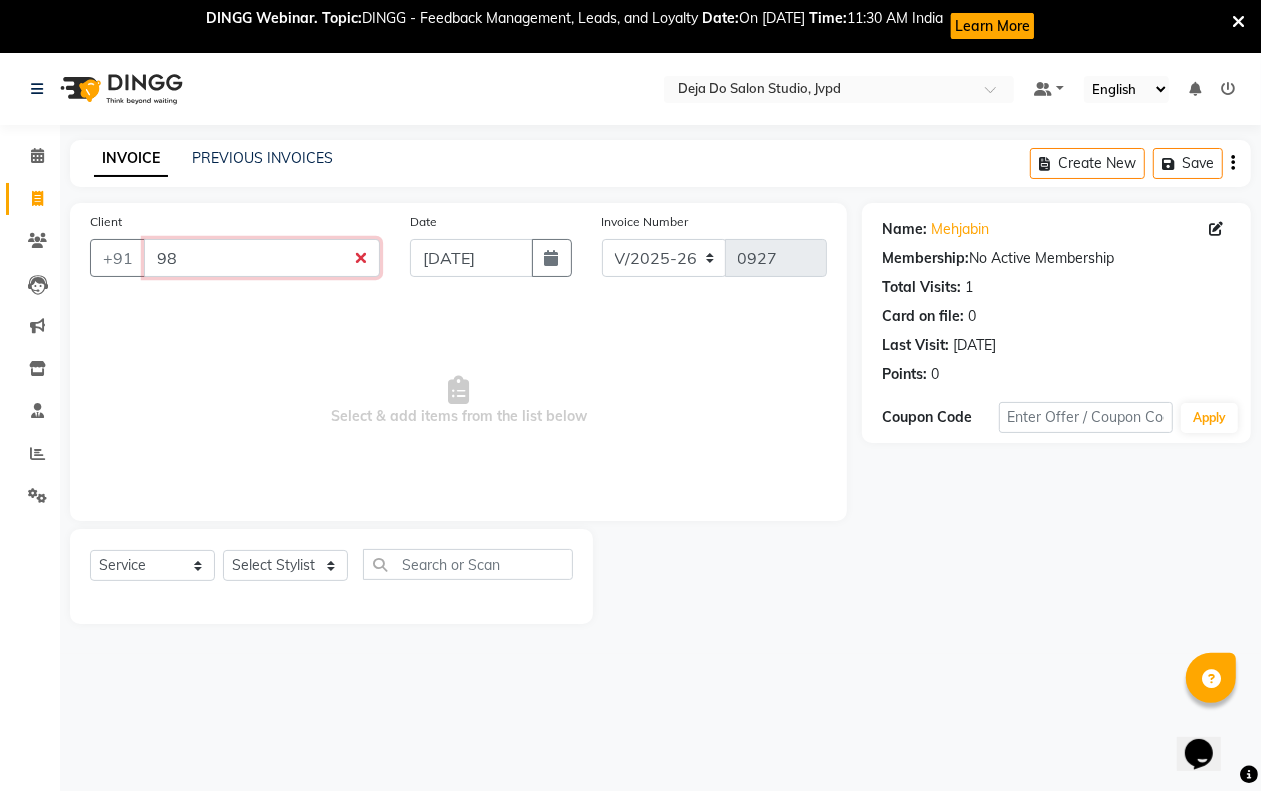 type on "9" 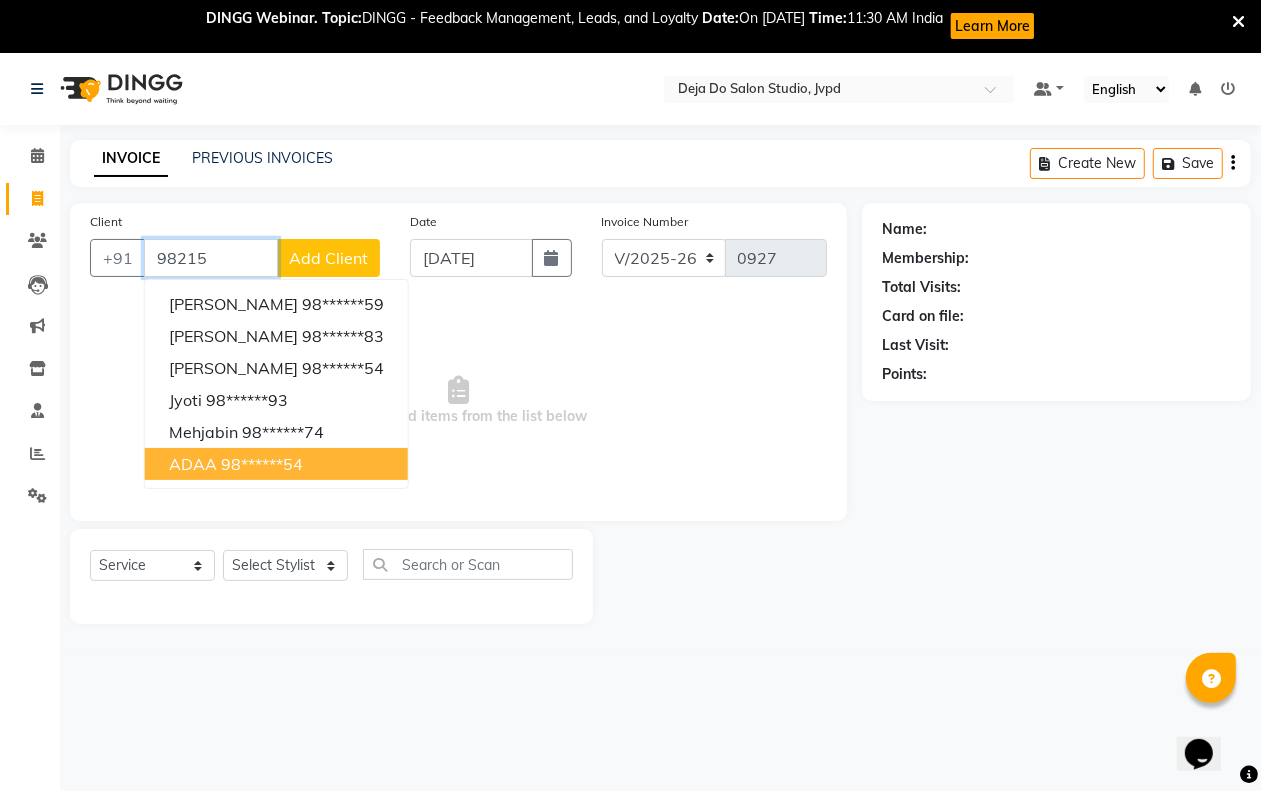 click on "ADAA  98******54" at bounding box center [276, 464] 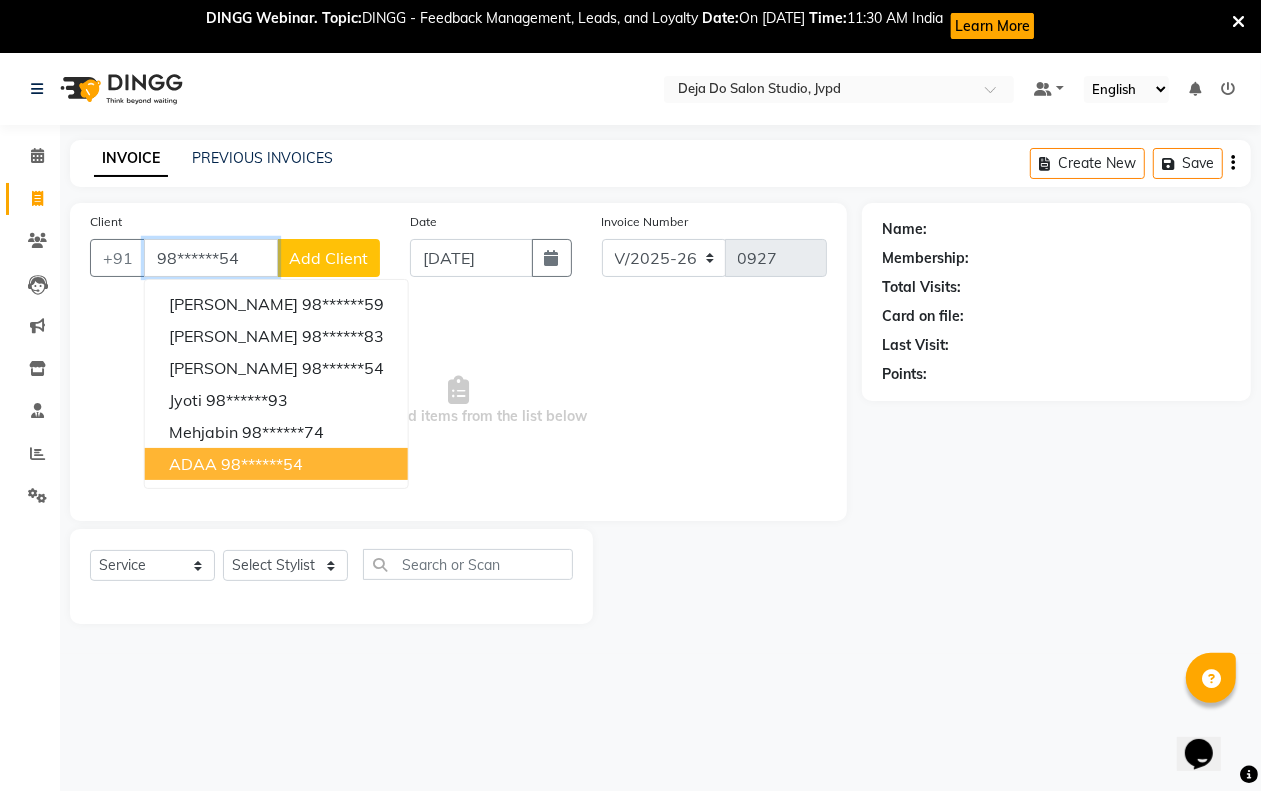 type on "98******54" 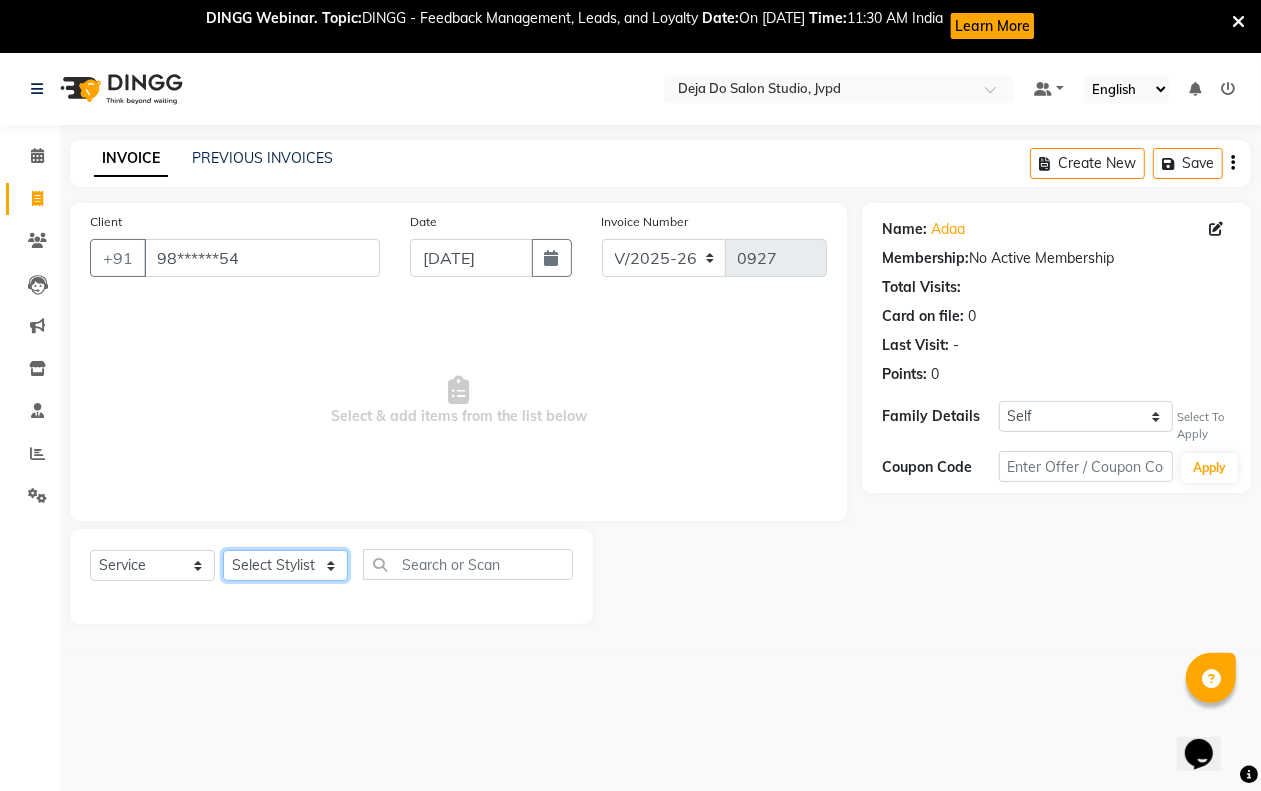 click on "Select Stylist Admin Anam  Sheikh  Arifa Shaikh Danish  Salamani Farida Fatima Kasbe Namya salian Rashi Mayur Sakina Rupani Shefali  shetty Shuaib Salamani Sumaiya sayed Sushma Pelage" 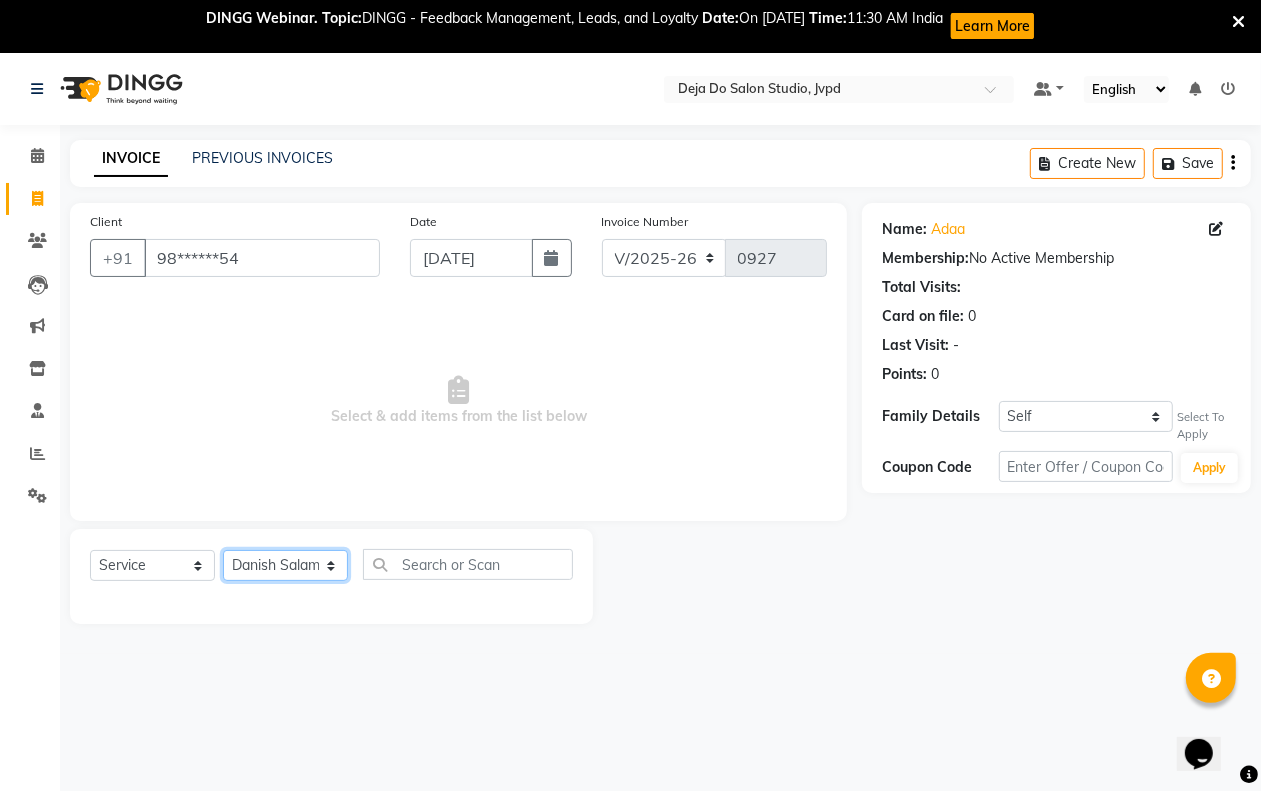 click on "Select Stylist Admin Anam  Sheikh  Arifa Shaikh Danish  Salamani Farida Fatima Kasbe Namya salian Rashi Mayur Sakina Rupani Shefali  shetty Shuaib Salamani Sumaiya sayed Sushma Pelage" 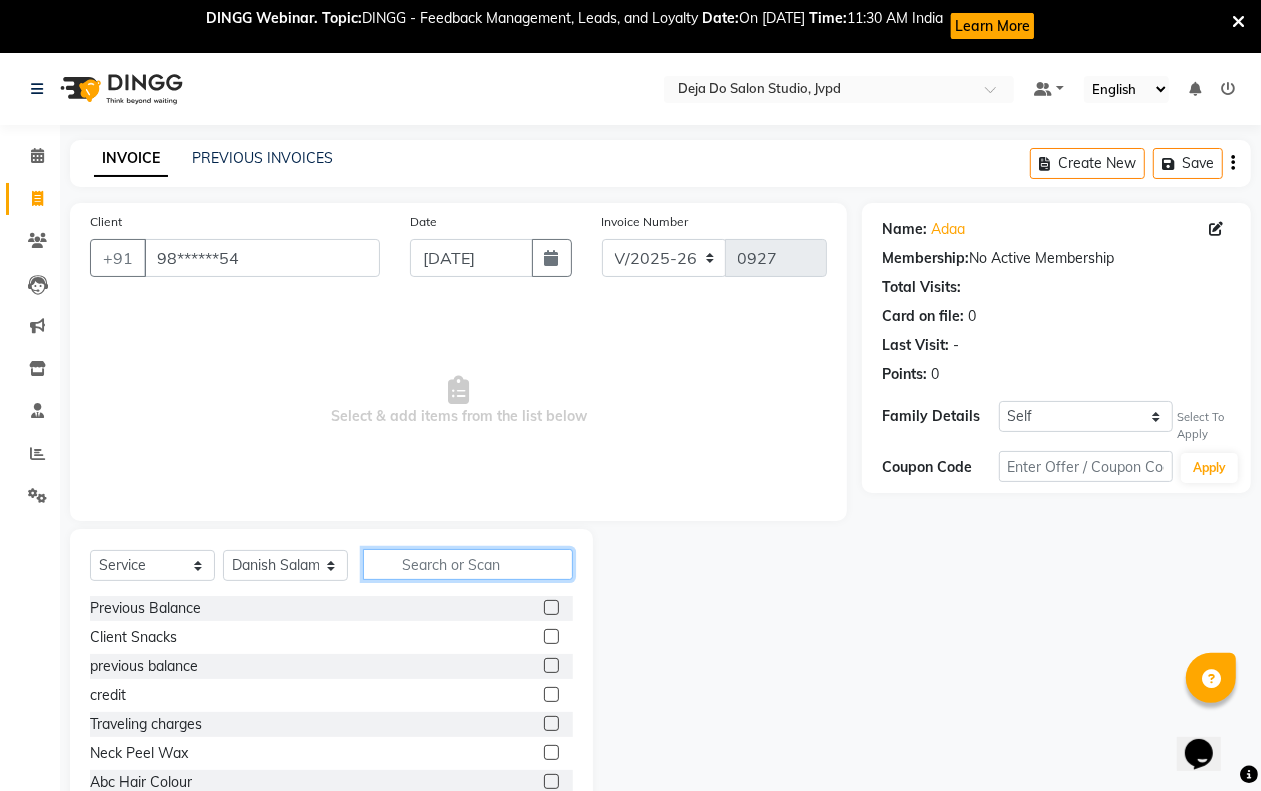 click 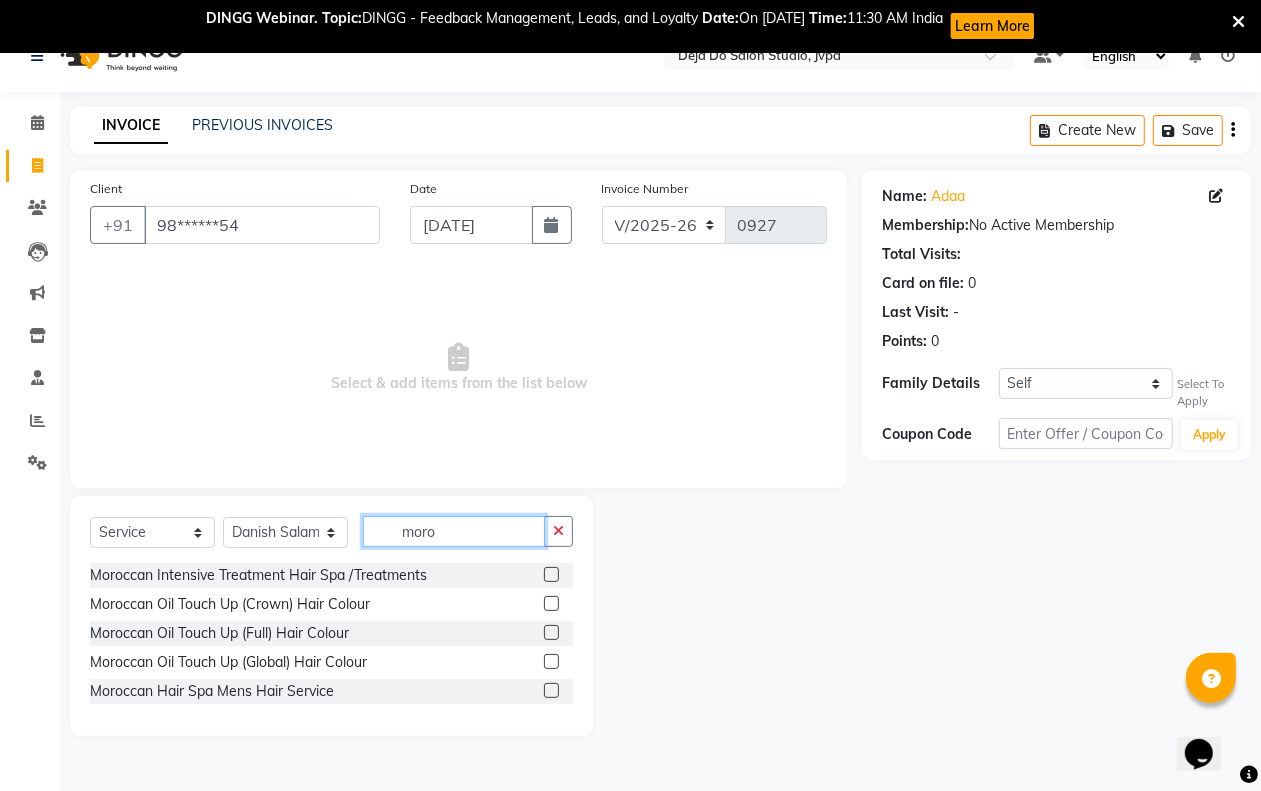 scroll, scrollTop: 52, scrollLeft: 0, axis: vertical 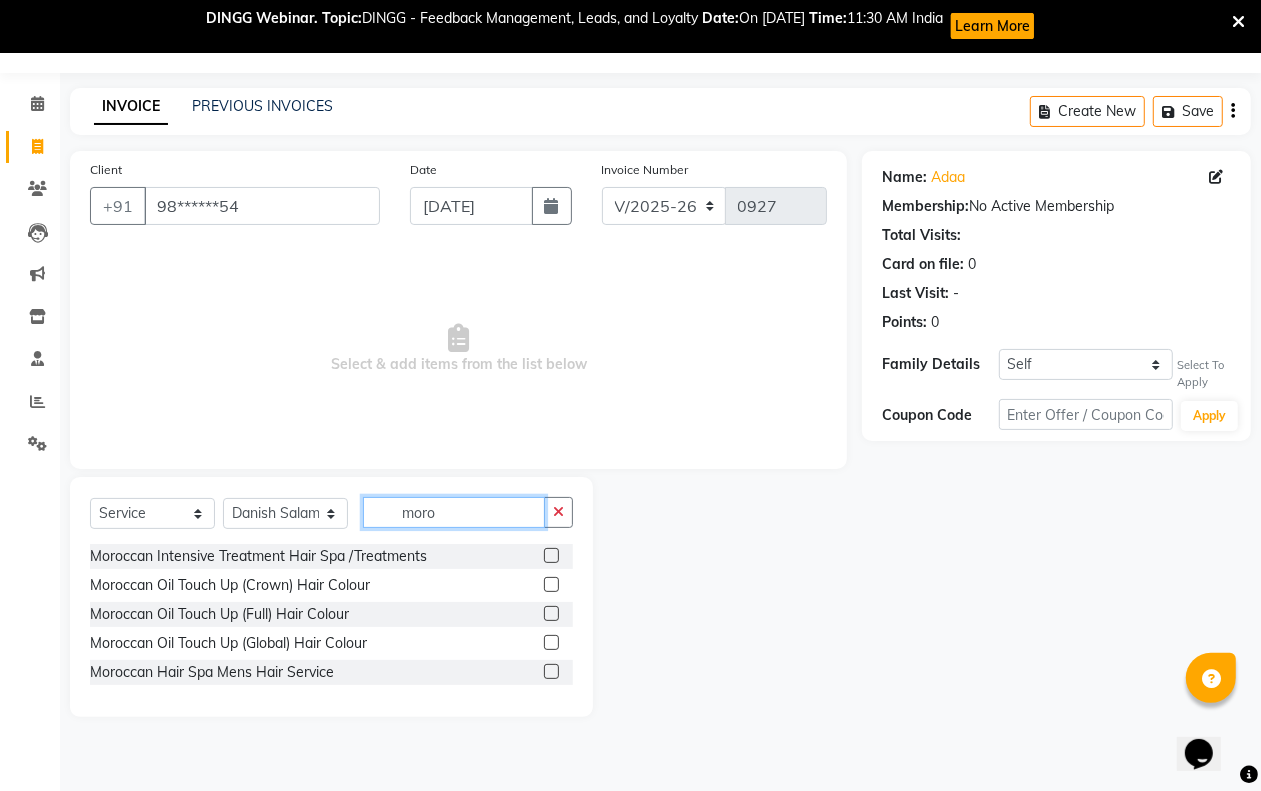 type on "moro" 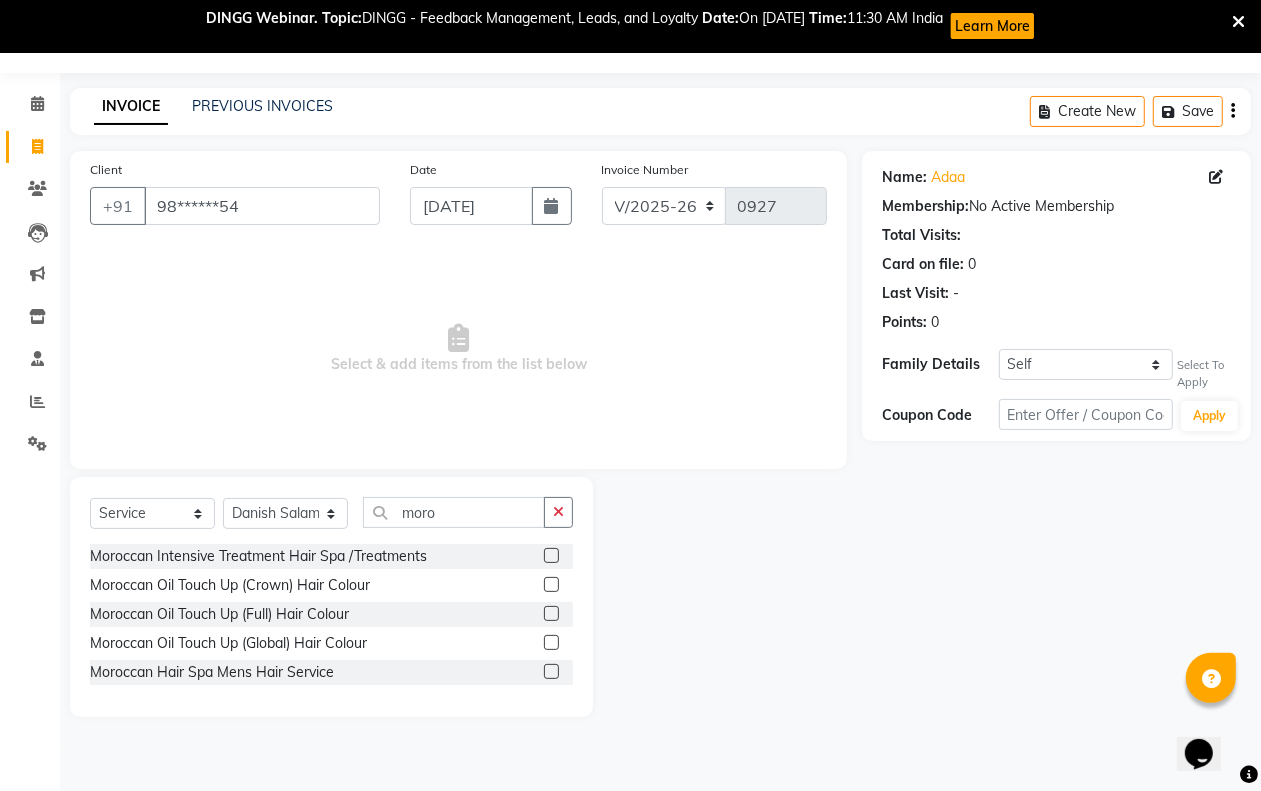 click 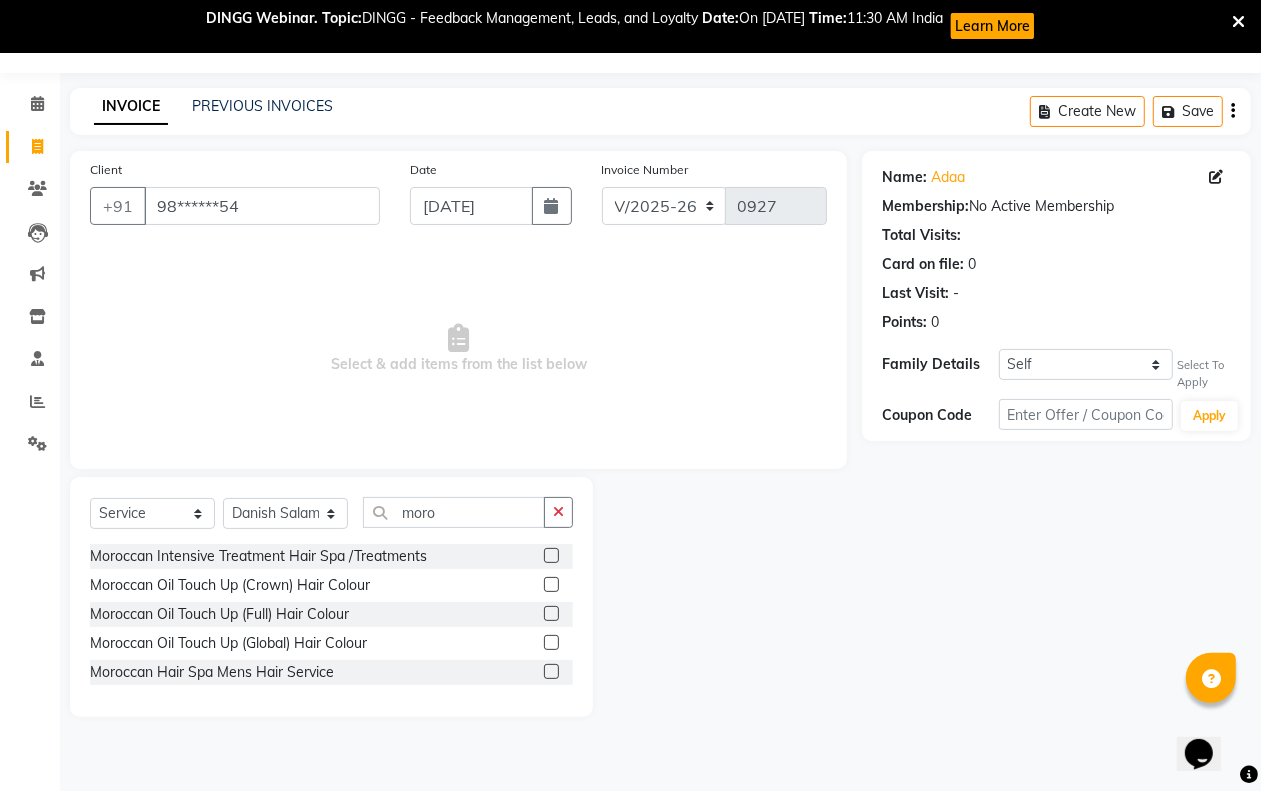 click 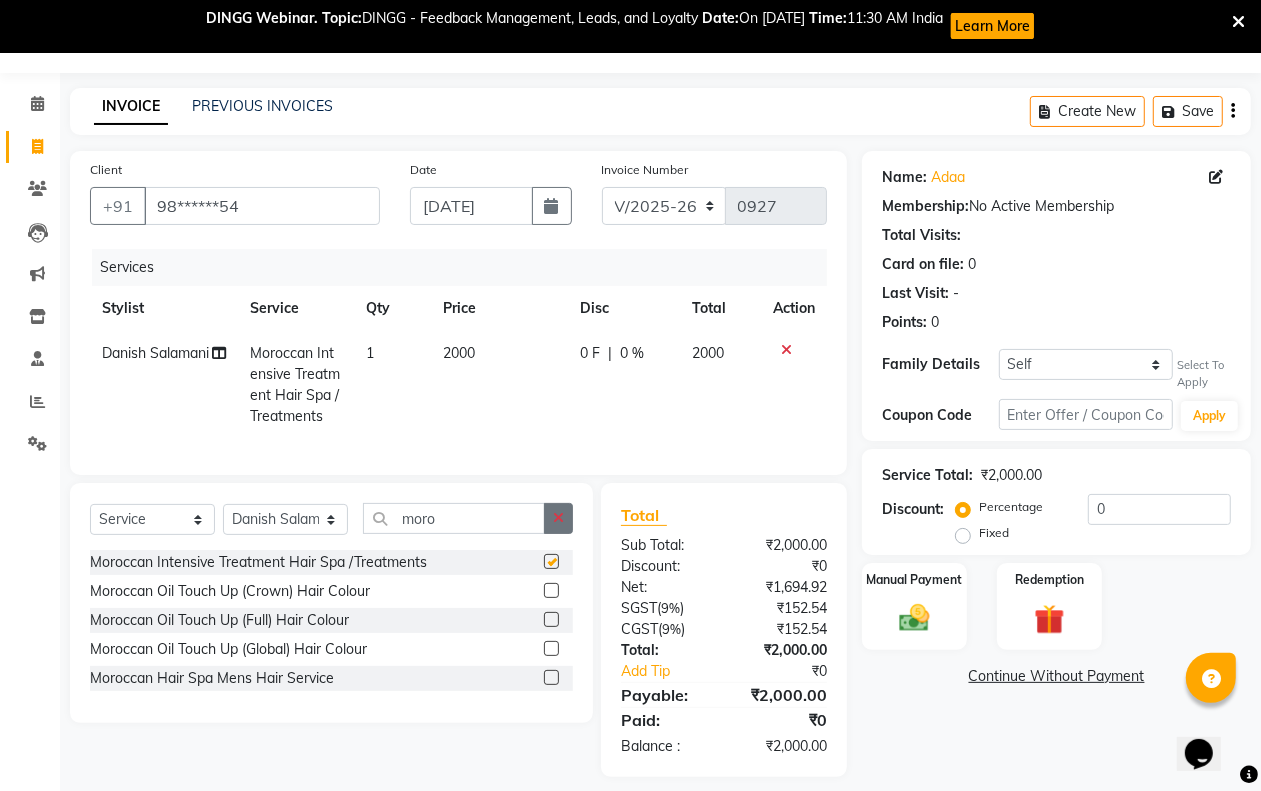 checkbox on "false" 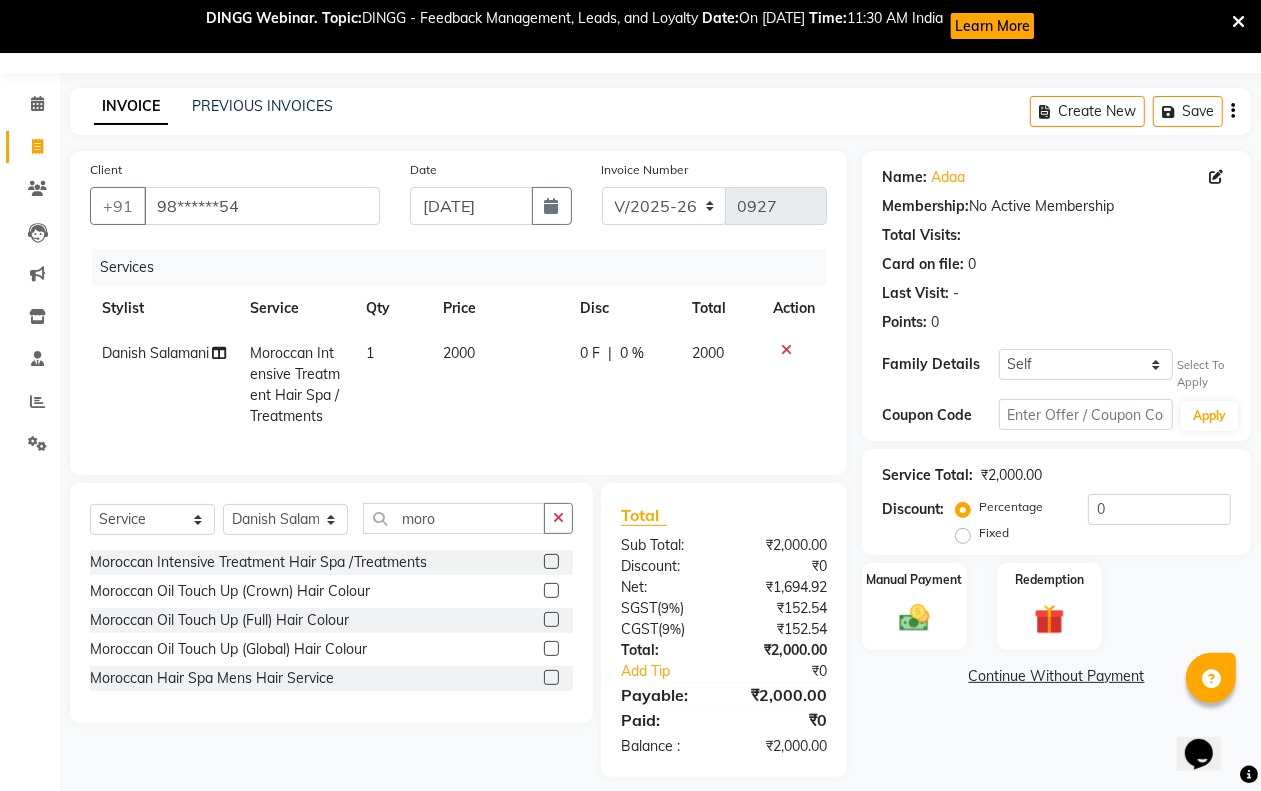 click on "2000" 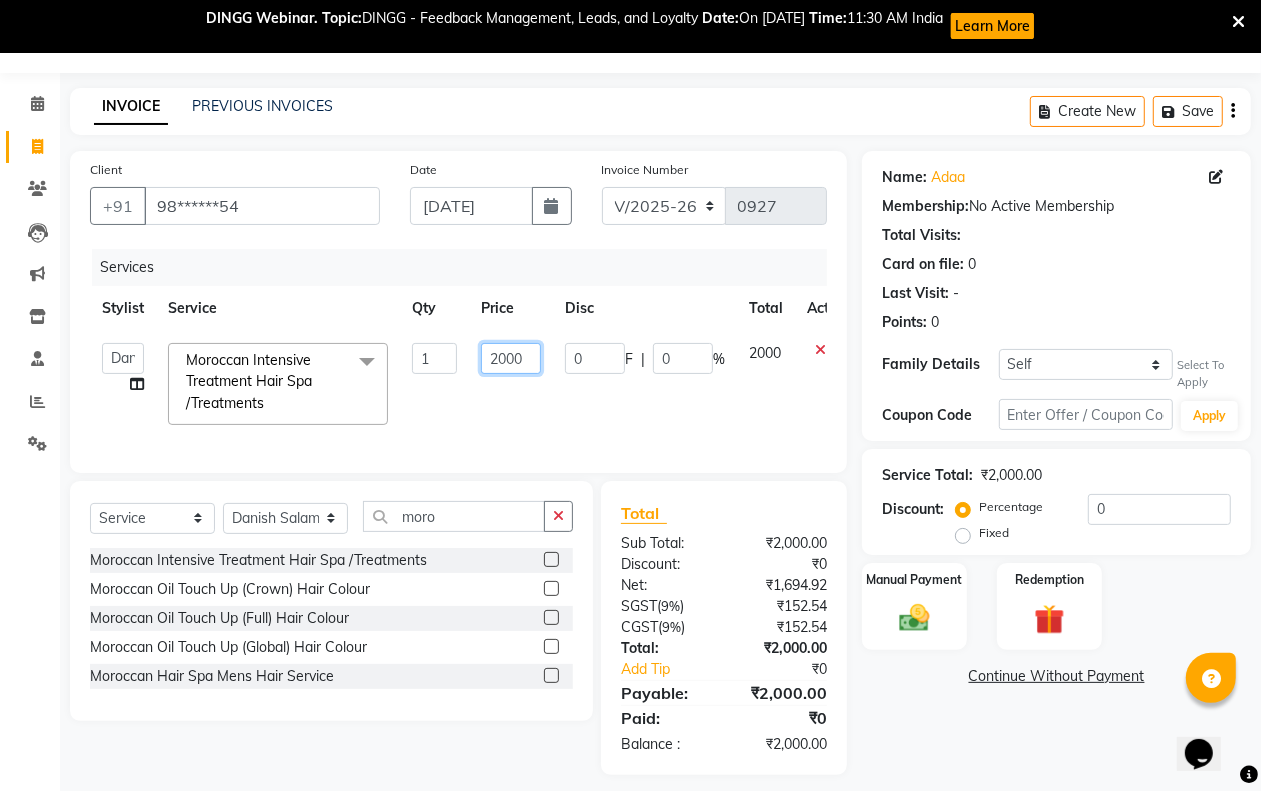 click on "2000" 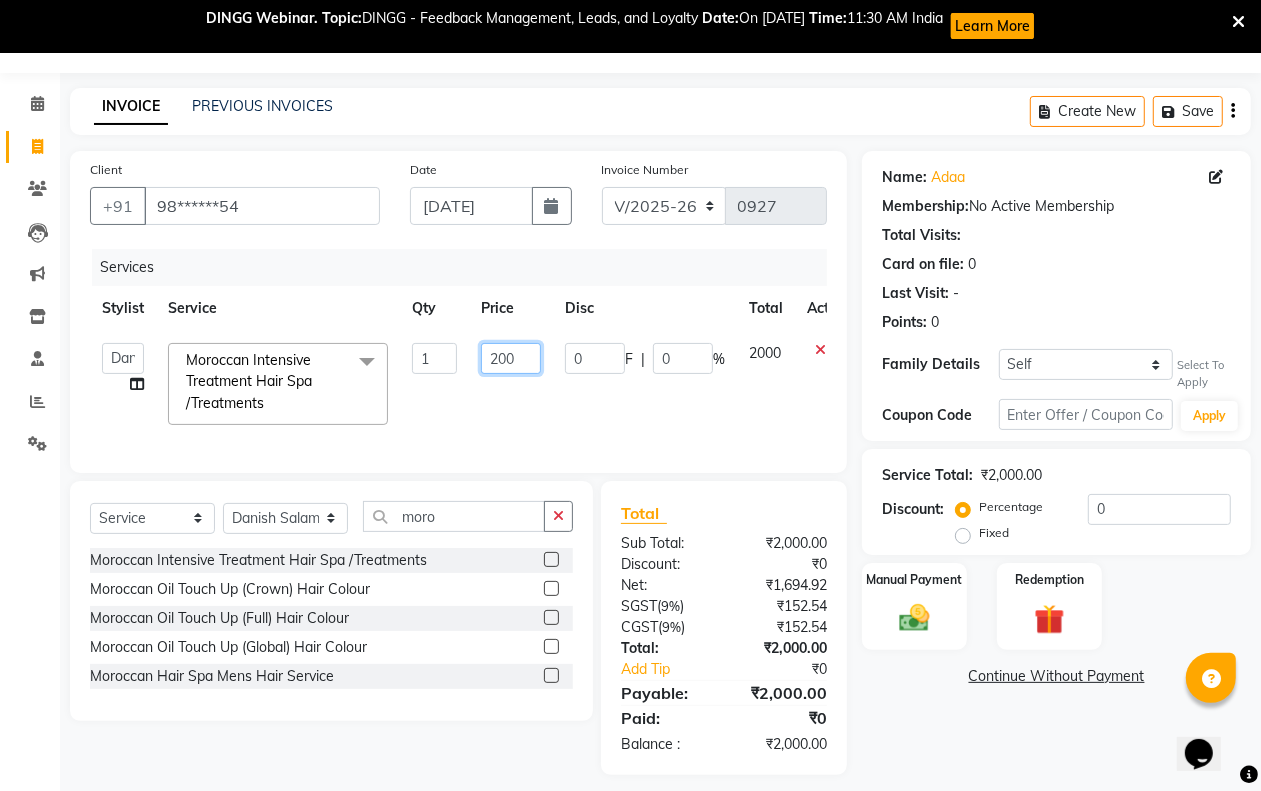 type on "2500" 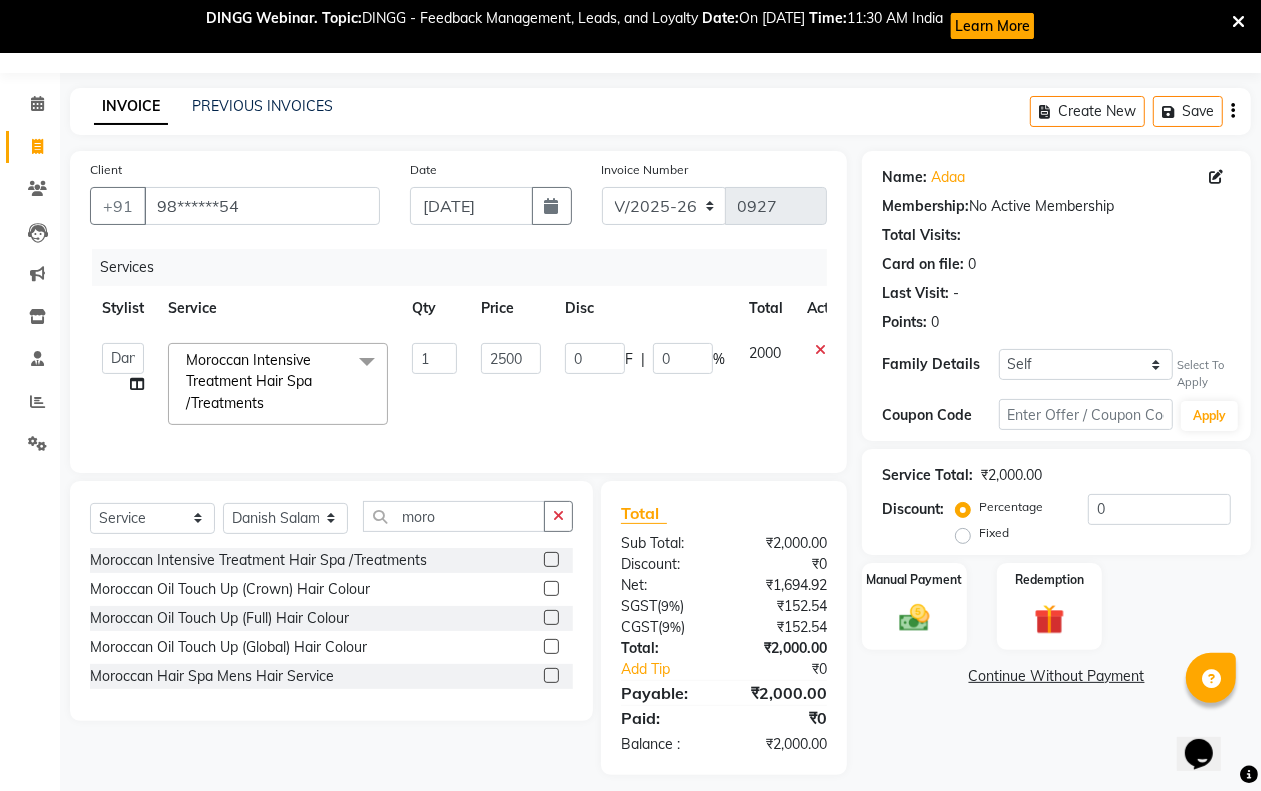 click on "Admin   Anam  Sheikh    Arifa Shaikh   Danish  Salamani   Farida   Fatima Kasbe   Namya salian   Rashi Mayur   Sakina Rupani   Shefali  shetty   Shuaib Salamani   Sumaiya sayed   Sushma Pelage  Moroccan Intensive Treatment Hair Spa /Treatments  x Previous Balance Client Snacks previous balance credit Traveling charges Neck Peel Wax Abc Hair Colour Anti-Dandruff Treatment Scalp Advance Treatments Anti-Irritation Treatment Scalp Advance Treatments Aroma Gold Spa Hair Spa /Treatments Beach Waves Hair Cuts Botox Smoothening Service Clean Shave Hair Cuts Colour Wash Hair Wash Crown Highlights (Above Shoulder) Hair Colour Crown Highlights (Below Shoulder) Hair Colour Deep Conditioning Hair Spa /Treatments Full Hair Highlights (Above Shoulder) Hair Colour Full Hair Highlights (Below Shoulder) Hair Colour Glitter Strings Hair Cuts Hair Smoothening (L'Oreal Shinebonnd) Smoothening Service Gents Haircut  Hairstyle Hair Cuts Head Shave Hair Cuts Inoa (Global) Hair Colour Inoa Touch Up (Crown) Hair Colour Tongs 1 2500" 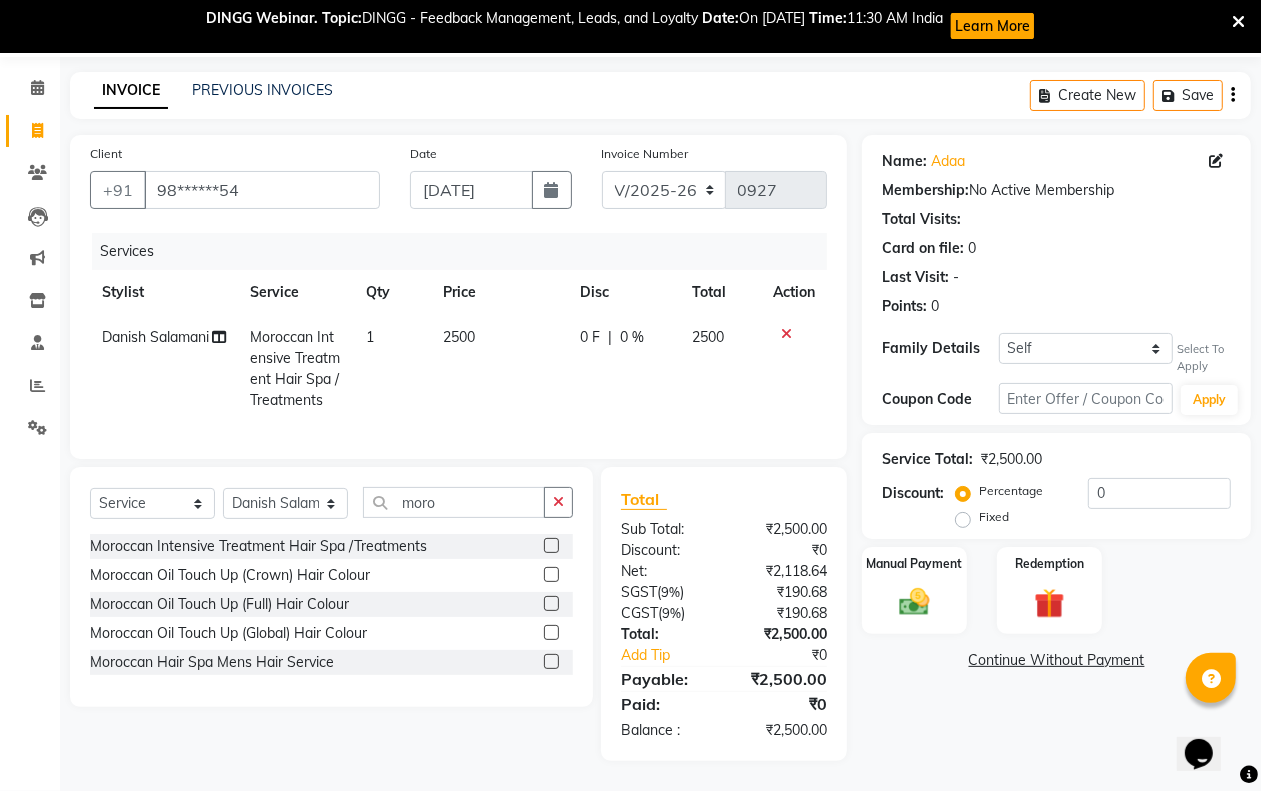 scroll, scrollTop: 86, scrollLeft: 0, axis: vertical 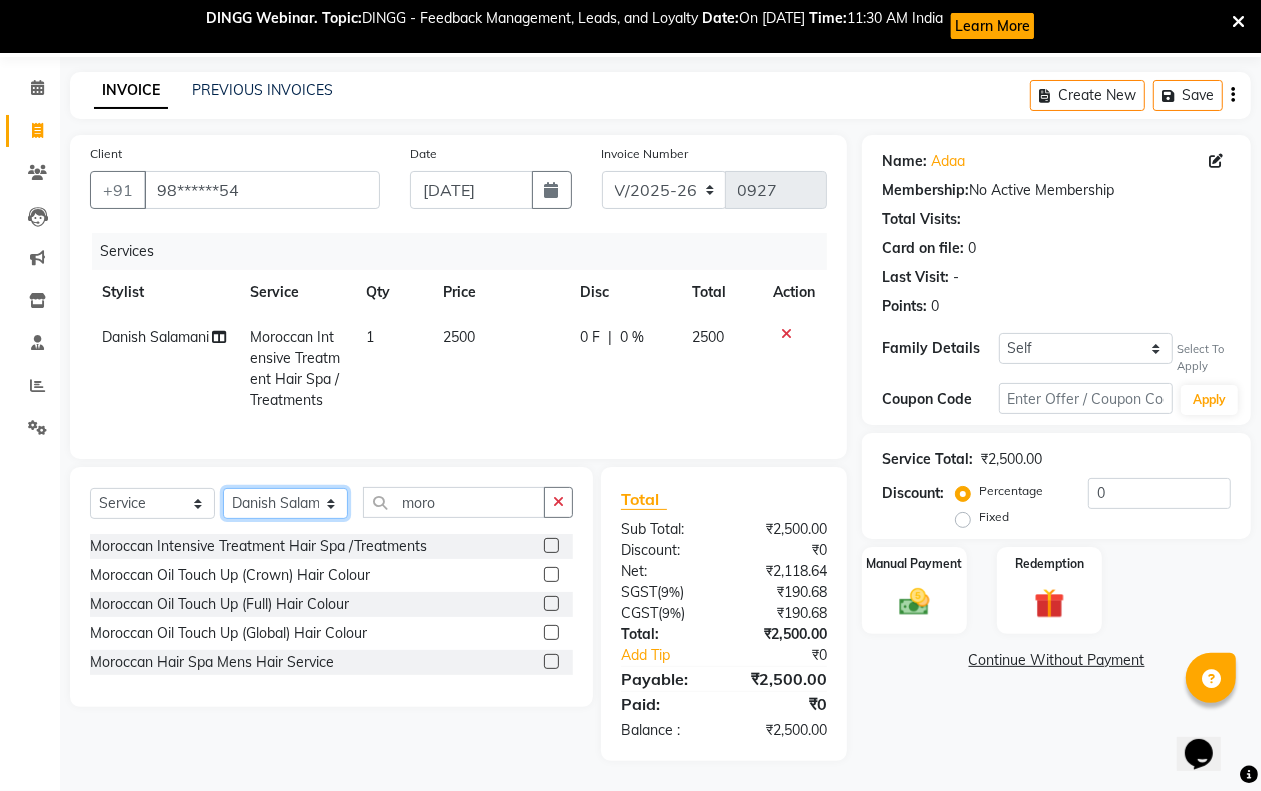 click on "Select Stylist Admin Anam  Sheikh  Arifa Shaikh Danish  Salamani Farida Fatima Kasbe Namya salian Rashi Mayur Sakina Rupani Shefali  shetty Shuaib Salamani Sumaiya sayed Sushma Pelage" 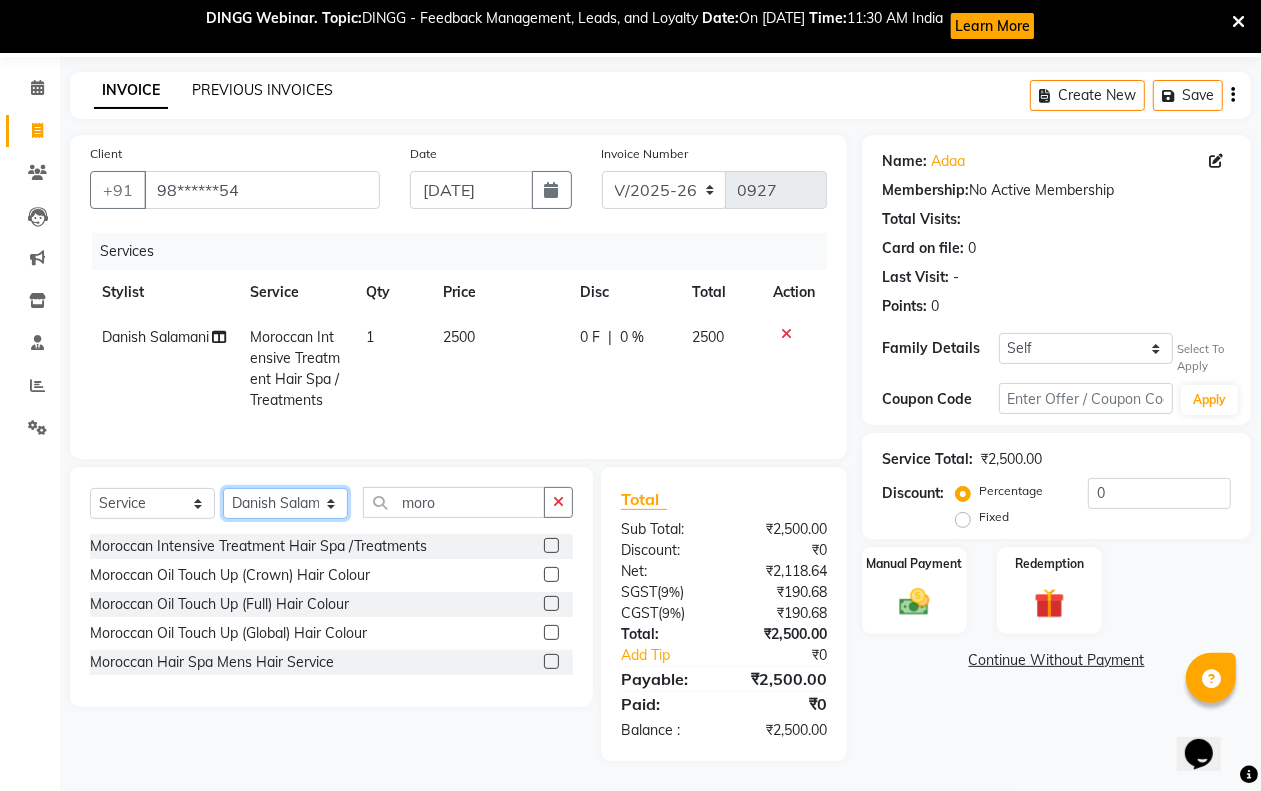 select on "62537" 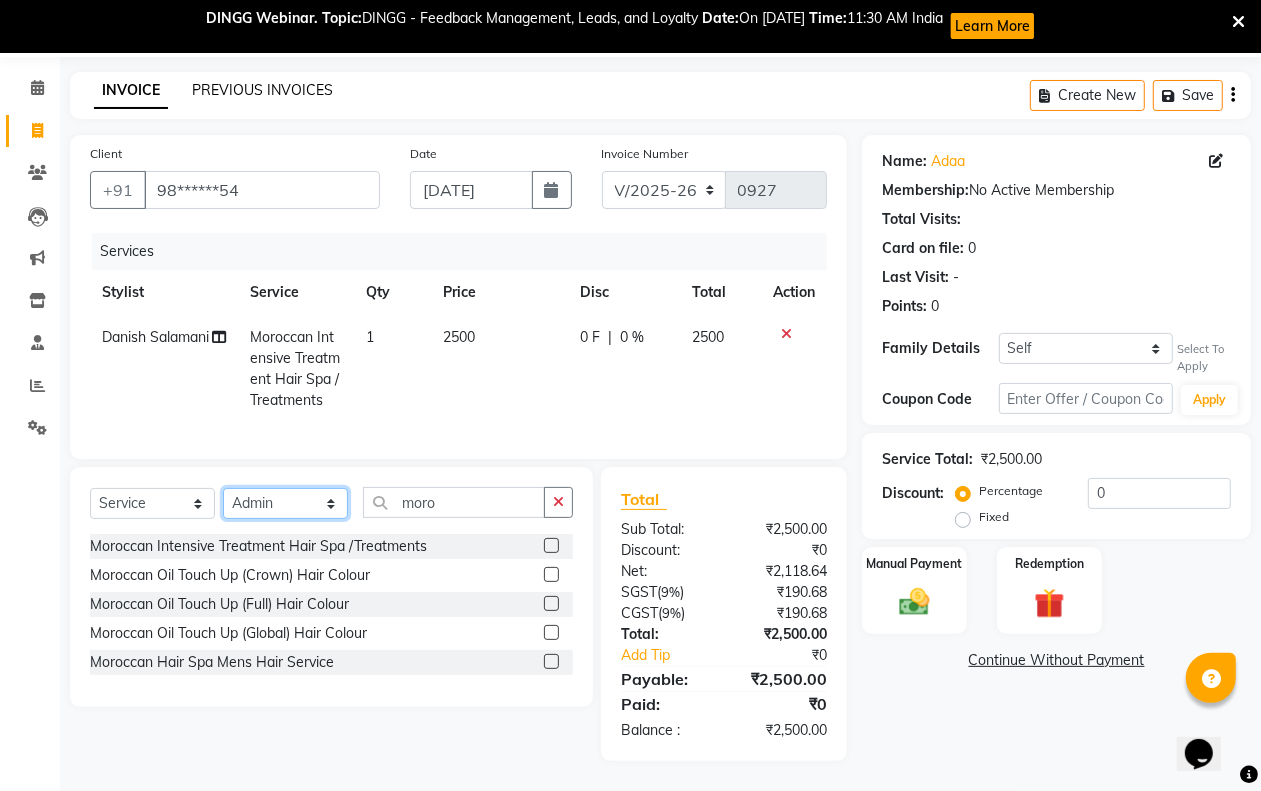 click on "Select Stylist Admin Anam  Sheikh  Arifa Shaikh Danish  Salamani Farida Fatima Kasbe Namya salian Rashi Mayur Sakina Rupani Shefali  shetty Shuaib Salamani Sumaiya sayed Sushma Pelage" 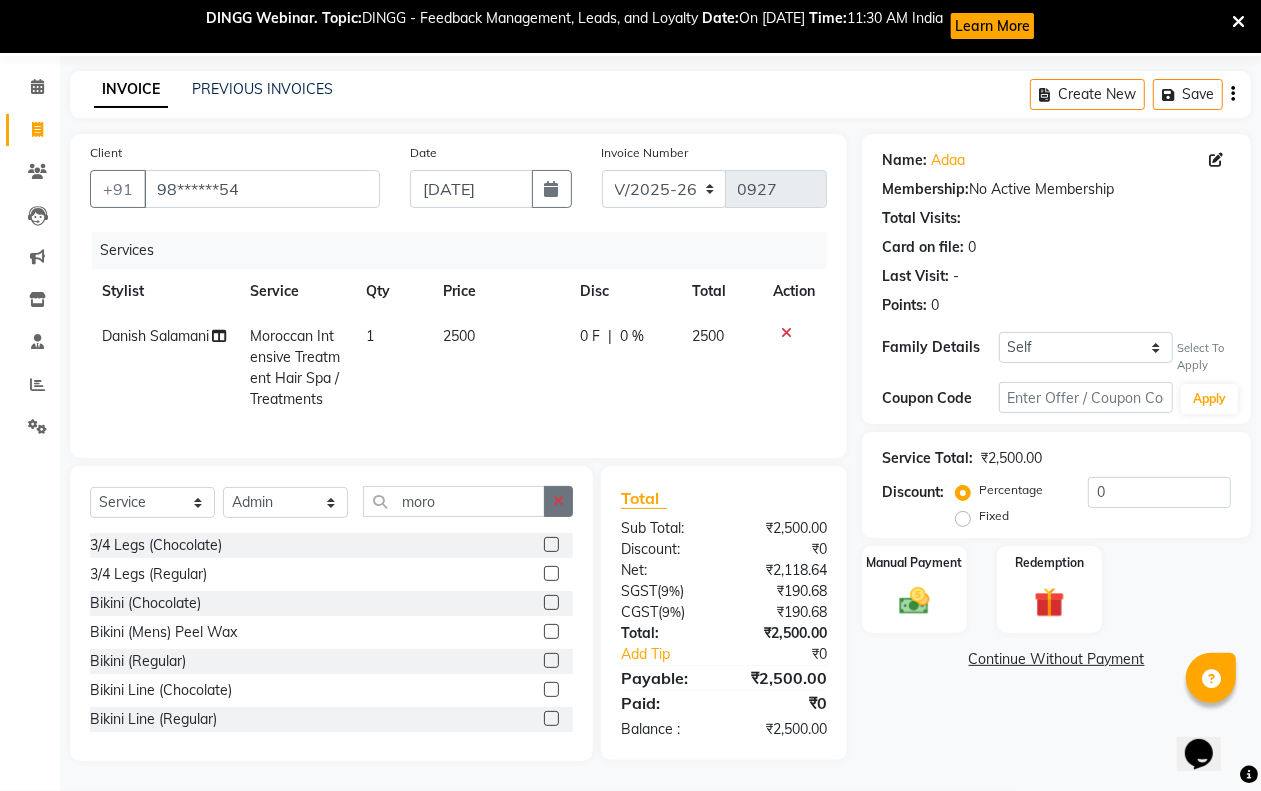 click 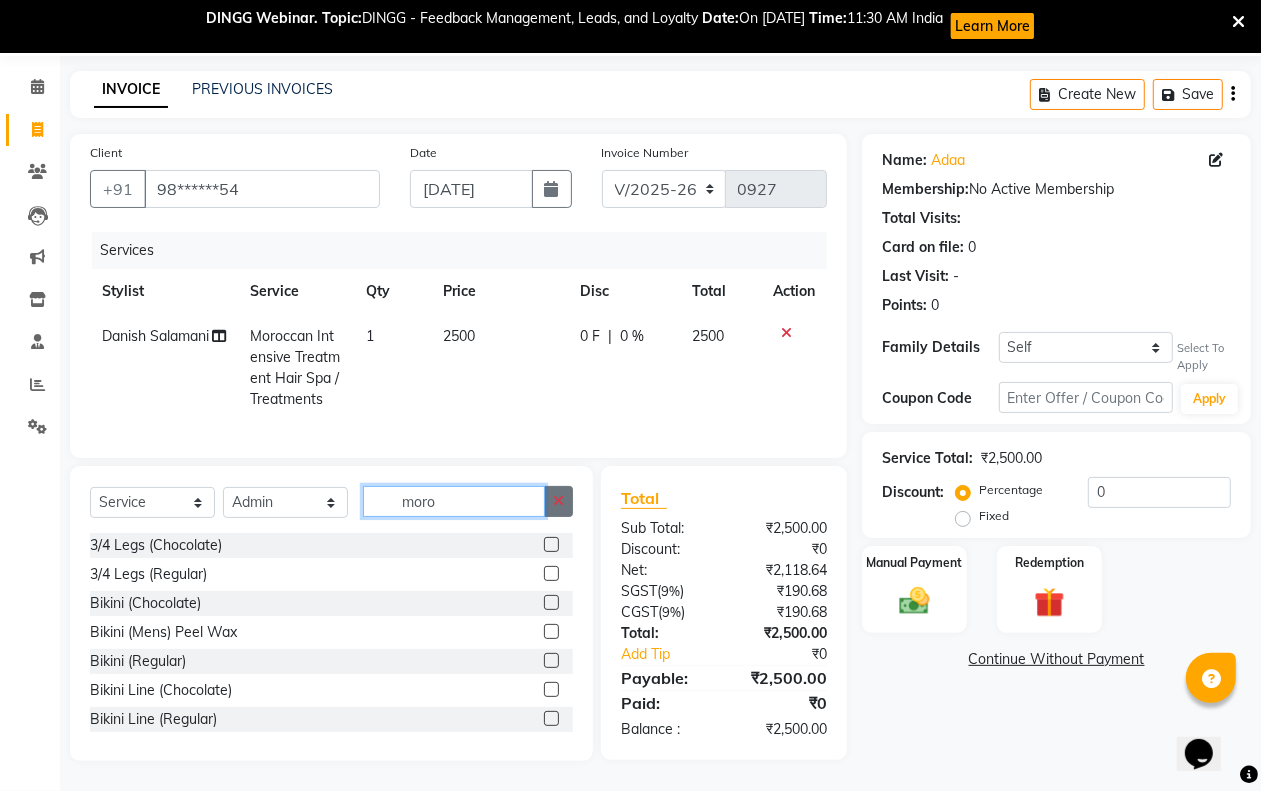 type 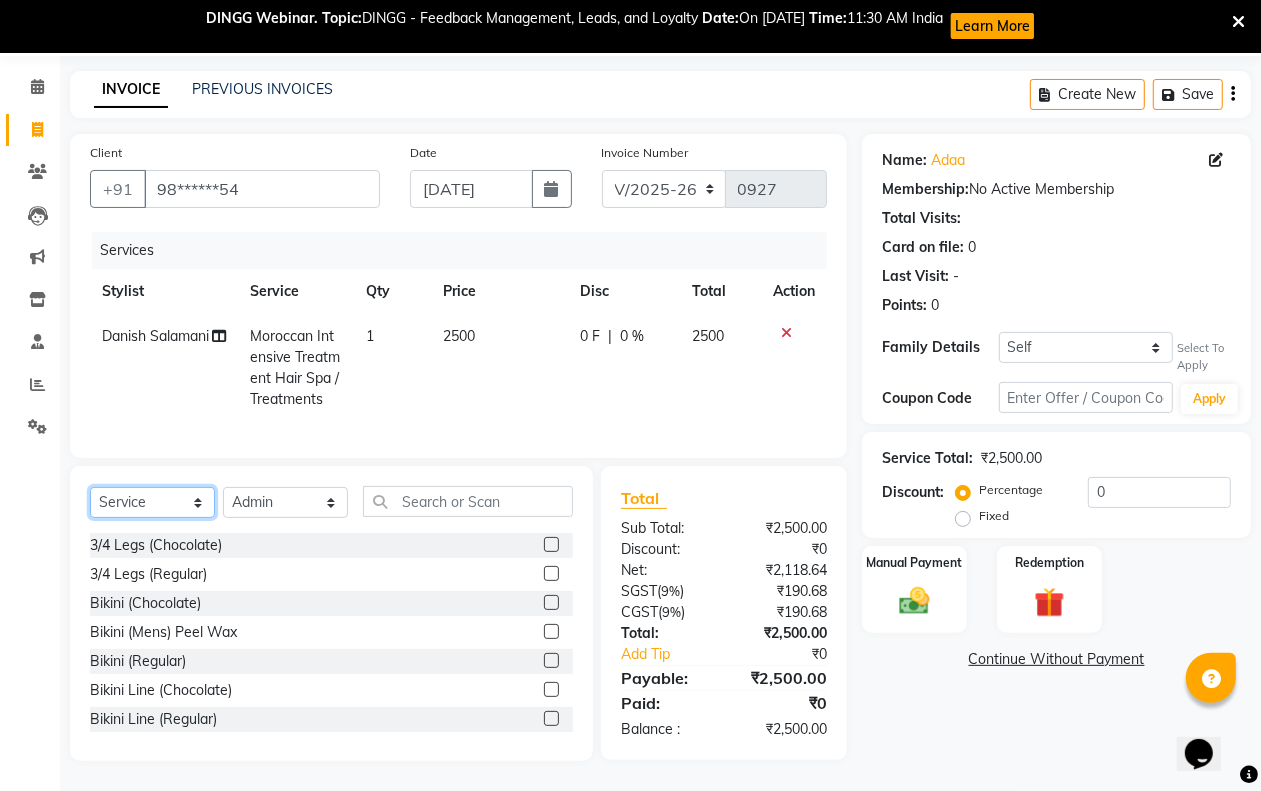 click on "Select  Service  Product  Membership  Package Voucher Prepaid Gift Card" 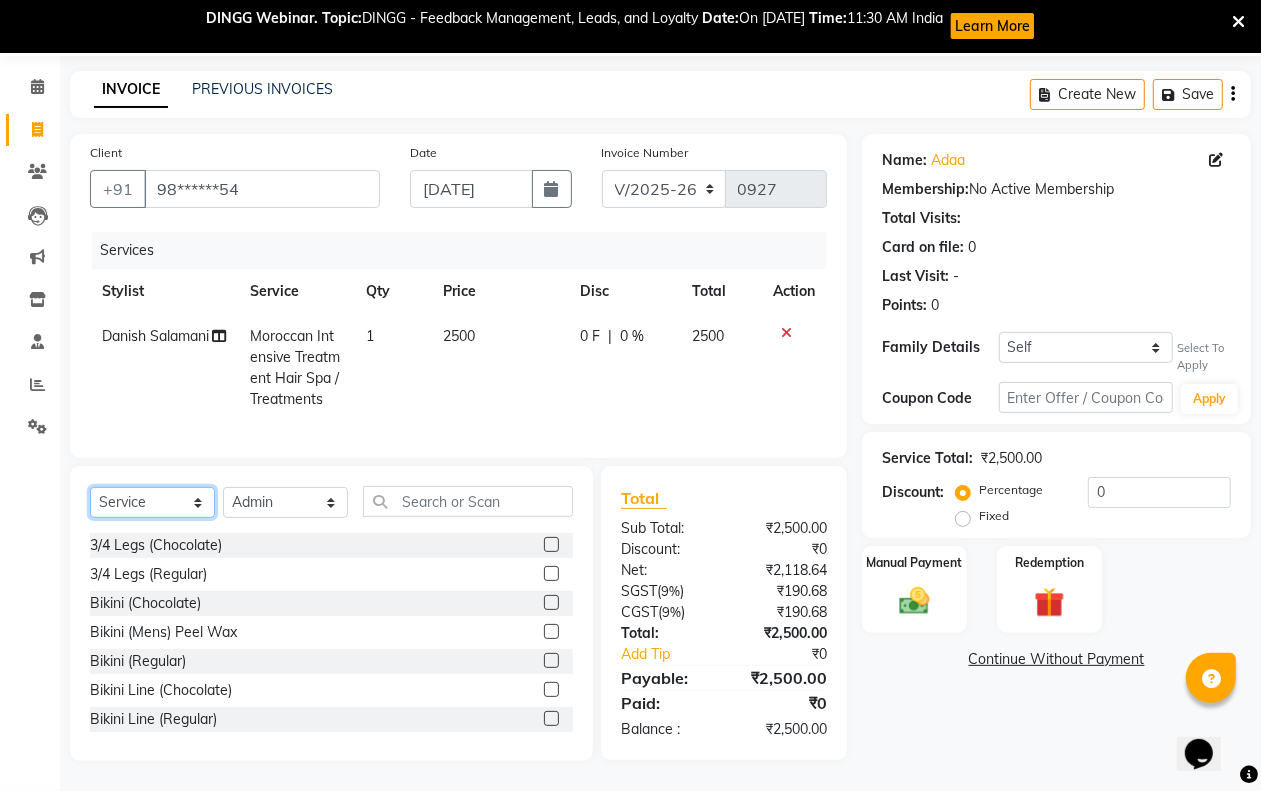 select on "product" 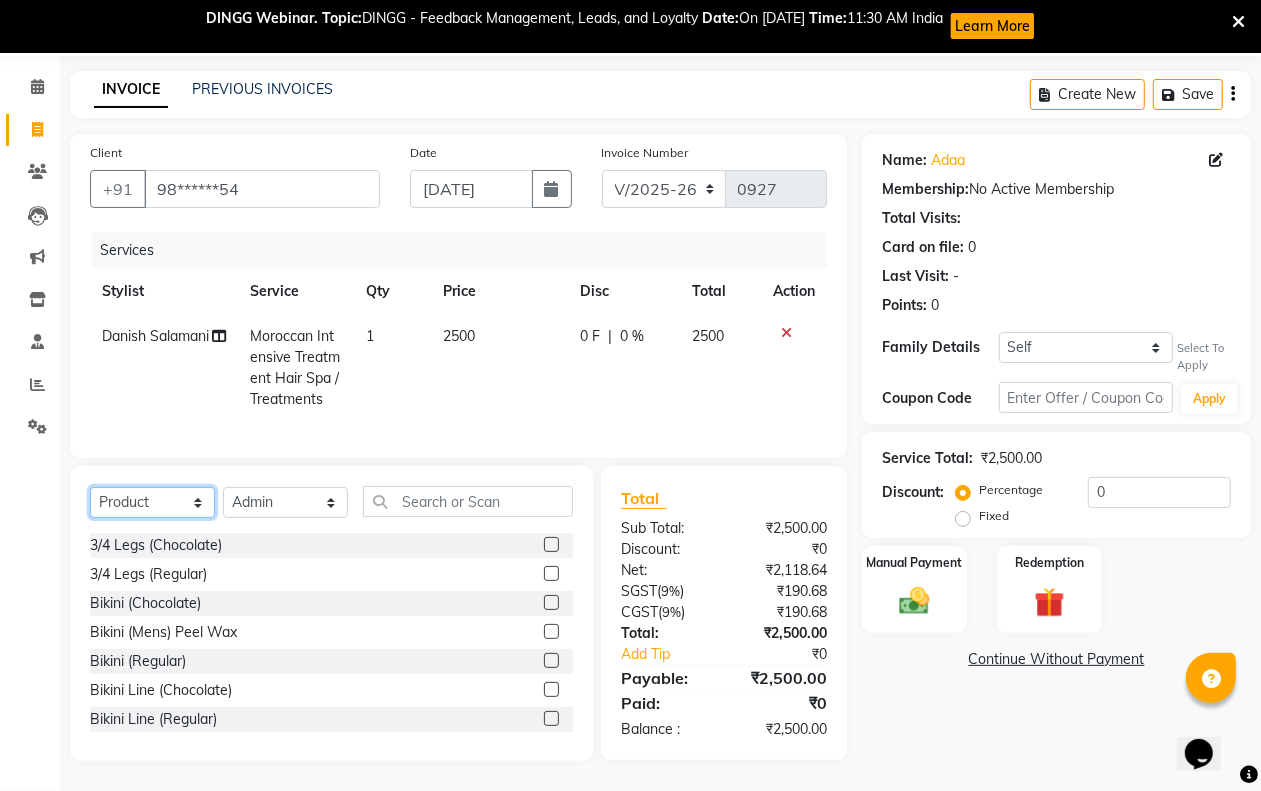 click on "Select  Service  Product  Membership  Package Voucher Prepaid Gift Card" 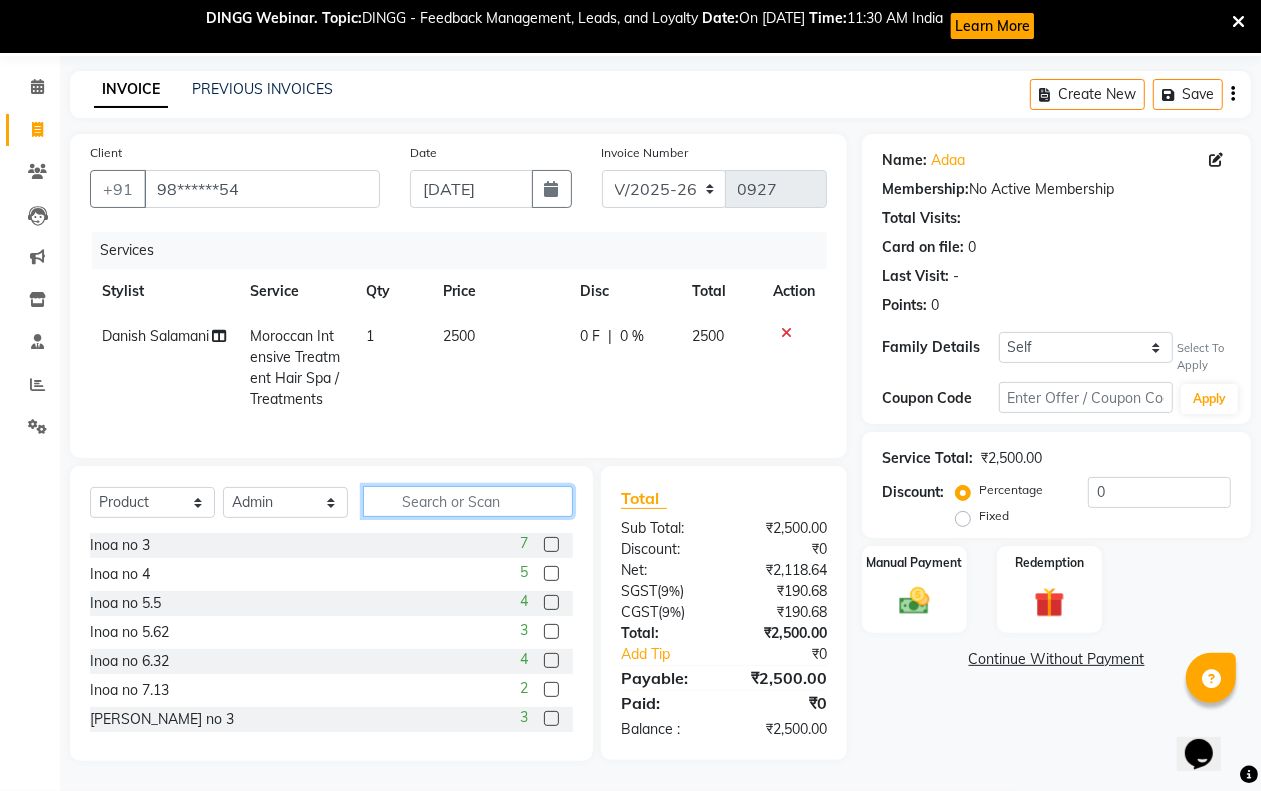 click 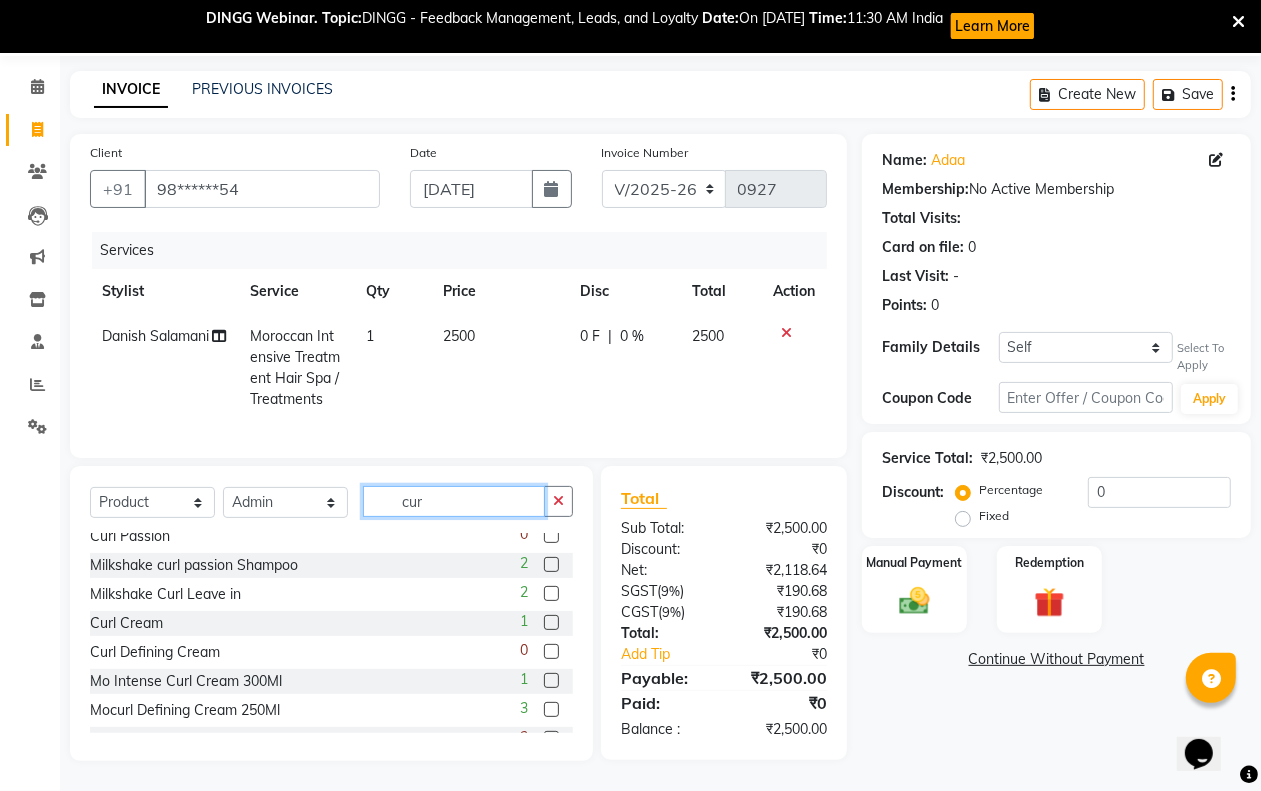scroll, scrollTop: 60, scrollLeft: 0, axis: vertical 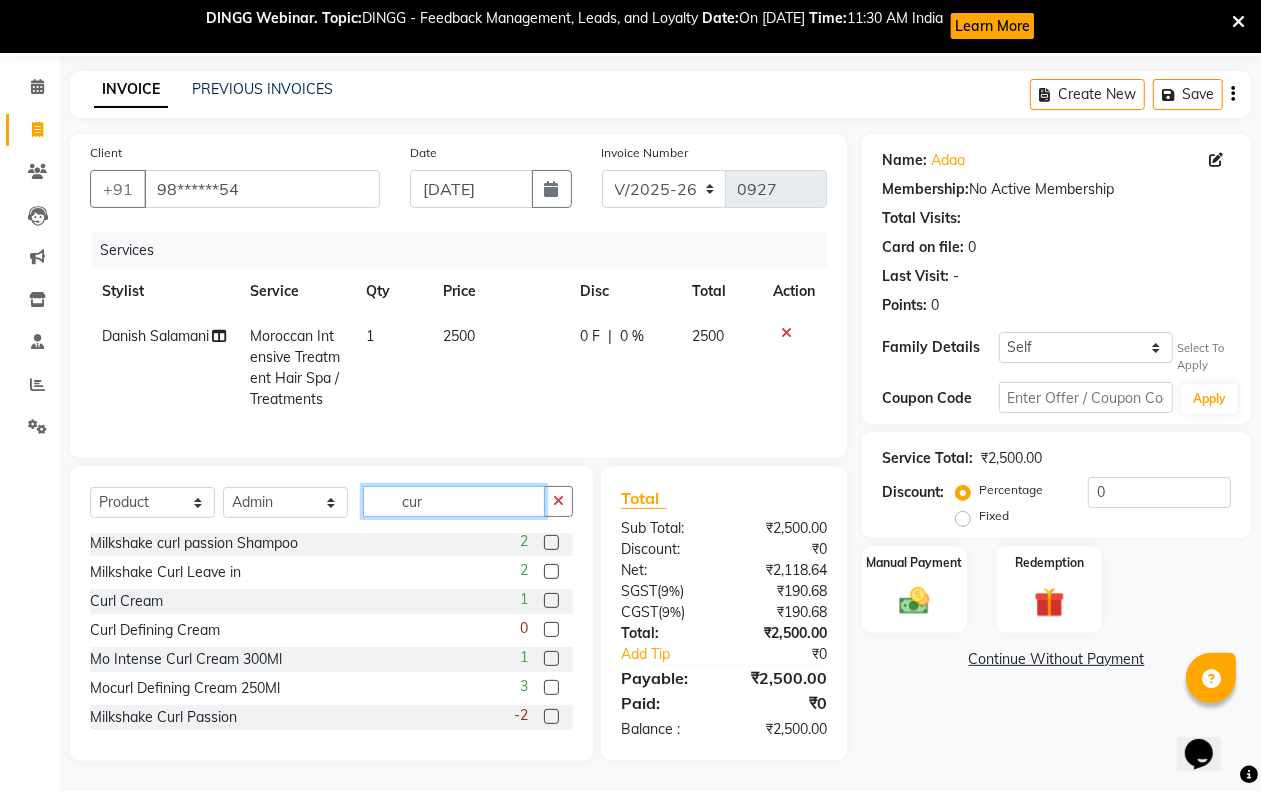 type on "cur" 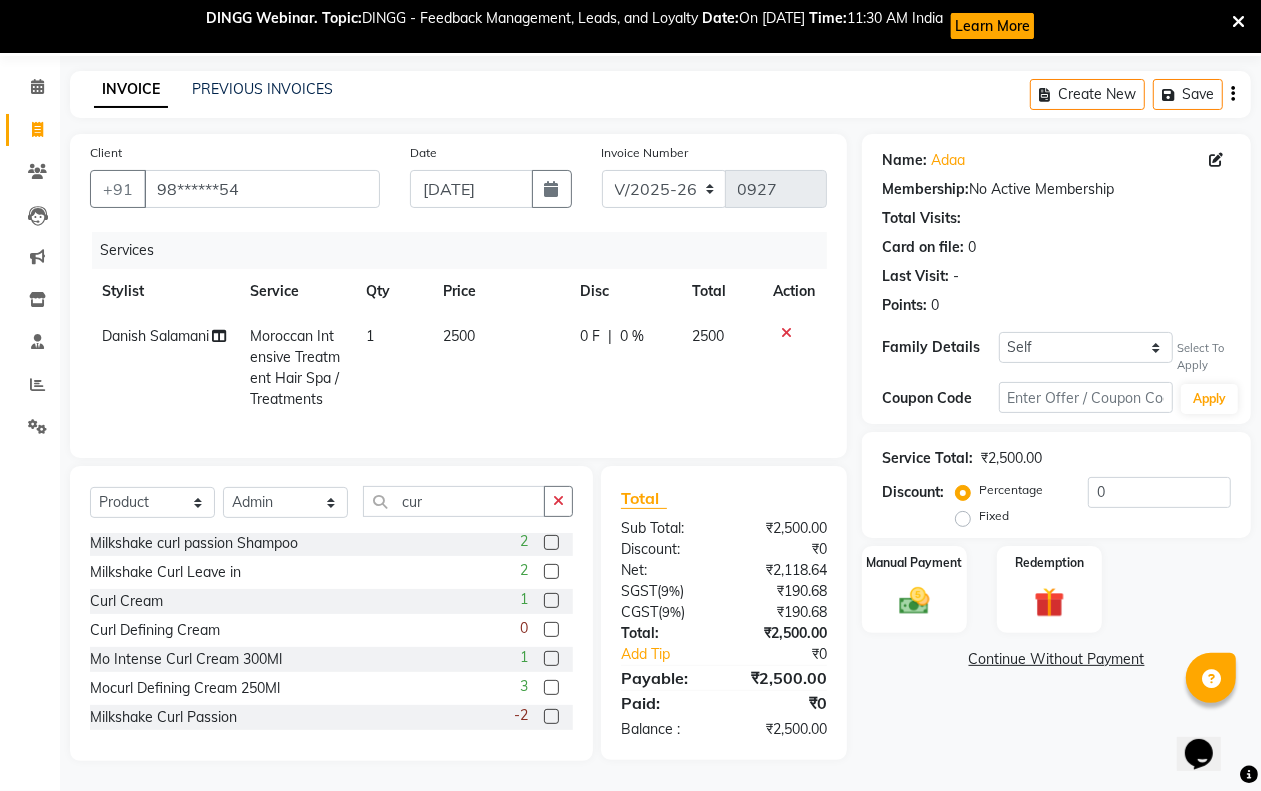 click 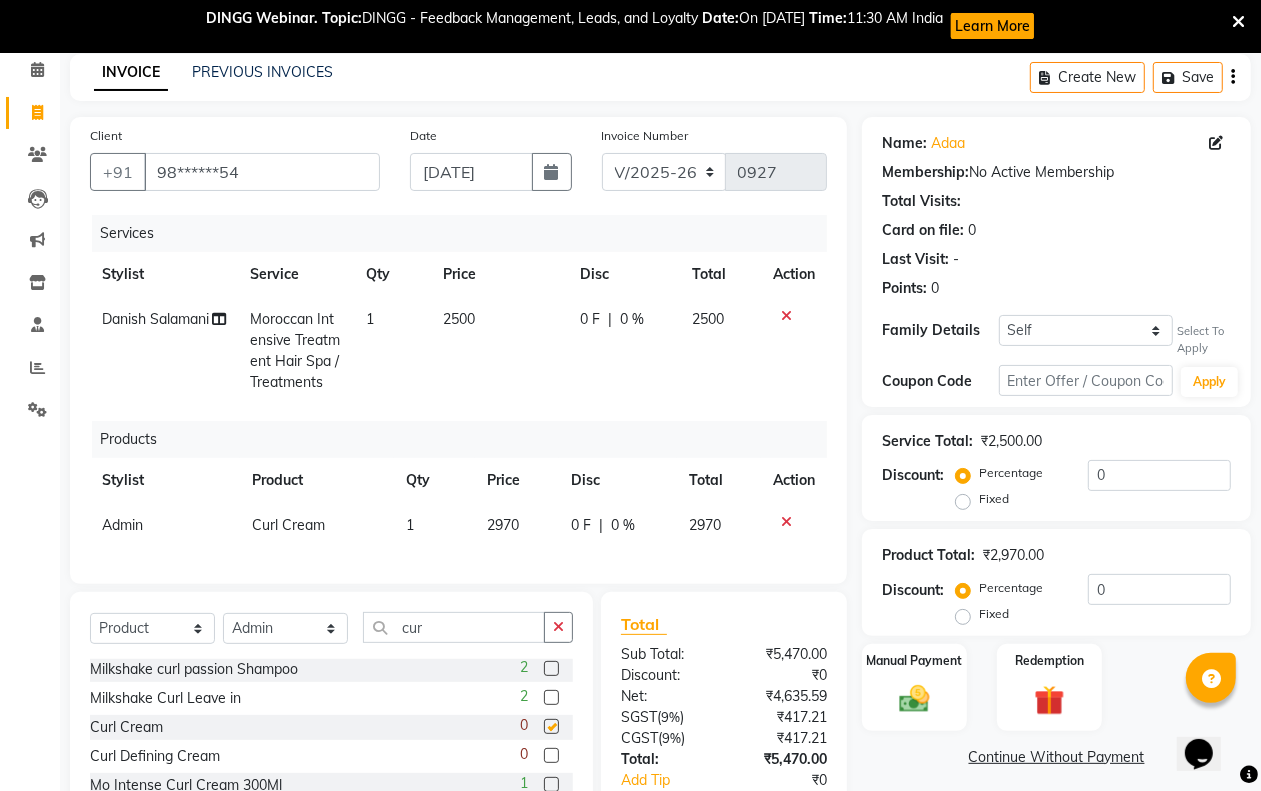 checkbox on "false" 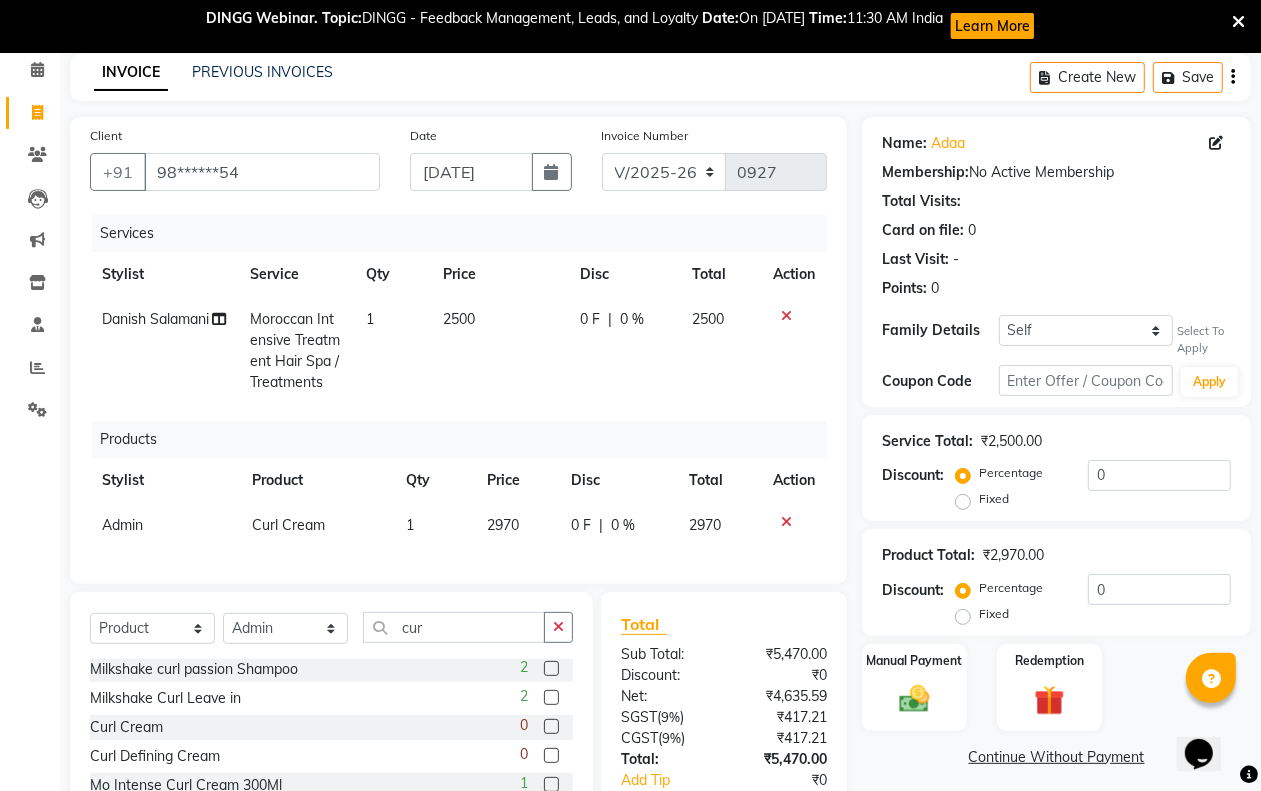 click on "2970" 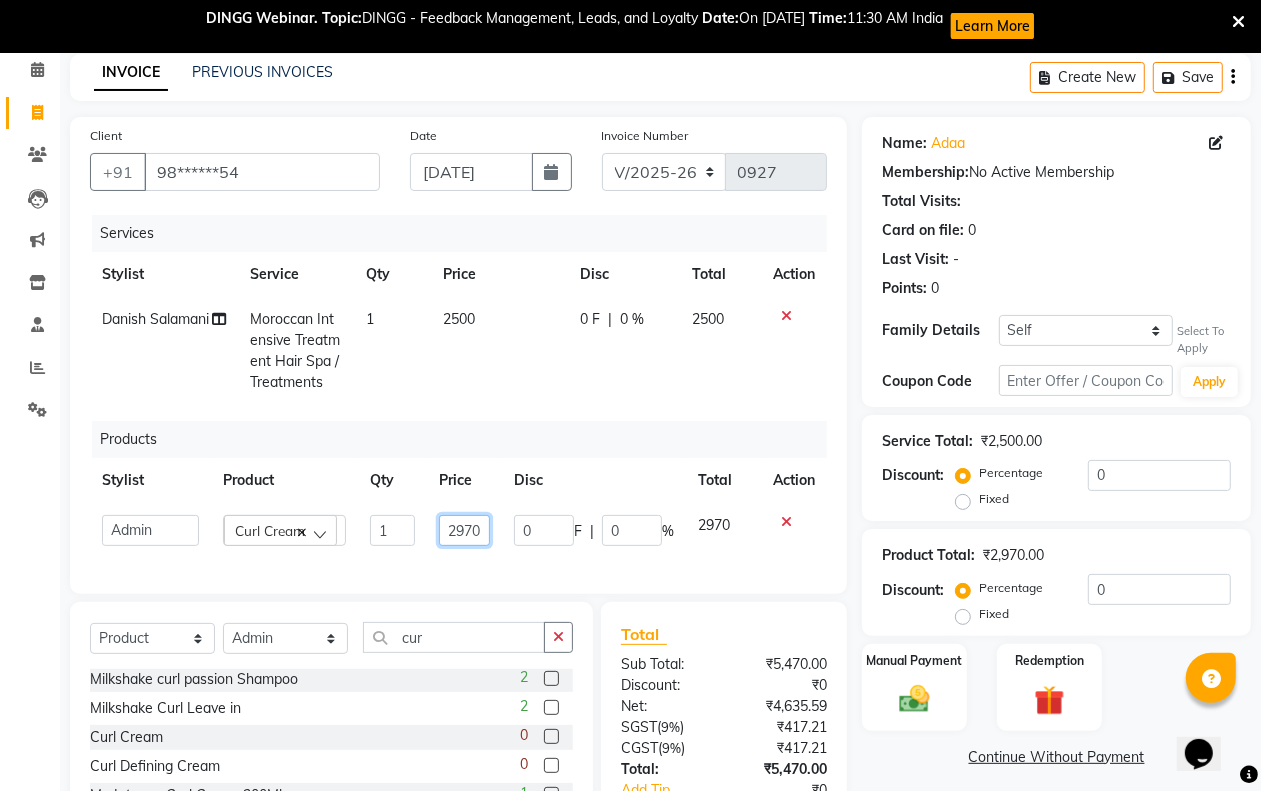 click on "2970" 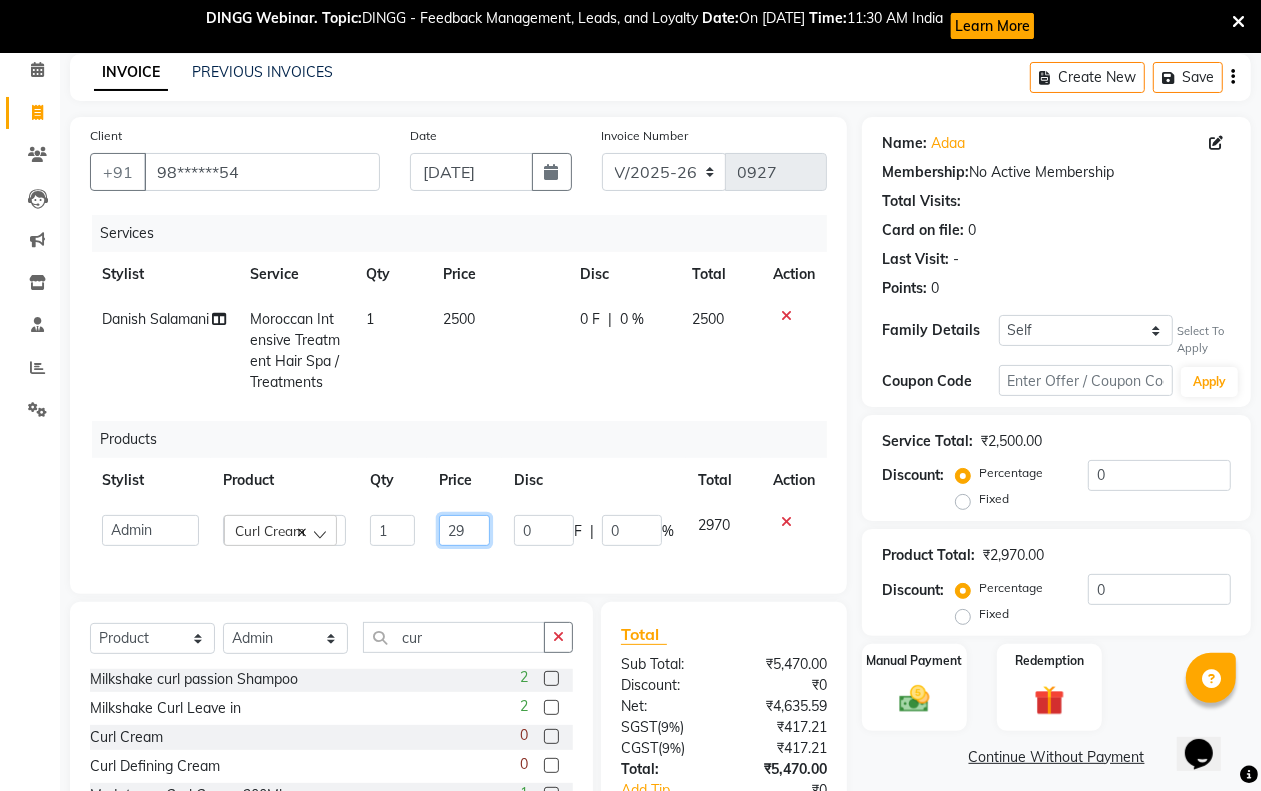 type on "2" 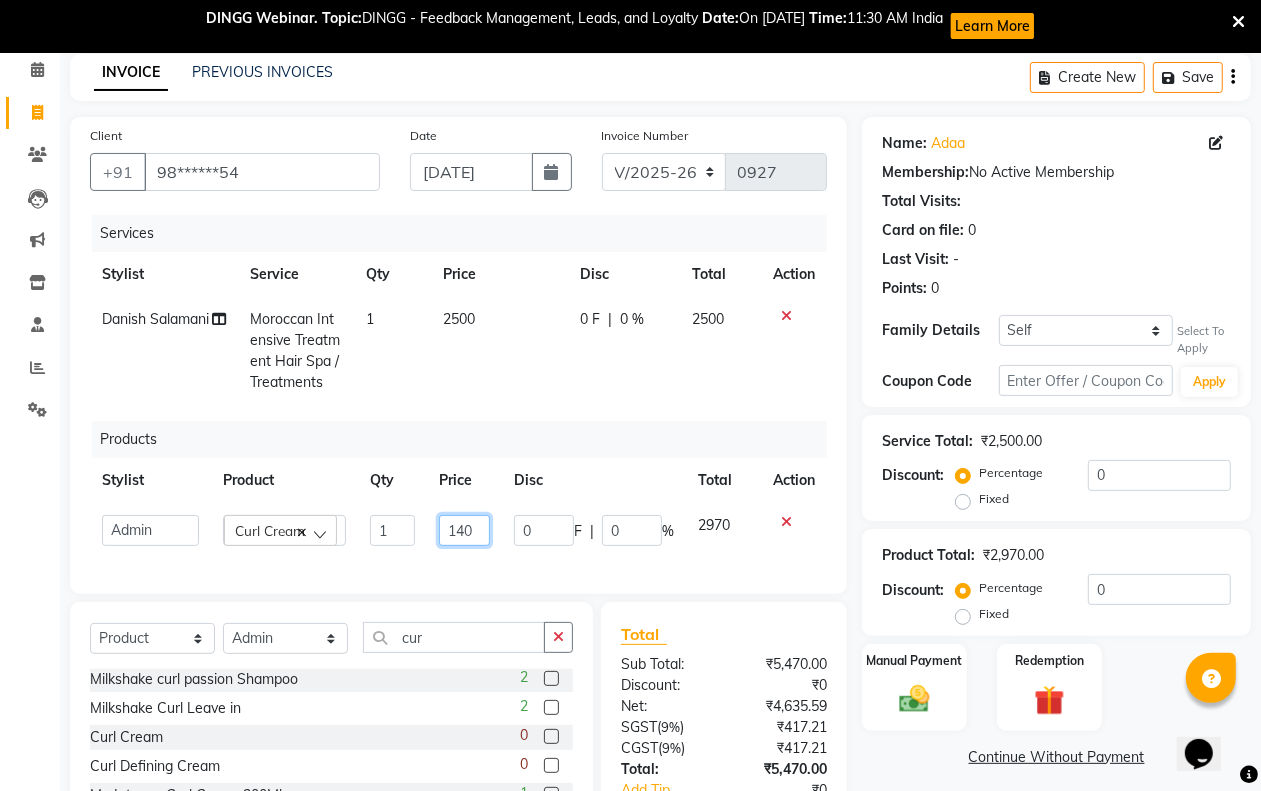 type on "1400" 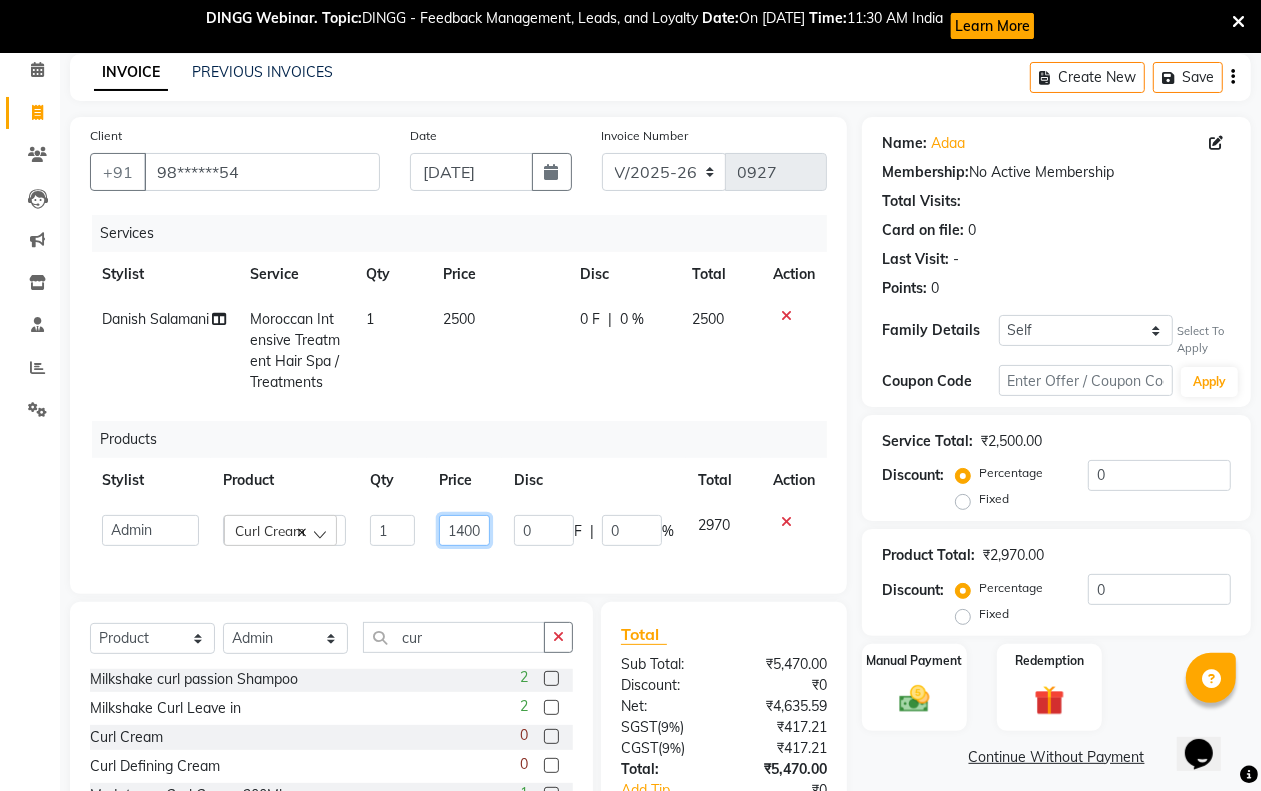 scroll, scrollTop: 0, scrollLeft: 1, axis: horizontal 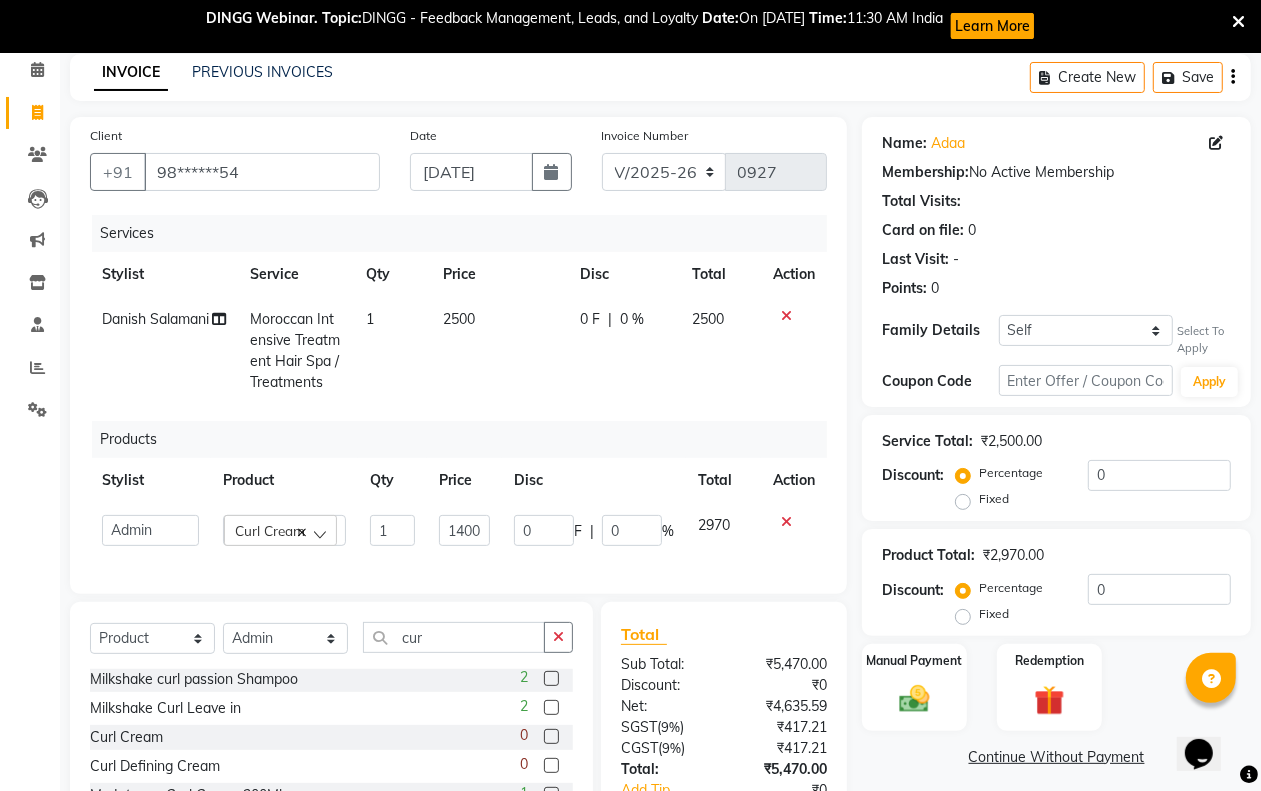 click on "Services Stylist Service Qty Price Disc Total Action Danish  Salamani Moroccan Intensive Treatment Hair Spa /Treatments 1 2500 0 F | 0 % 2500 Products Stylist Product Qty Price Disc Total Action  Admin   Anam  Sheikh    Arifa Shaikh   Danish  Salamani   Farida   Fatima Kasbe   Namya salian   Rashi Mayur   Sakina Rupani   Shefali  shetty   Shuaib Salamani   Sumaiya sayed   Sushma Pelage   Curl Cream  1 1400 0 F | 0 % 2970" 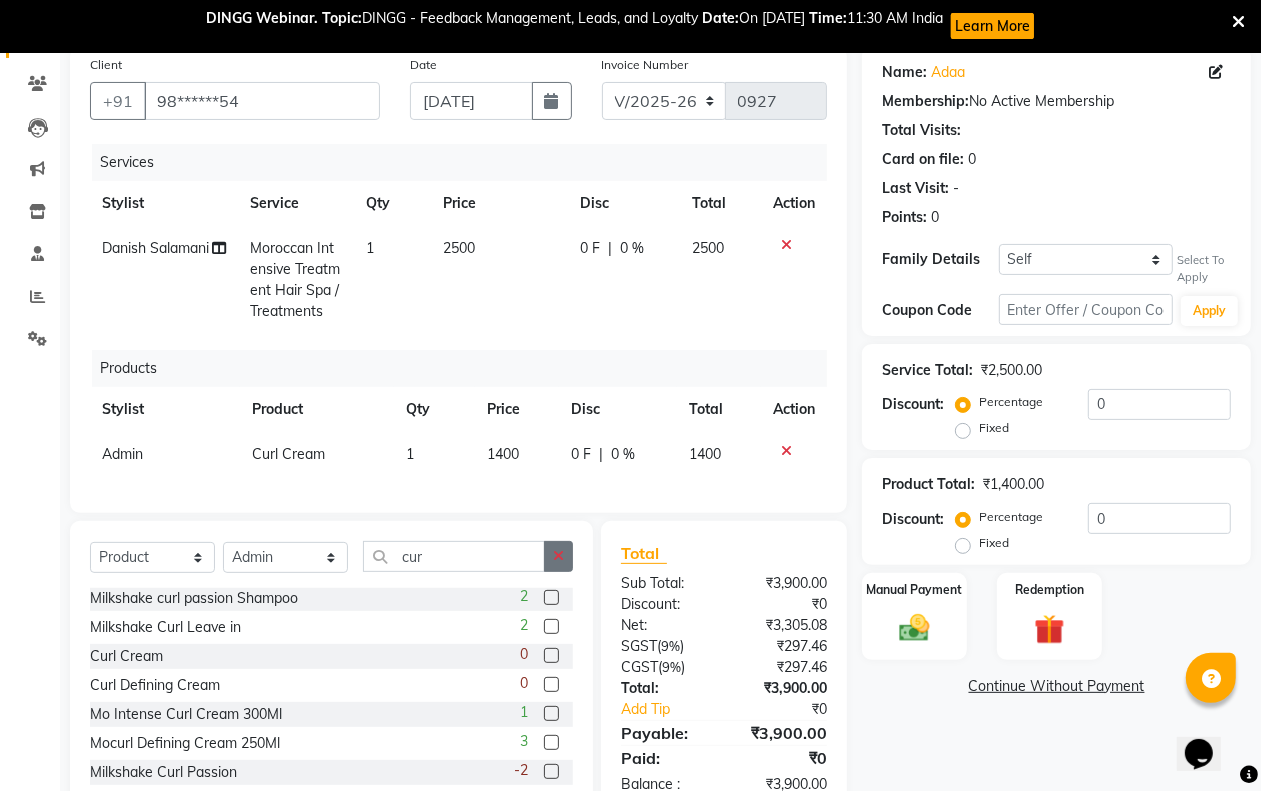 scroll, scrollTop: 230, scrollLeft: 0, axis: vertical 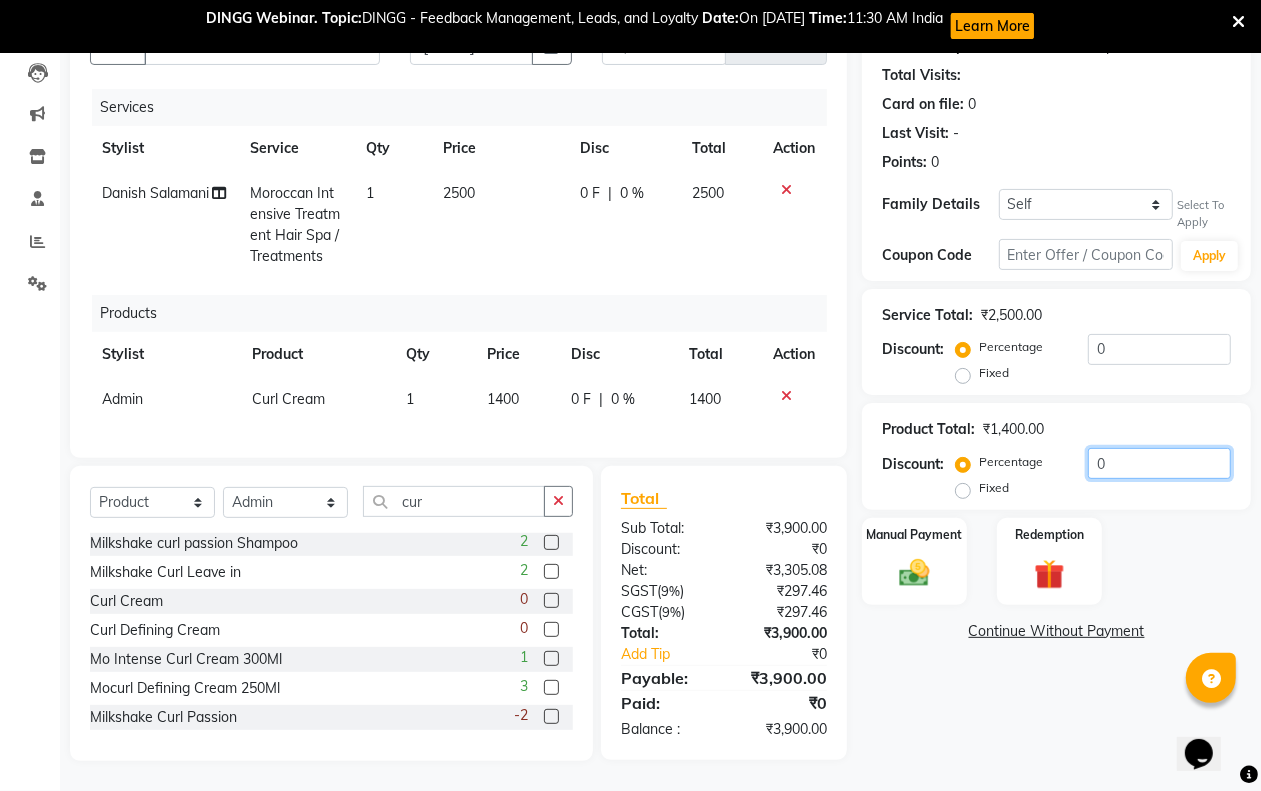 click on "0" 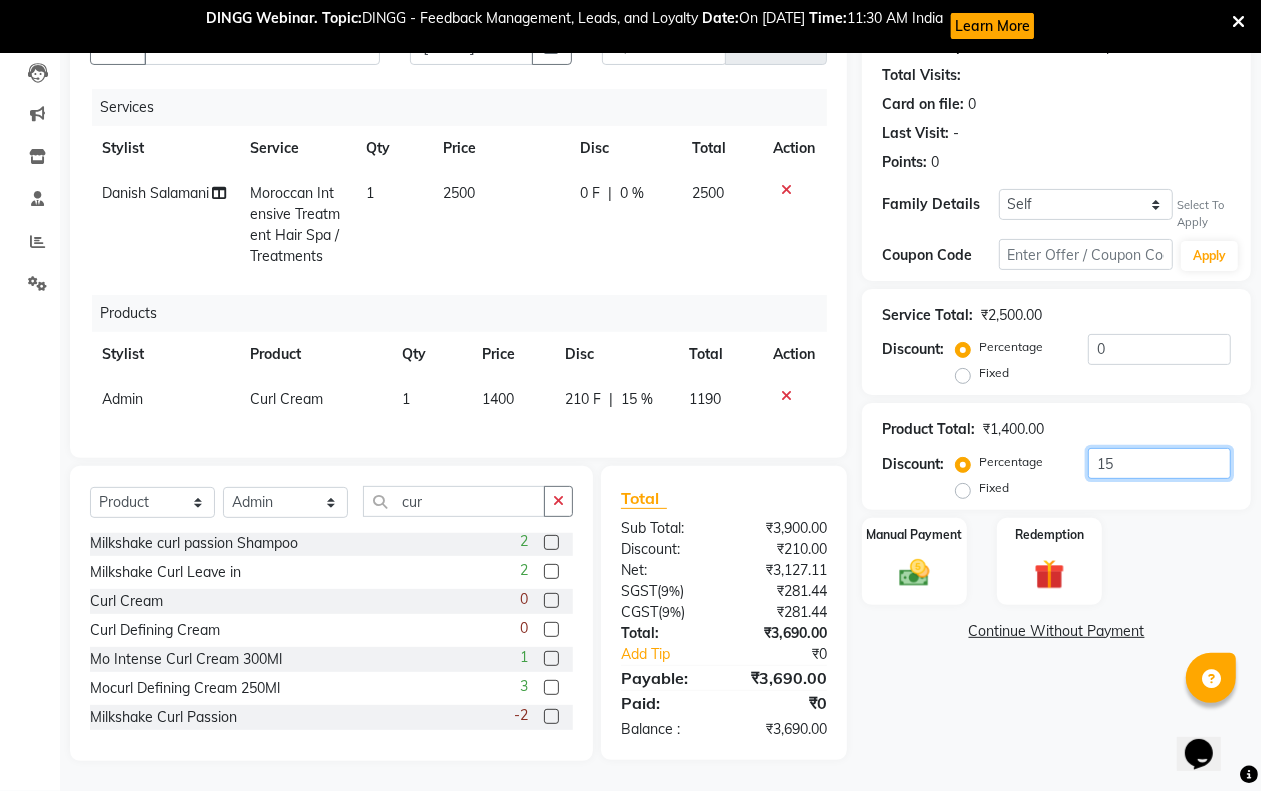 type on "1" 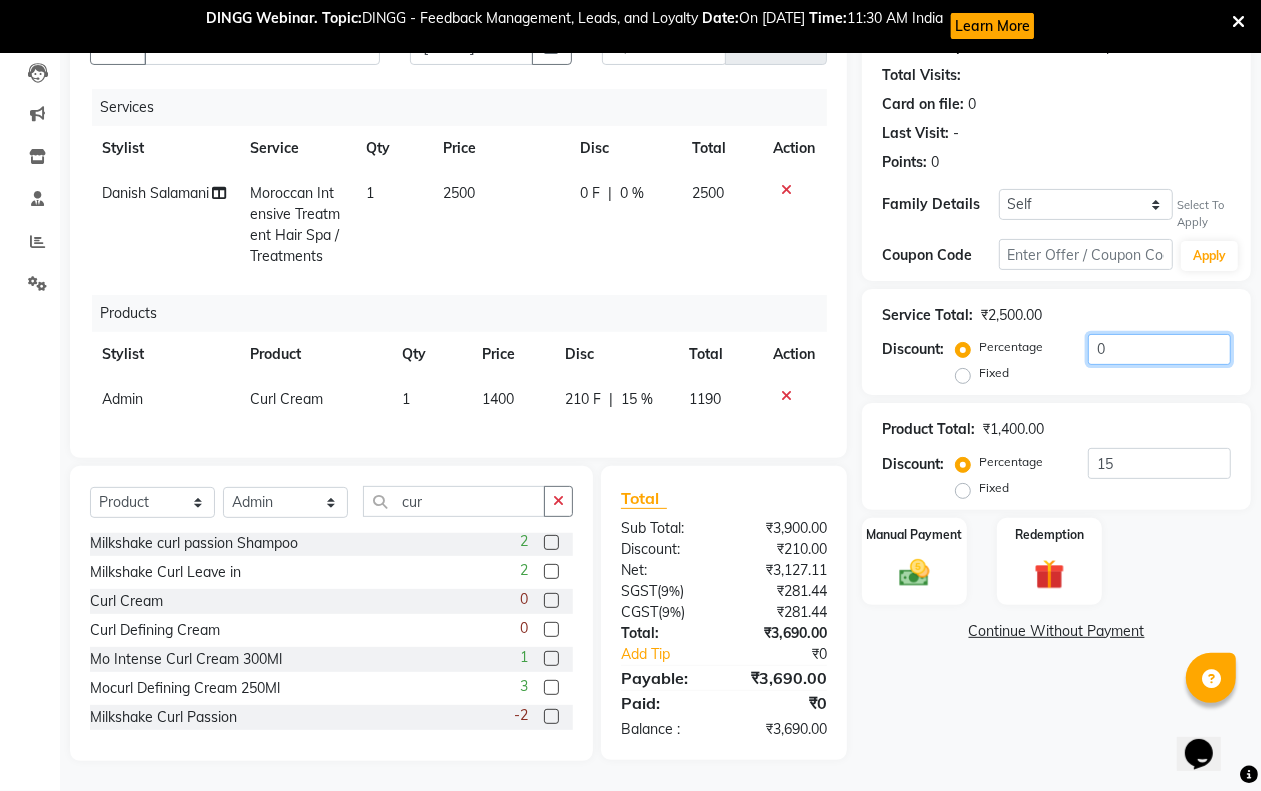 click on "0" 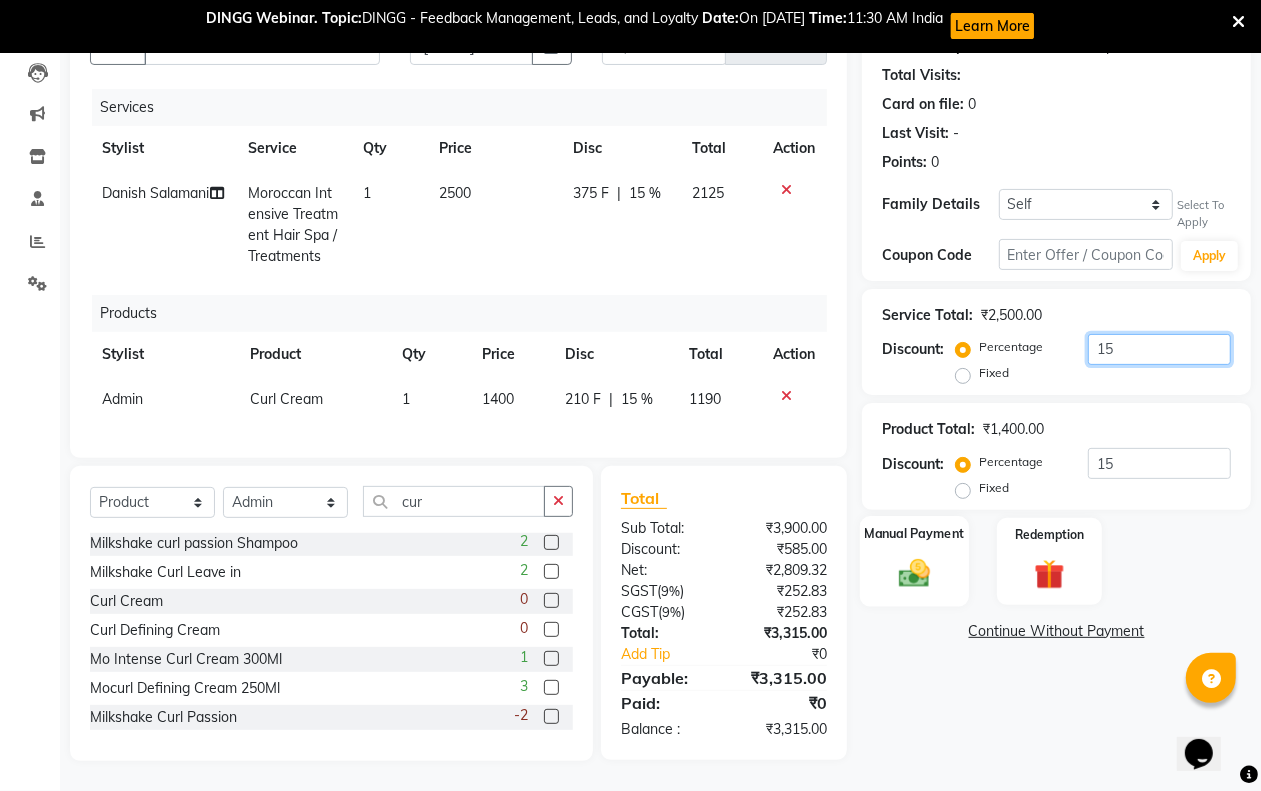 type on "15" 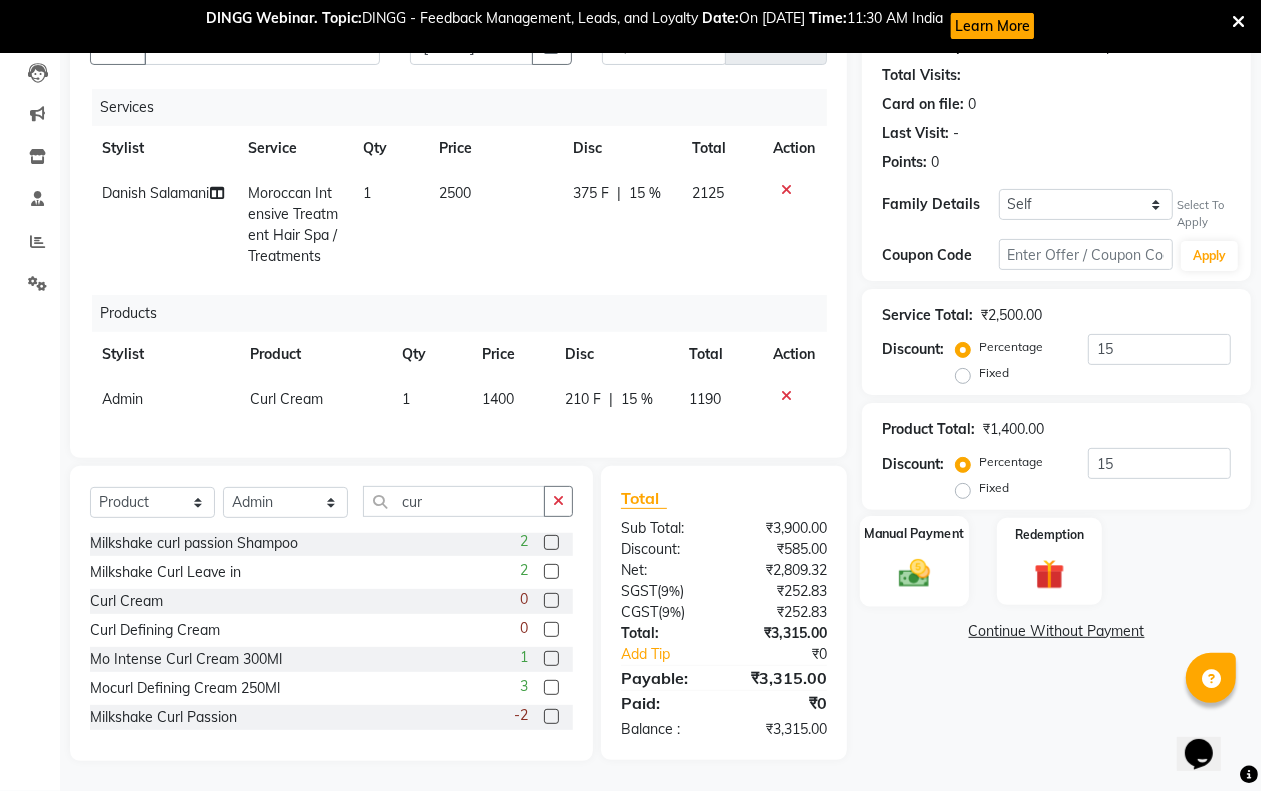 click 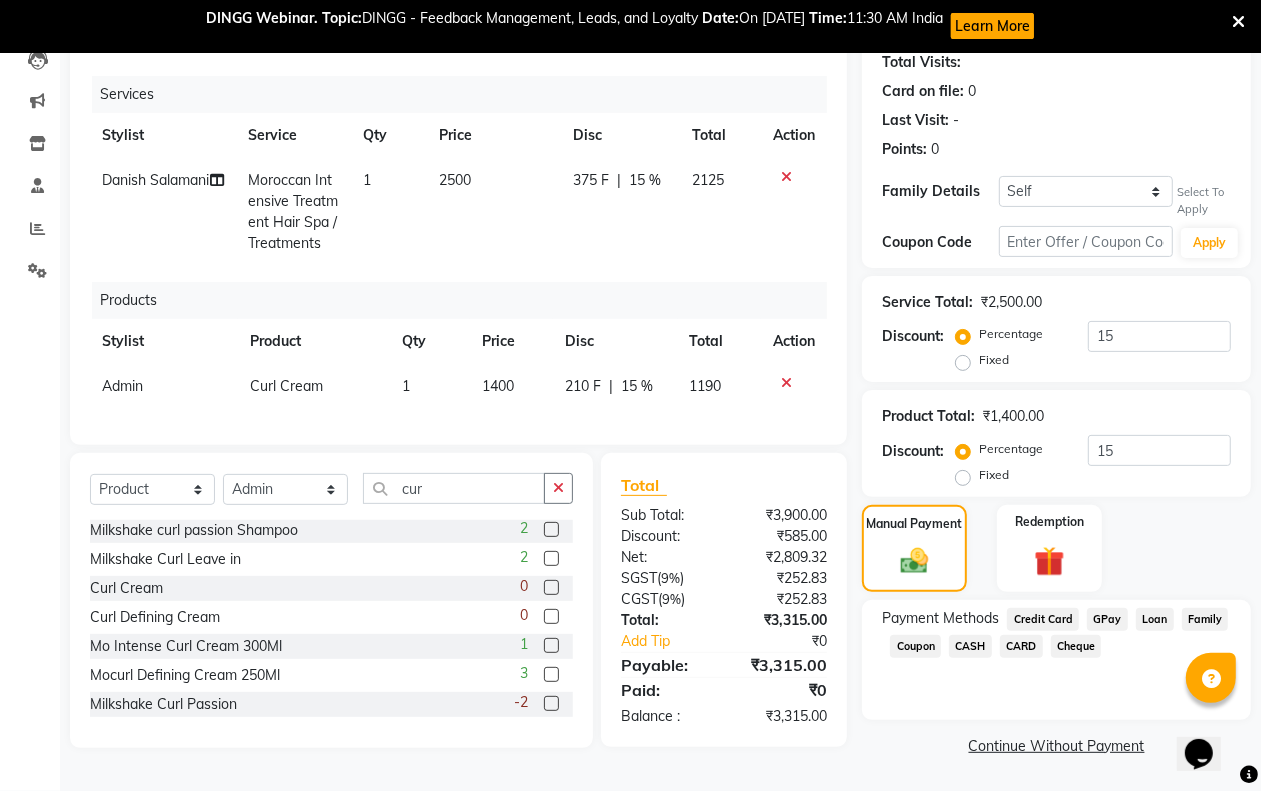 click on "CARD" 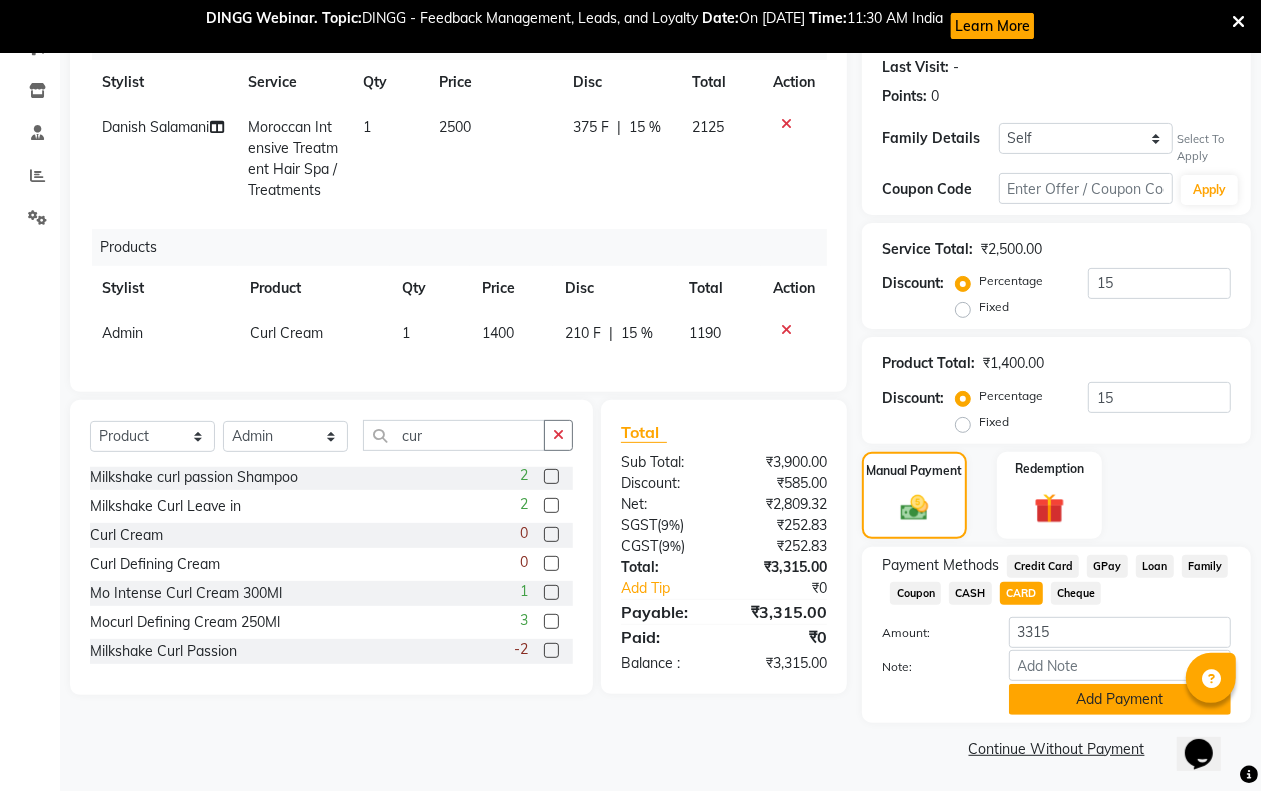 click on "Add Payment" 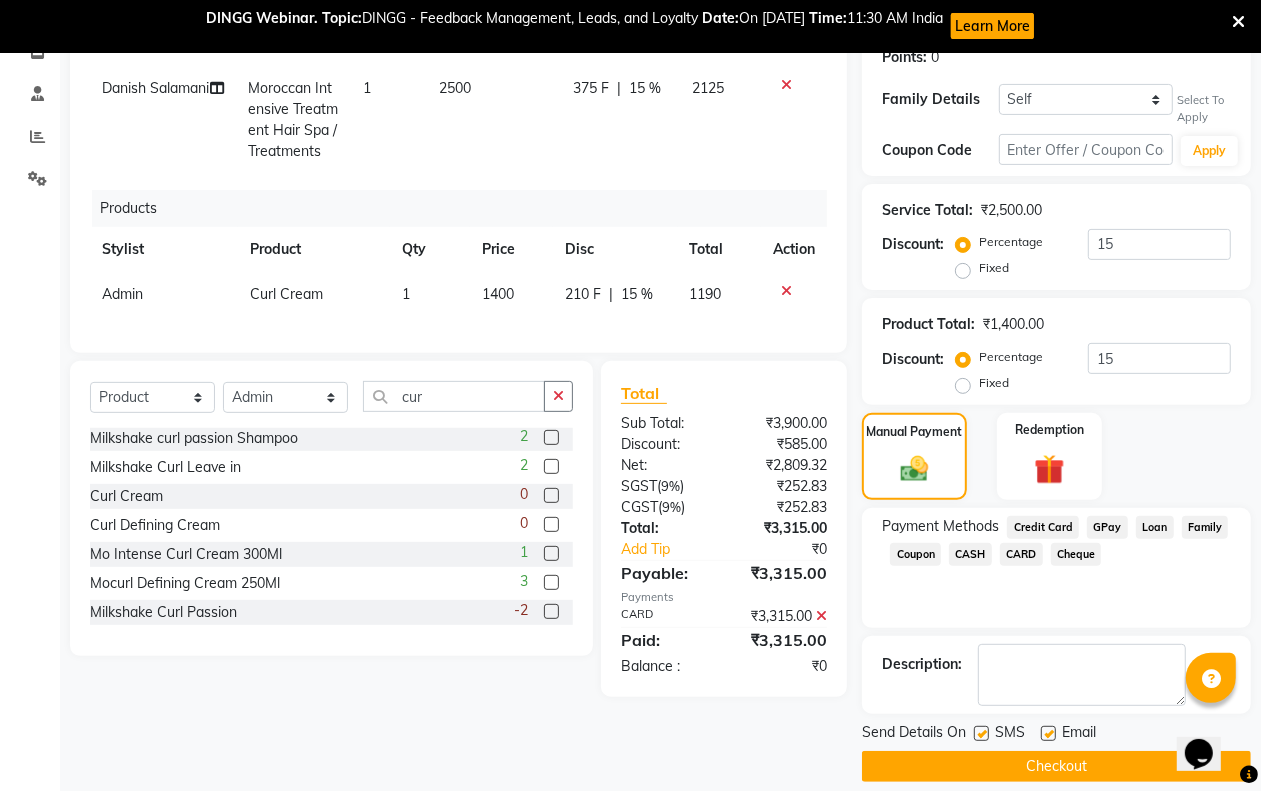 scroll, scrollTop: 337, scrollLeft: 0, axis: vertical 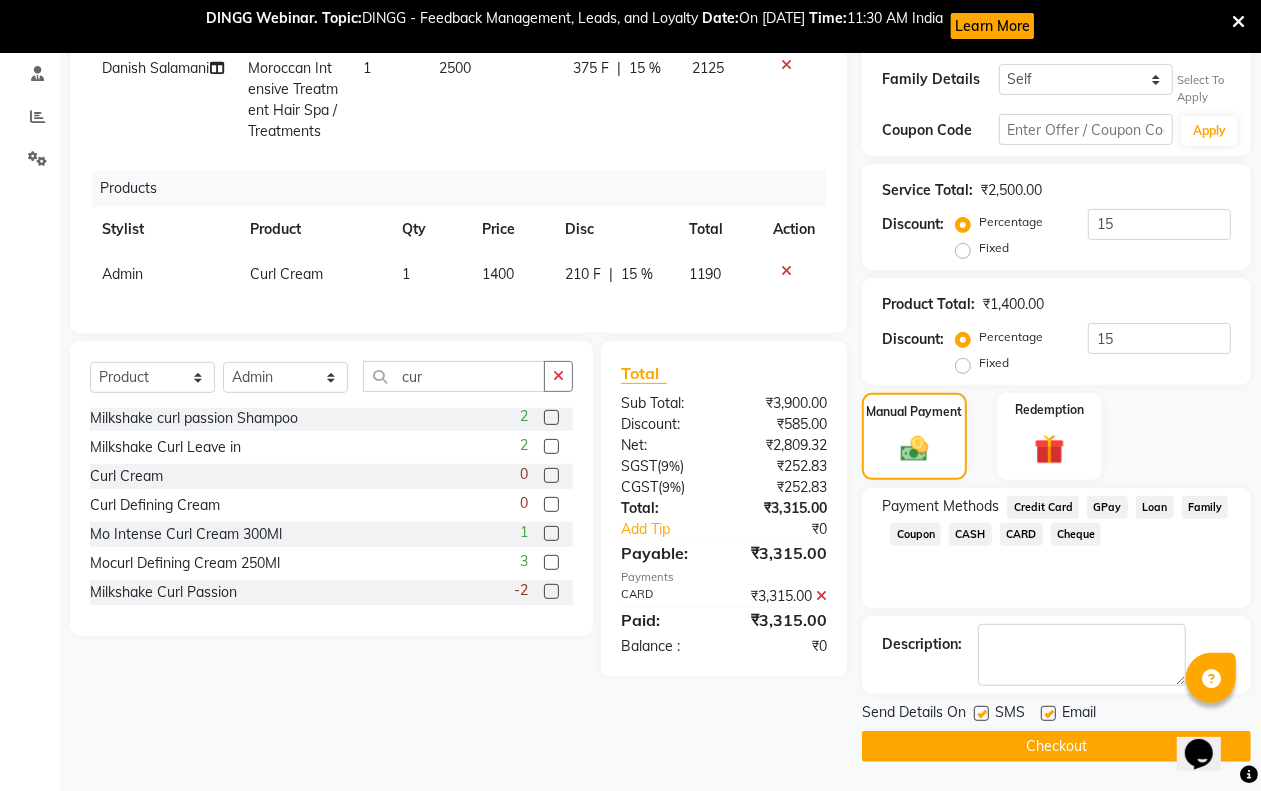 click on "Checkout" 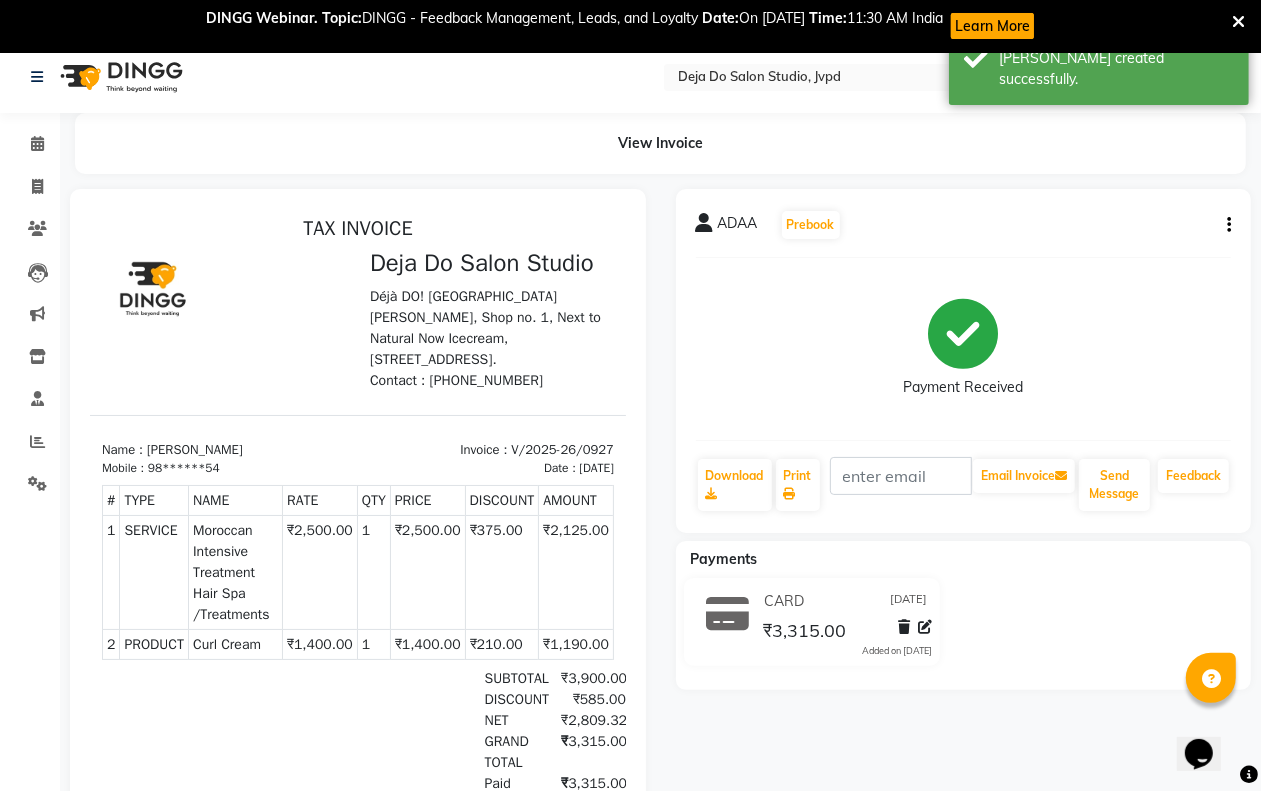 scroll, scrollTop: 0, scrollLeft: 0, axis: both 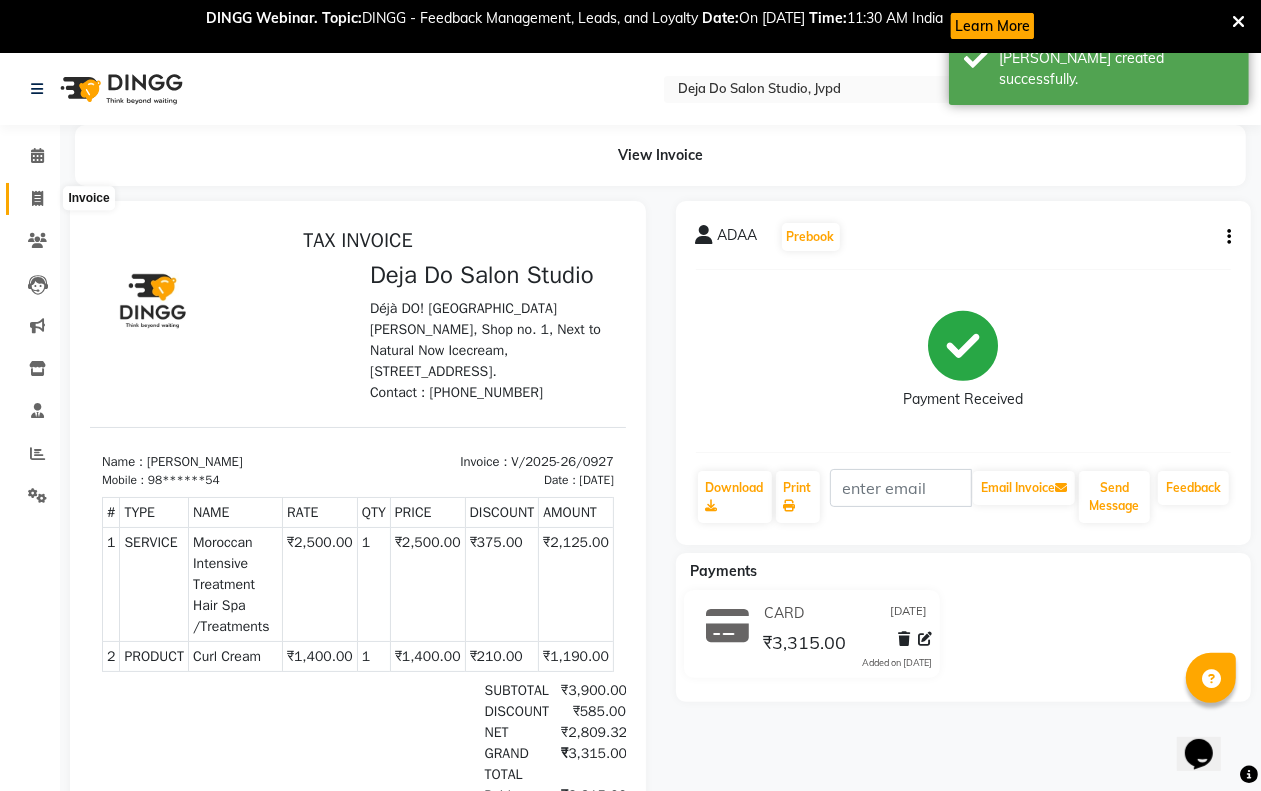 click 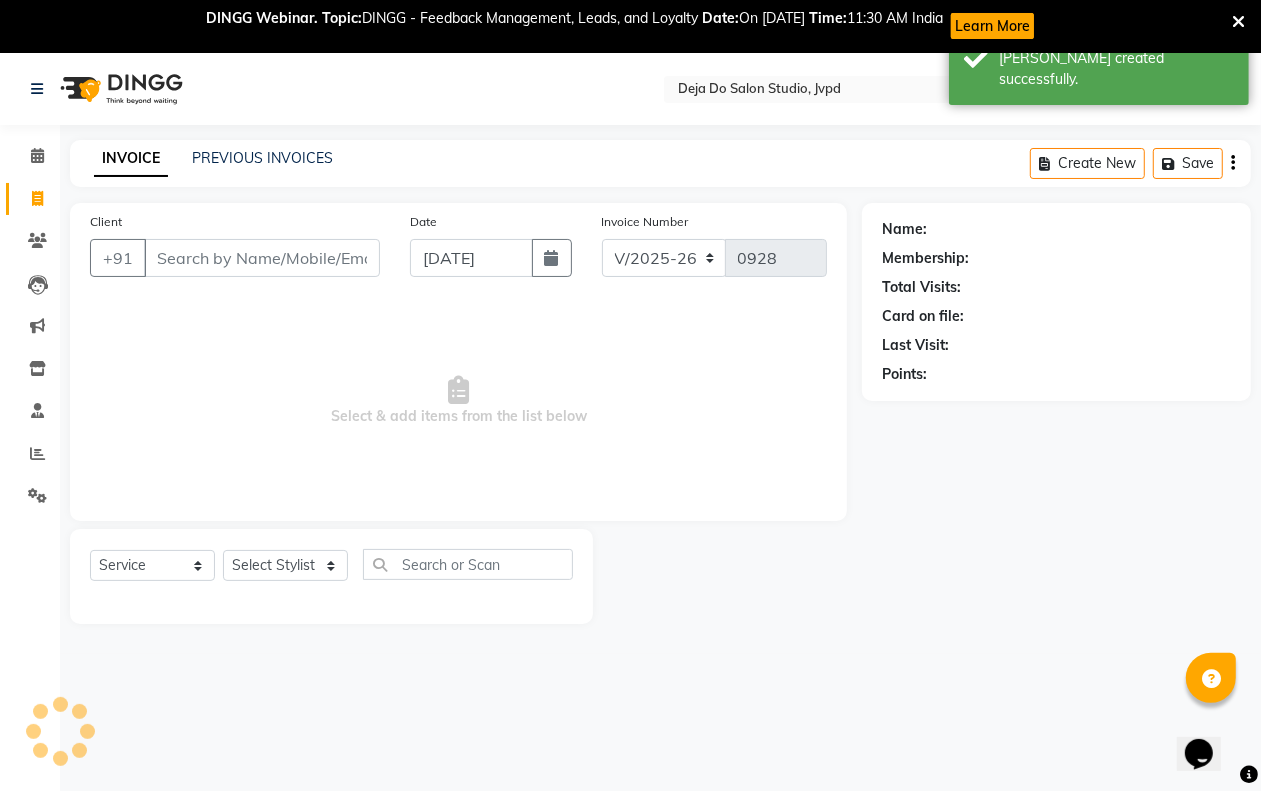 scroll, scrollTop: 52, scrollLeft: 0, axis: vertical 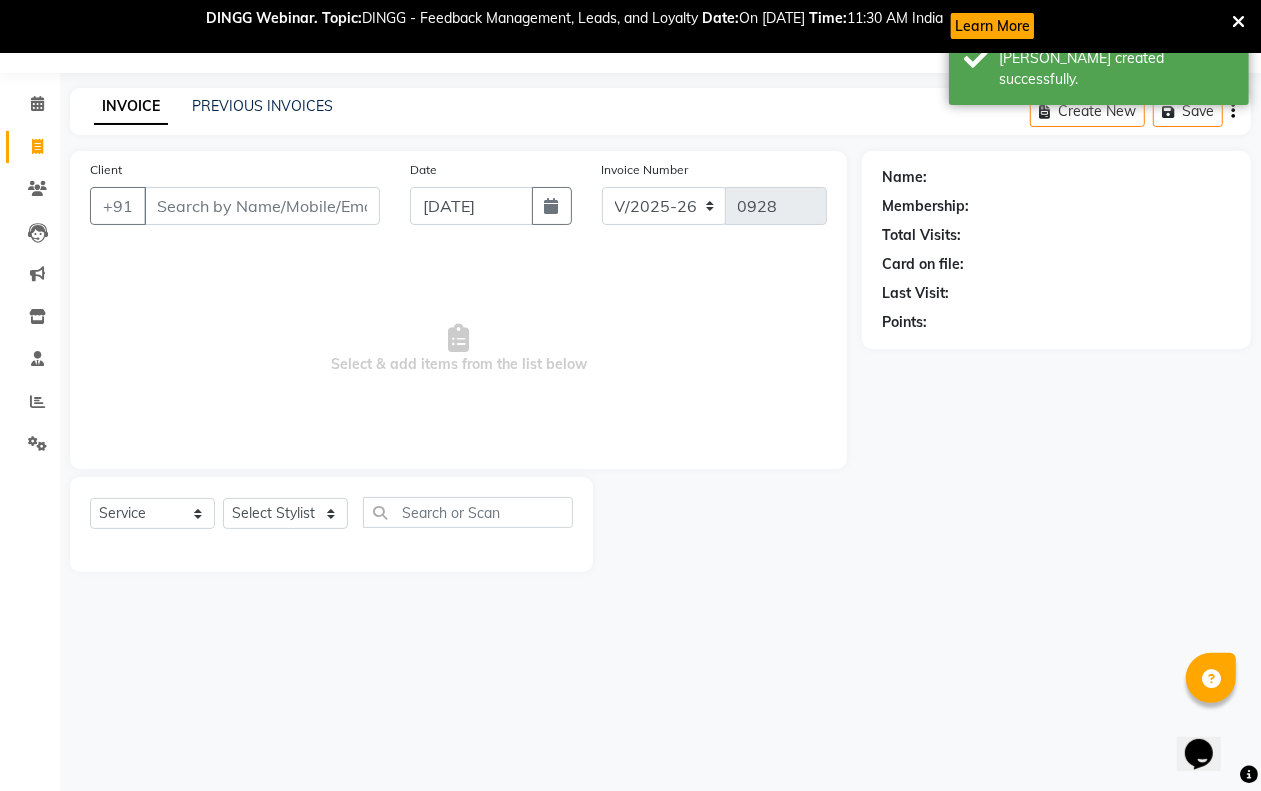 click on "Client" at bounding box center [262, 206] 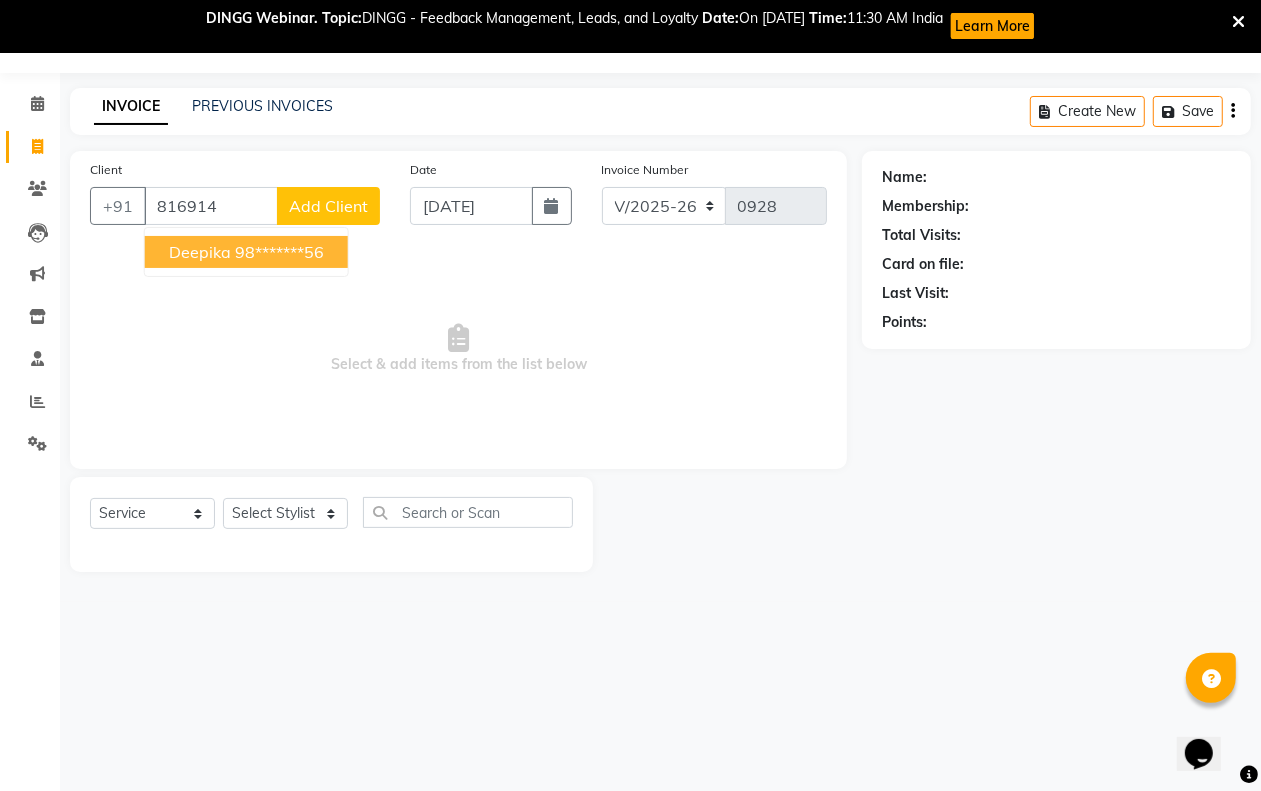 click on "98*******56" at bounding box center (279, 252) 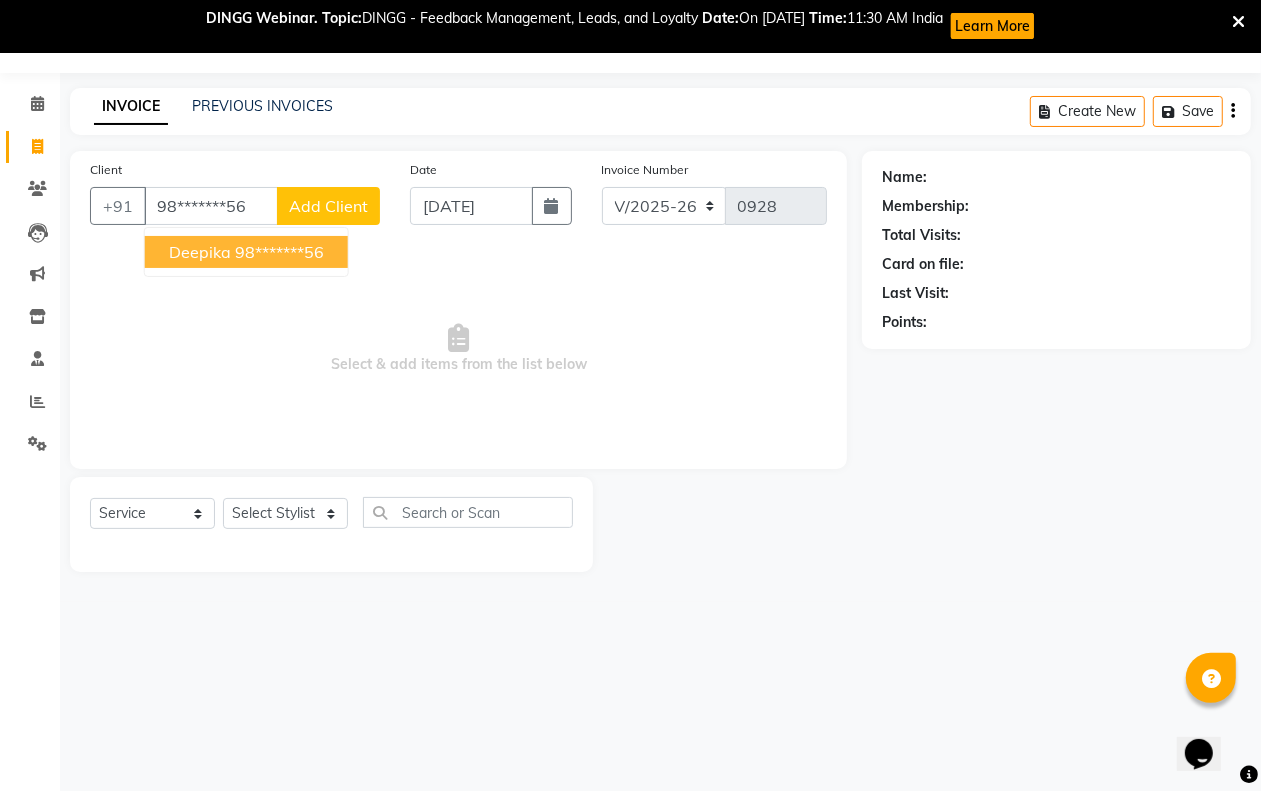 type on "98*******56" 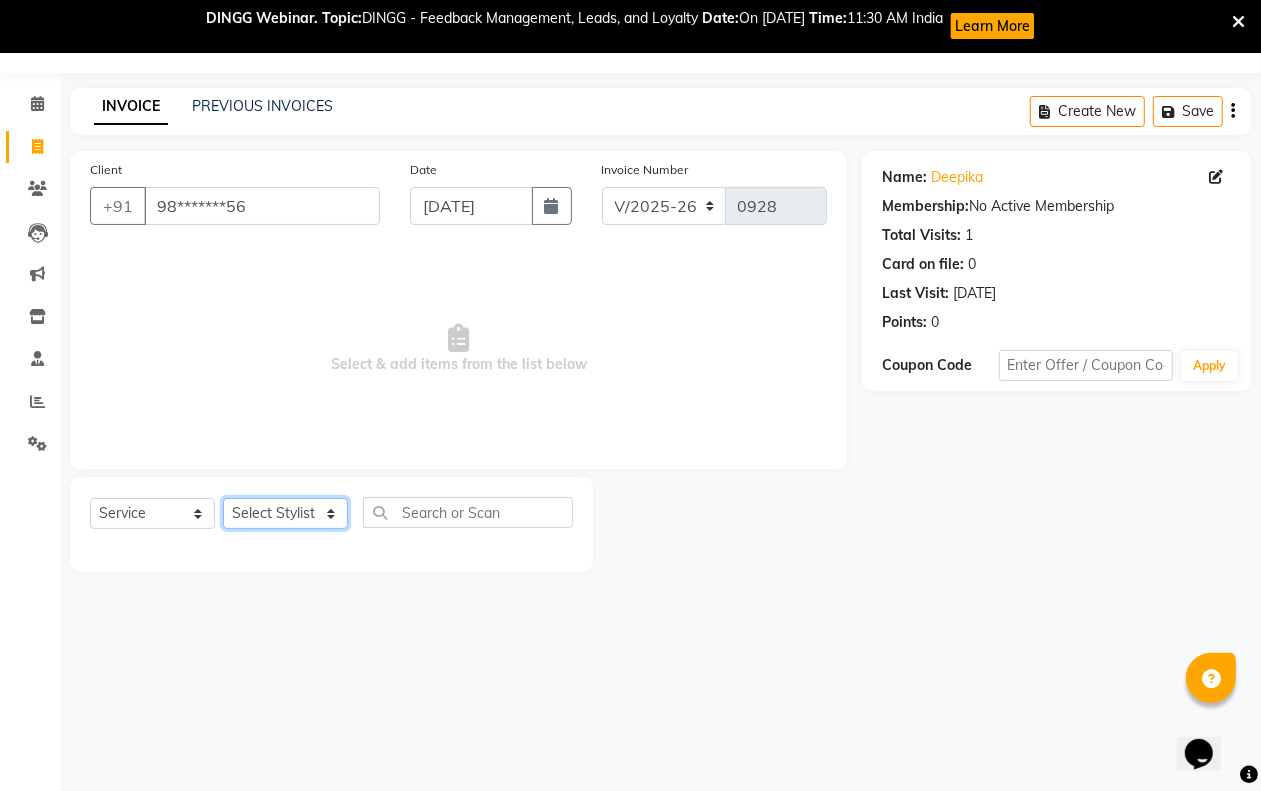 click on "Select Stylist Admin Anam  Sheikh  Arifa Shaikh Danish  Salamani Farida Fatima Kasbe Namya salian Rashi Mayur Sakina Rupani Shefali  shetty Shuaib Salamani Sumaiya sayed Sushma Pelage" 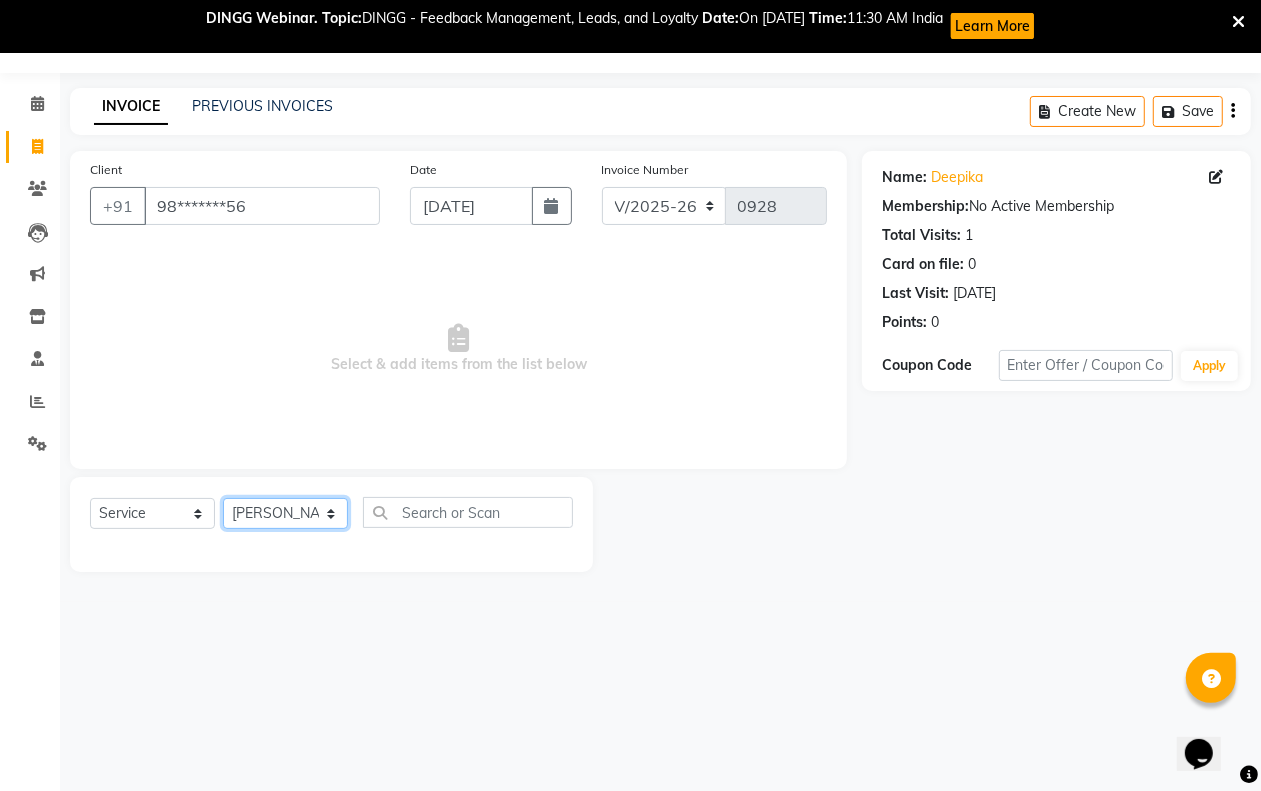 click on "Select Stylist Admin Anam  Sheikh  Arifa Shaikh Danish  Salamani Farida Fatima Kasbe Namya salian Rashi Mayur Sakina Rupani Shefali  shetty Shuaib Salamani Sumaiya sayed Sushma Pelage" 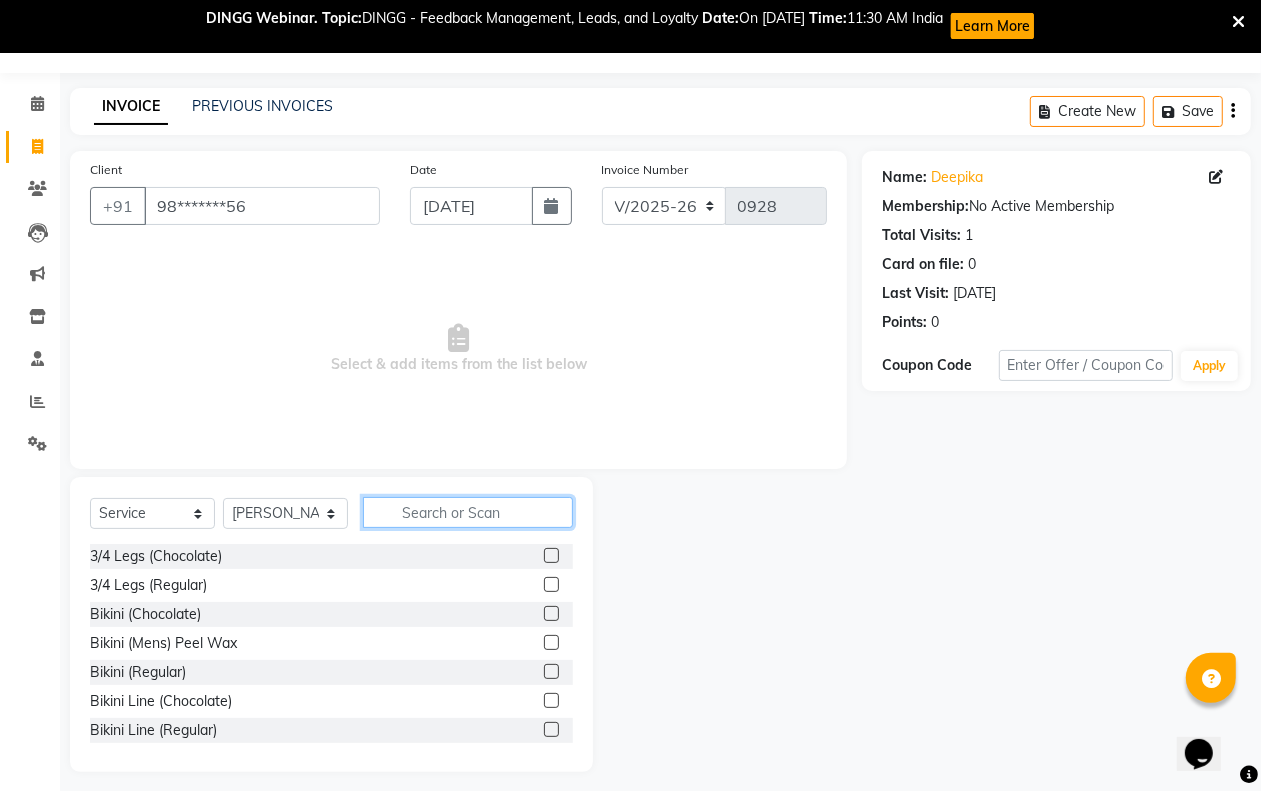 click 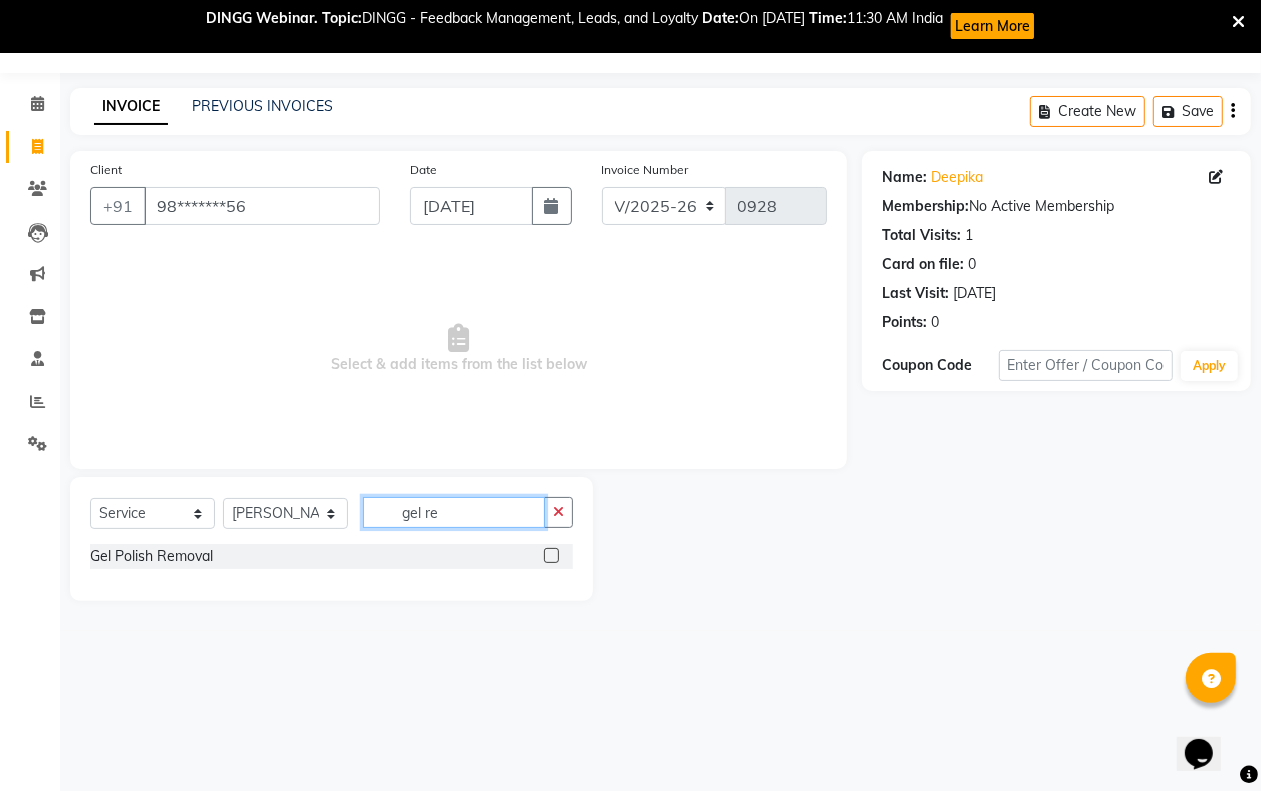 type on "gel re" 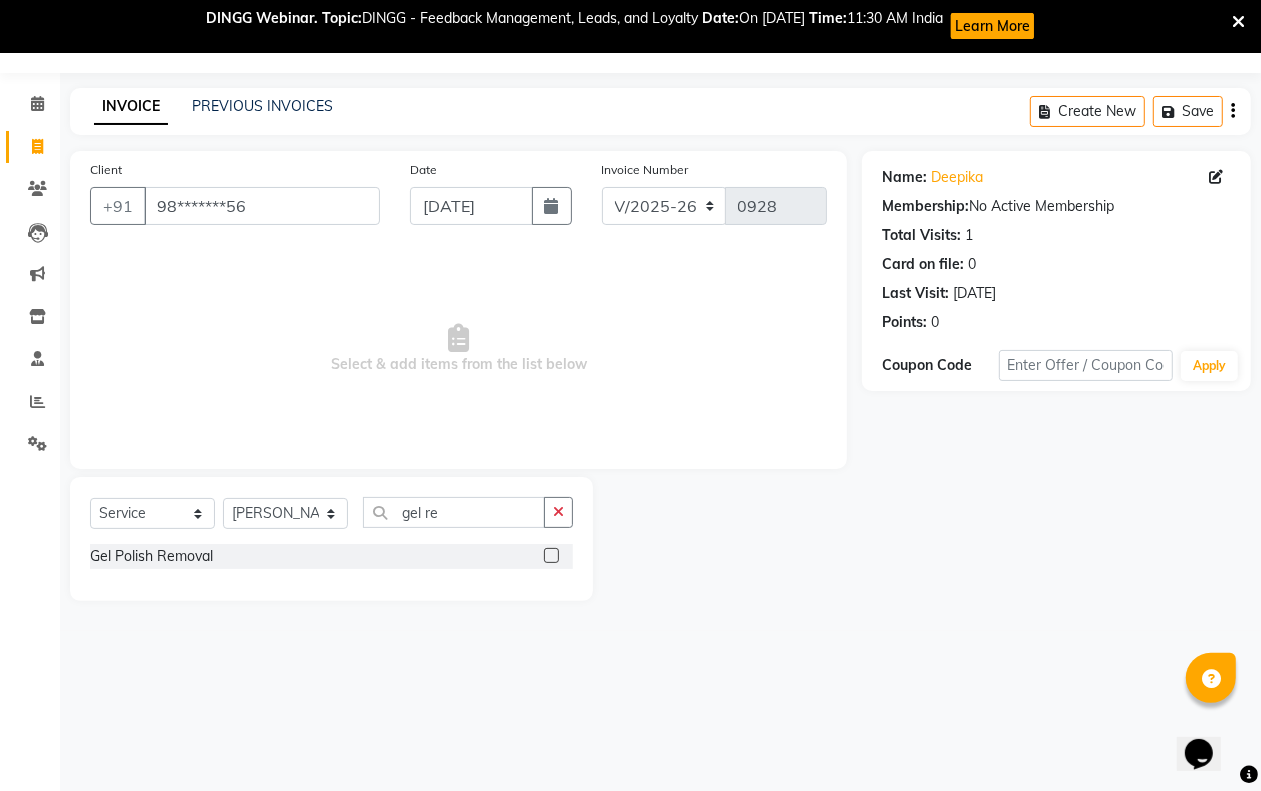 click 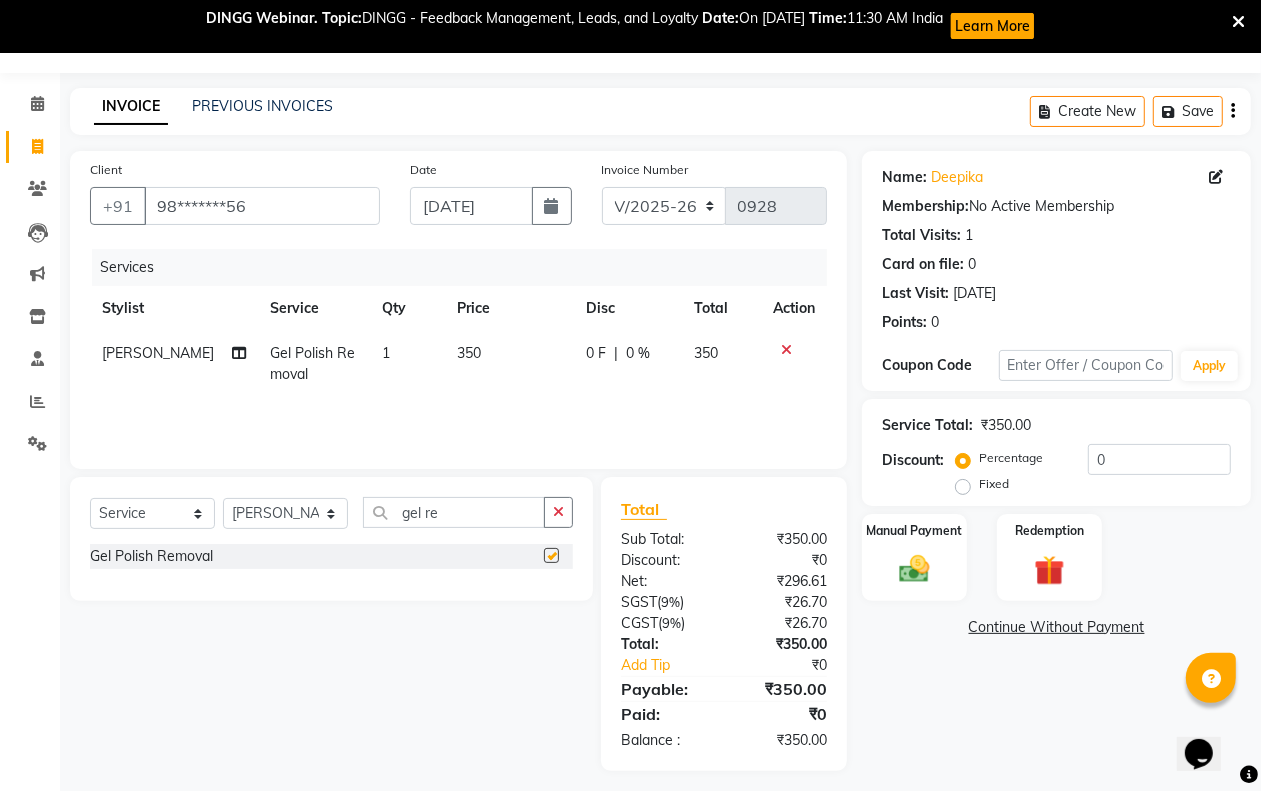 checkbox on "false" 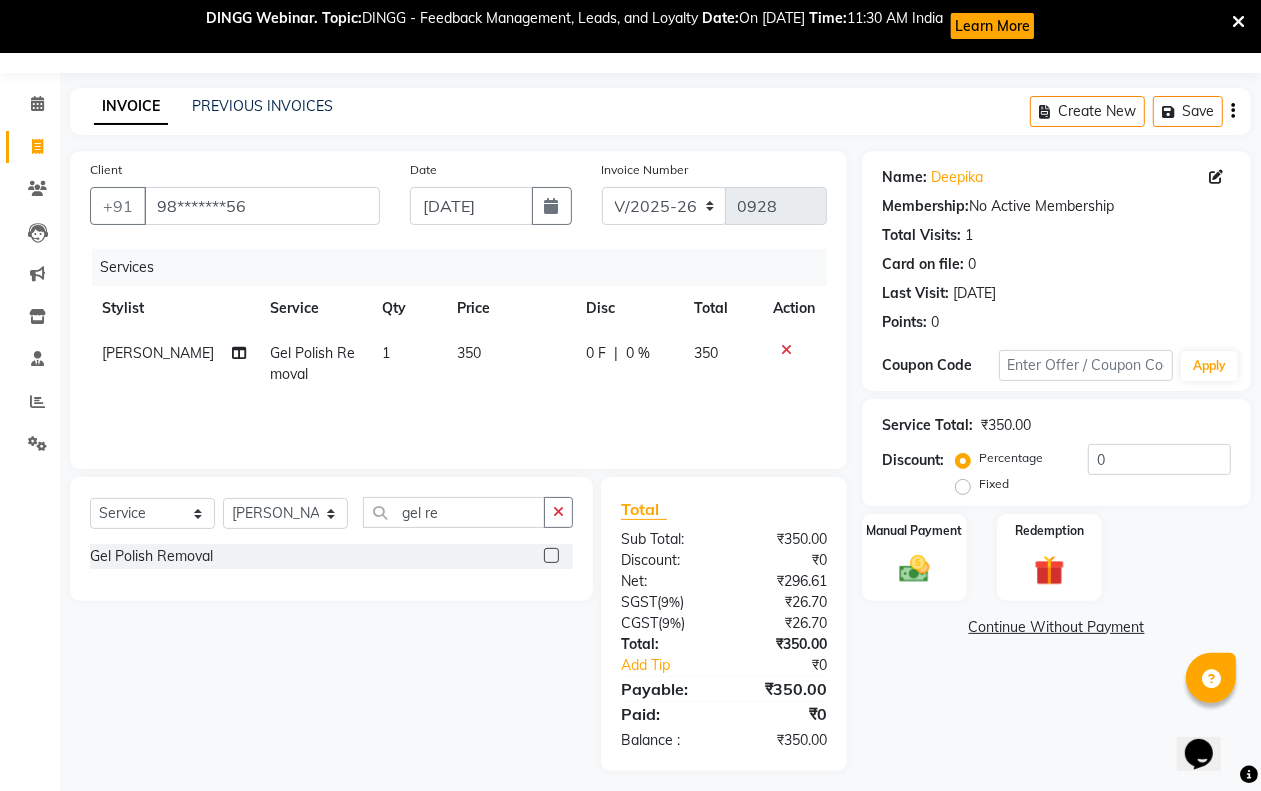click on "350" 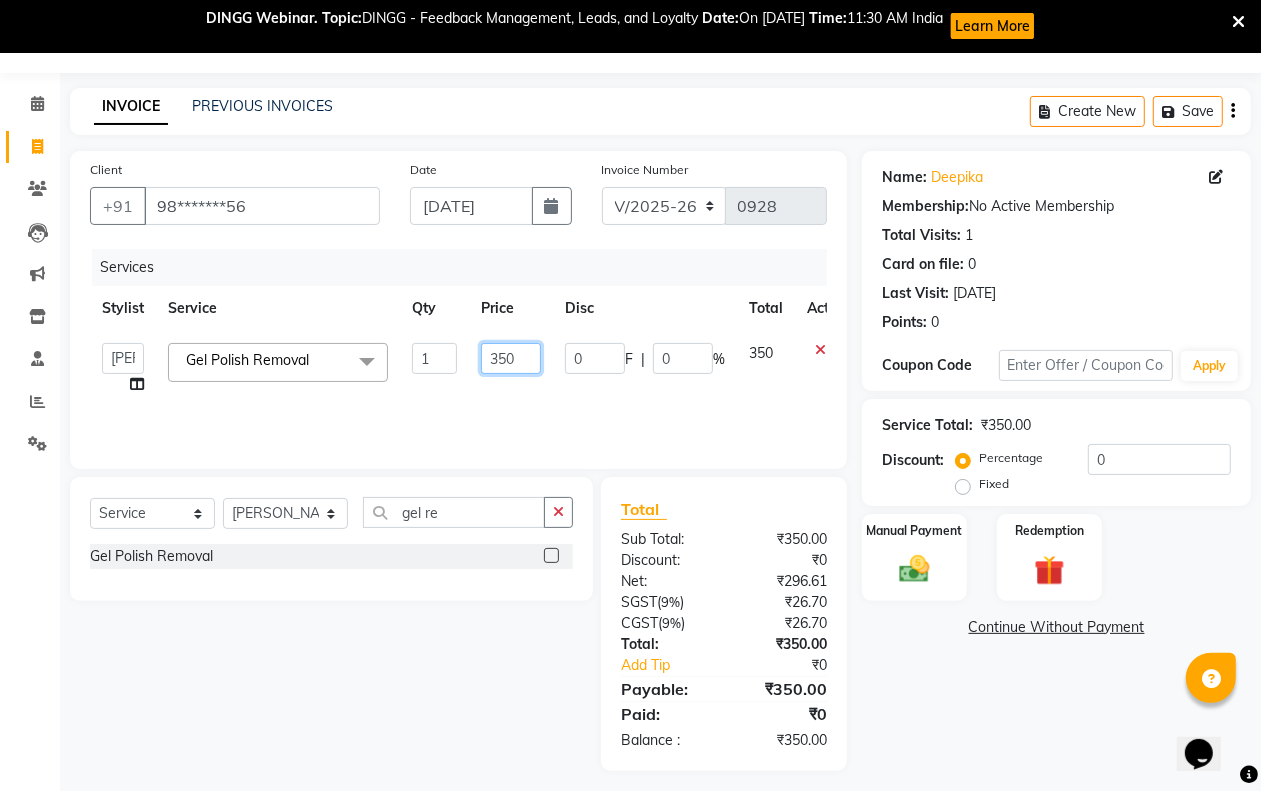 click on "350" 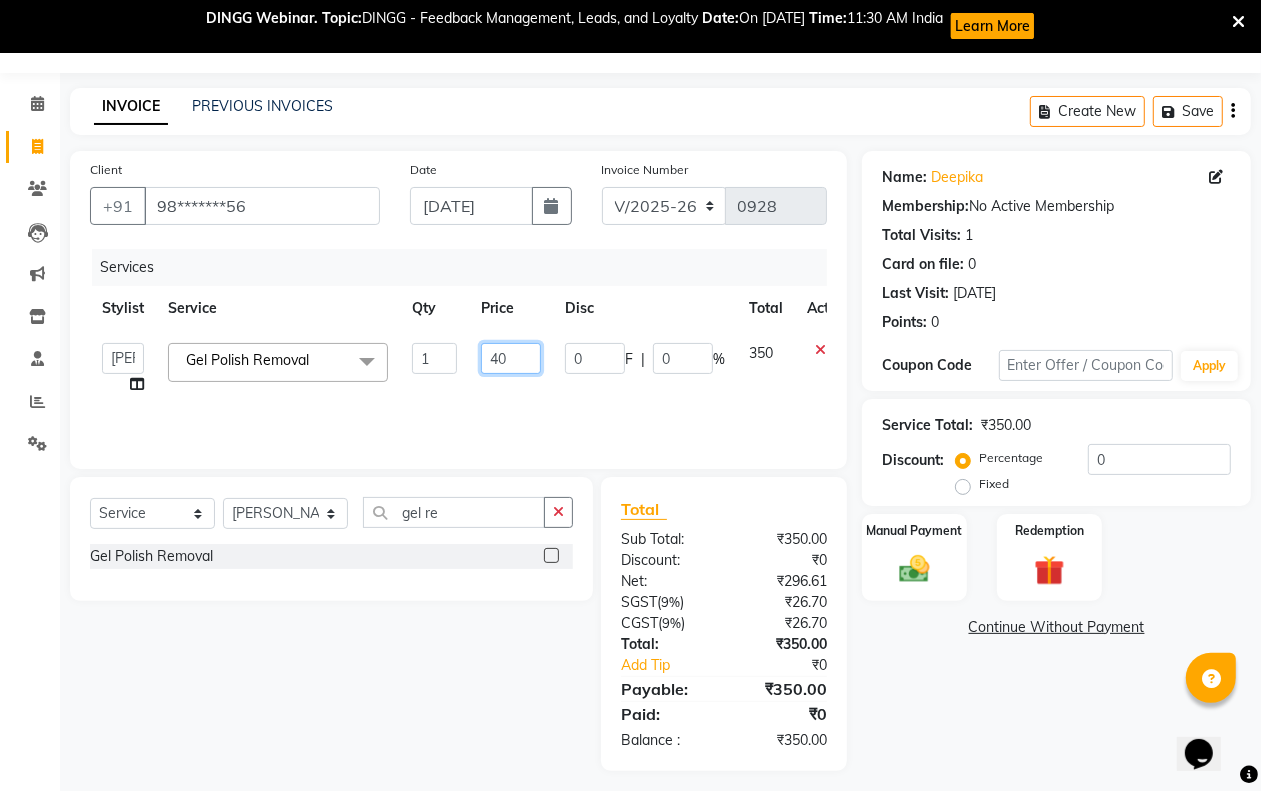 type on "400" 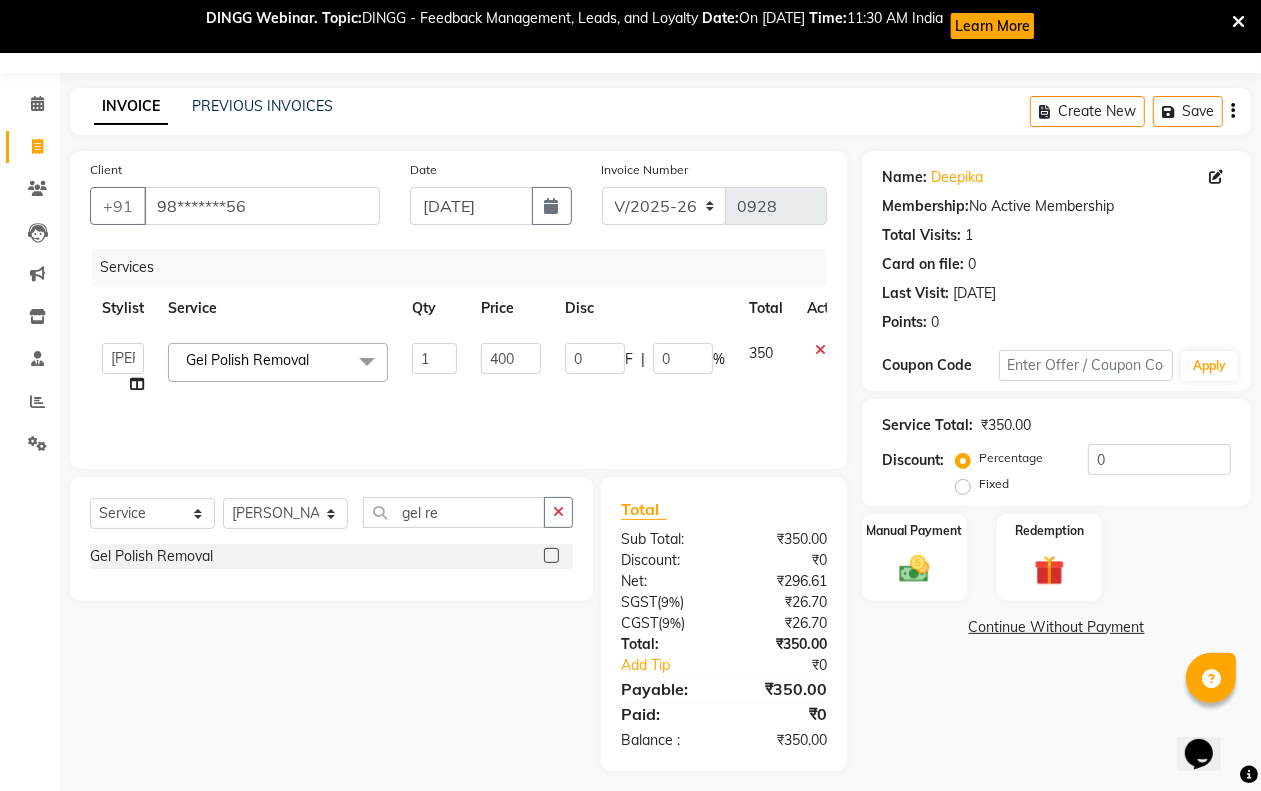 click on "400" 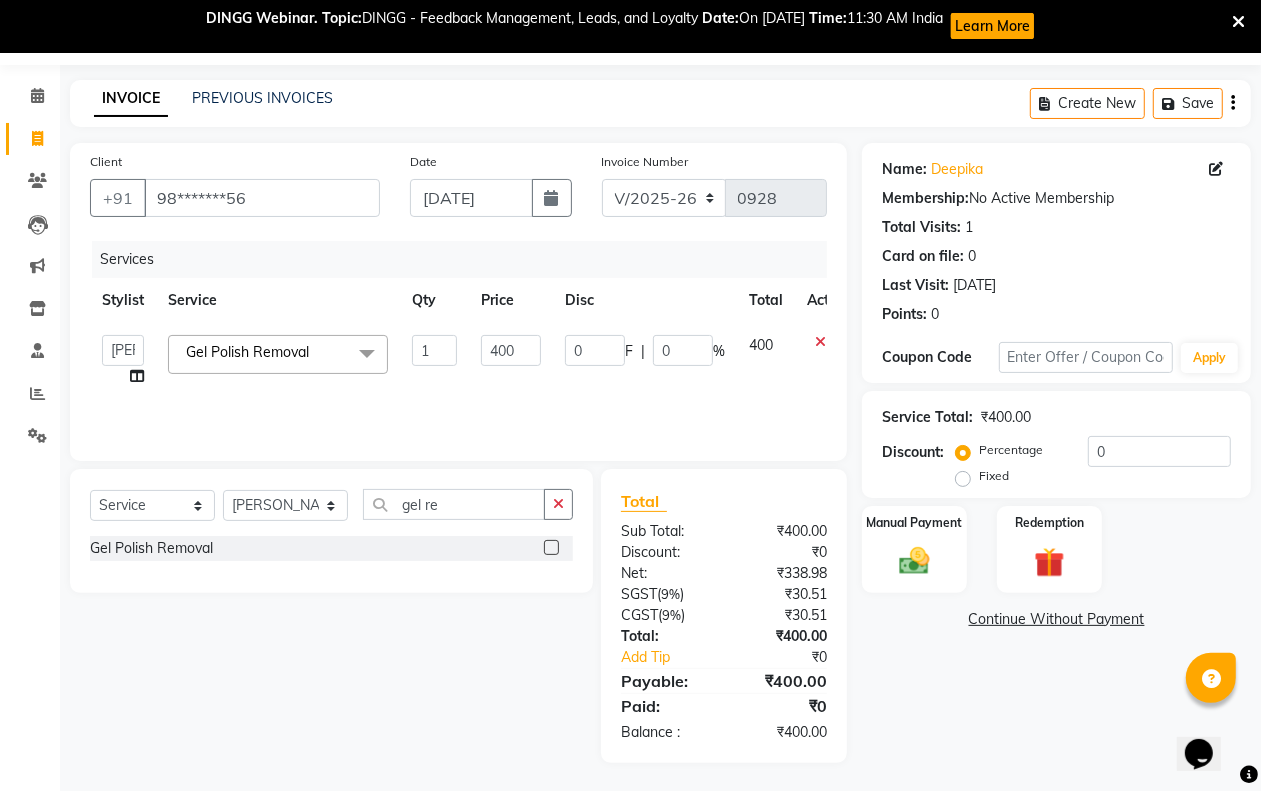 scroll, scrollTop: 61, scrollLeft: 0, axis: vertical 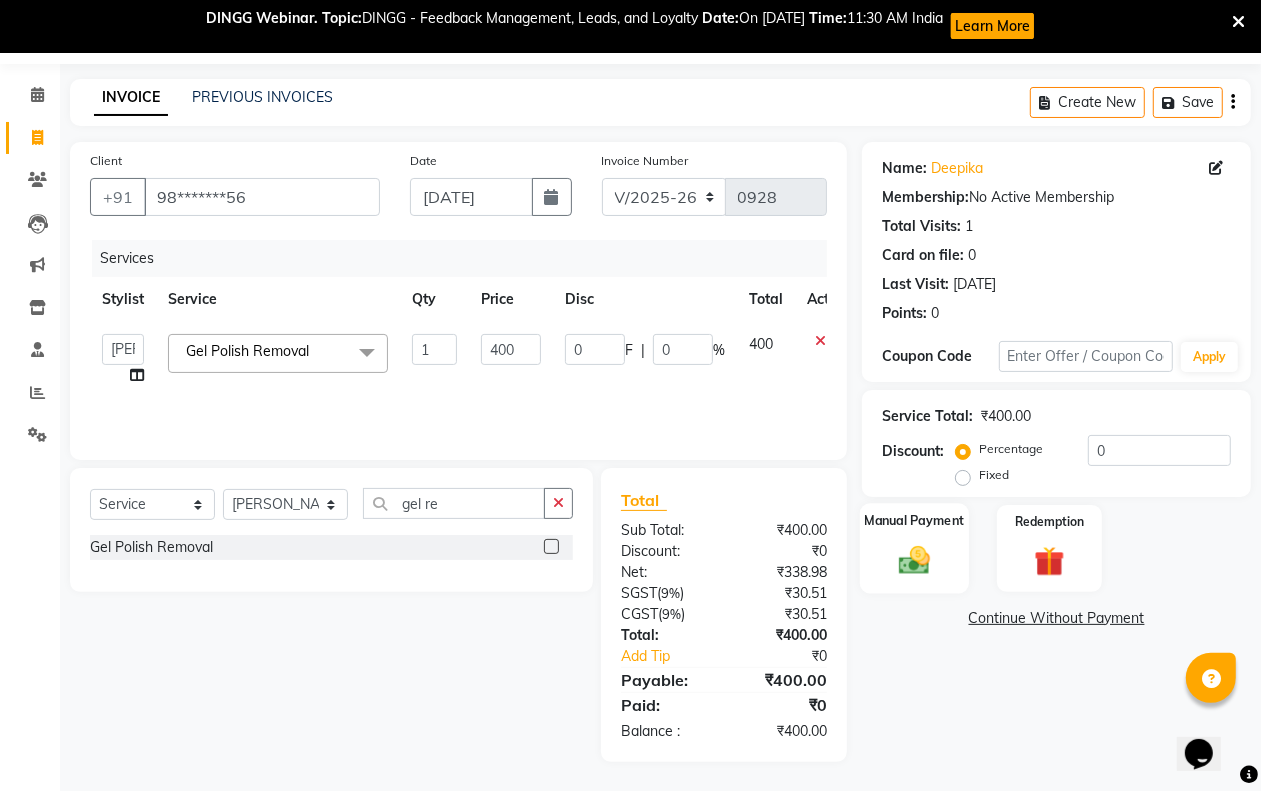 click 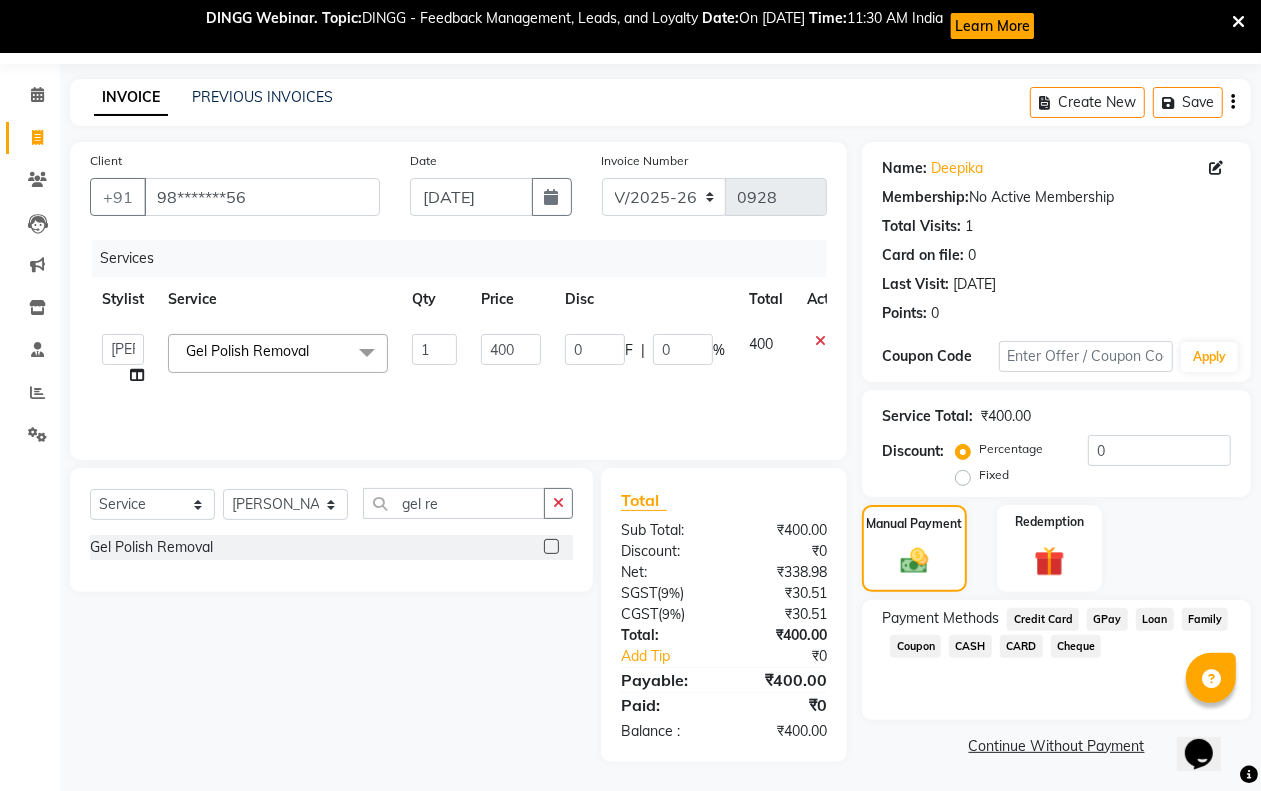 click on "GPay" 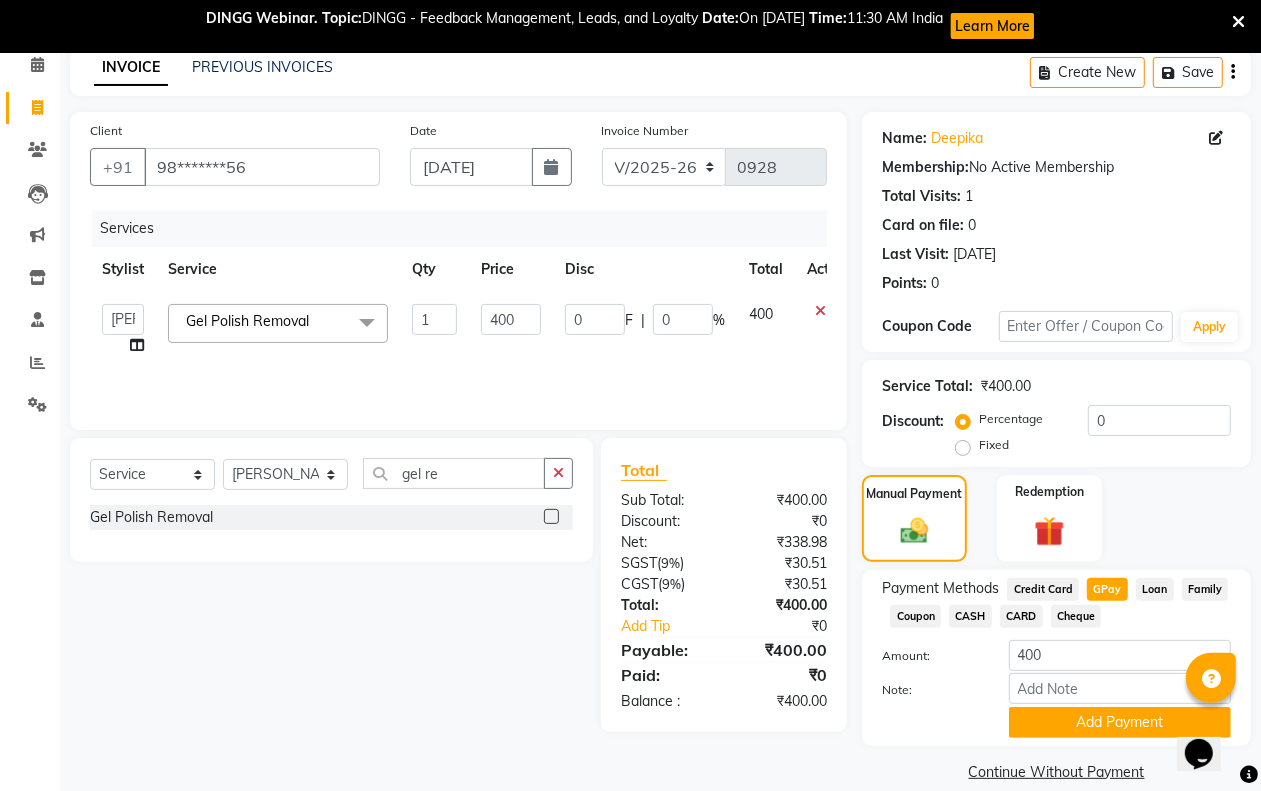 scroll, scrollTop: 115, scrollLeft: 0, axis: vertical 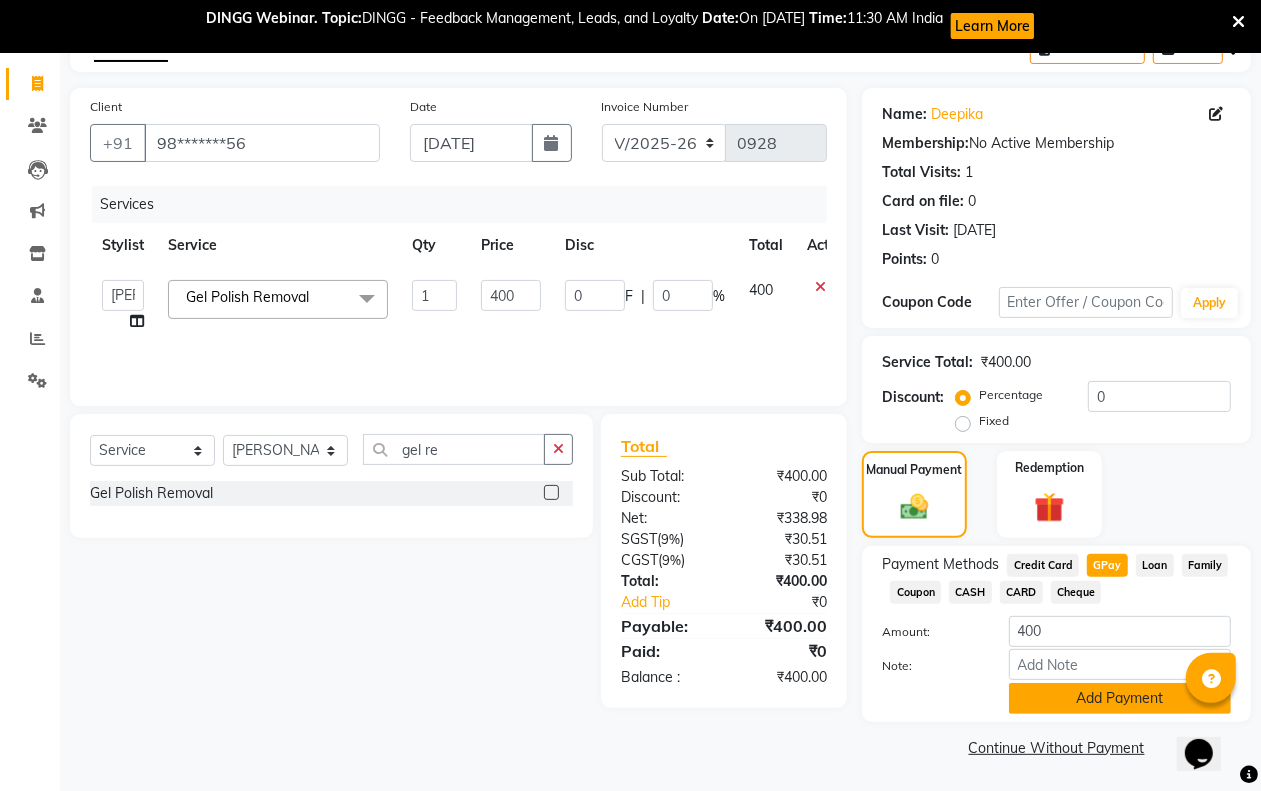 click on "Add Payment" 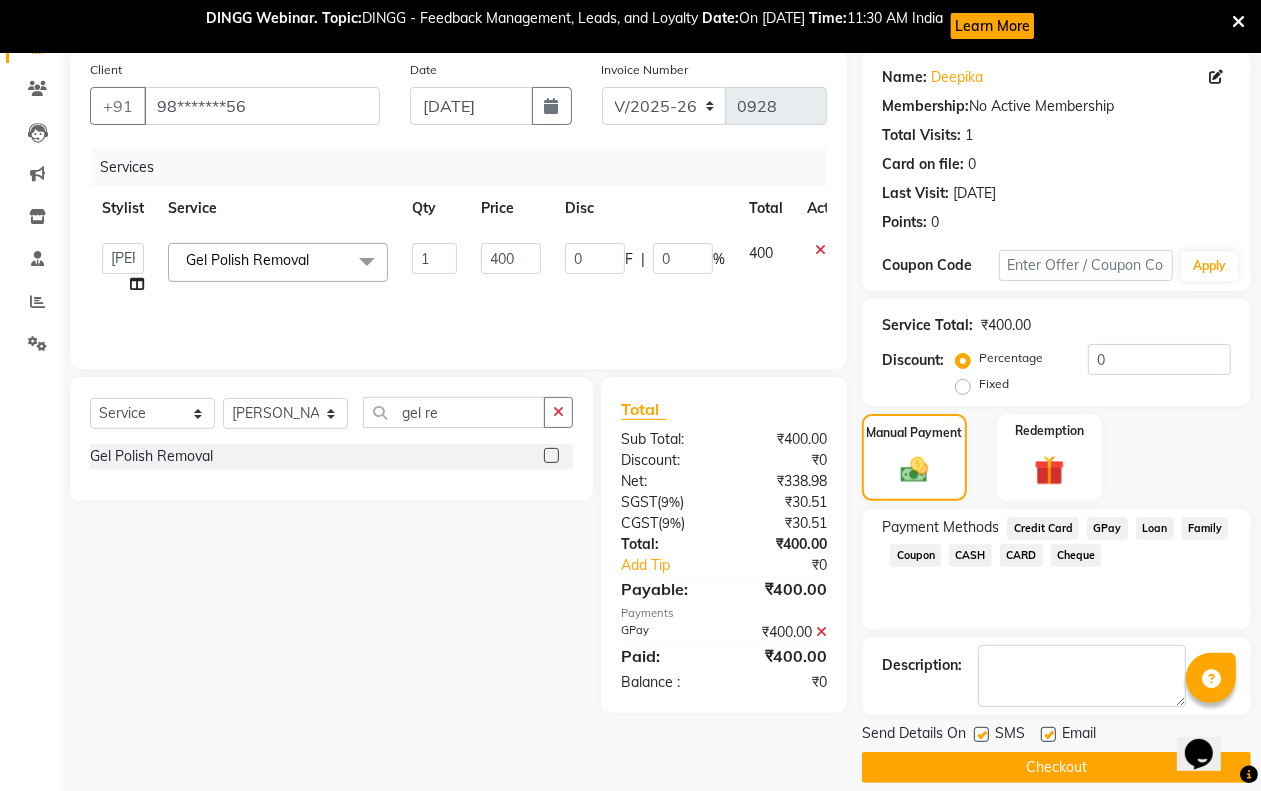 scroll, scrollTop: 173, scrollLeft: 0, axis: vertical 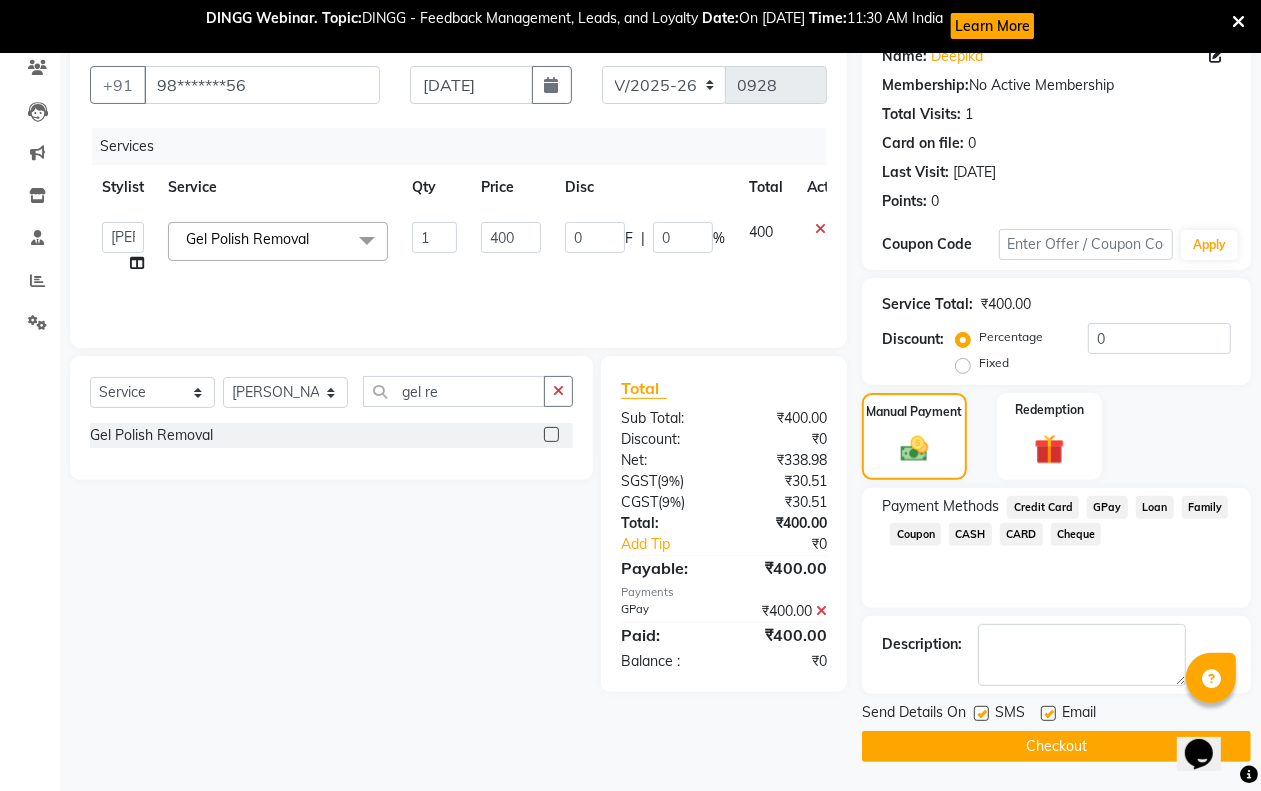 click on "Checkout" 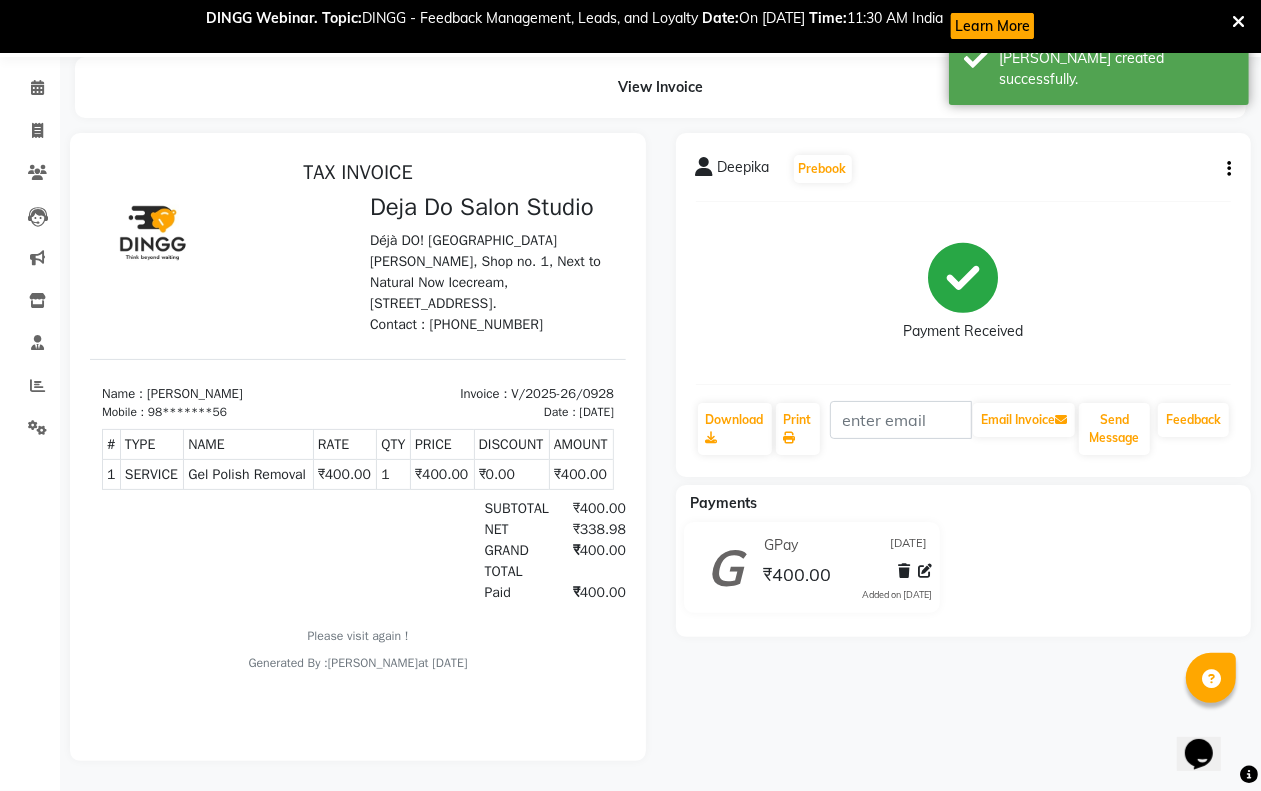 scroll, scrollTop: 0, scrollLeft: 0, axis: both 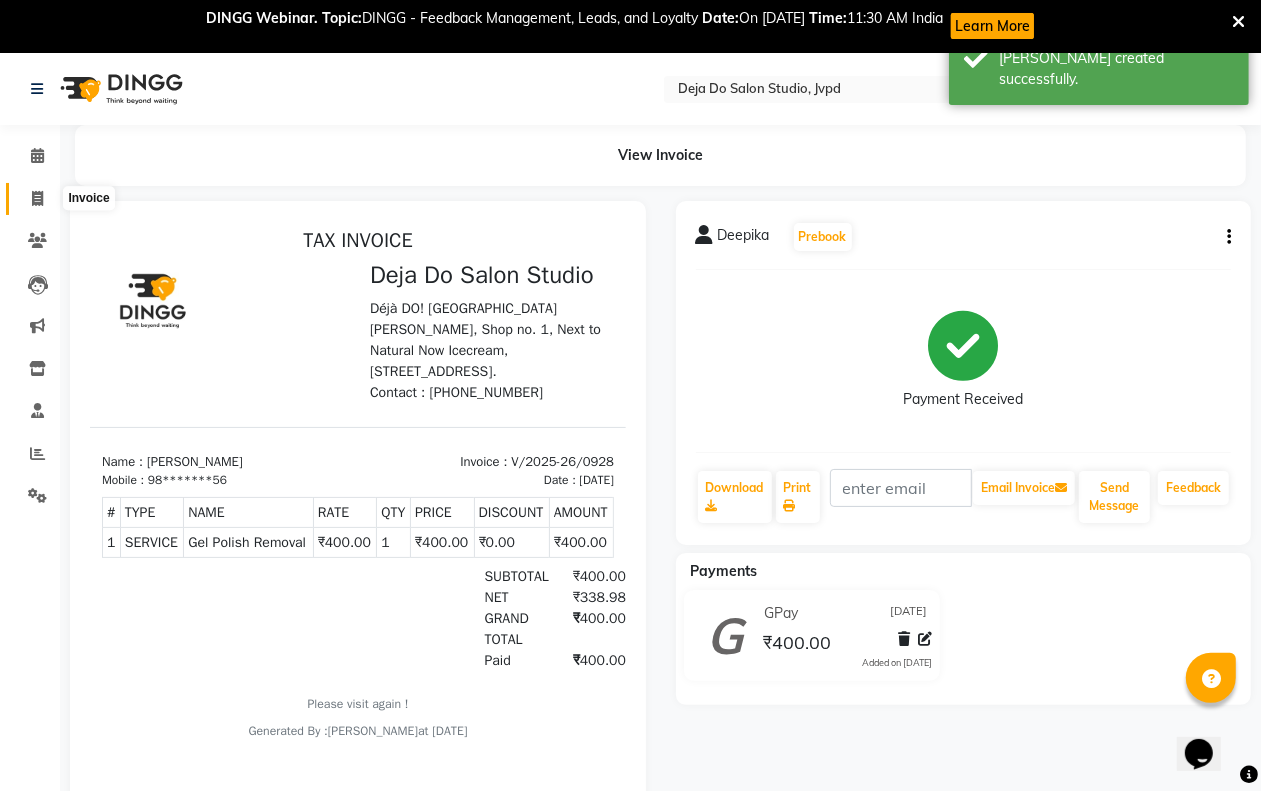 click 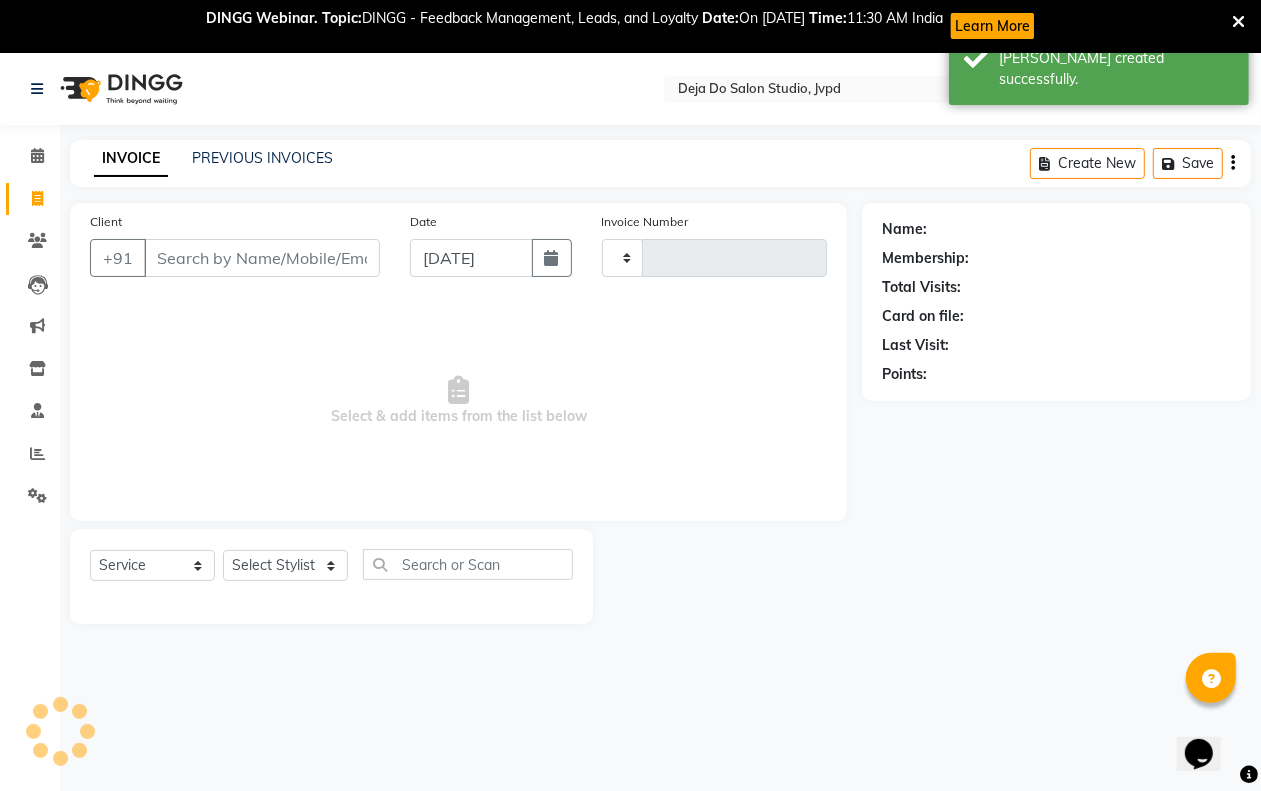 scroll, scrollTop: 52, scrollLeft: 0, axis: vertical 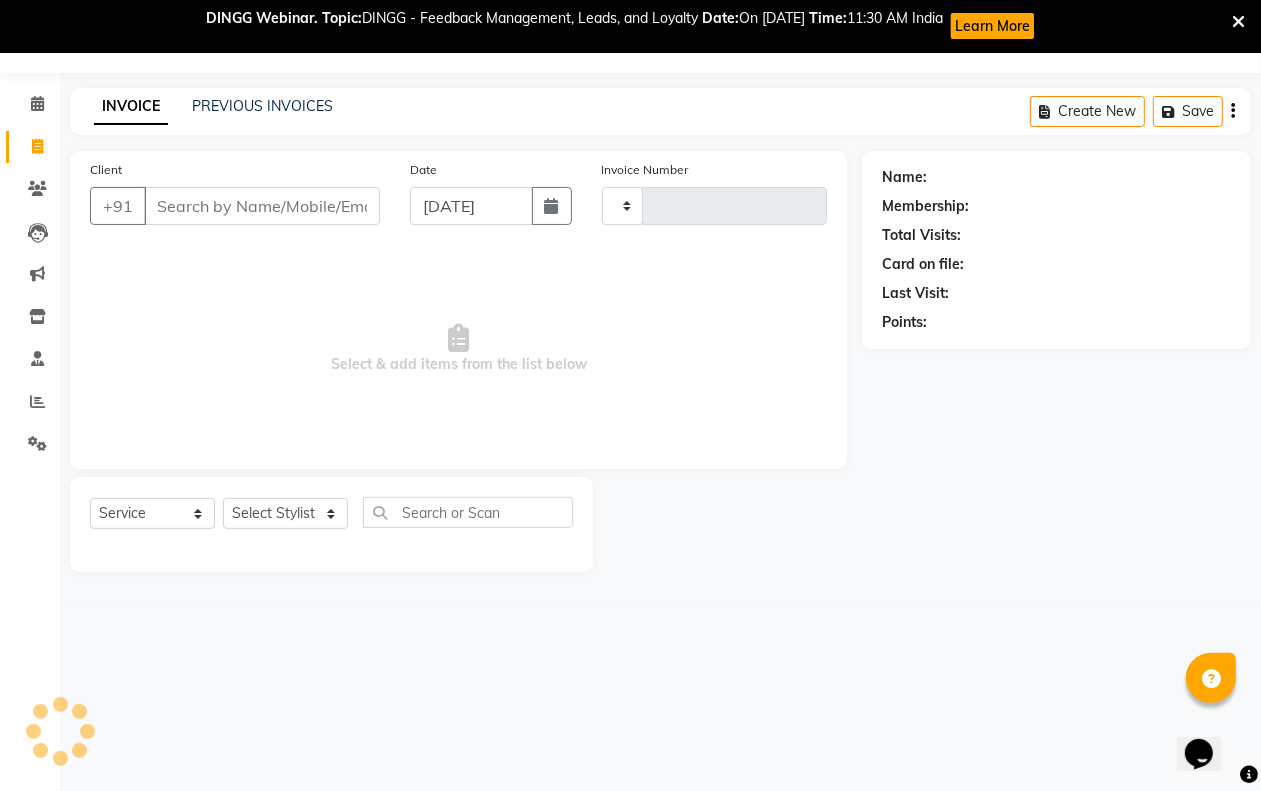 type on "0929" 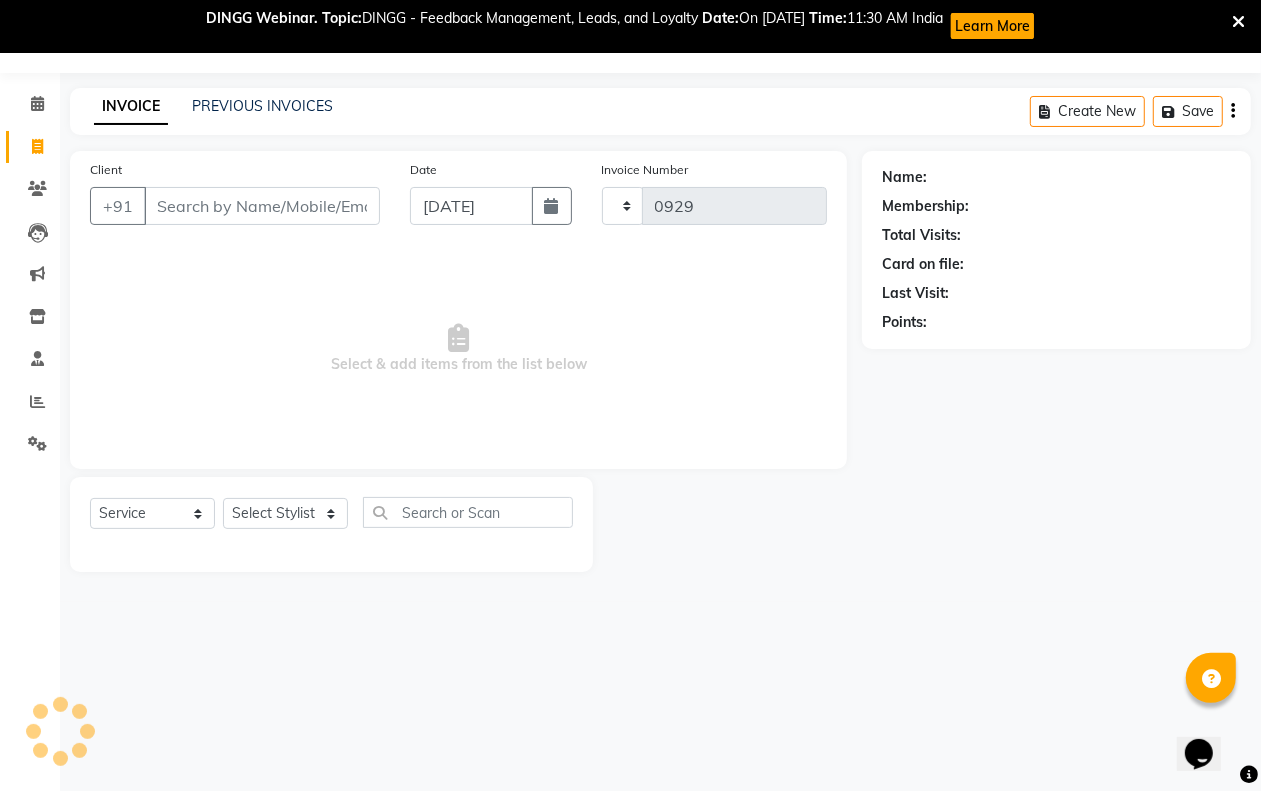 select on "7295" 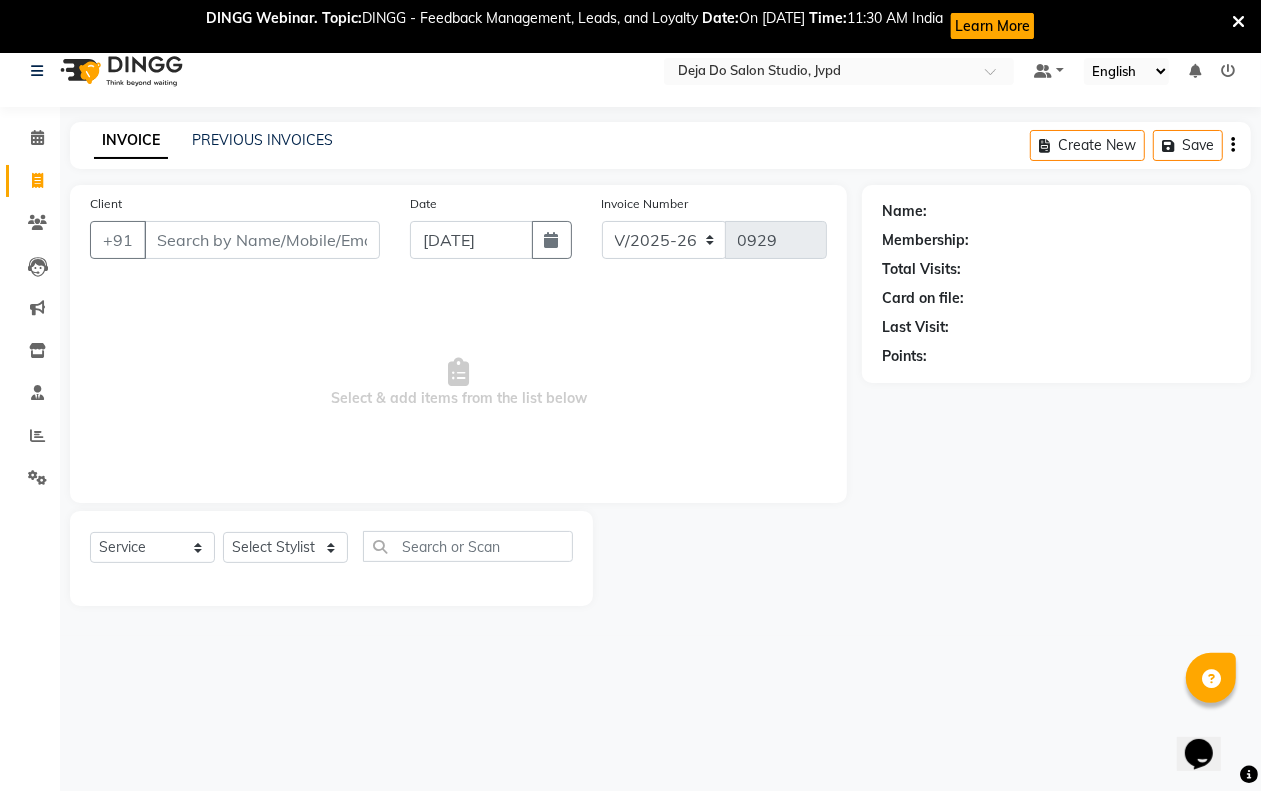 scroll, scrollTop: 0, scrollLeft: 0, axis: both 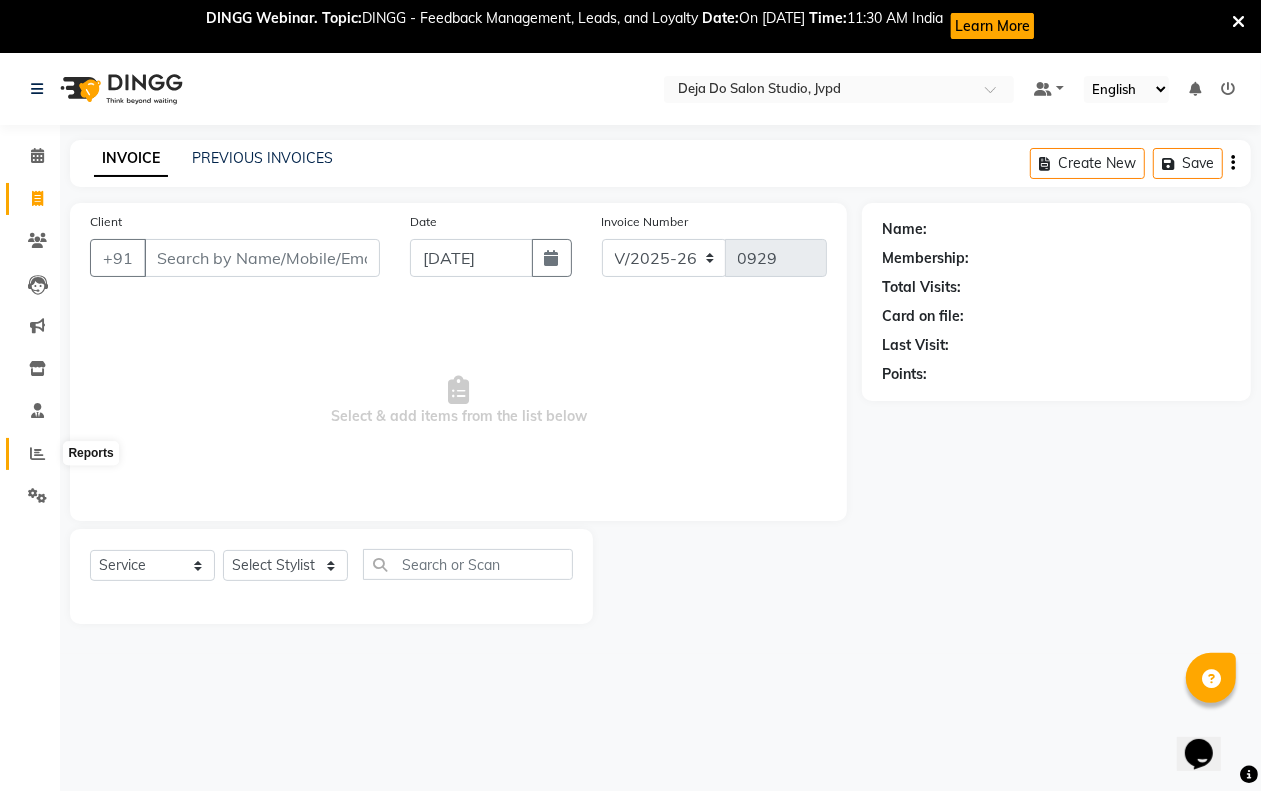 click 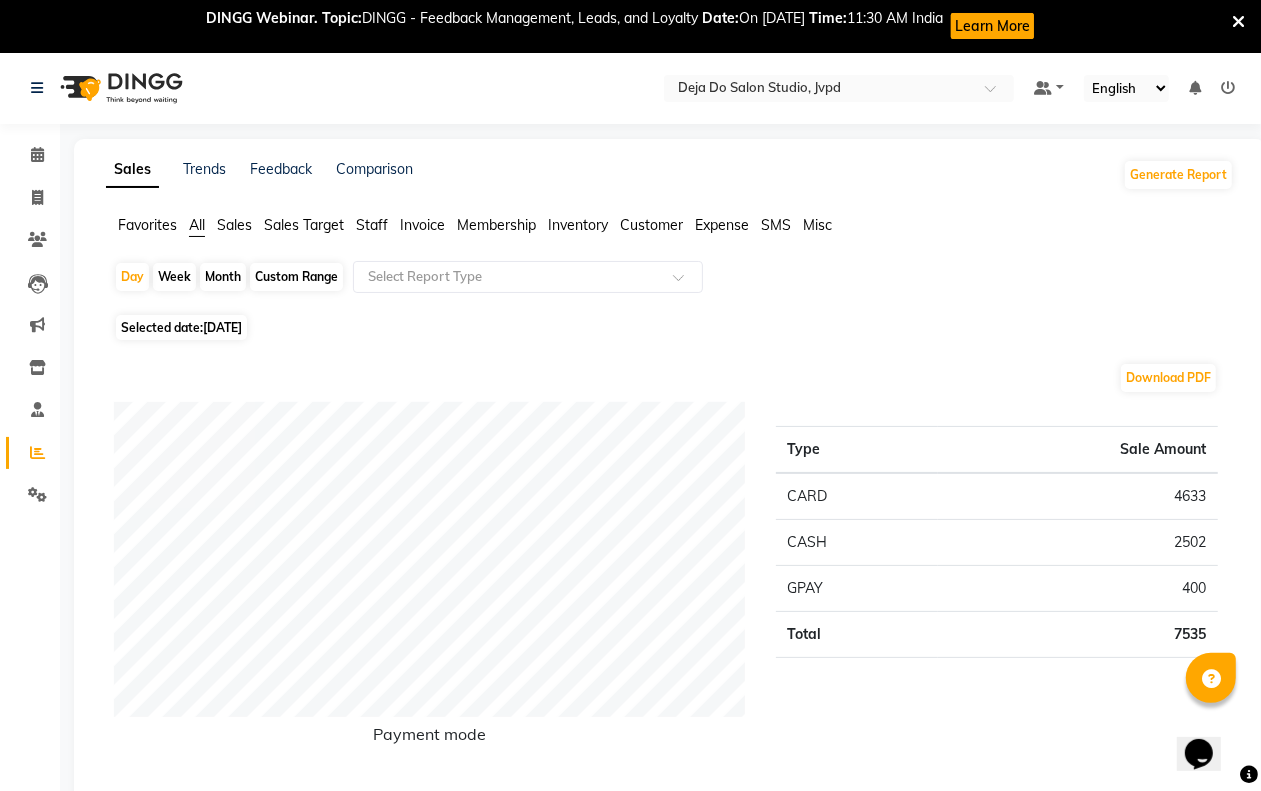 scroll, scrollTop: 0, scrollLeft: 0, axis: both 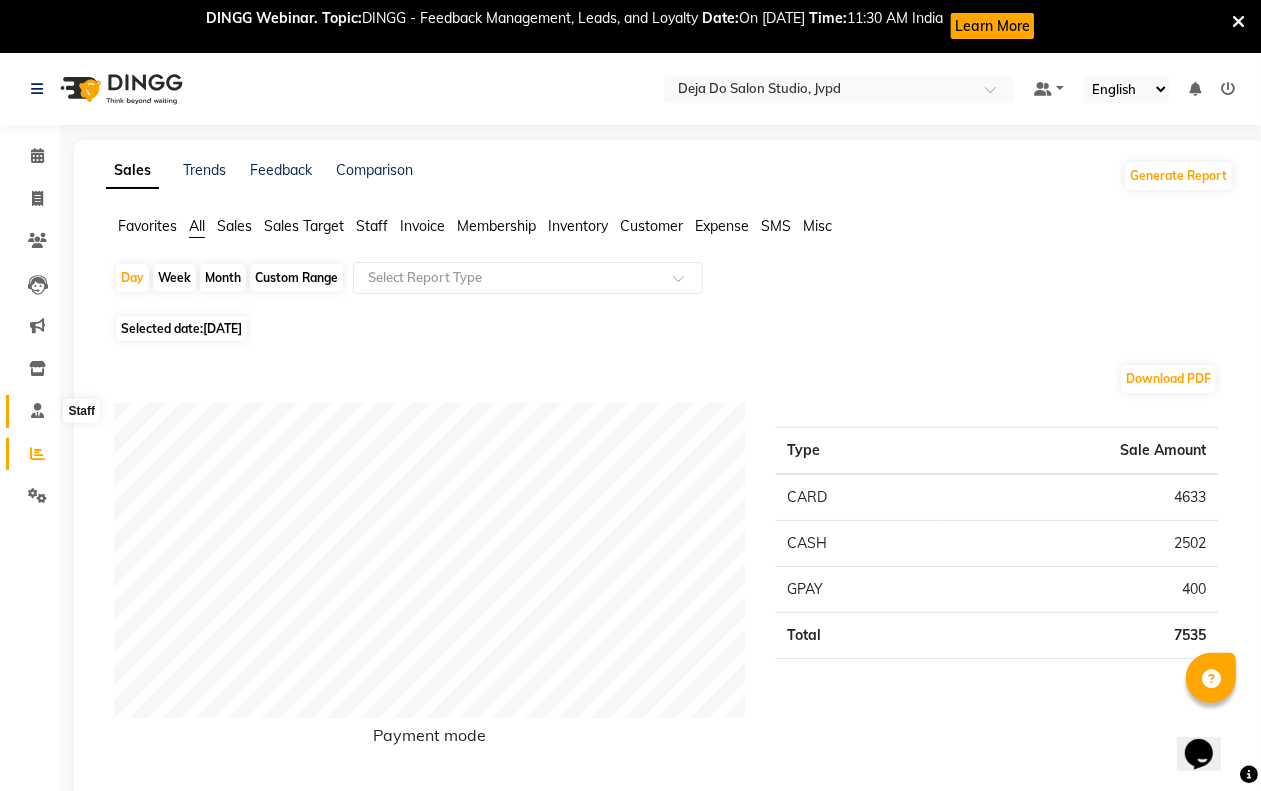 click 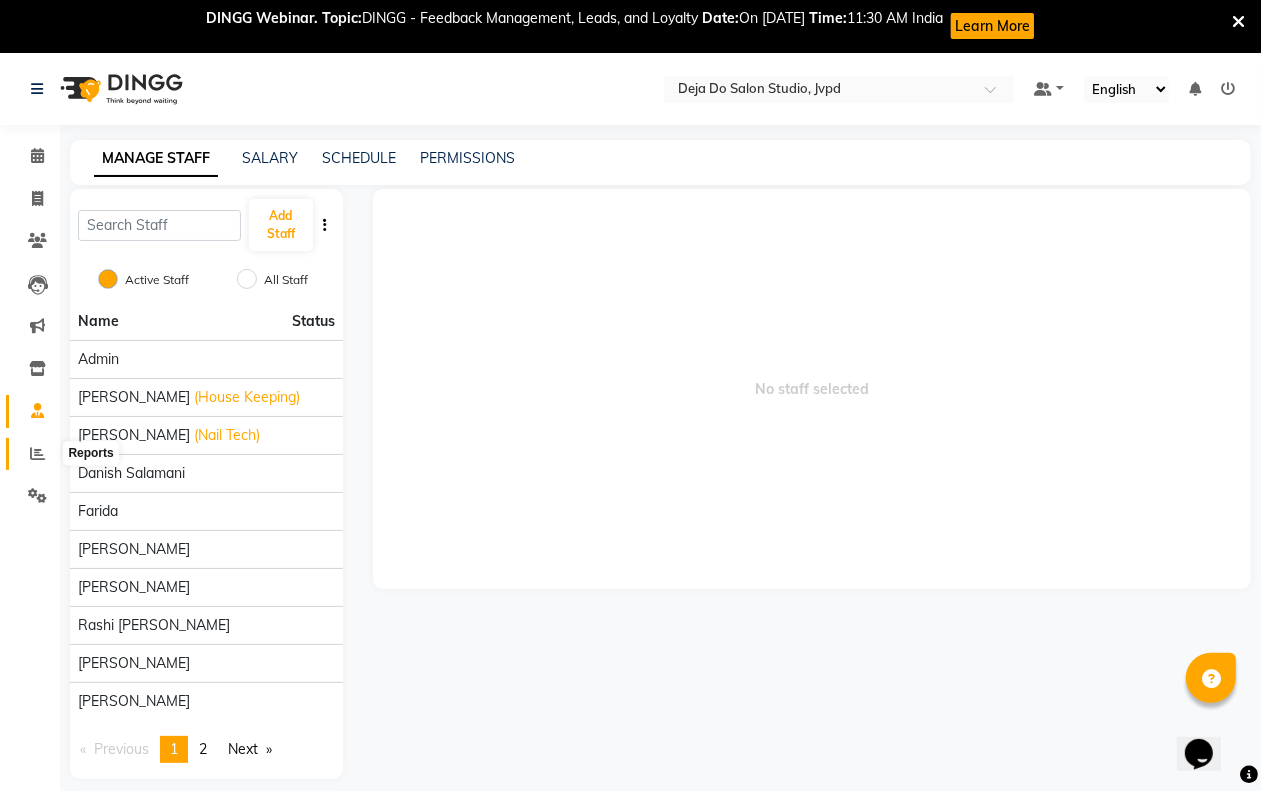 click 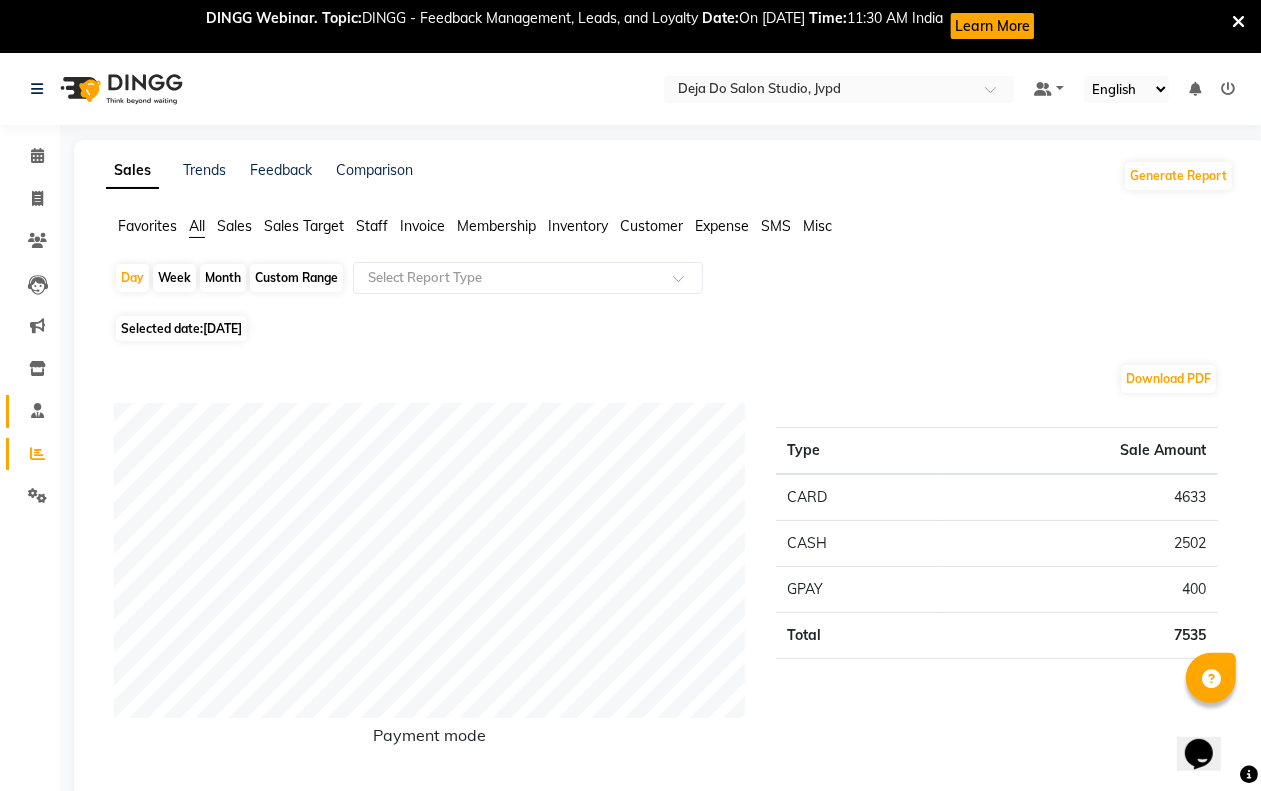 click on "Staff" 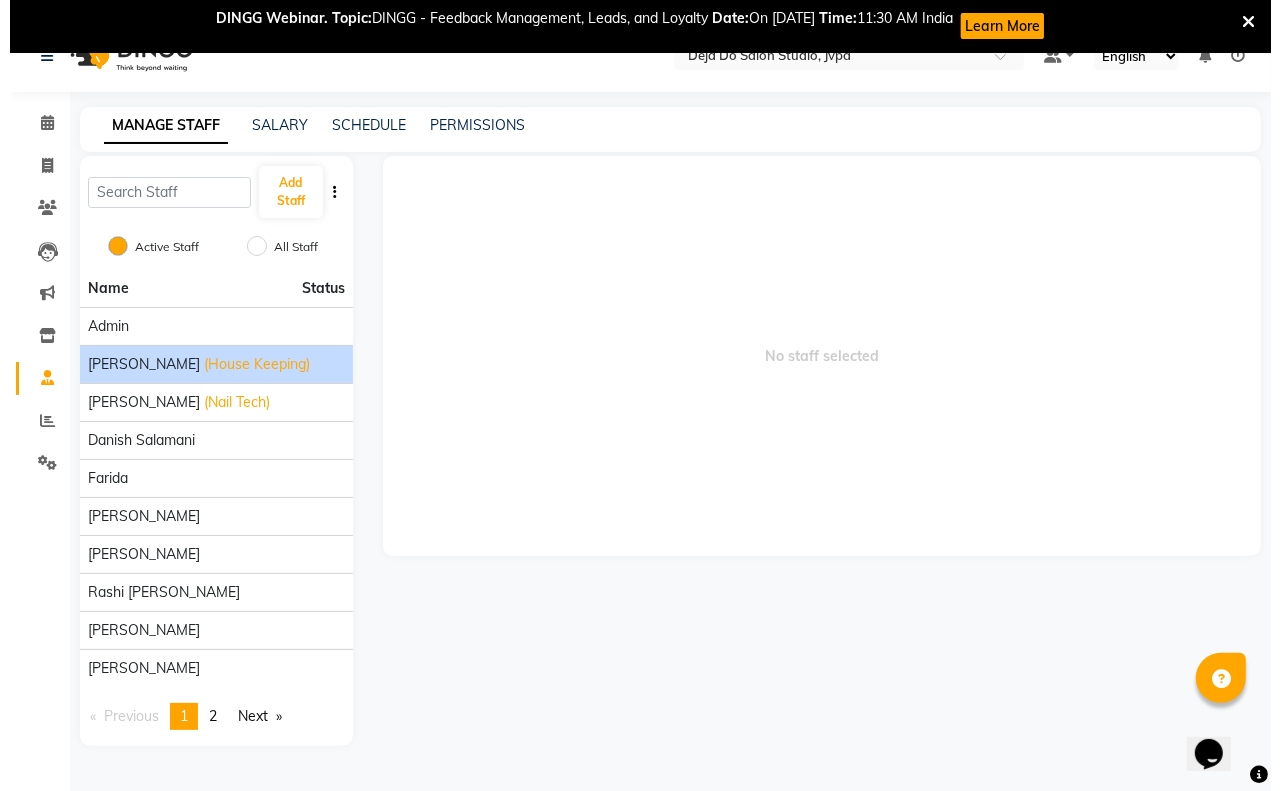 scroll, scrollTop: 52, scrollLeft: 0, axis: vertical 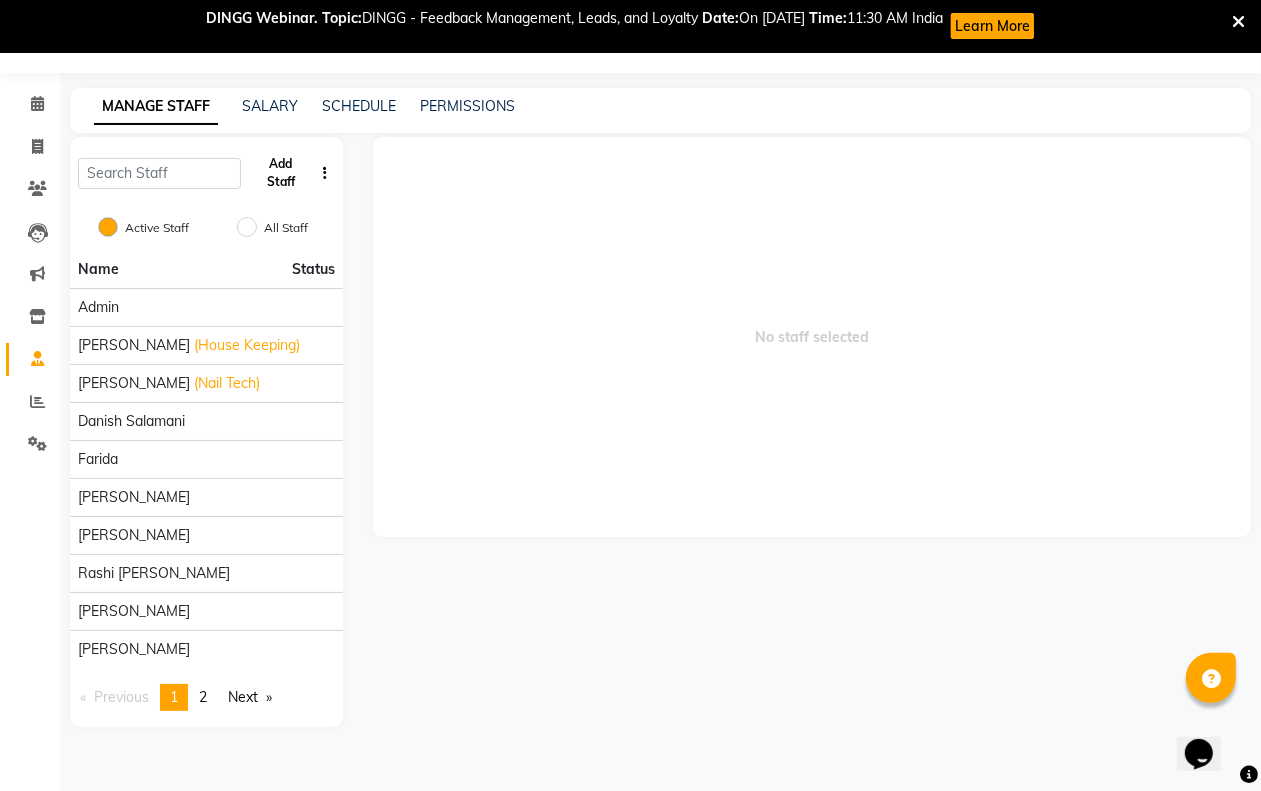 click on "Add Staff" 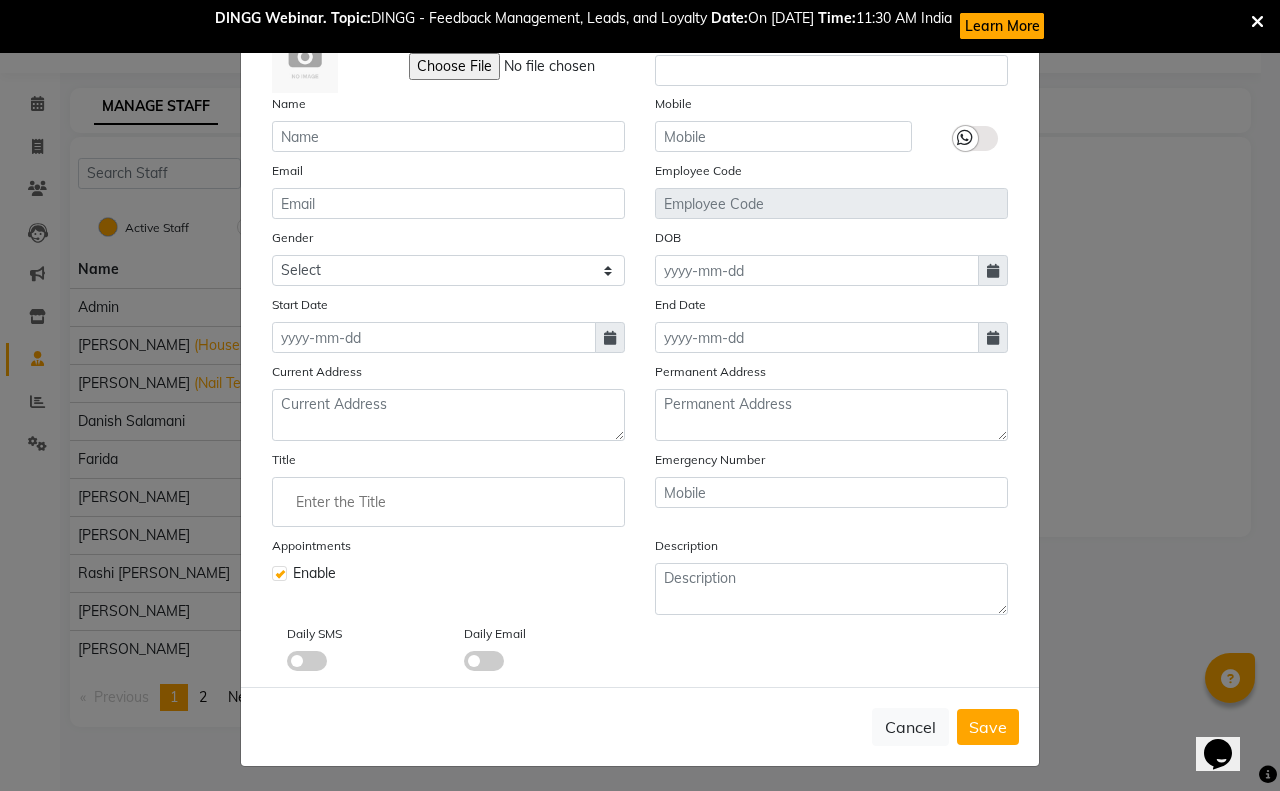 scroll, scrollTop: 0, scrollLeft: 0, axis: both 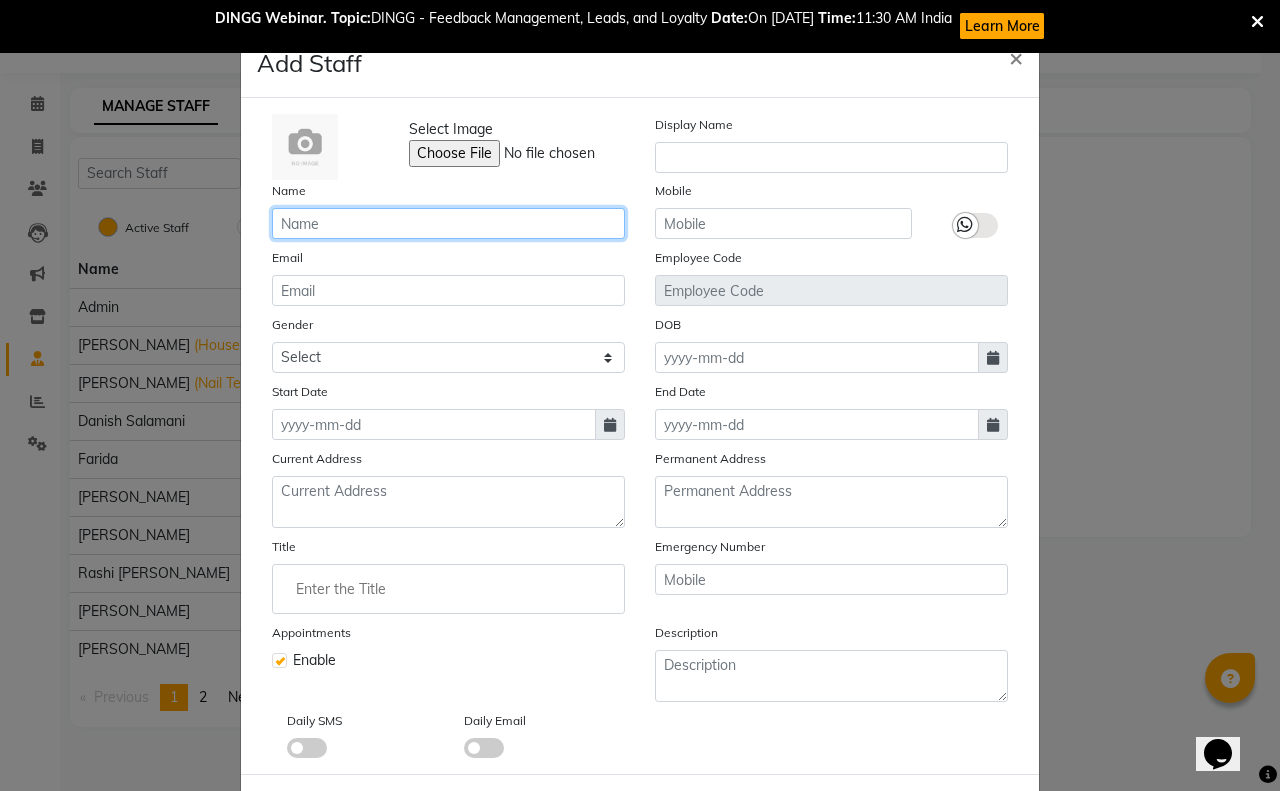 click 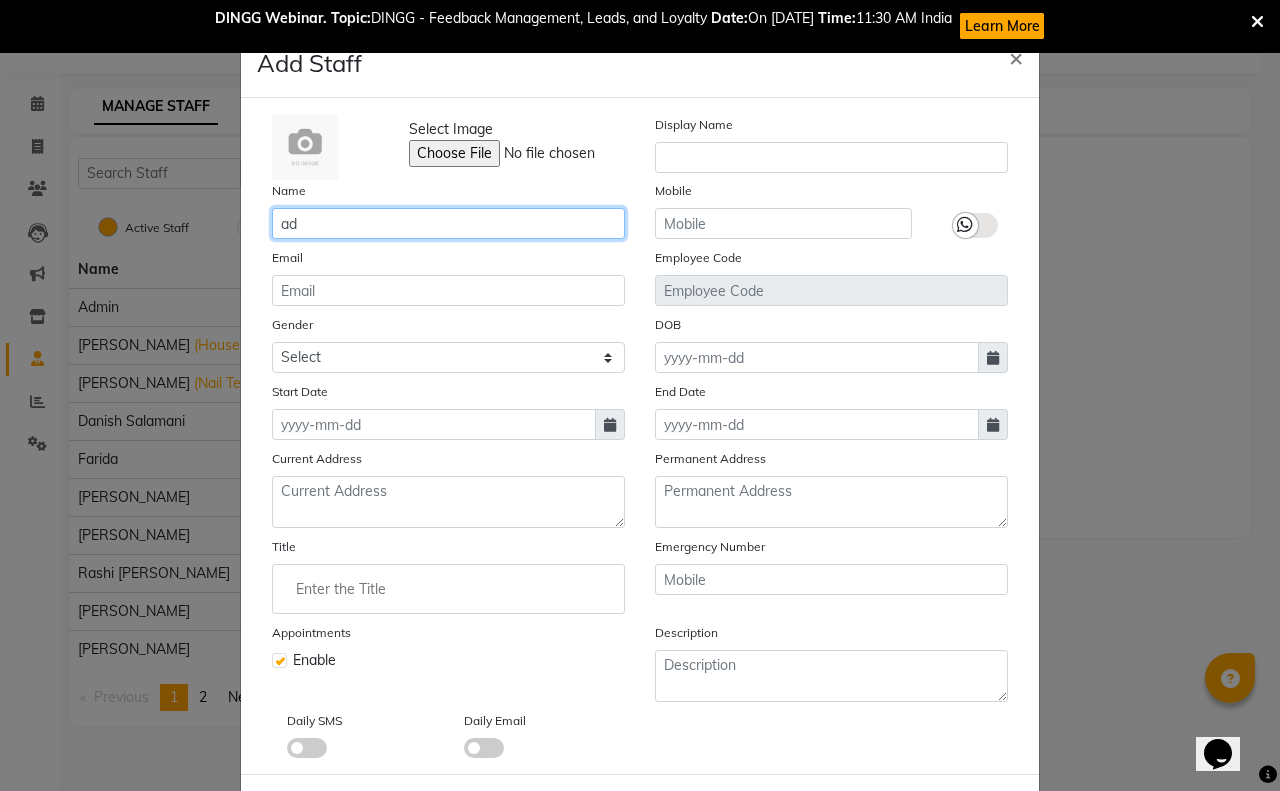 type on "a" 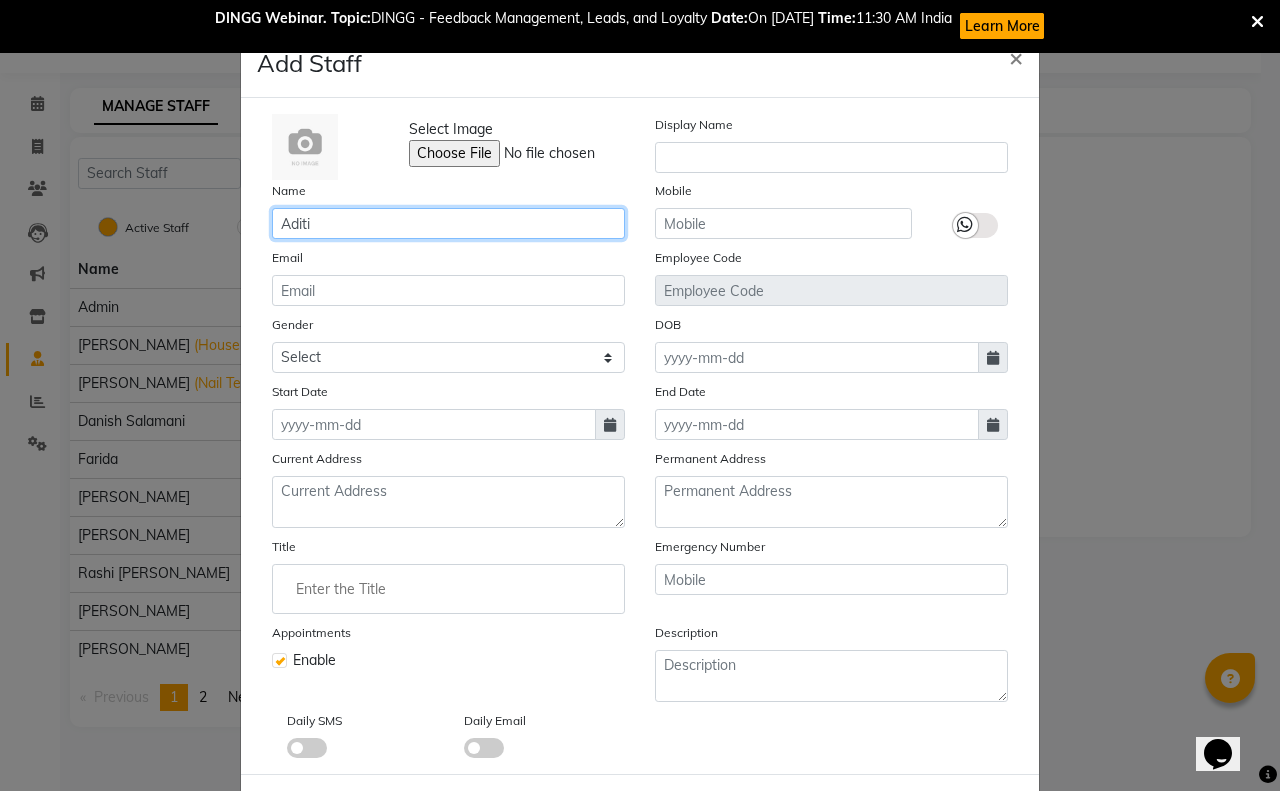 type on "Aditi" 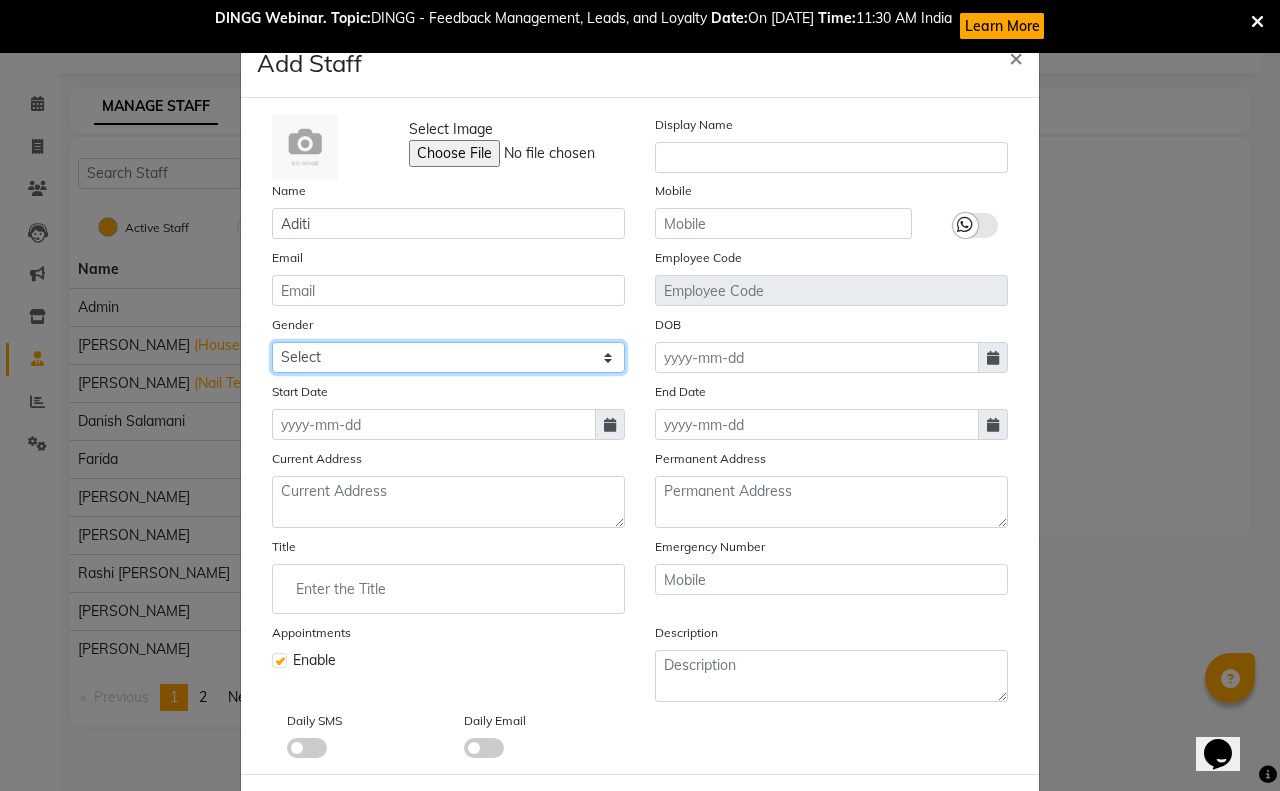 click on "Select [DEMOGRAPHIC_DATA] [DEMOGRAPHIC_DATA] Other Prefer Not To Say" 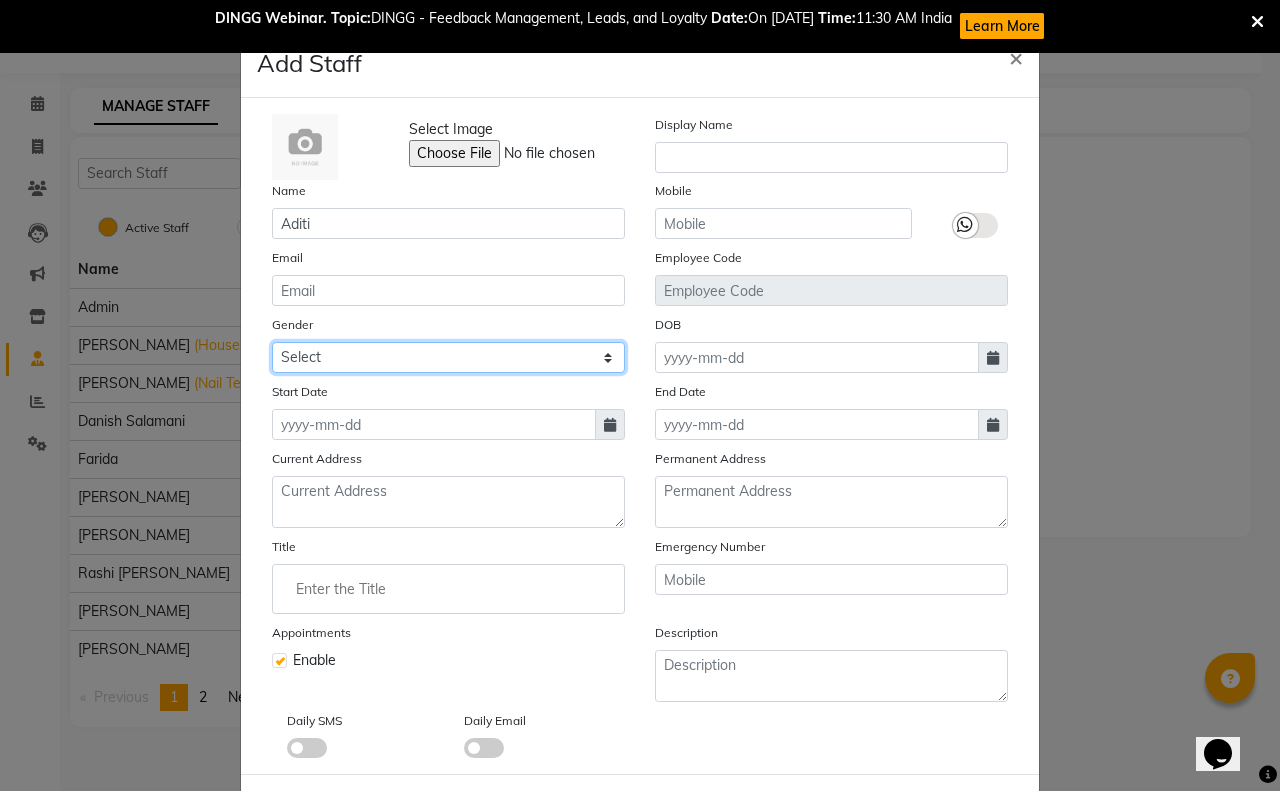 select on "[DEMOGRAPHIC_DATA]" 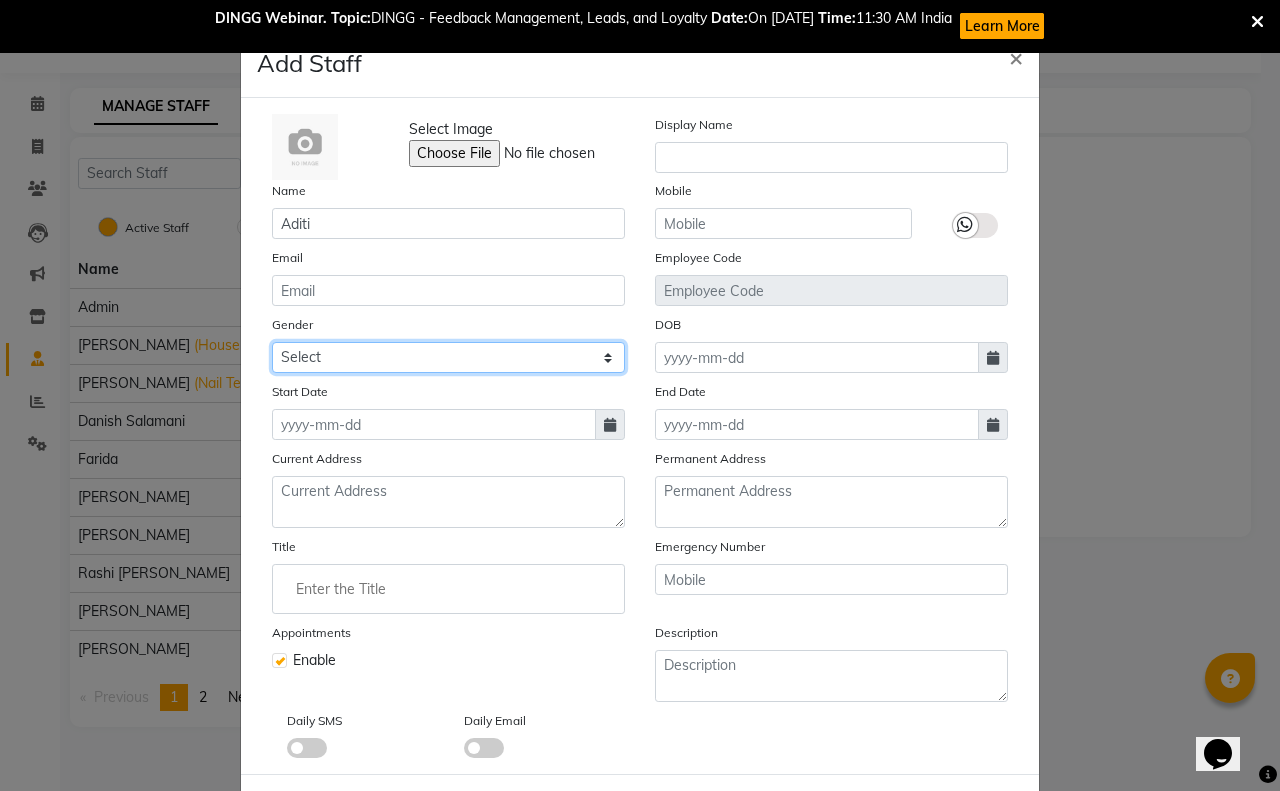 click on "Select [DEMOGRAPHIC_DATA] [DEMOGRAPHIC_DATA] Other Prefer Not To Say" 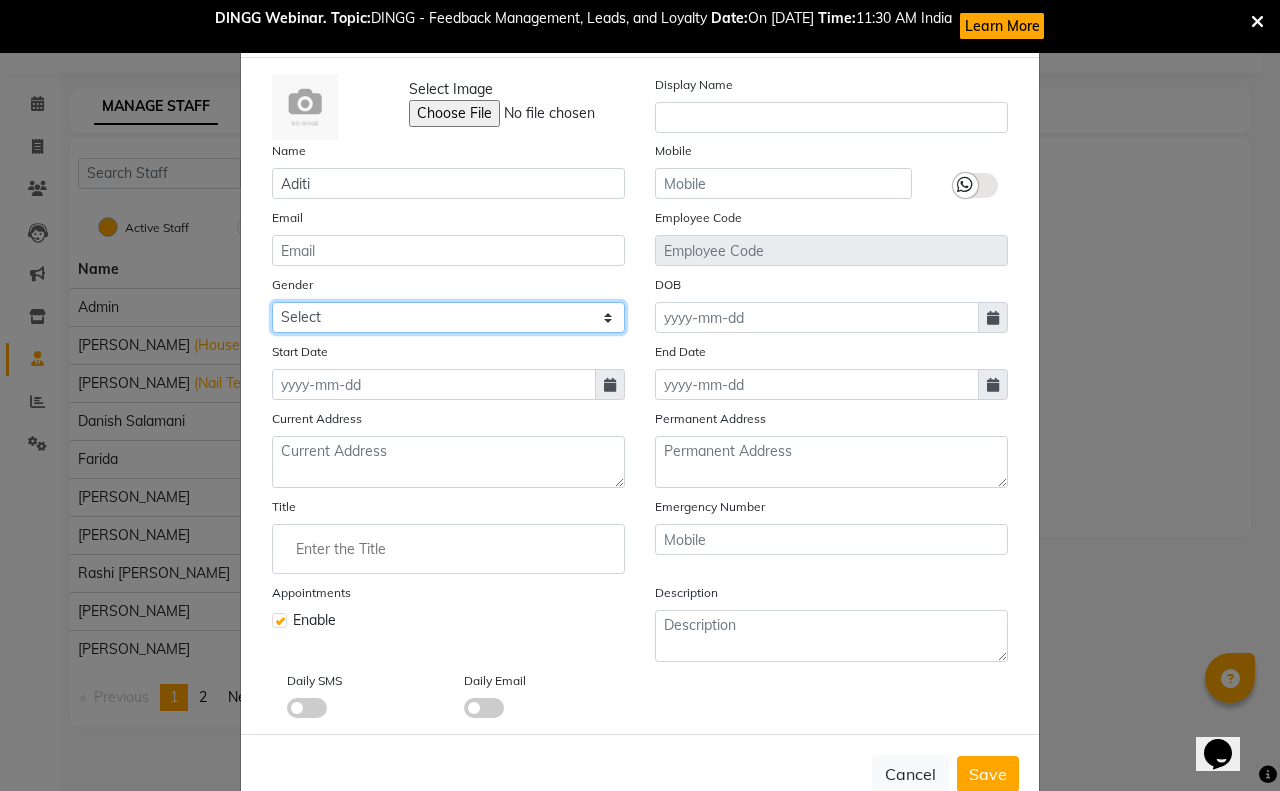 scroll, scrollTop: 0, scrollLeft: 0, axis: both 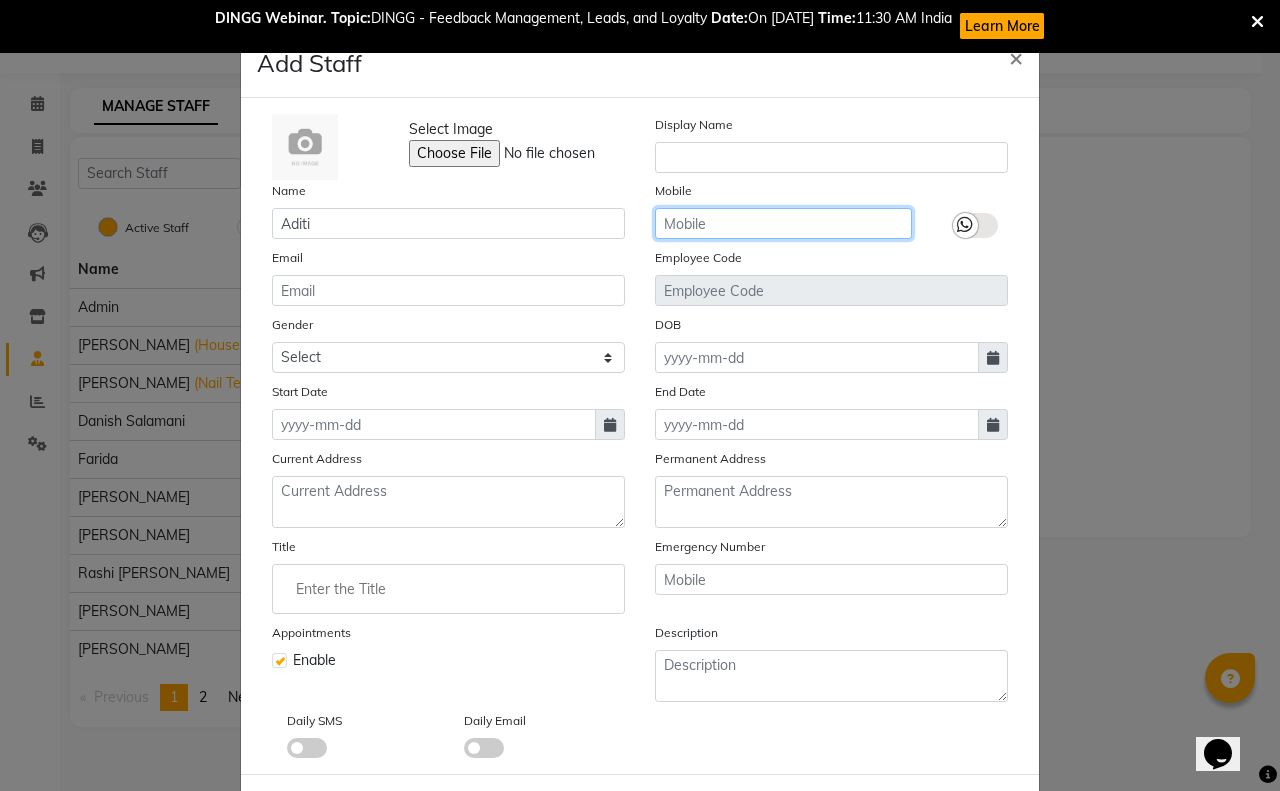 click 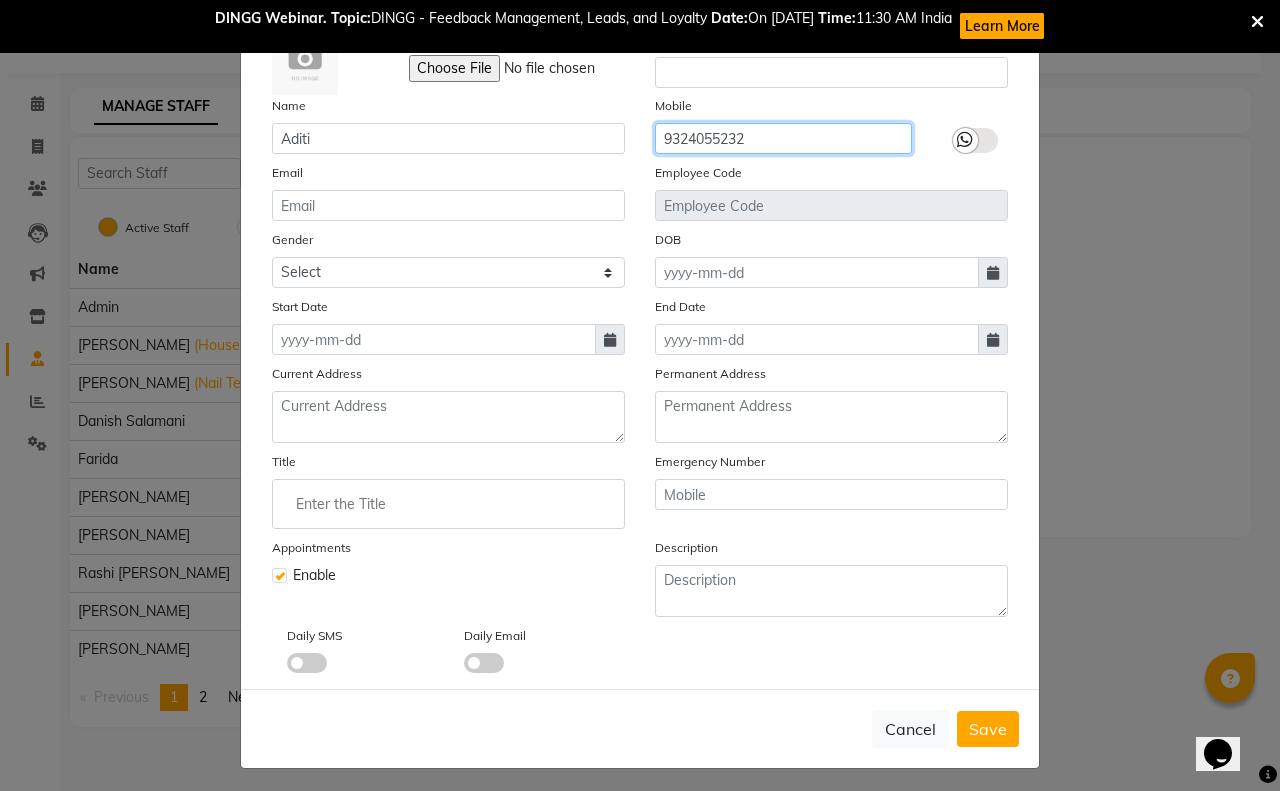 scroll, scrollTop: 87, scrollLeft: 0, axis: vertical 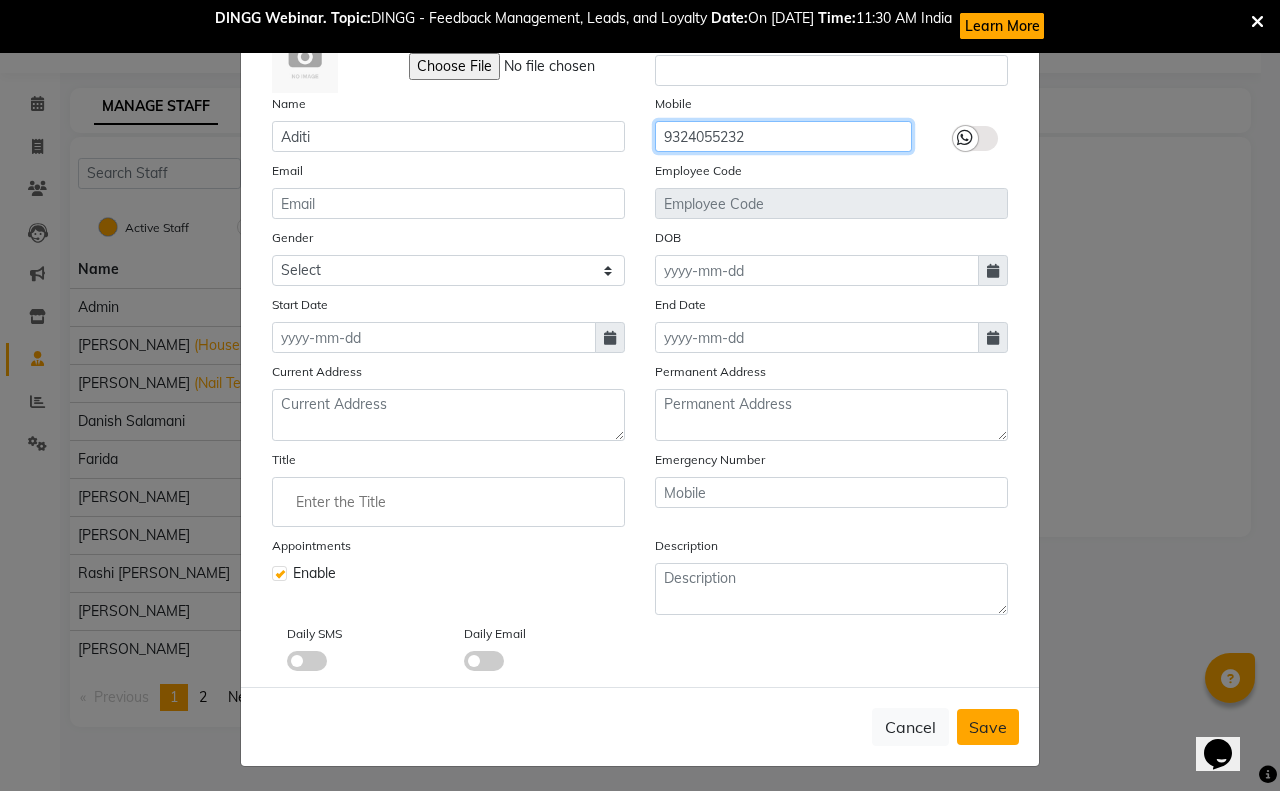 type on "9324055232" 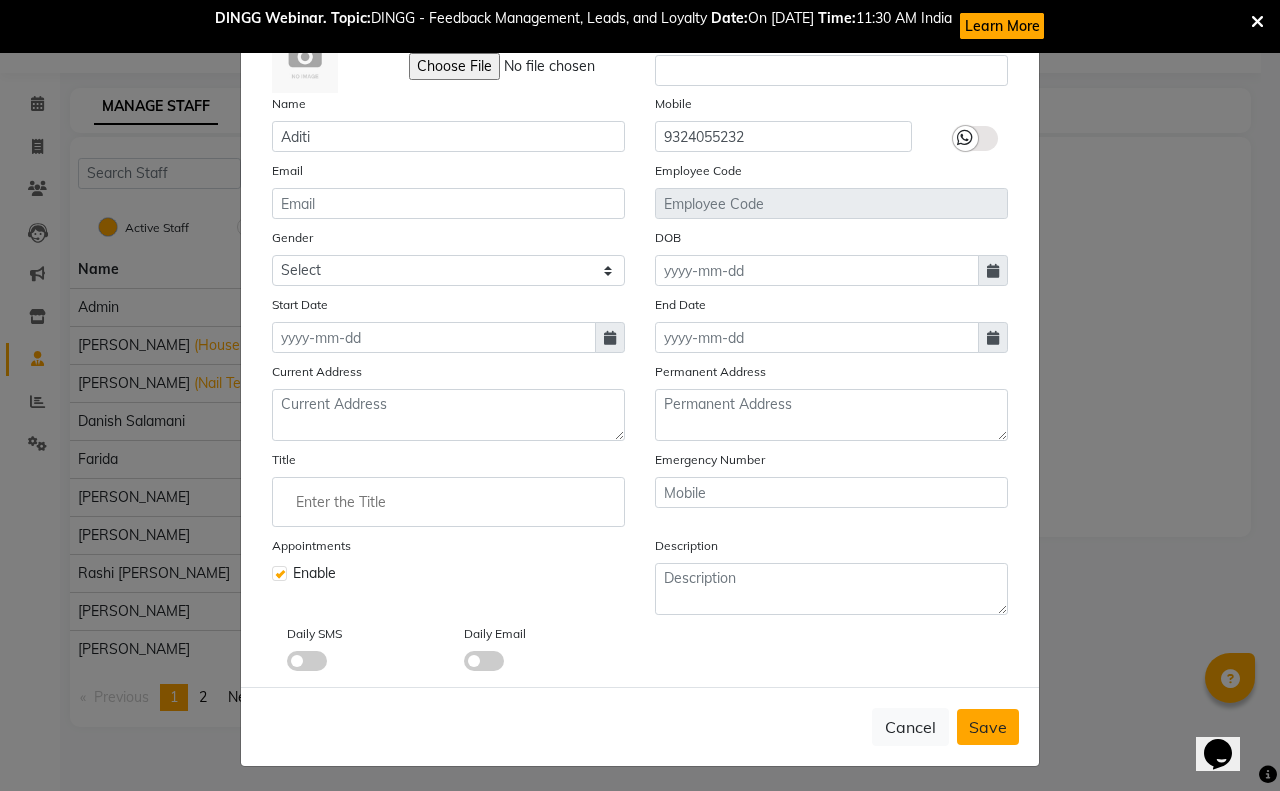 click on "Save" at bounding box center (988, 727) 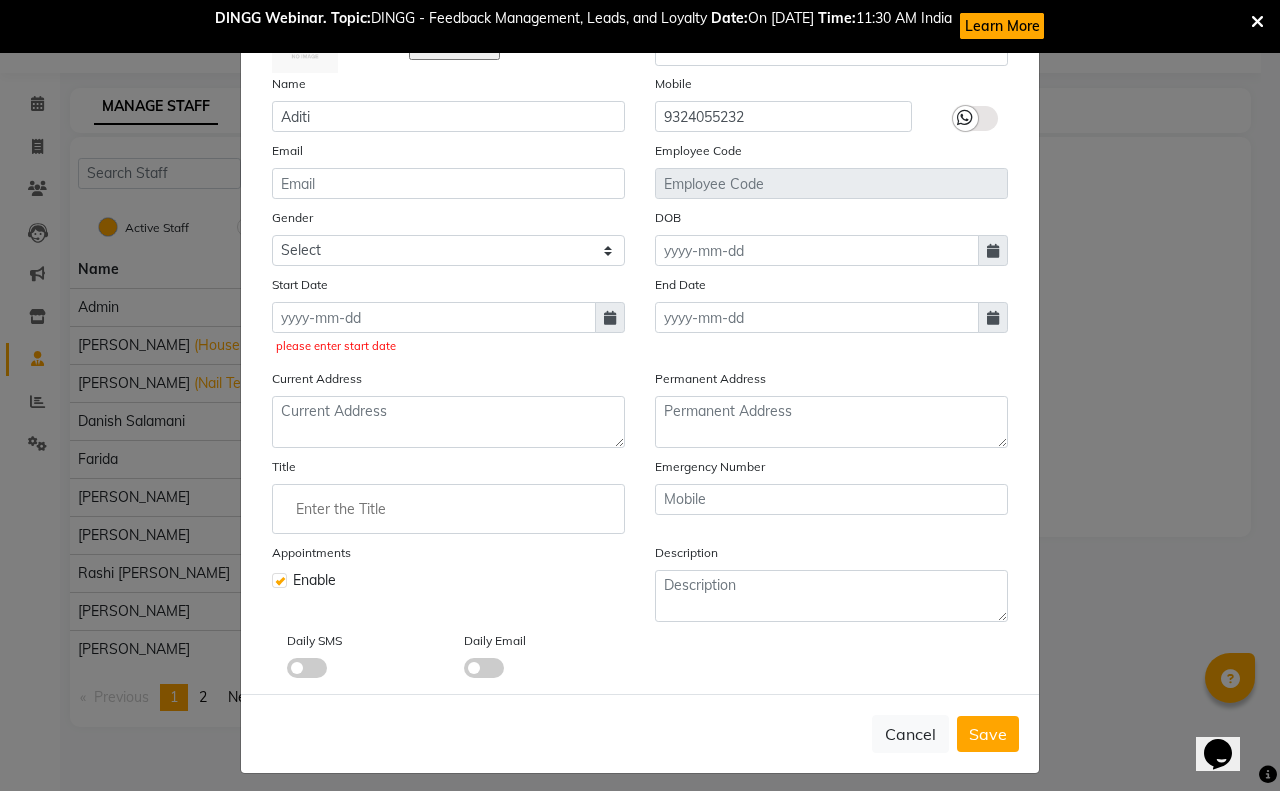 scroll, scrollTop: 113, scrollLeft: 0, axis: vertical 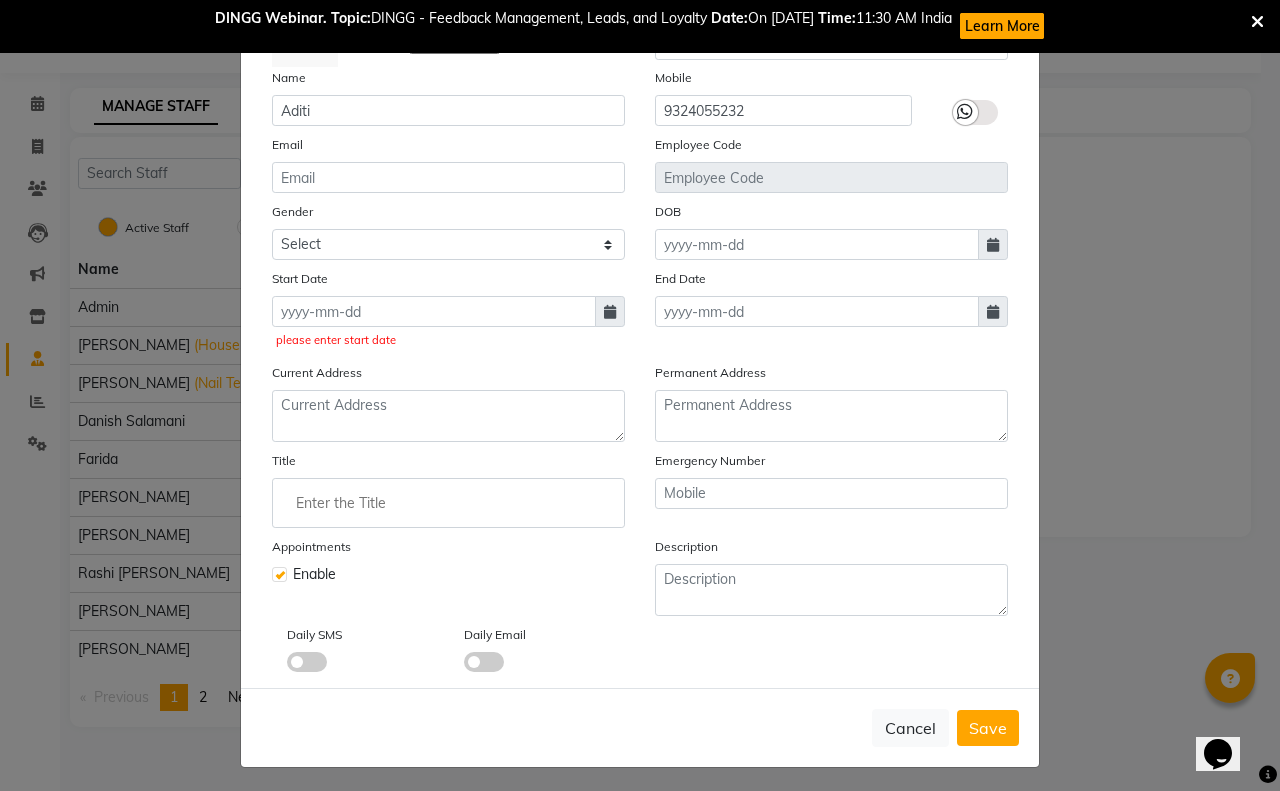 click 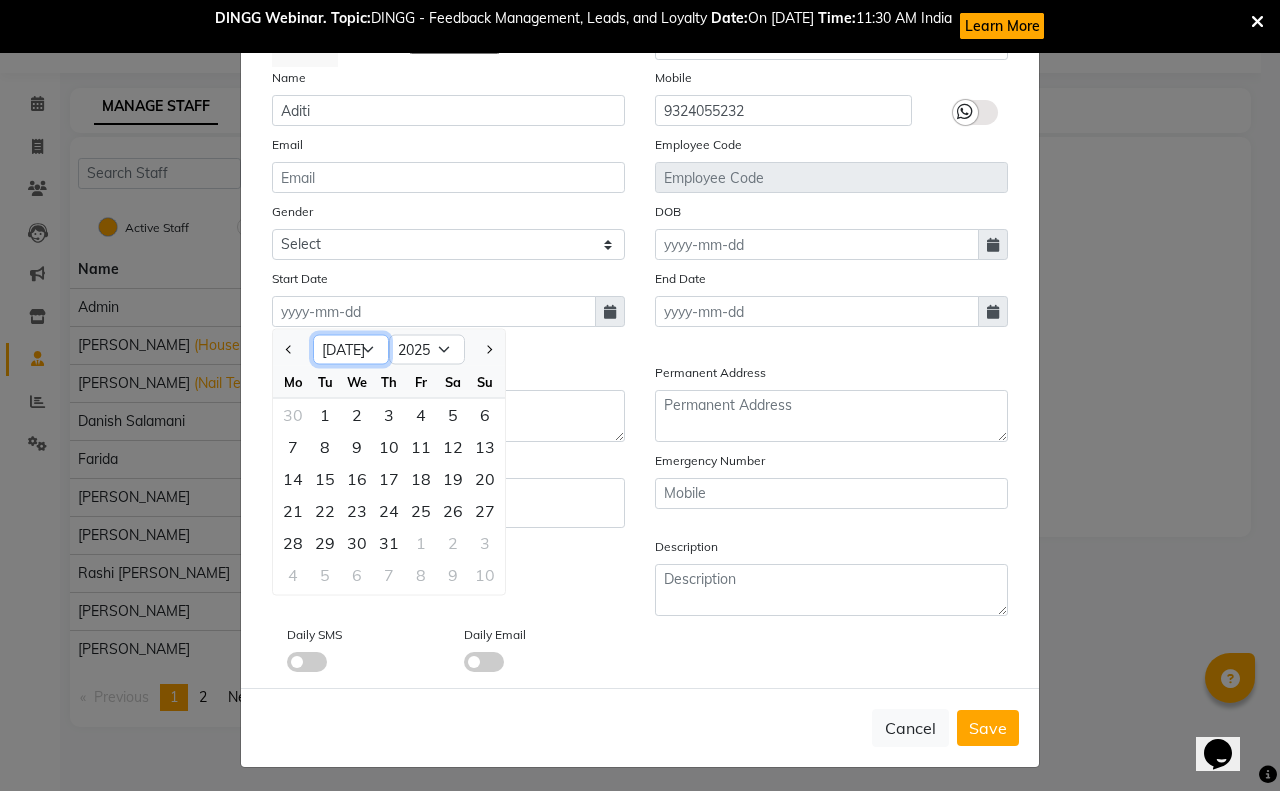 click on "Jan Feb Mar Apr May Jun Jul Aug Sep Oct Nov Dec" 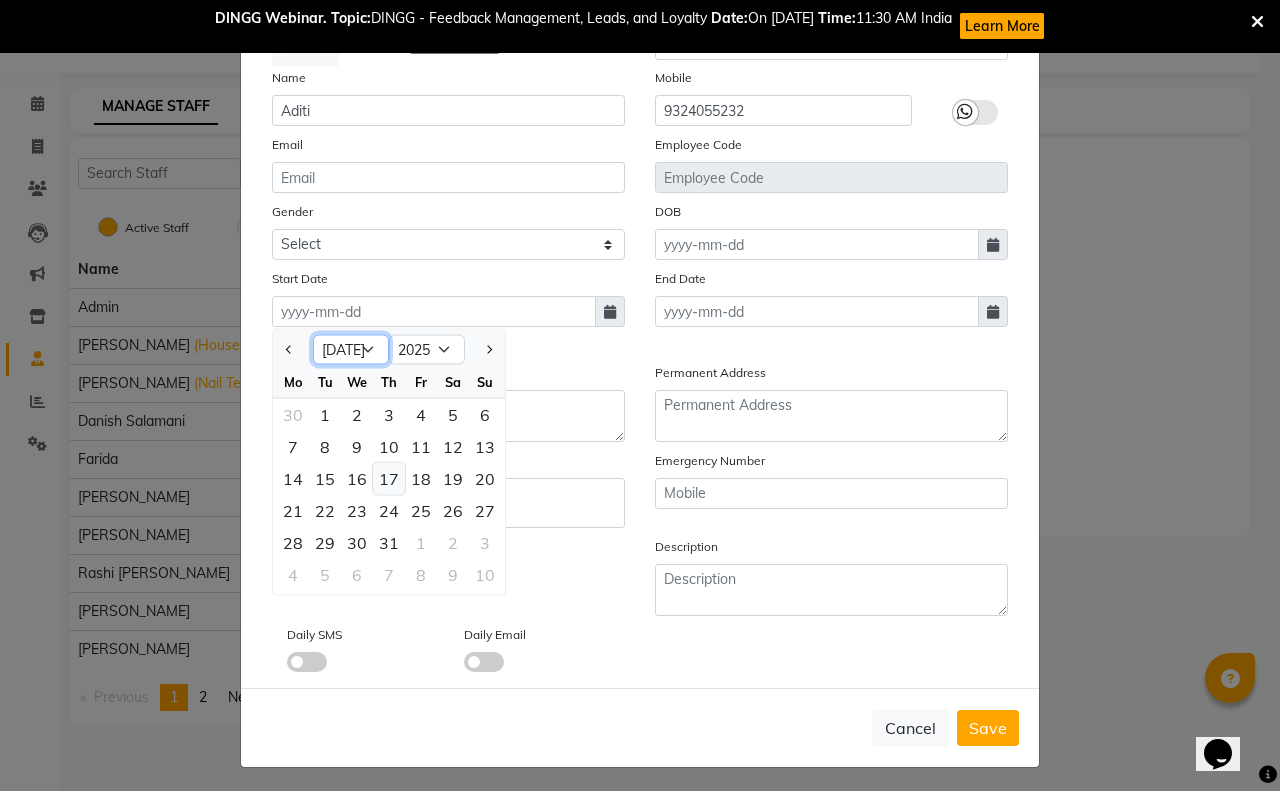 select on "5" 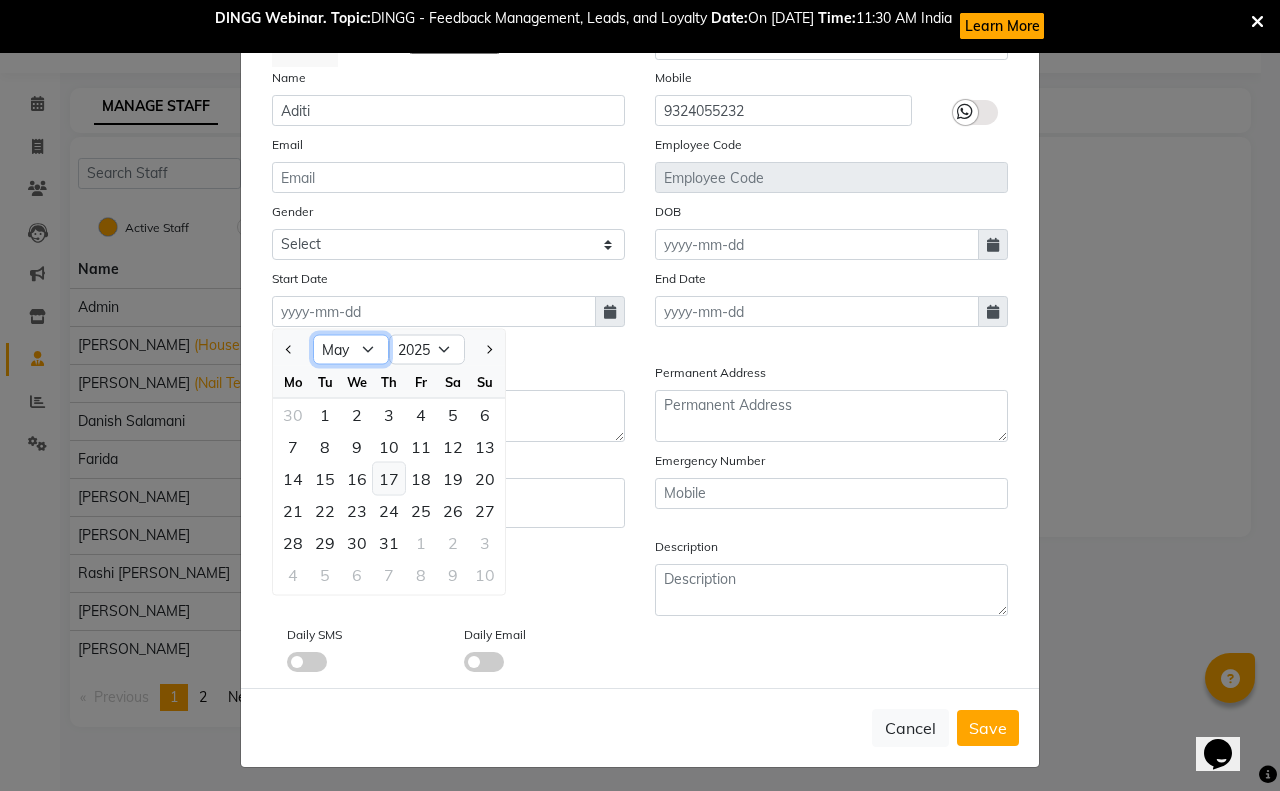 click on "Jan Feb Mar Apr May Jun Jul Aug Sep Oct Nov Dec" 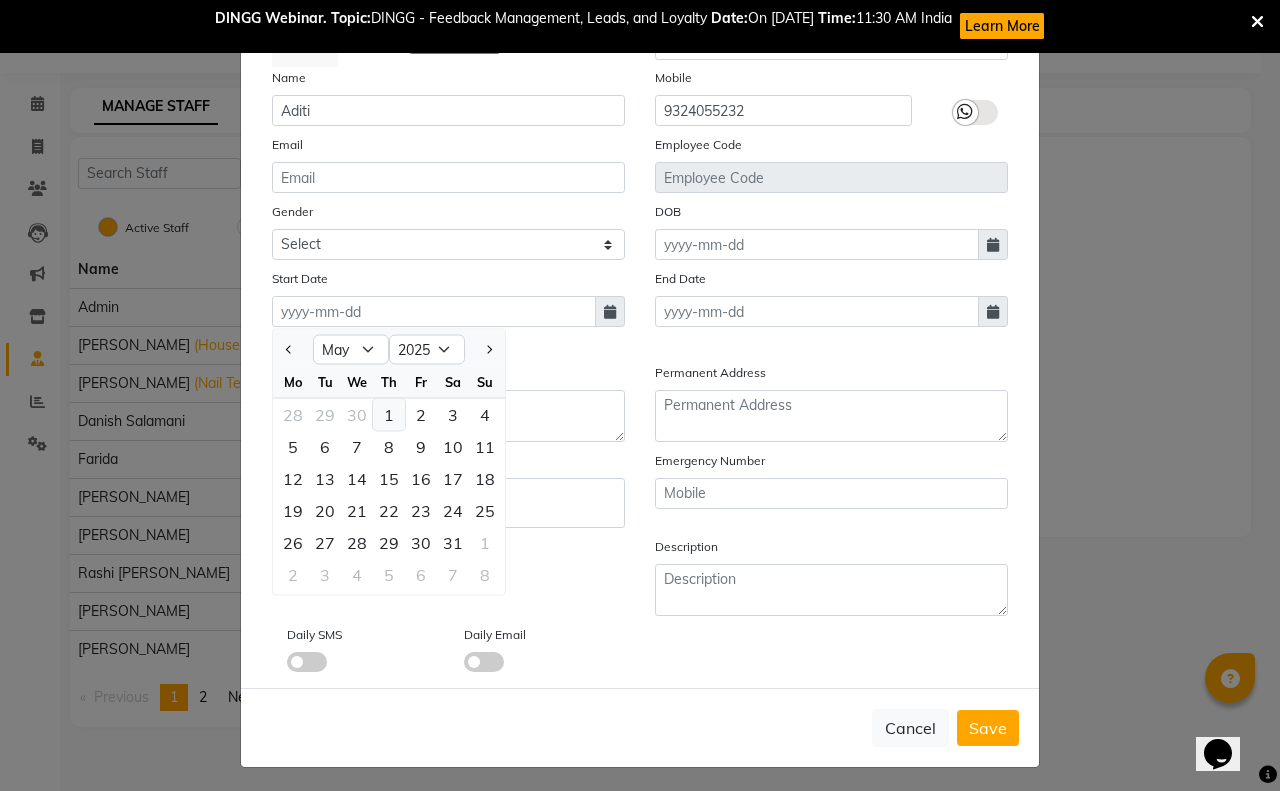 click on "1" 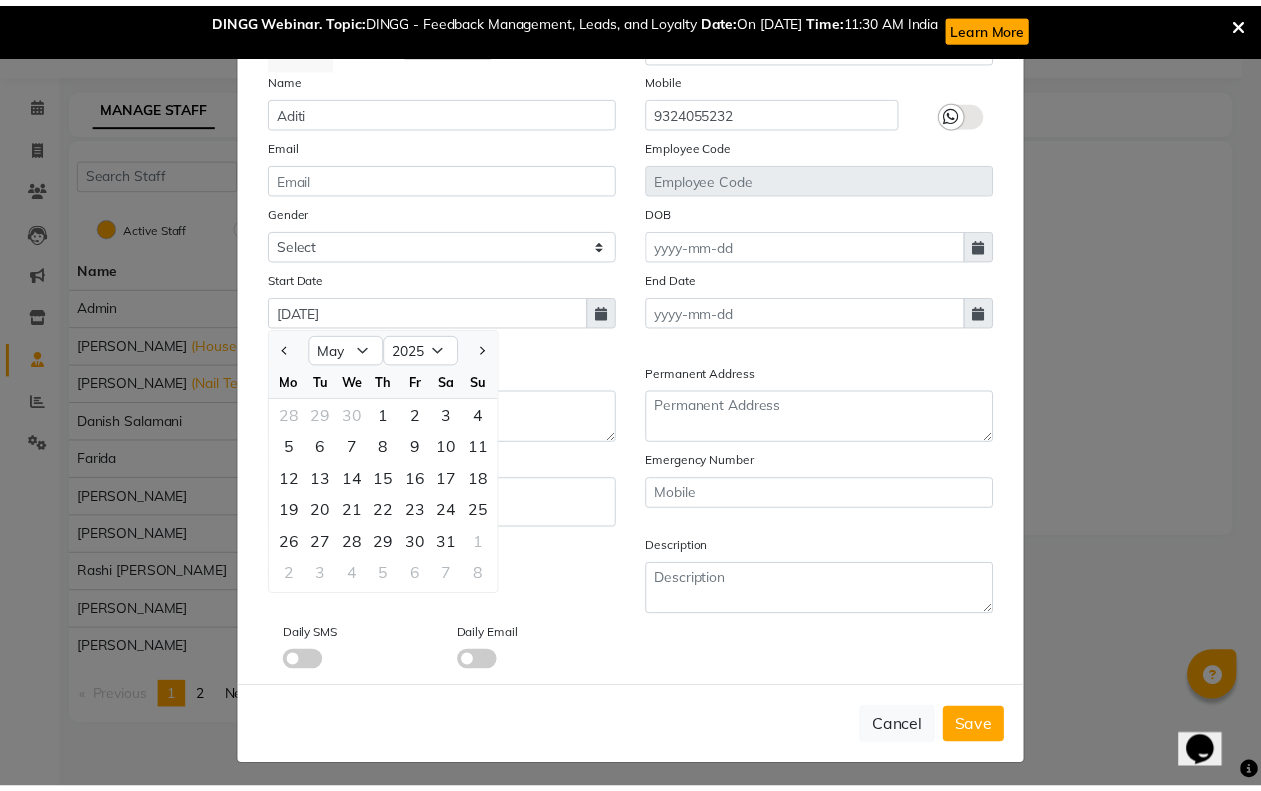 scroll, scrollTop: 87, scrollLeft: 0, axis: vertical 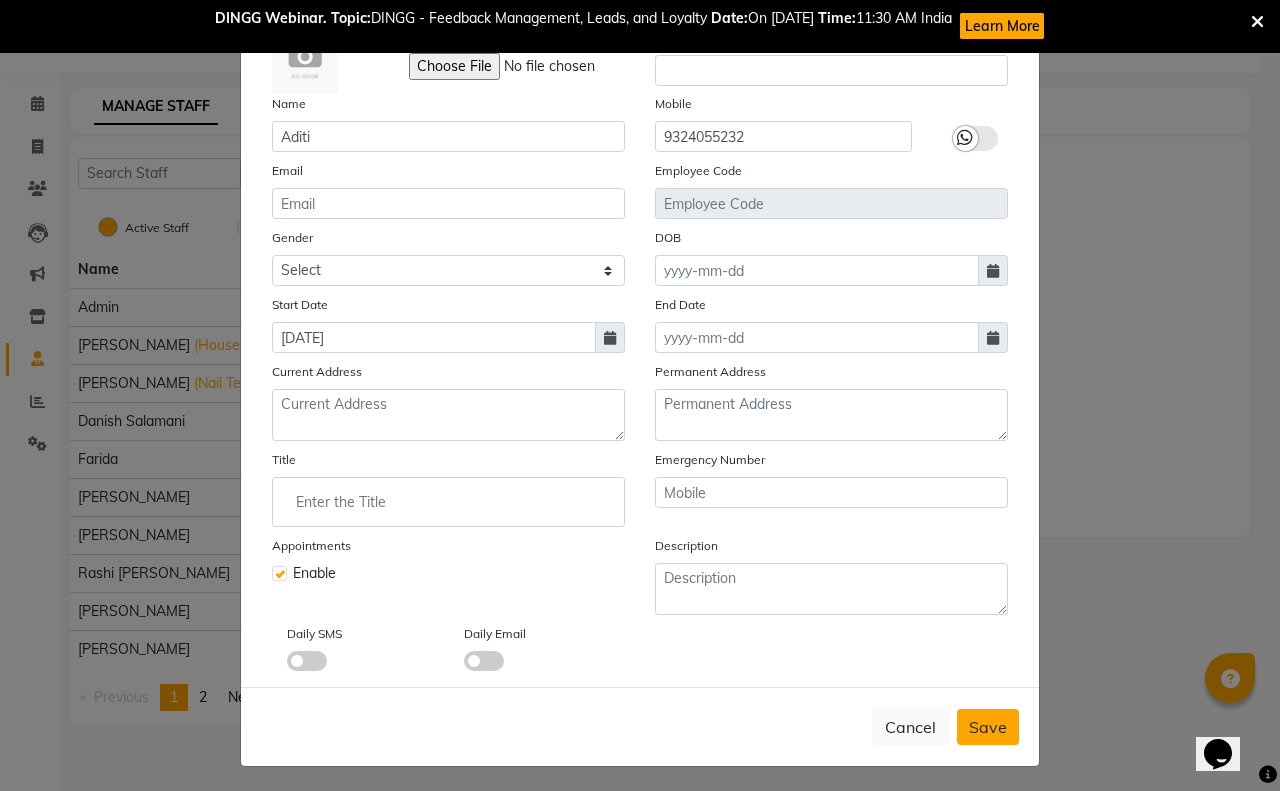 click on "Save" at bounding box center (988, 727) 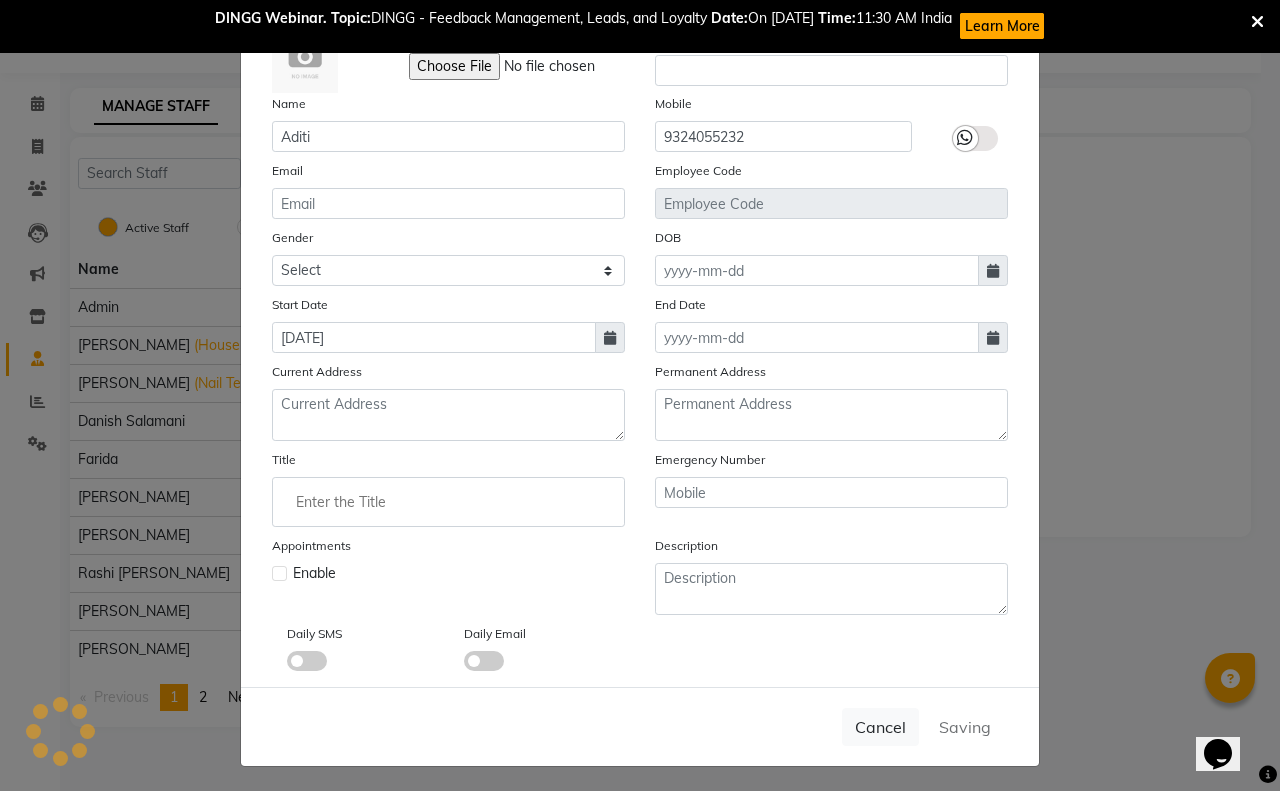 type 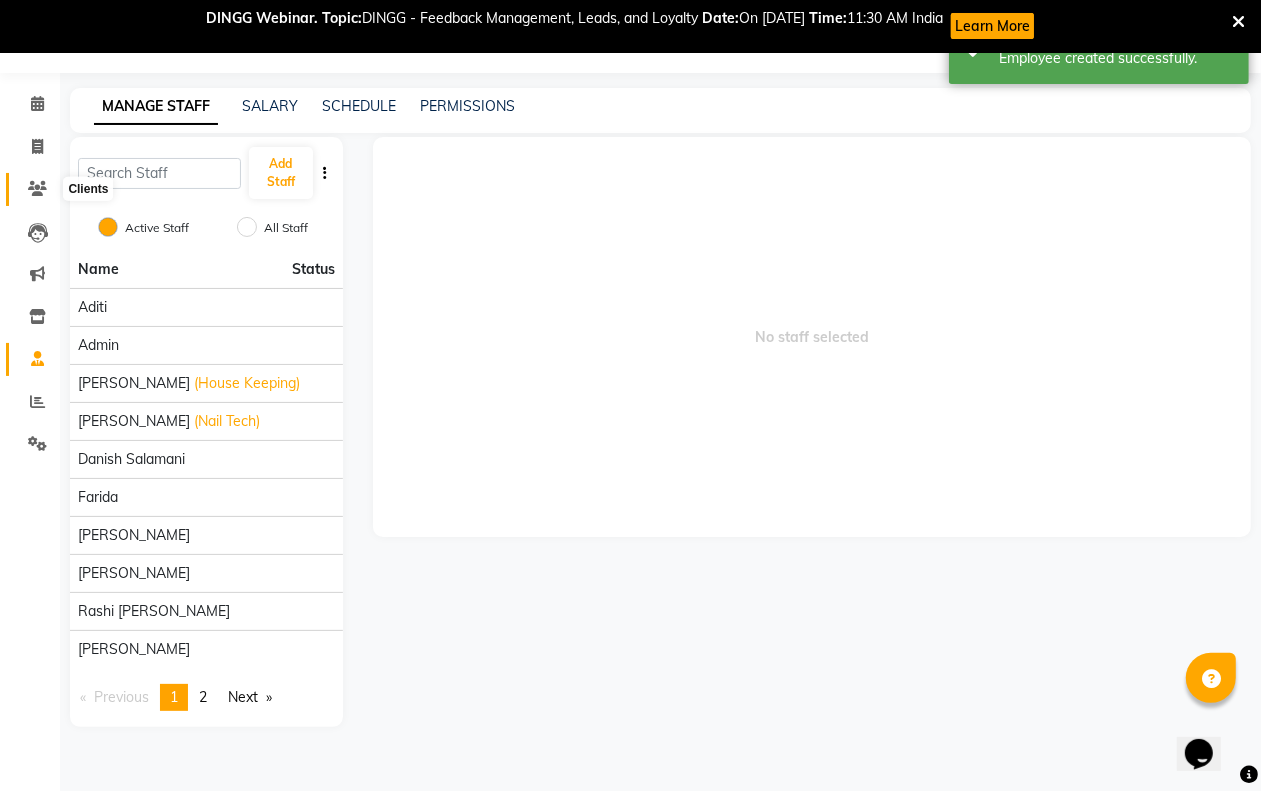 click 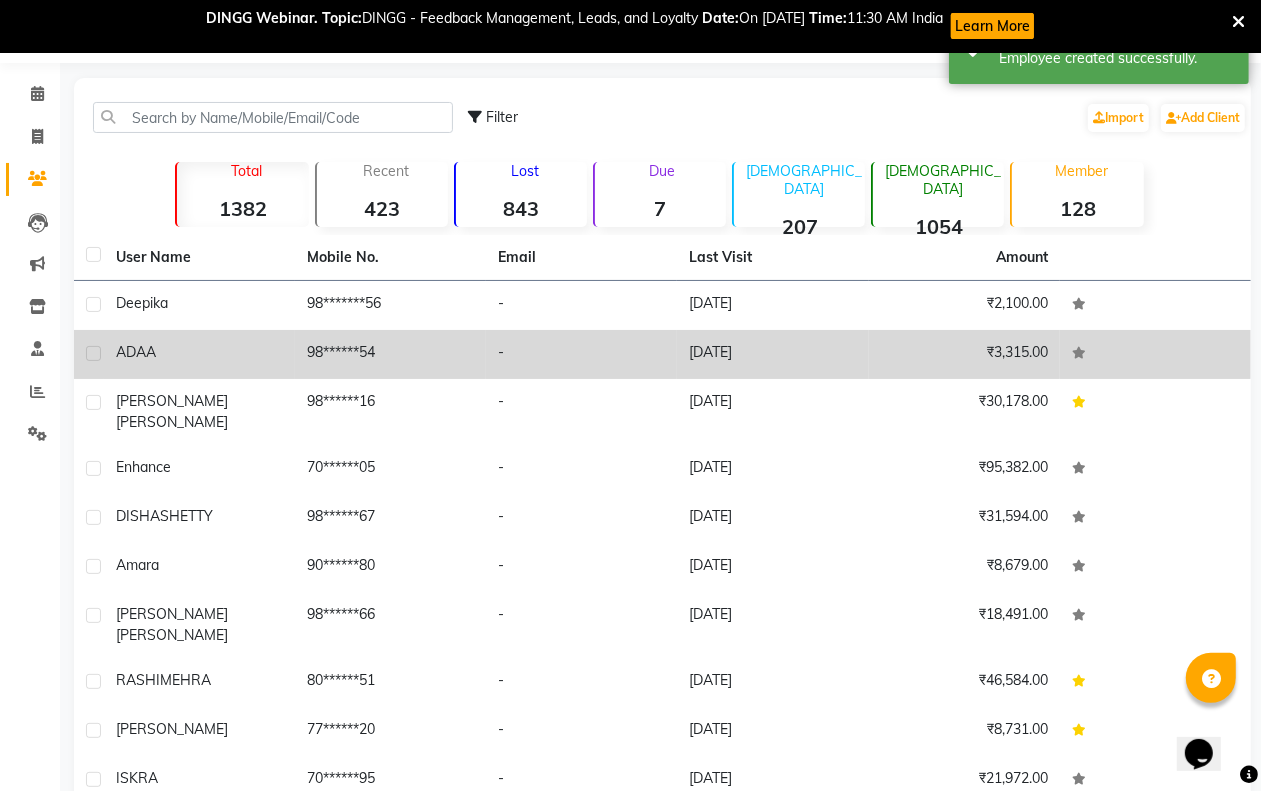 scroll, scrollTop: 0, scrollLeft: 0, axis: both 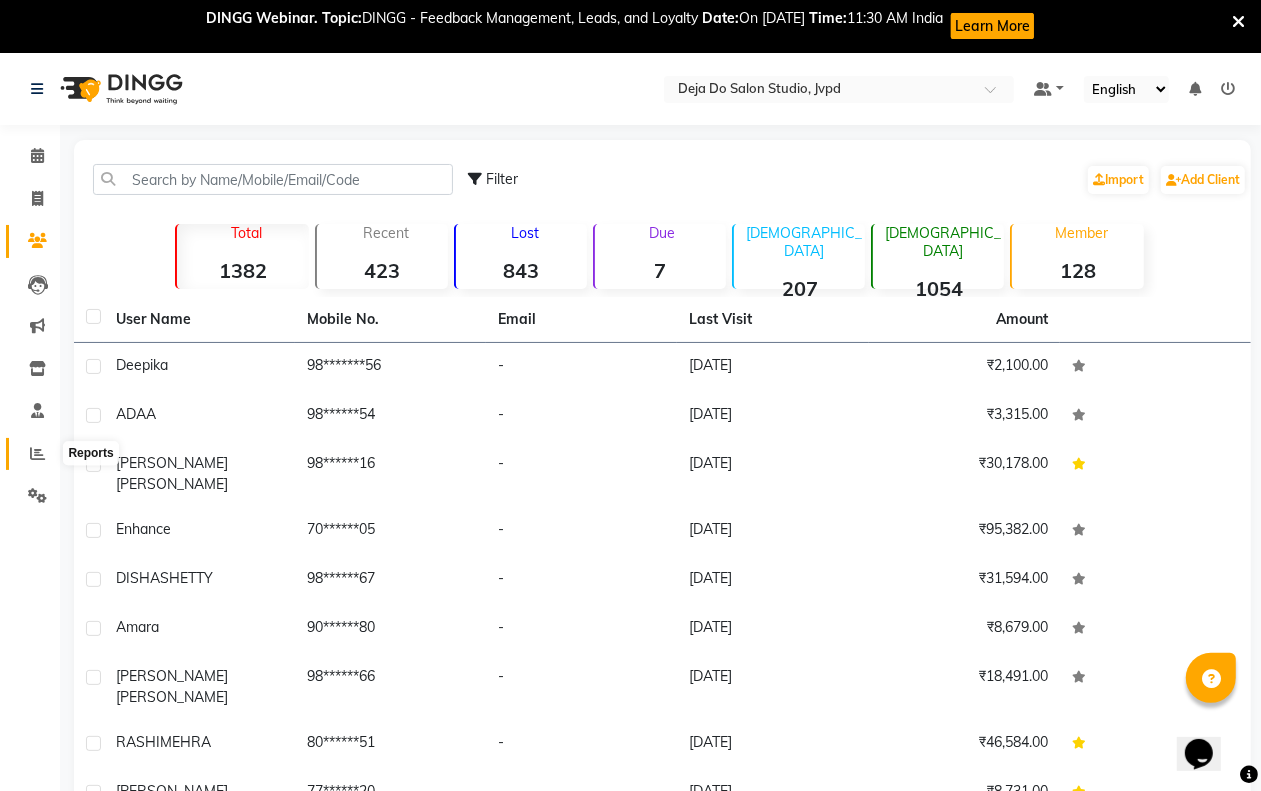 click 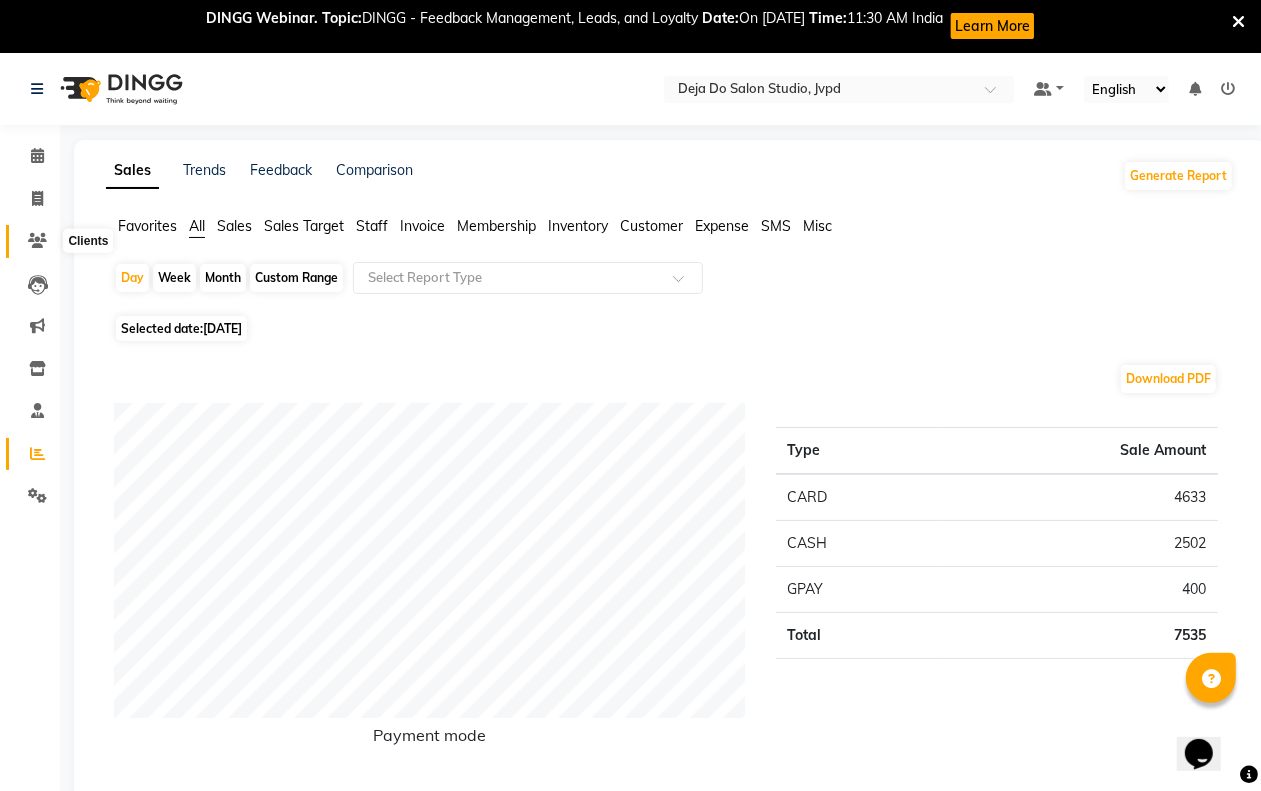 click 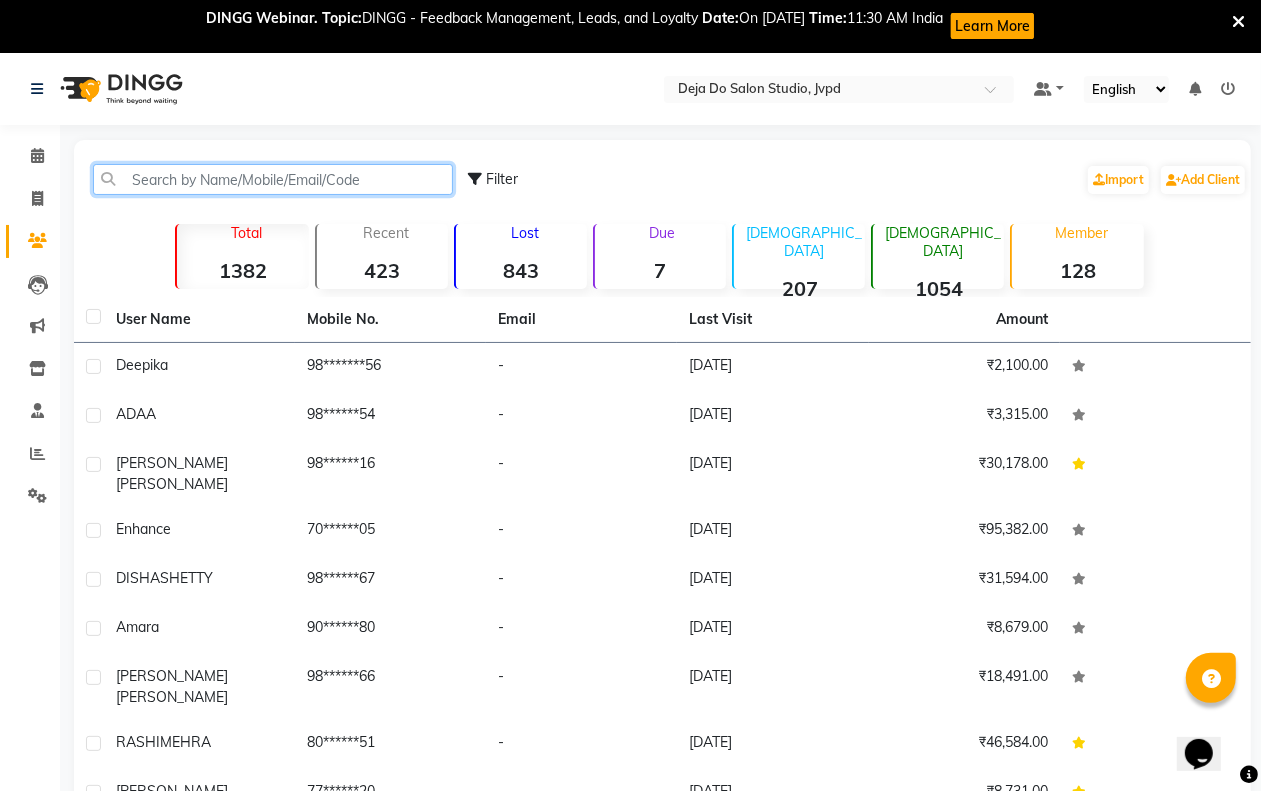 click 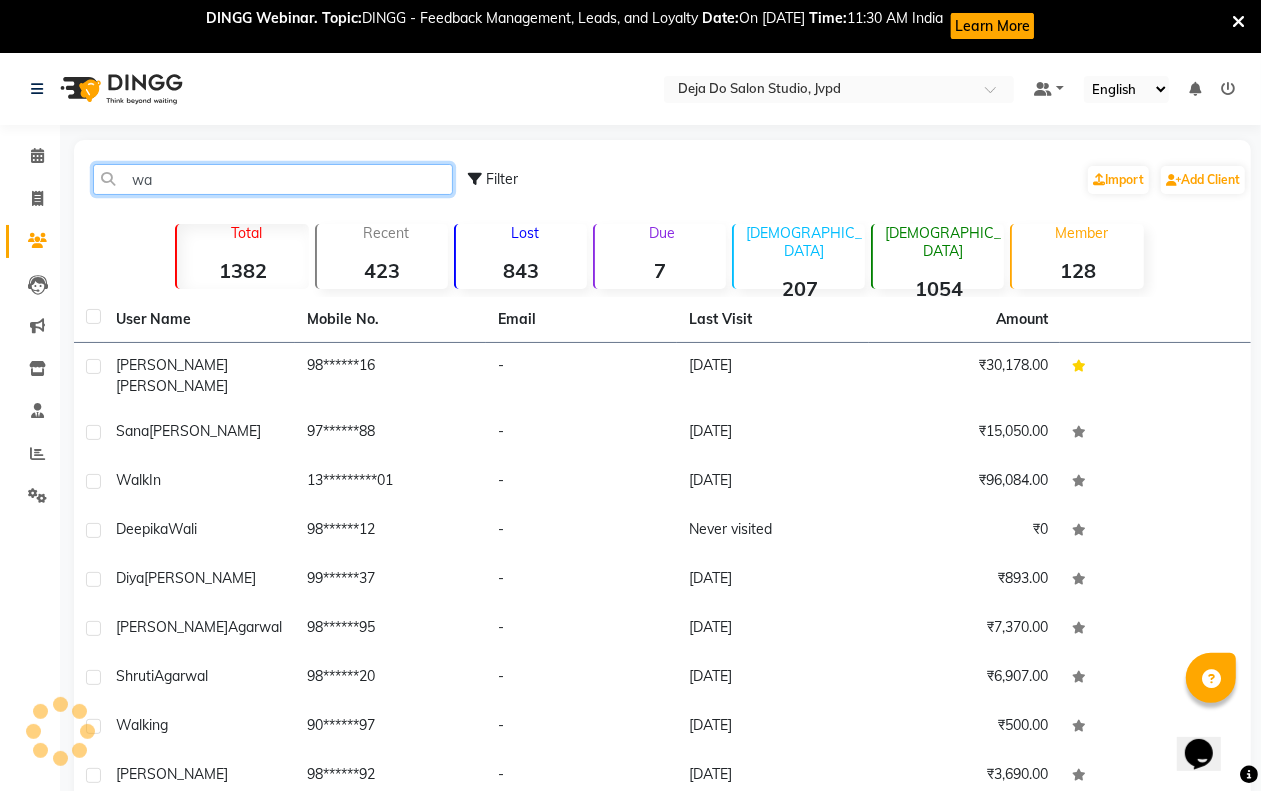type on "w" 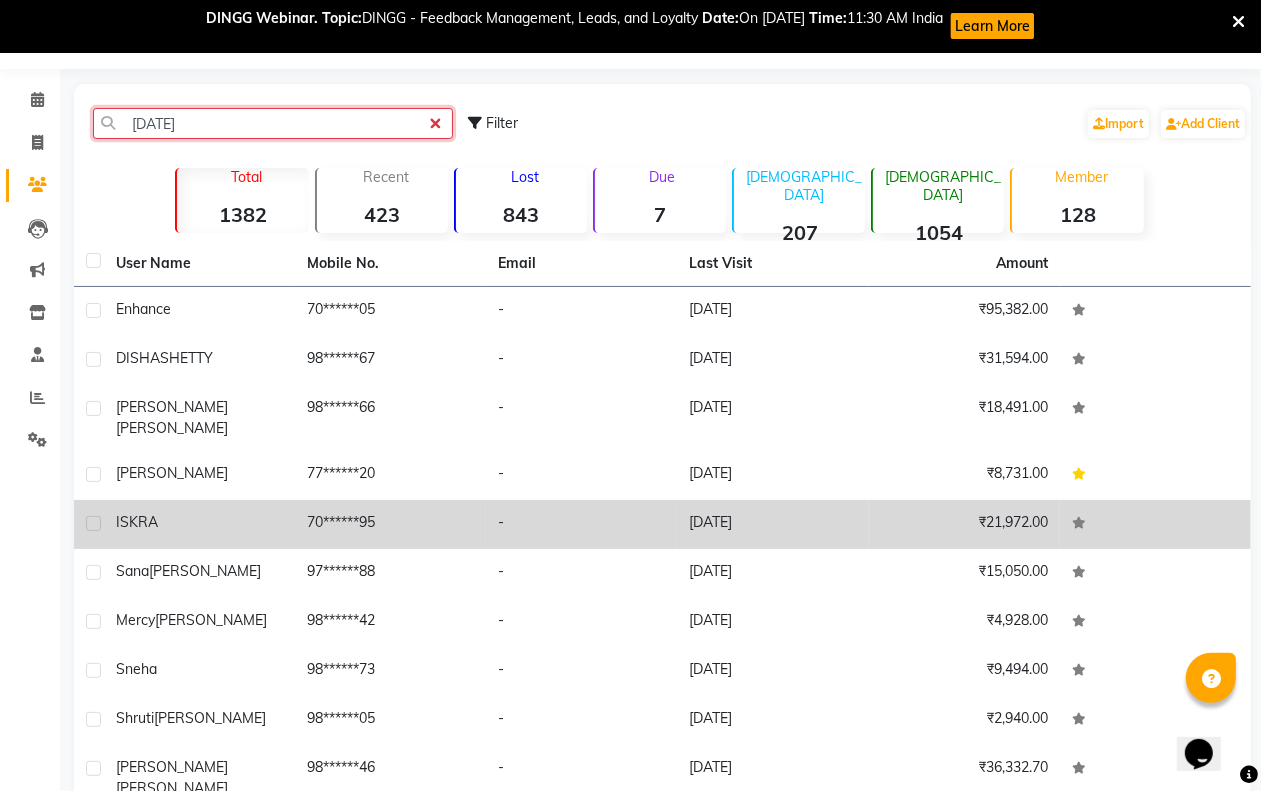 scroll, scrollTop: 0, scrollLeft: 0, axis: both 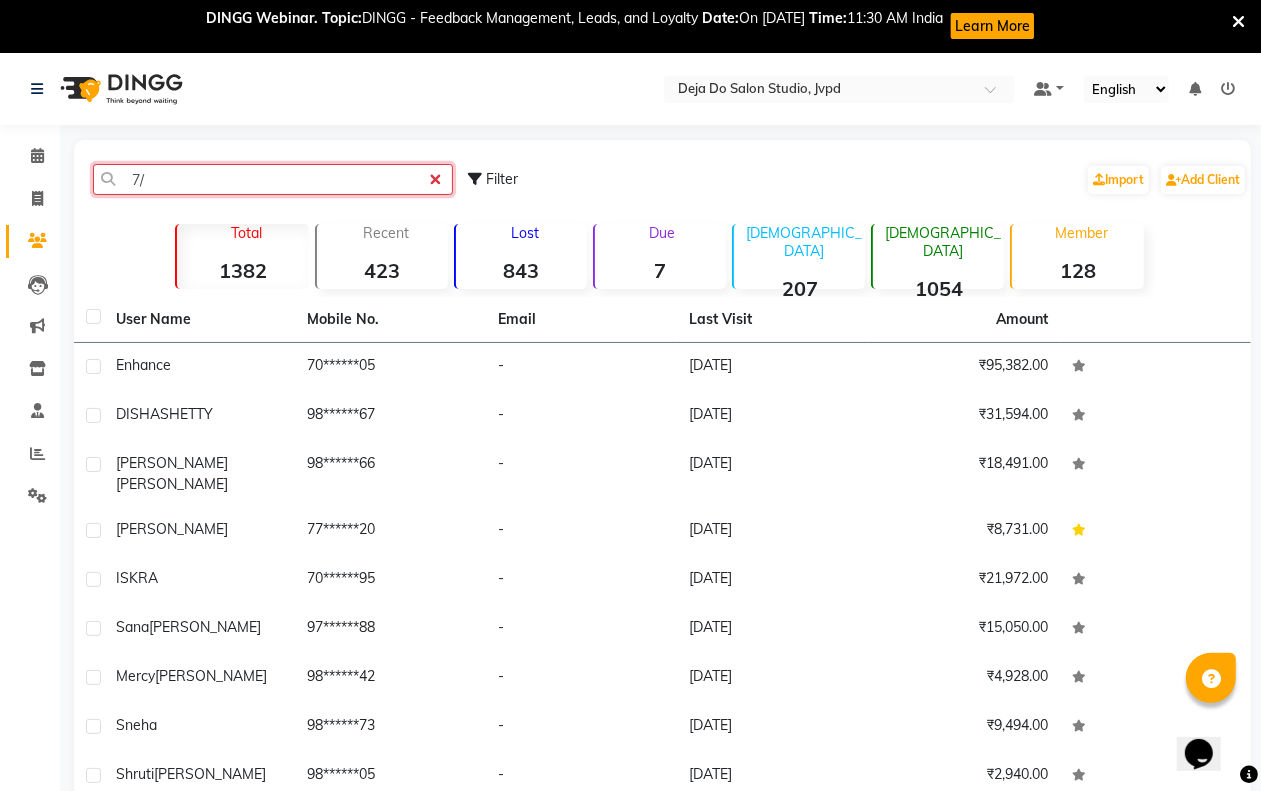 type on "7" 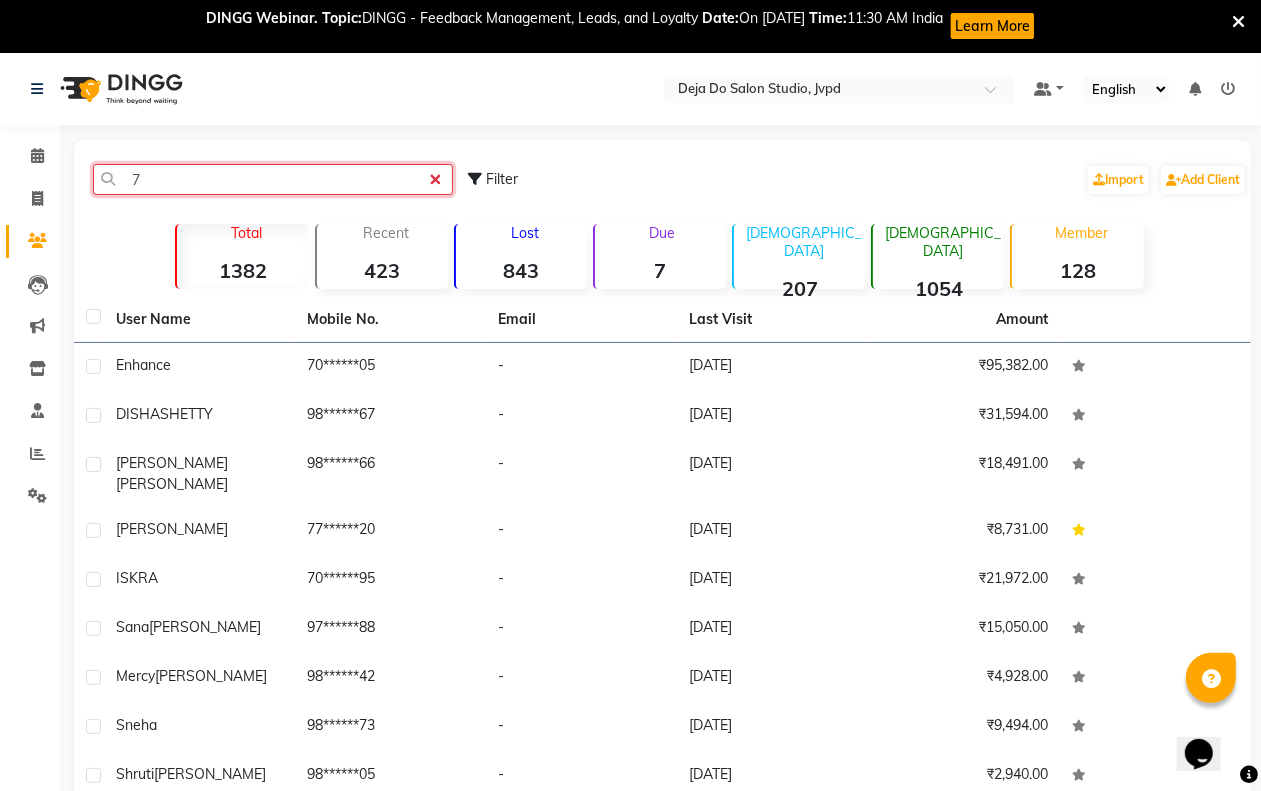 type 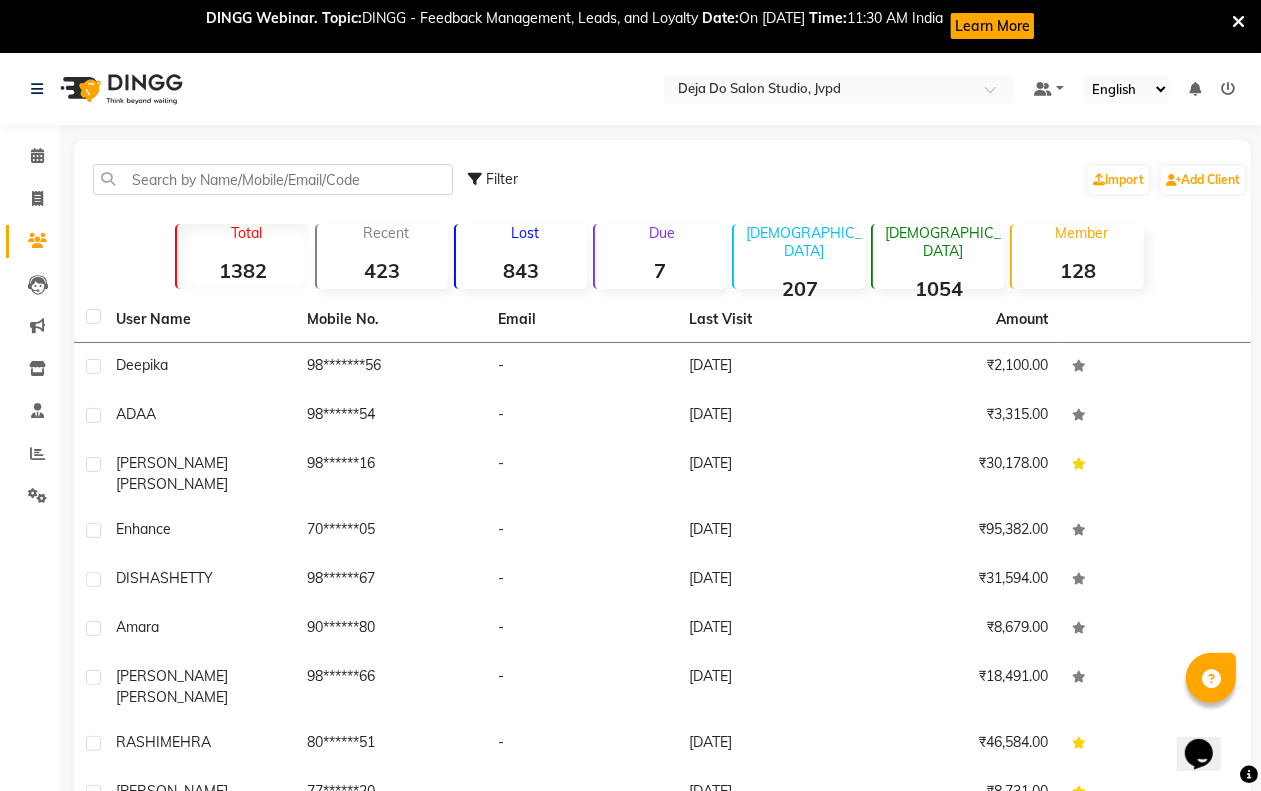 click on "Filter" 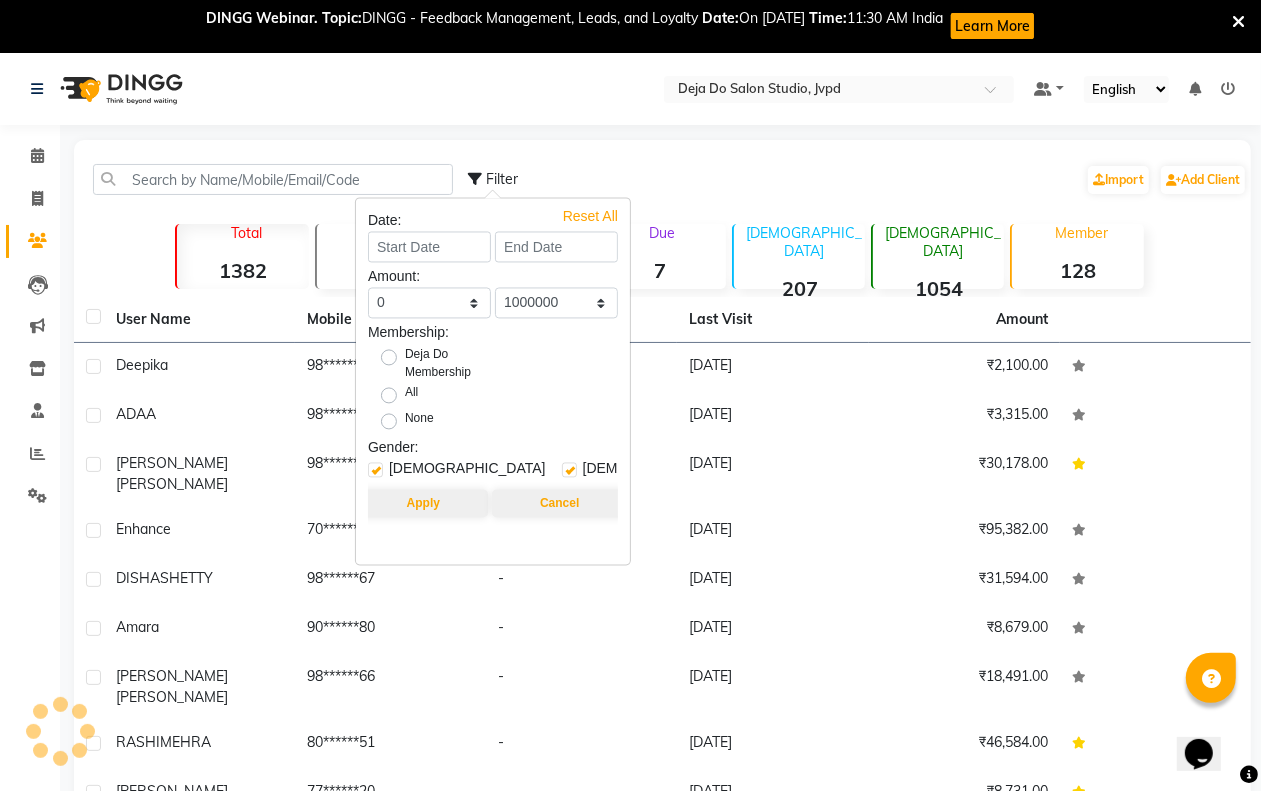 click on "Filter  Import   Add Client" 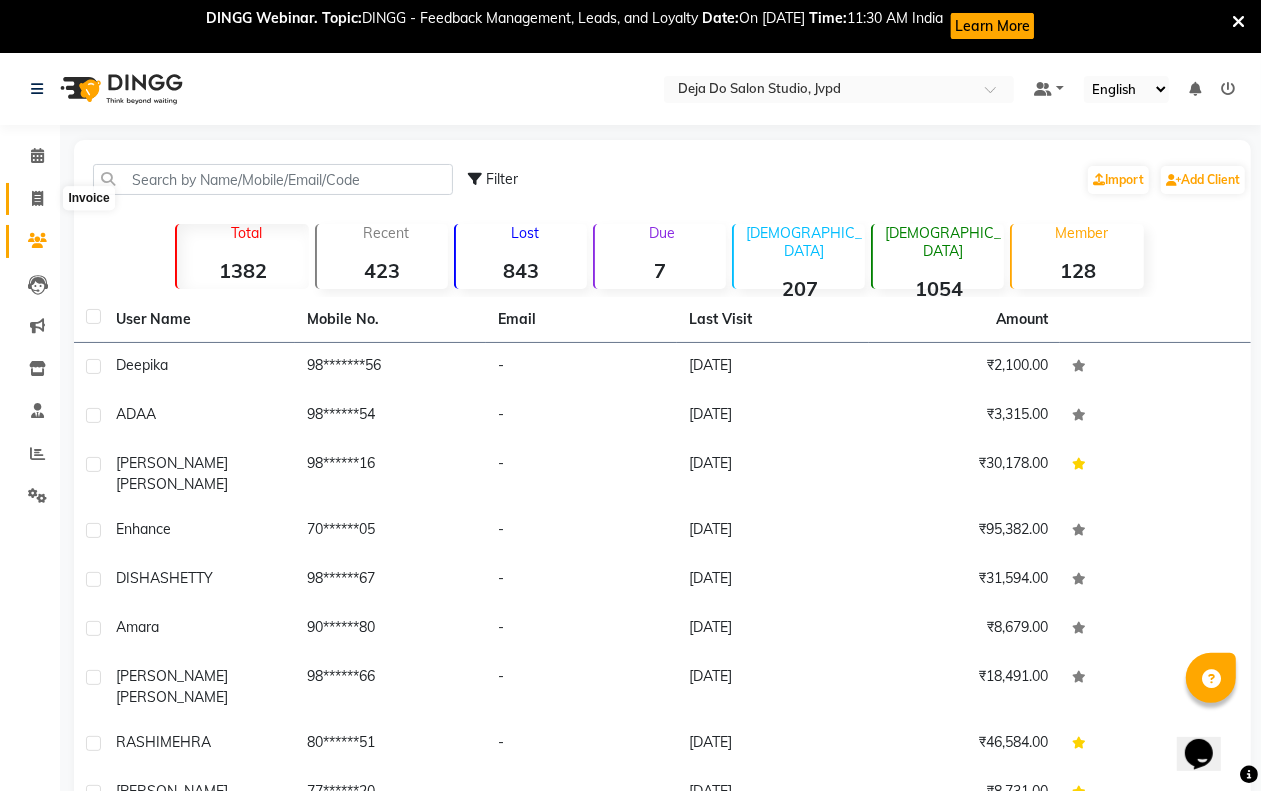 click 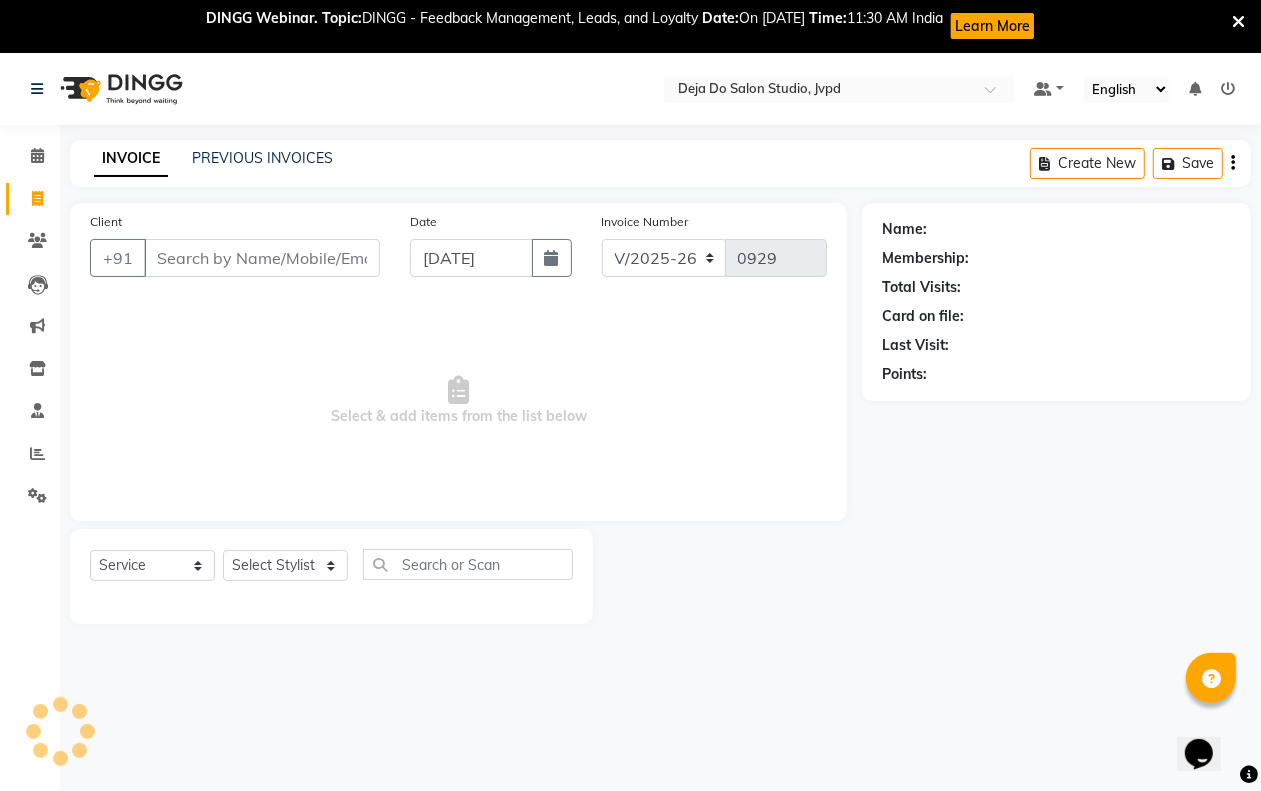 scroll, scrollTop: 52, scrollLeft: 0, axis: vertical 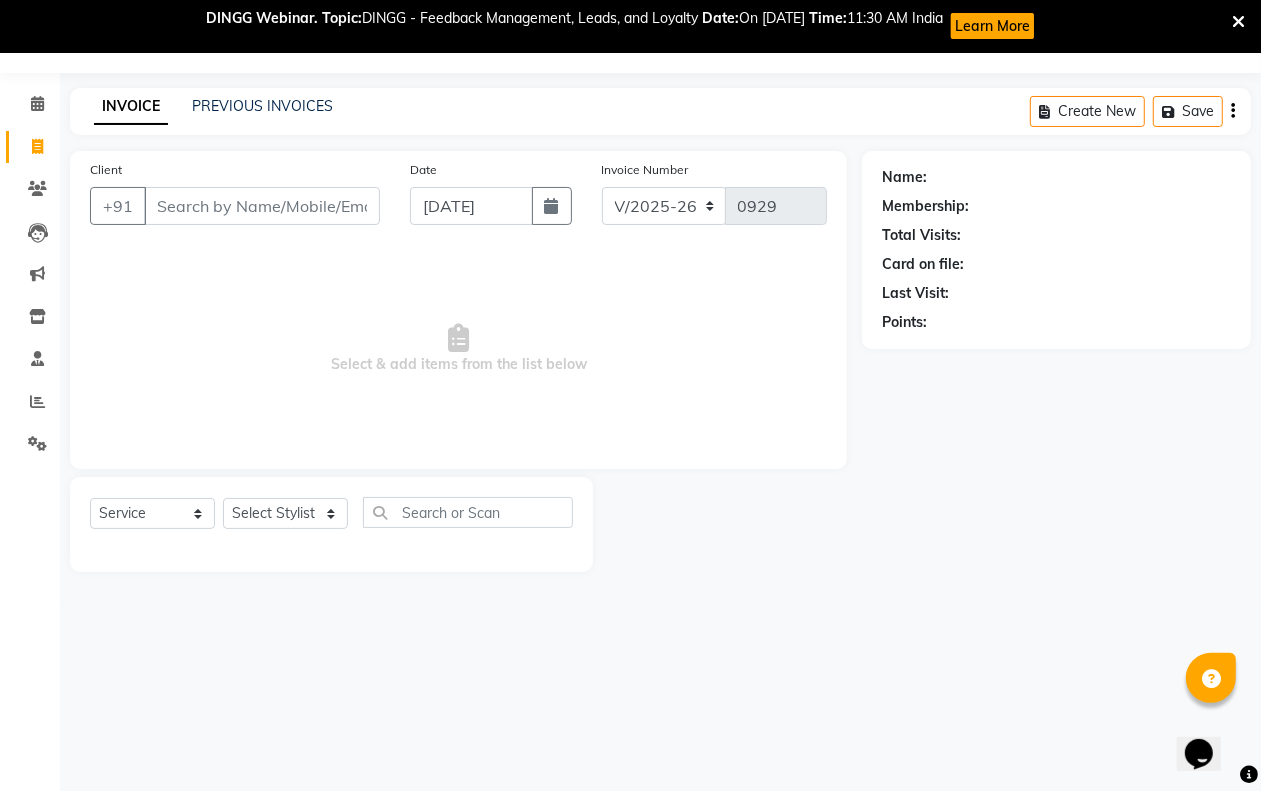 click on "INVOICE PREVIOUS INVOICES Create New   Save" 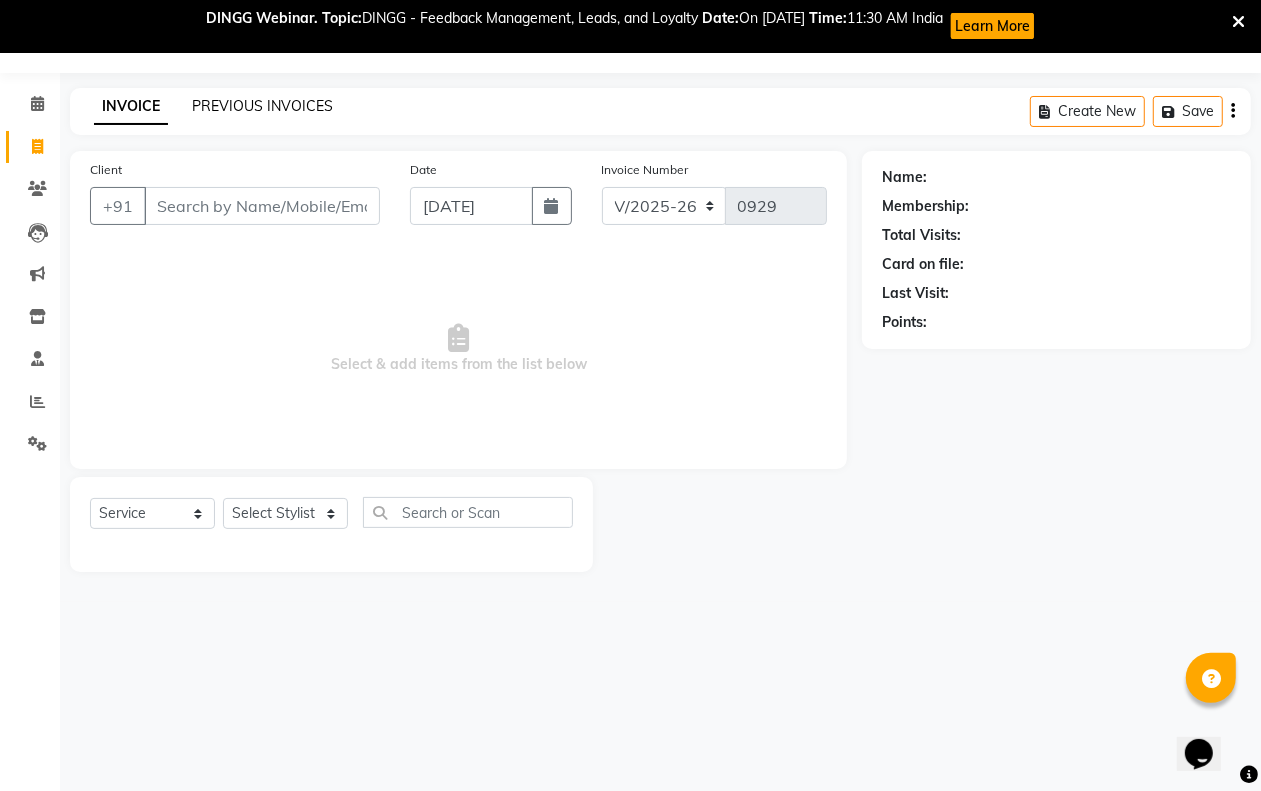 click on "PREVIOUS INVOICES" 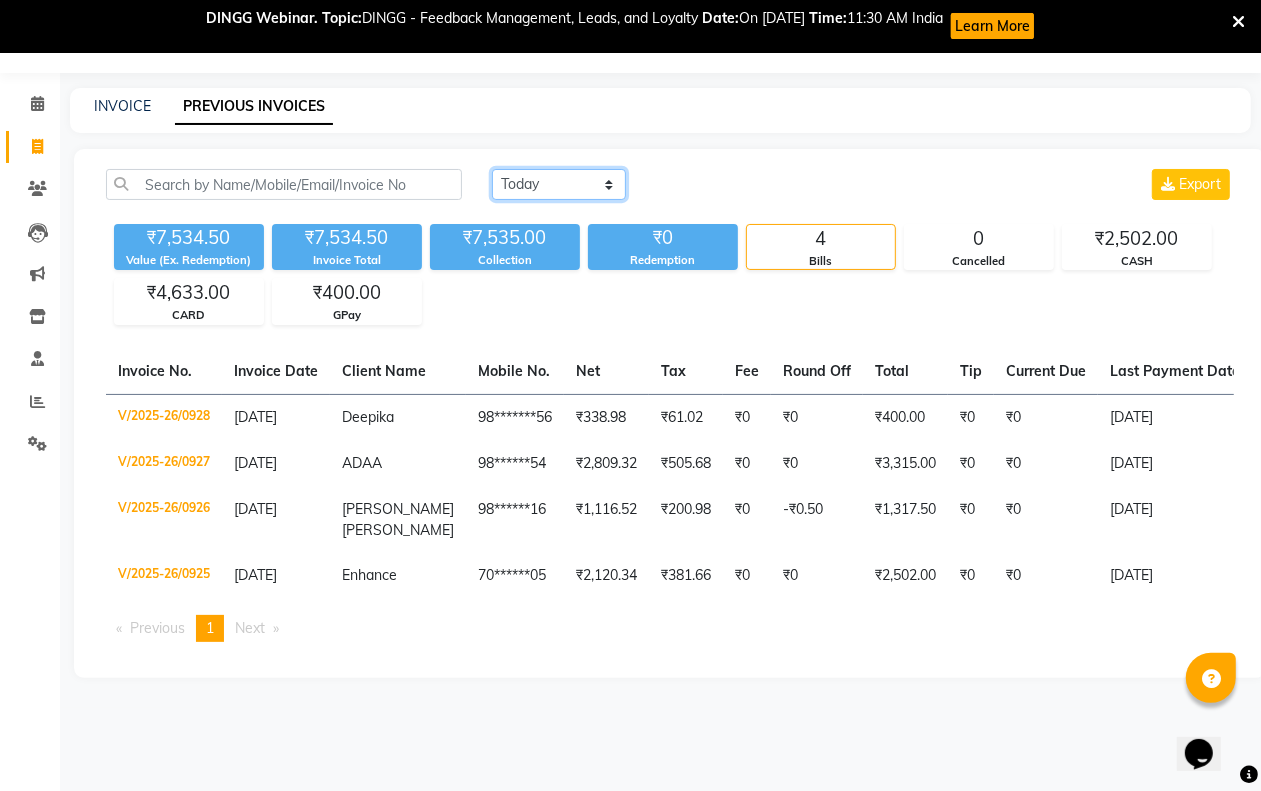 click on "Today Yesterday Custom Range" 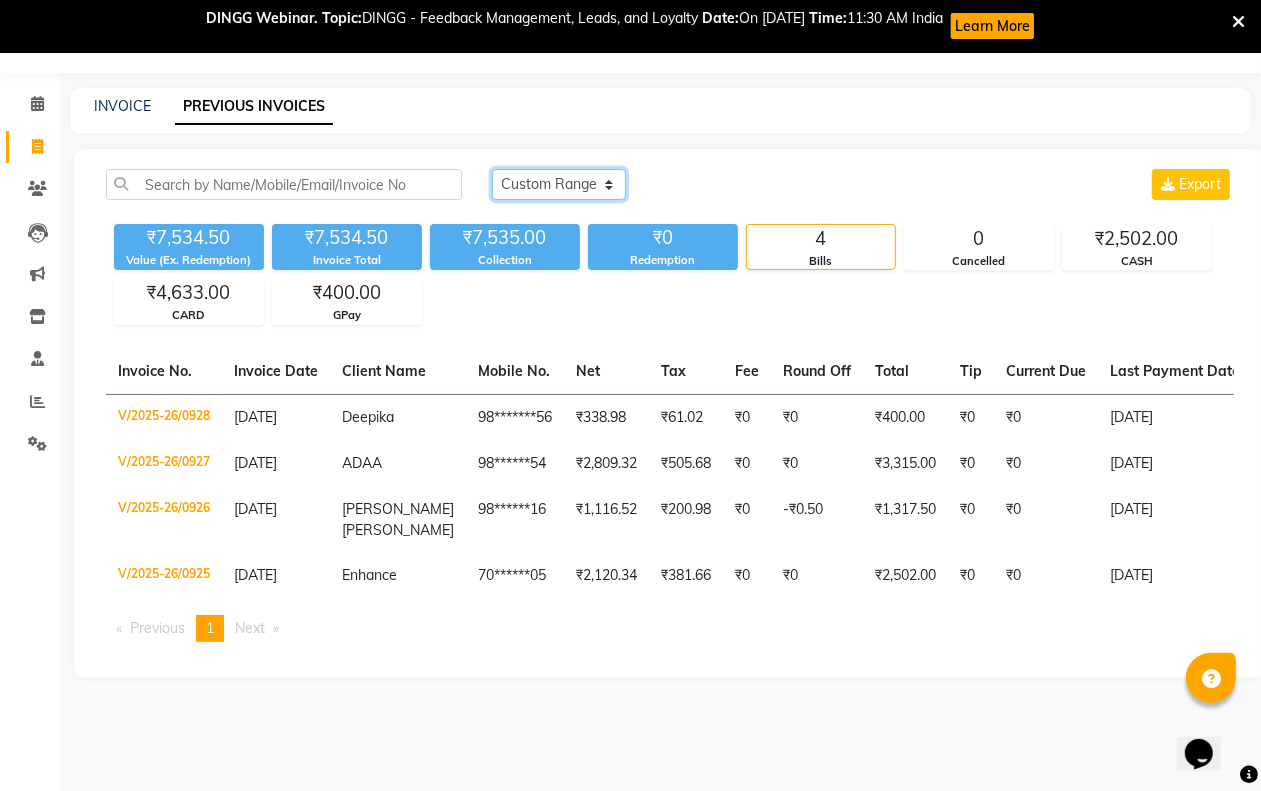 click on "Today Yesterday Custom Range" 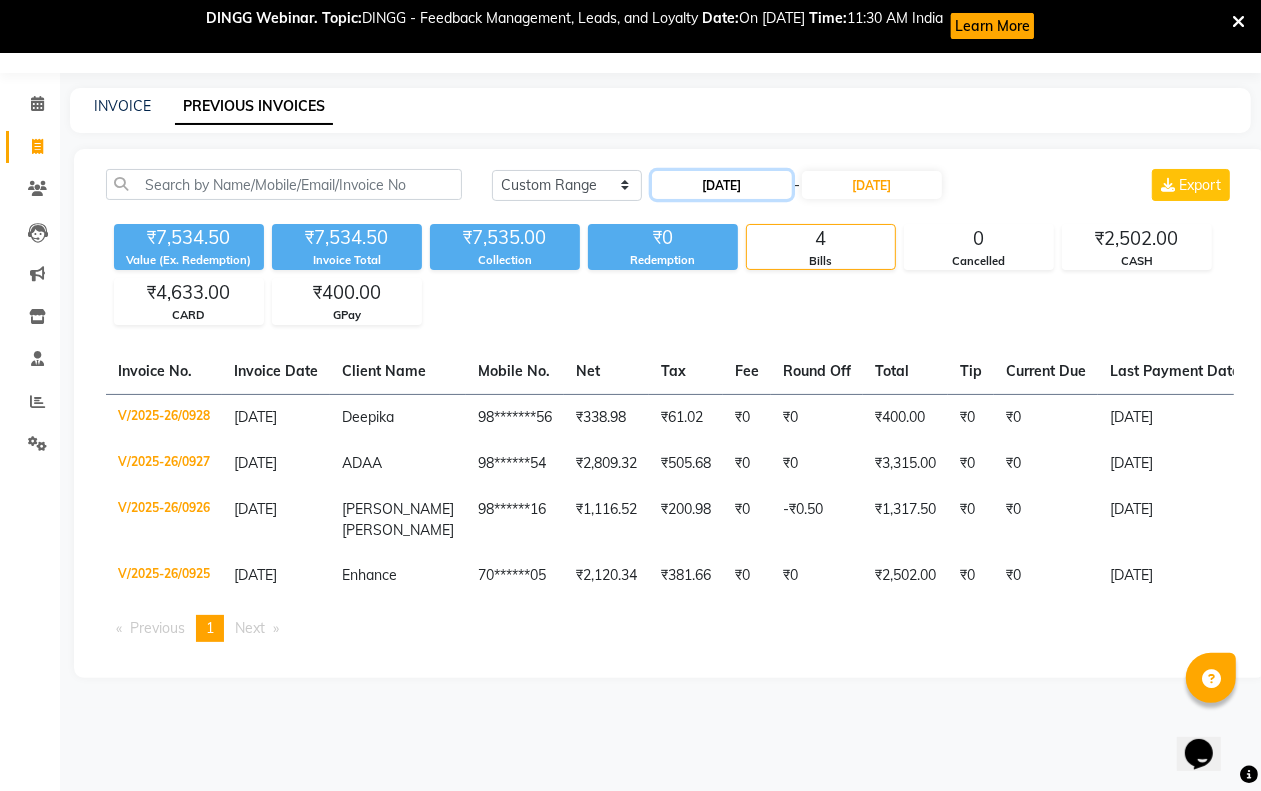 click on "[DATE]" 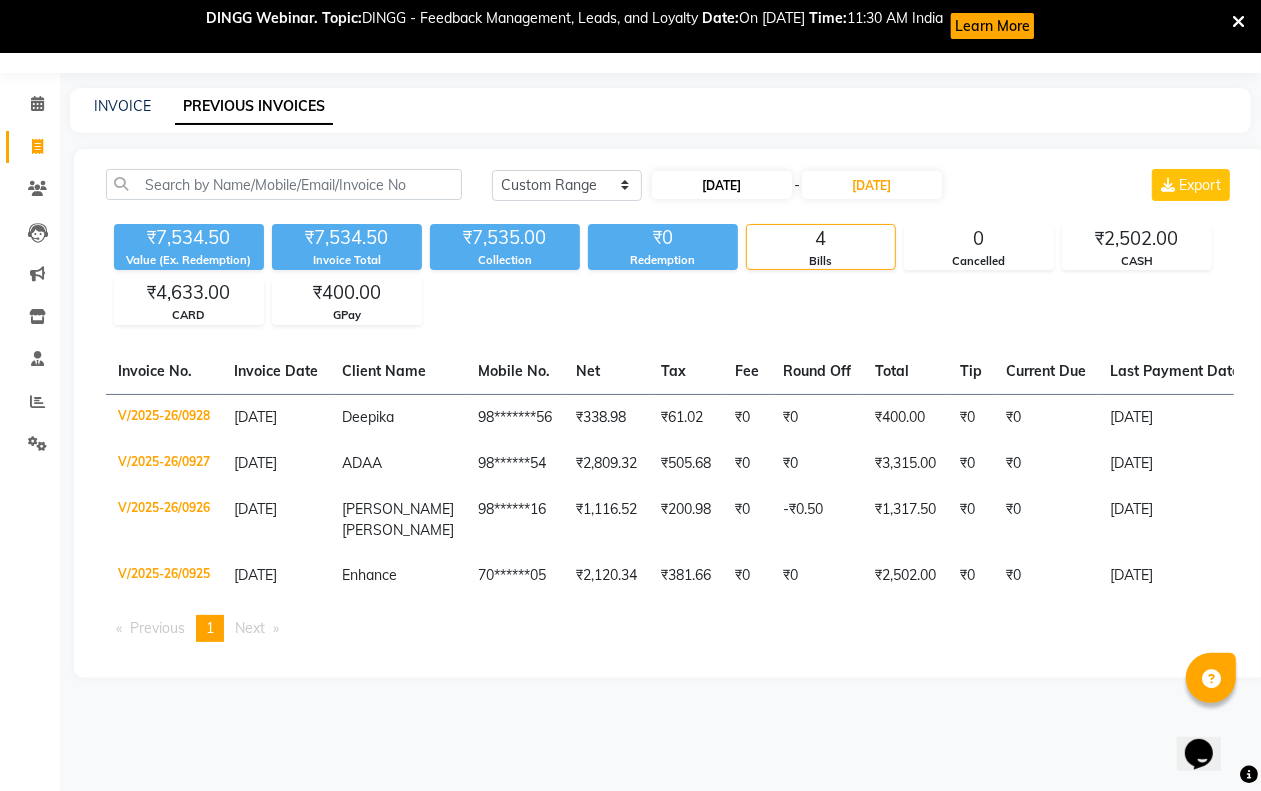 select on "7" 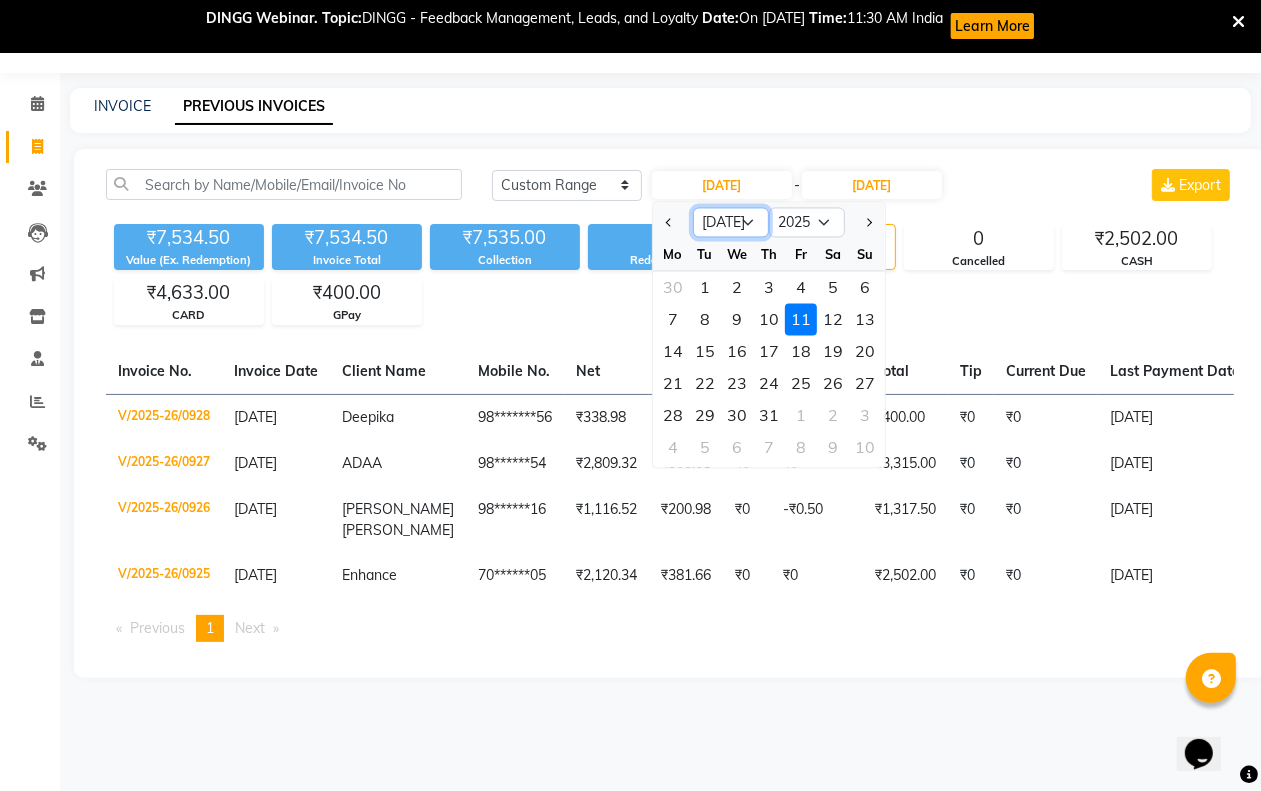 click on "Jan Feb Mar Apr May Jun Jul Aug Sep Oct Nov Dec" 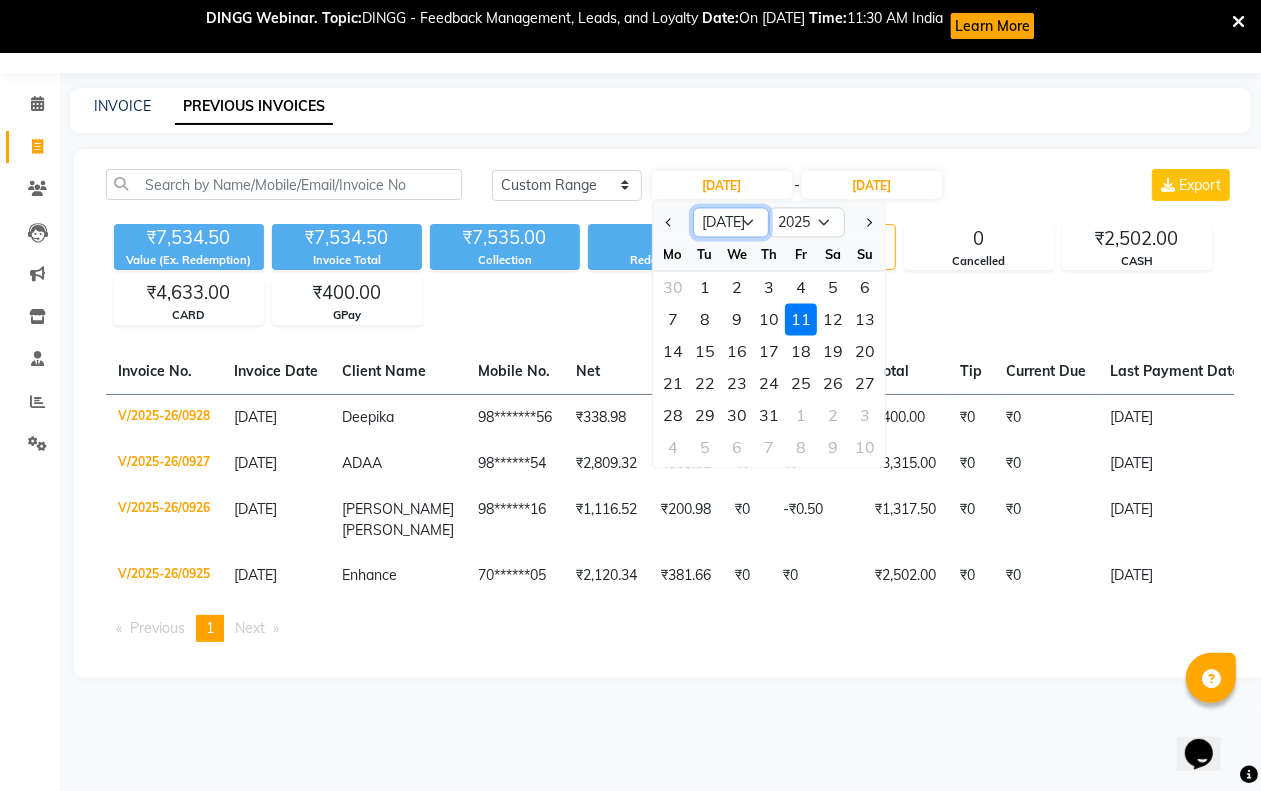 select on "3" 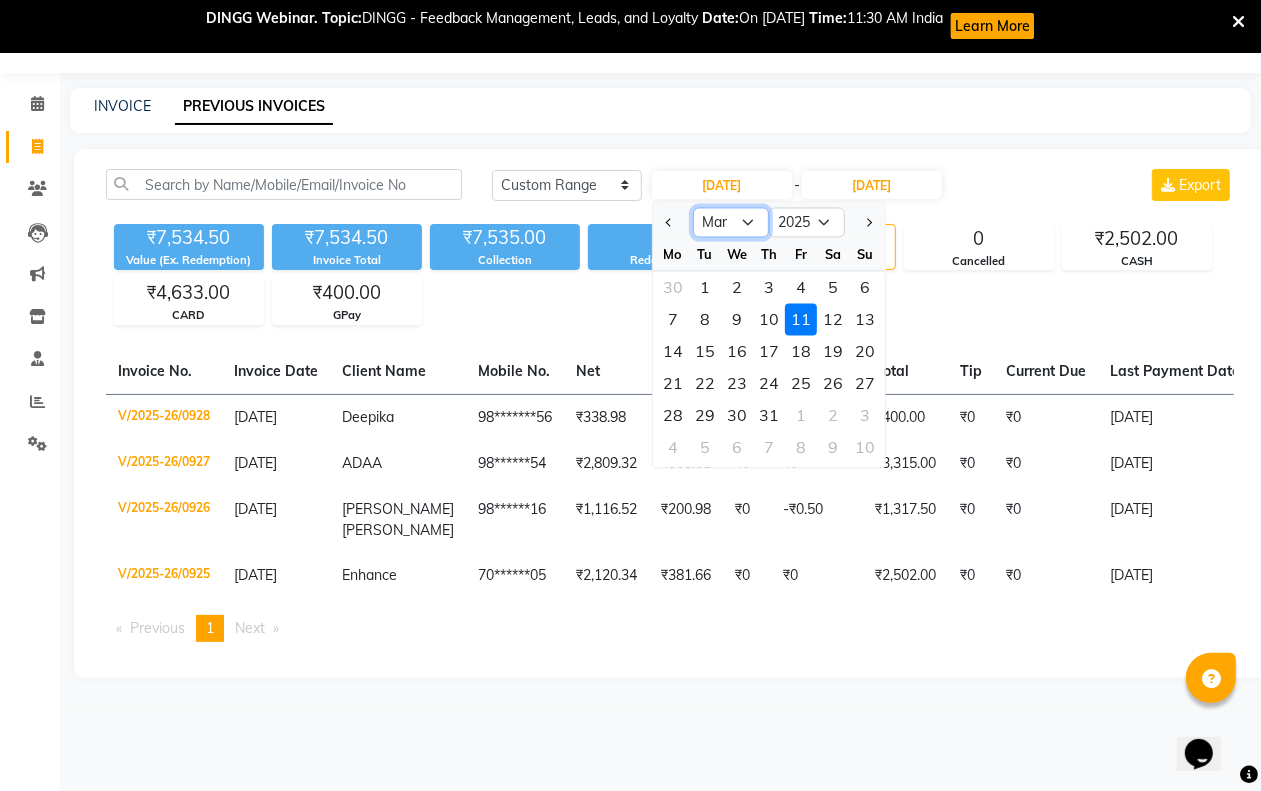 click on "Jan Feb Mar Apr May Jun Jul Aug Sep Oct Nov Dec" 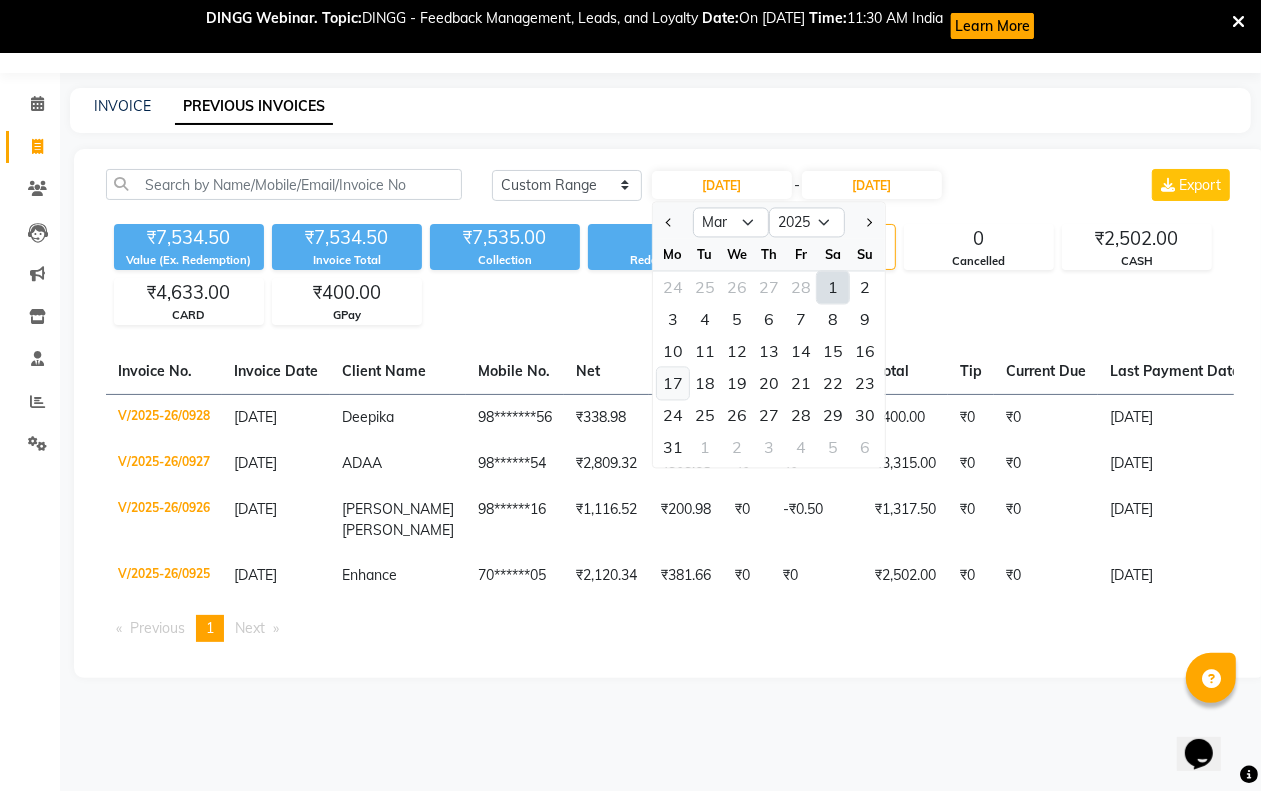 click on "17" 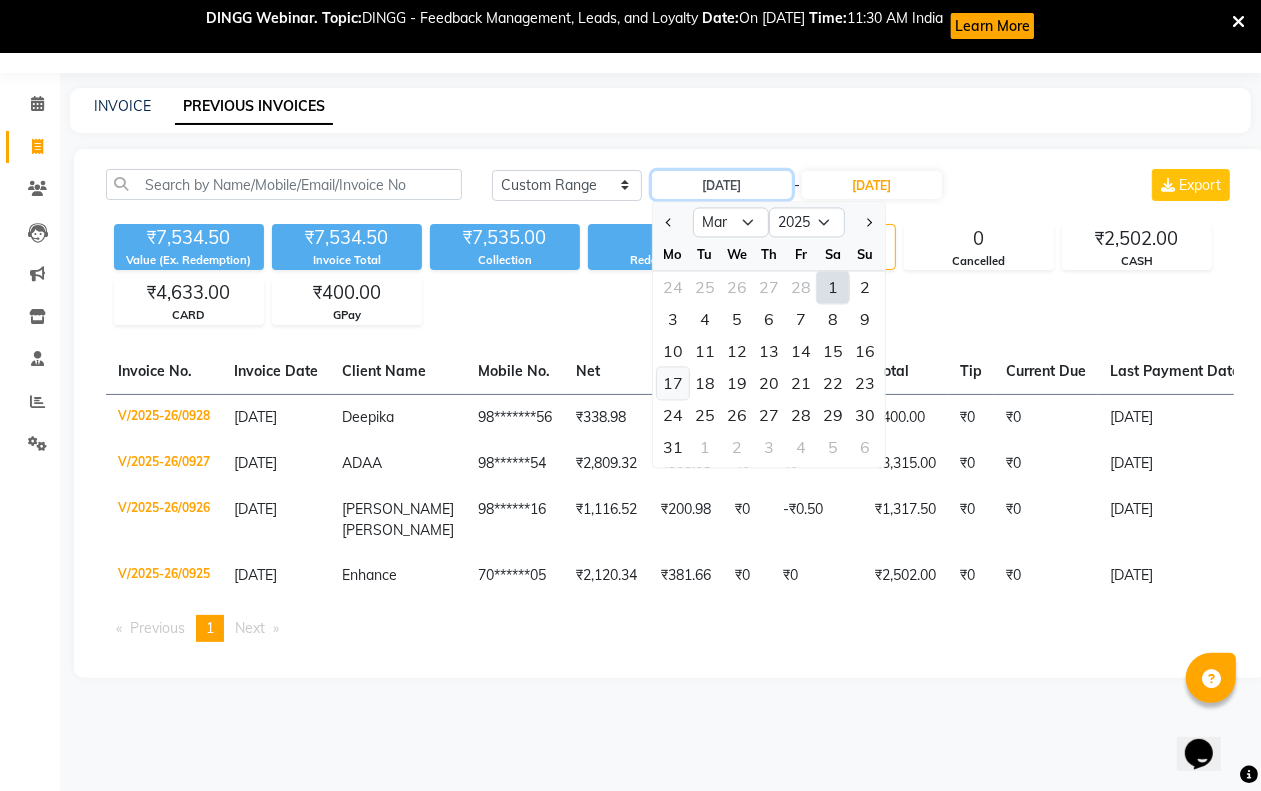 type on "17-03-2025" 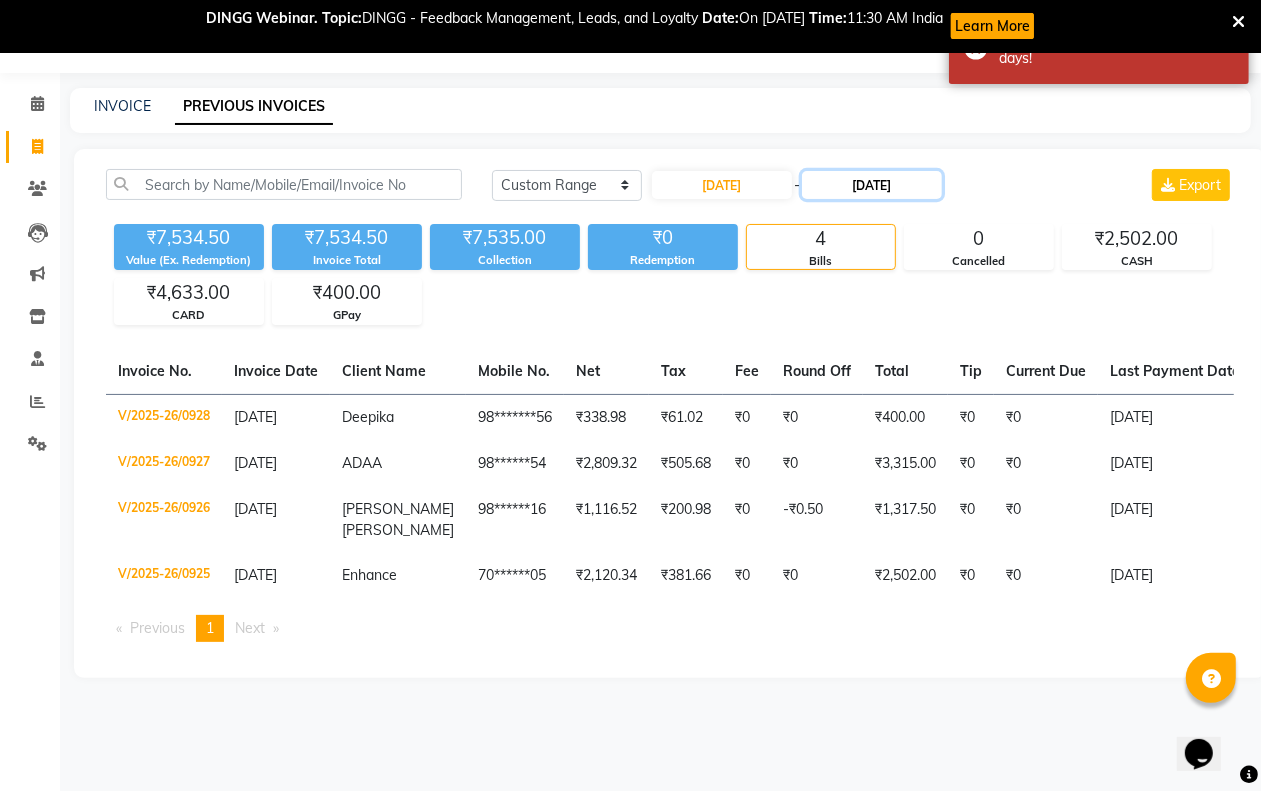 click on "[DATE]" 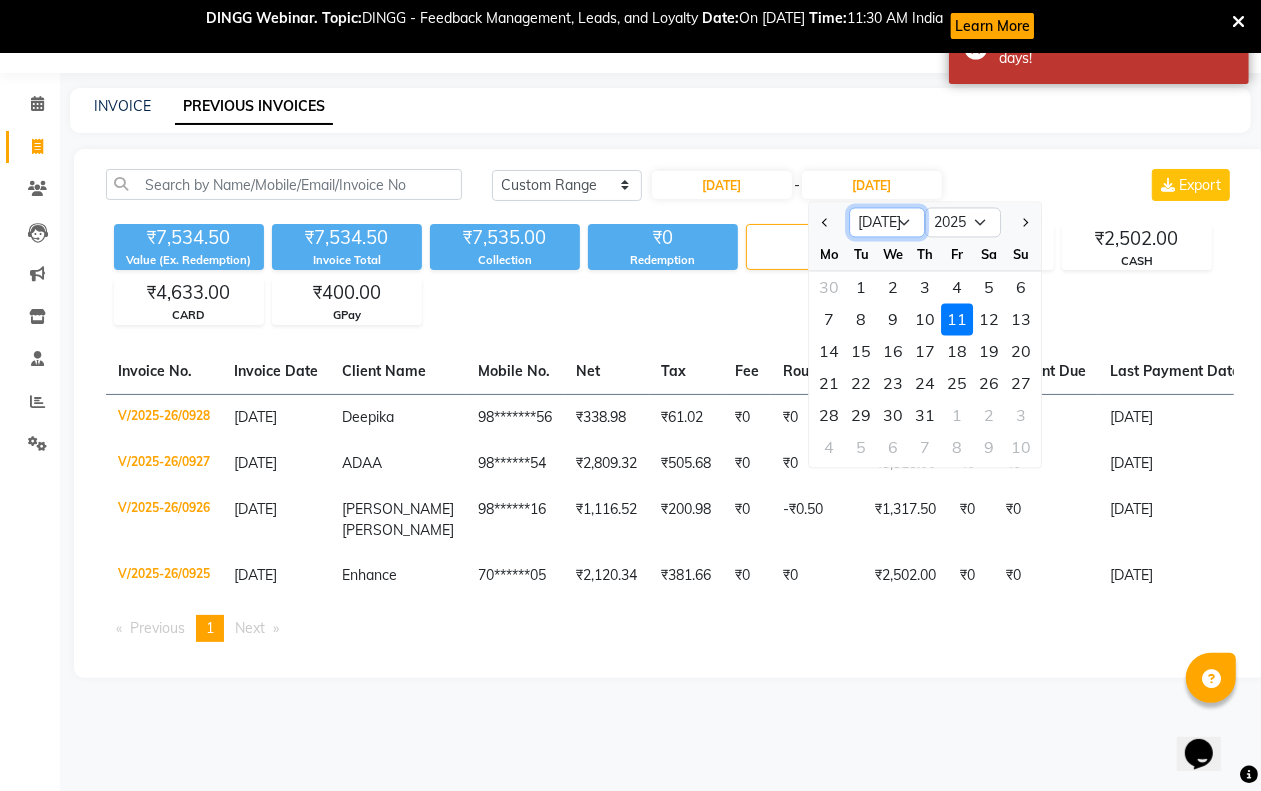click on "Mar Apr May Jun Jul Aug Sep Oct Nov Dec" 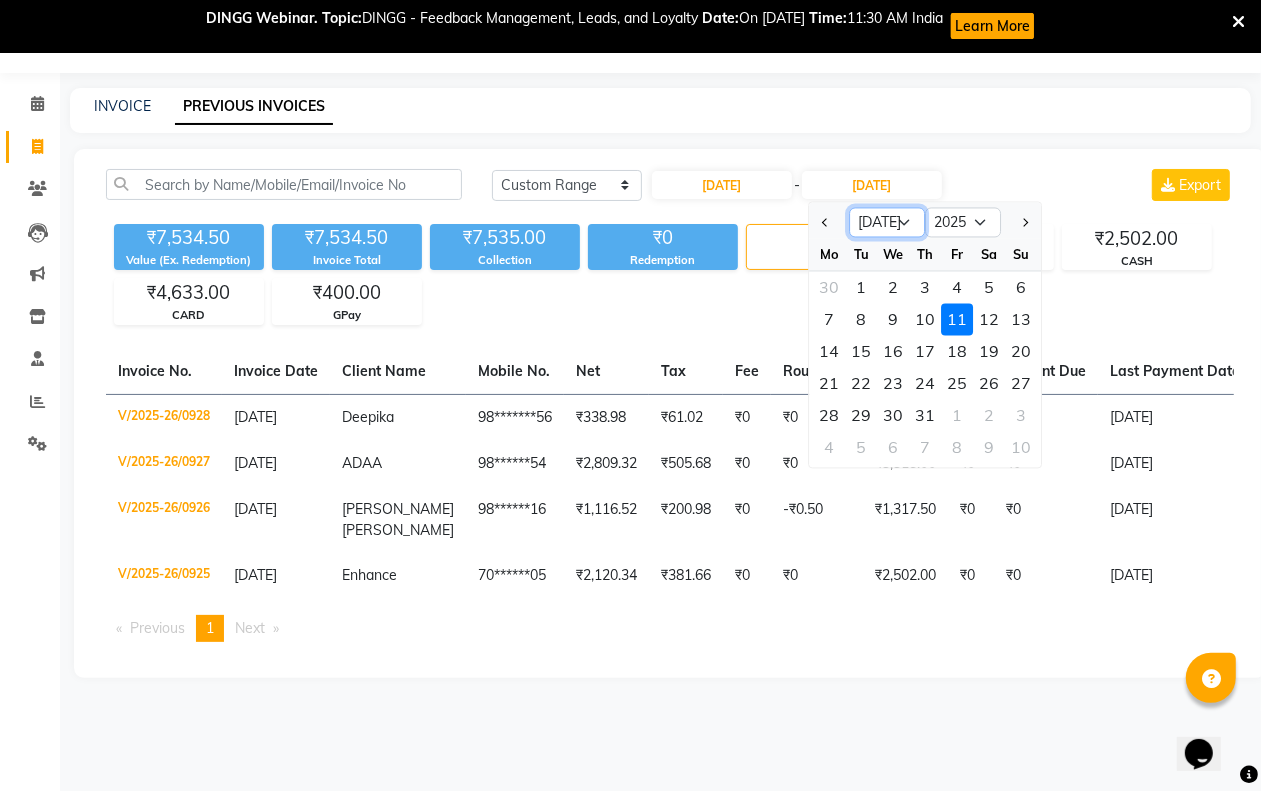 select on "3" 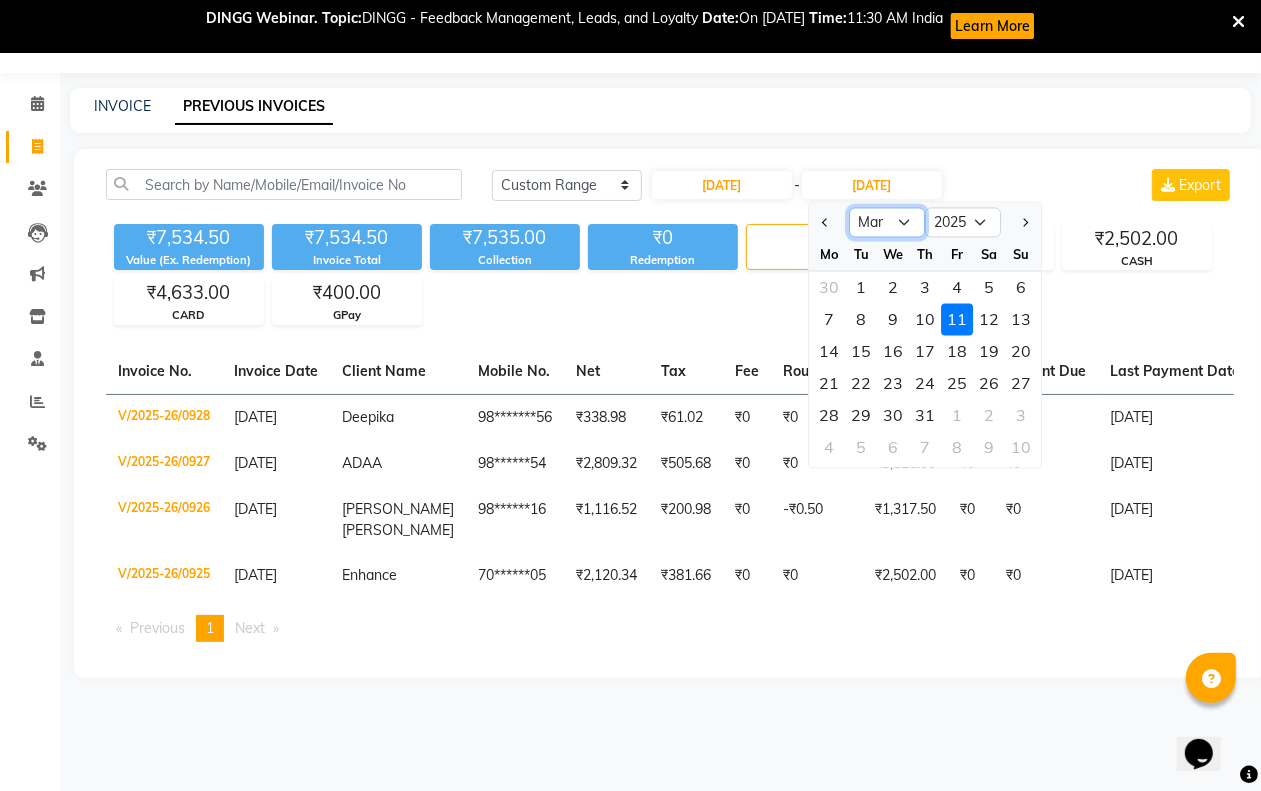 click on "Mar Apr May Jun Jul Aug Sep Oct Nov Dec" 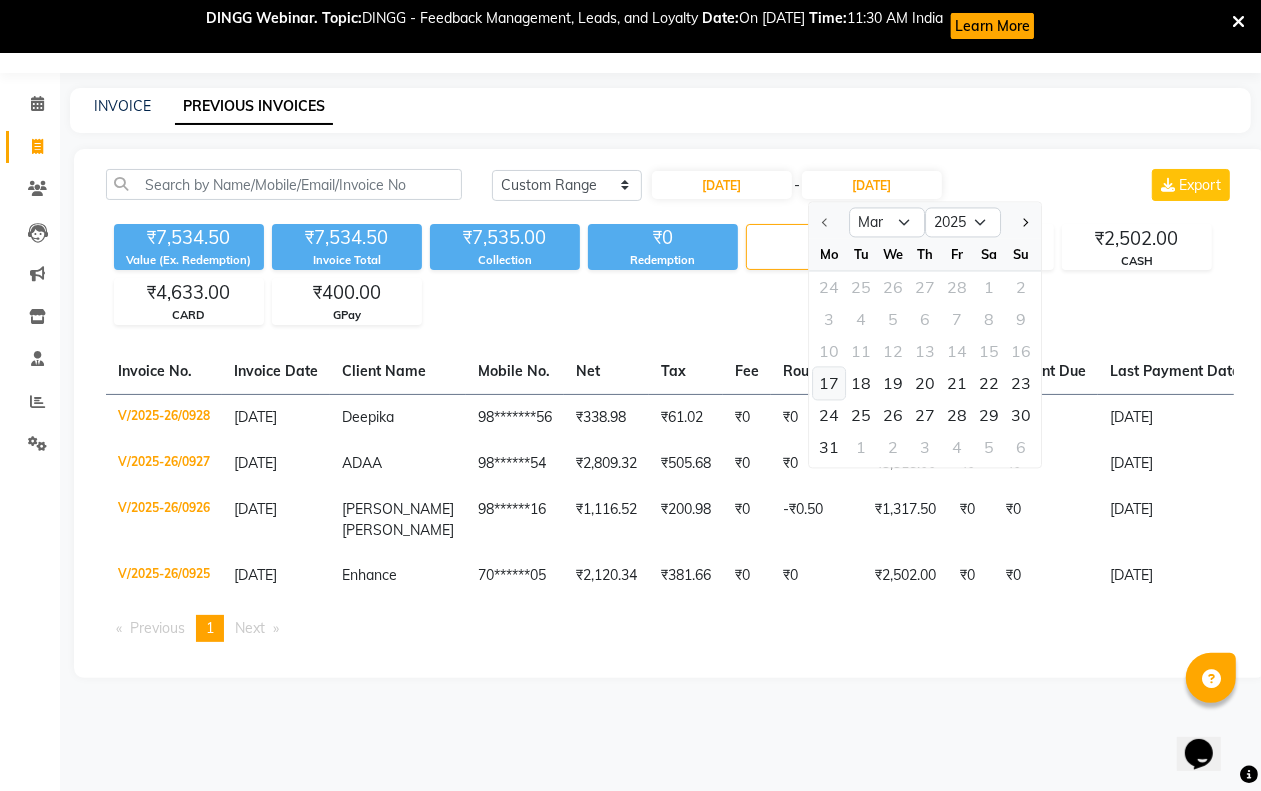 click on "17" 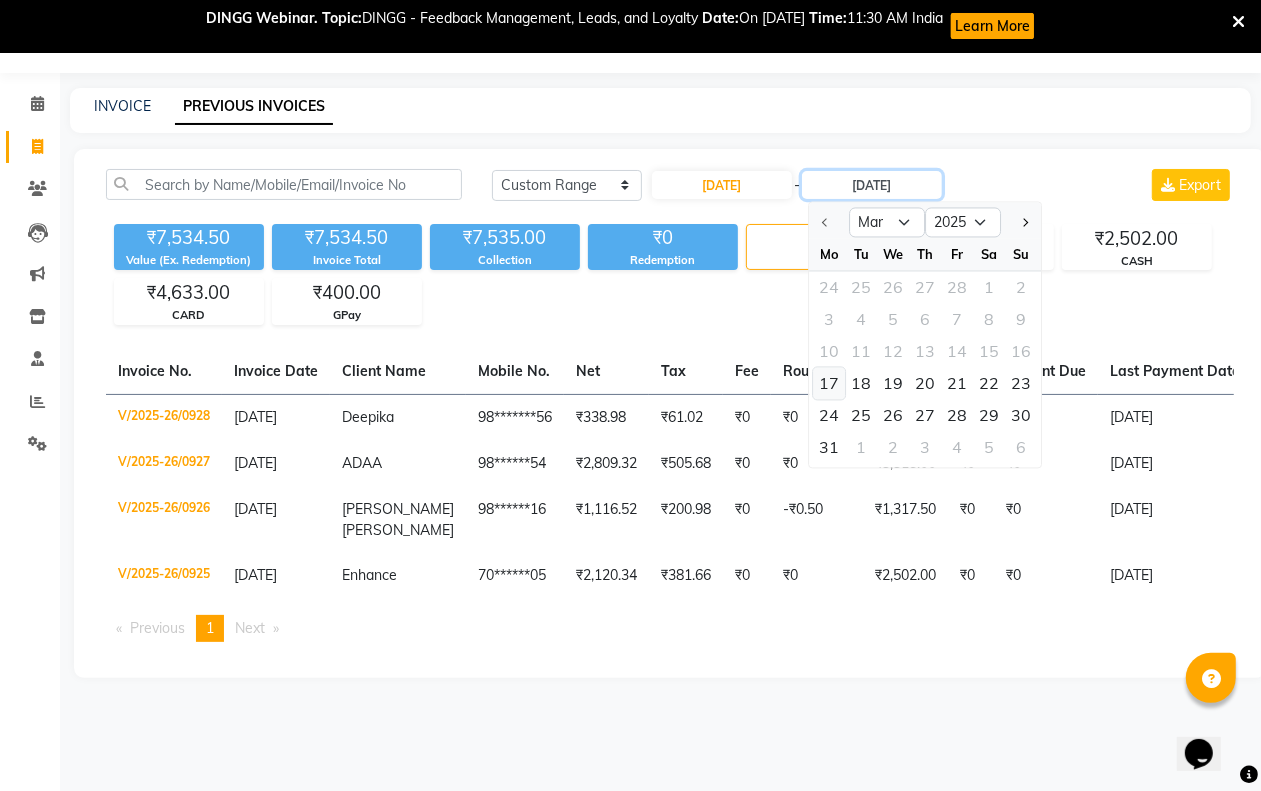 type on "17-03-2025" 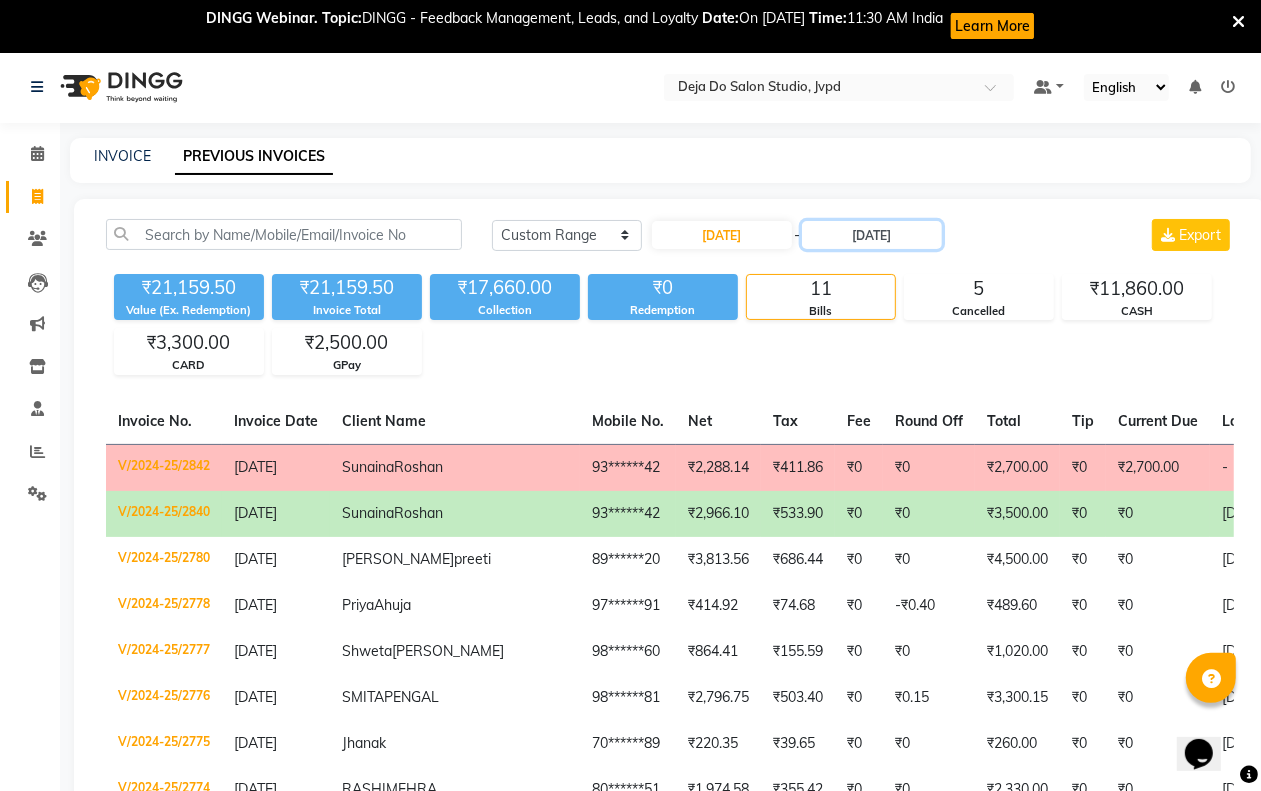 scroll, scrollTop: 0, scrollLeft: 0, axis: both 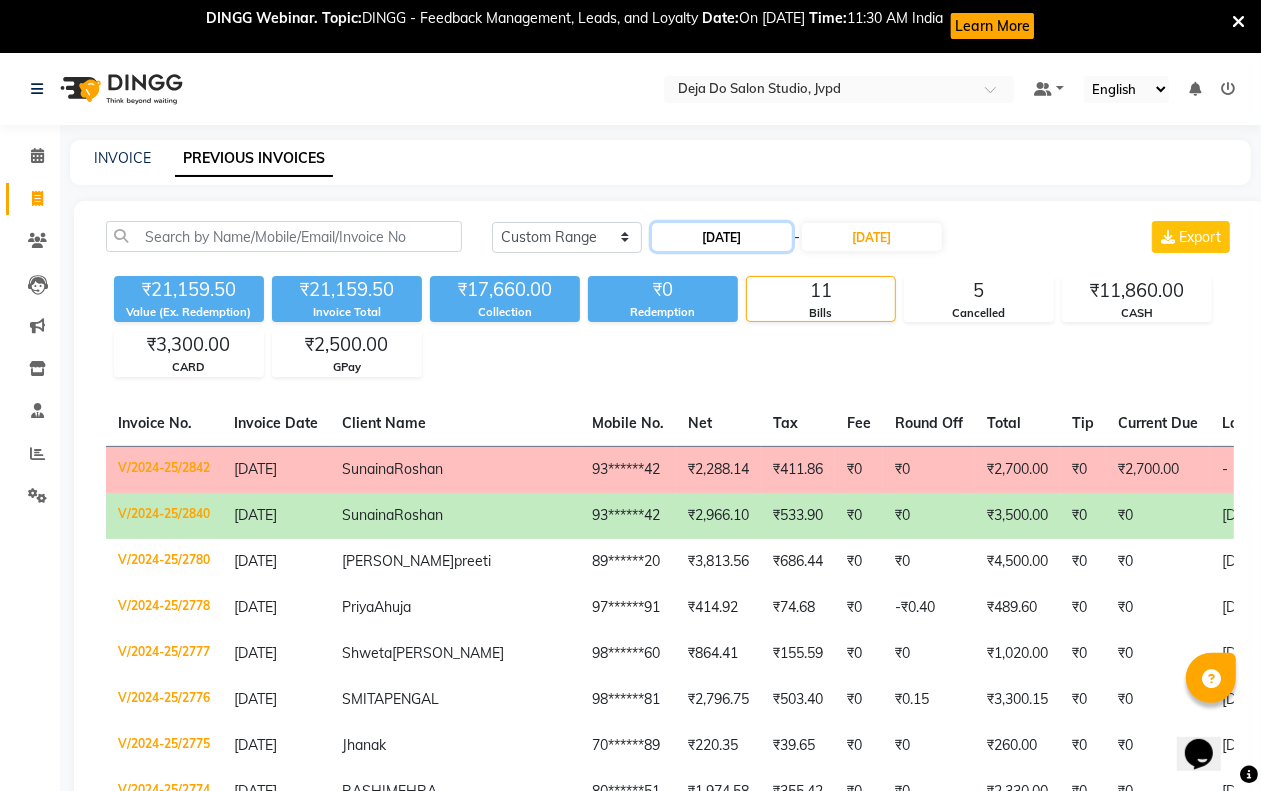 click on "17-03-2025" 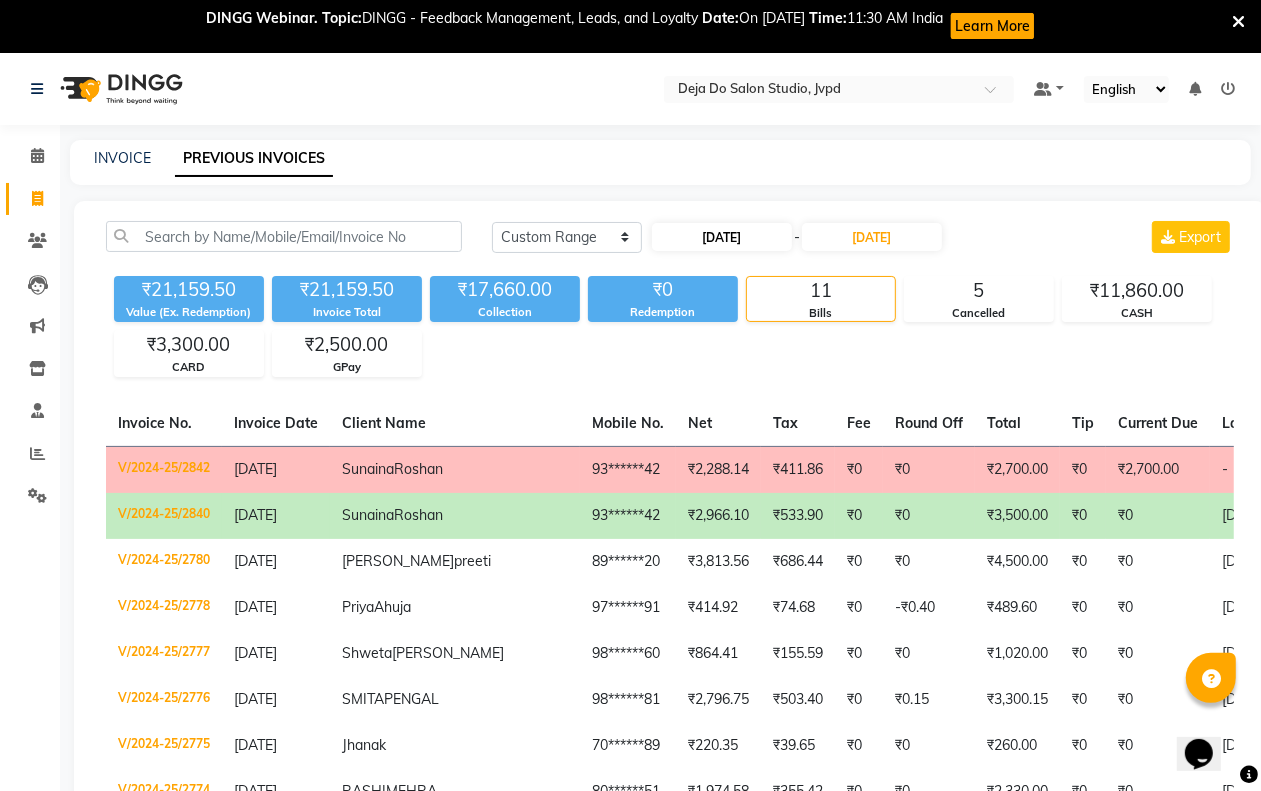 select on "3" 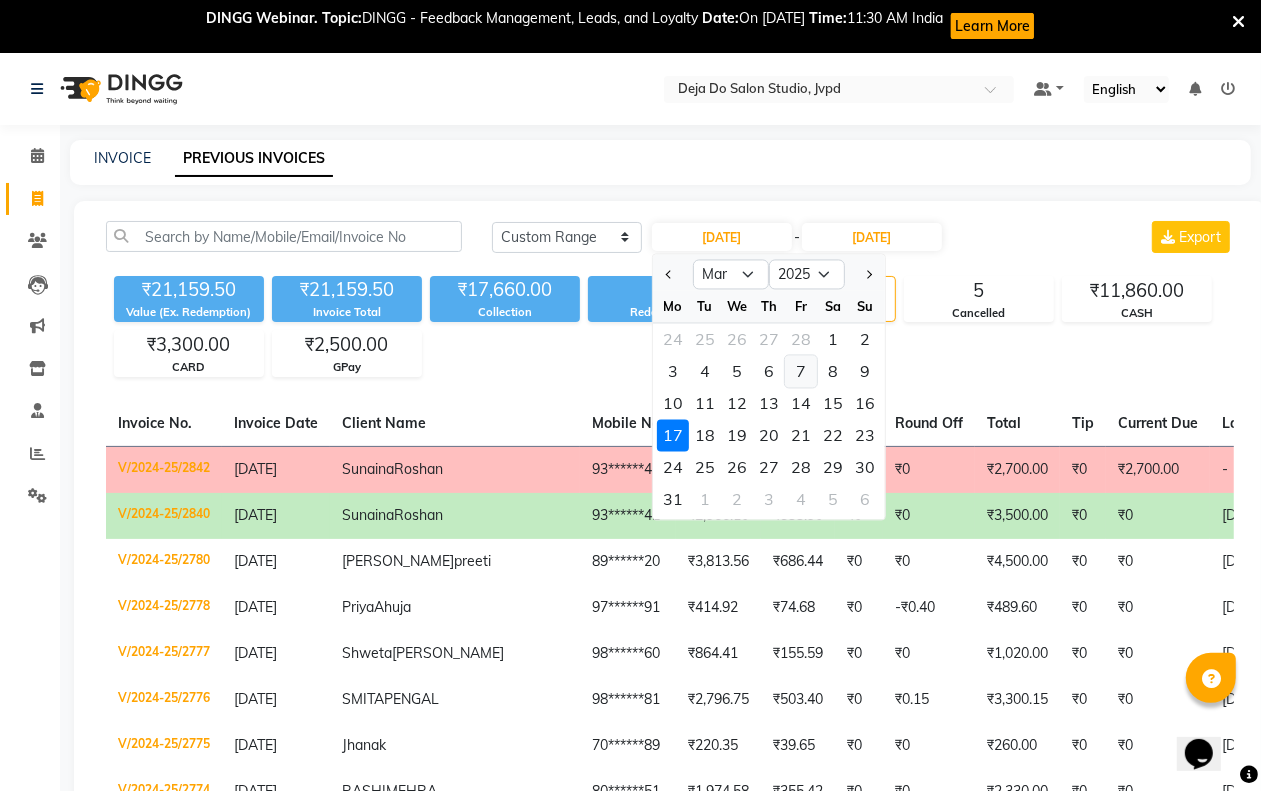 click on "7" 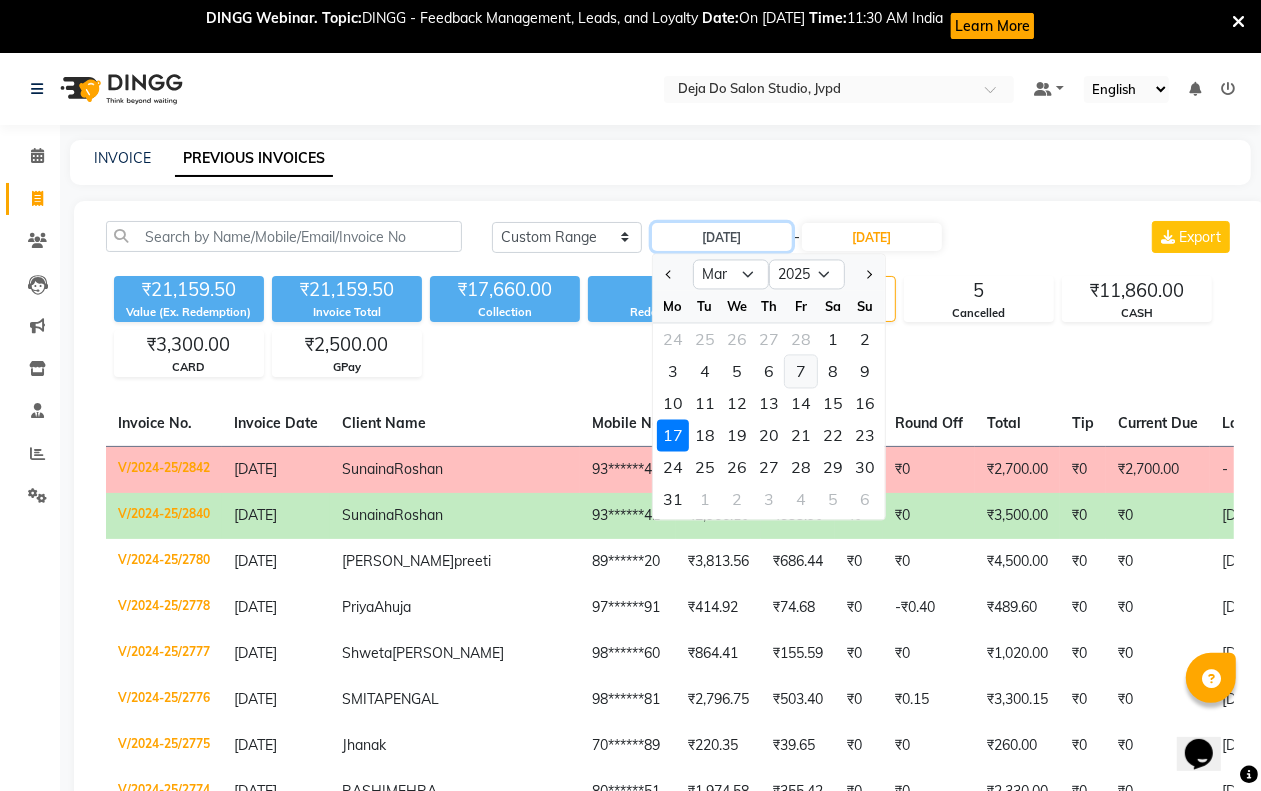 type on "[DATE]" 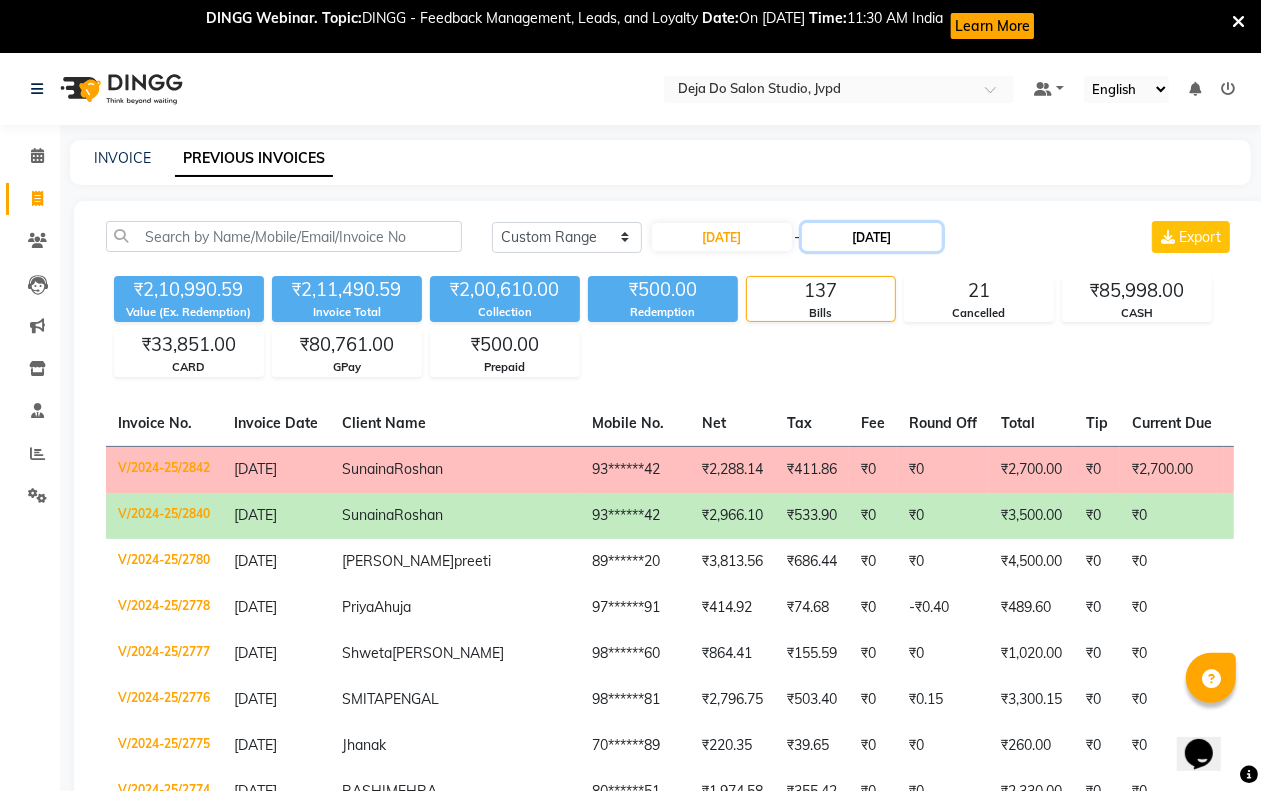click on "17-03-2025" 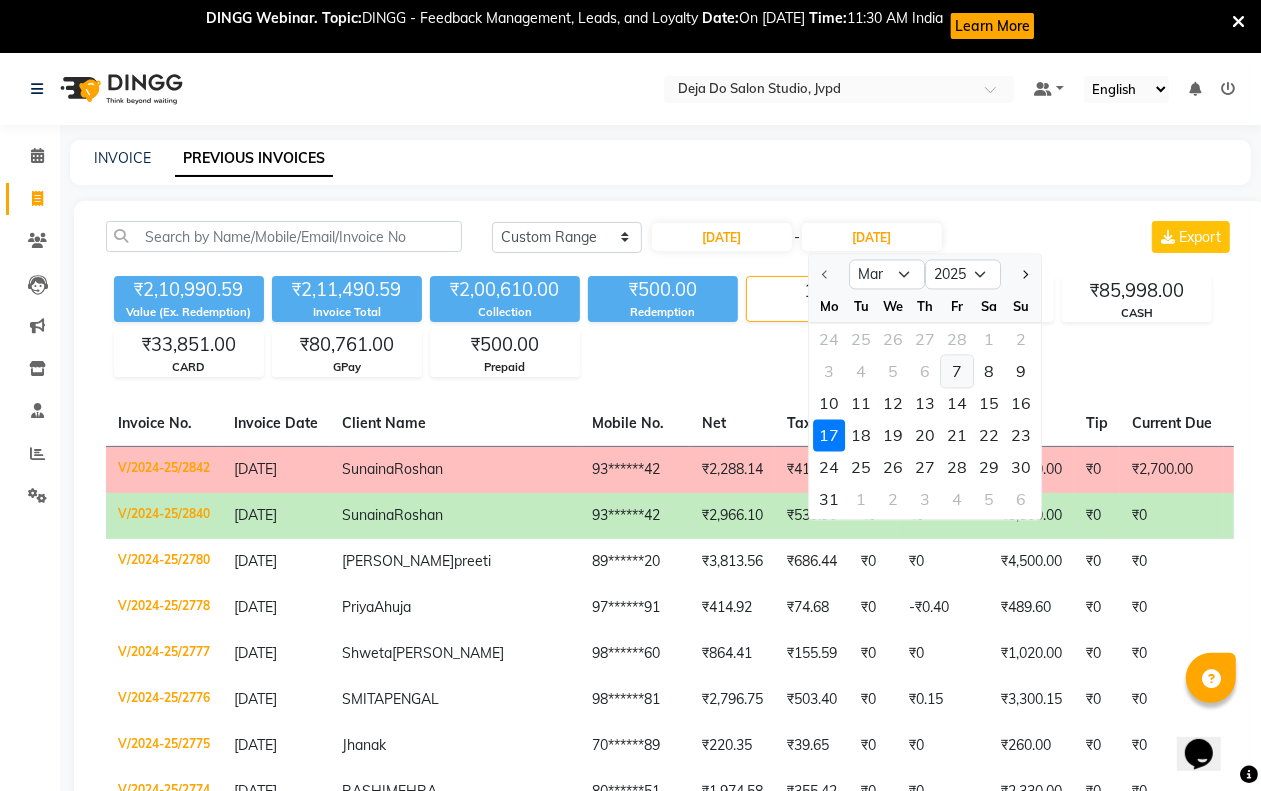 click on "7" 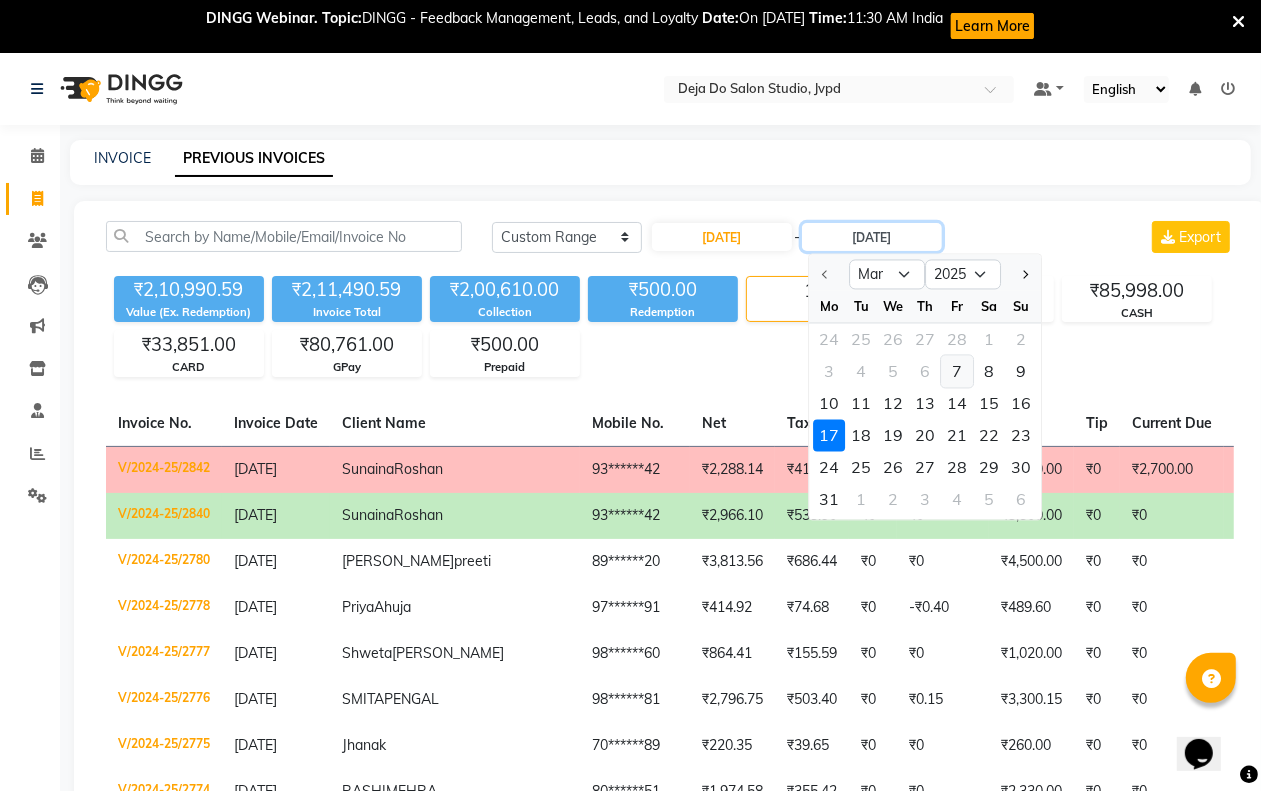 type on "[DATE]" 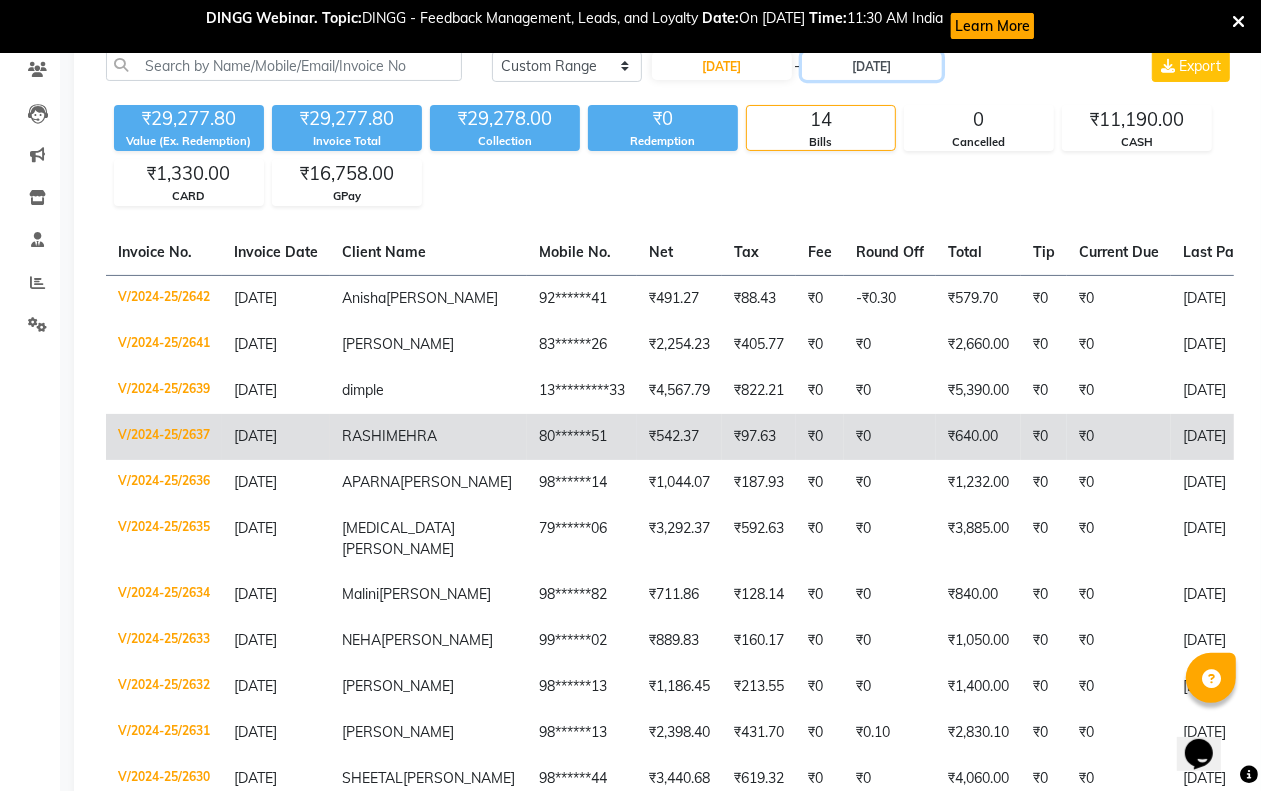 scroll, scrollTop: 250, scrollLeft: 0, axis: vertical 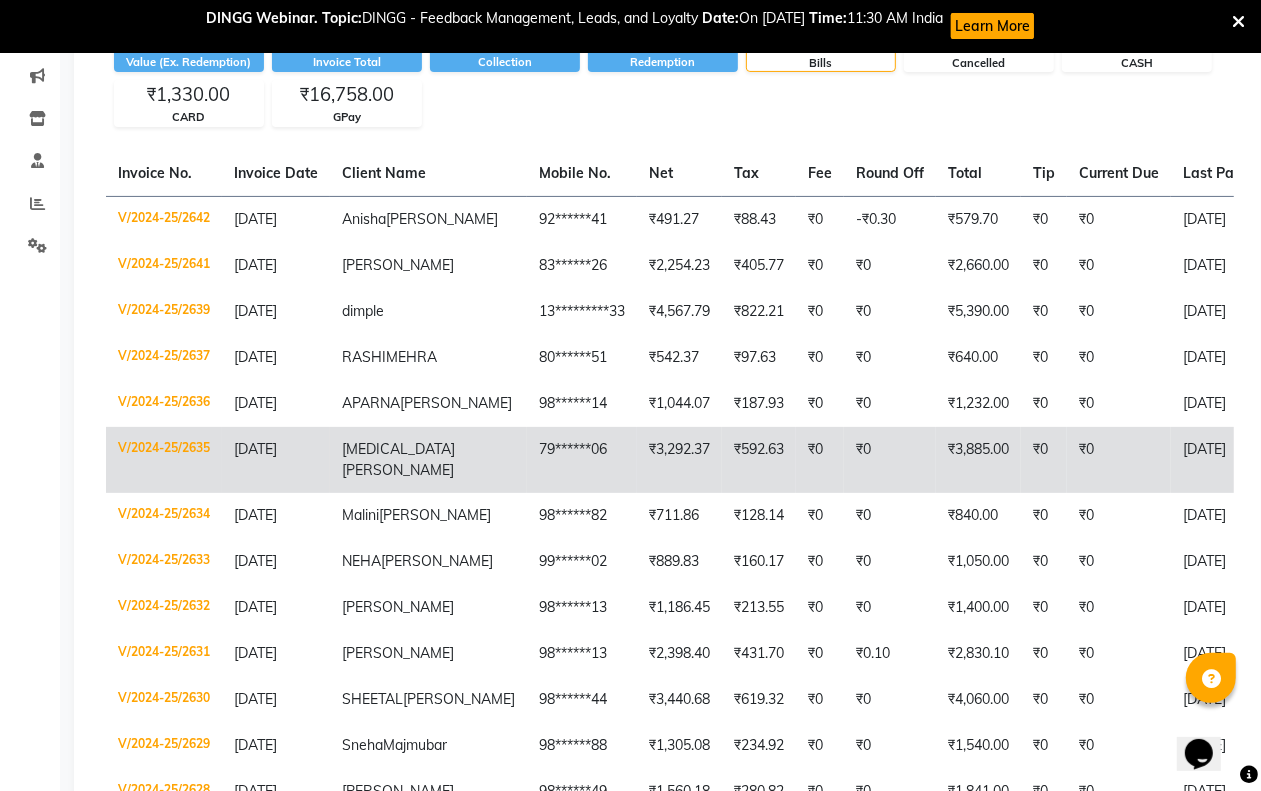 click on "[MEDICAL_DATA][PERSON_NAME]" 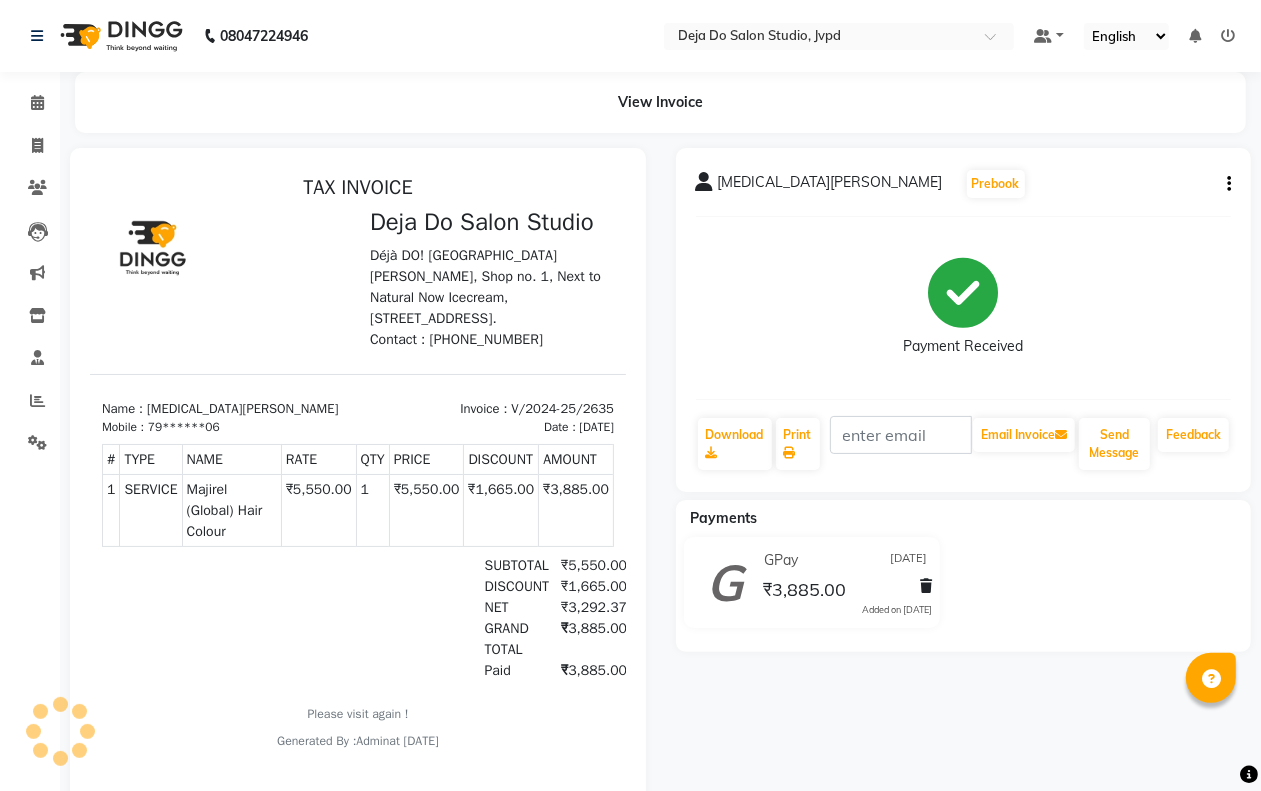 scroll, scrollTop: 0, scrollLeft: 0, axis: both 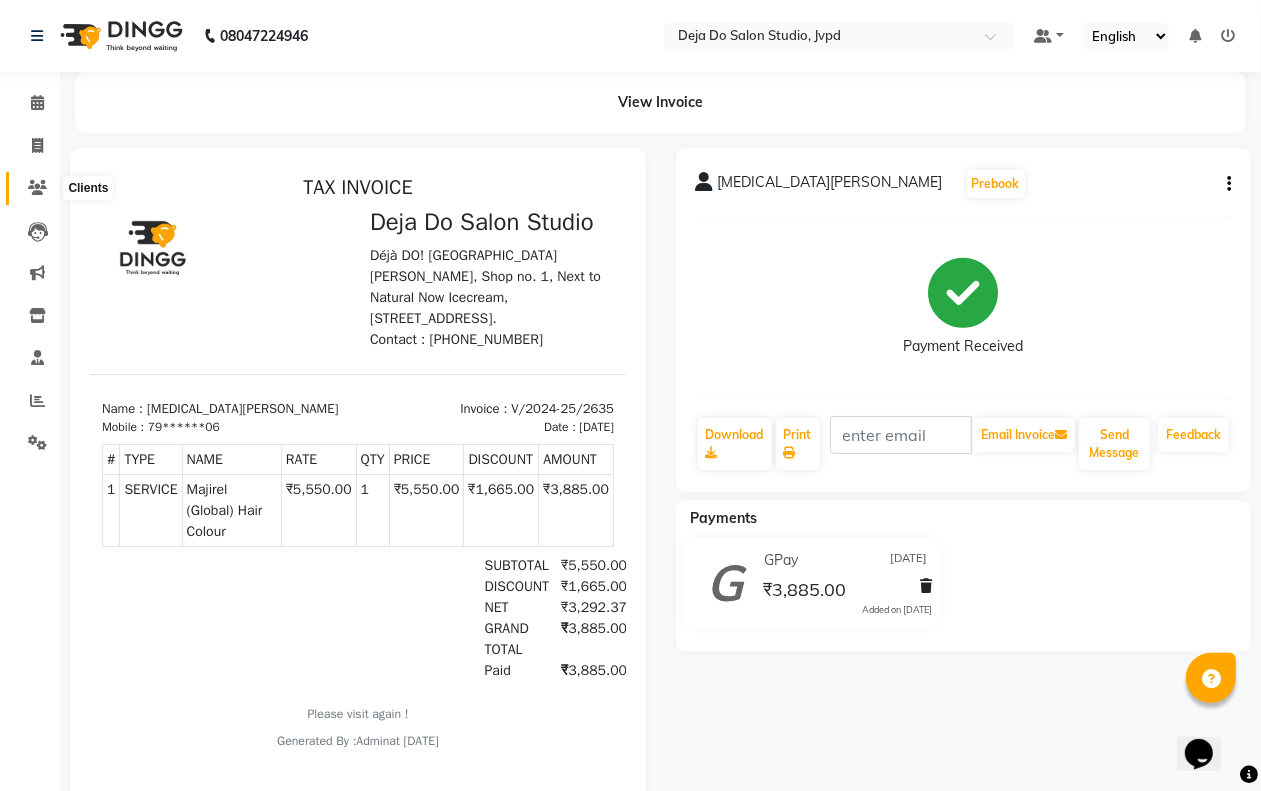 click 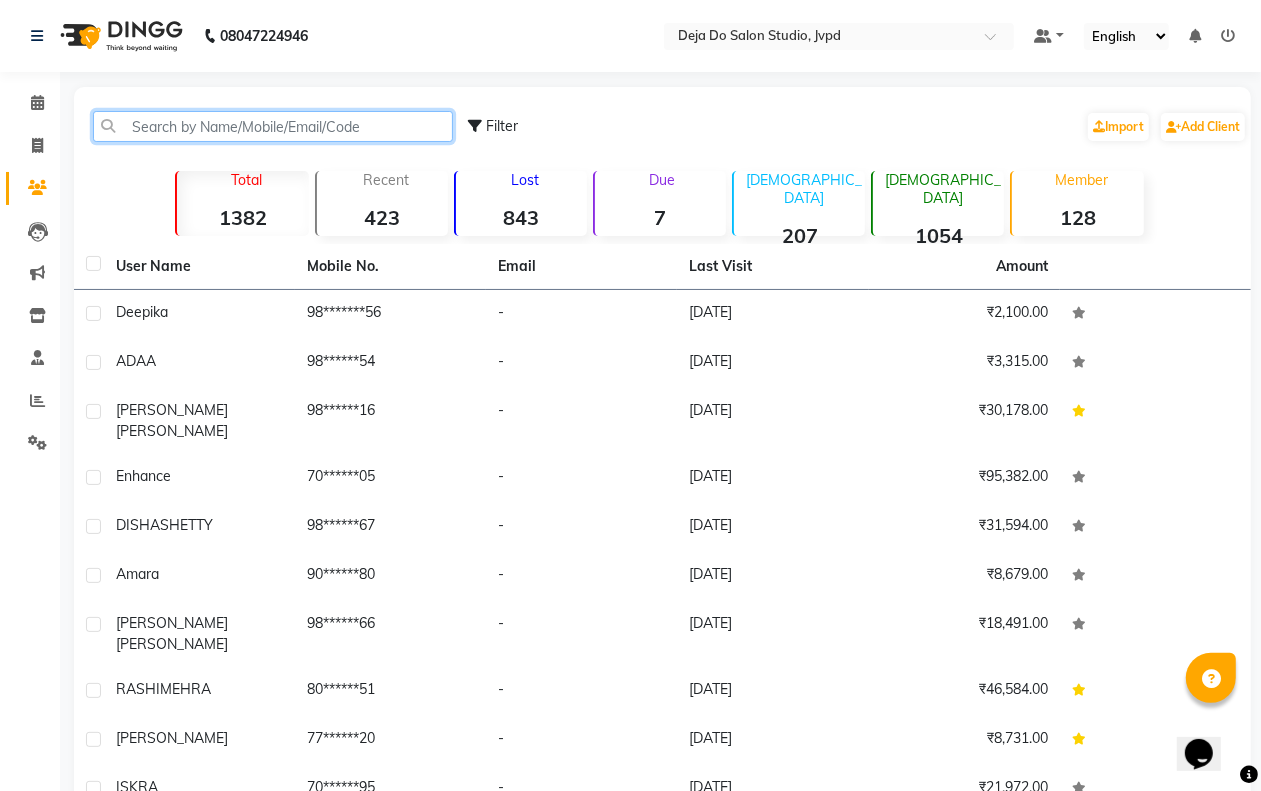 click 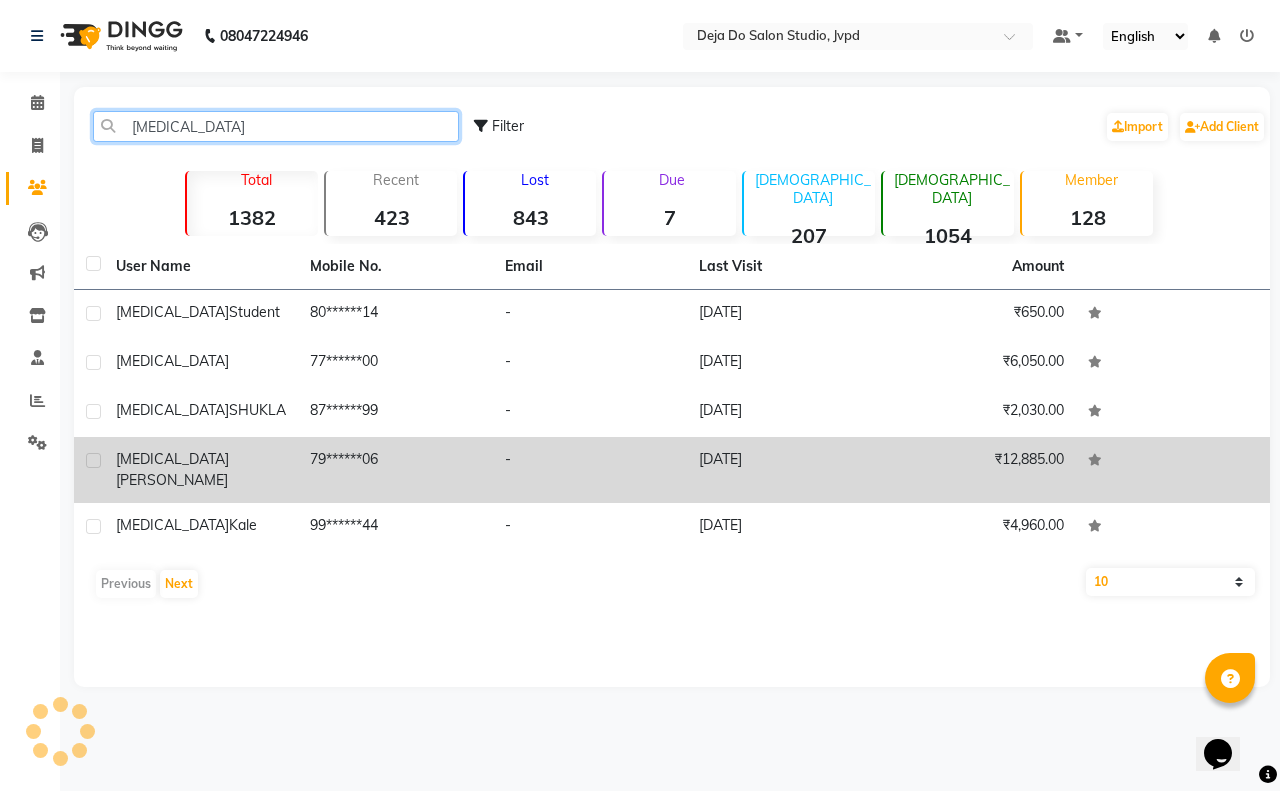 type on "[MEDICAL_DATA]" 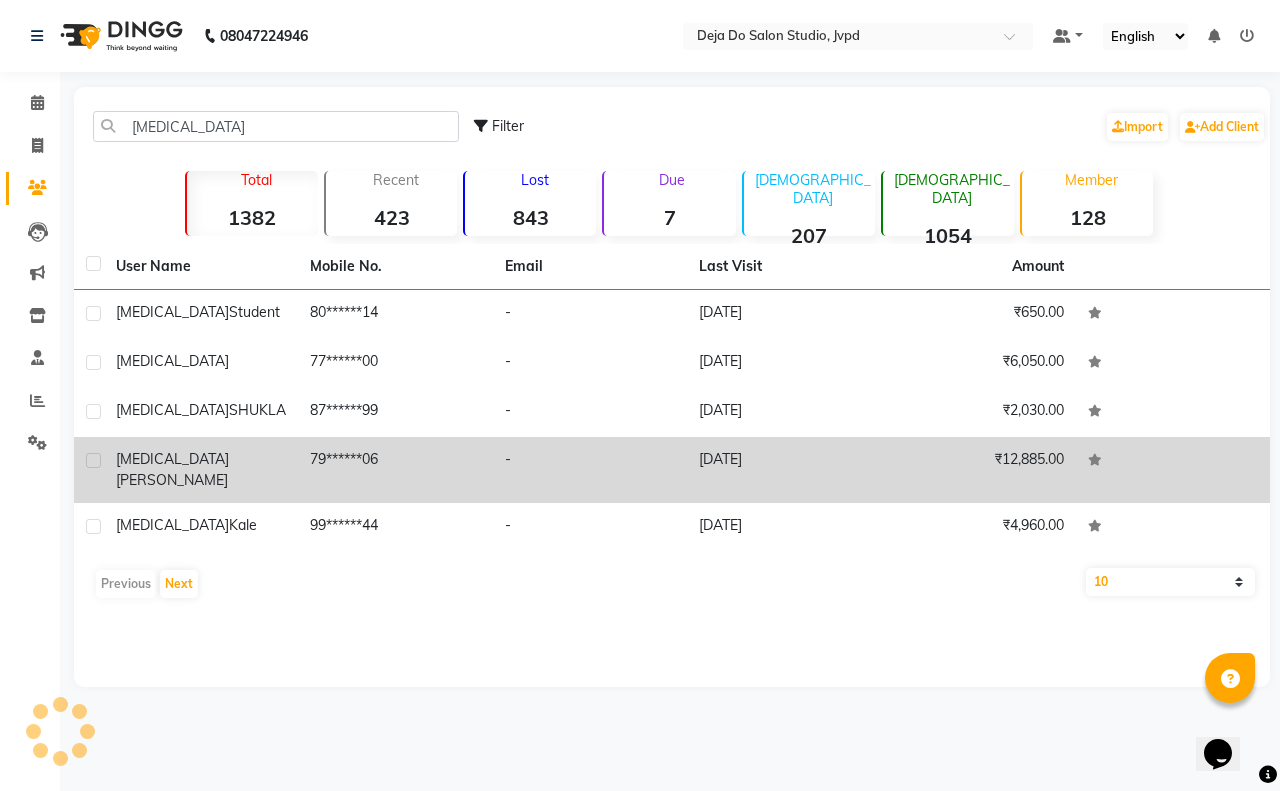 click on "[MEDICAL_DATA][PERSON_NAME]" 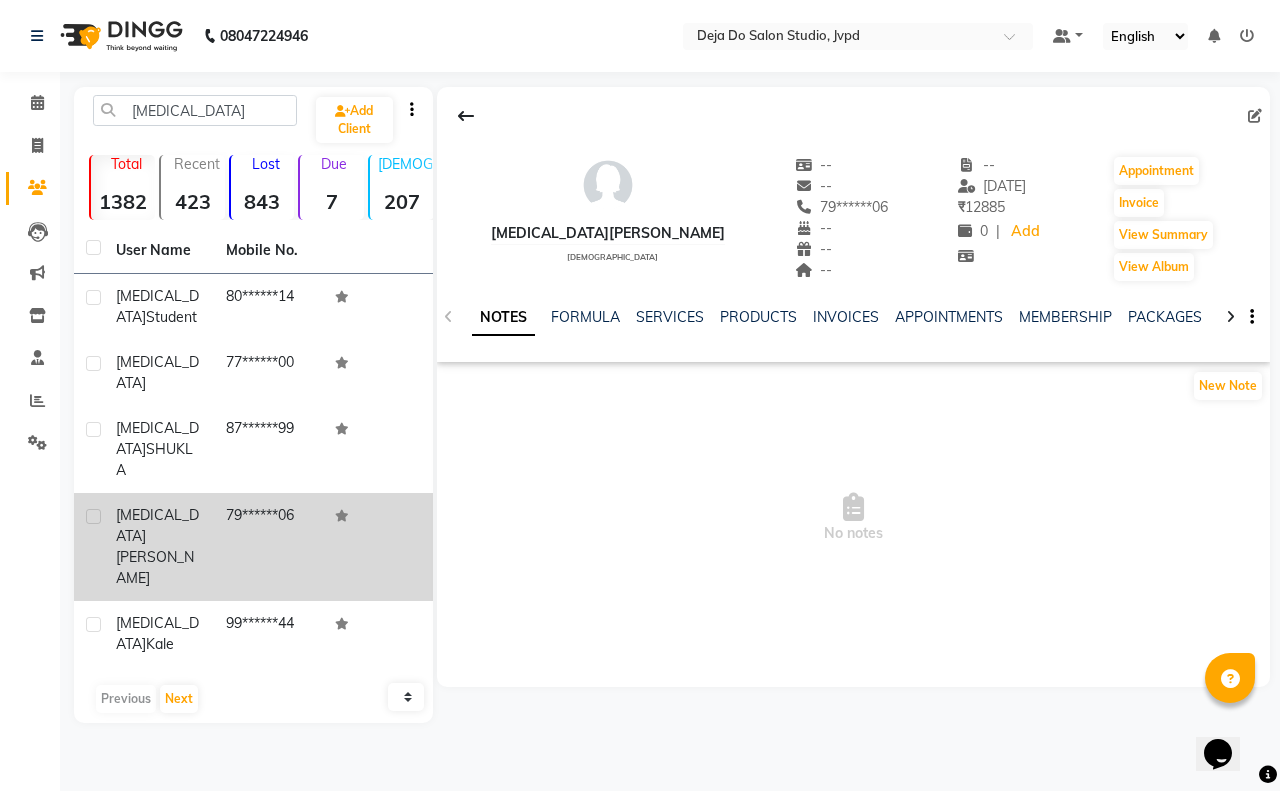 click on "79******06" 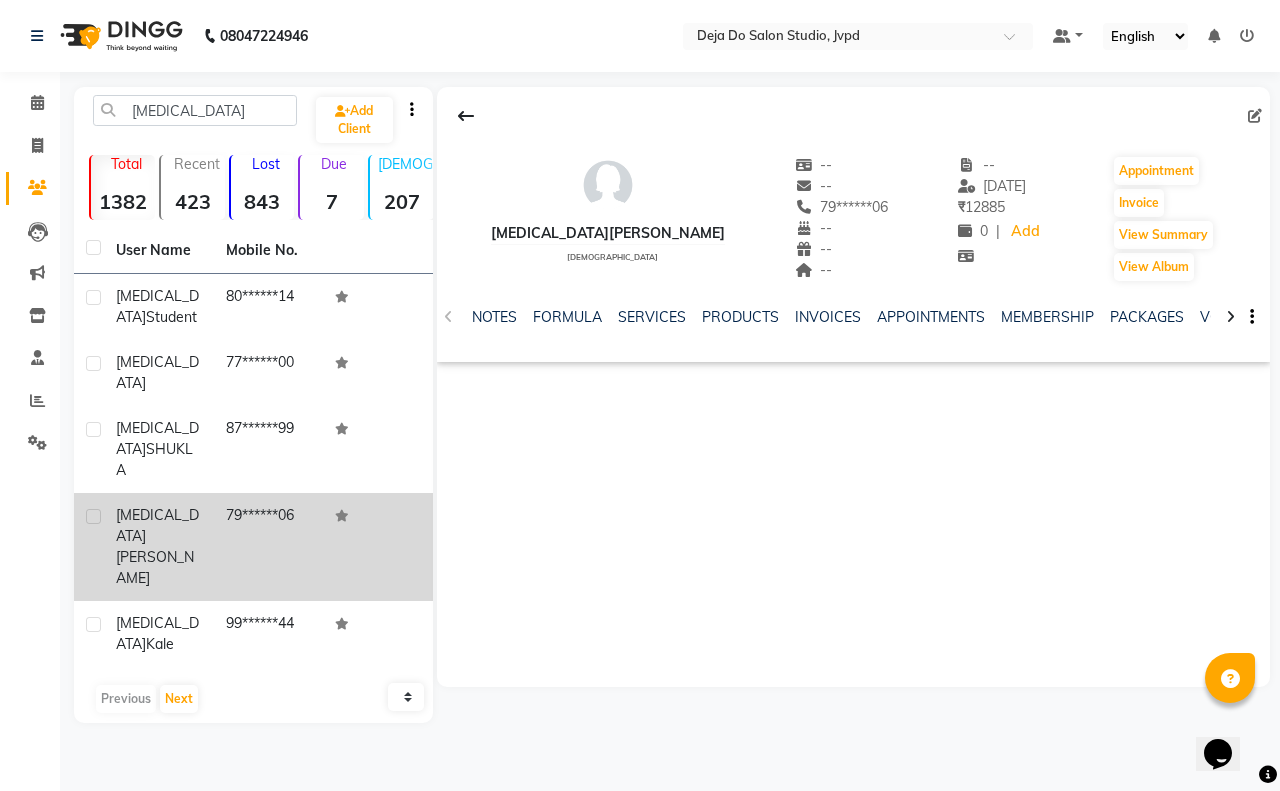 click on "79******06" 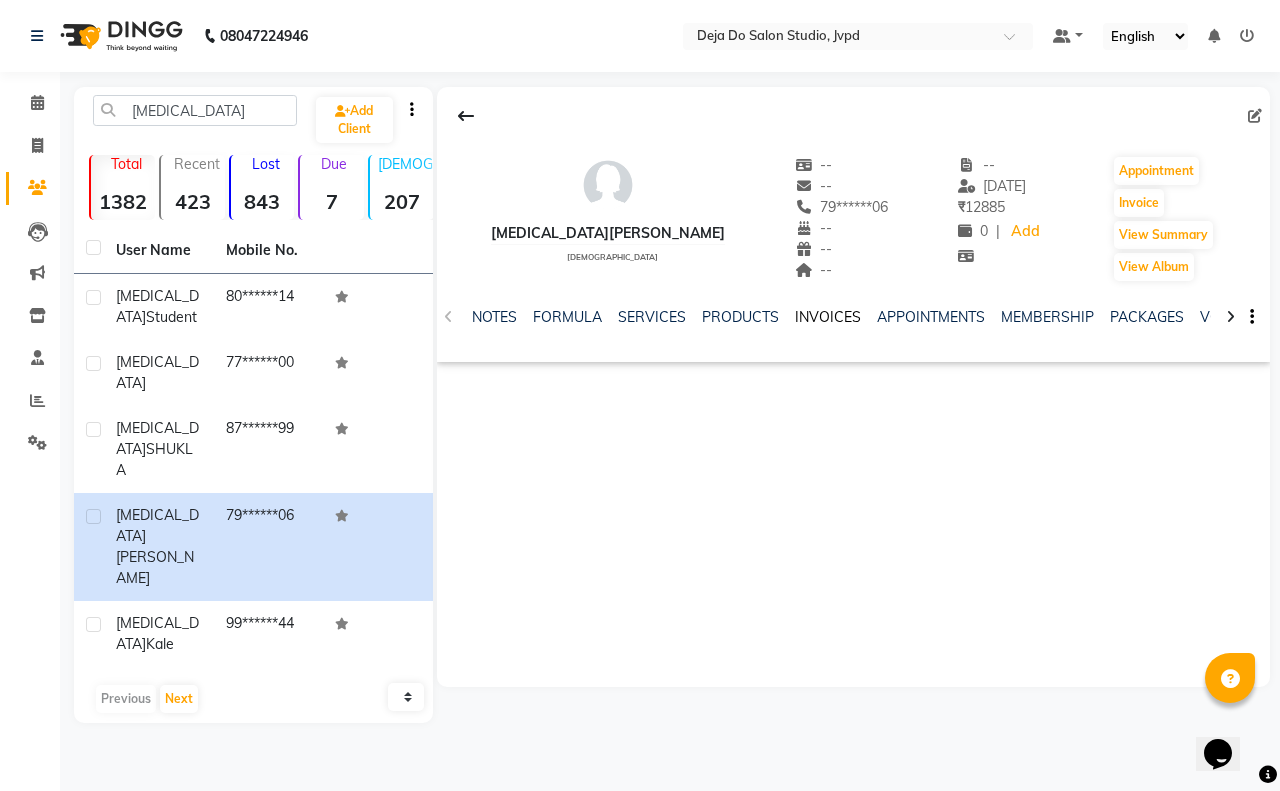 click on "INVOICES" 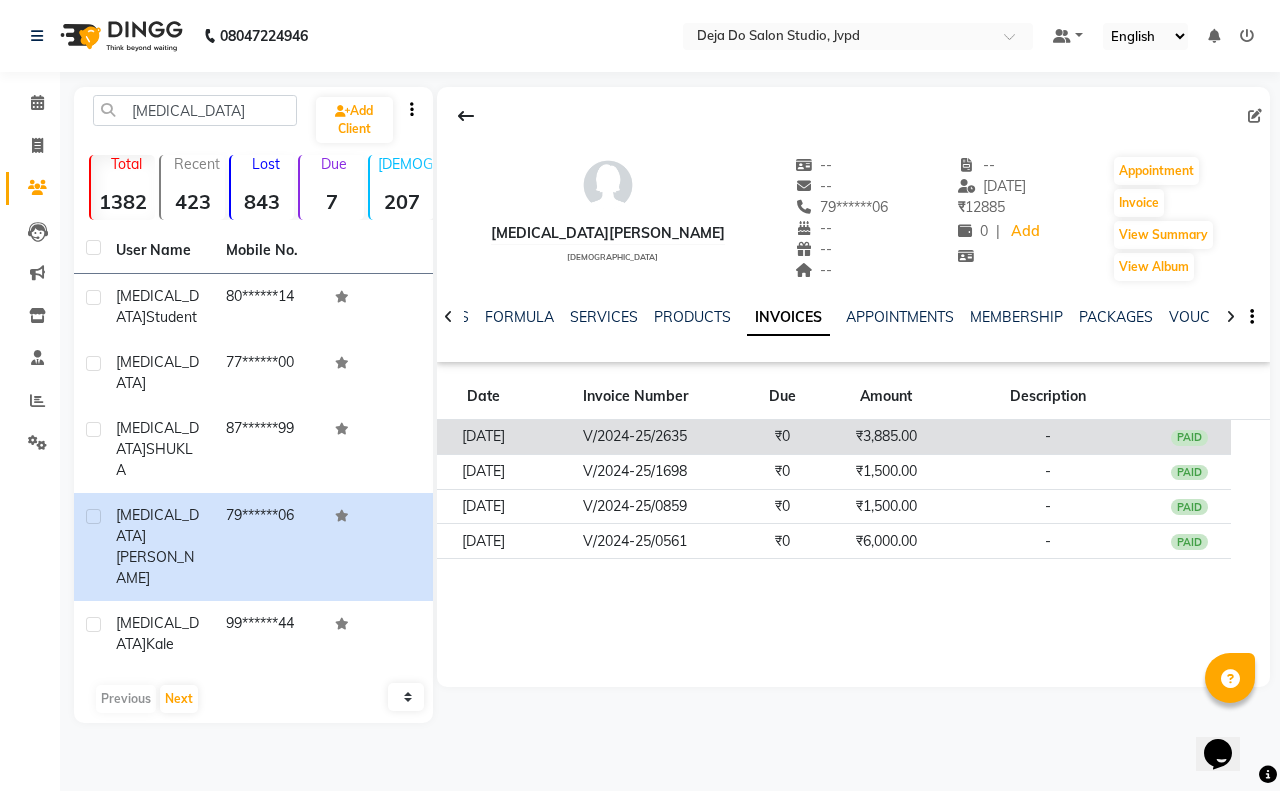 click on "V/2024-25/2635" 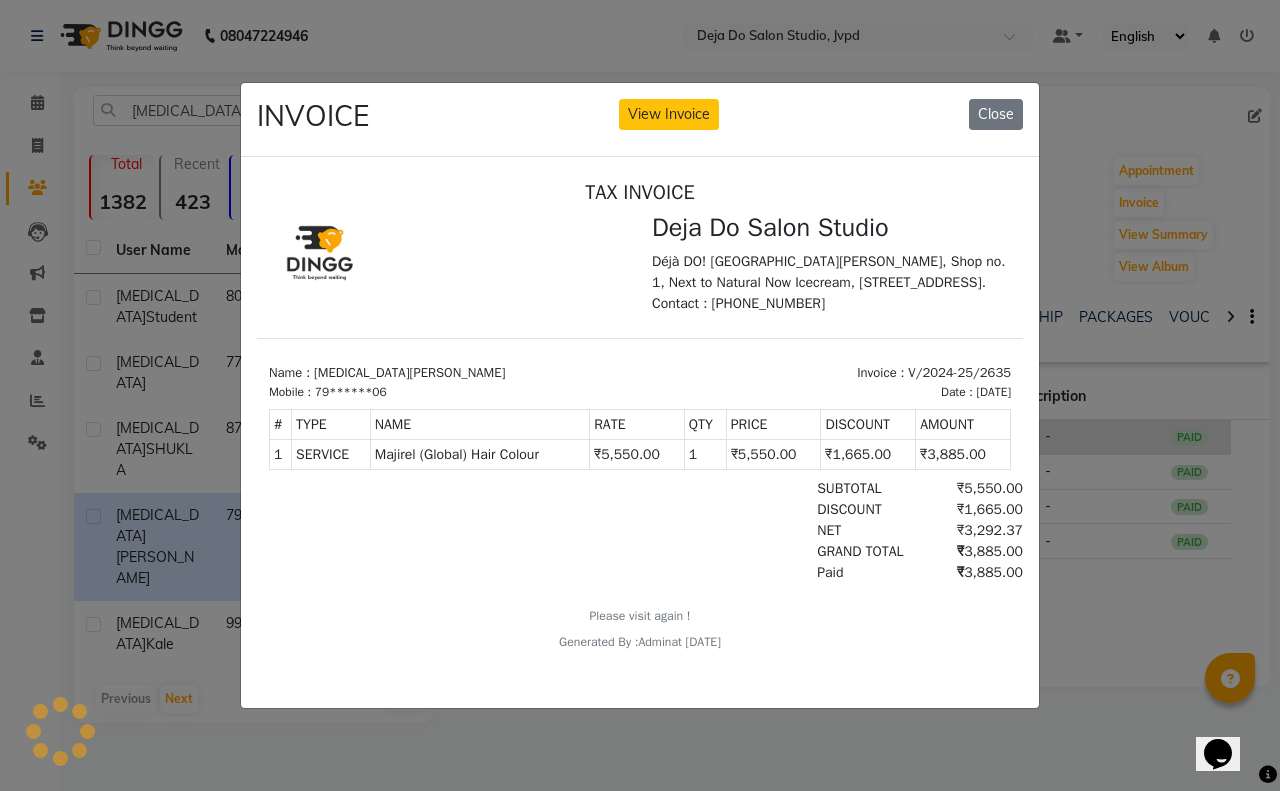 scroll, scrollTop: 0, scrollLeft: 0, axis: both 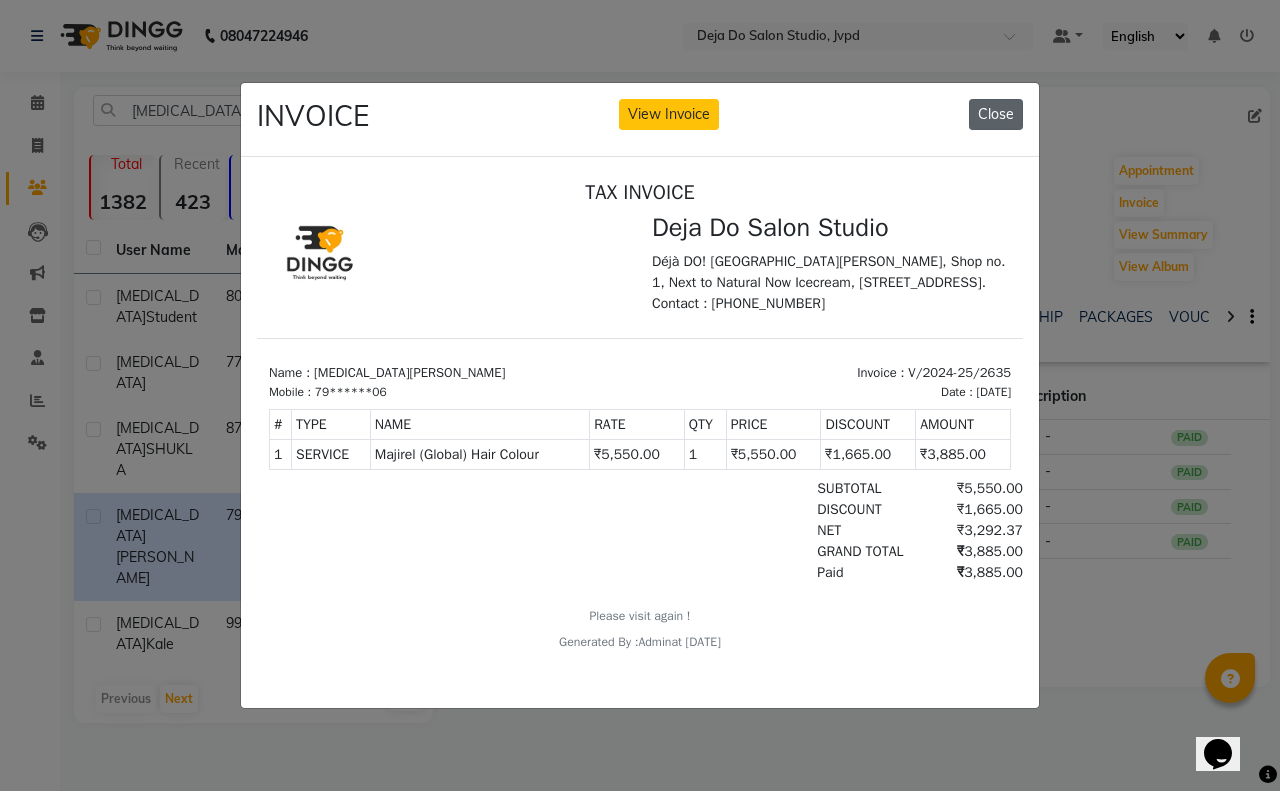 click on "Close" 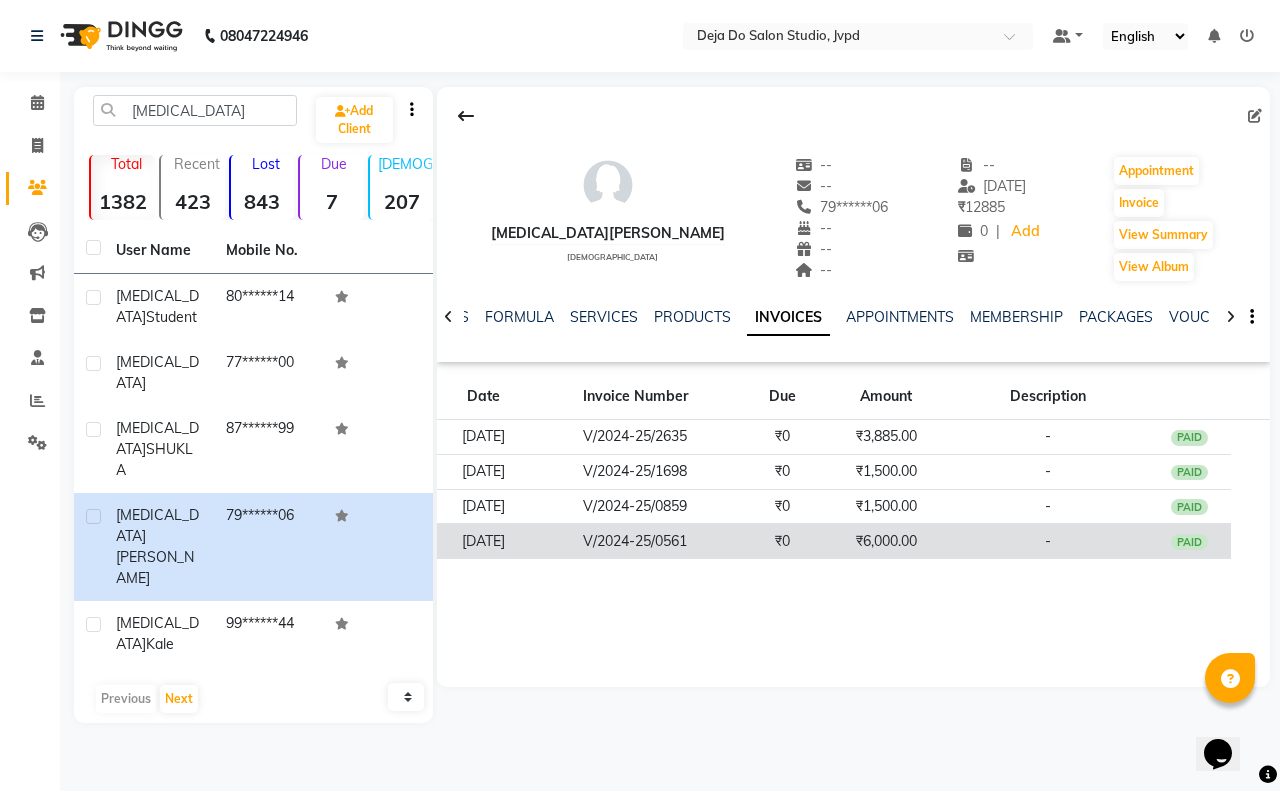 click on "[DATE]" 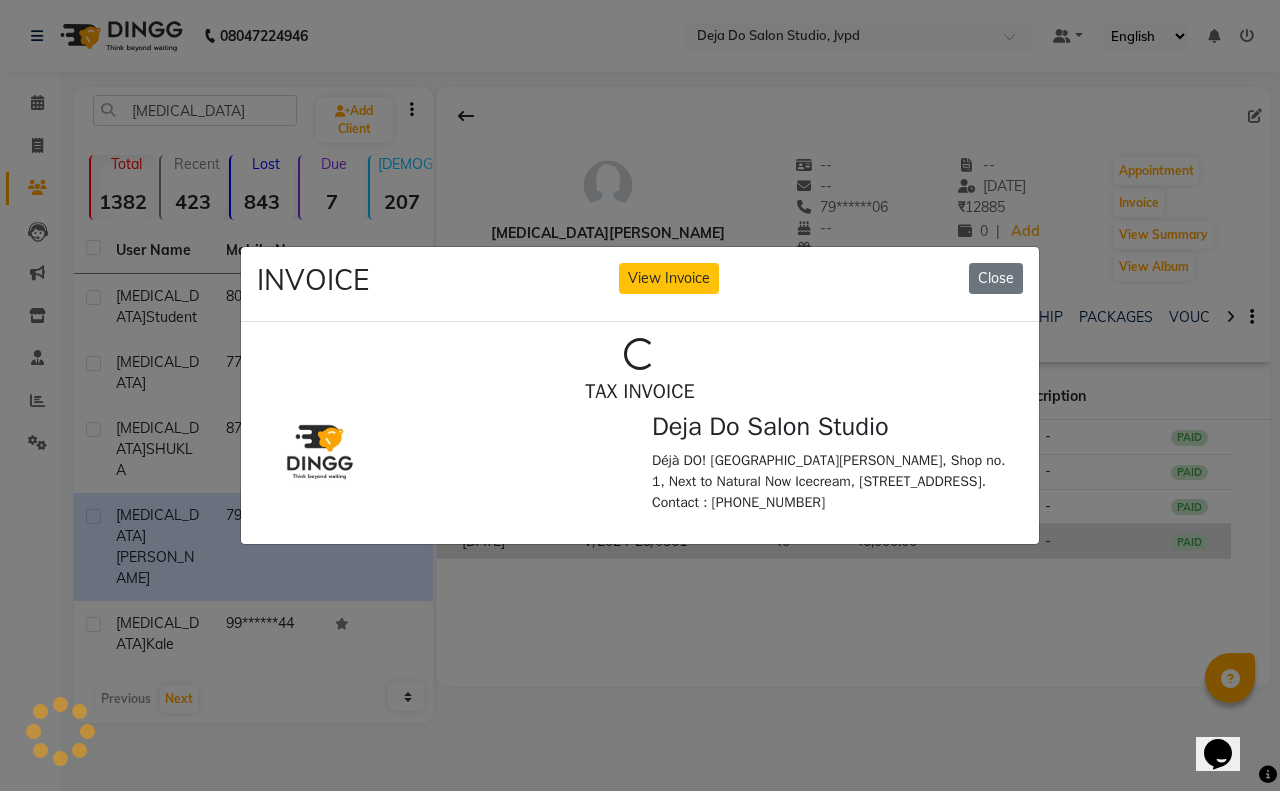 scroll, scrollTop: 0, scrollLeft: 0, axis: both 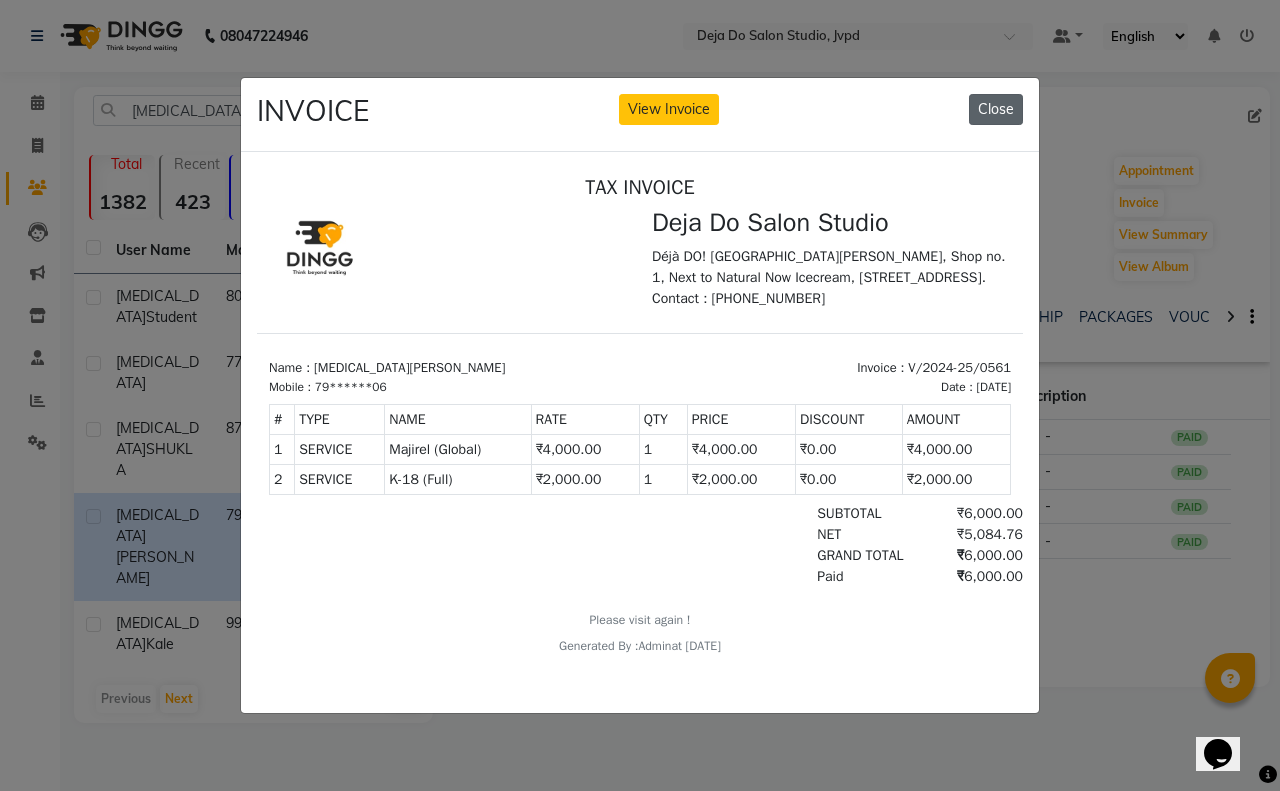 click on "Close" 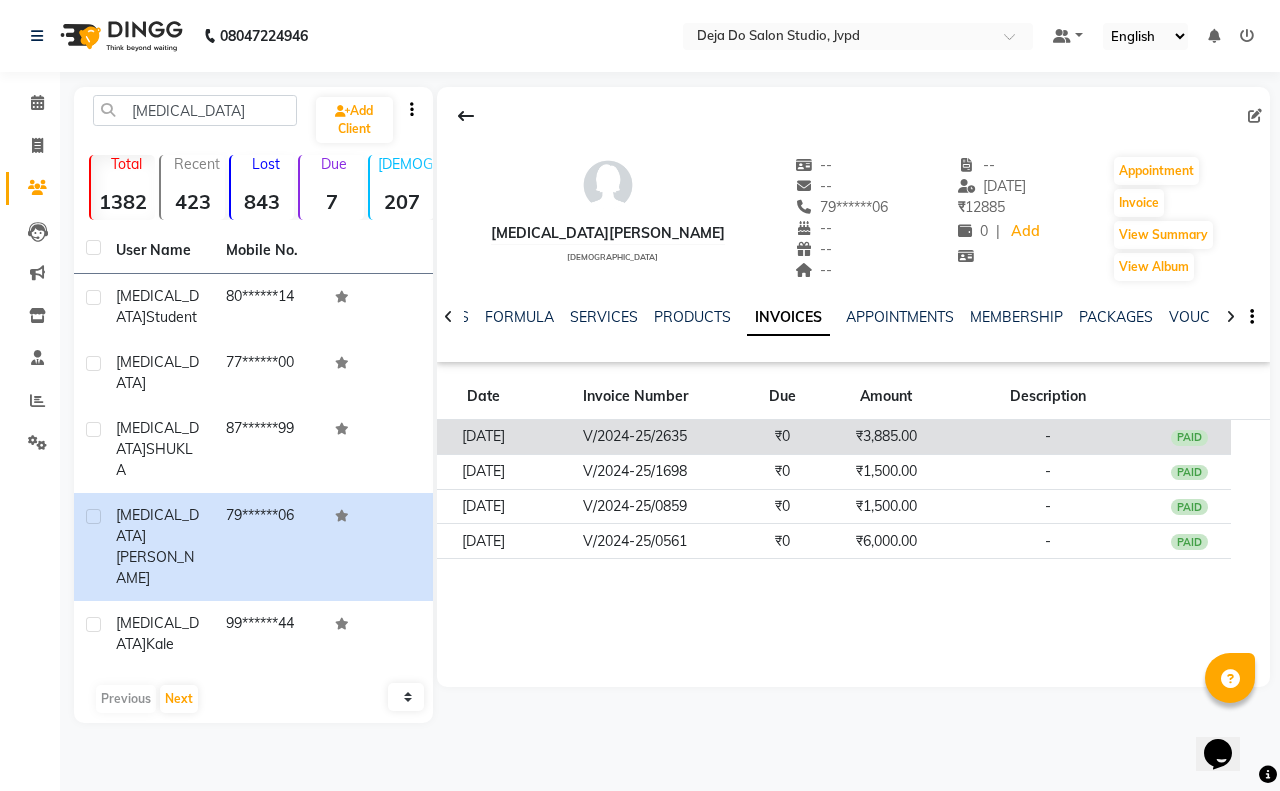 click on "[DATE]" 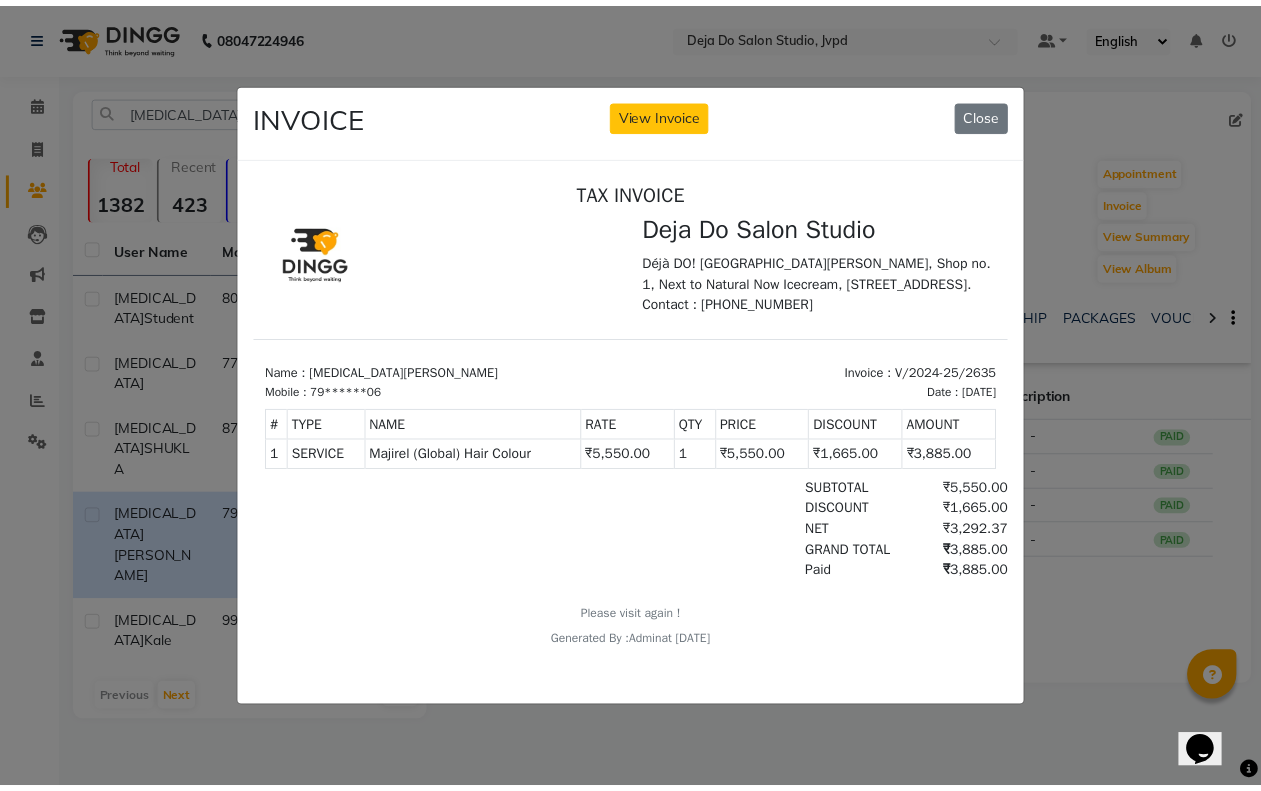 scroll, scrollTop: 0, scrollLeft: 0, axis: both 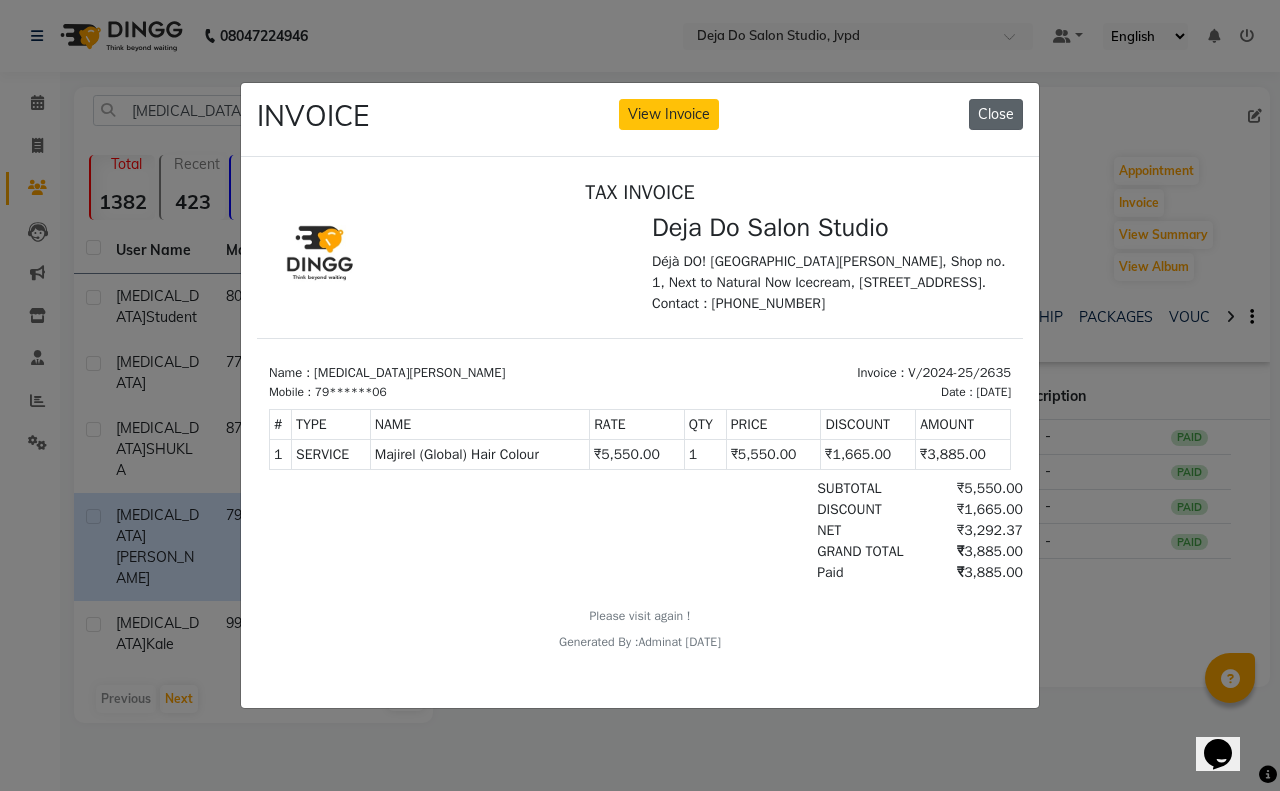 click on "Close" 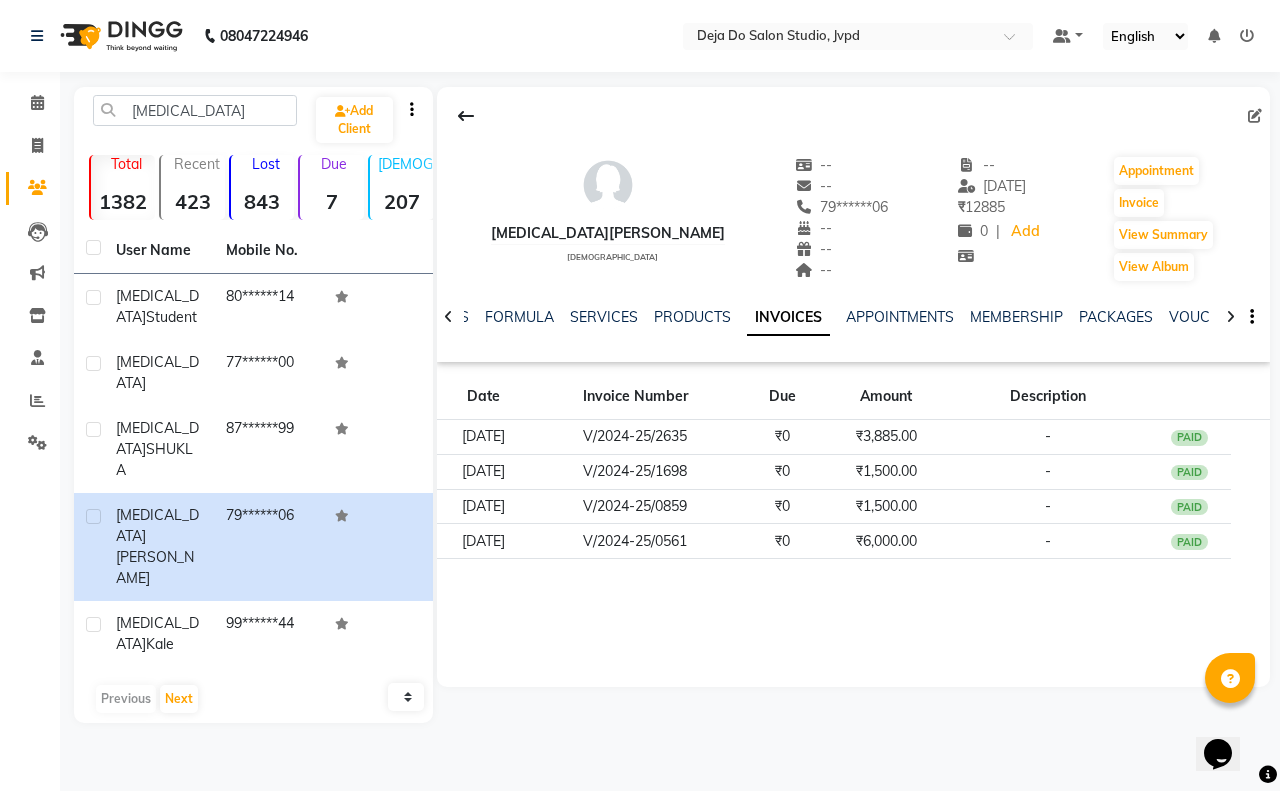 click on "Clients" 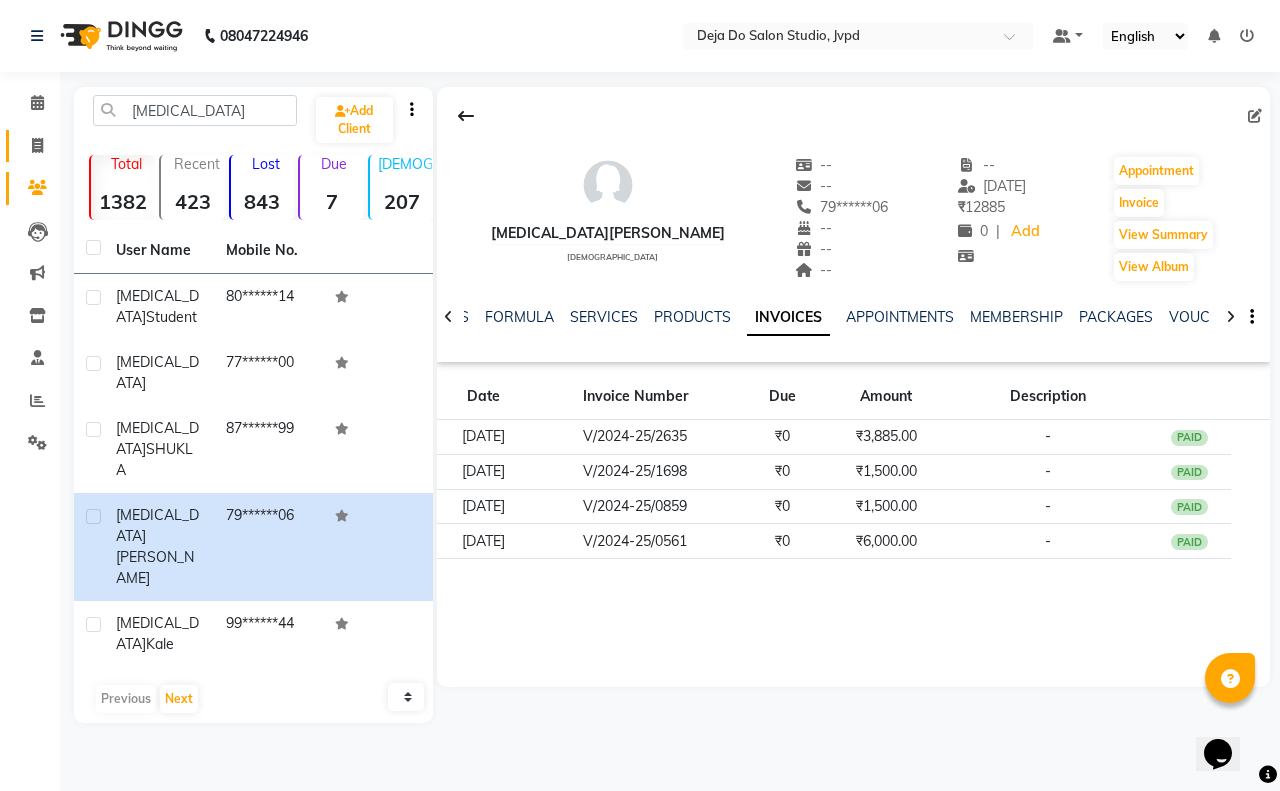 click on "Invoice" 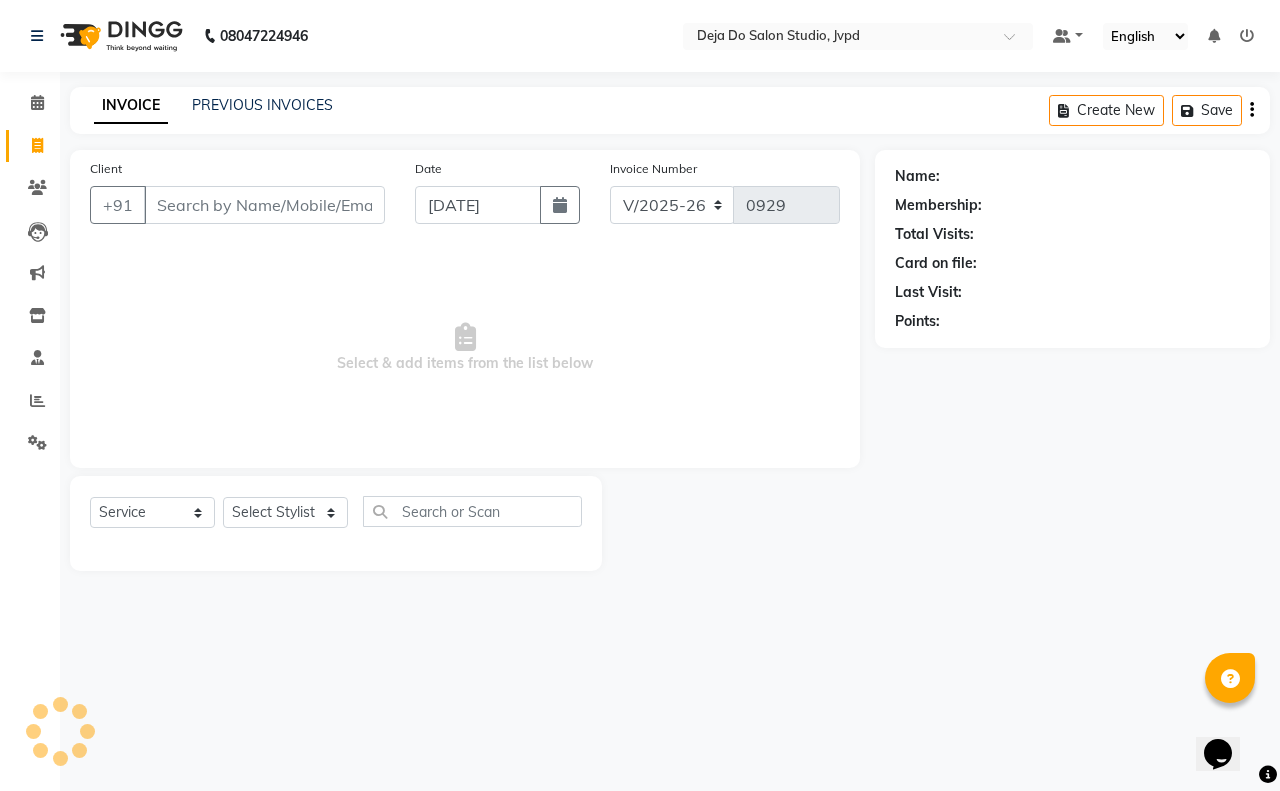 click on "Client" at bounding box center [264, 205] 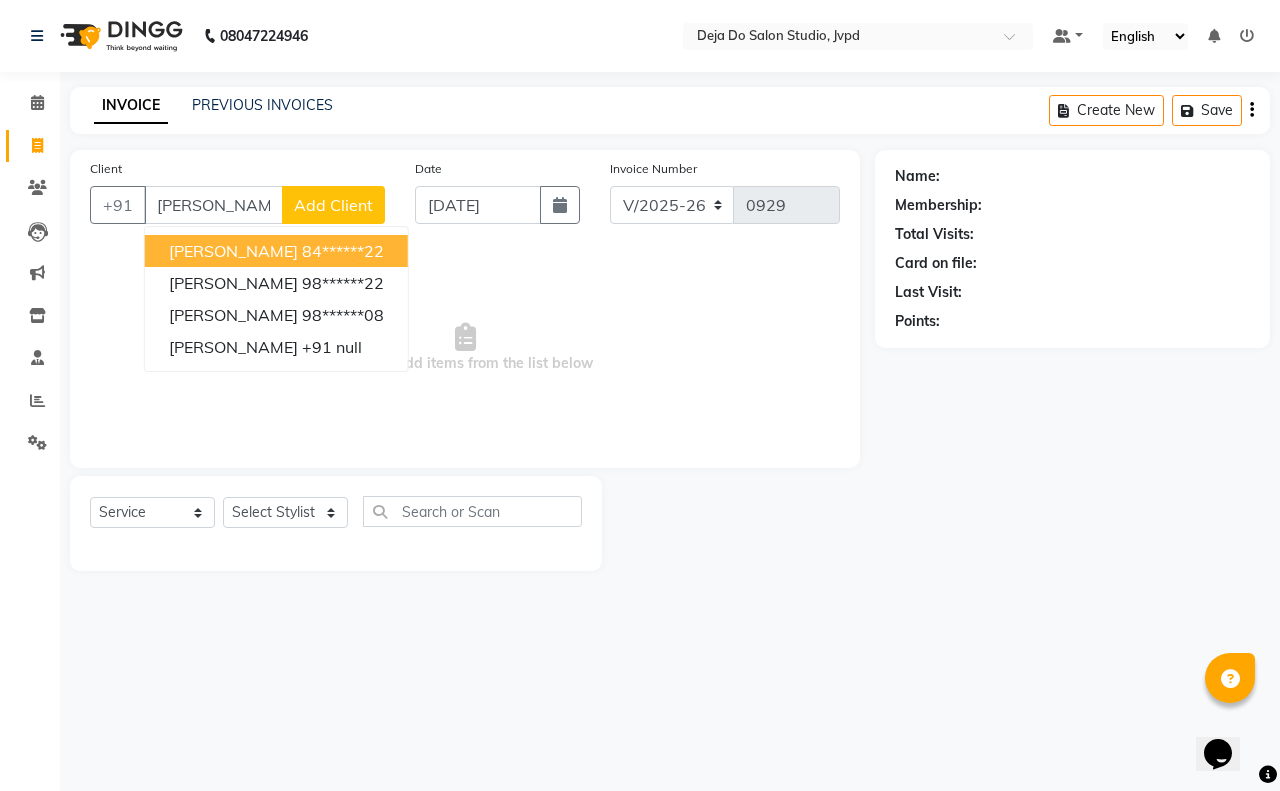 click on "[PERSON_NAME]" at bounding box center (233, 251) 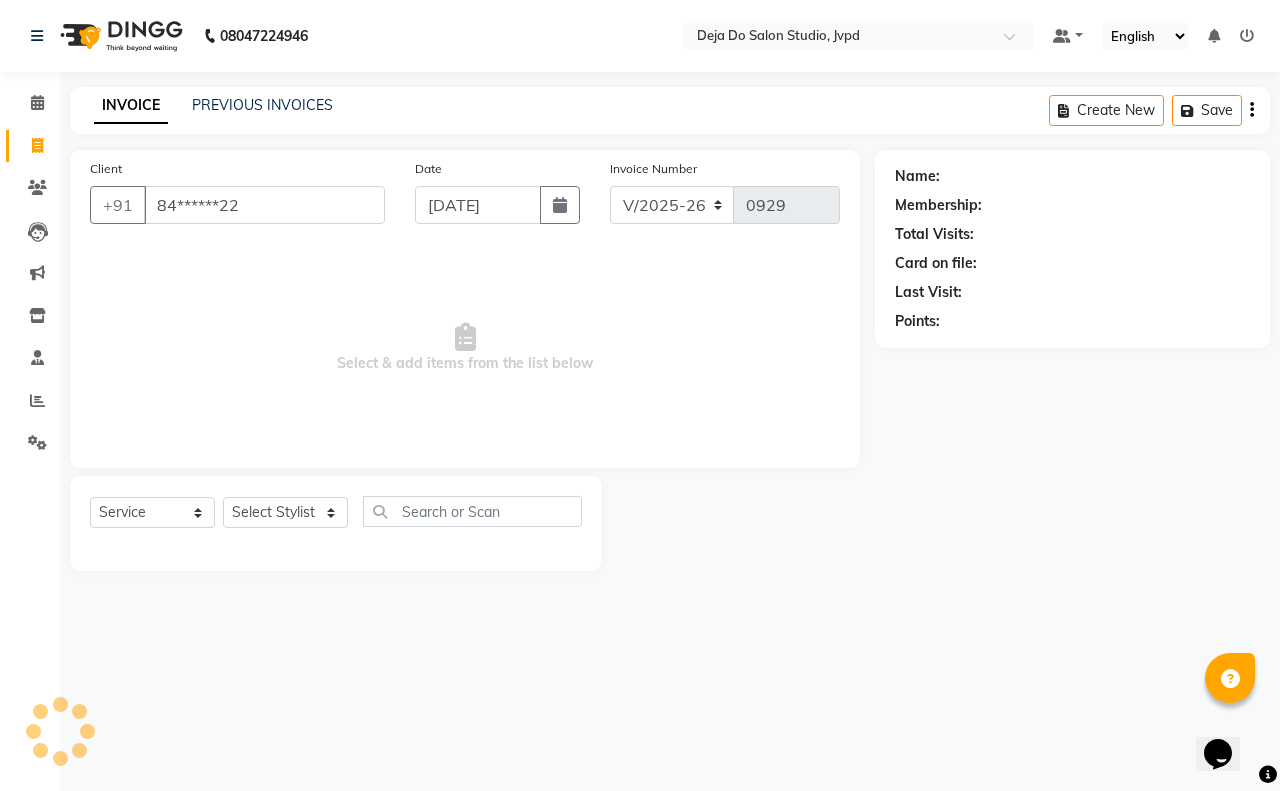 type on "84******22" 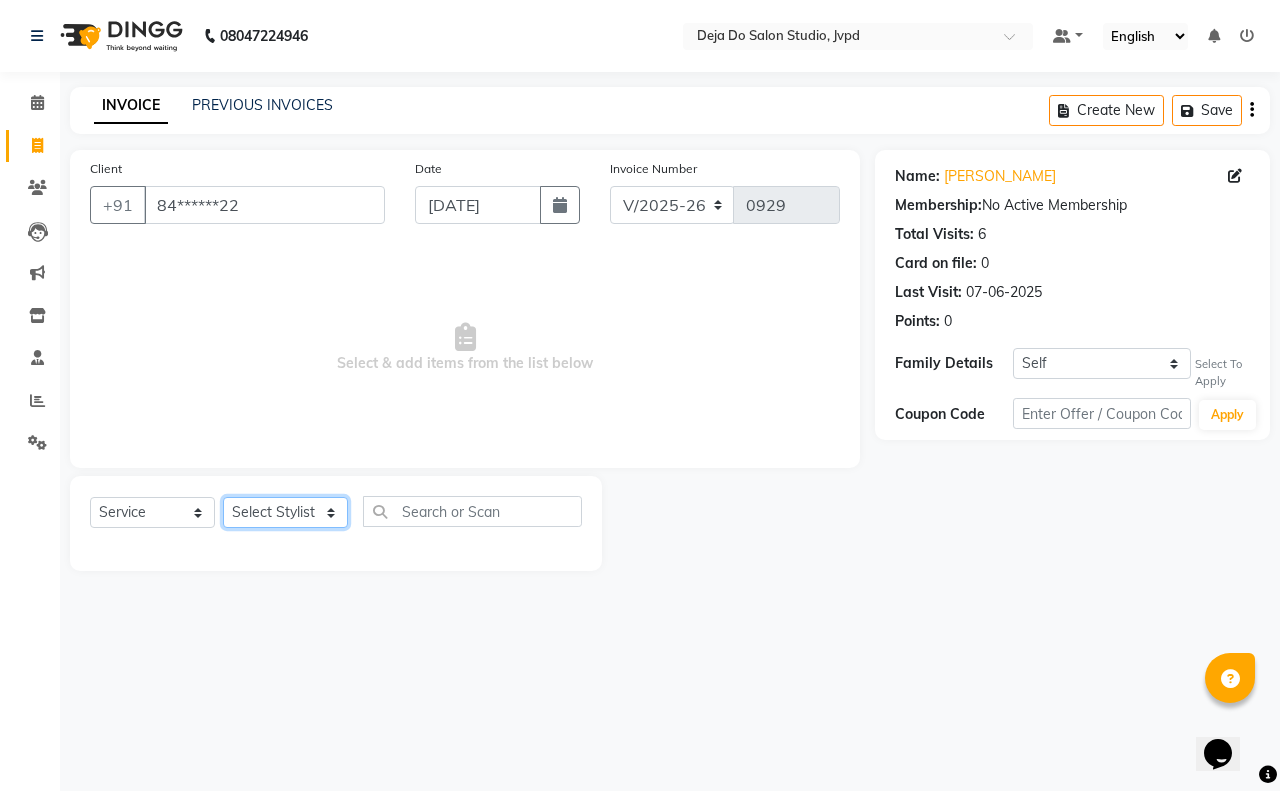 click on "Select Stylist Aditi Admin [PERSON_NAME]  [PERSON_NAME] Danish  Salamani [PERSON_NAME] [PERSON_NAME] Rashi [PERSON_NAME] [PERSON_NAME] [PERSON_NAME] [PERSON_NAME] [PERSON_NAME]" 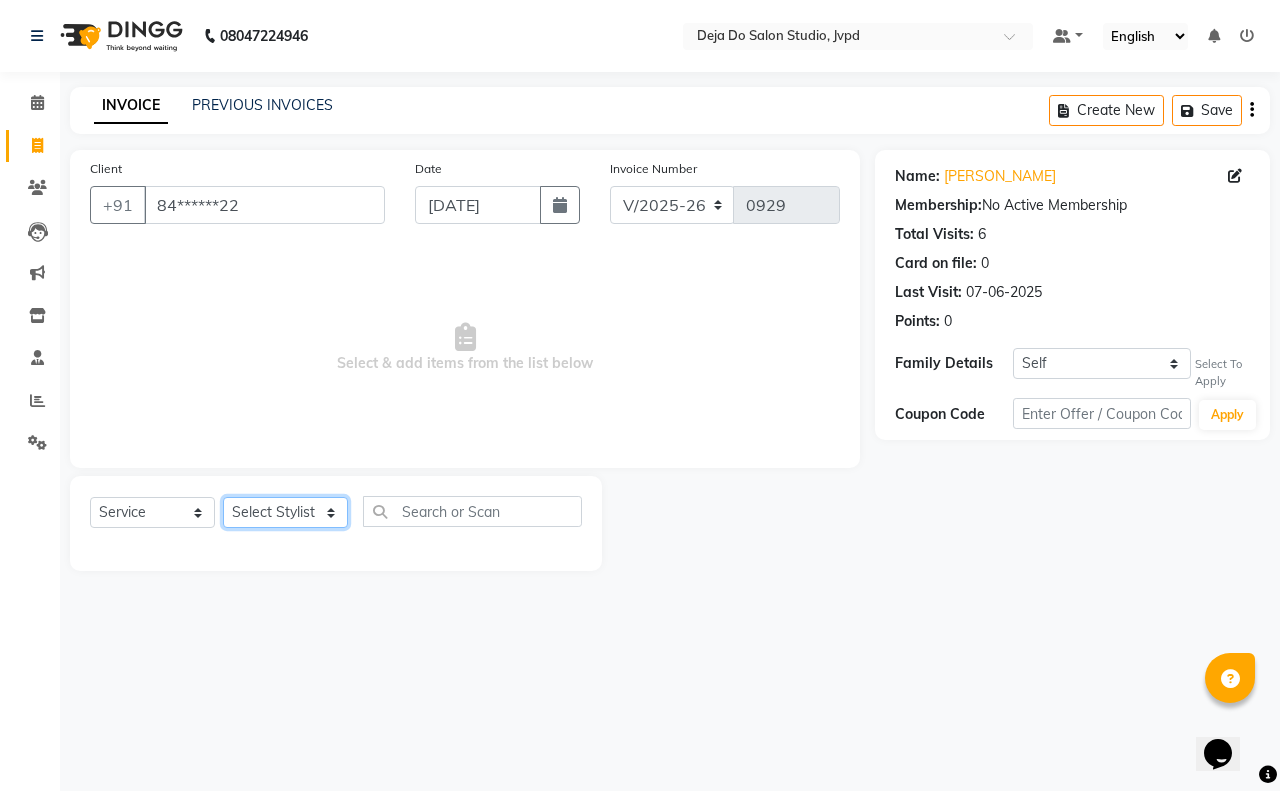select on "62497" 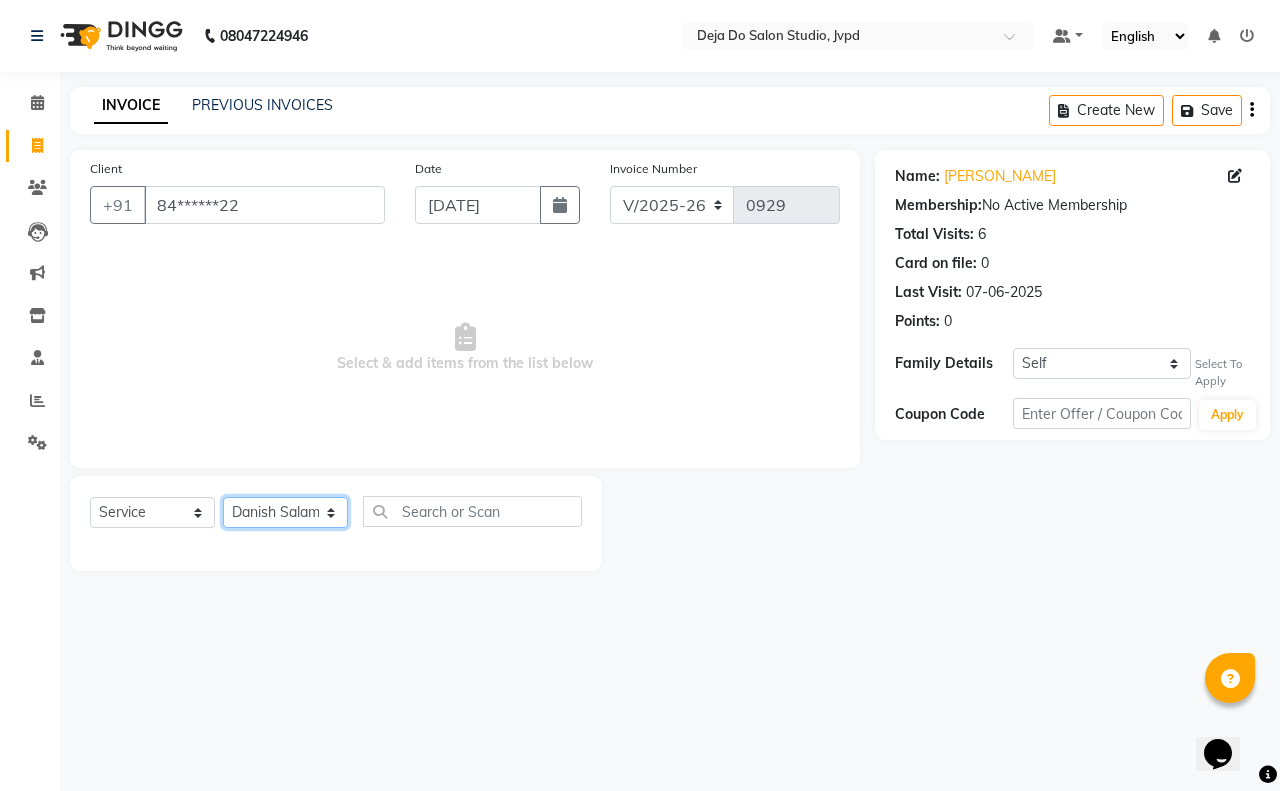 click on "Select Stylist Aditi Admin [PERSON_NAME]  [PERSON_NAME] Danish  Salamani [PERSON_NAME] [PERSON_NAME] Rashi [PERSON_NAME] [PERSON_NAME] [PERSON_NAME] [PERSON_NAME] [PERSON_NAME]" 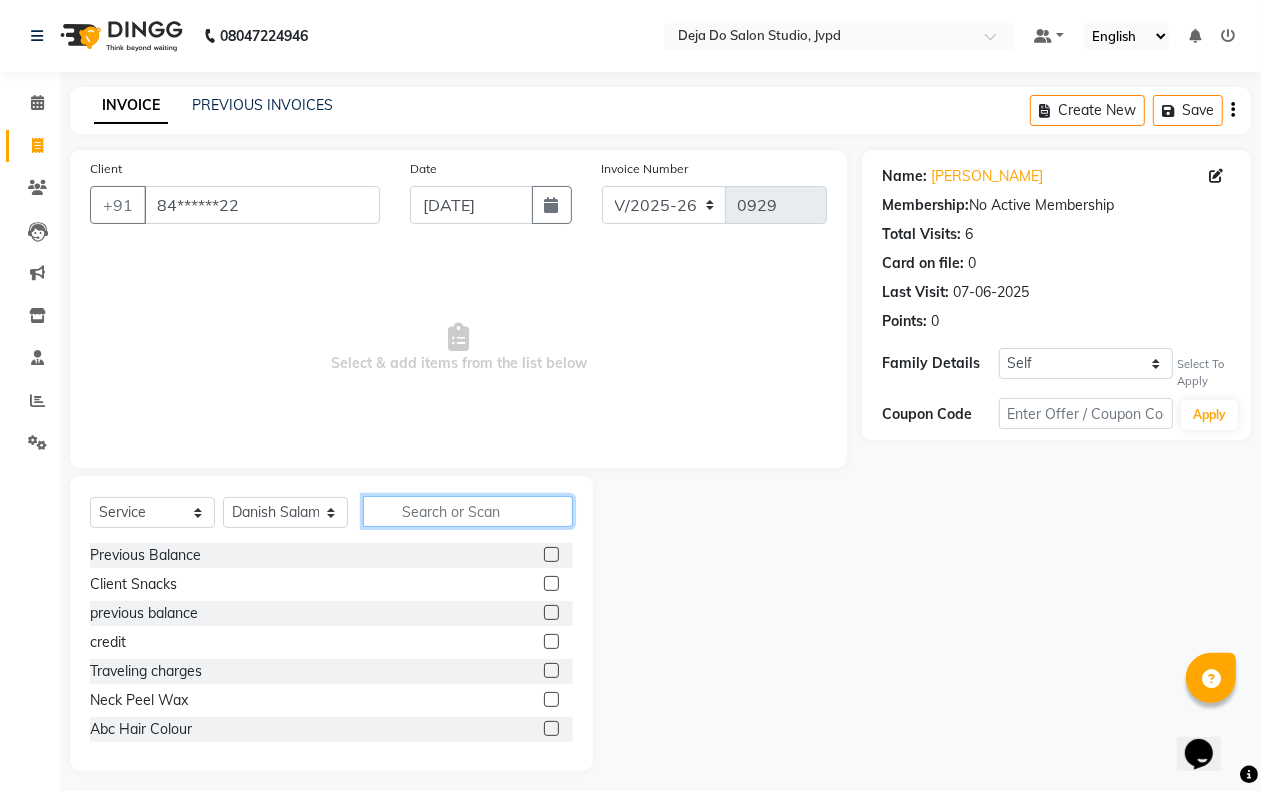 click 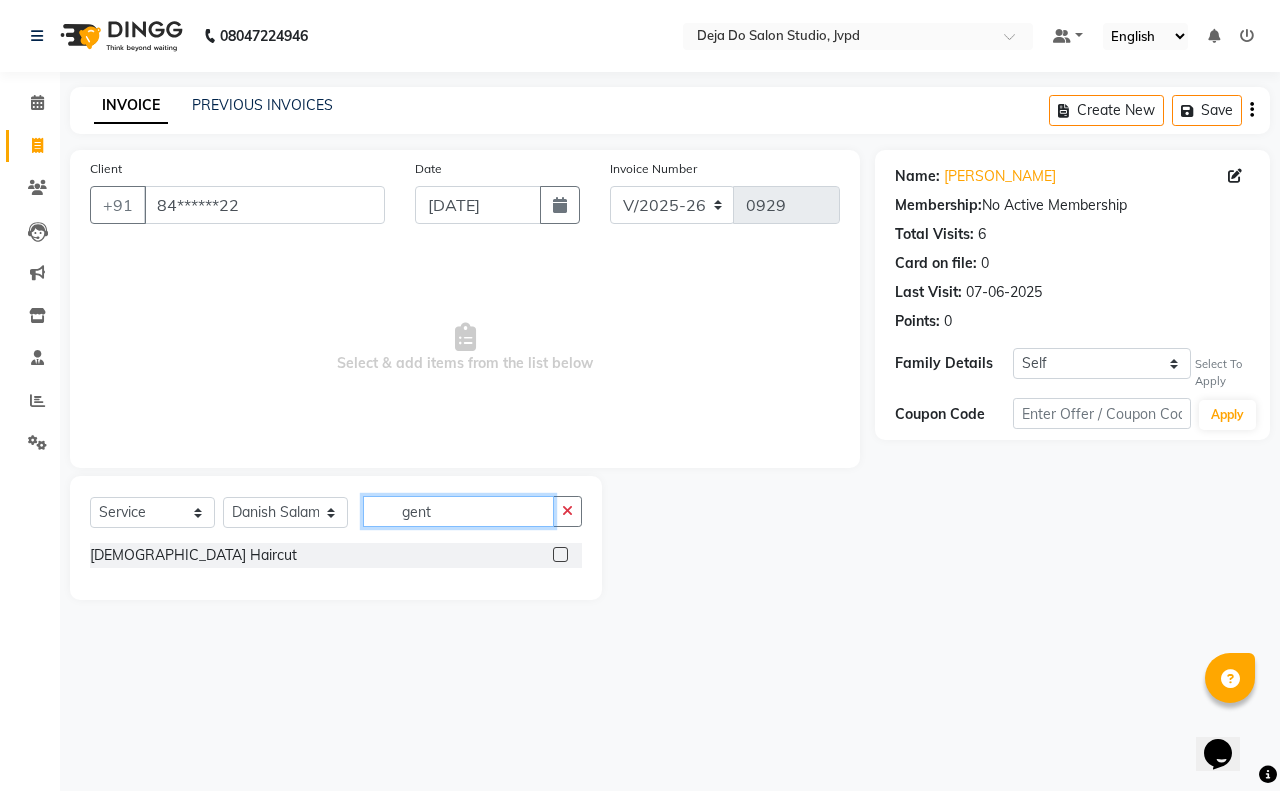 type on "gent" 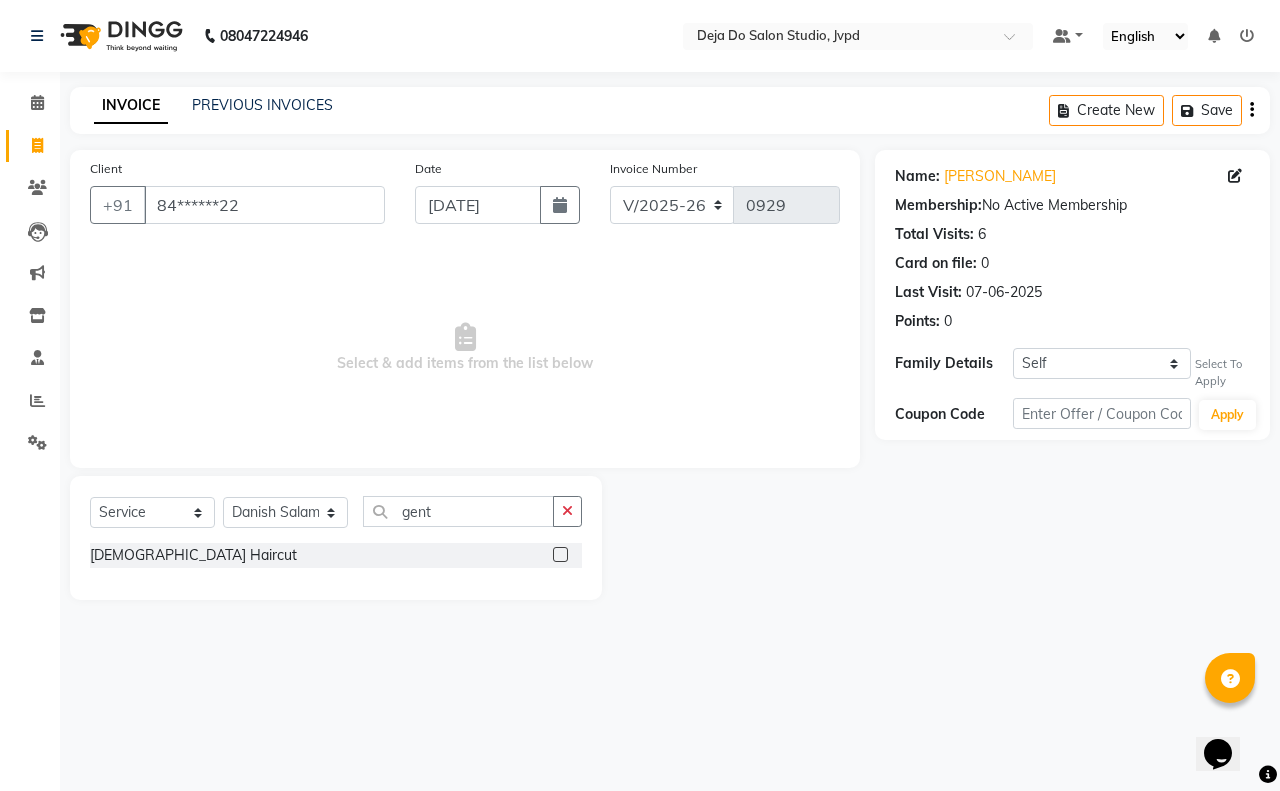 click 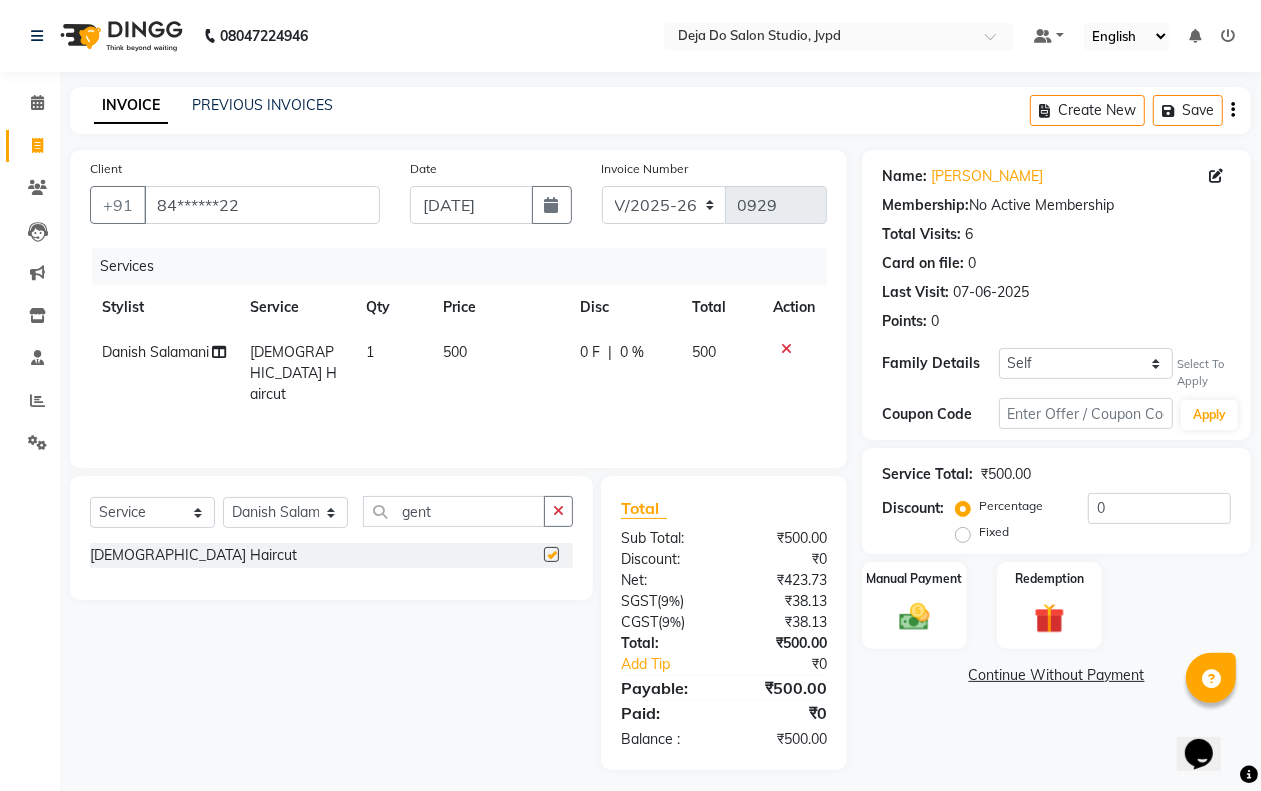 checkbox on "false" 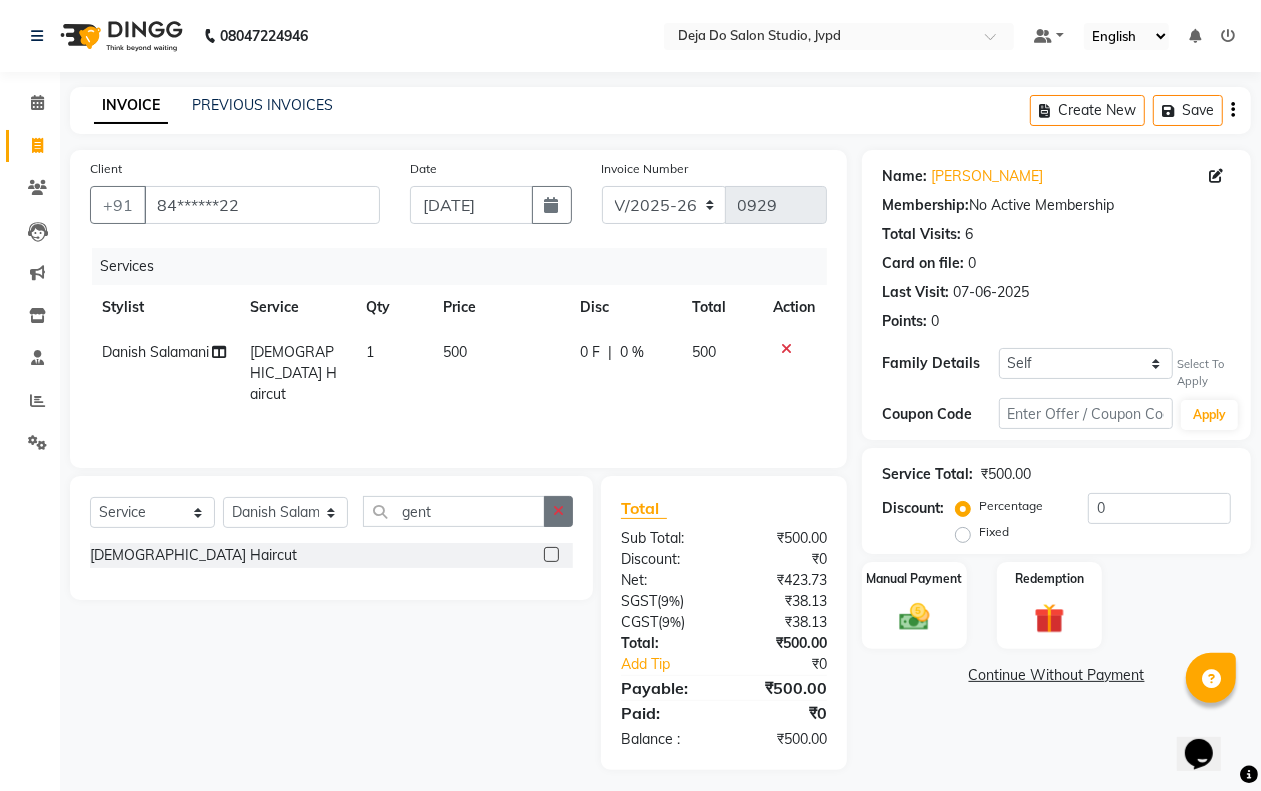 click 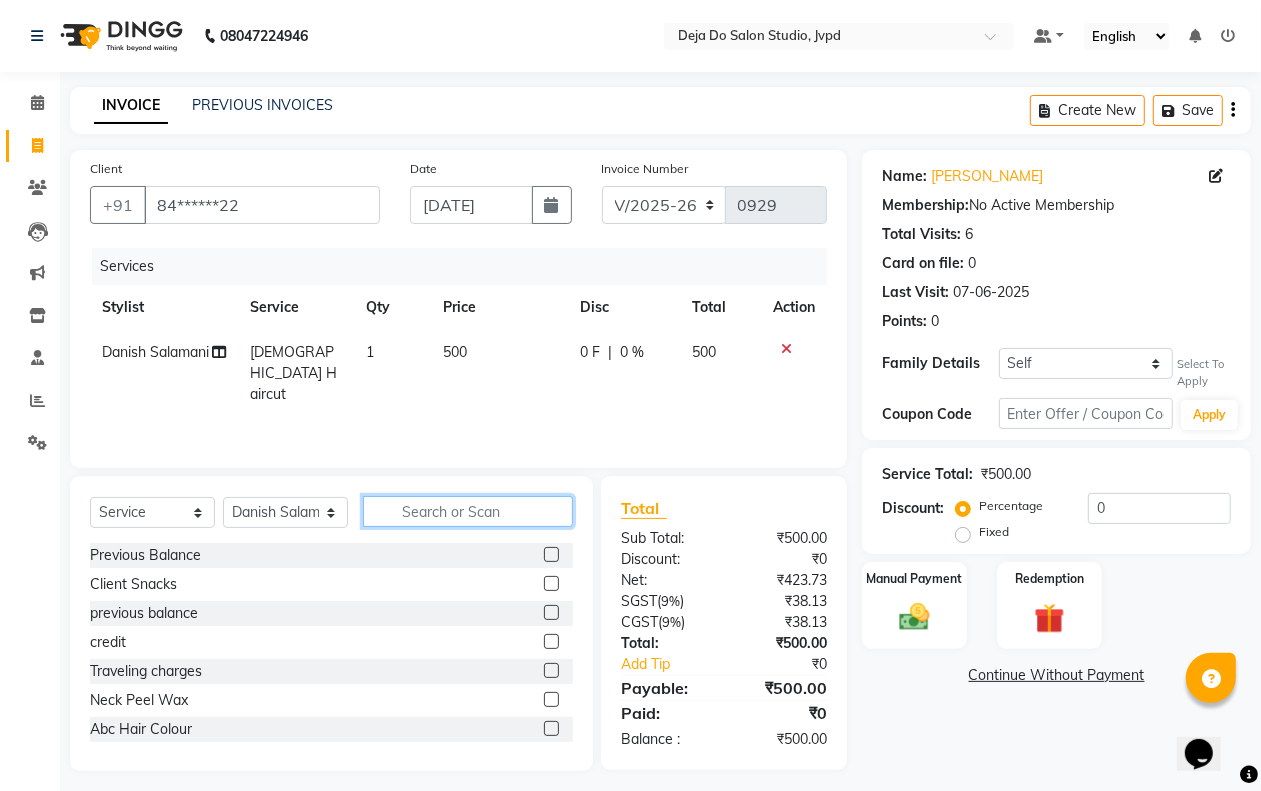 click 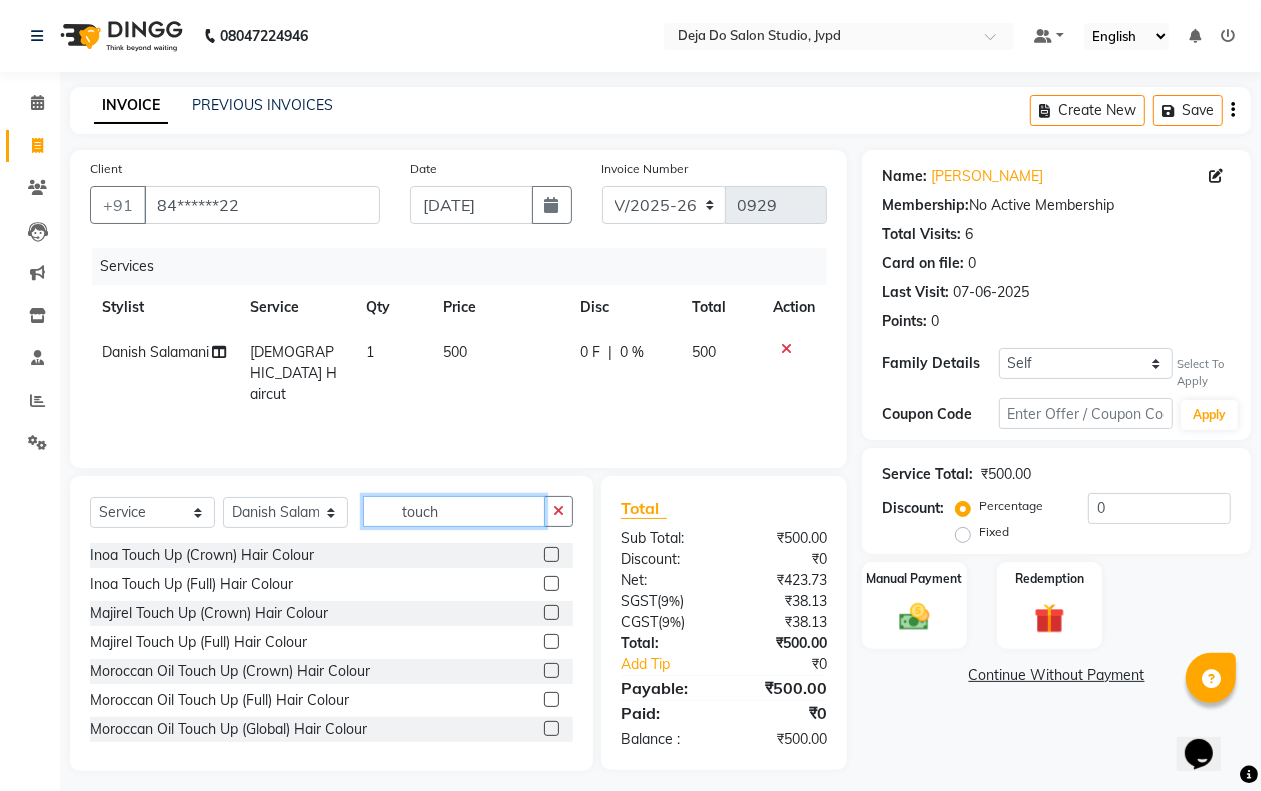 type on "touch" 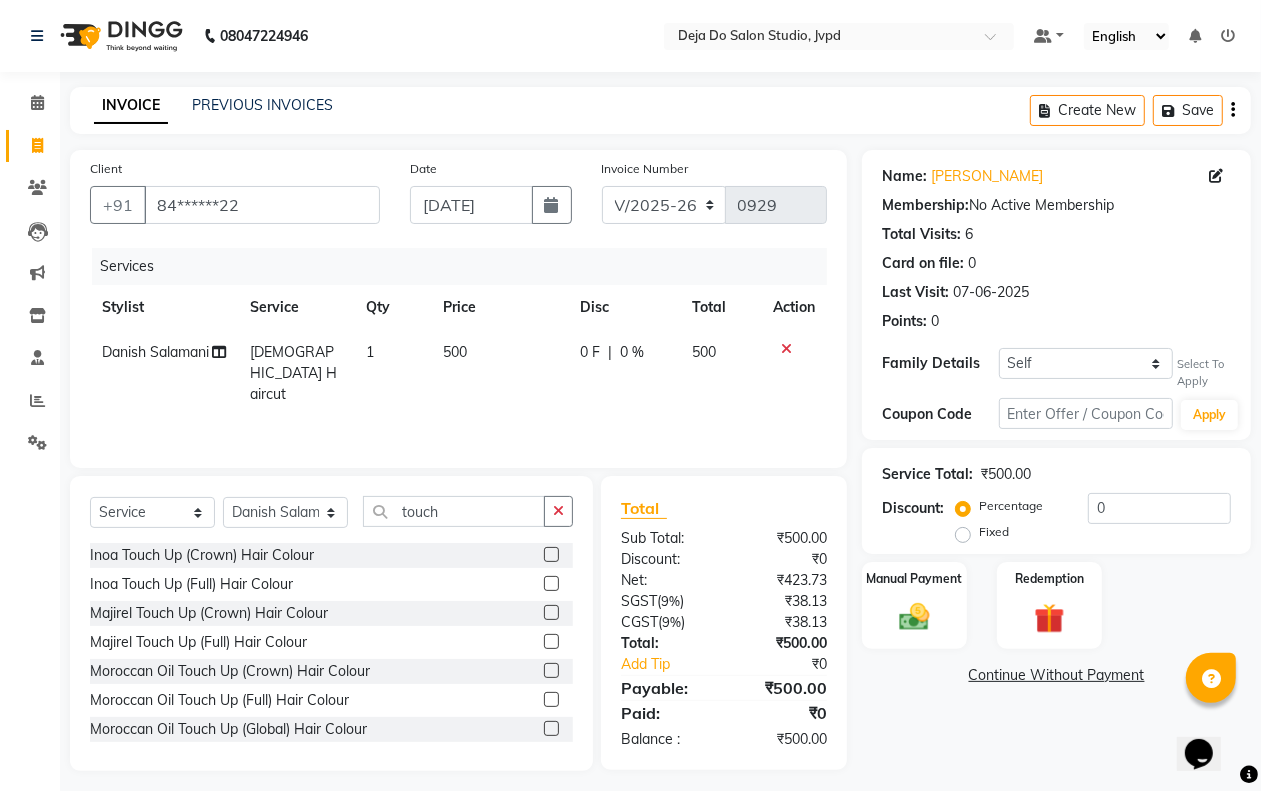 click 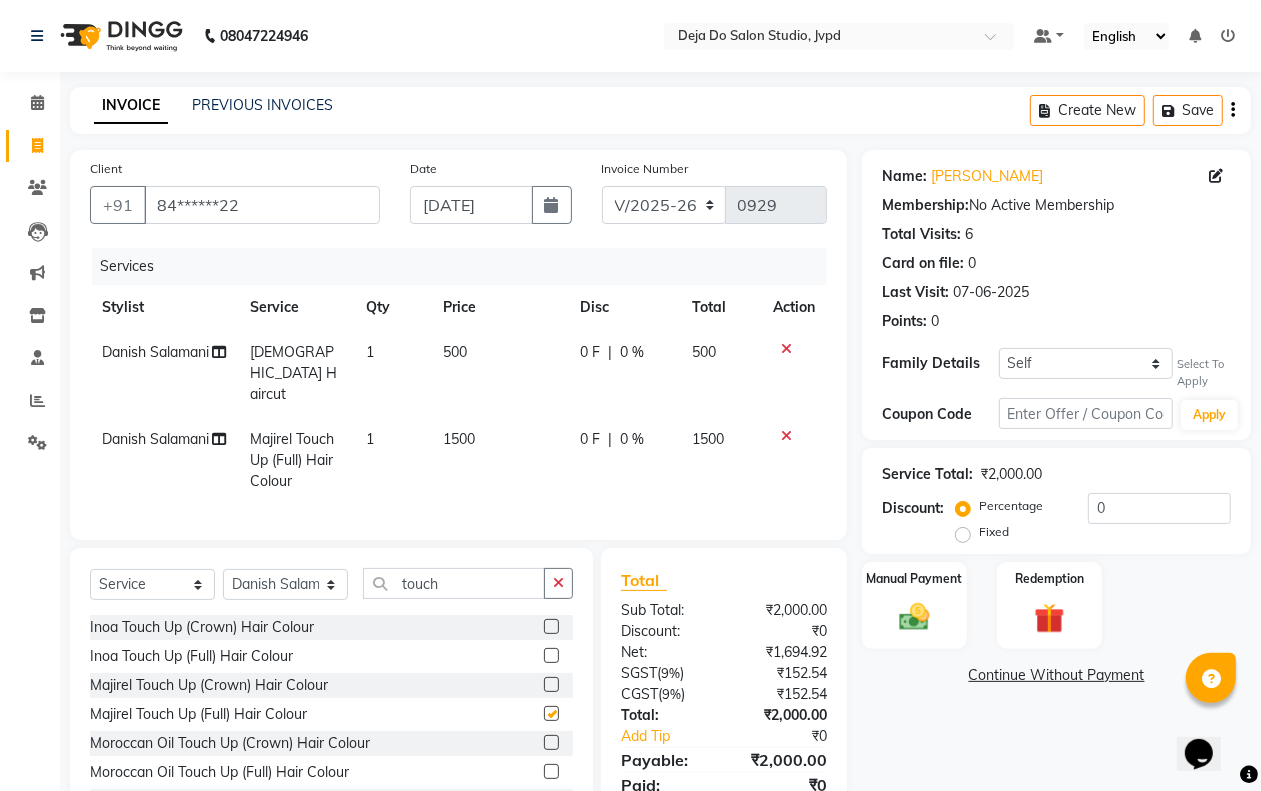 checkbox on "false" 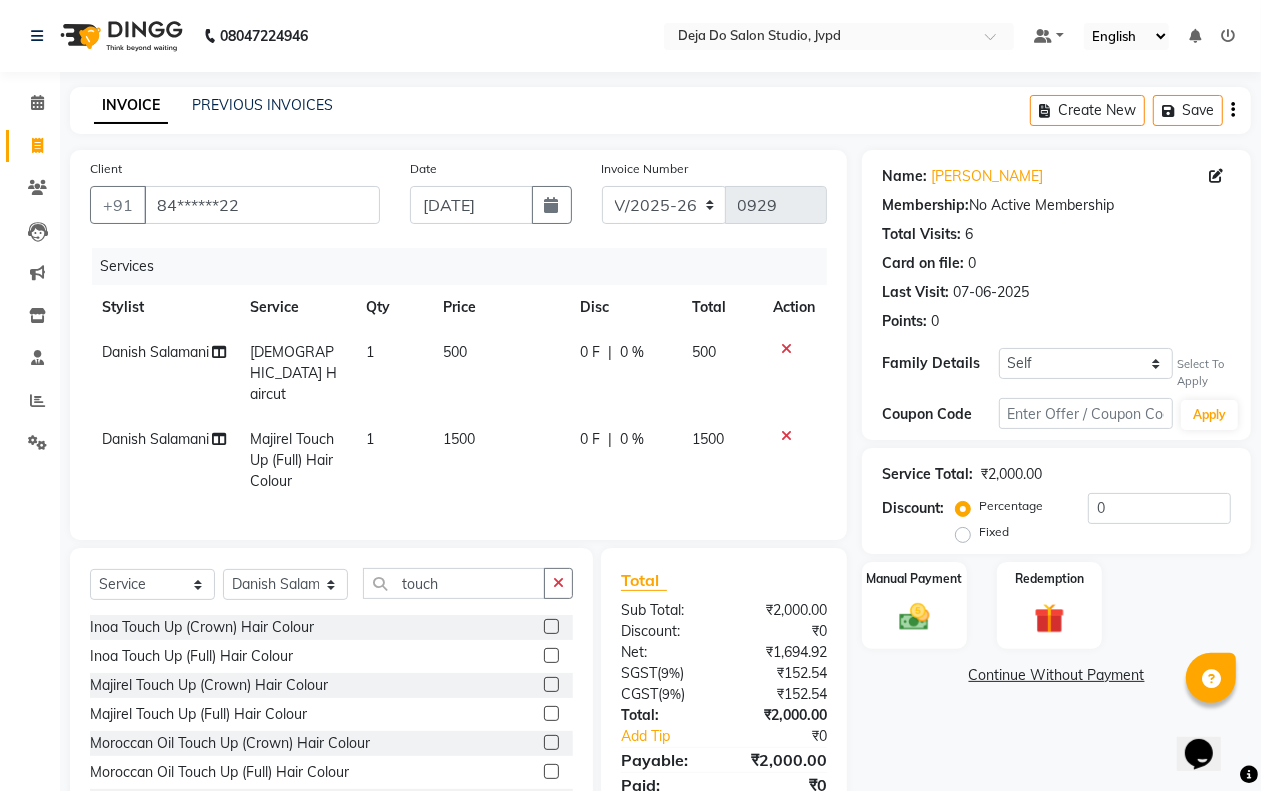 click on "1500" 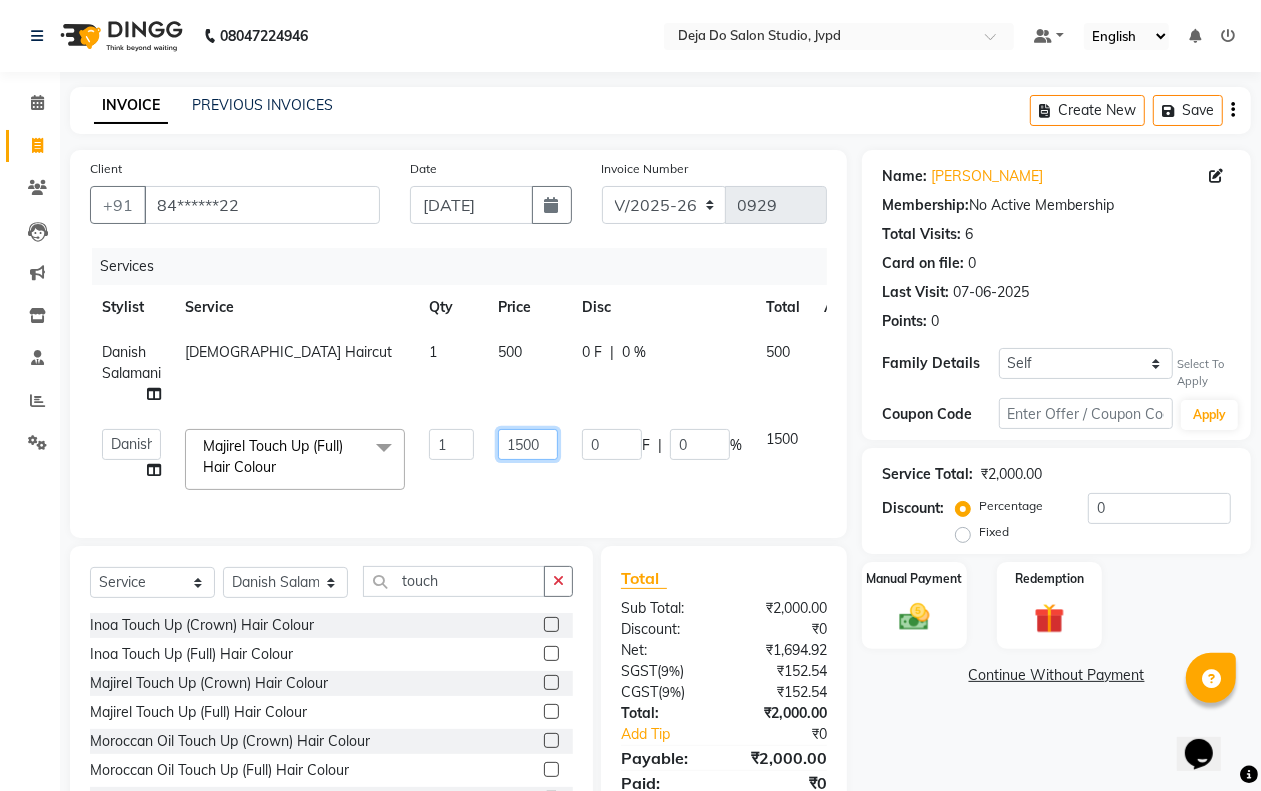 click on "1500" 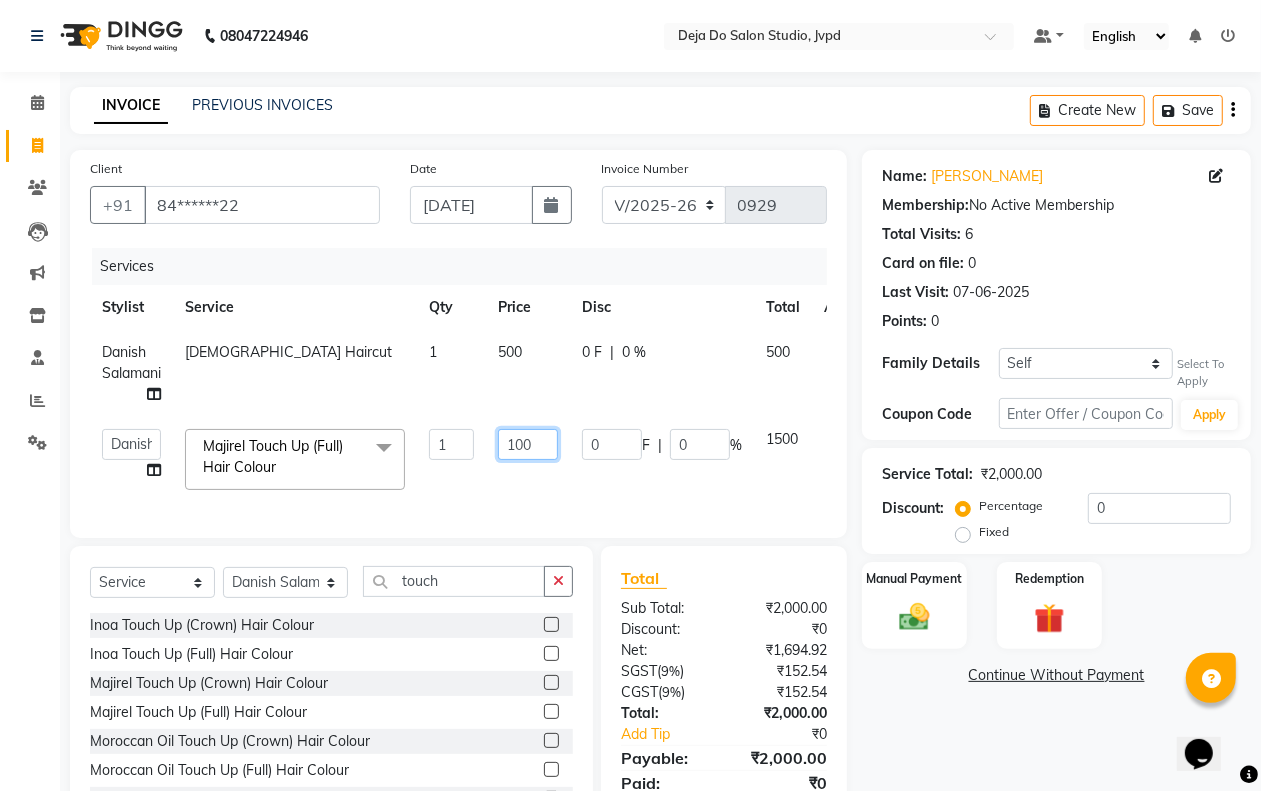 type on "1200" 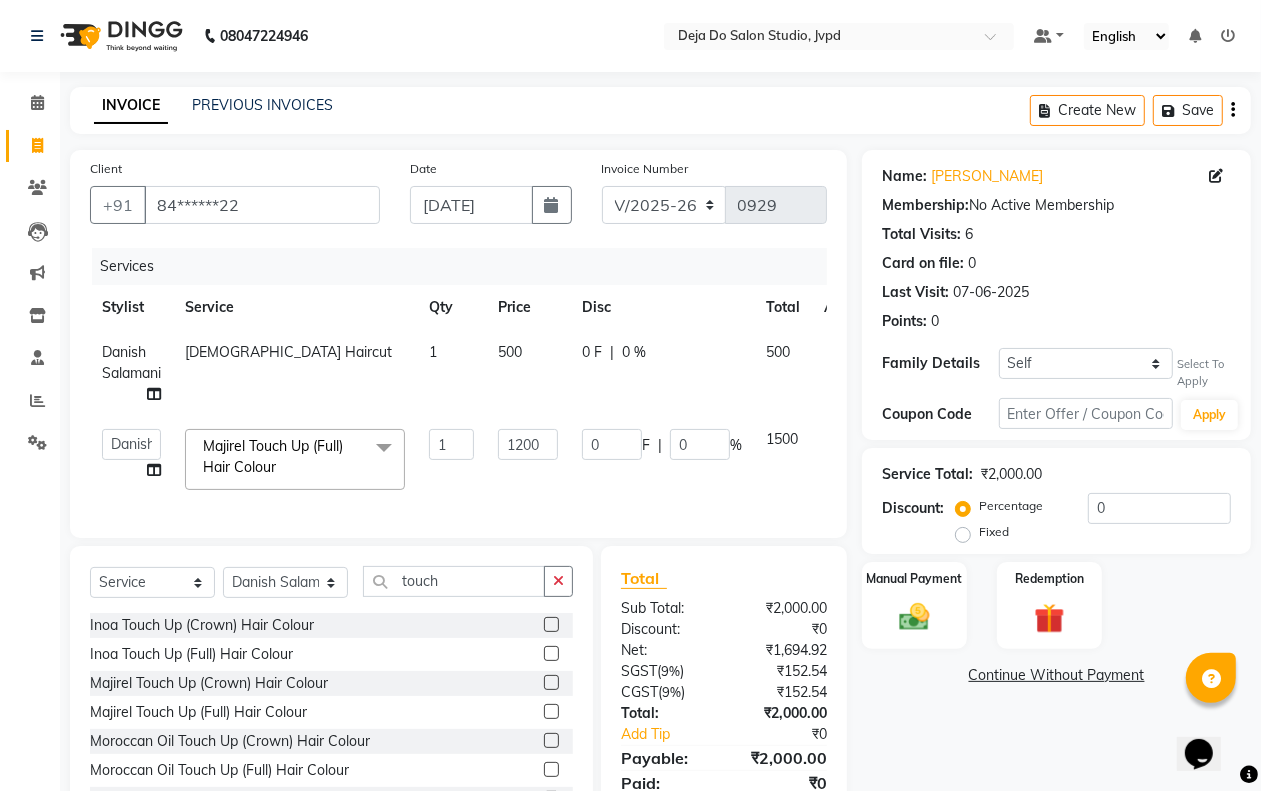 click on "Services Stylist Service Qty Price Disc Total Action Danish  Salamani [DEMOGRAPHIC_DATA] Haircut  1 500 0 F | 0 % 500  Aditi   Admin   [PERSON_NAME]    [PERSON_NAME]   Danish  Salamani   [PERSON_NAME]   [PERSON_NAME]   Rashi [PERSON_NAME]   [PERSON_NAME]   [PERSON_NAME] Salamani   [PERSON_NAME]   [PERSON_NAME]  Majirel Touch Up (Full) Hair Colour  x Previous Balance Client Snacks previous balance credit Traveling charges Neck Peel Wax Abc Hair Colour Anti-[MEDICAL_DATA] Treatment Scalp Advance Treatments Anti-Irritation Treatment Scalp Advance Treatments Aroma Gold Spa Hair Spa /Treatments Beach Waves Hair Cuts [MEDICAL_DATA] Smoothening Service Clean Shave Hair Cuts Colour Wash Hair Wash Crown Highlights (Above Shoulder) Hair Colour Crown Highlights (Below Shoulder) Hair Colour Deep Conditioning Hair Spa /Treatments Full Hair Highlights (Above Shoulder) Hair Colour Full Hair Highlights (Below Shoulder) Hair Colour Glitter Strings Hair Cuts Hair Smoothening (L'Oreal Shinebonnd) Smoothening Service [DEMOGRAPHIC_DATA] Haircut  Kitty Blowdry" 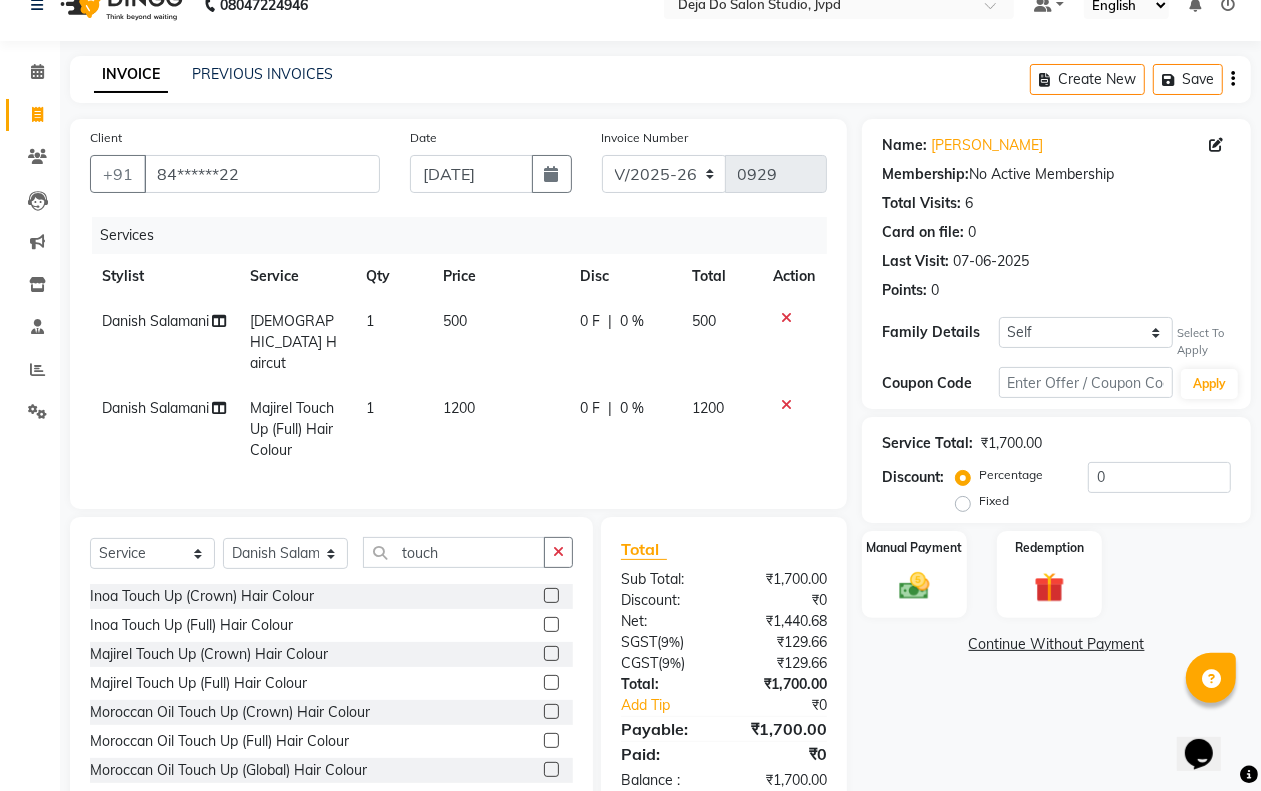 scroll, scrollTop: 58, scrollLeft: 0, axis: vertical 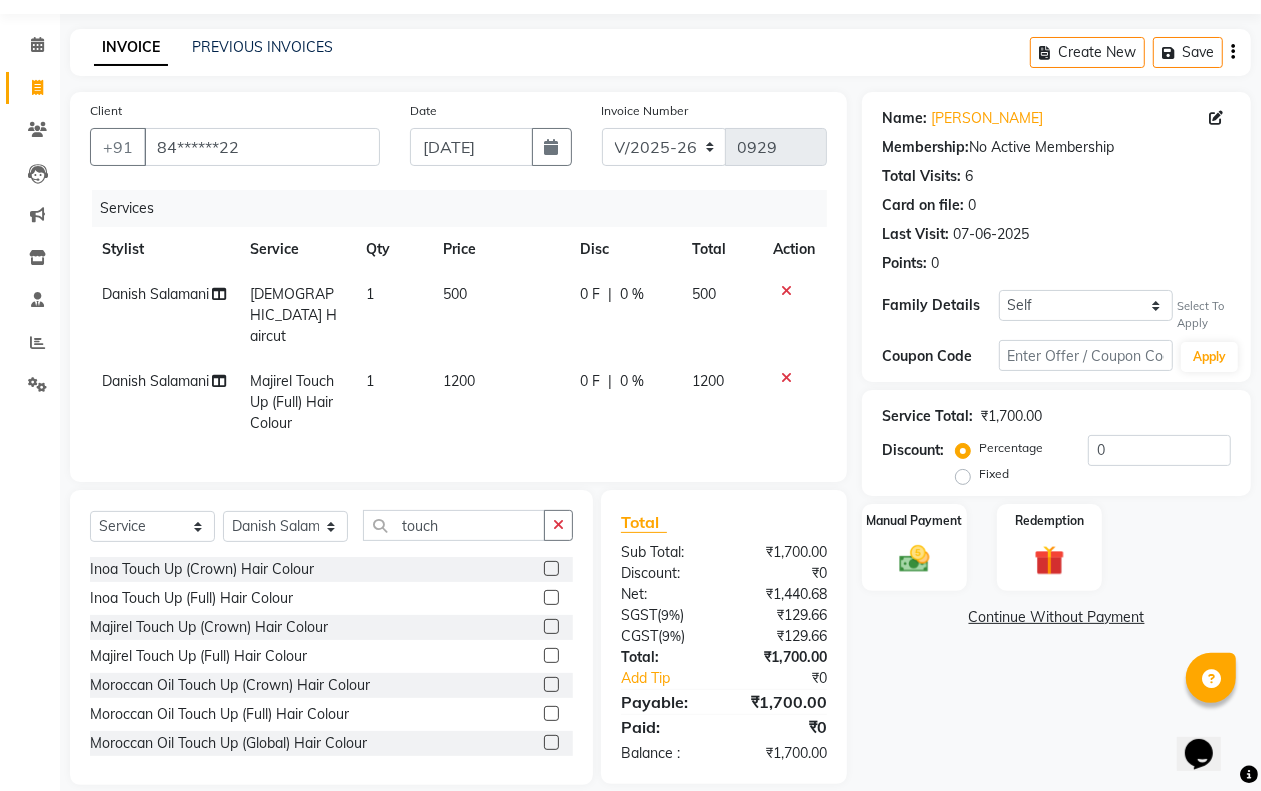 click on "Service Total:  ₹1,700.00" 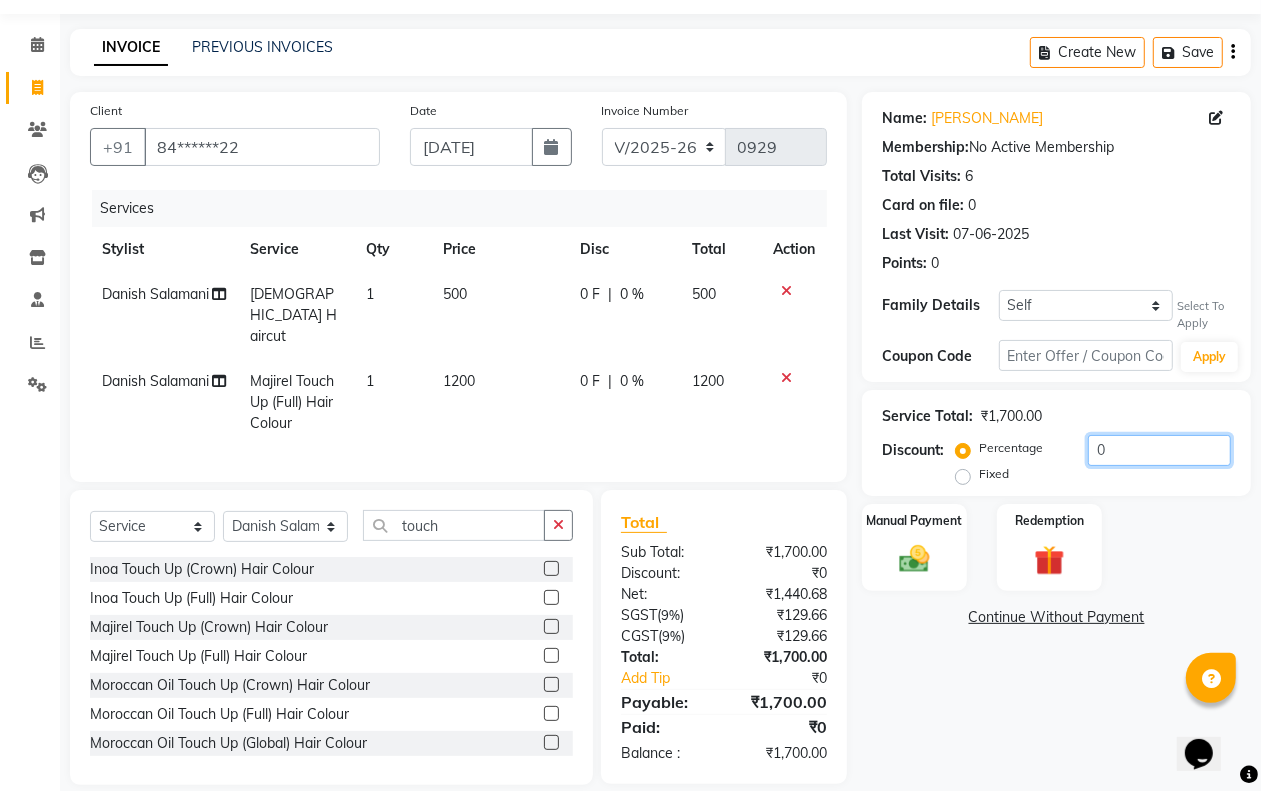 click on "0" 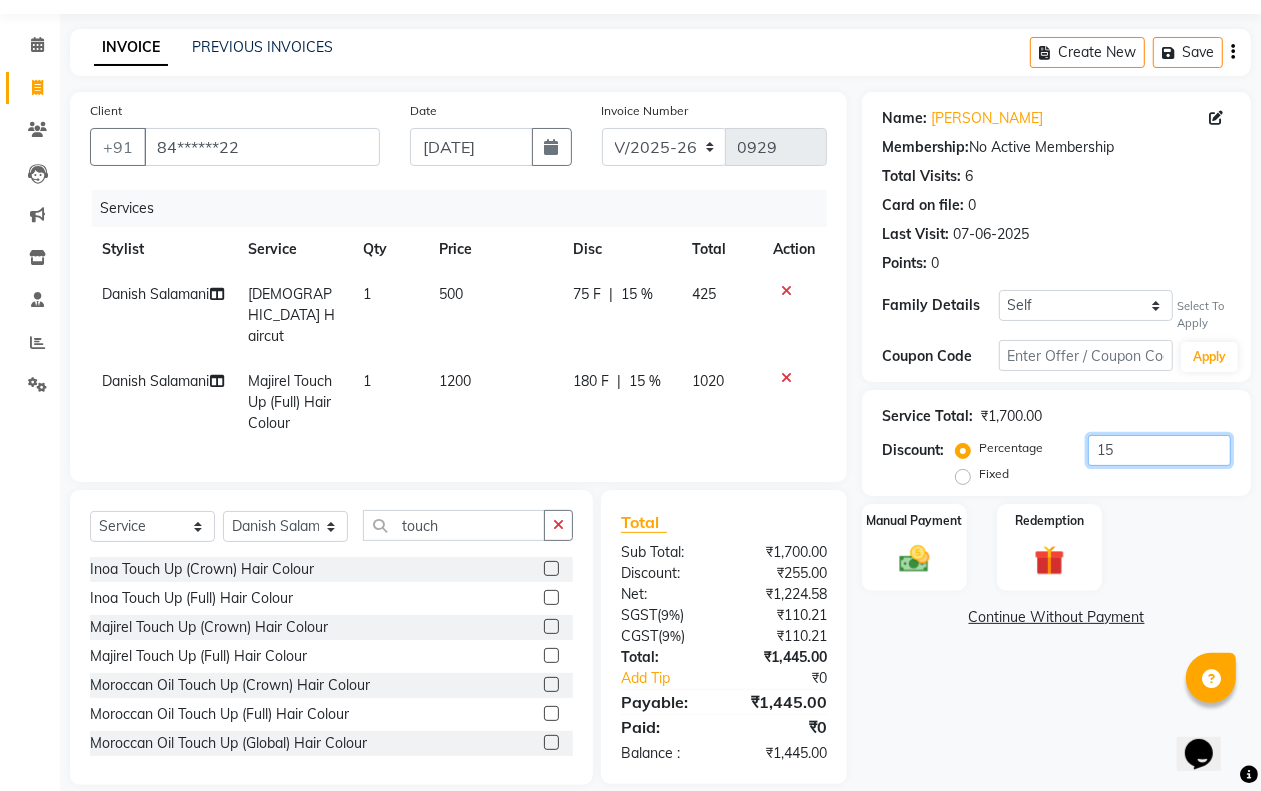 scroll, scrollTop: 80, scrollLeft: 0, axis: vertical 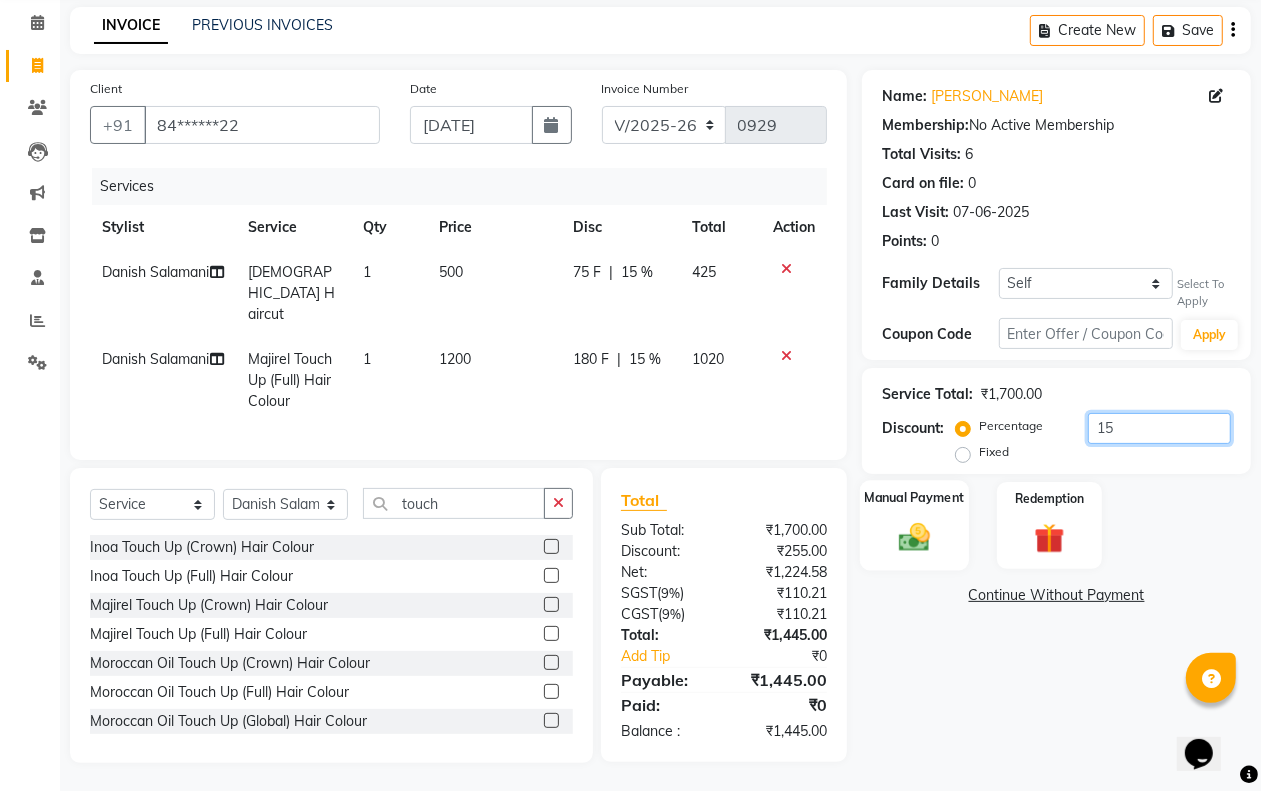 type on "15" 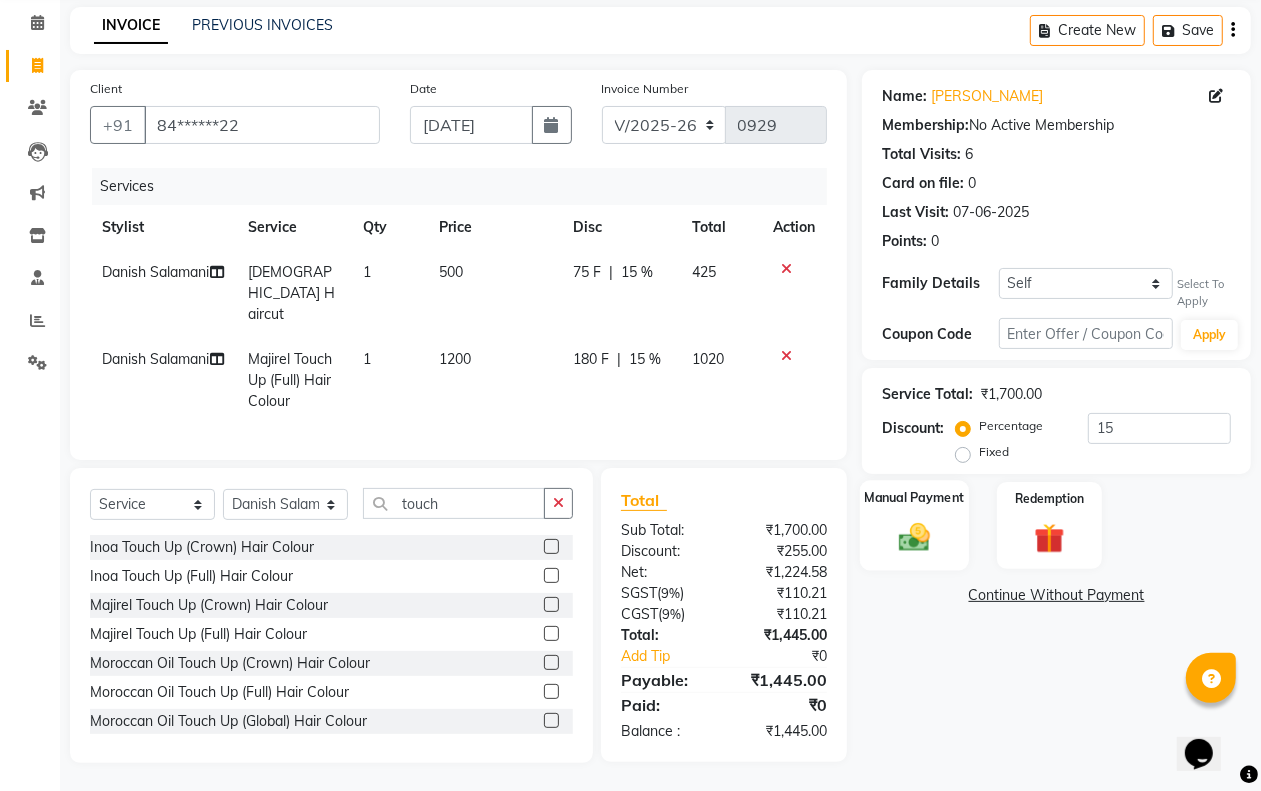 click on "Manual Payment" 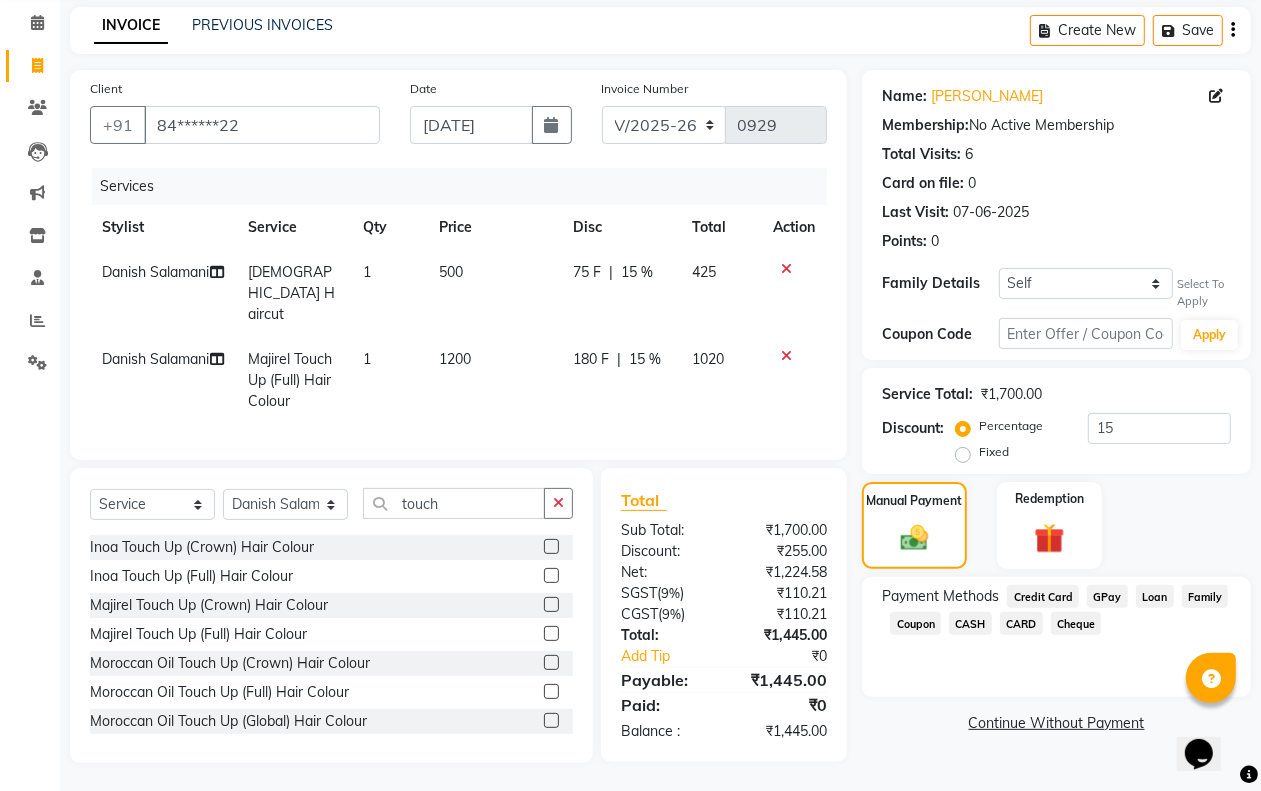 click on "CASH" 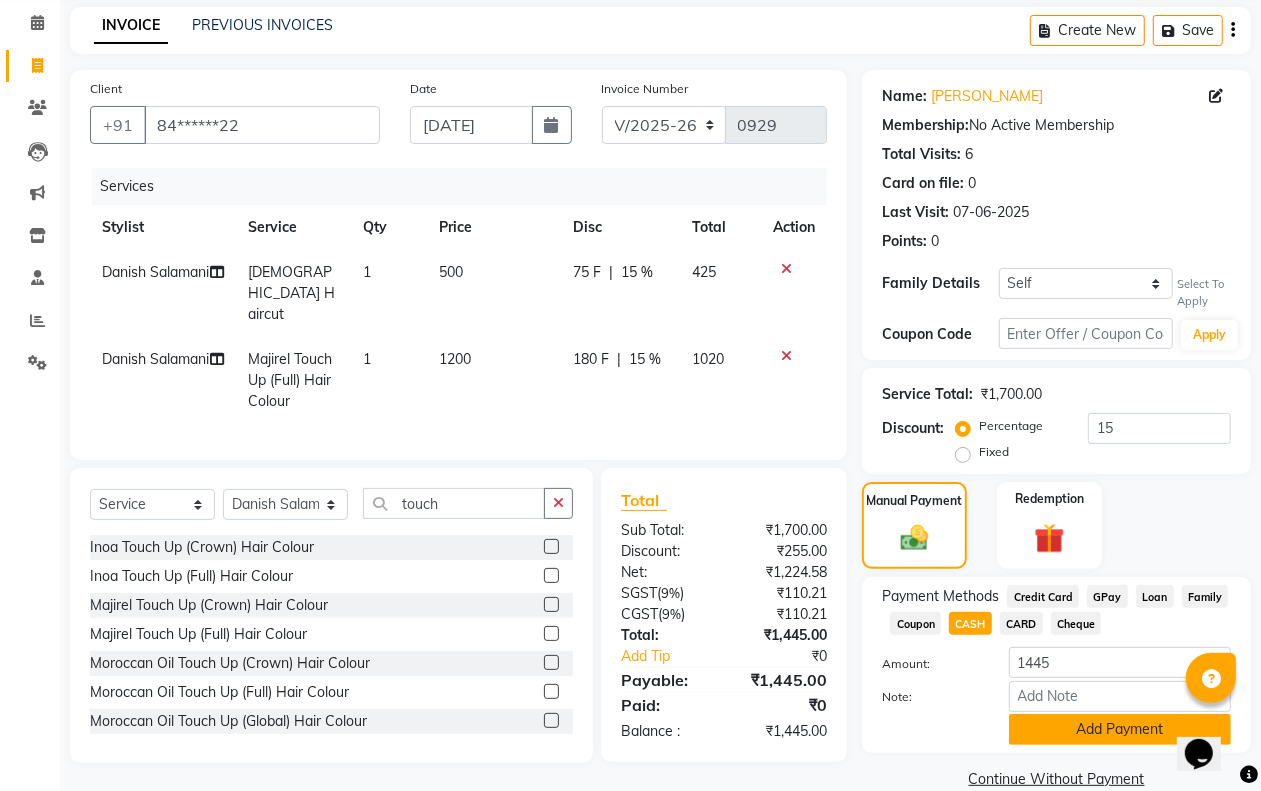 drag, startPoint x: 1062, startPoint y: 731, endPoint x: 1033, endPoint y: 601, distance: 133.19534 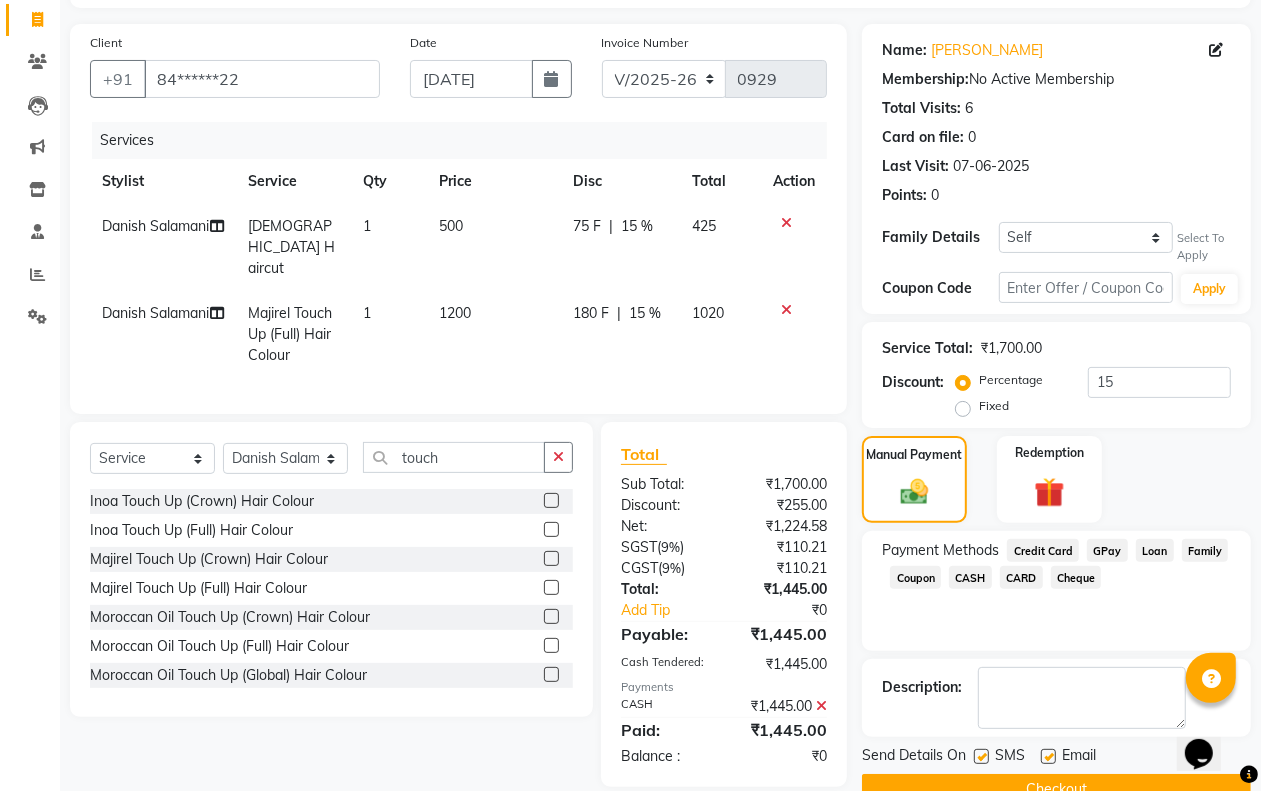 scroll, scrollTop: 170, scrollLeft: 0, axis: vertical 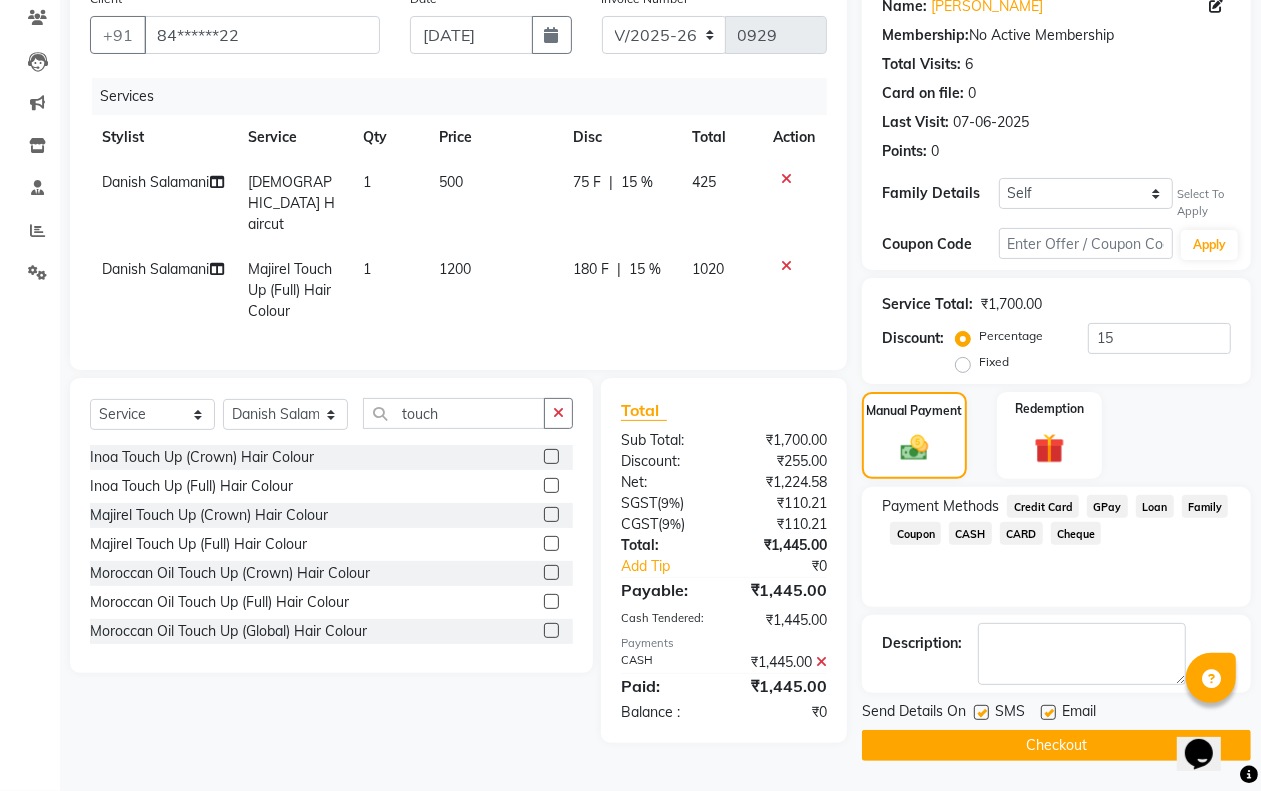 click on "Checkout" 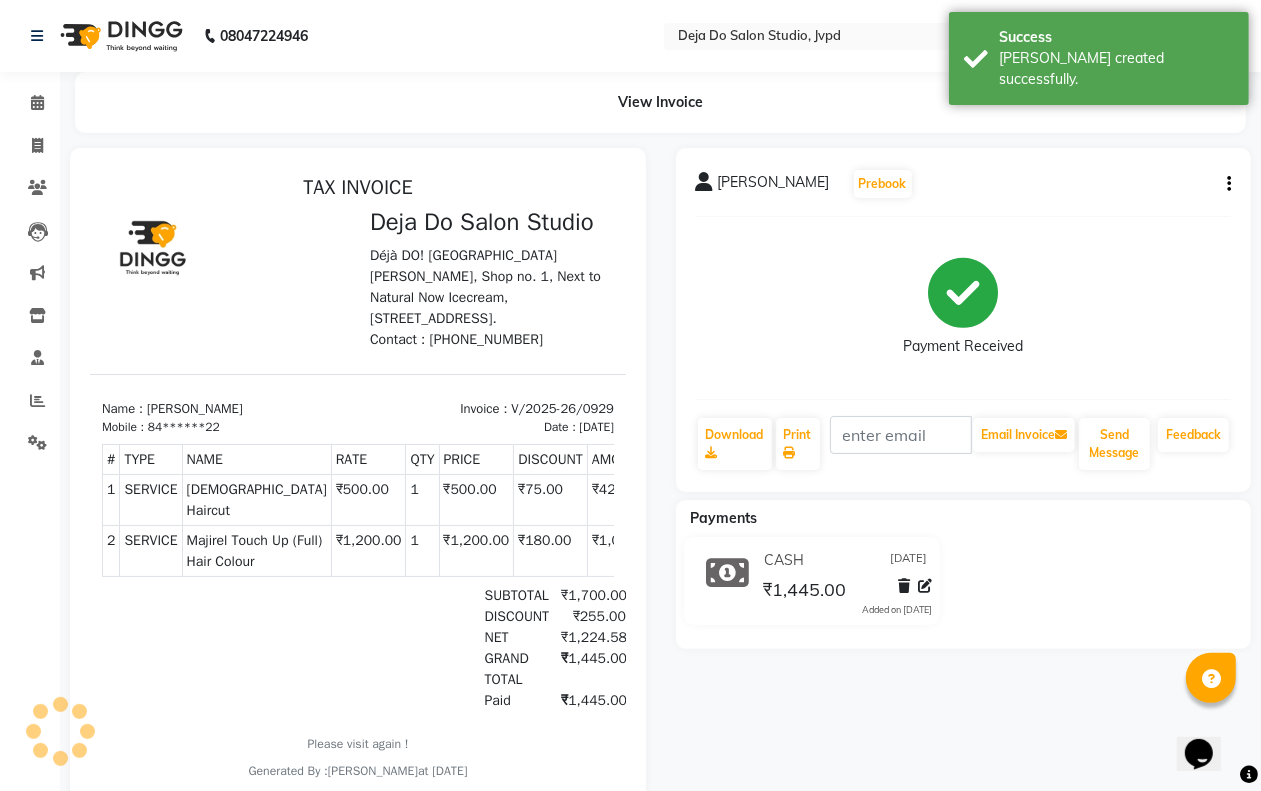 scroll, scrollTop: 0, scrollLeft: 0, axis: both 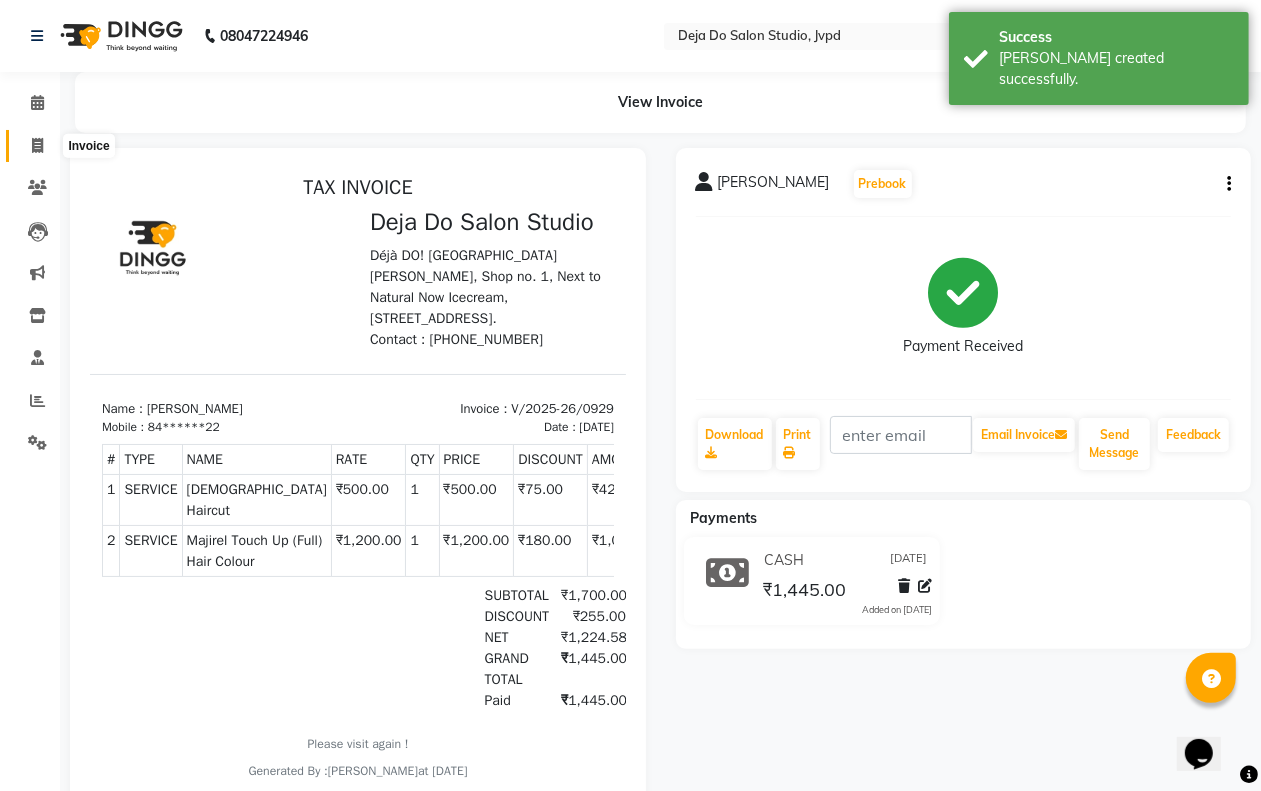 click 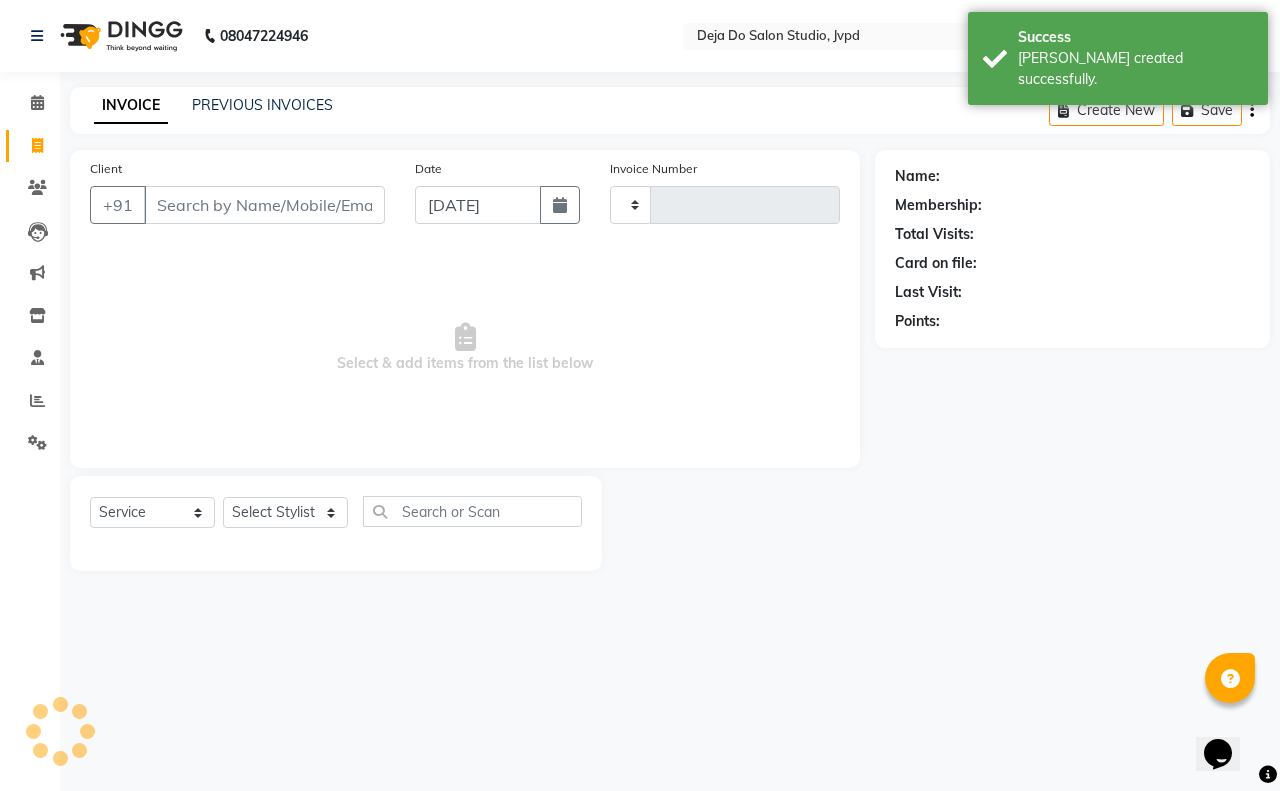 type on "0930" 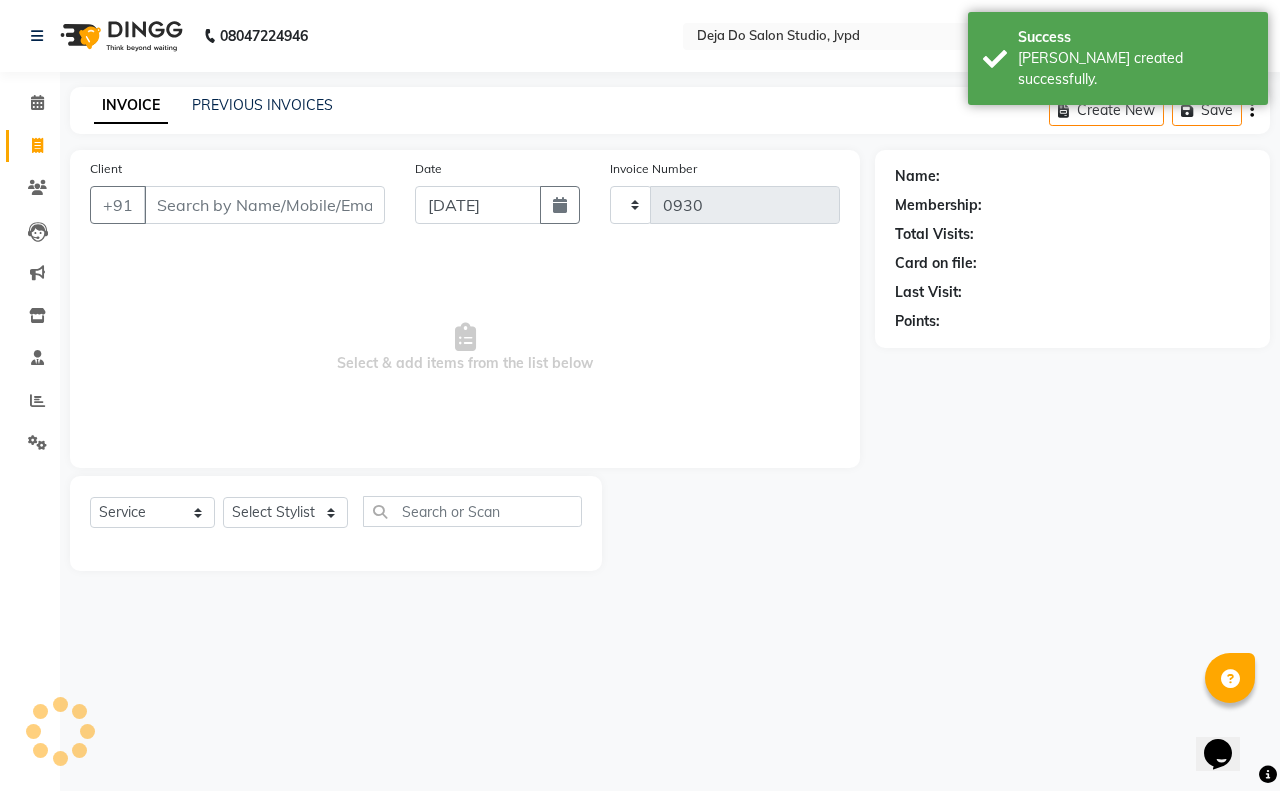 select on "7295" 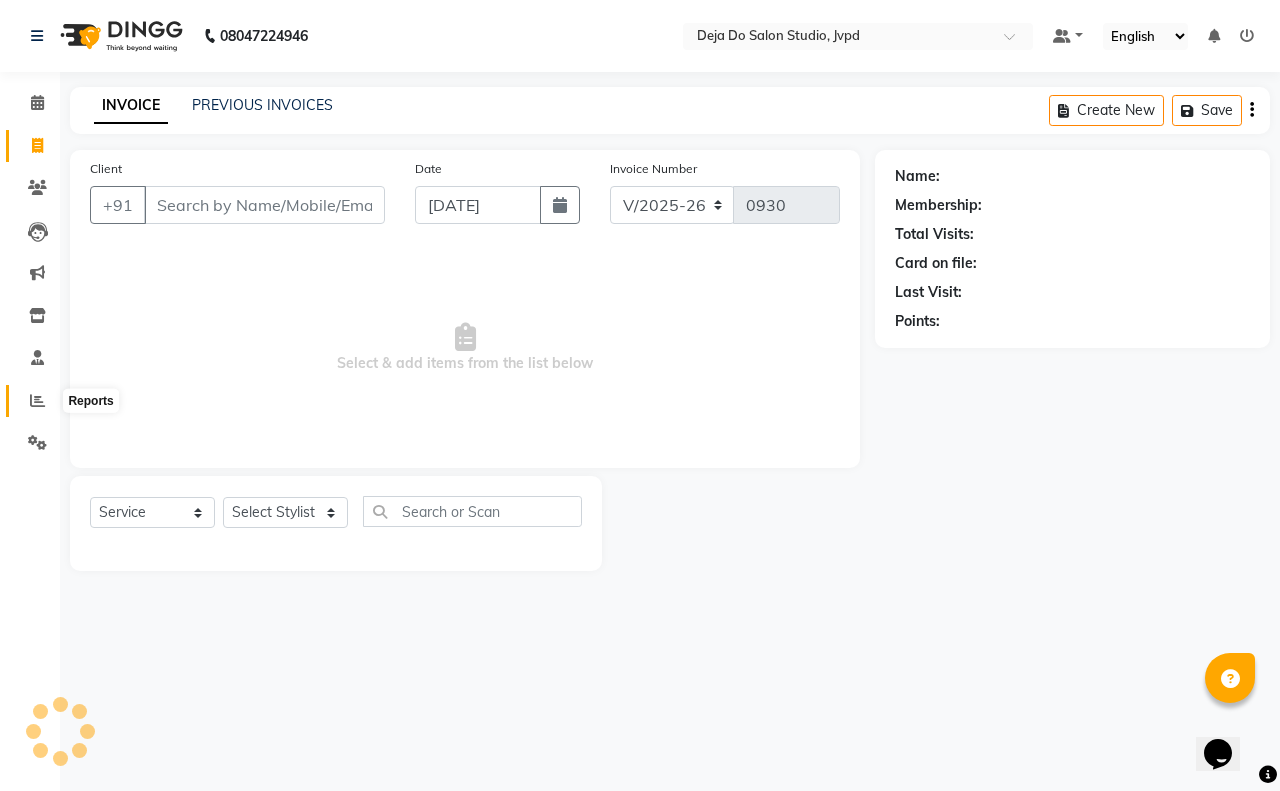 click 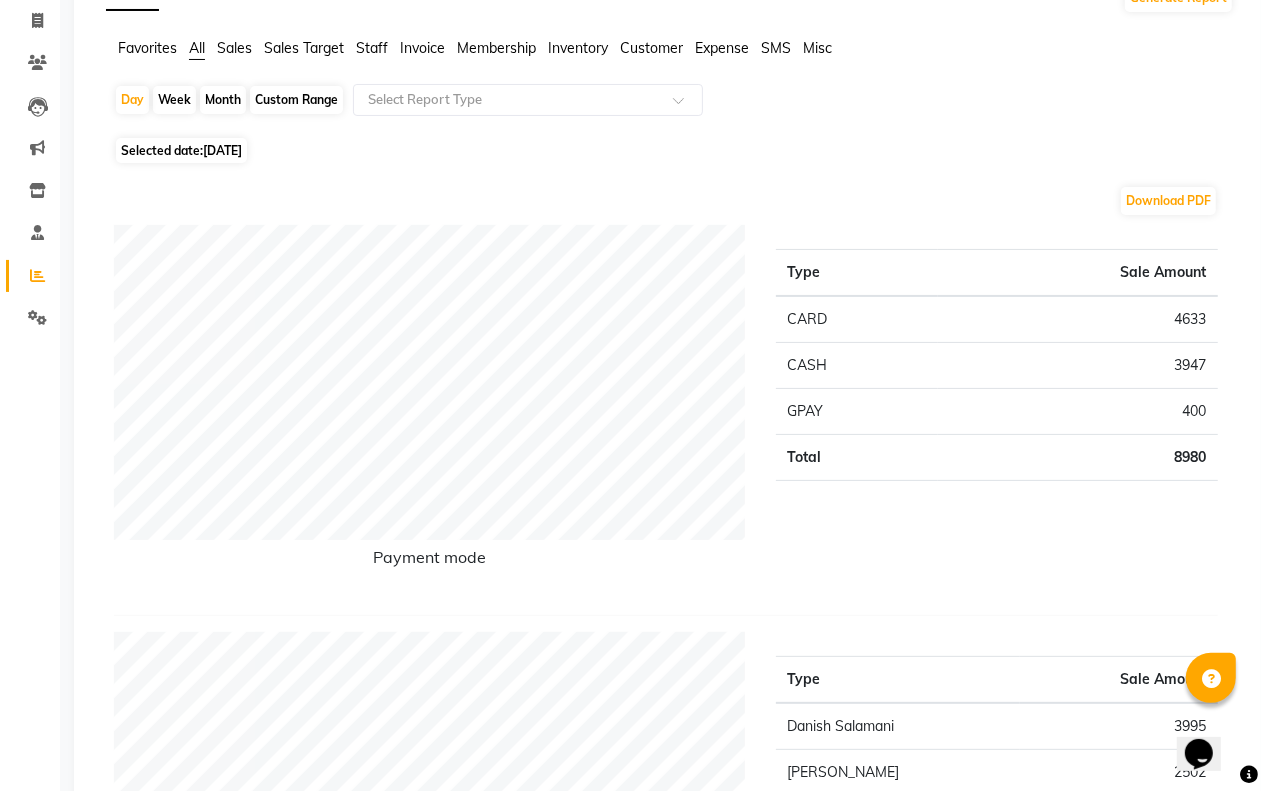 scroll, scrollTop: 0, scrollLeft: 0, axis: both 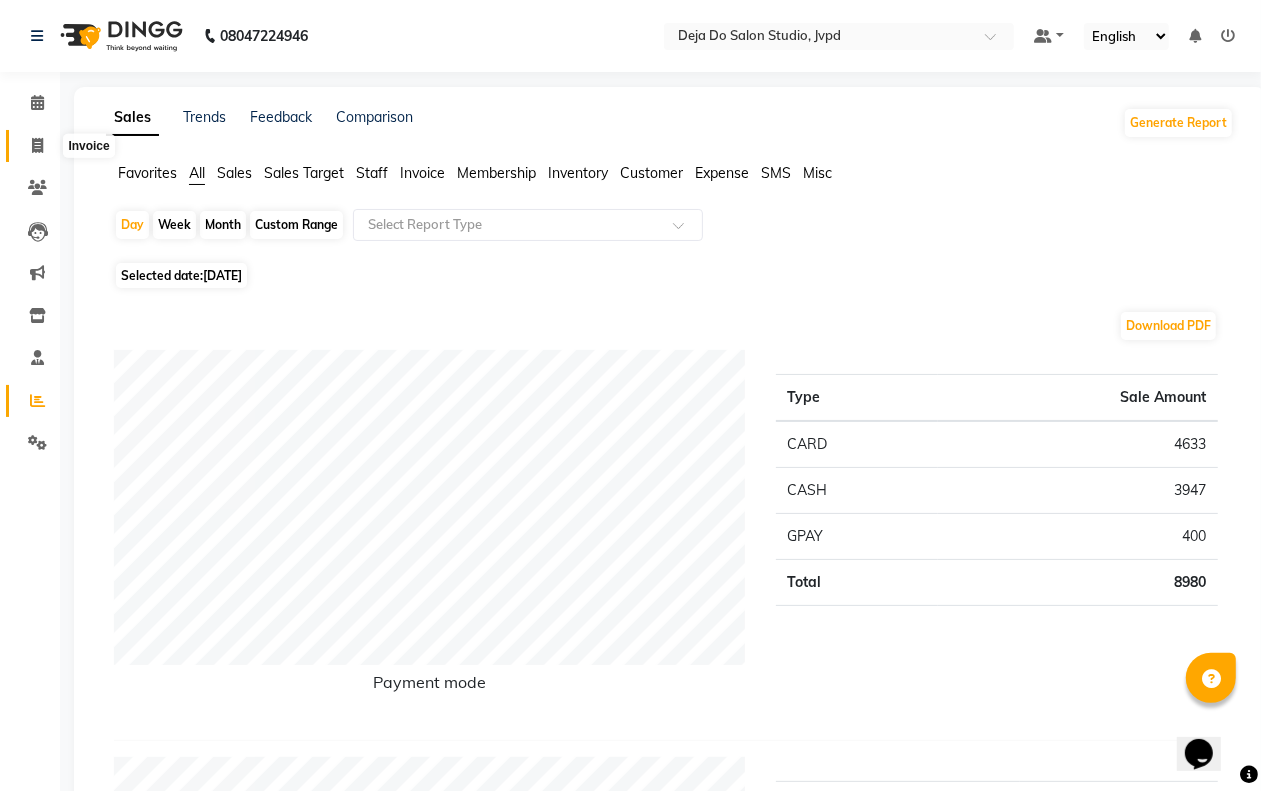 click 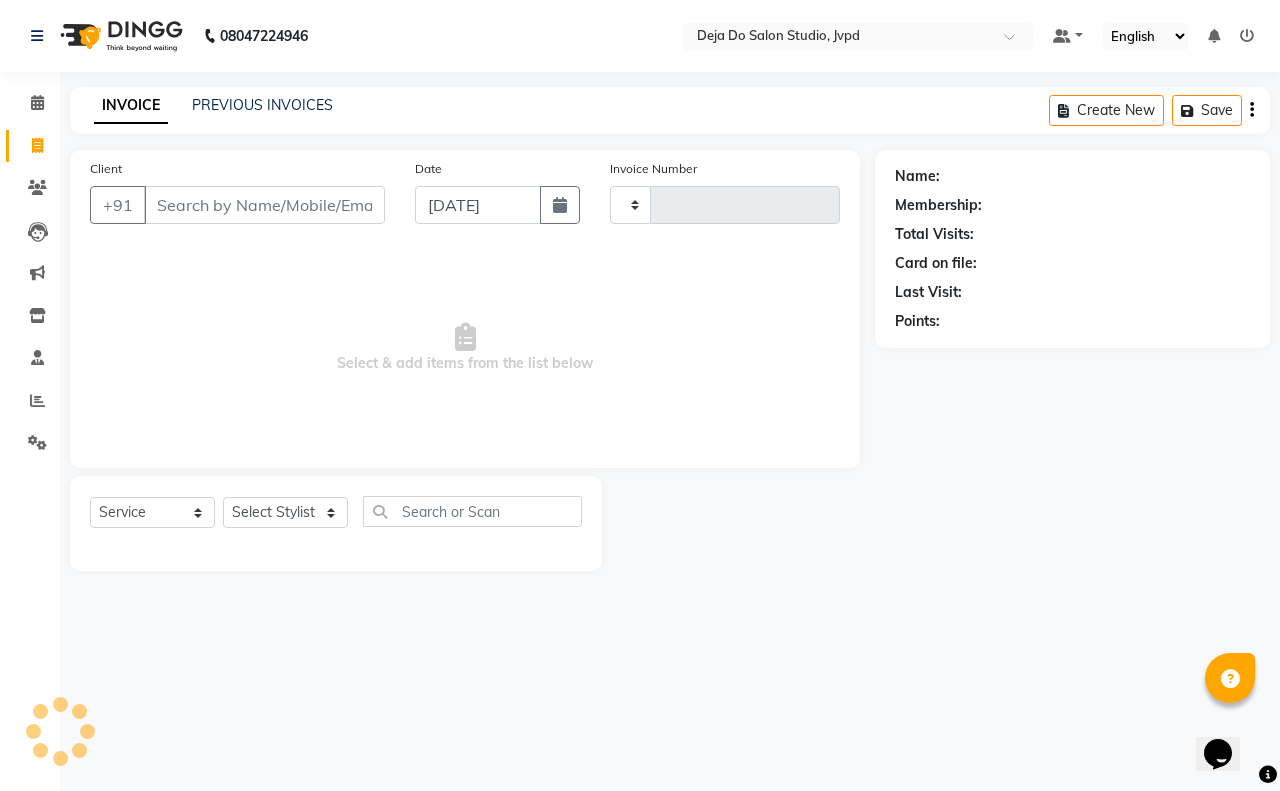 type on "0930" 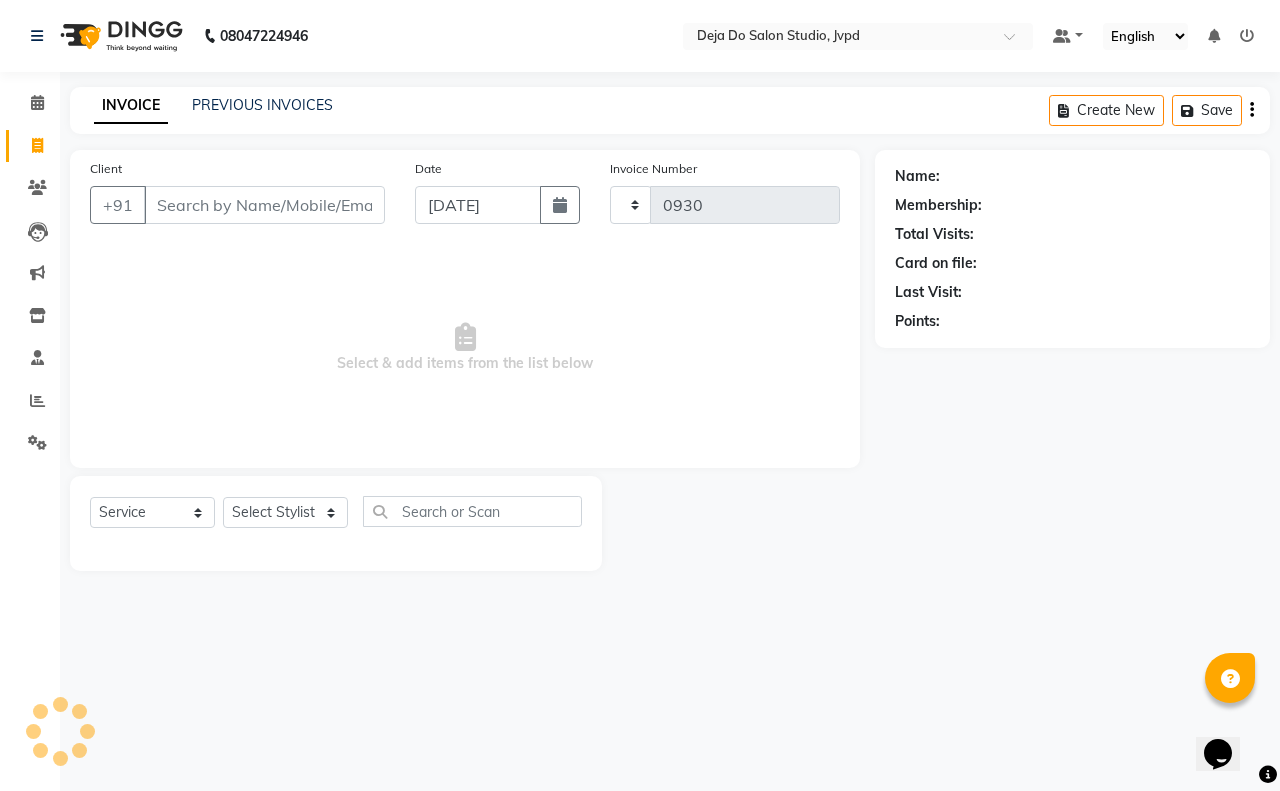 select on "7295" 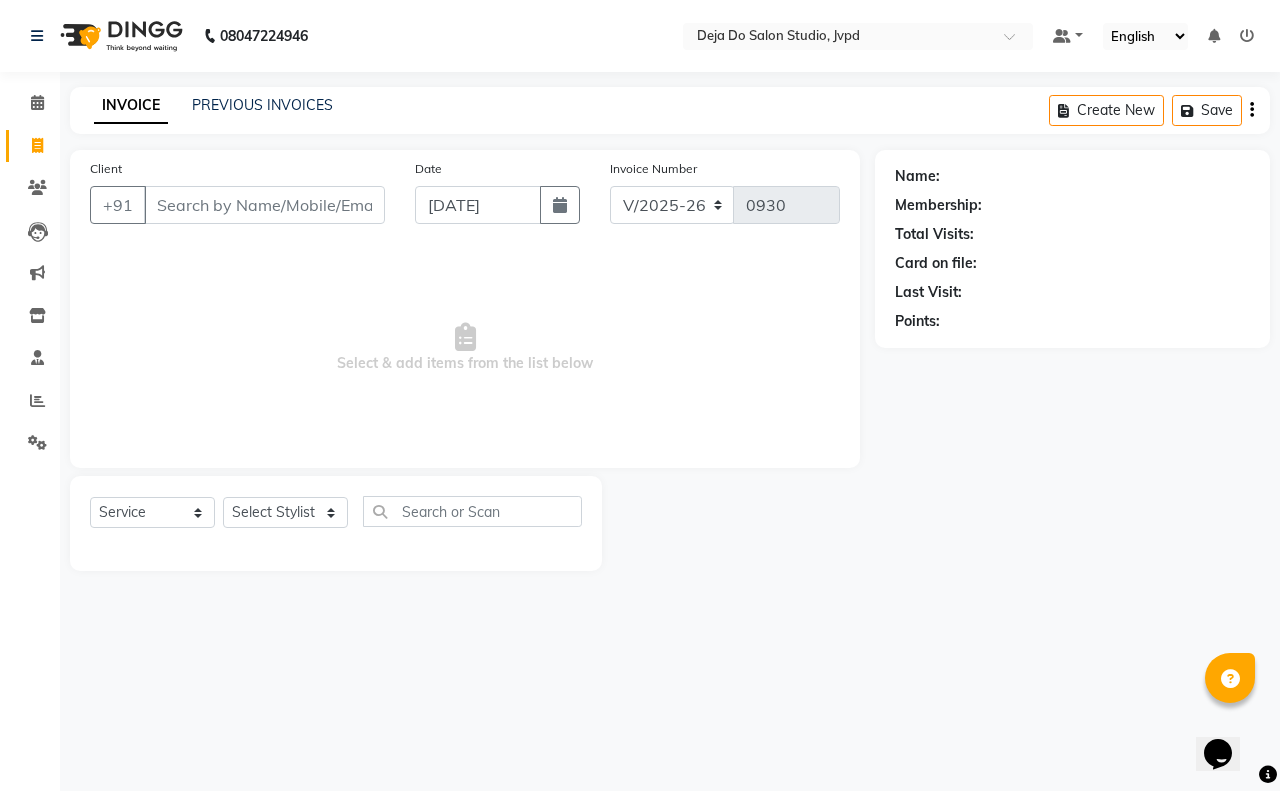 click on "Client" at bounding box center (264, 205) 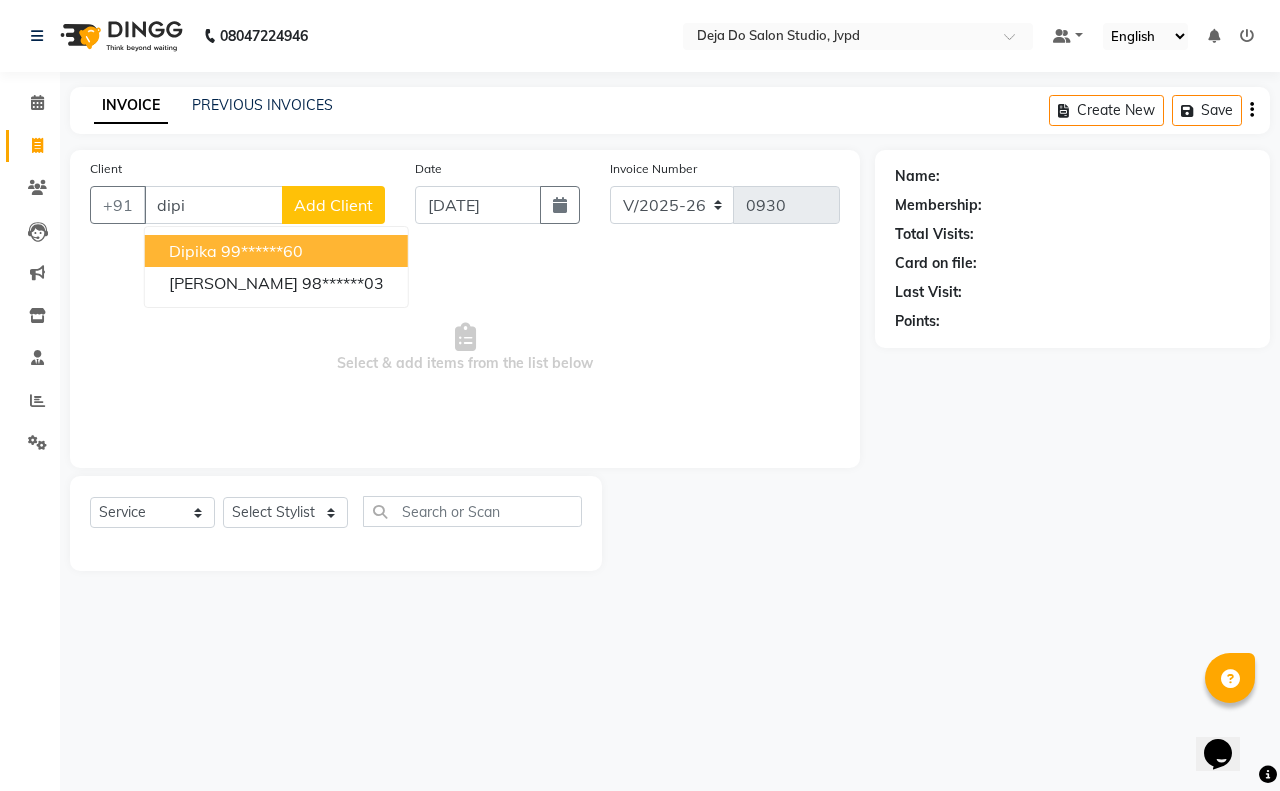 click on "Dipika  99******60" at bounding box center [276, 251] 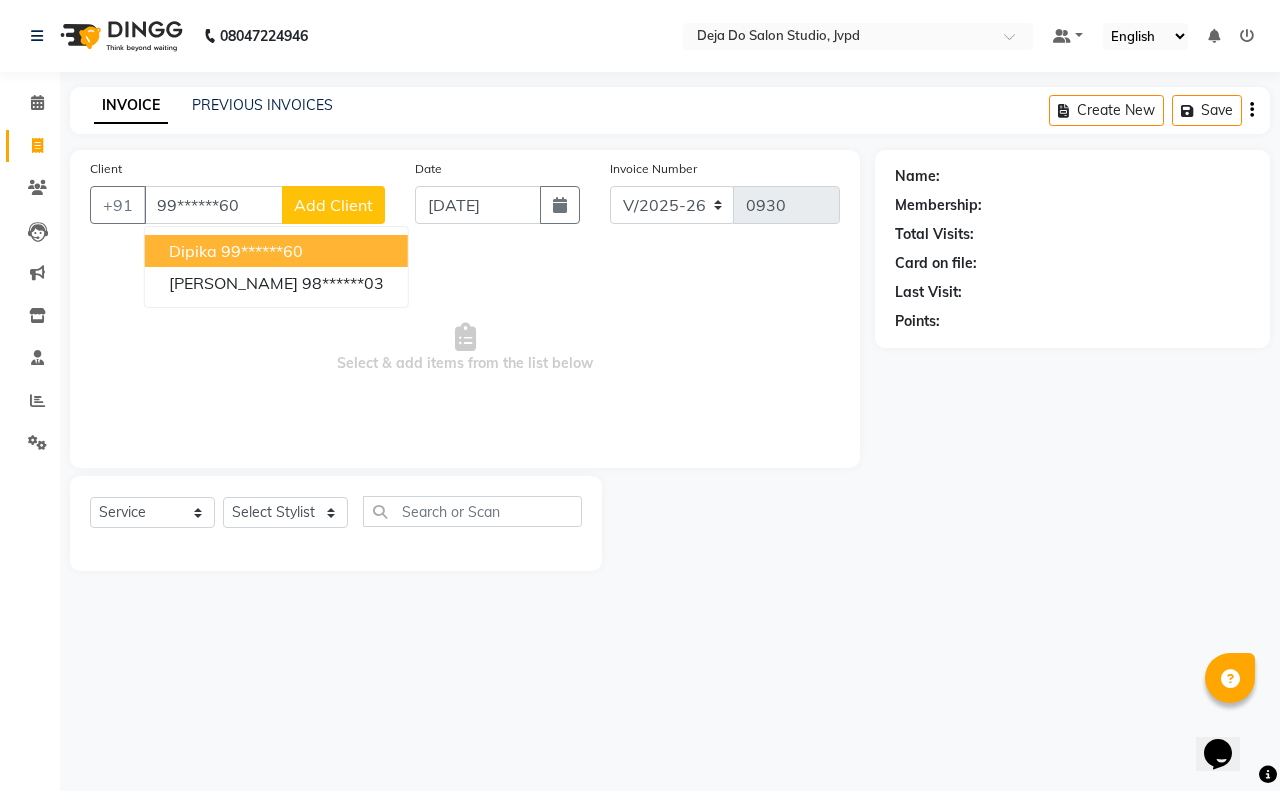 type on "99******60" 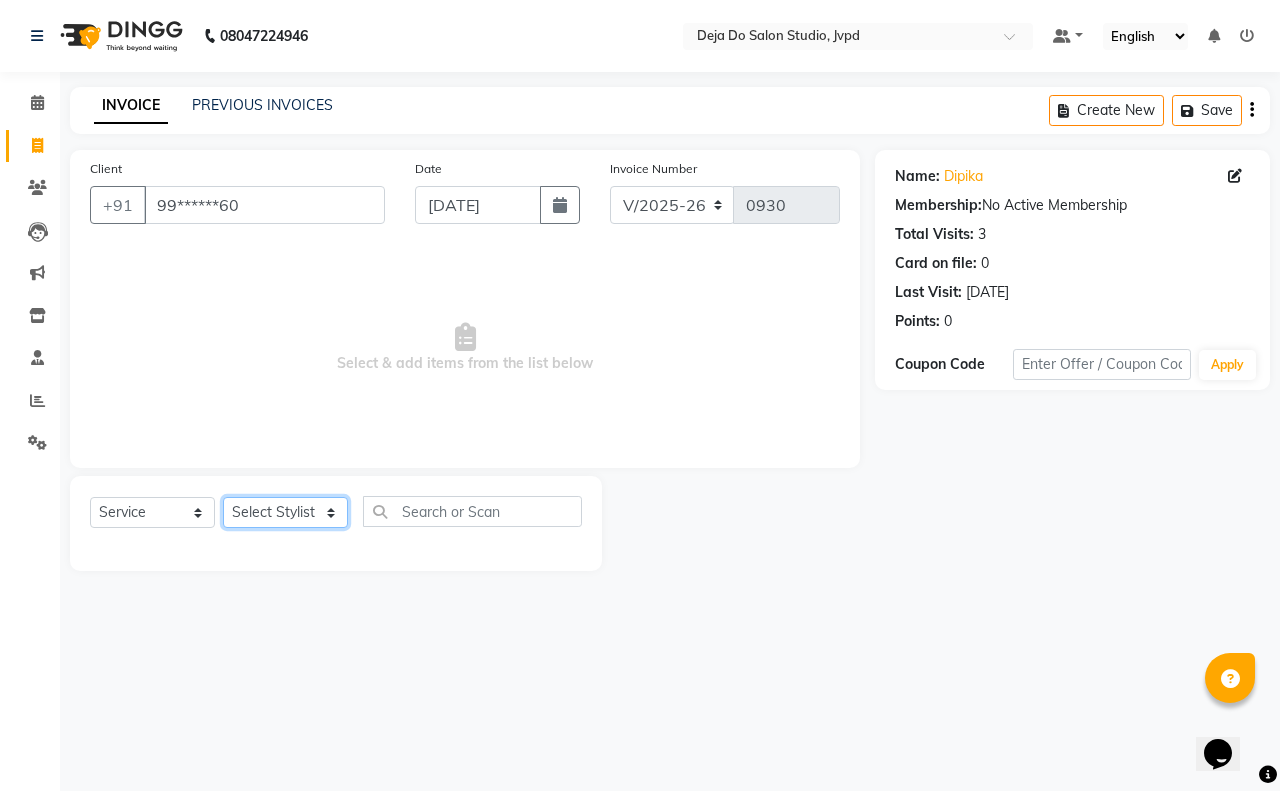 click on "Select Stylist Aditi Admin [PERSON_NAME]  [PERSON_NAME] Danish  Salamani [PERSON_NAME] [PERSON_NAME] Rashi [PERSON_NAME] [PERSON_NAME] [PERSON_NAME] [PERSON_NAME] [PERSON_NAME]" 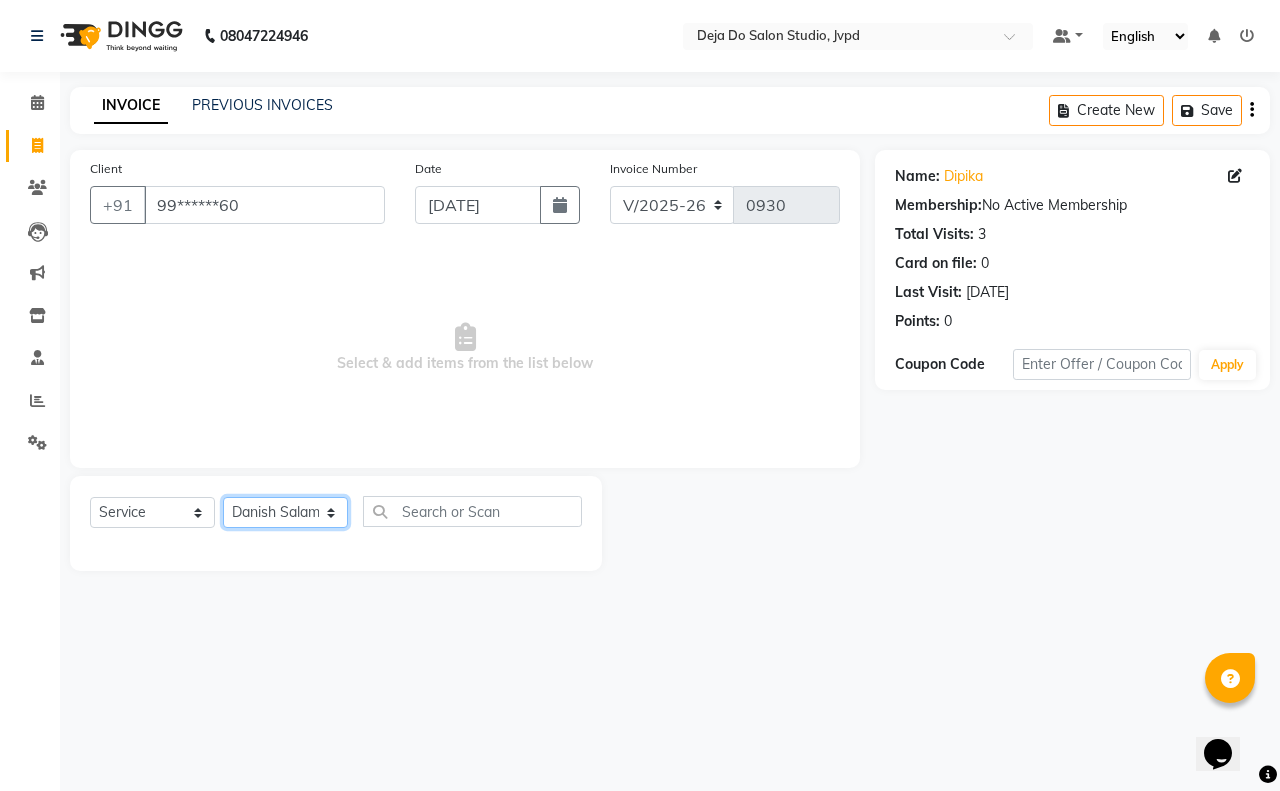 click on "Select Stylist Aditi Admin [PERSON_NAME]  [PERSON_NAME] Danish  Salamani [PERSON_NAME] [PERSON_NAME] Rashi [PERSON_NAME] [PERSON_NAME] [PERSON_NAME] [PERSON_NAME] [PERSON_NAME]" 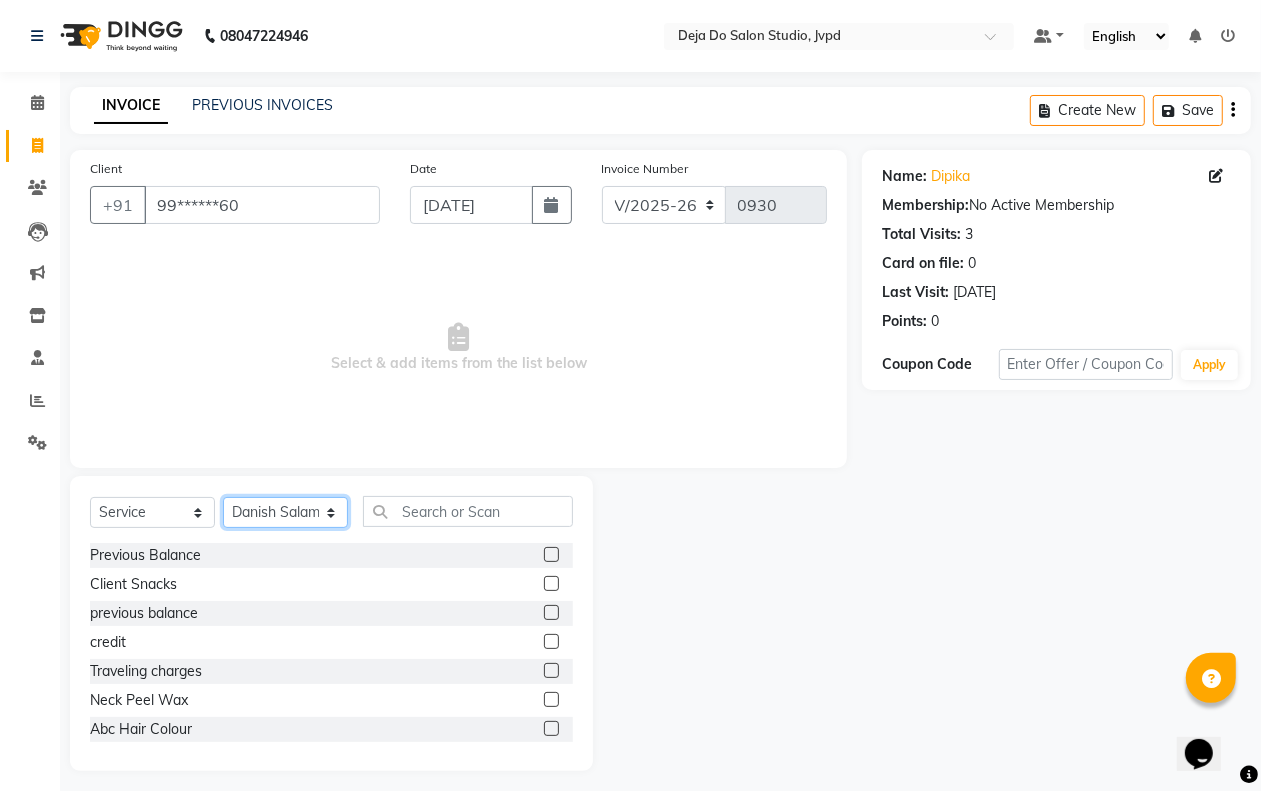click on "Select Stylist Aditi Admin [PERSON_NAME]  [PERSON_NAME] Danish  Salamani [PERSON_NAME] [PERSON_NAME] Rashi [PERSON_NAME] [PERSON_NAME] [PERSON_NAME] [PERSON_NAME] [PERSON_NAME]" 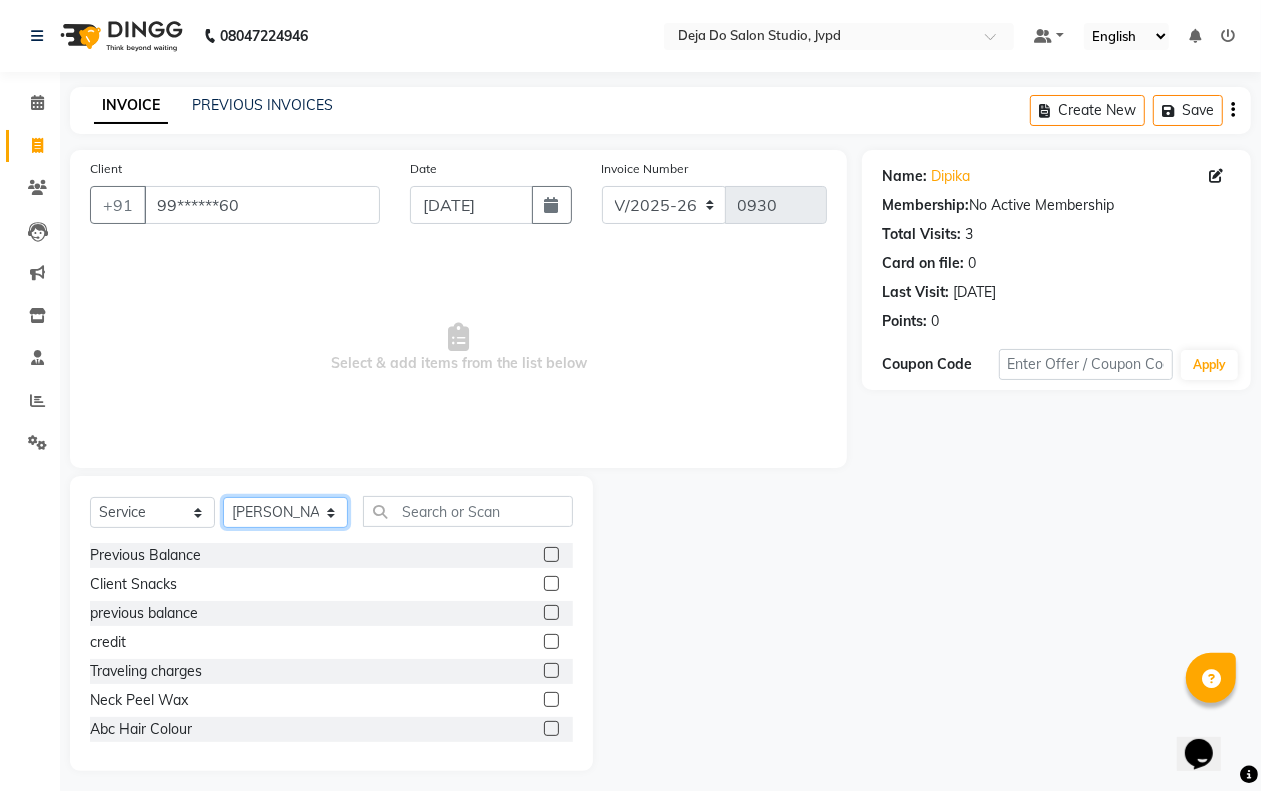 click on "Select Stylist Aditi Admin [PERSON_NAME]  [PERSON_NAME] Danish  Salamani [PERSON_NAME] [PERSON_NAME] Rashi [PERSON_NAME] [PERSON_NAME] [PERSON_NAME] [PERSON_NAME] [PERSON_NAME]" 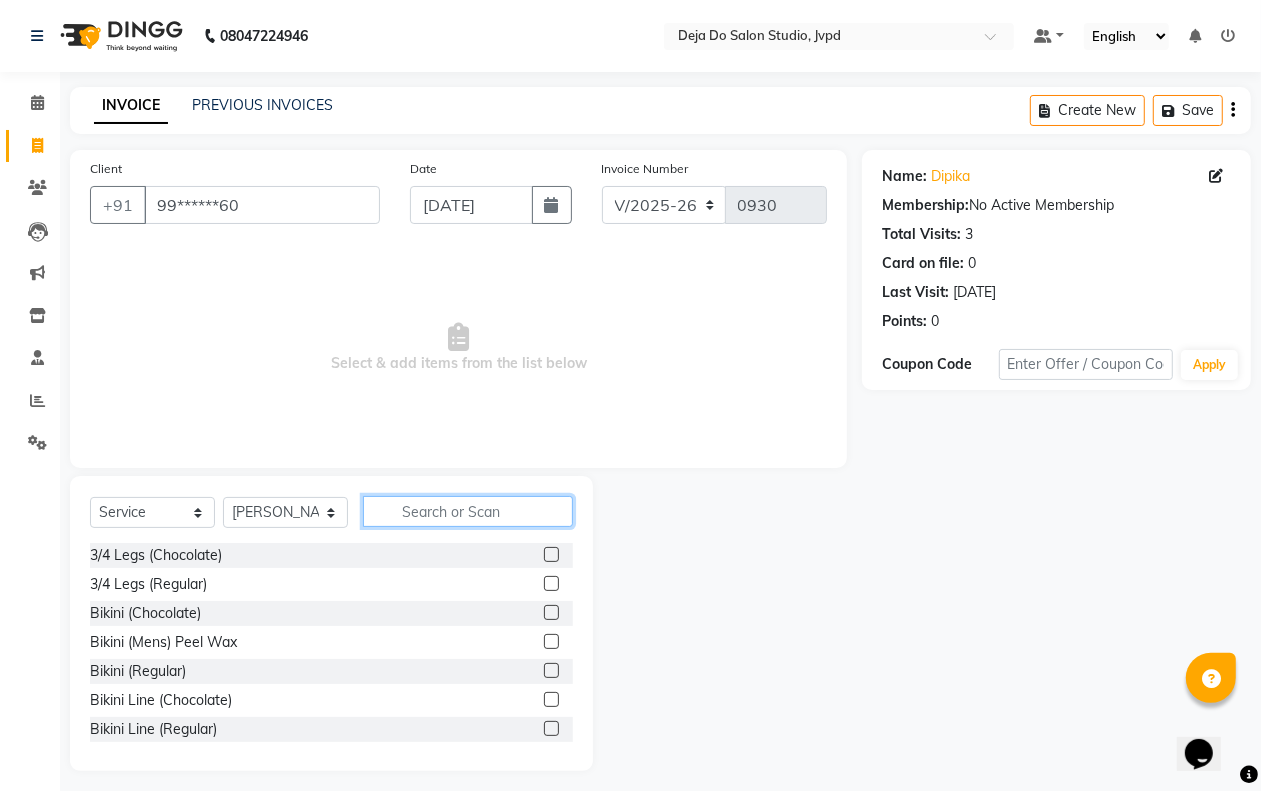 click 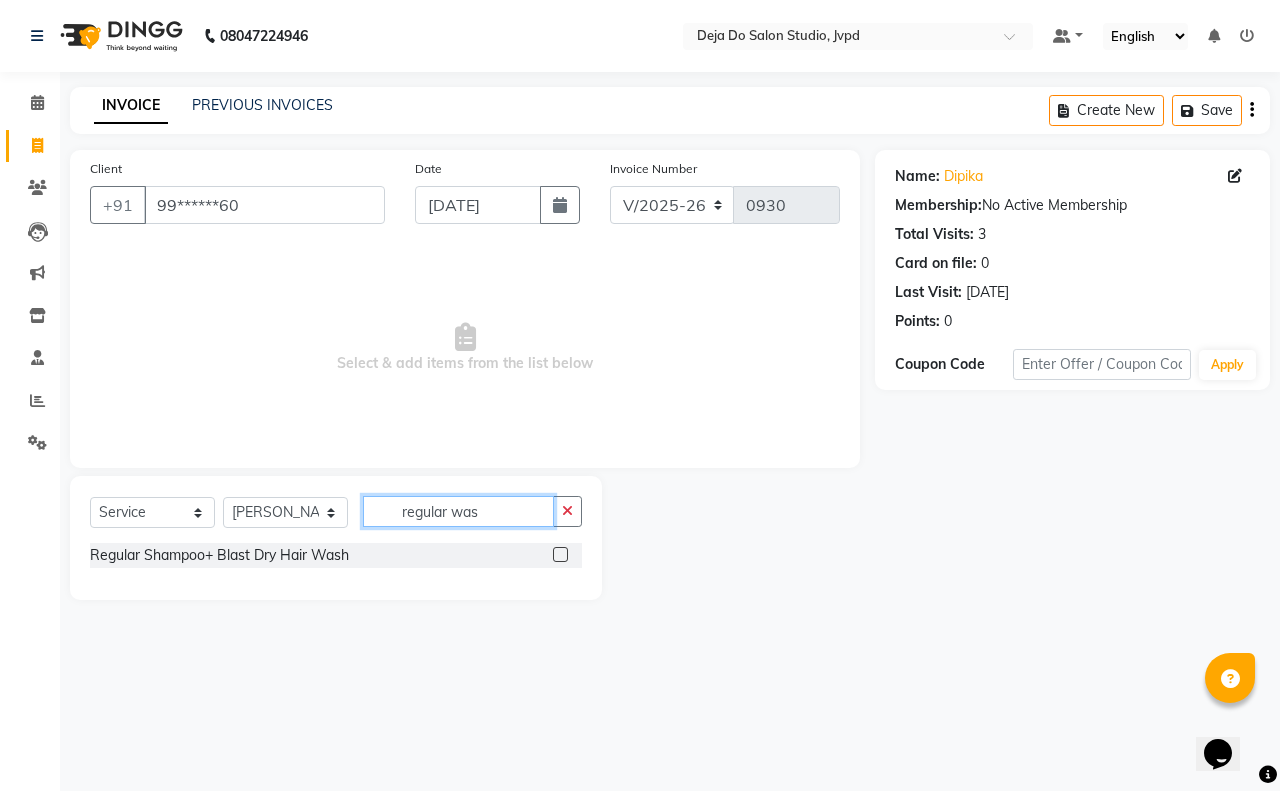 type on "regular was" 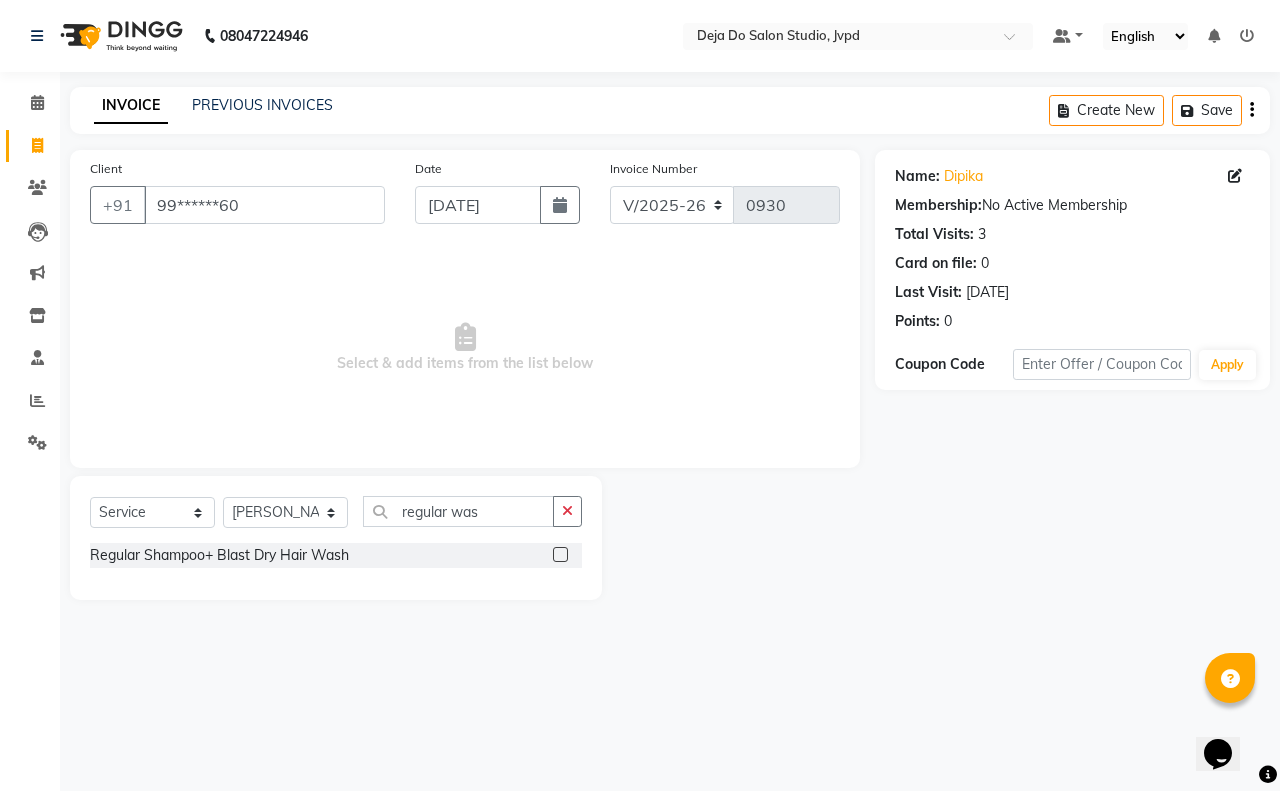 click 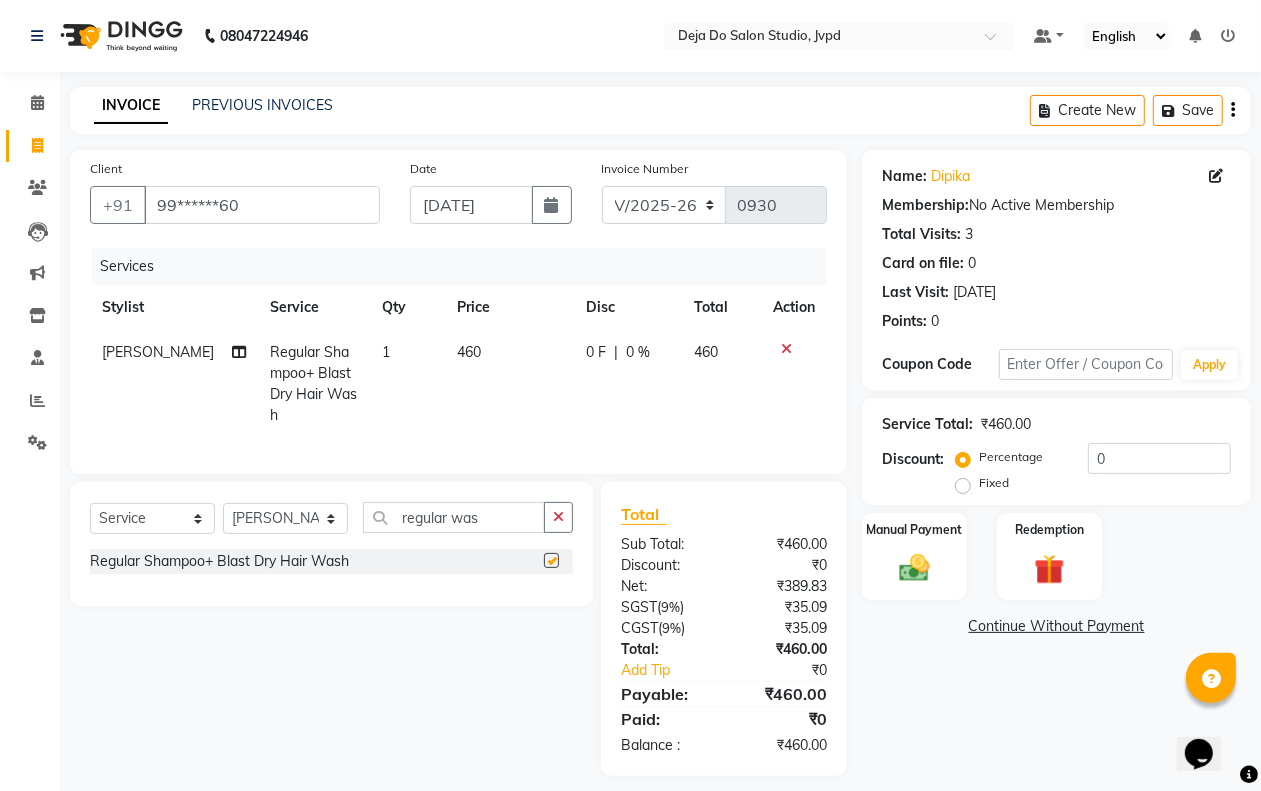 checkbox on "false" 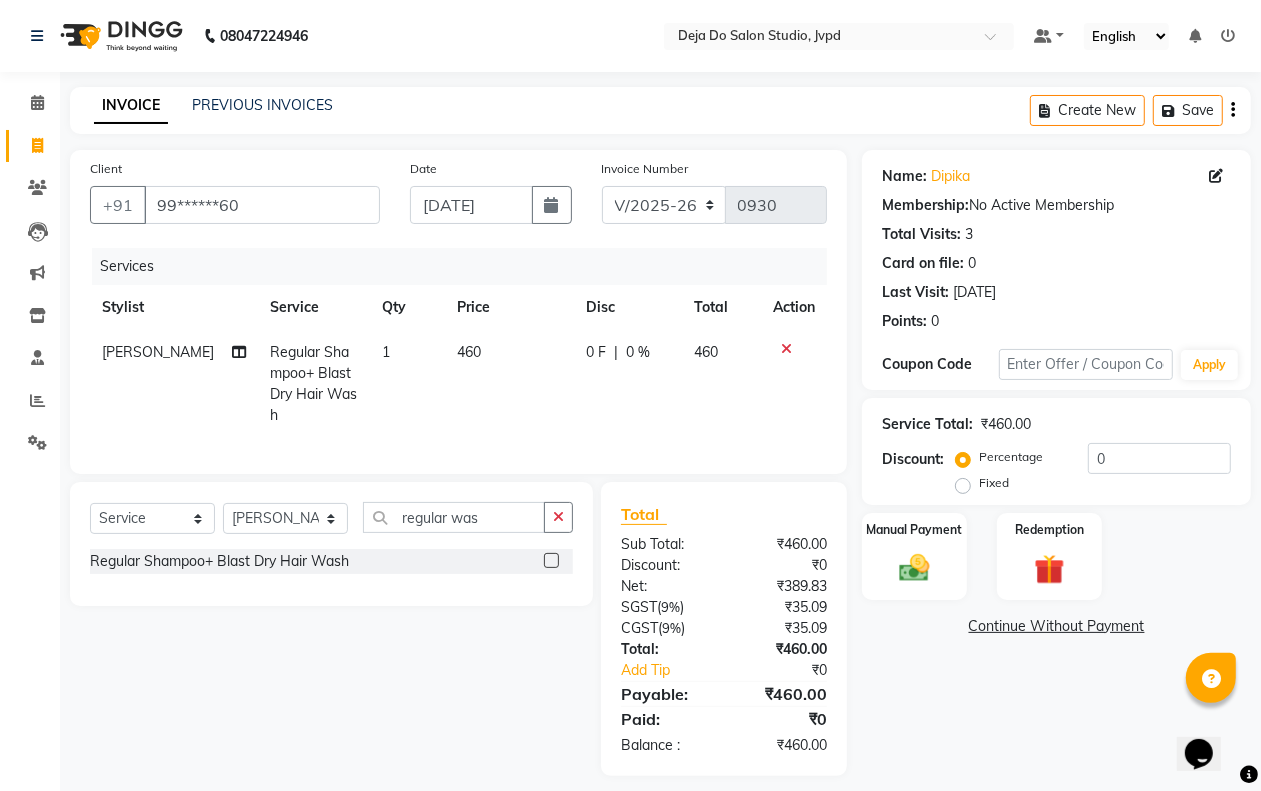 click on "460" 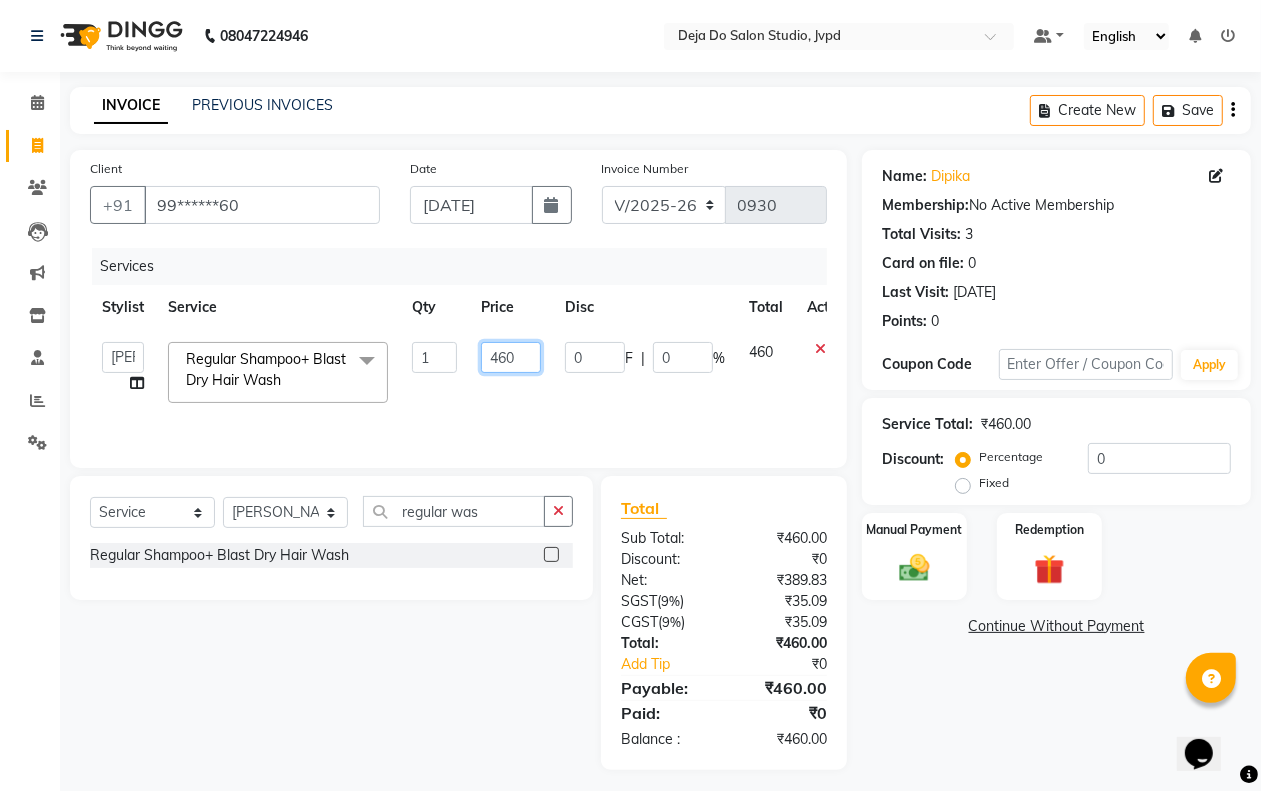 click on "460" 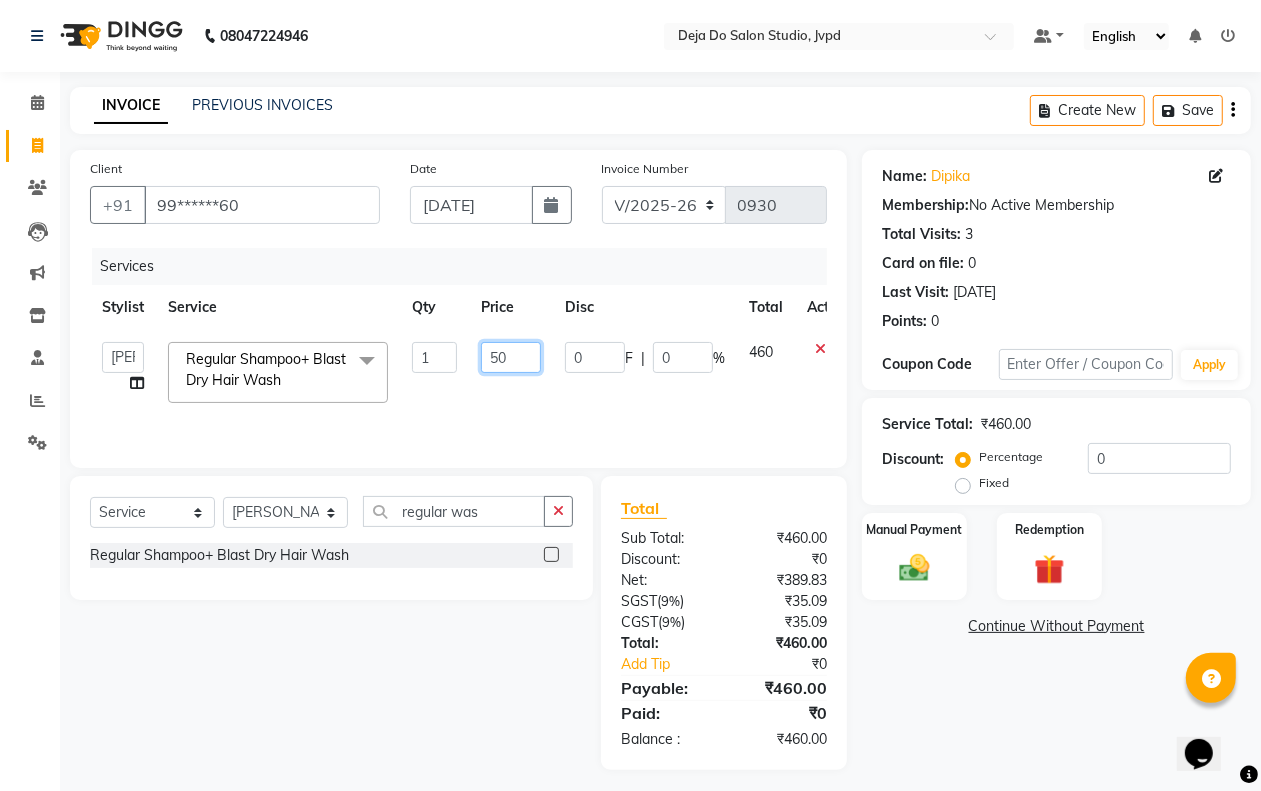 type on "500" 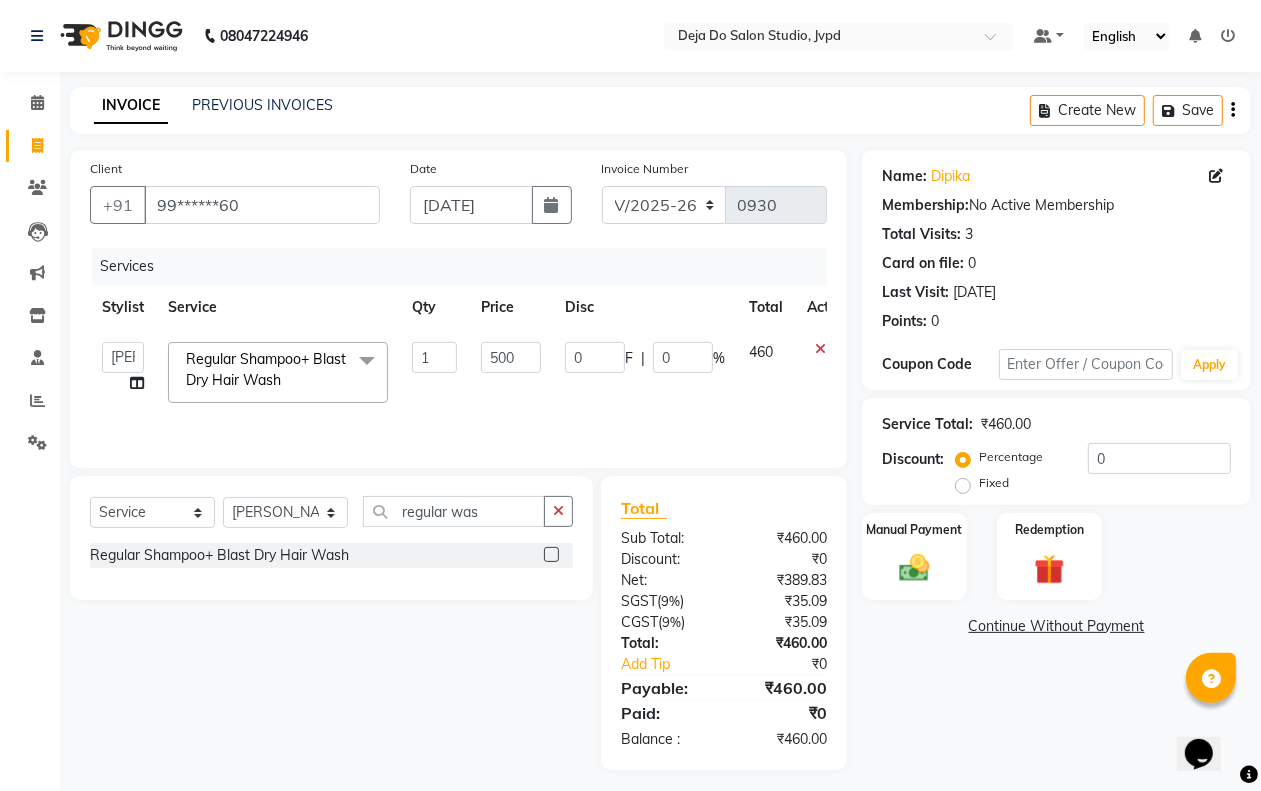 click on "500" 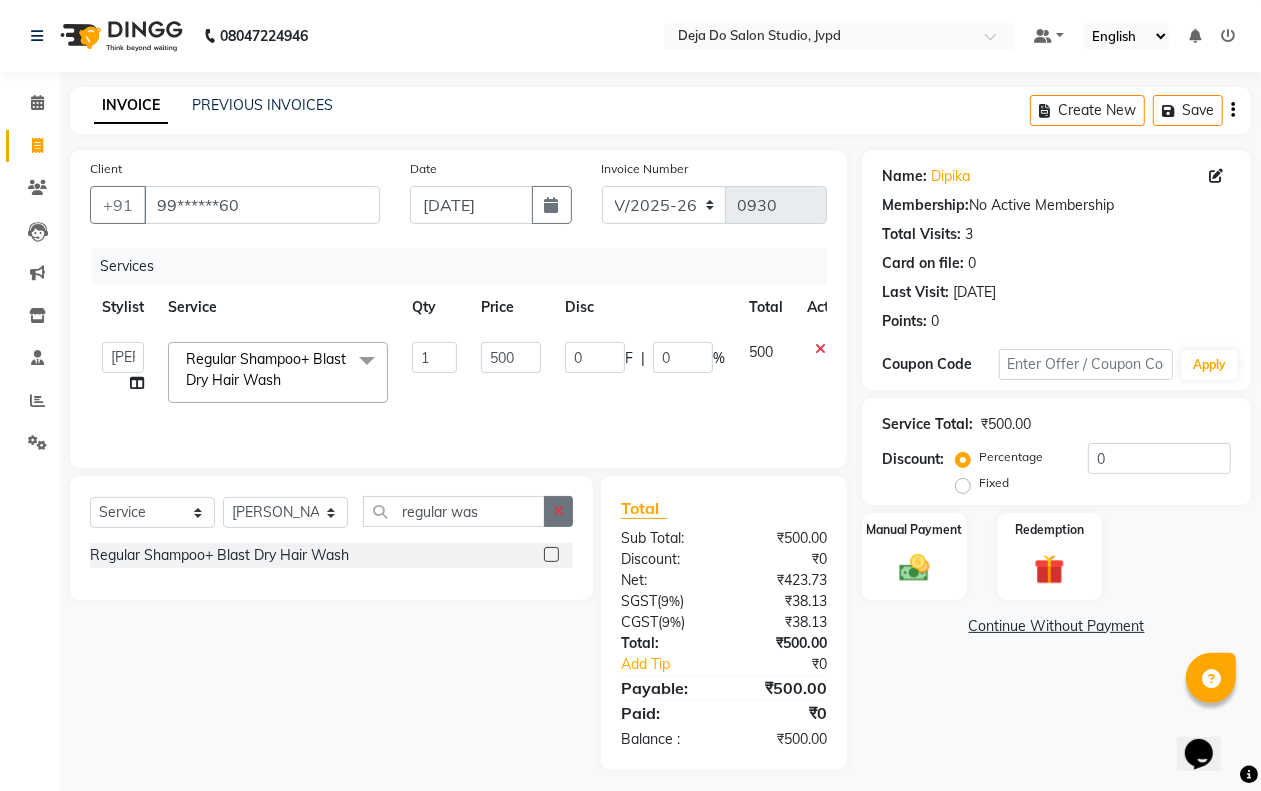 click 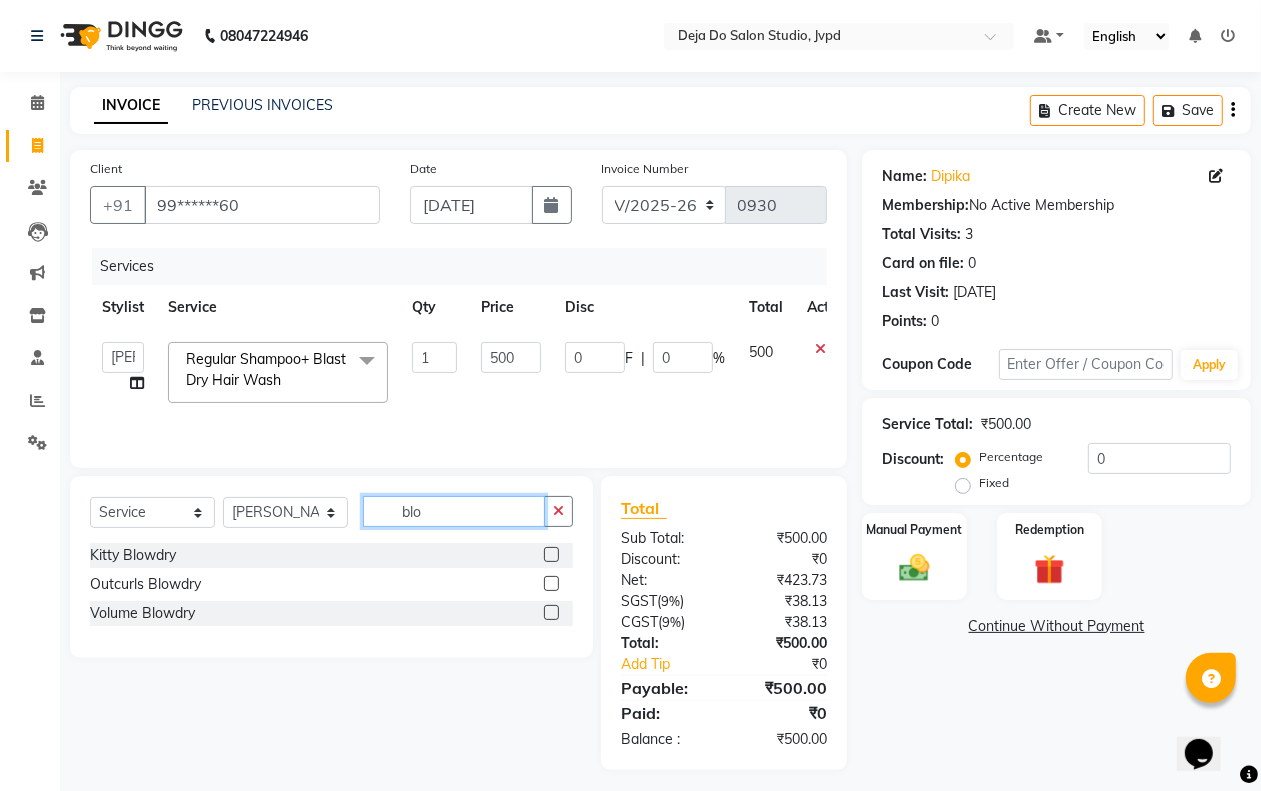 type on "blo" 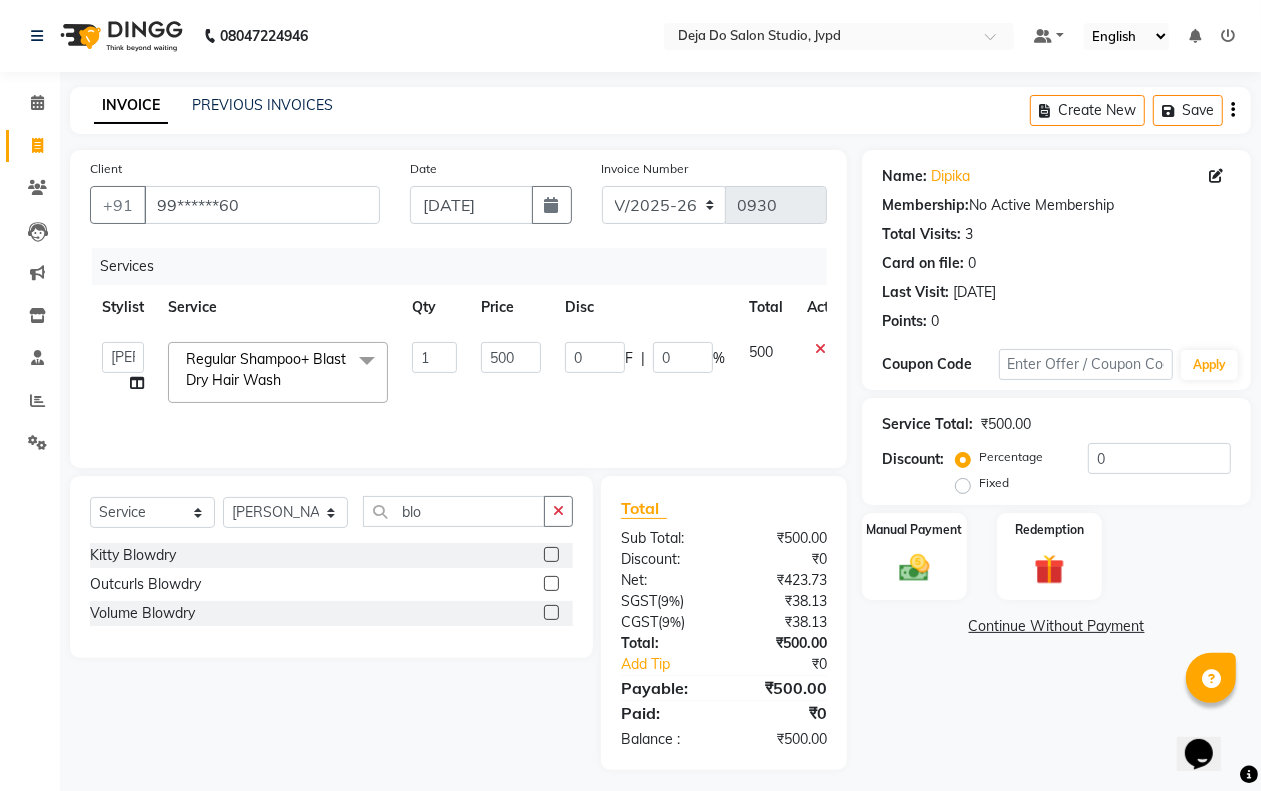 click 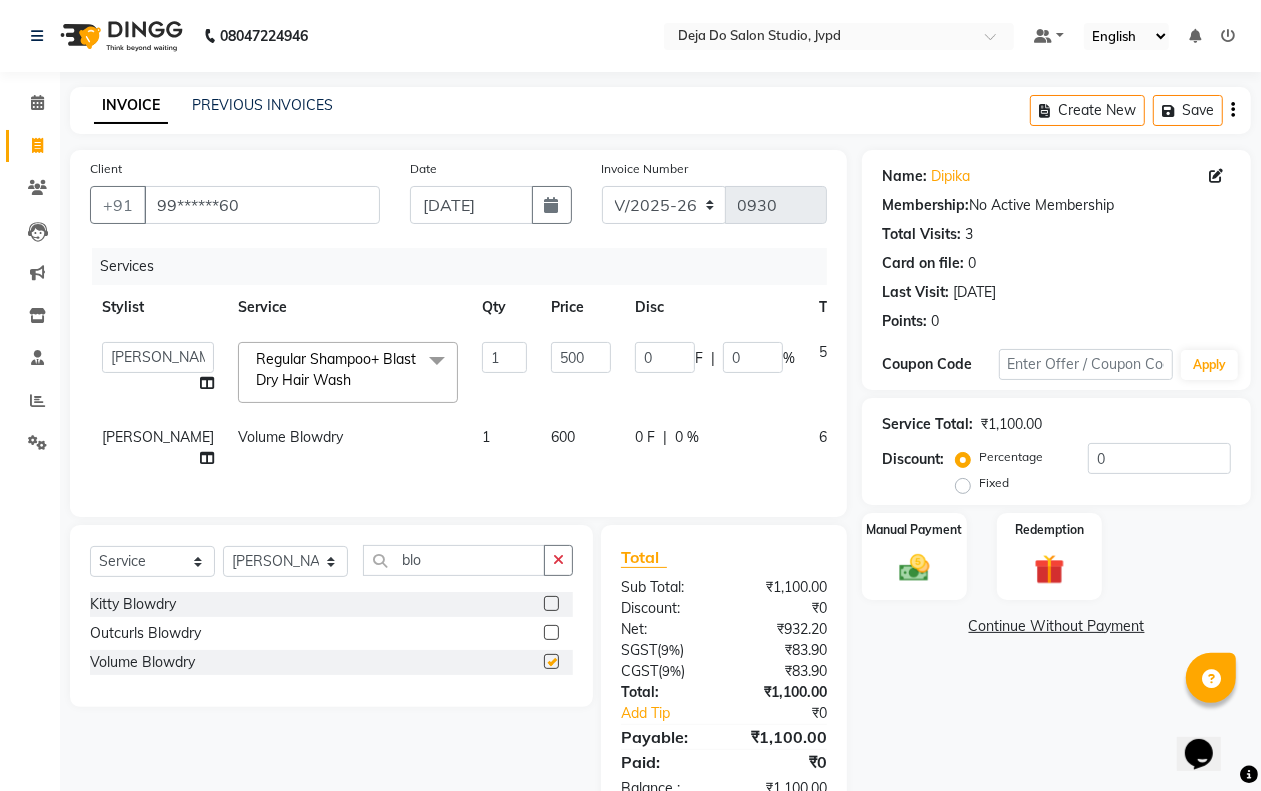checkbox on "false" 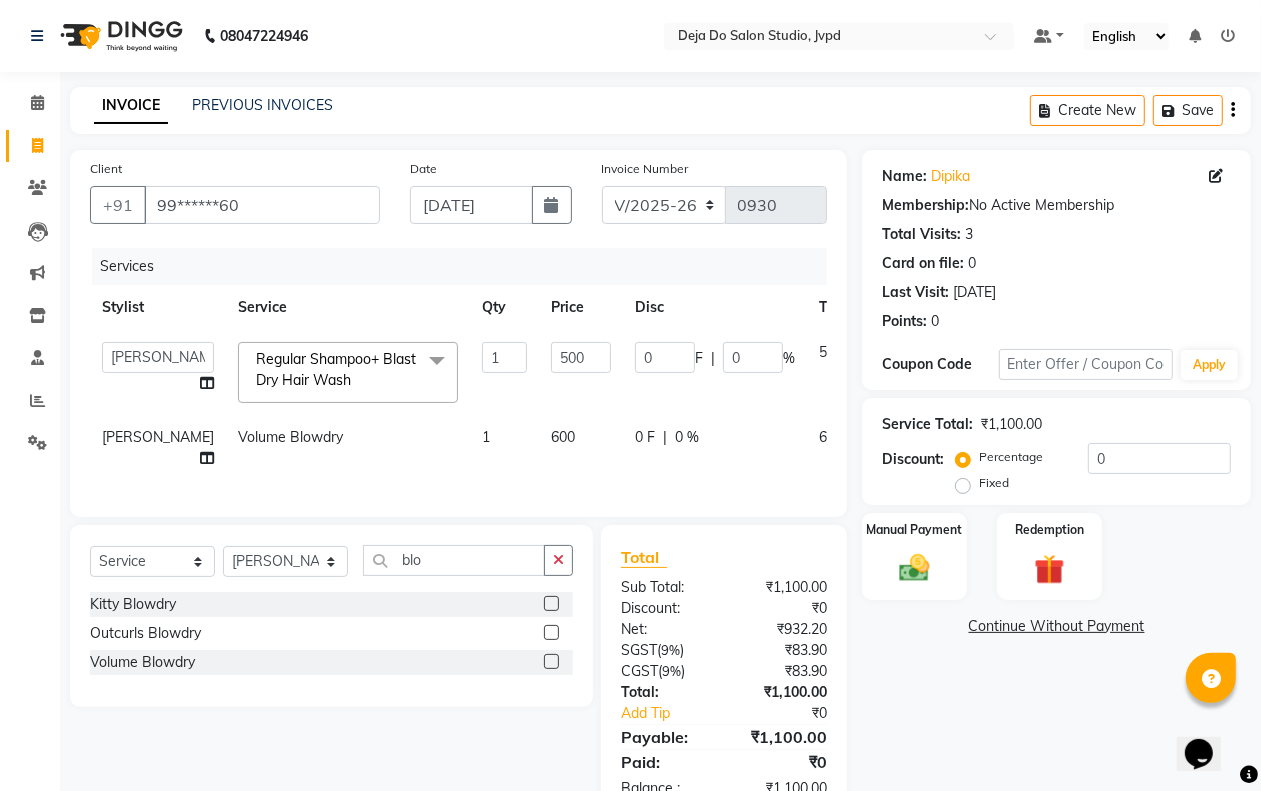 click on "600" 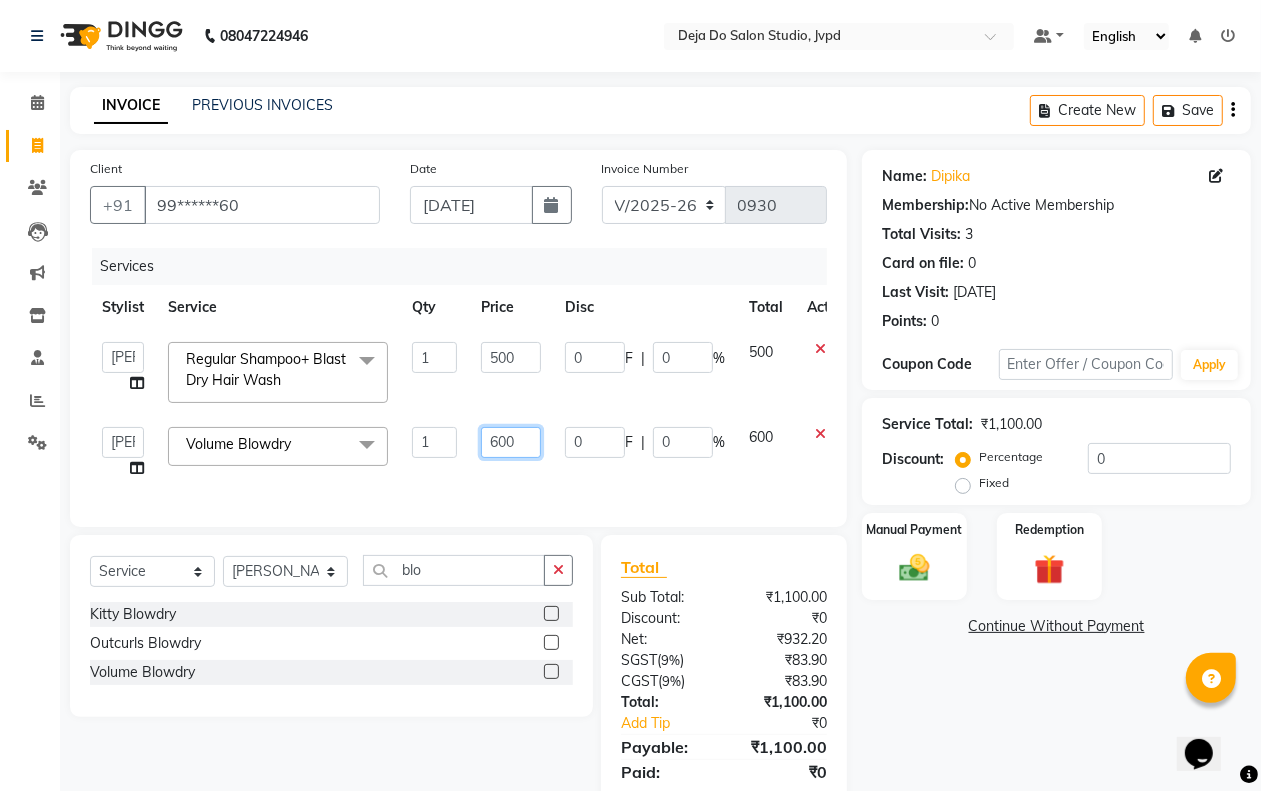 drag, startPoint x: 490, startPoint y: 421, endPoint x: 516, endPoint y: 446, distance: 36.069378 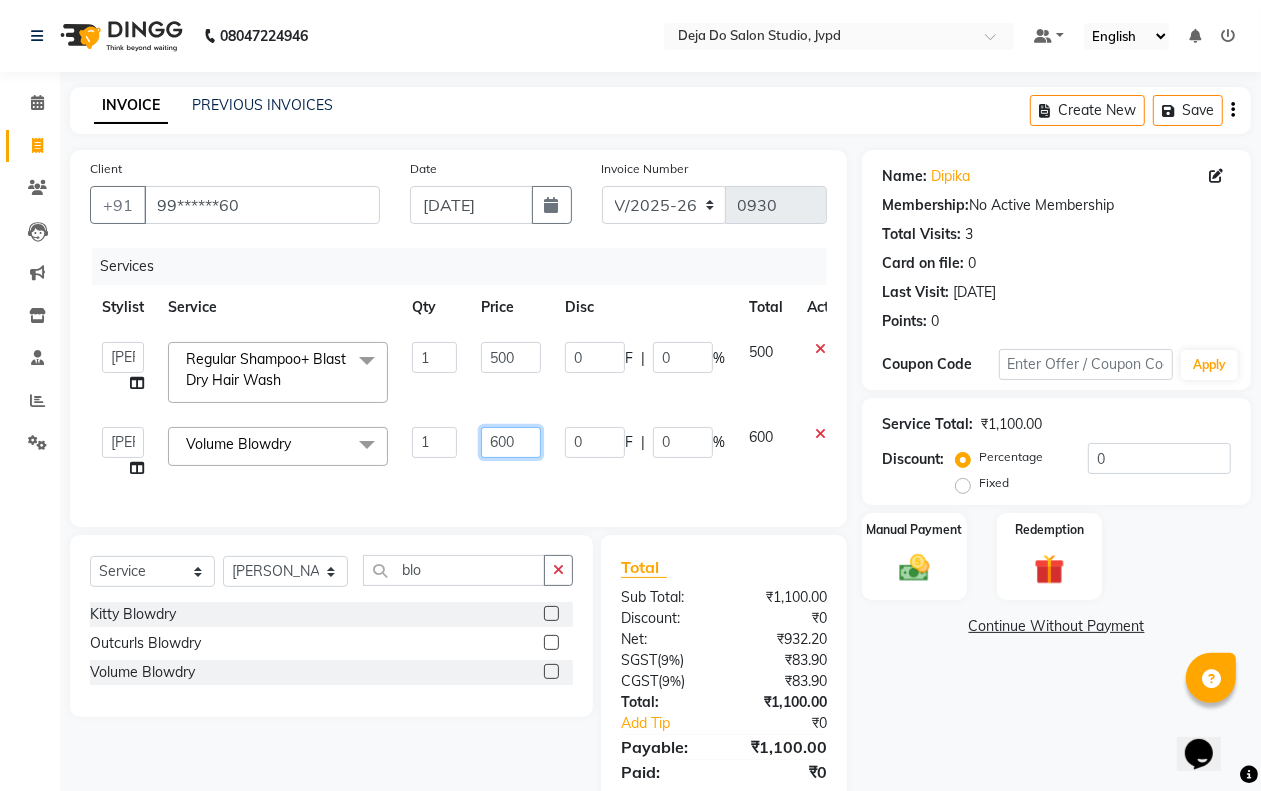 click on "600" 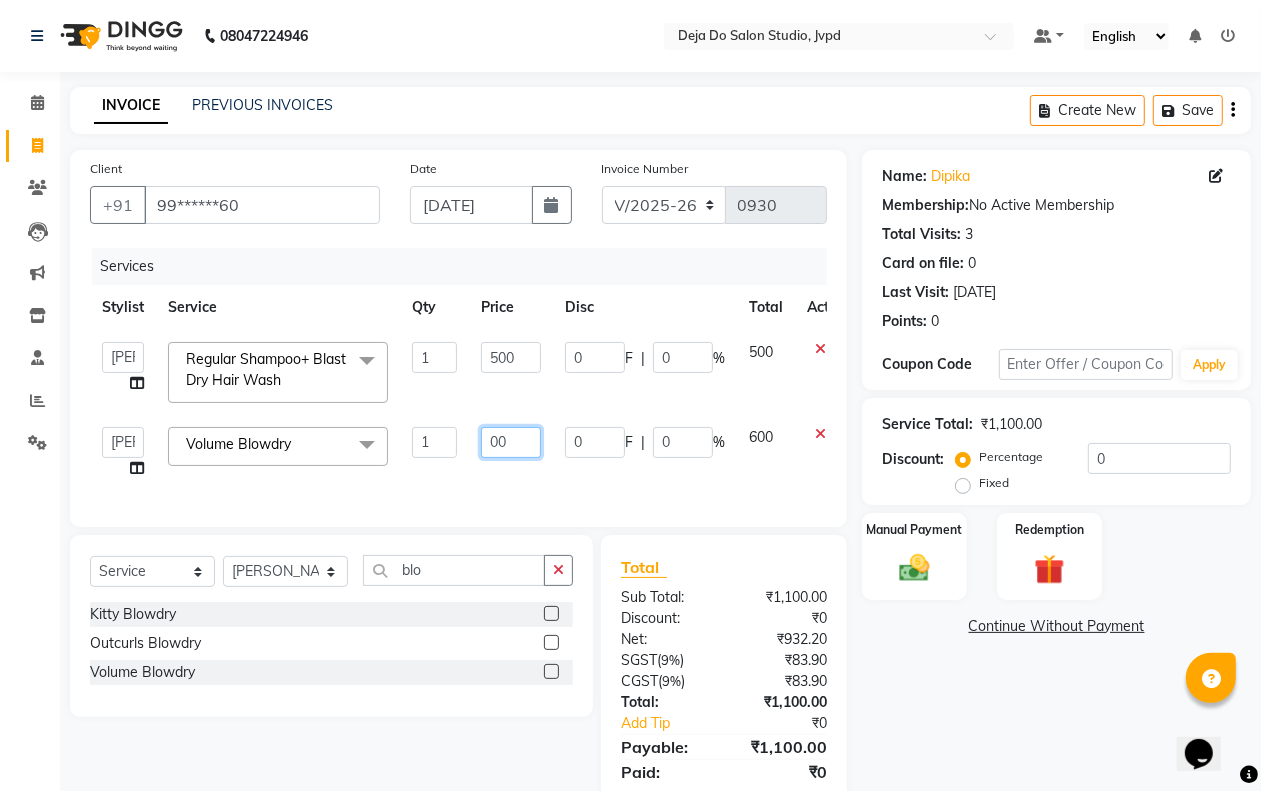 type on "500" 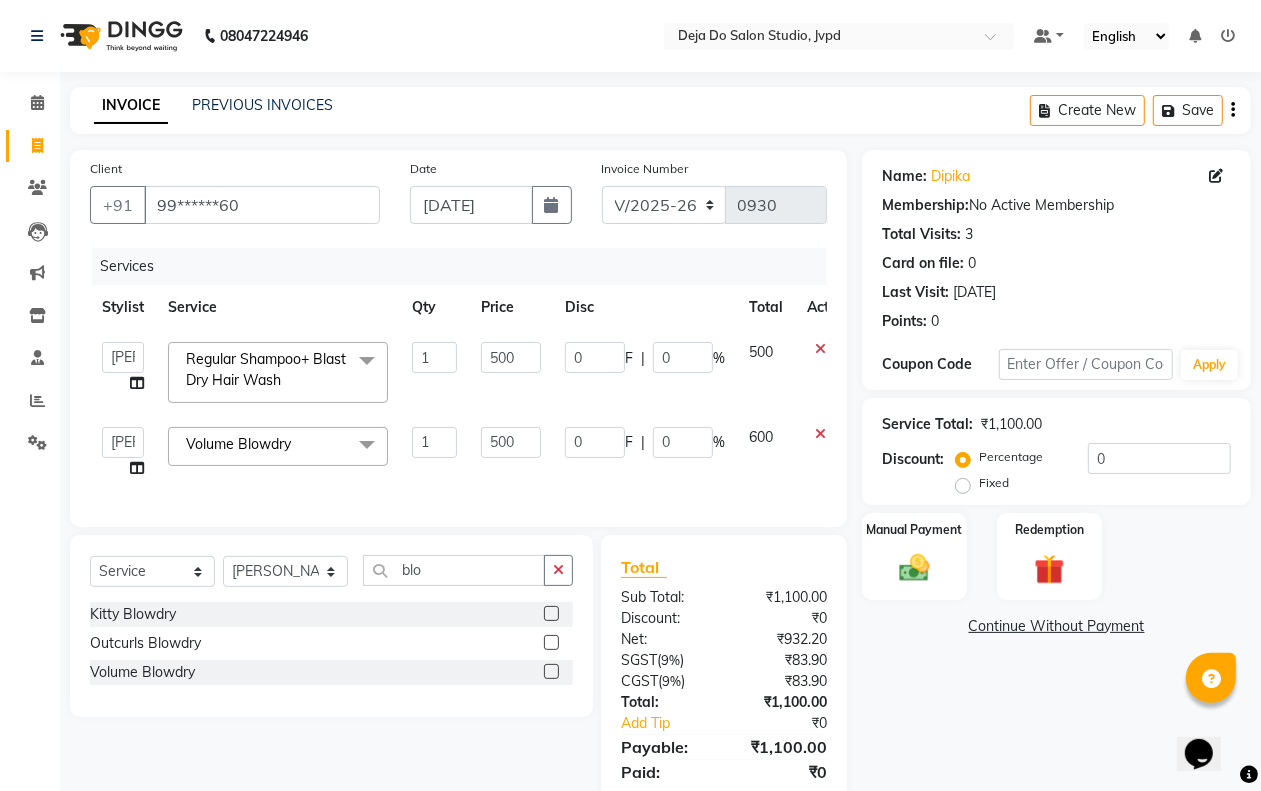 click on "500" 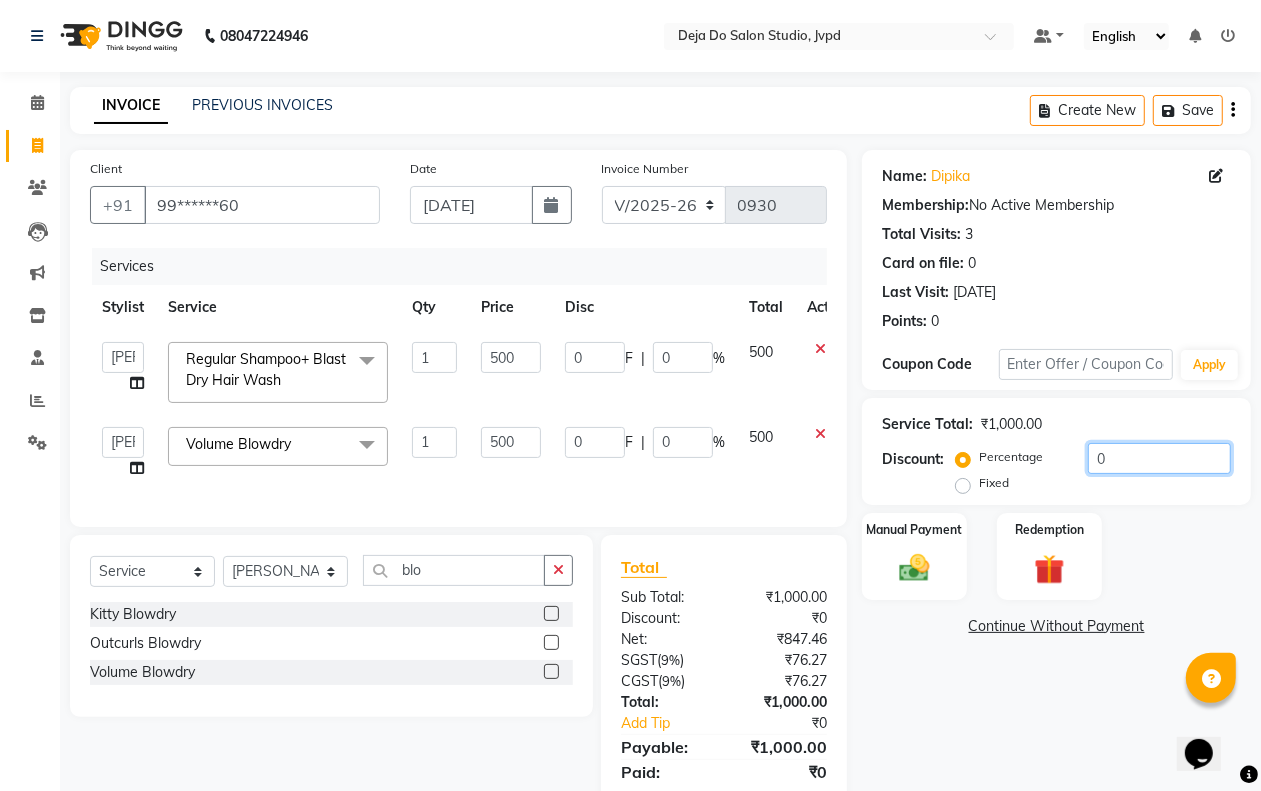 click on "0" 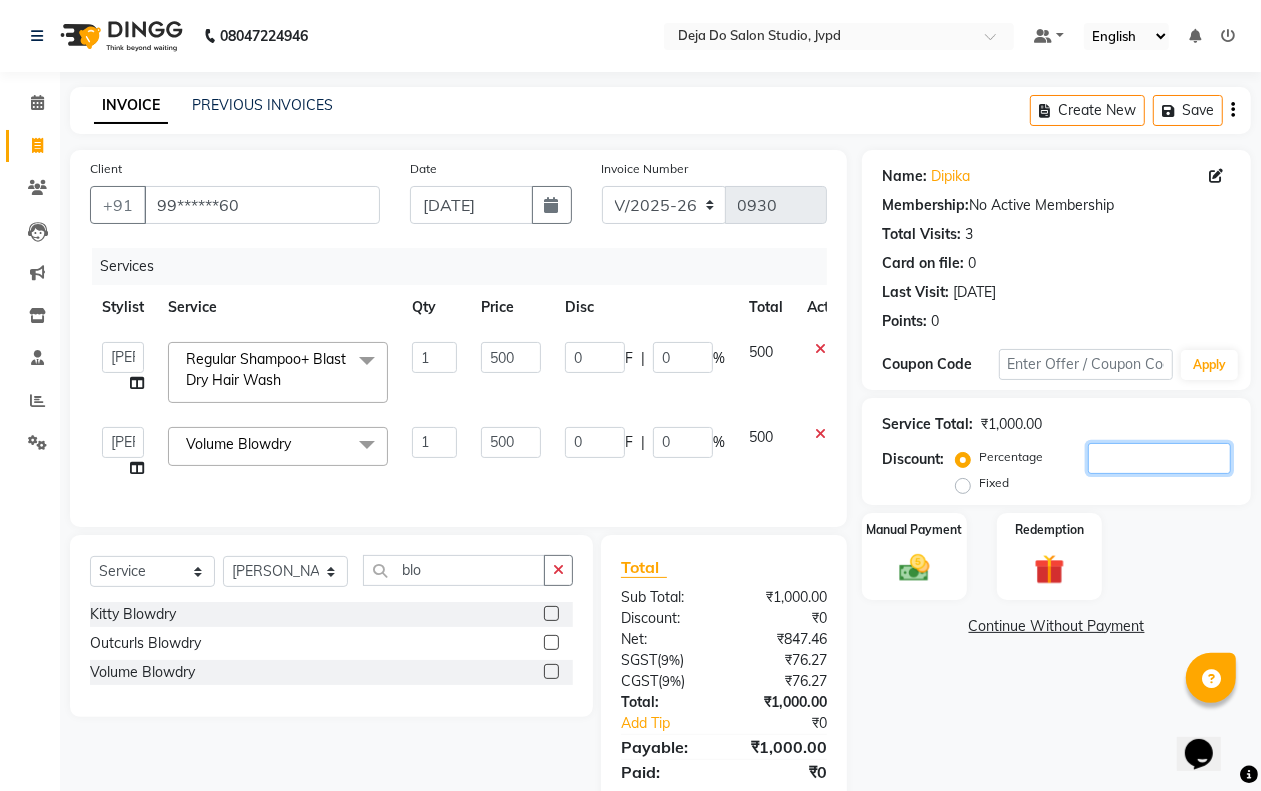 type on "1" 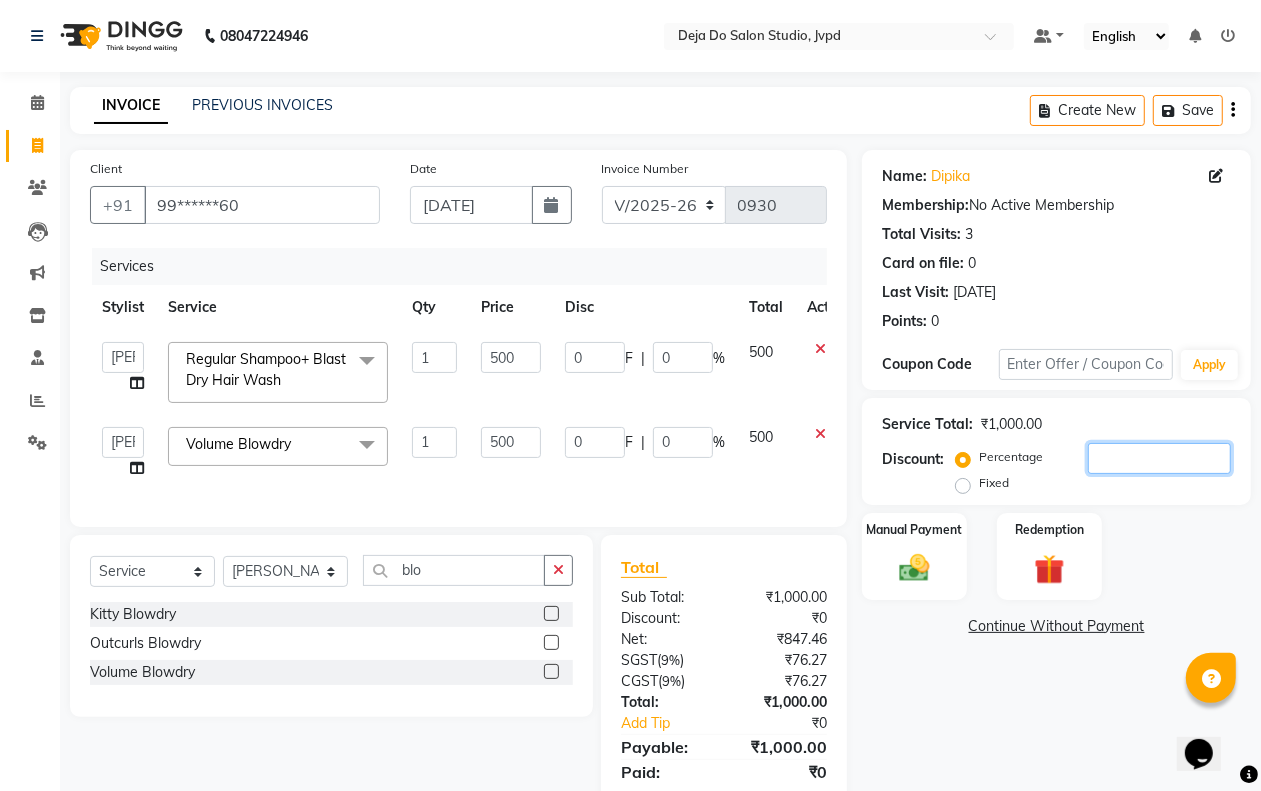type on "5" 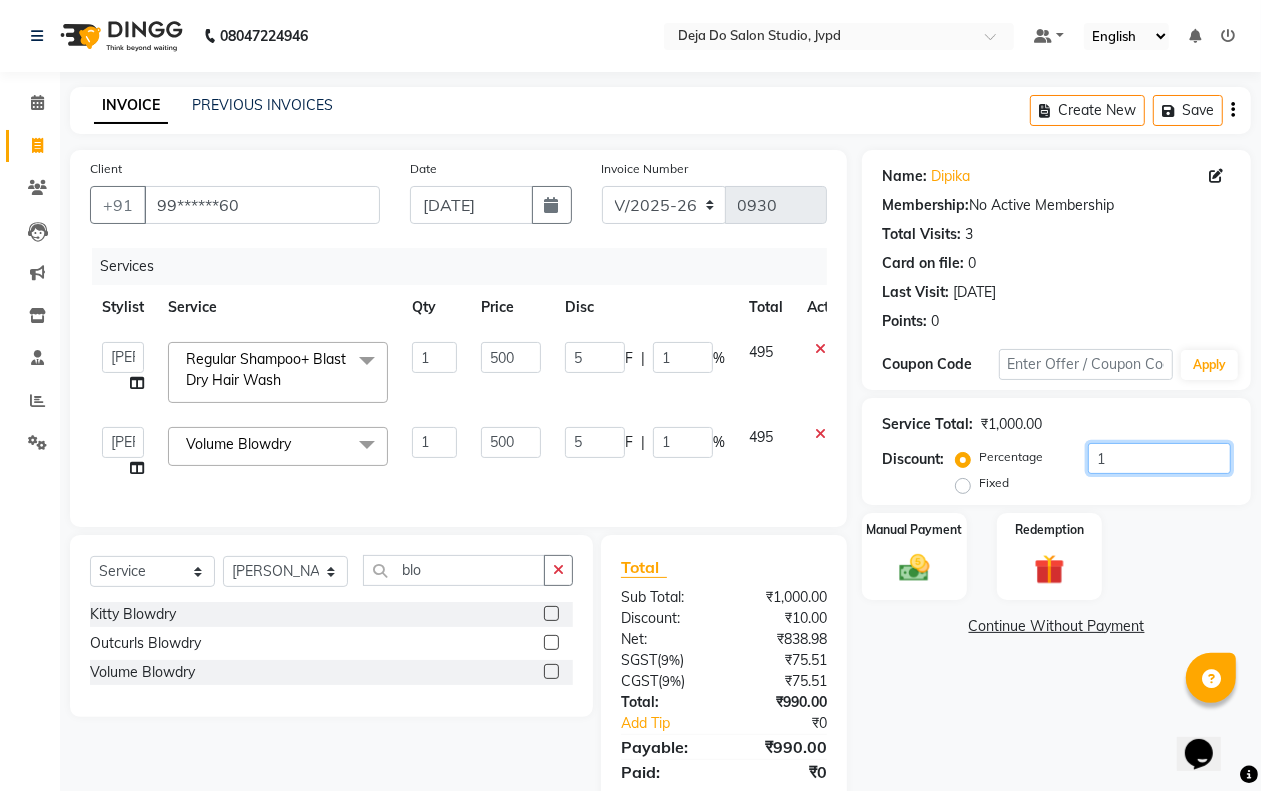type on "15" 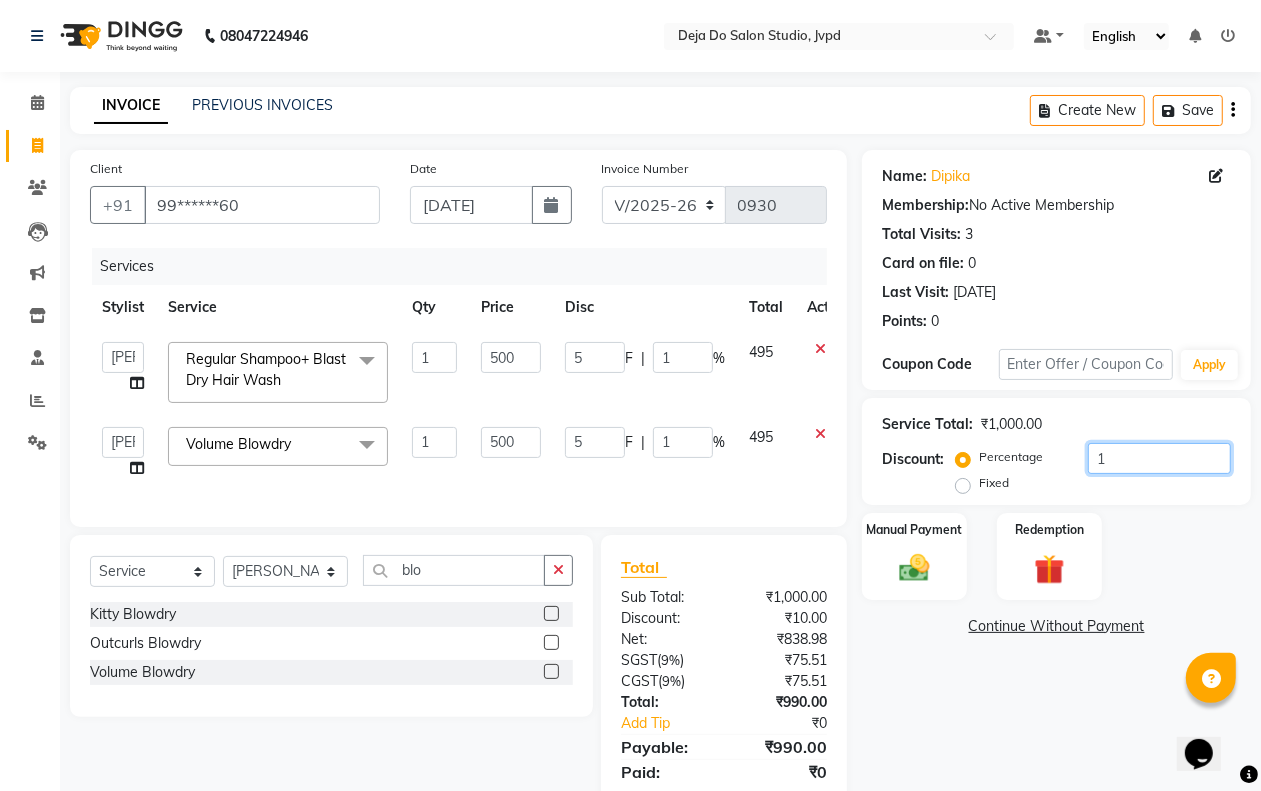 type on "75" 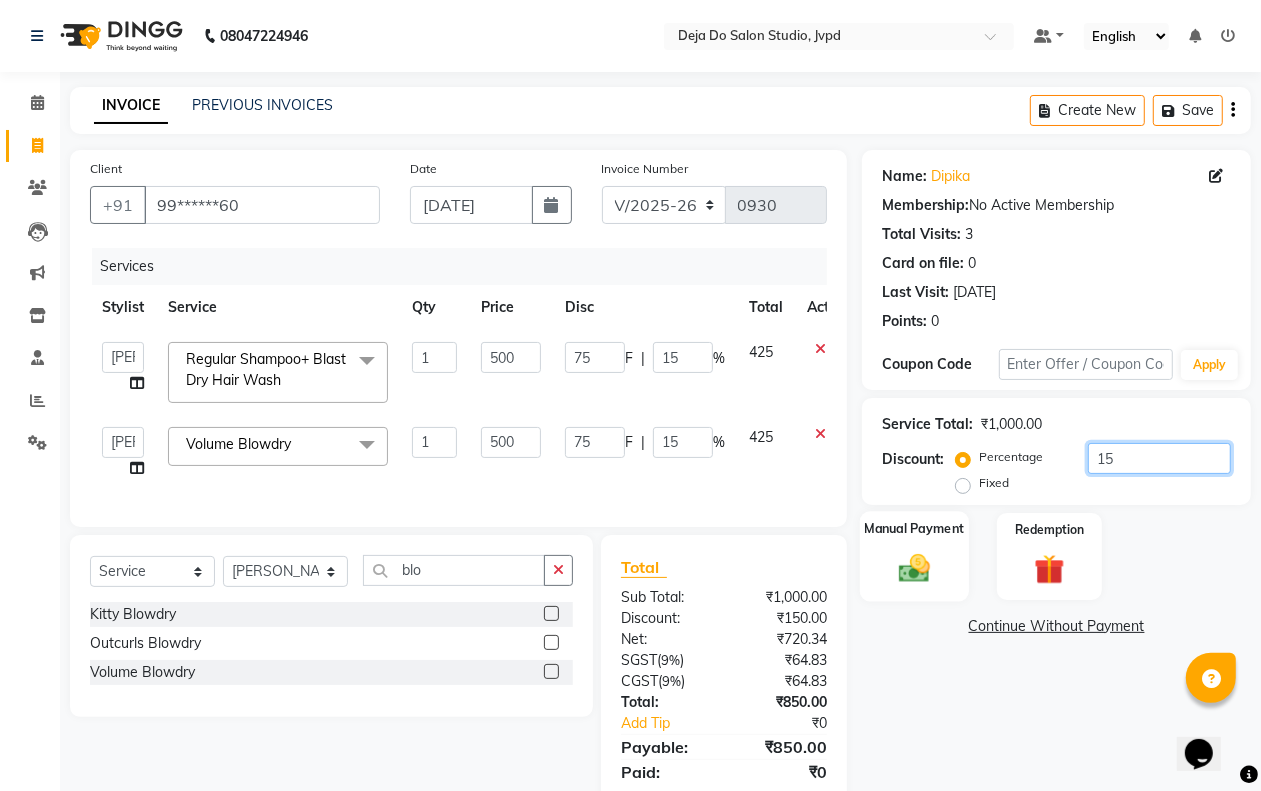 type on "15" 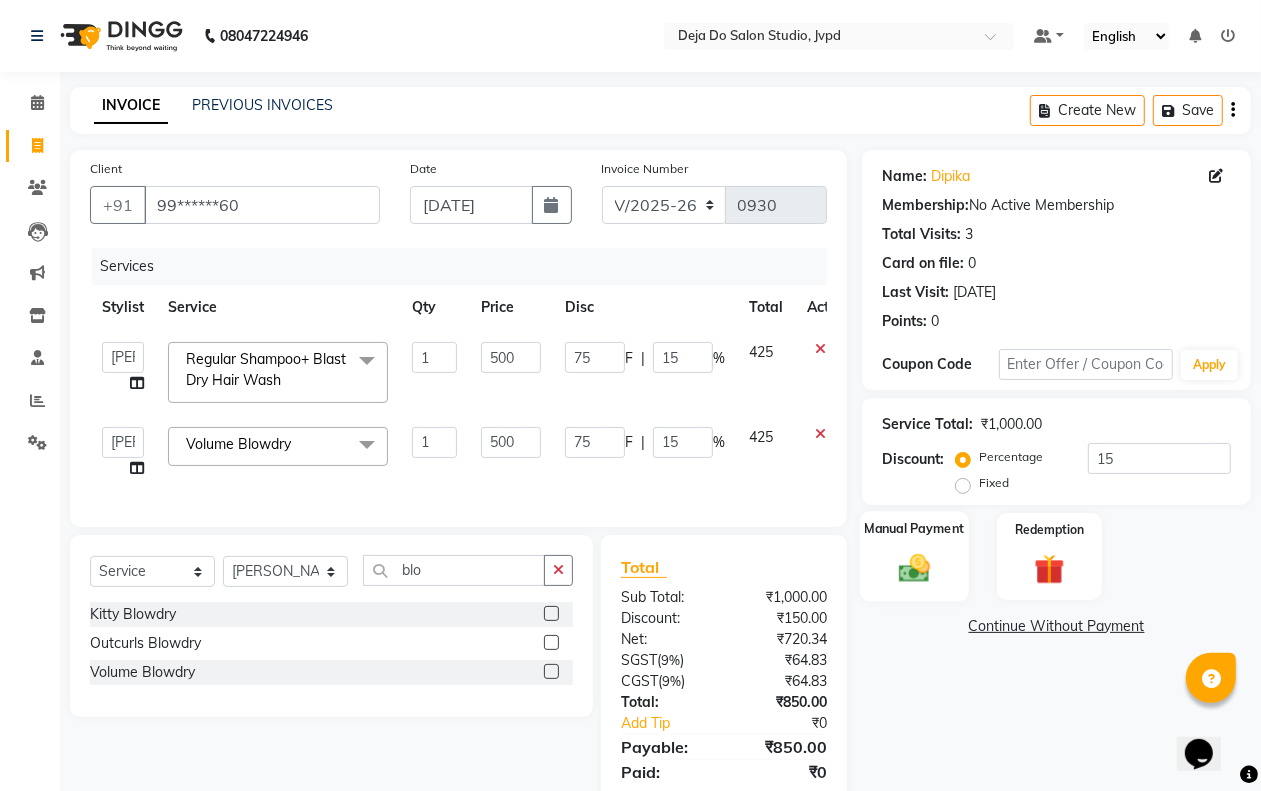 click on "Manual Payment" 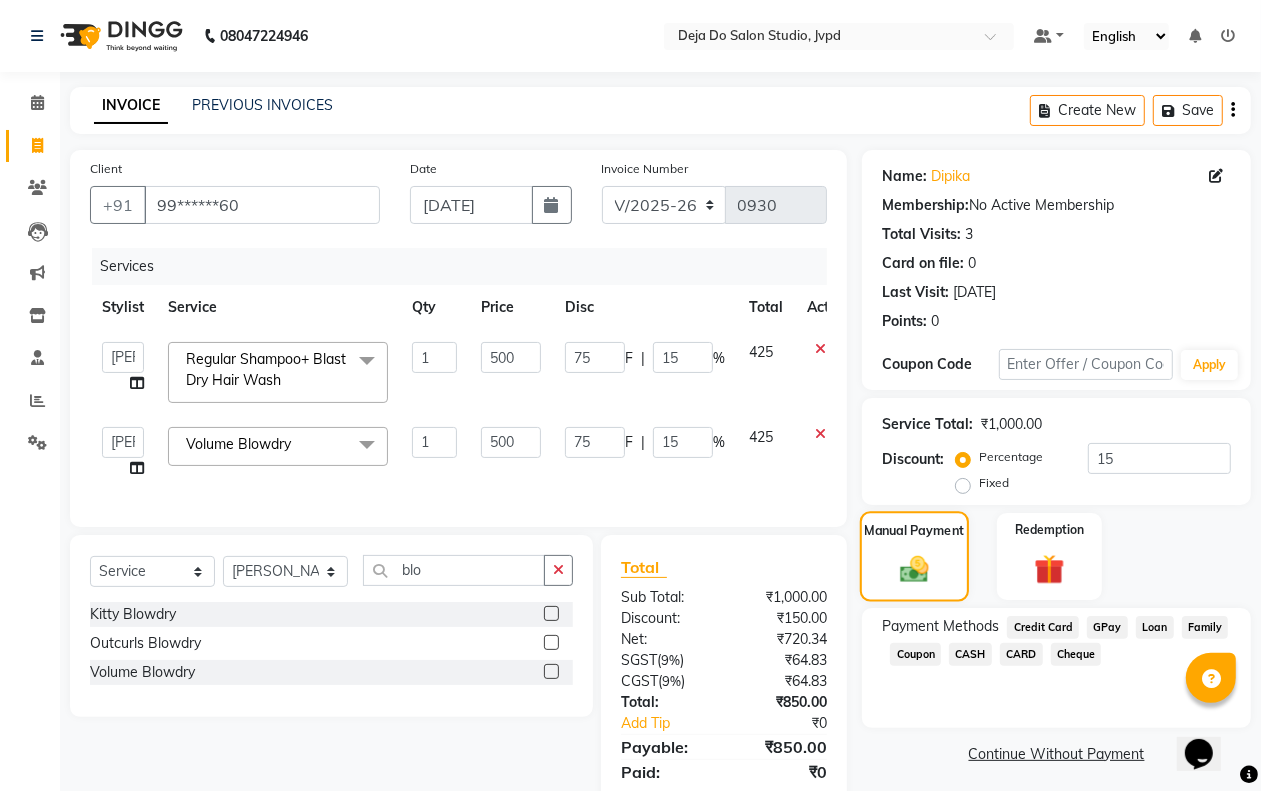 scroll, scrollTop: 86, scrollLeft: 0, axis: vertical 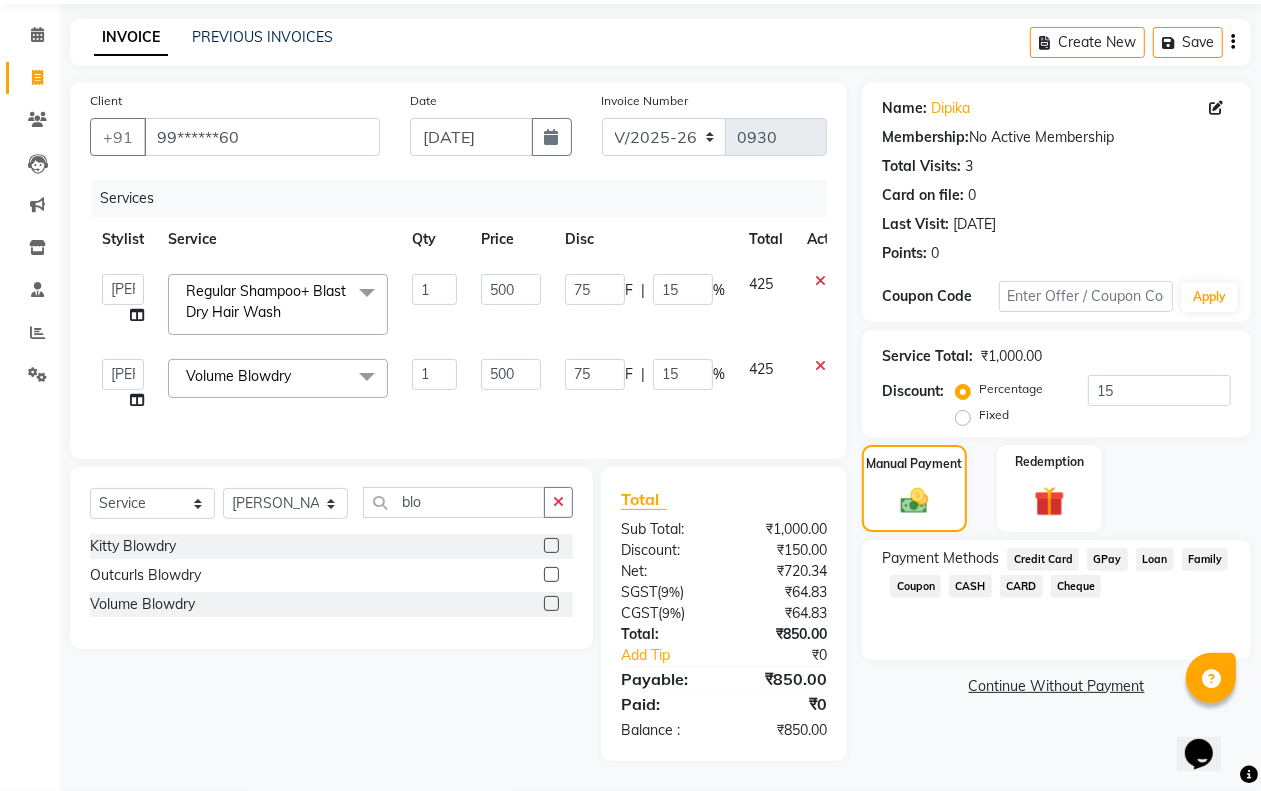 click on "CASH" 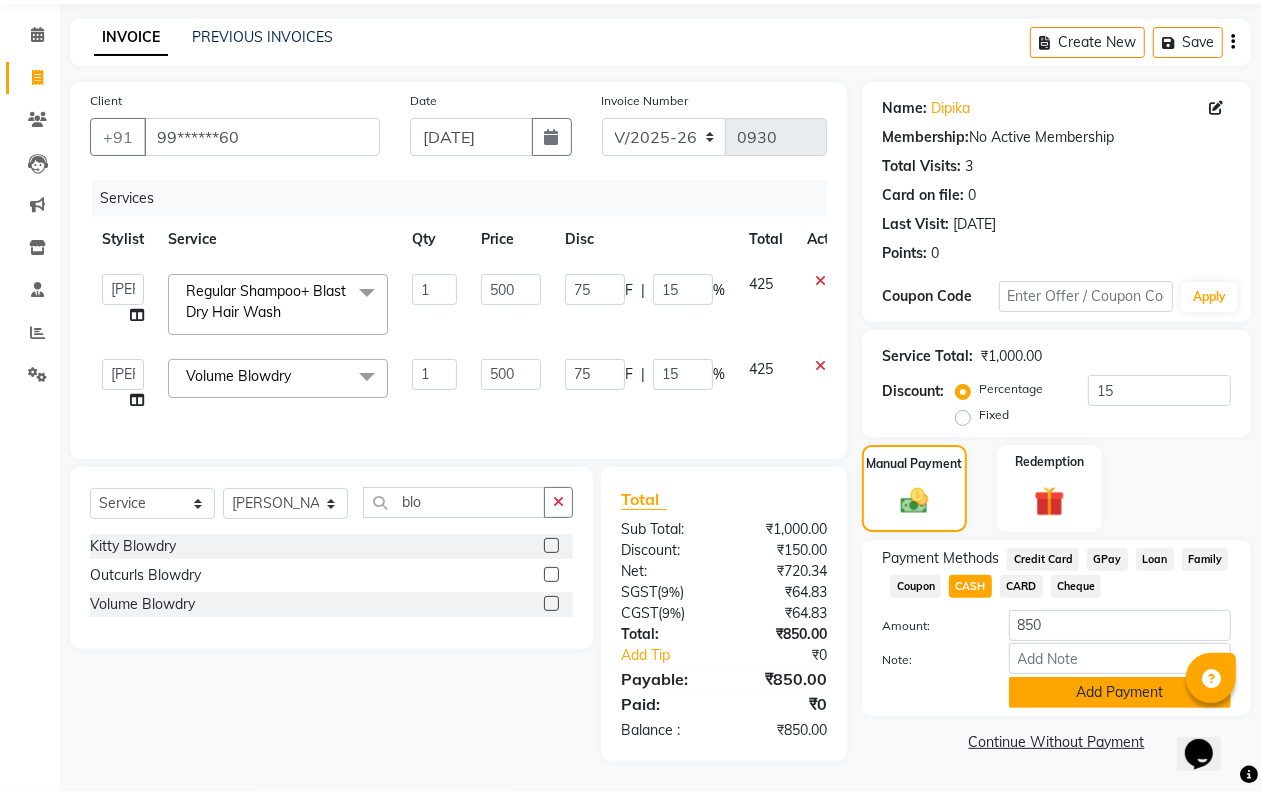 click on "Add Payment" 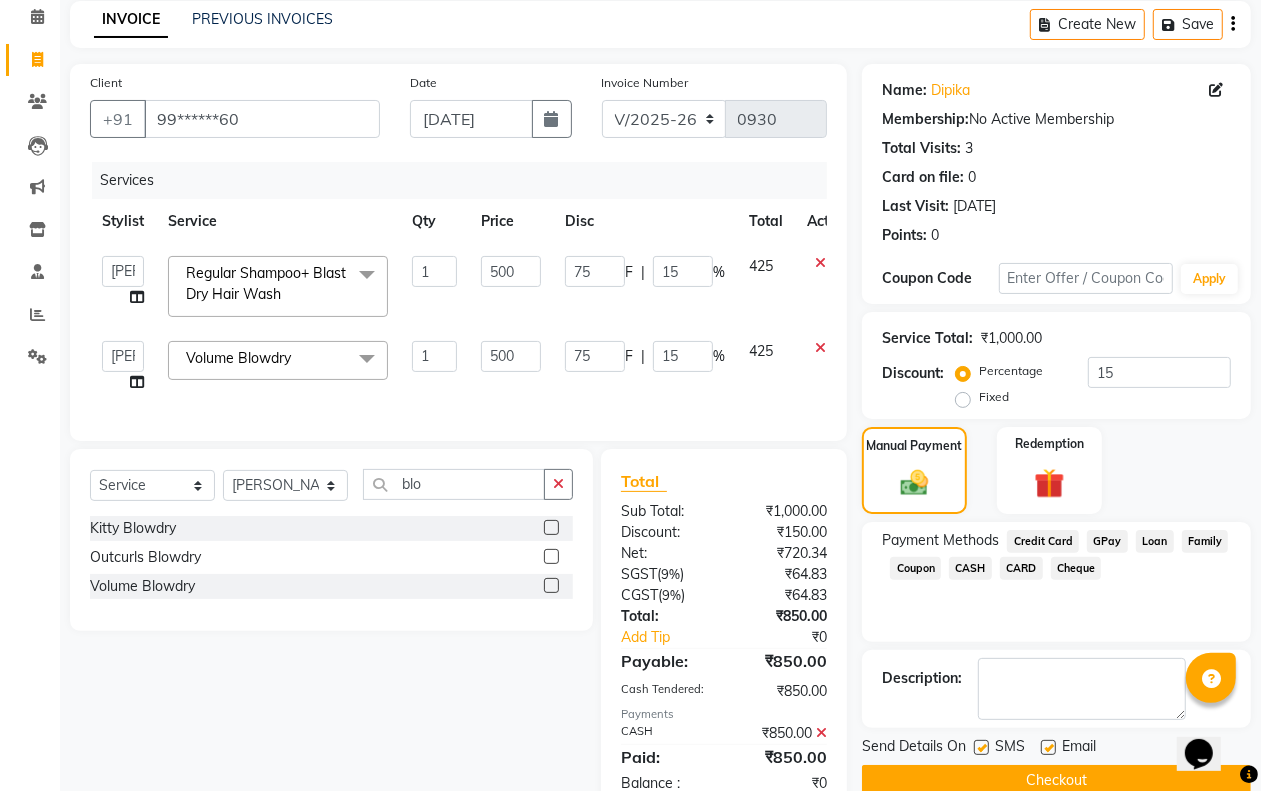 scroll, scrollTop: 157, scrollLeft: 0, axis: vertical 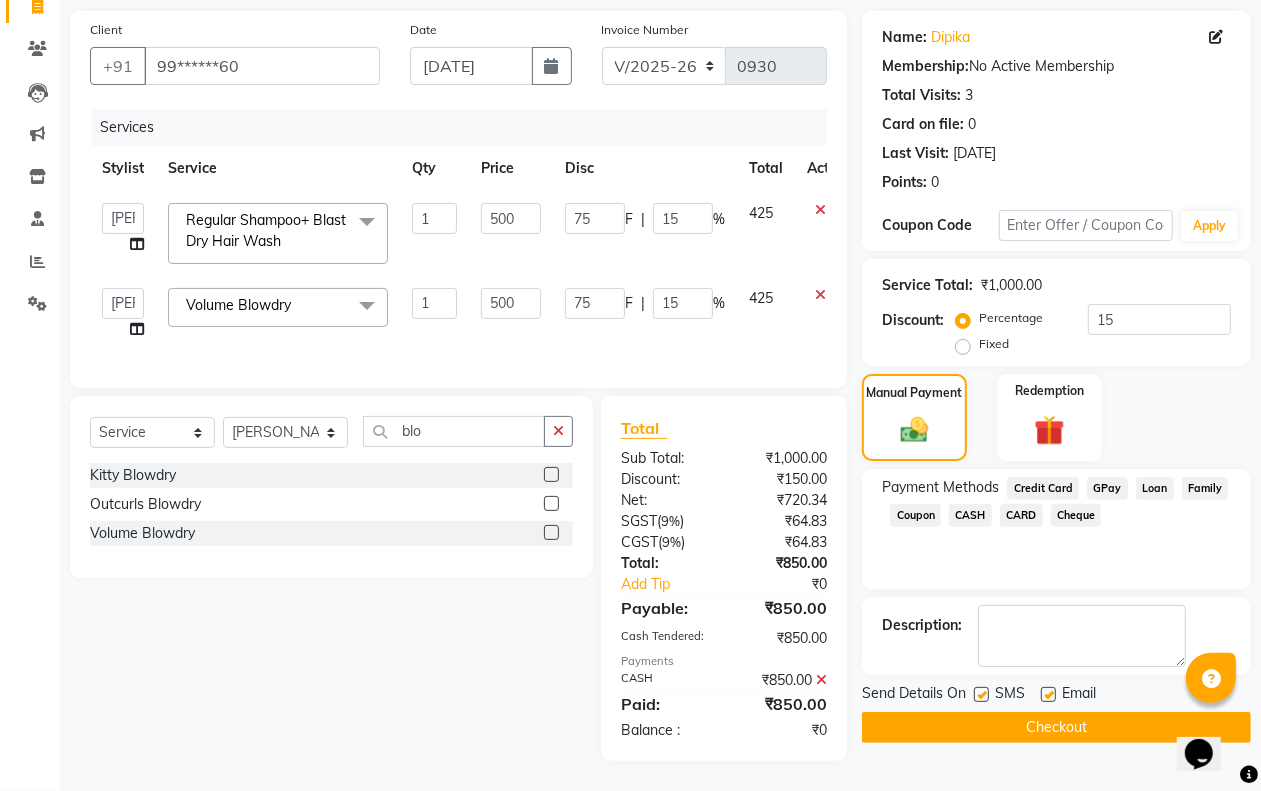 click on "Checkout" 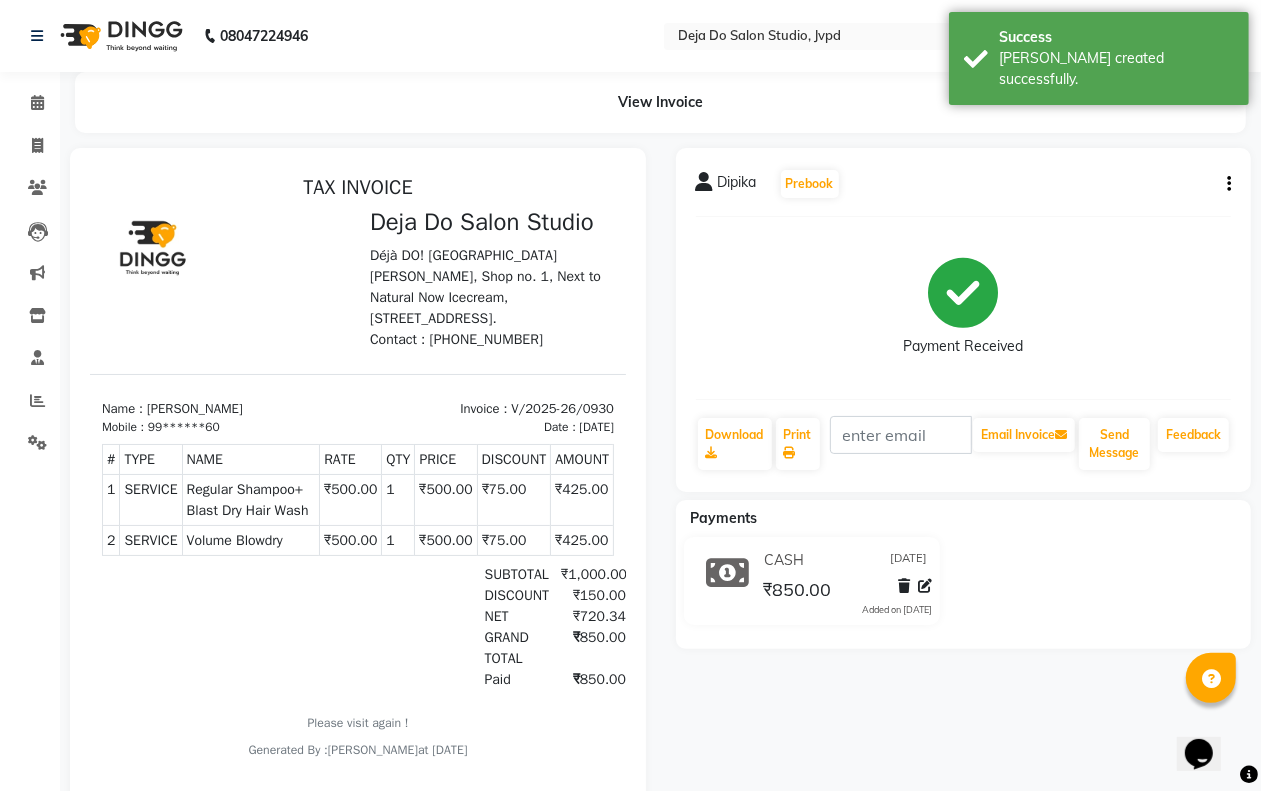 scroll, scrollTop: 0, scrollLeft: 0, axis: both 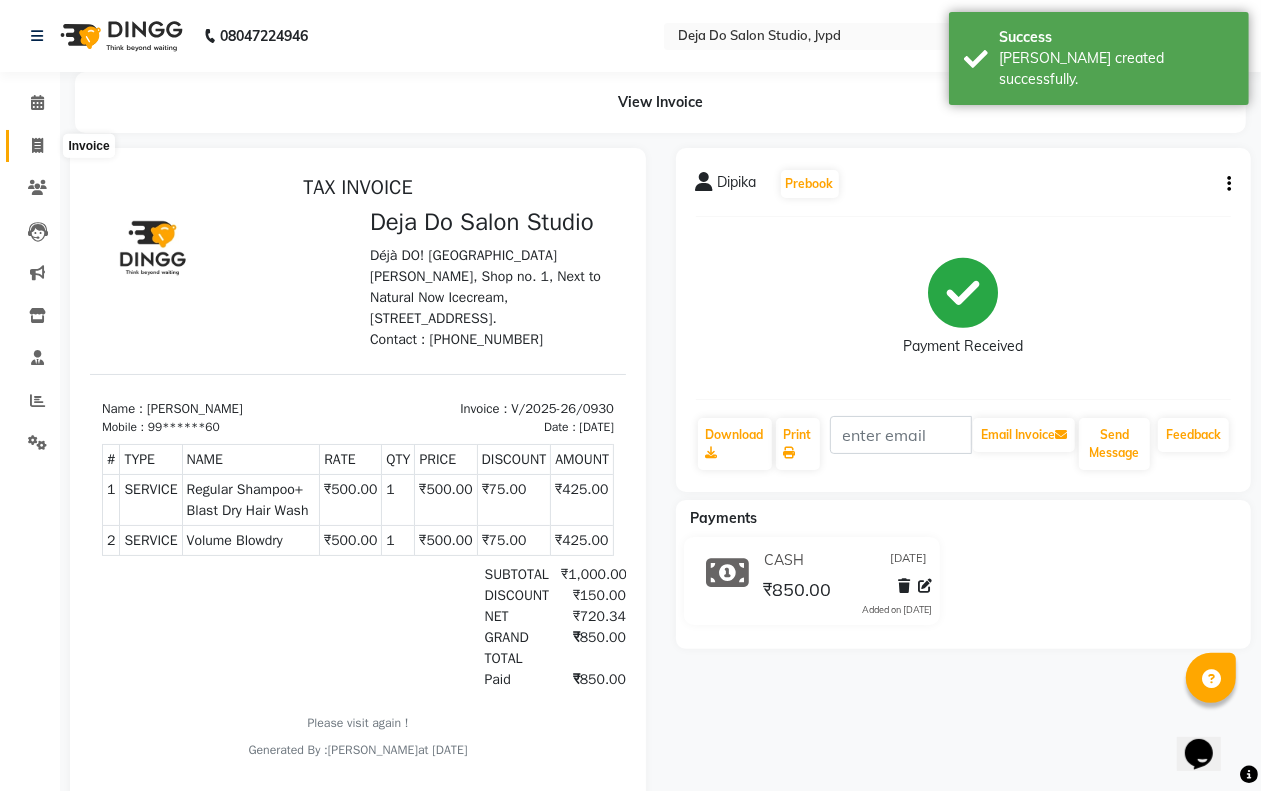 click 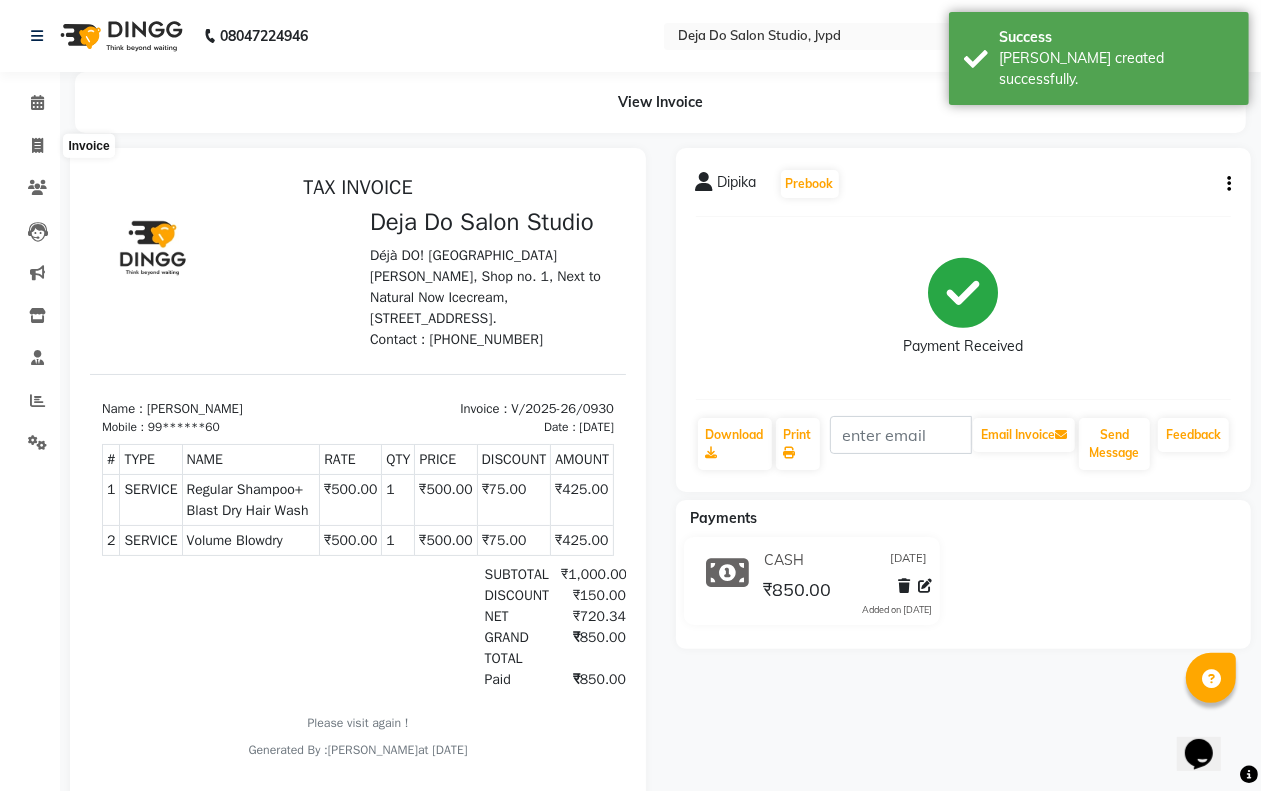 select on "7295" 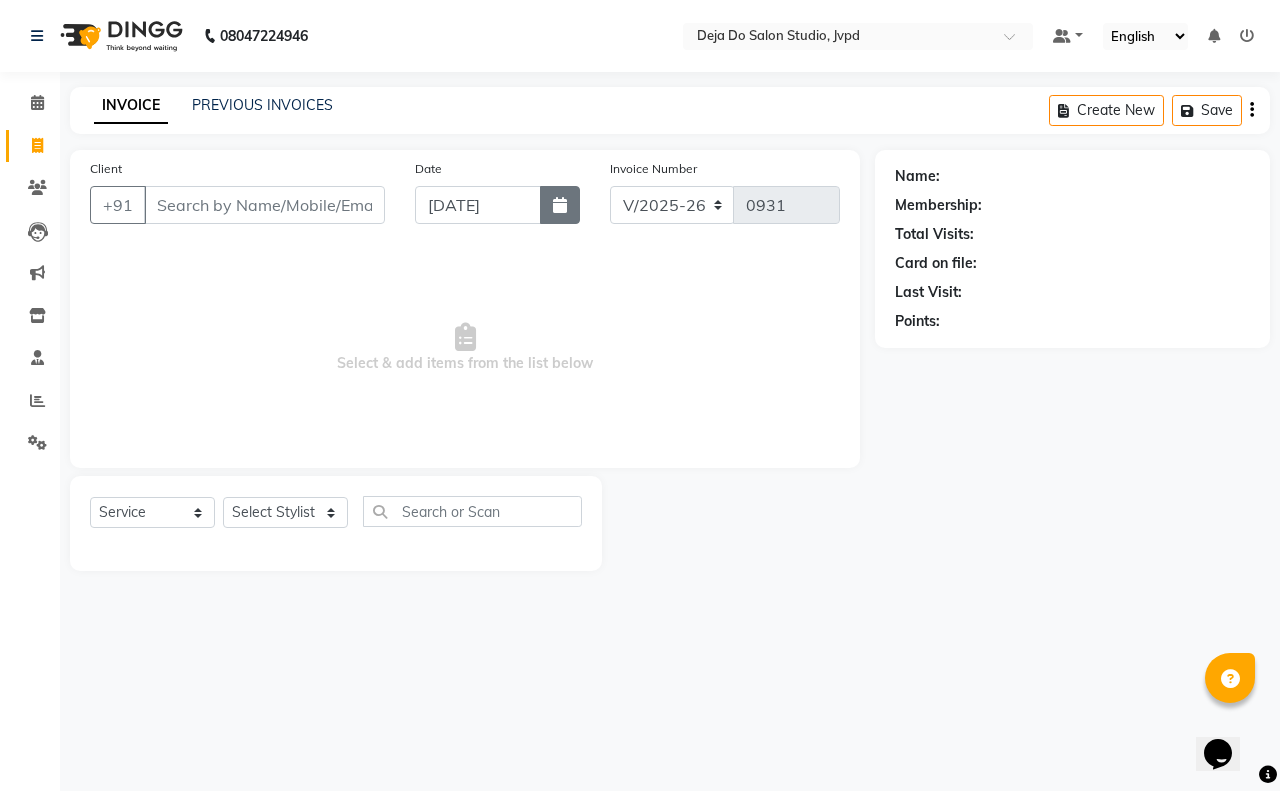 click 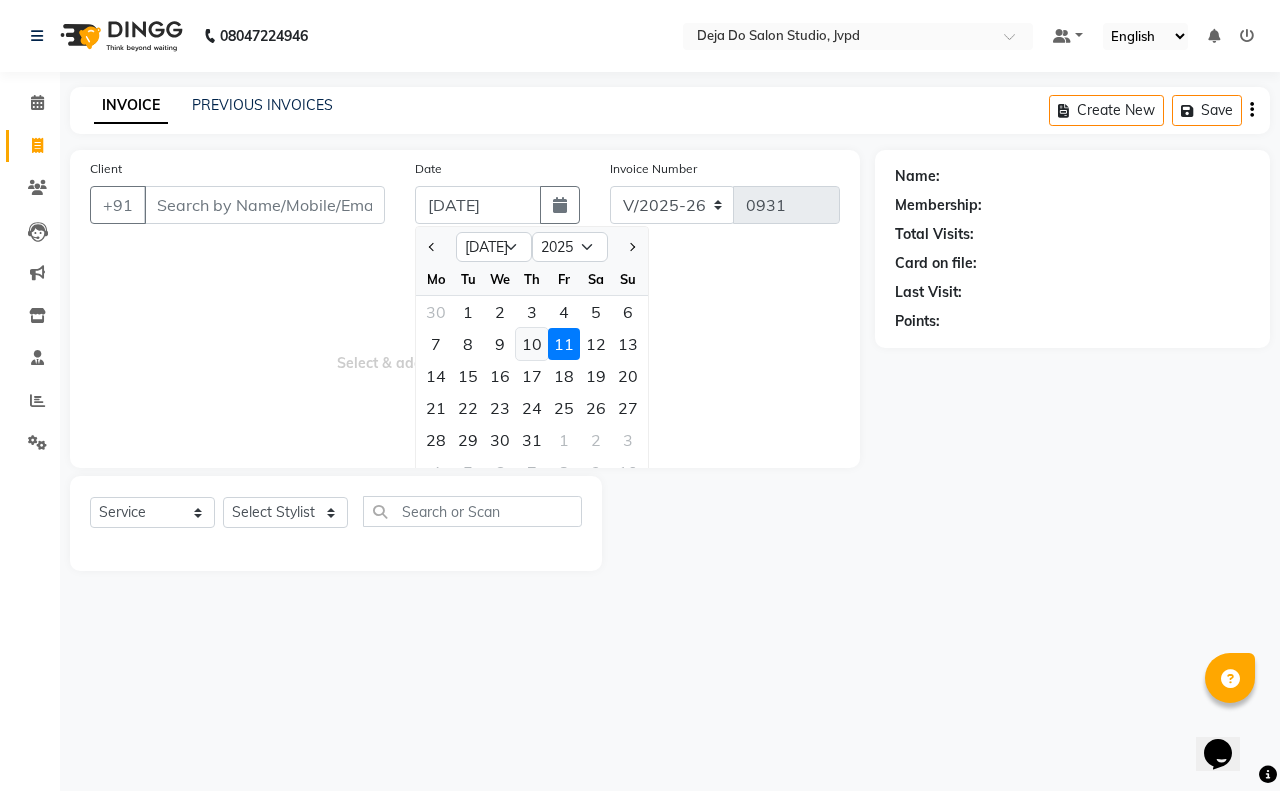 click on "10" 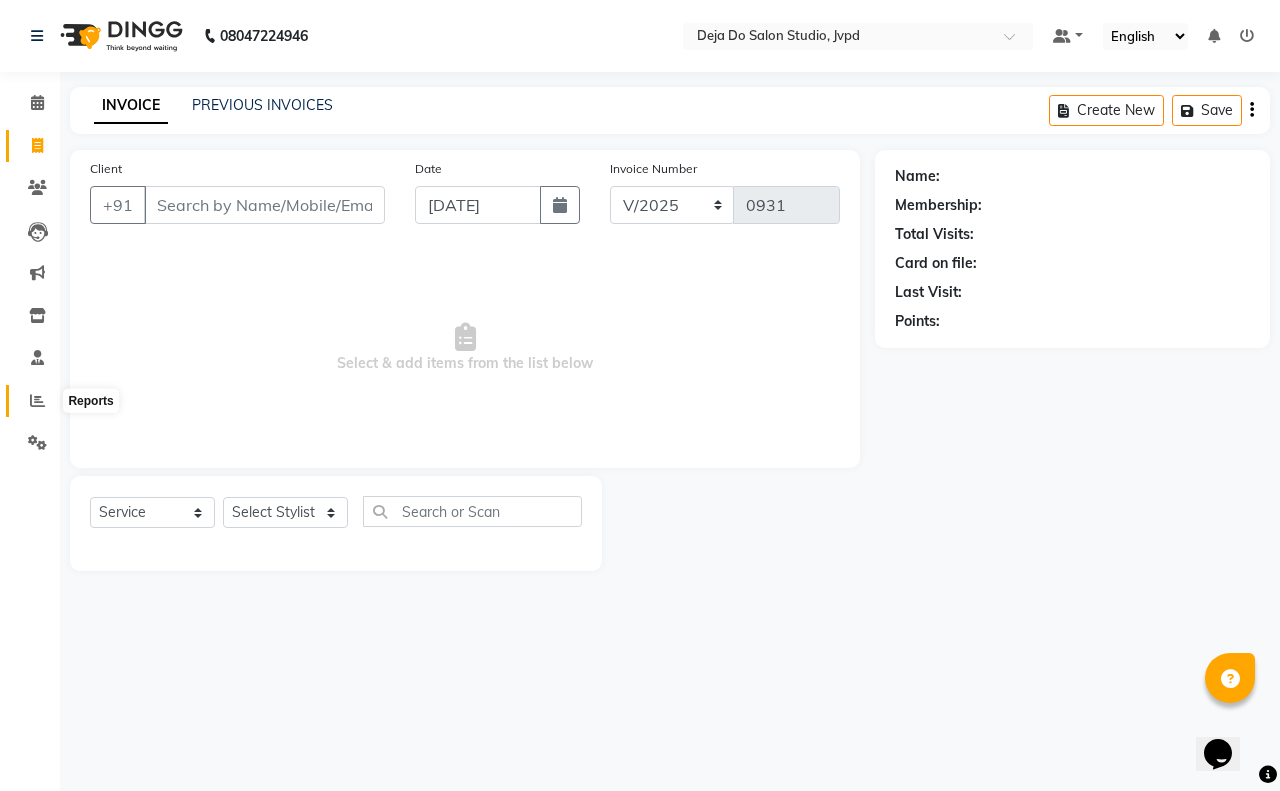 click 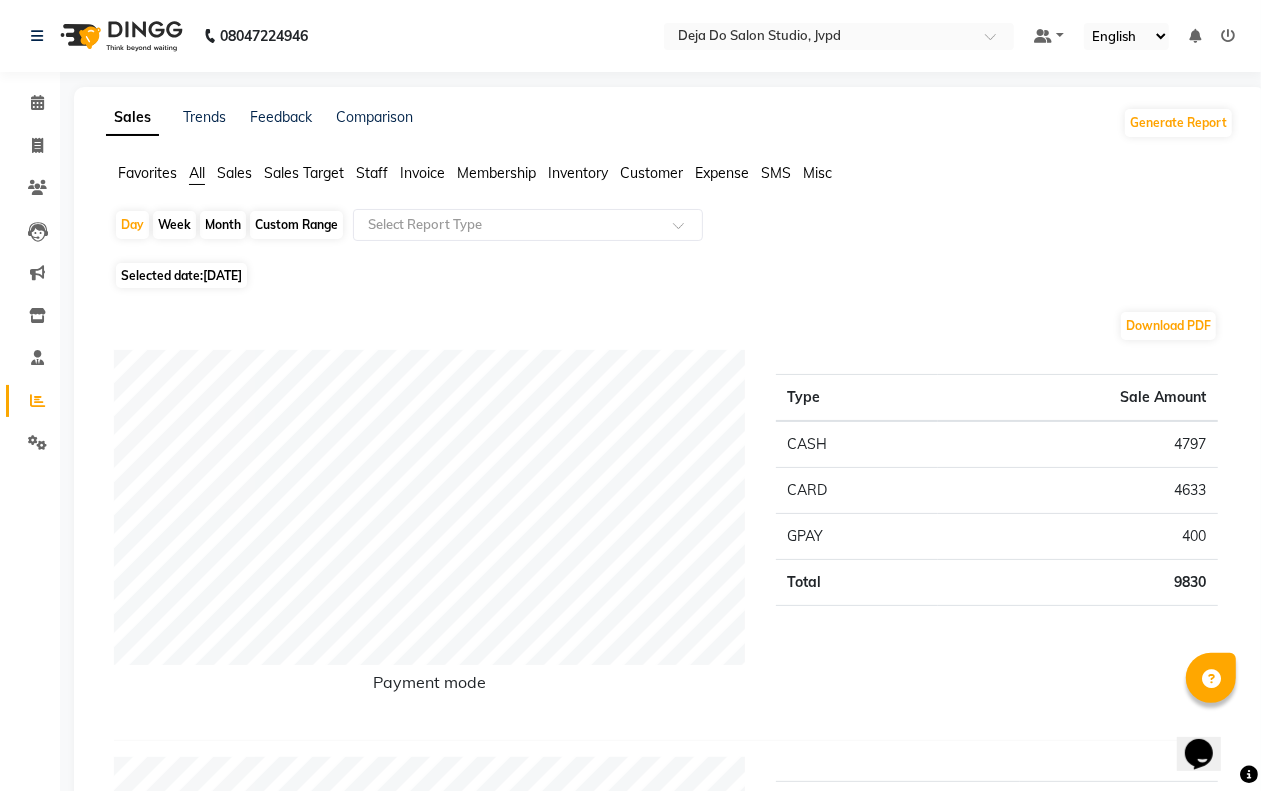 click on "[DATE]" 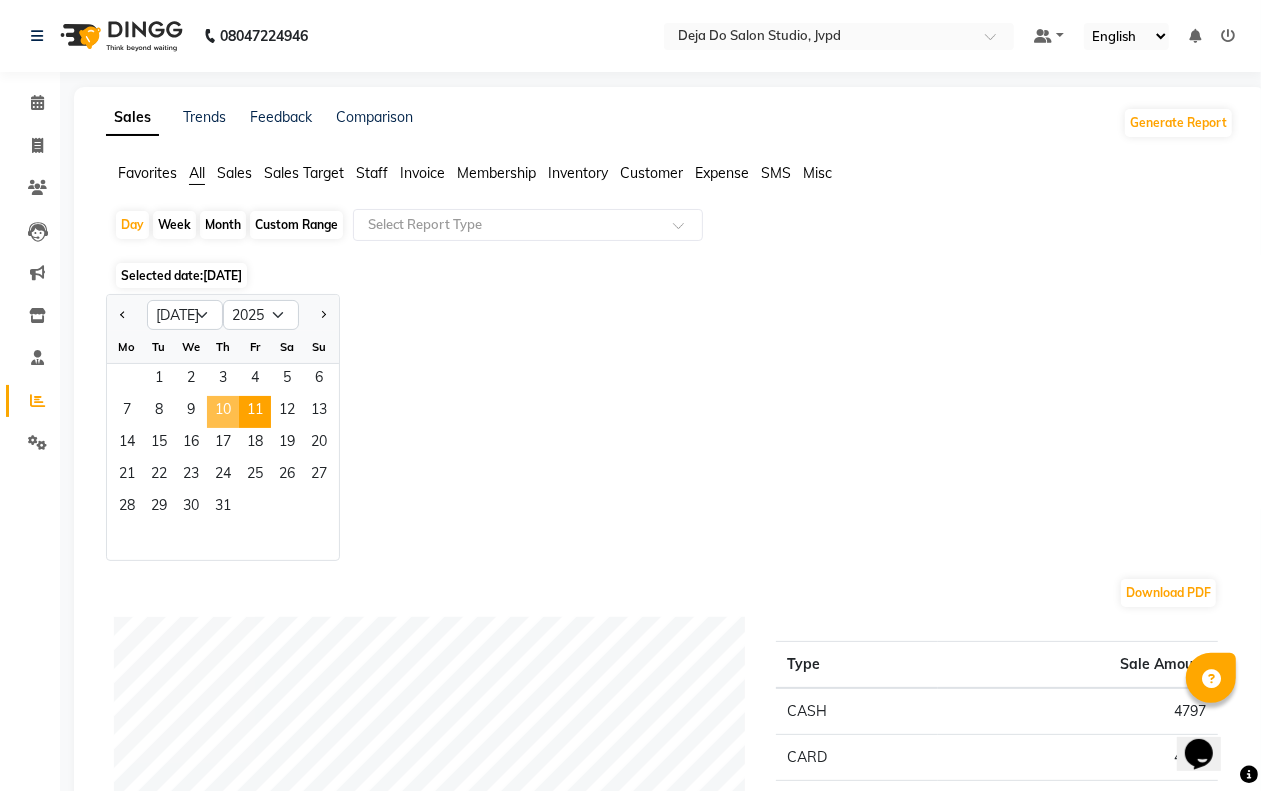 click on "10" 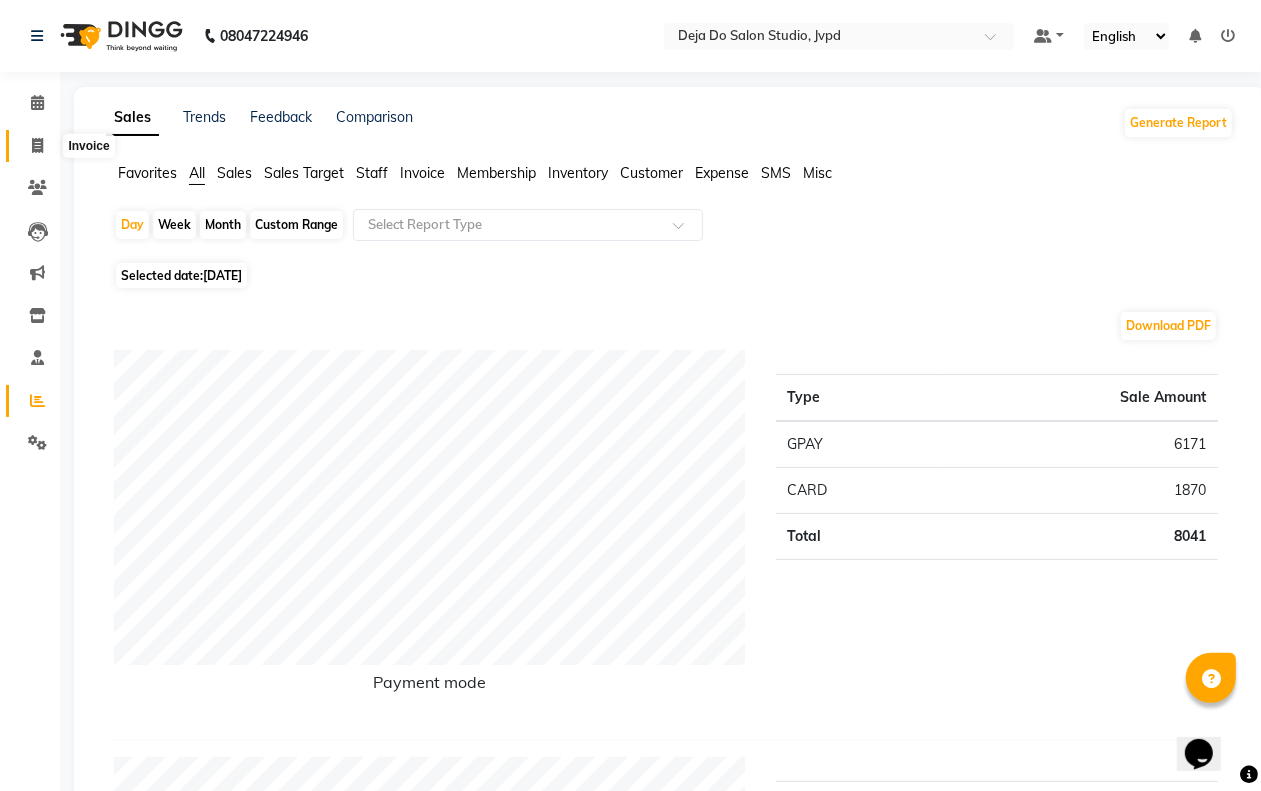 click 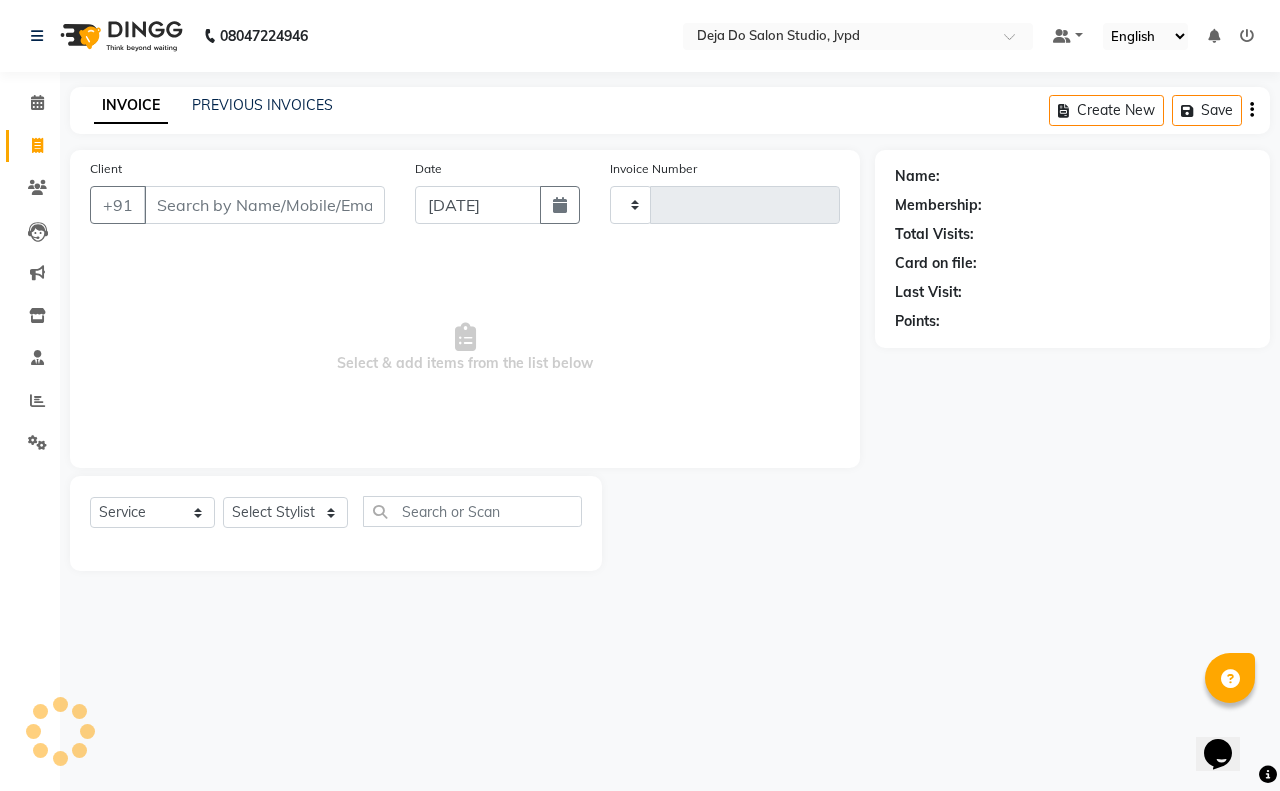 type on "0931" 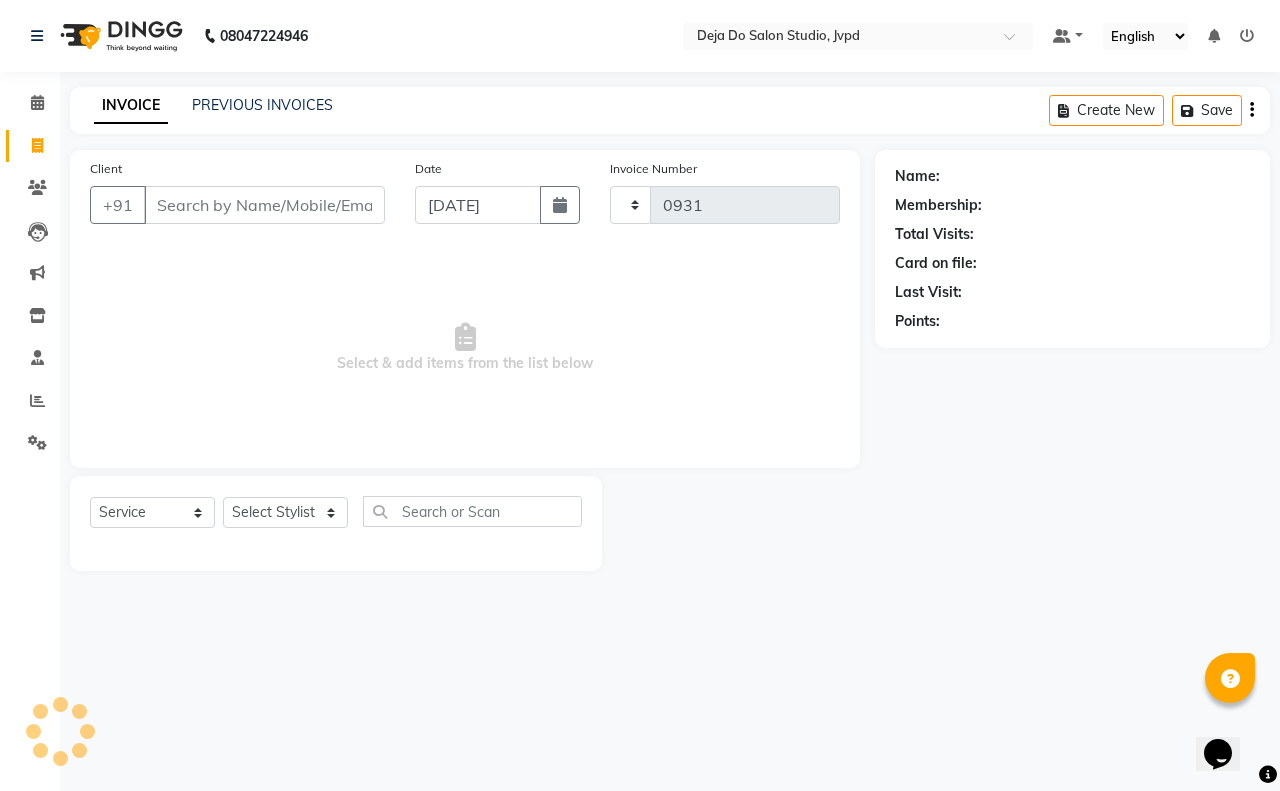 select on "7295" 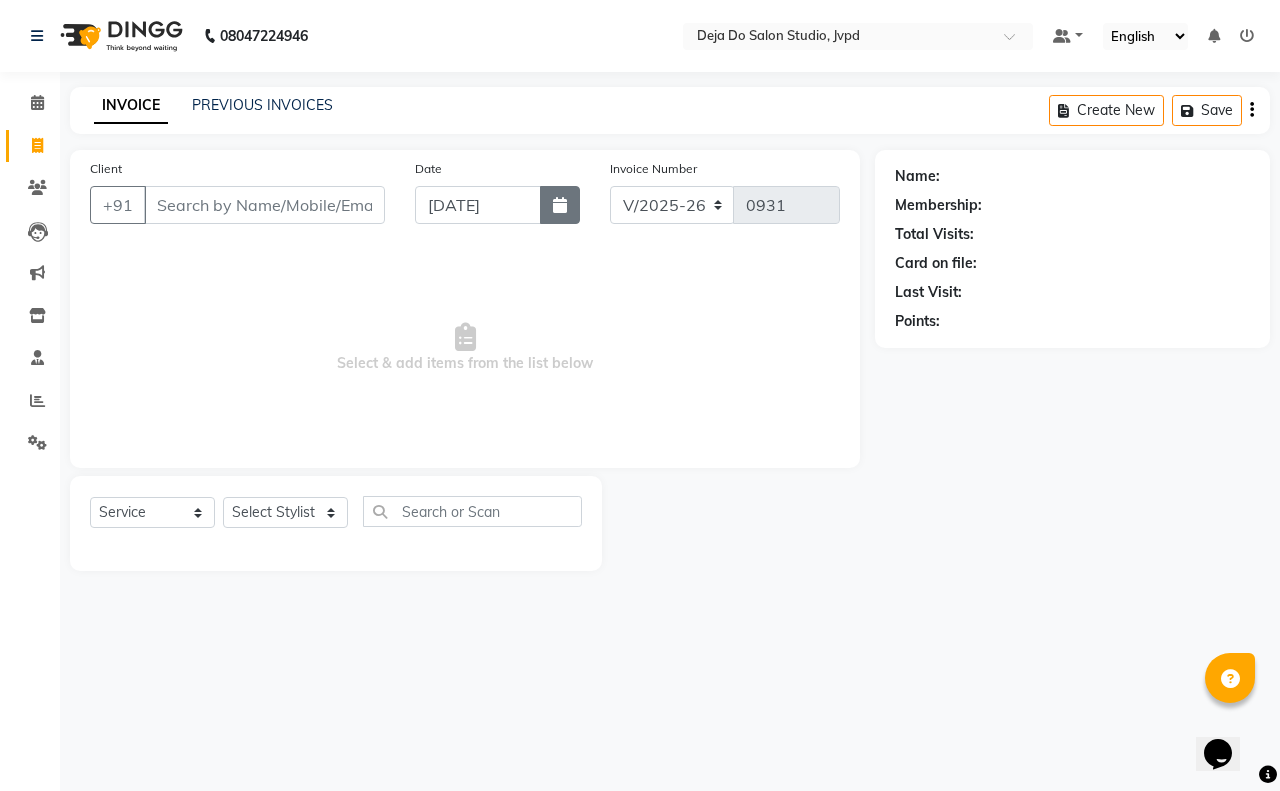 click 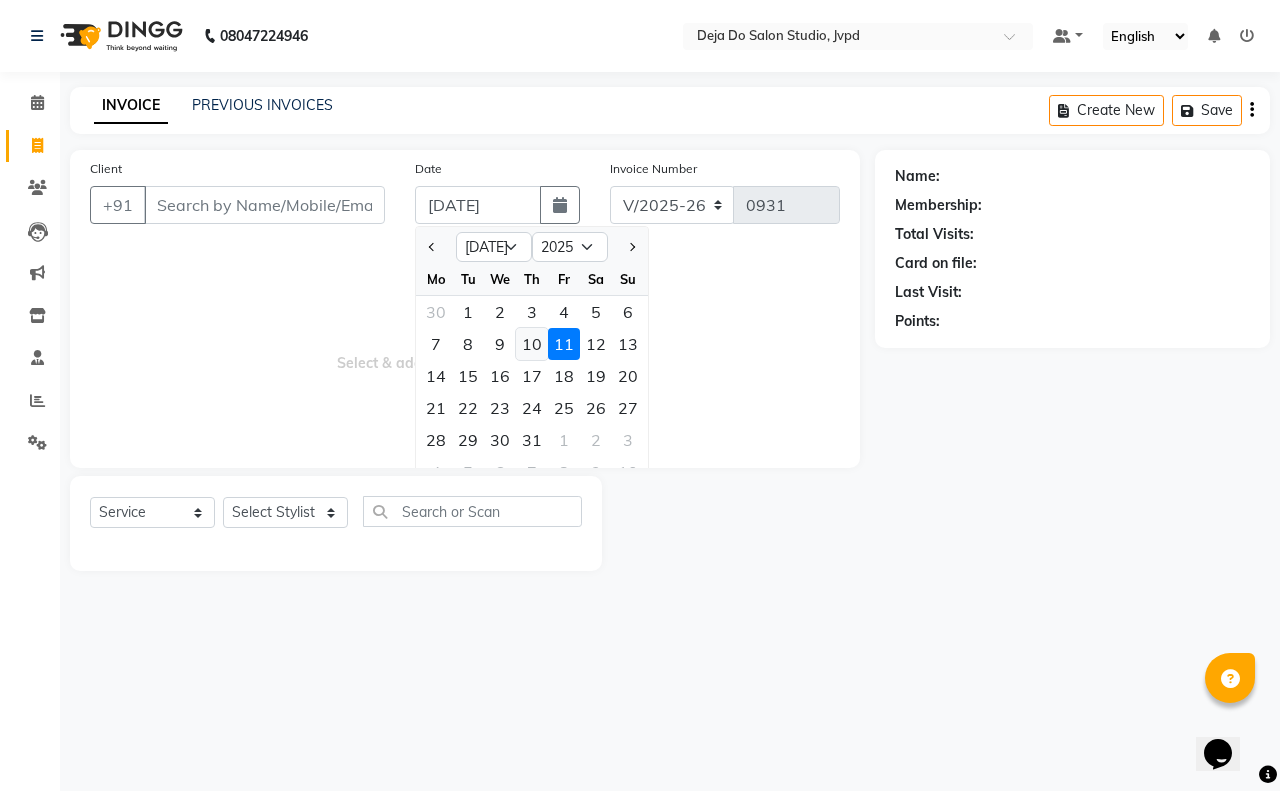 click on "10" 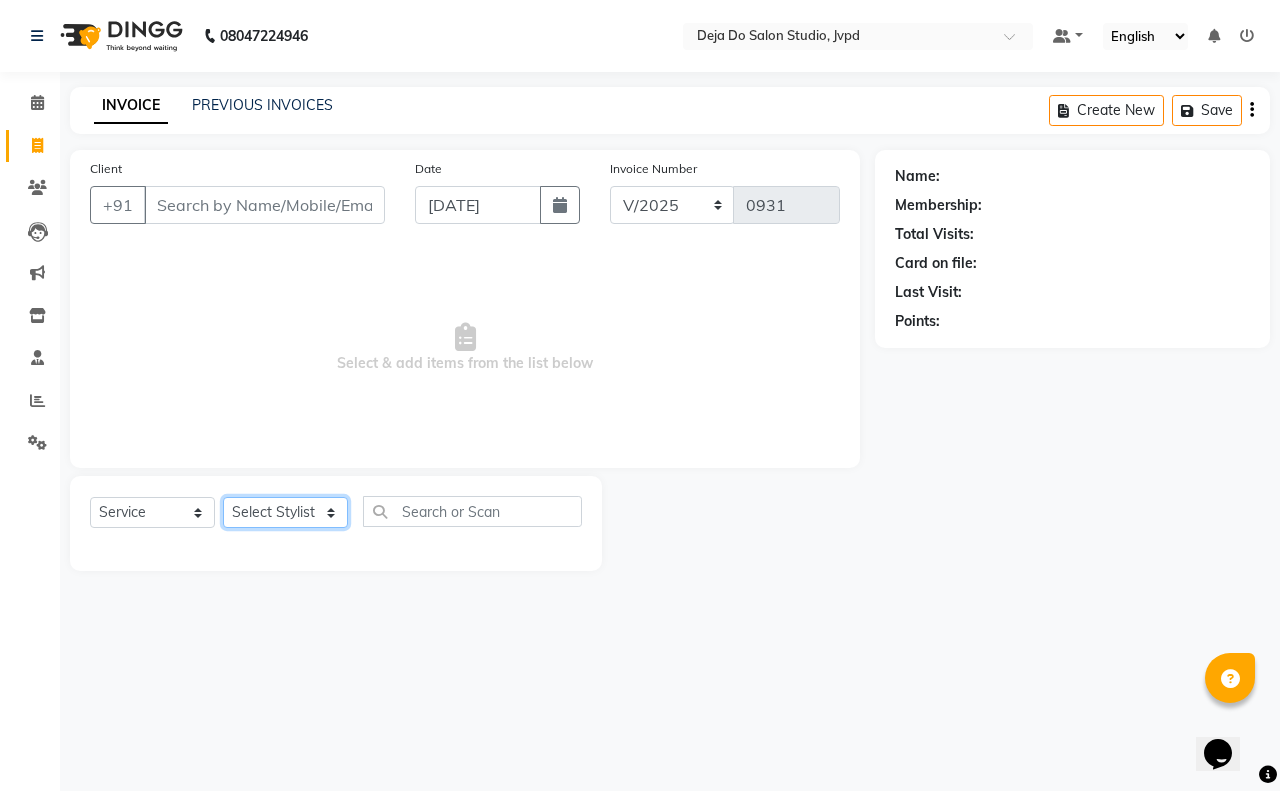 click on "Select Stylist Aditi Admin [PERSON_NAME]  [PERSON_NAME] Danish  Salamani [PERSON_NAME] [PERSON_NAME] Rashi [PERSON_NAME] [PERSON_NAME] [PERSON_NAME] [PERSON_NAME] [PERSON_NAME]" 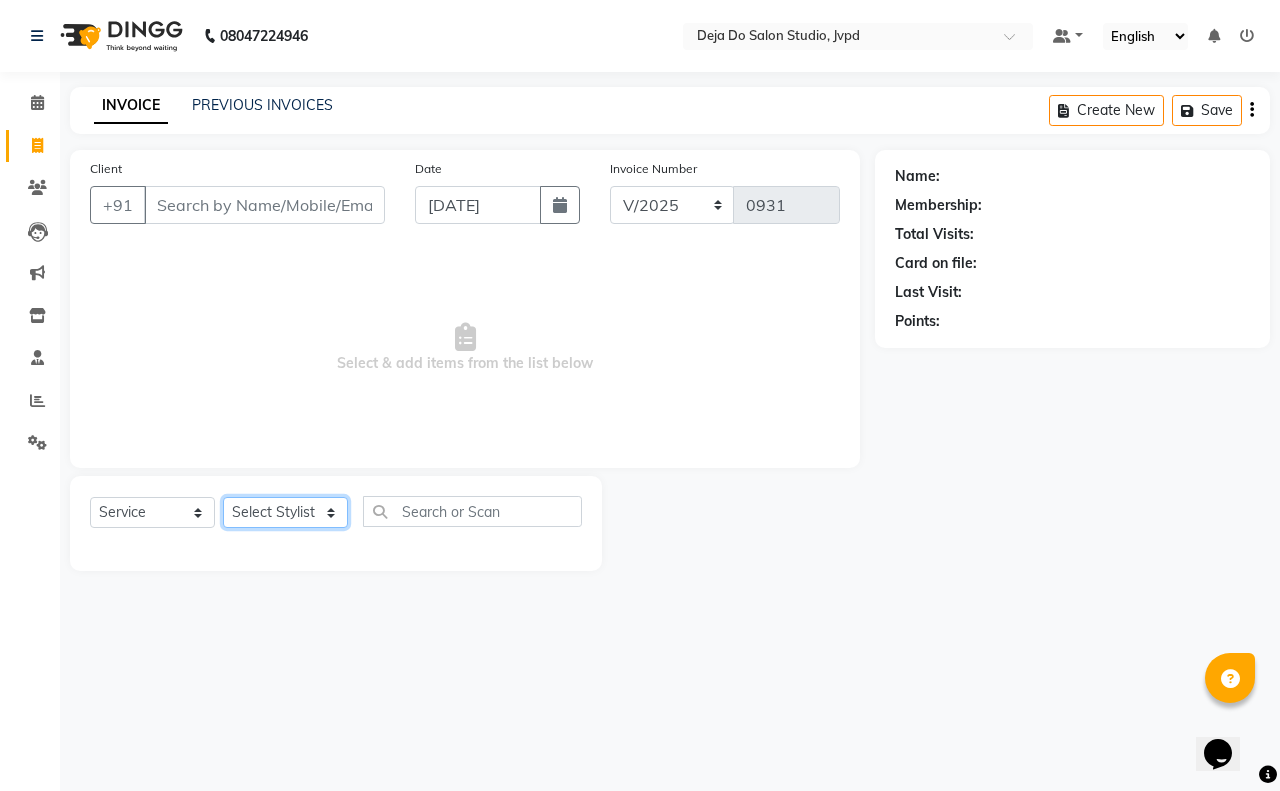select on "62497" 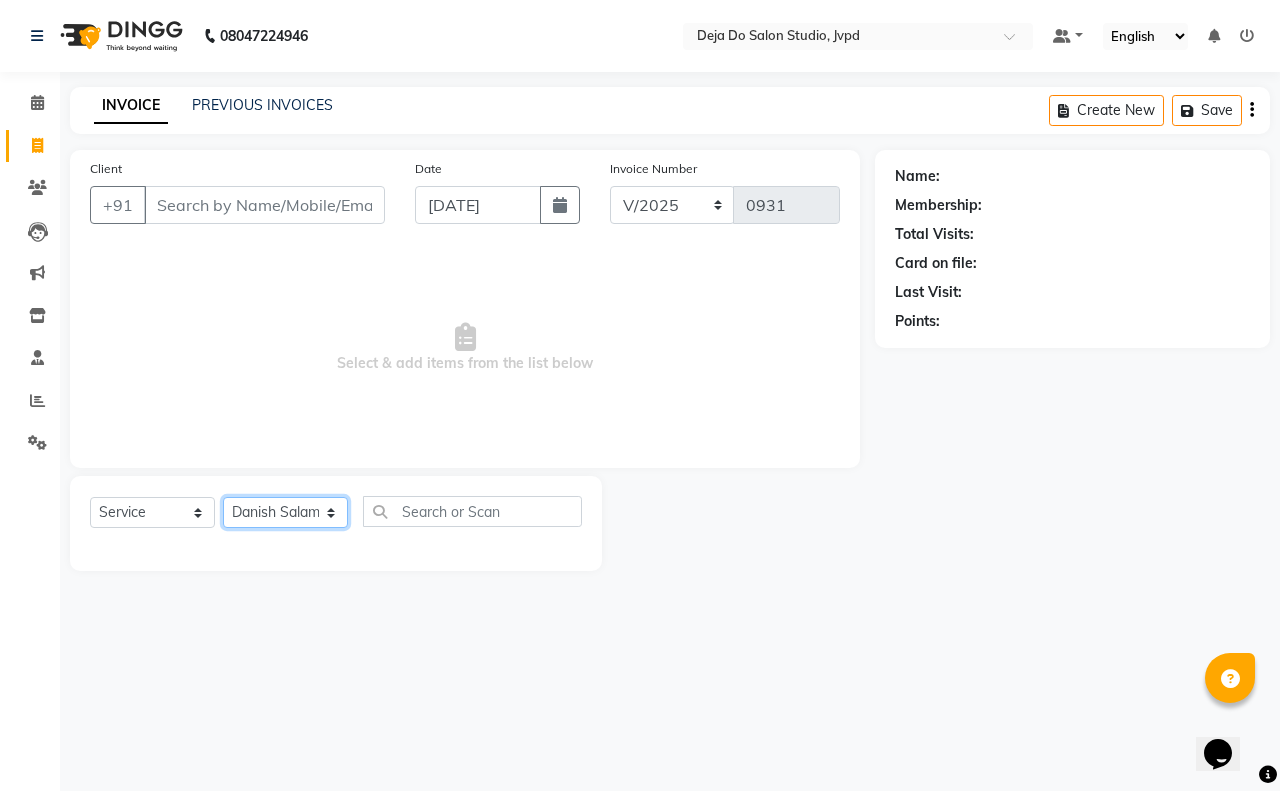 click on "Select Stylist Aditi Admin [PERSON_NAME]  [PERSON_NAME] Danish  Salamani [PERSON_NAME] [PERSON_NAME] Rashi [PERSON_NAME] [PERSON_NAME] [PERSON_NAME] [PERSON_NAME] [PERSON_NAME]" 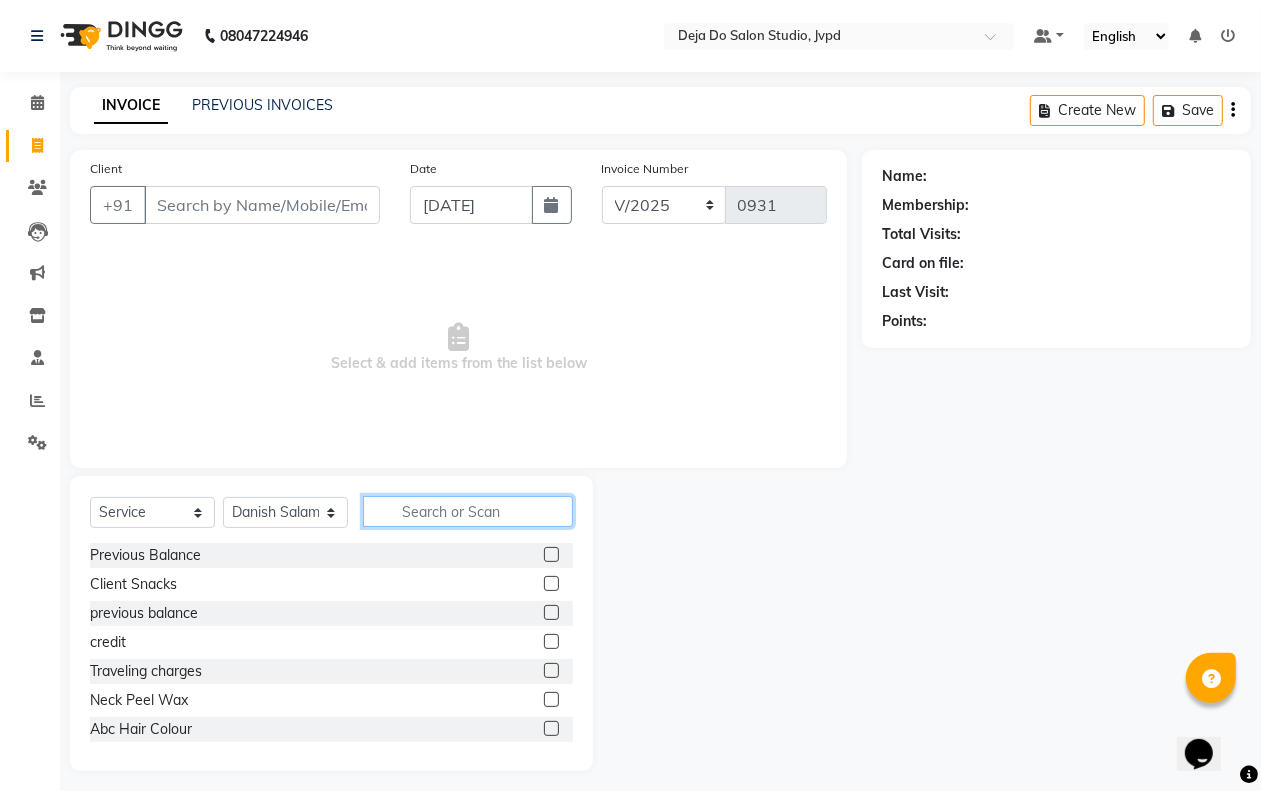 click 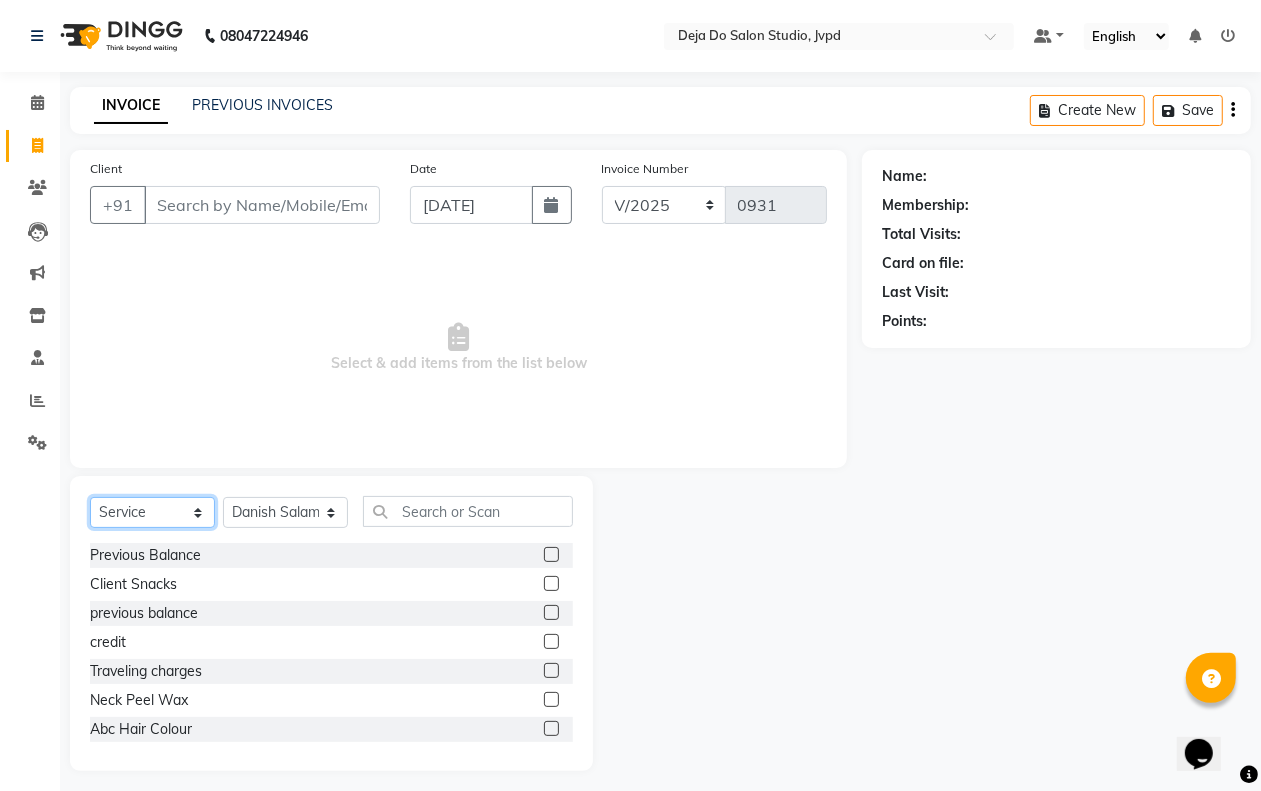 click on "Select  Service  Product  Membership  Package Voucher Prepaid Gift Card" 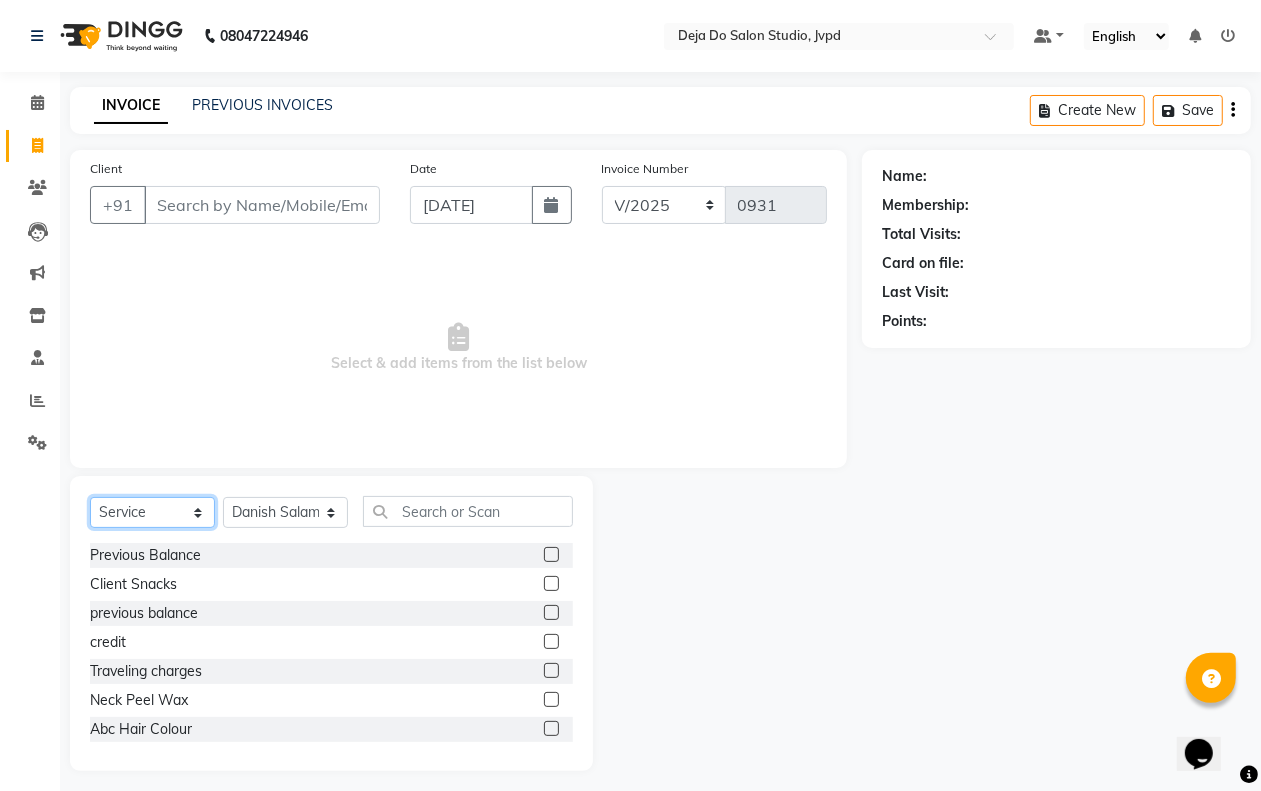 select on "product" 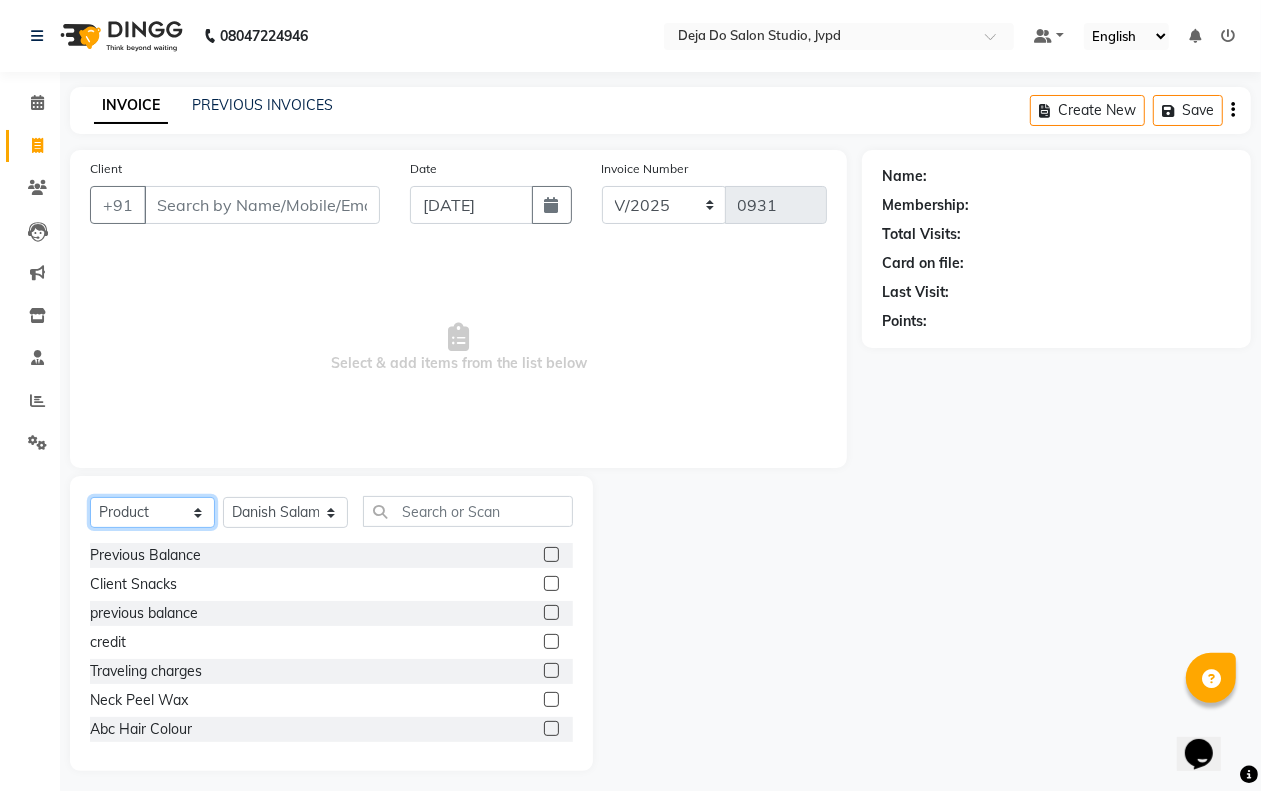 click on "Select  Service  Product  Membership  Package Voucher Prepaid Gift Card" 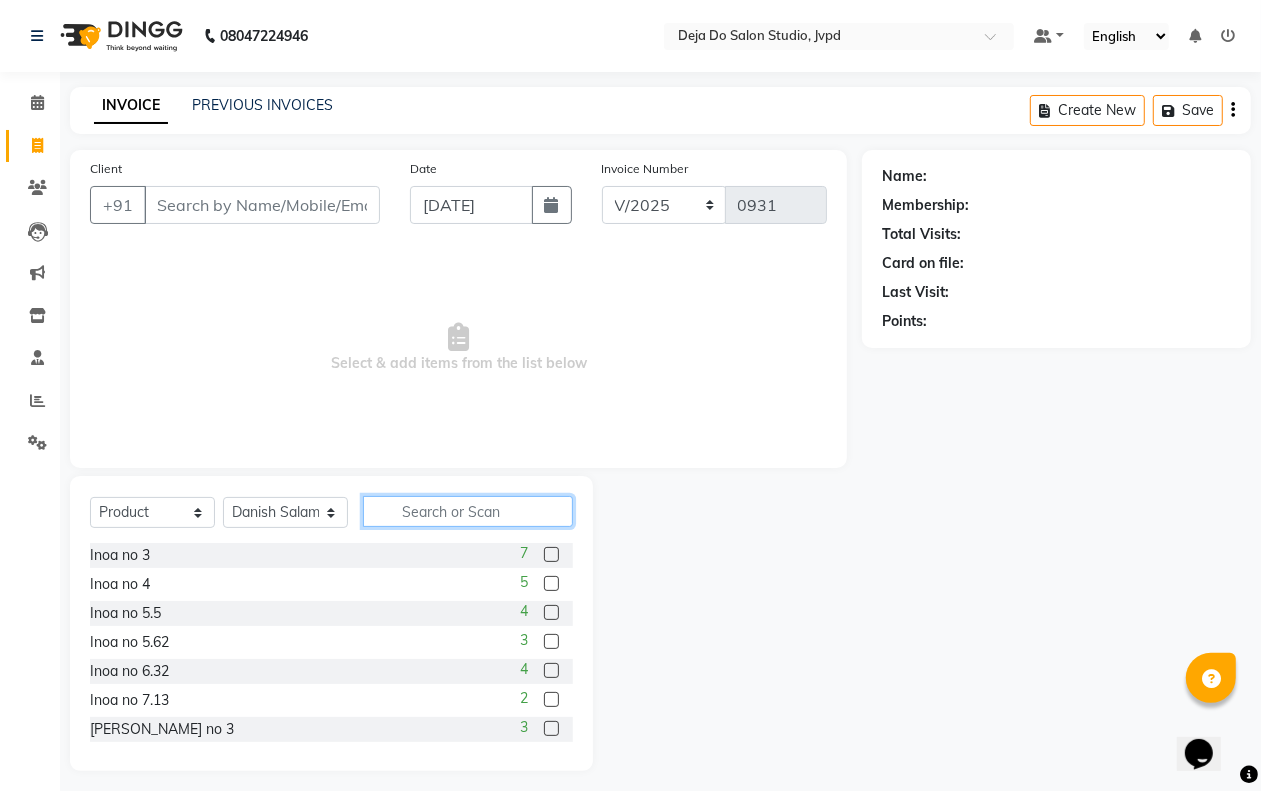 click 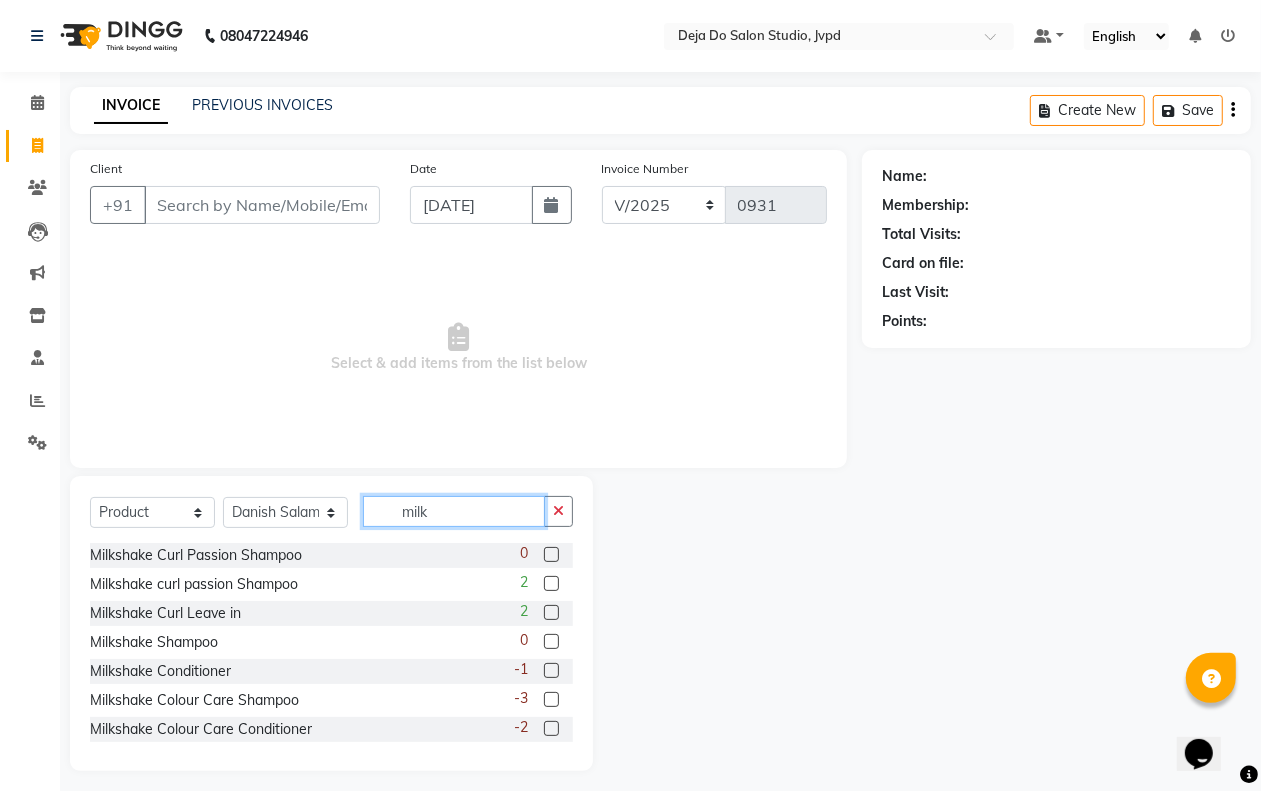 scroll, scrollTop: 118, scrollLeft: 0, axis: vertical 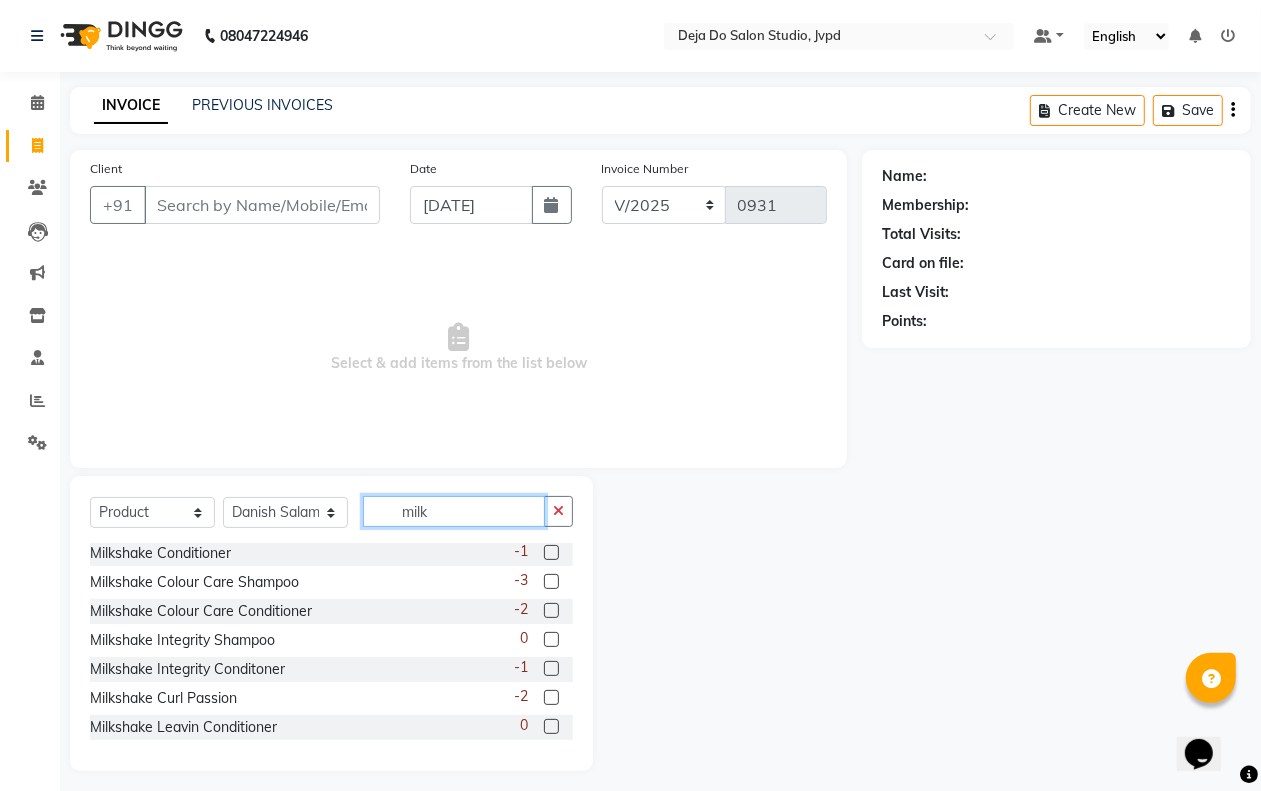 type on "milk" 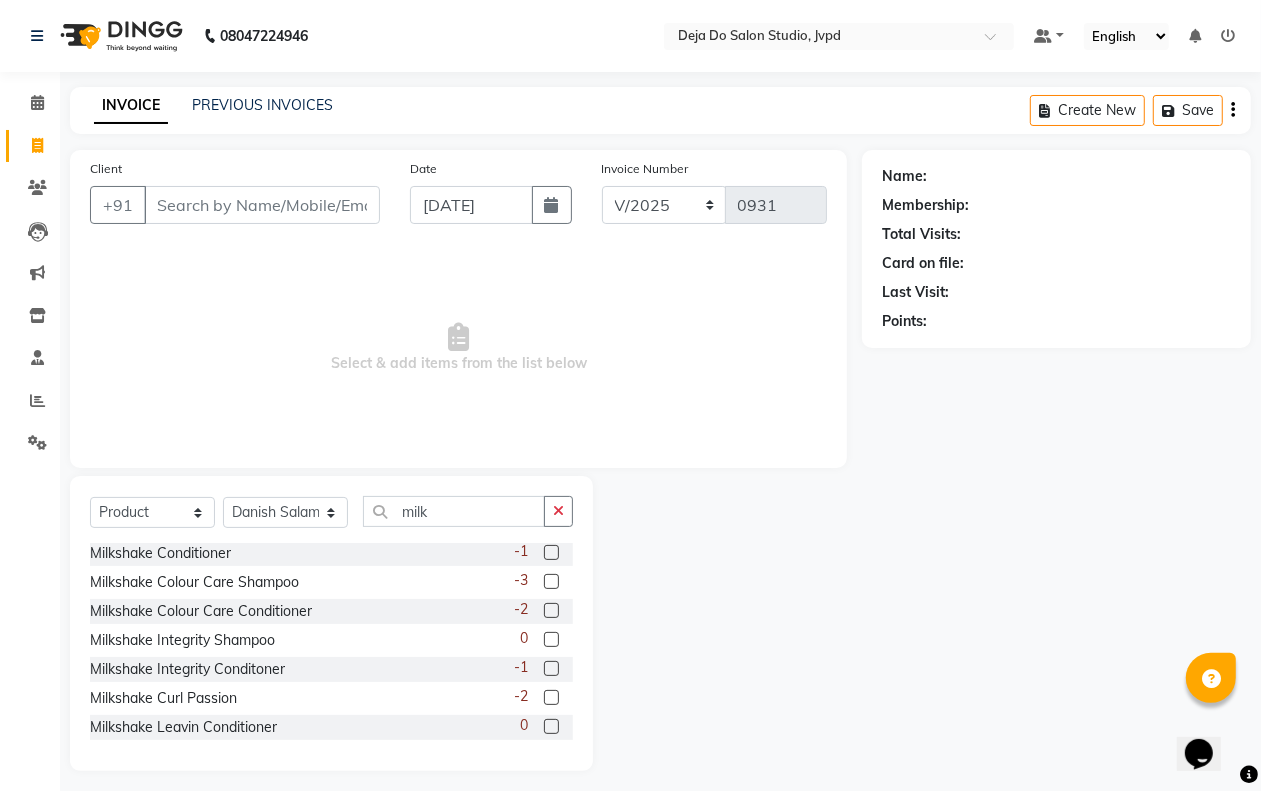 click on "Client +91 Date [DATE] Invoice Number V/2025 V/[PHONE_NUMBER]  Select & add items from the list below  Select  Service  Product  Membership  Package Voucher Prepaid Gift Card  Select Stylist Aditi Admin [PERSON_NAME]  [PERSON_NAME] Danish  Salamani [PERSON_NAME] [PERSON_NAME] Rashi [PERSON_NAME] [PERSON_NAME] [PERSON_NAME] Salamani [PERSON_NAME] [PERSON_NAME] milk Milkshake Curl Passion Shampoo  0 Milkshake curl passion Shampoo  2 Milkshake Curl Leave in  2 Milkshake Shampoo  0 Milkshake Conditioner  -1 Milkshake Colour Care Shampoo  -3 Milkshake Colour Care Conditioner  -2 Milkshake Integrity Shampoo  0 Milkshake Integrity Conditoner  -1 Milkshake Curl Passion  -2 Milkshake Leavin Conditioner  0" 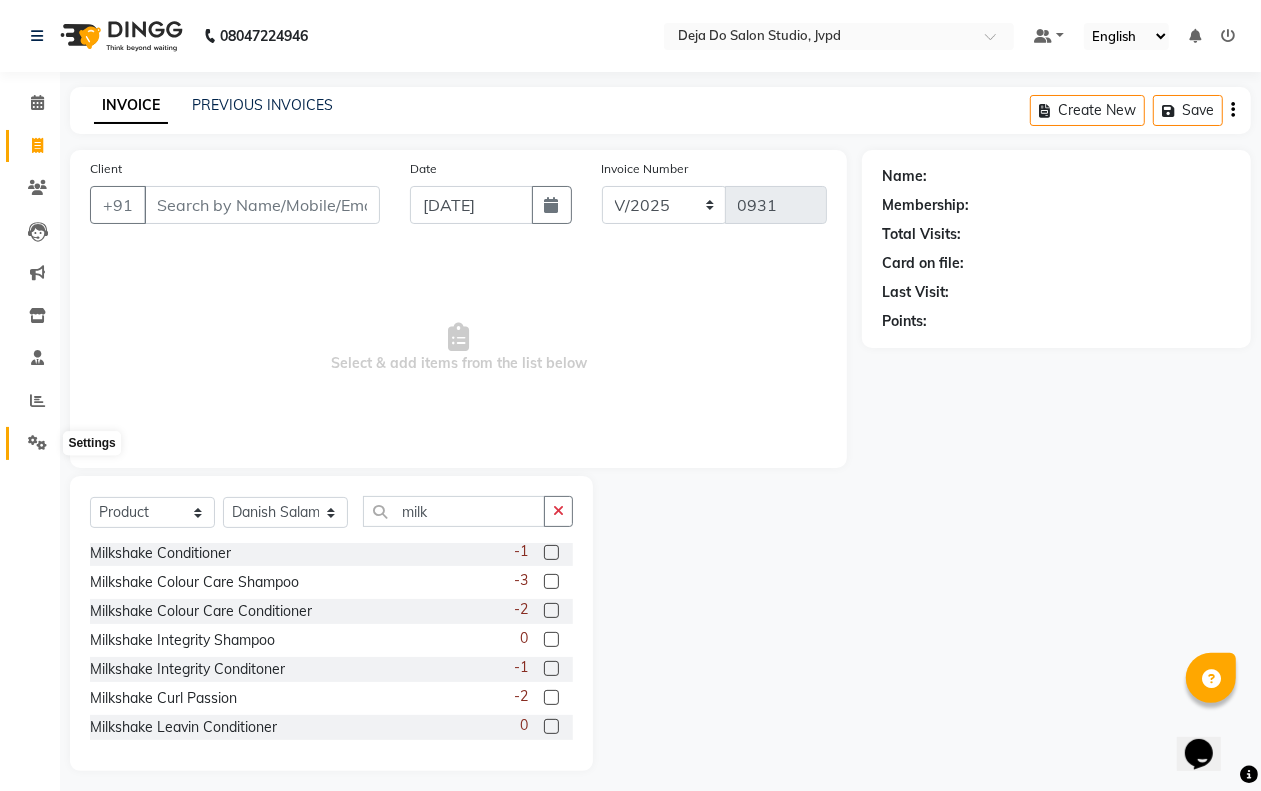 click 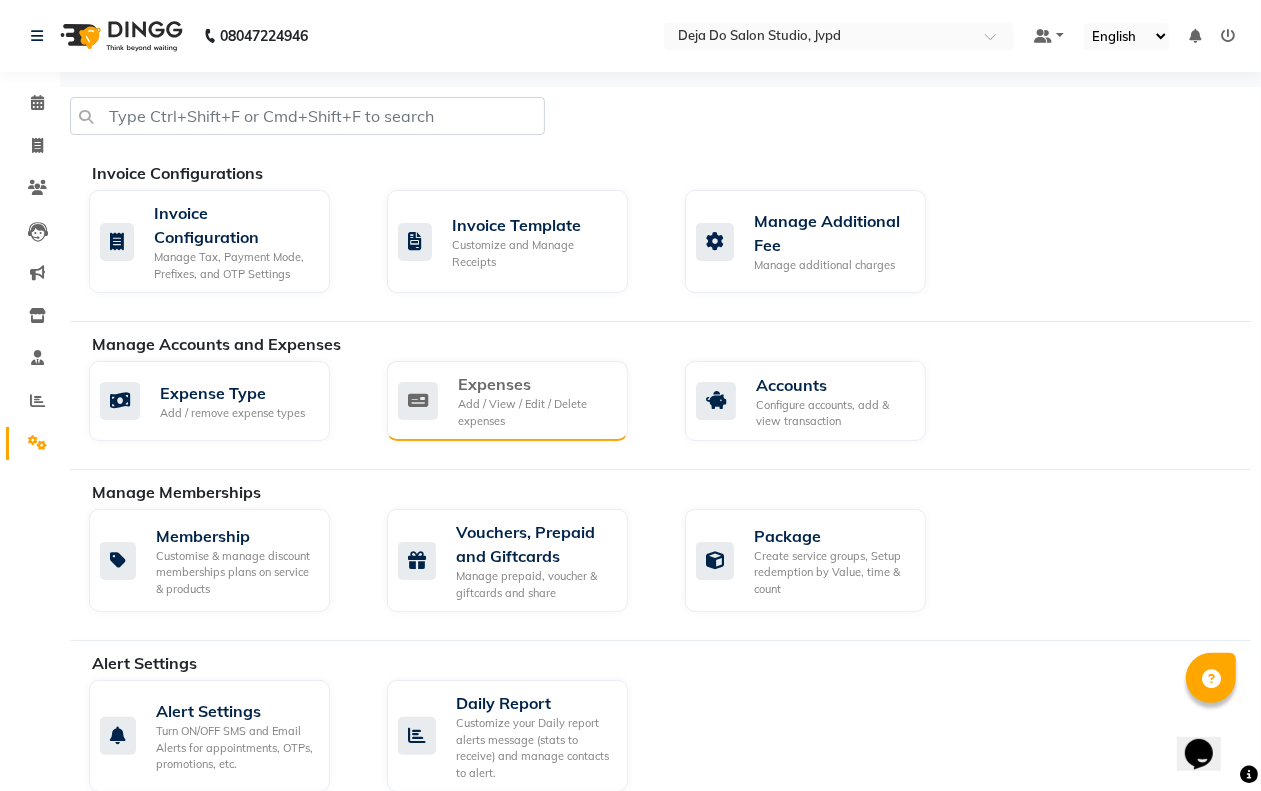 click on "Expenses" 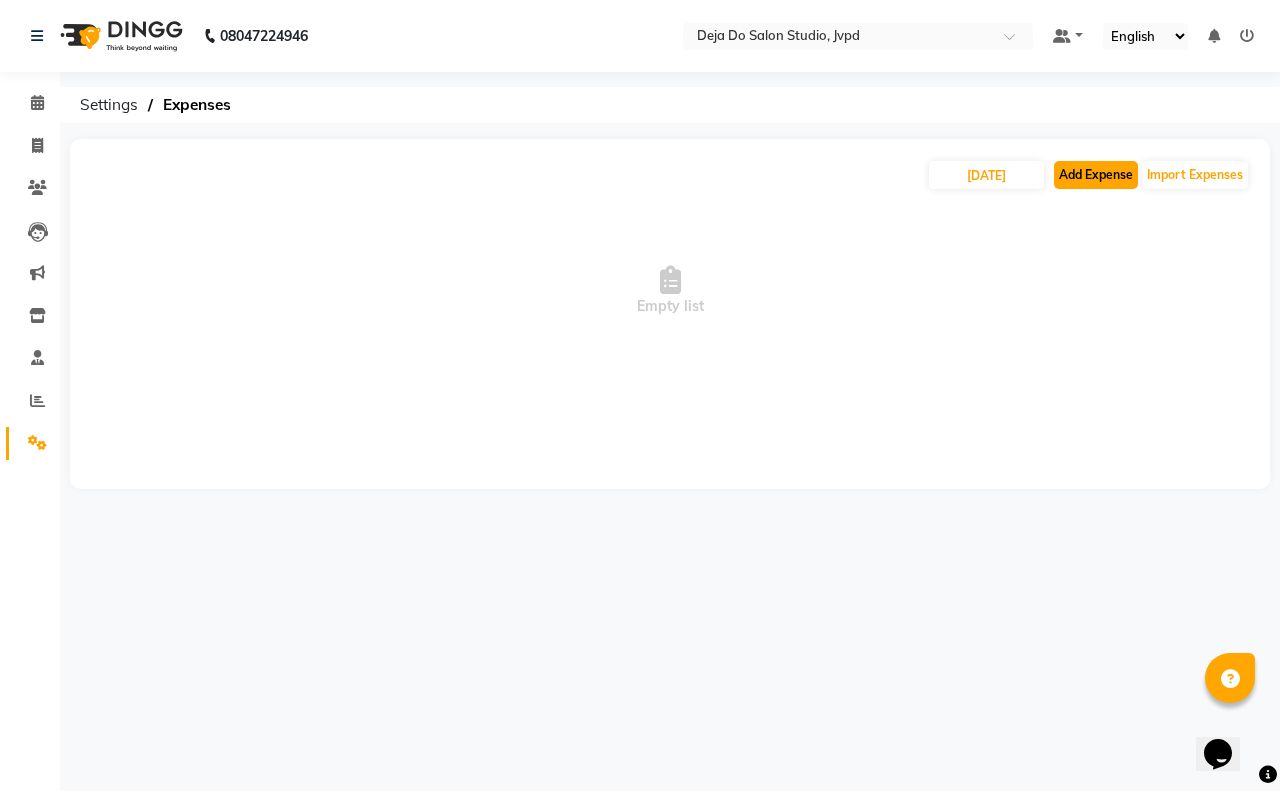 click on "Add Expense" 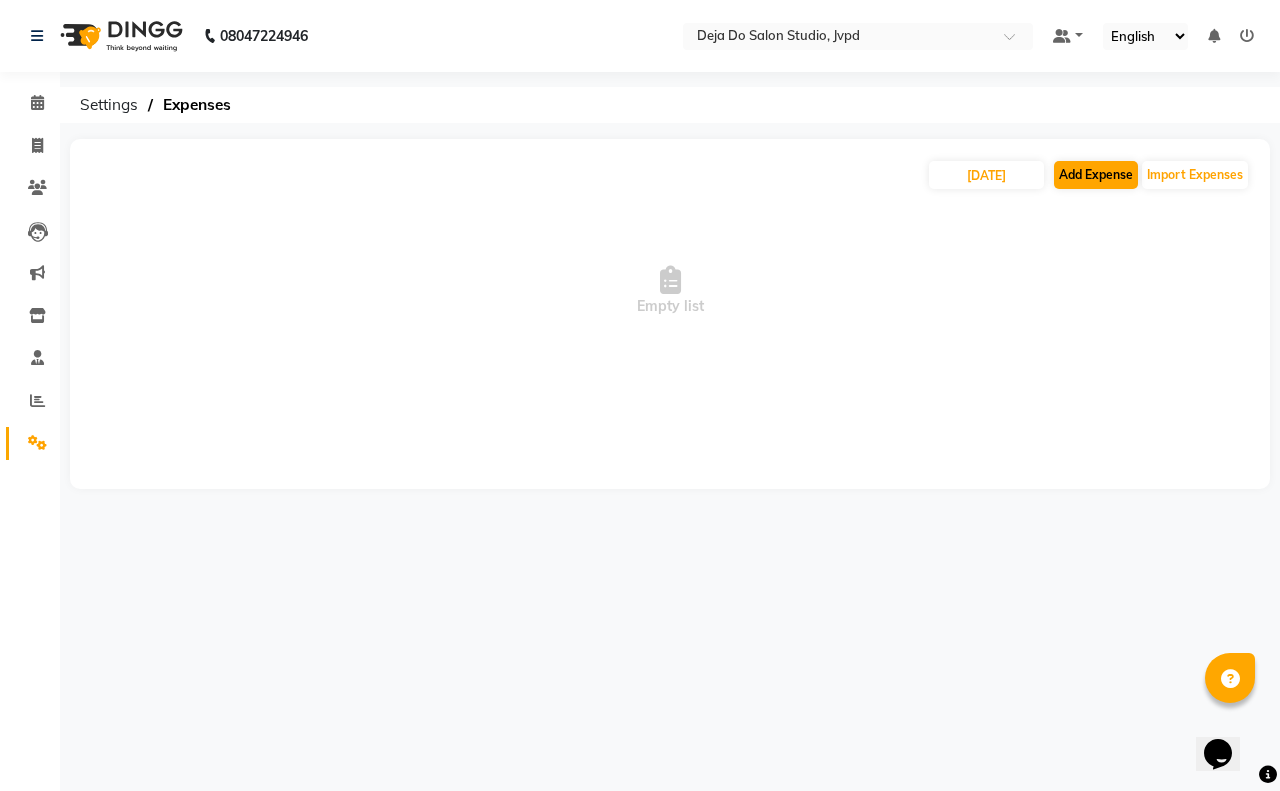 select on "1" 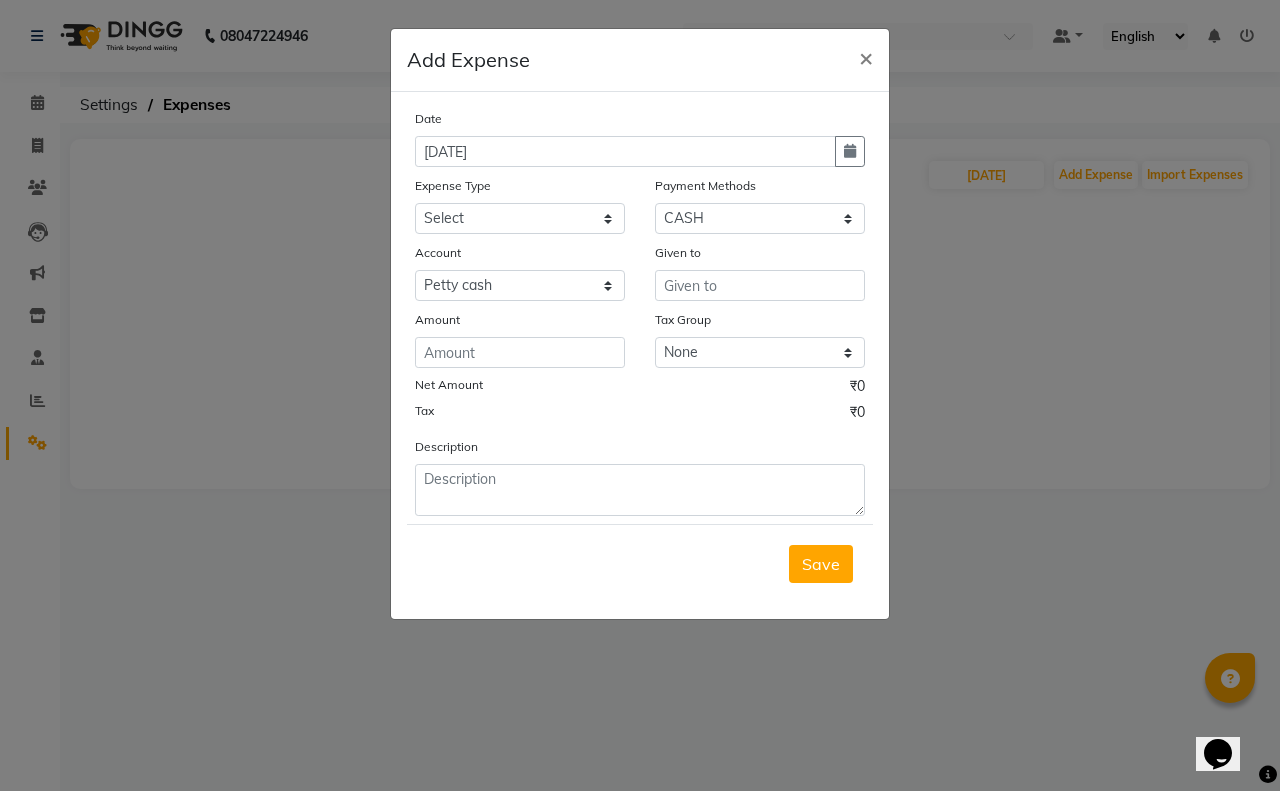 click on "Add Expense  × Date [DATE] Expense Type Select Advance Salary Air Condition [PERSON_NAME] Aroma auto money Beauty Bazaar Beauty Palace Beauty Zone Blue sky [PERSON_NAME] [MEDICAL_DATA] cell phone Client Snack dejado nails deja returned Dhobi Dione Dmart electrician Electricity Equipment Eyelash Floractive Fragnace general store getwell medical GST Laundry Loreal Maintenance Mali [PERSON_NAME] Milk Shake Miscellaneous Other overtime Pantry Product [PERSON_NAME] Nails Raza computer Rent restaurant Return money Salary Satnique serenite [PERSON_NAME] Soaked Social Media Staff Snacks stationary sweeper Tax Tea Manoj Tea & Refreshment Tip toiletry Utilities Water Bill wax we fast Payment Methods Select Credit Card Wallet GPay Prepaid Loan Points Family Gift Card Coupon Voucher Package CASH CARD Cheque Account Select [PERSON_NAME] cash Default account Given to Amount Tax Group None GST Net Amount ₹0 Tax ₹0 Description  Save" 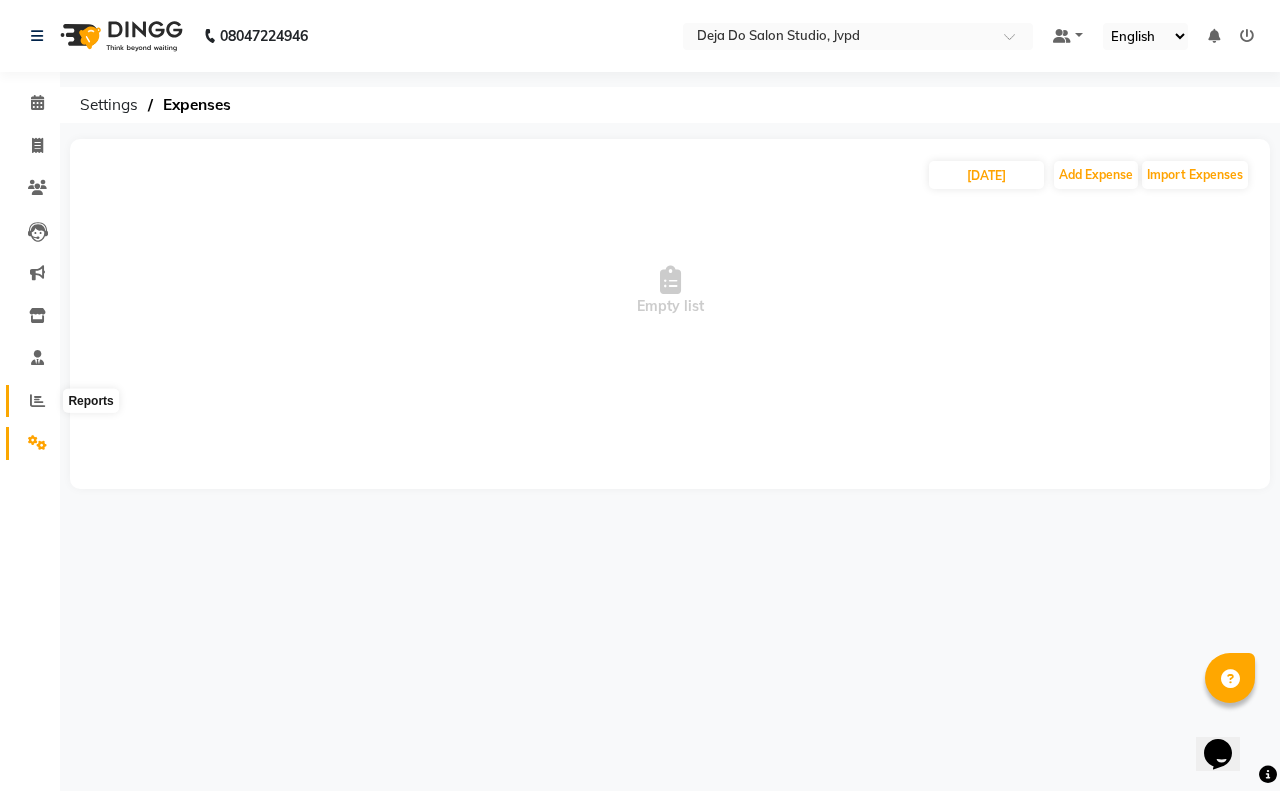 click 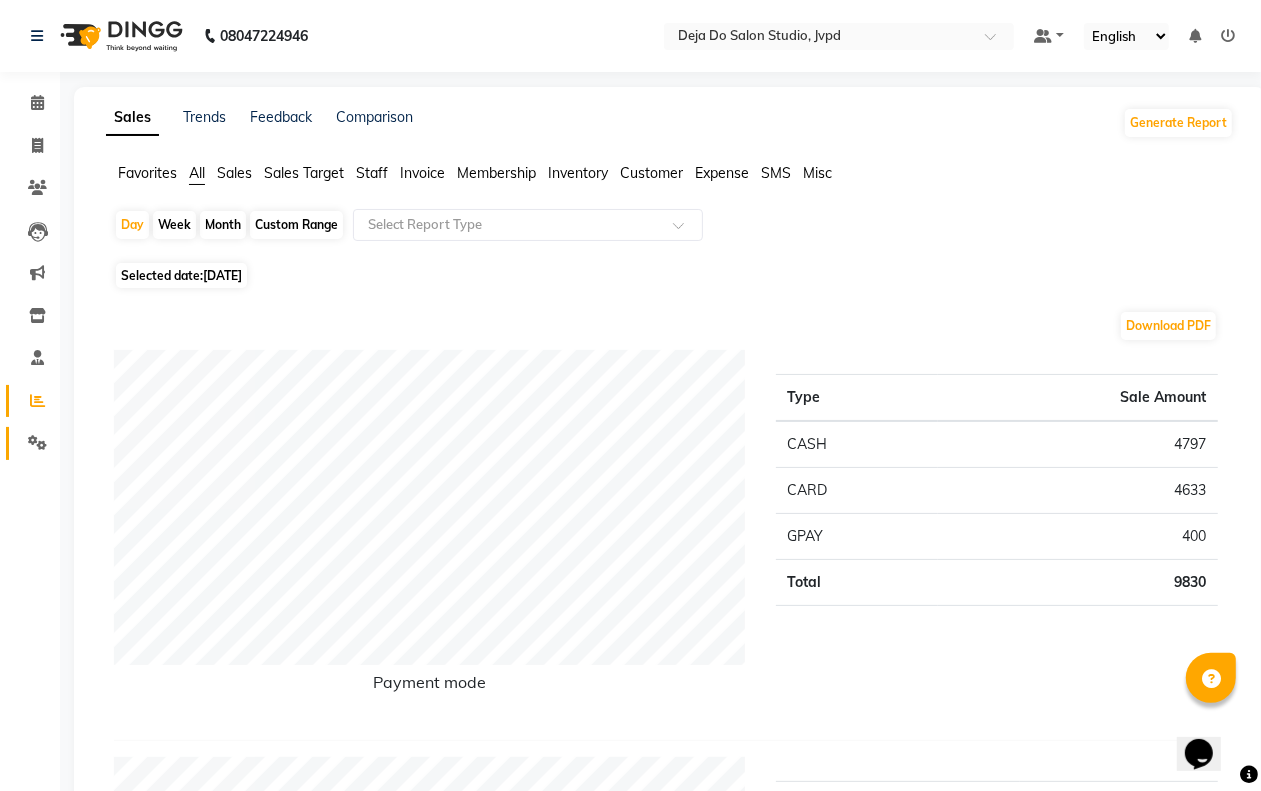 click on "Settings" 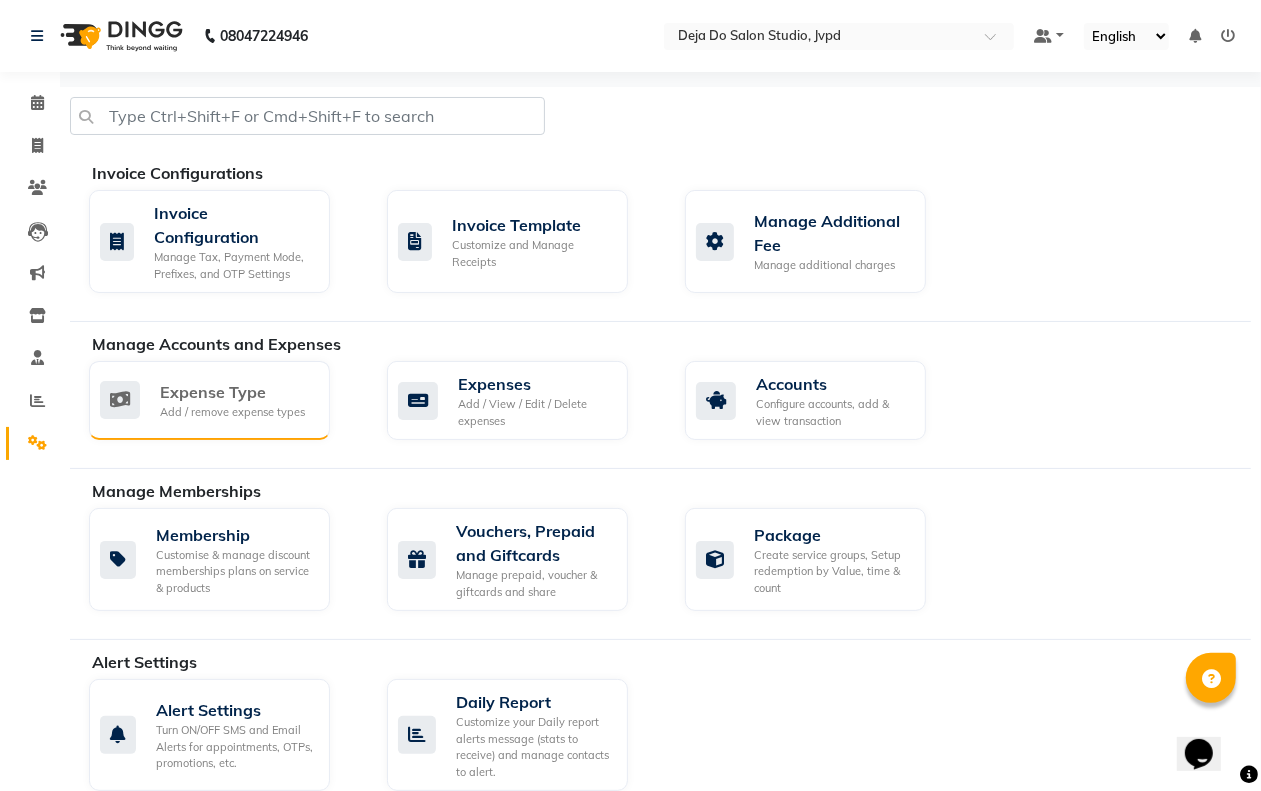 click on "Expense Type" 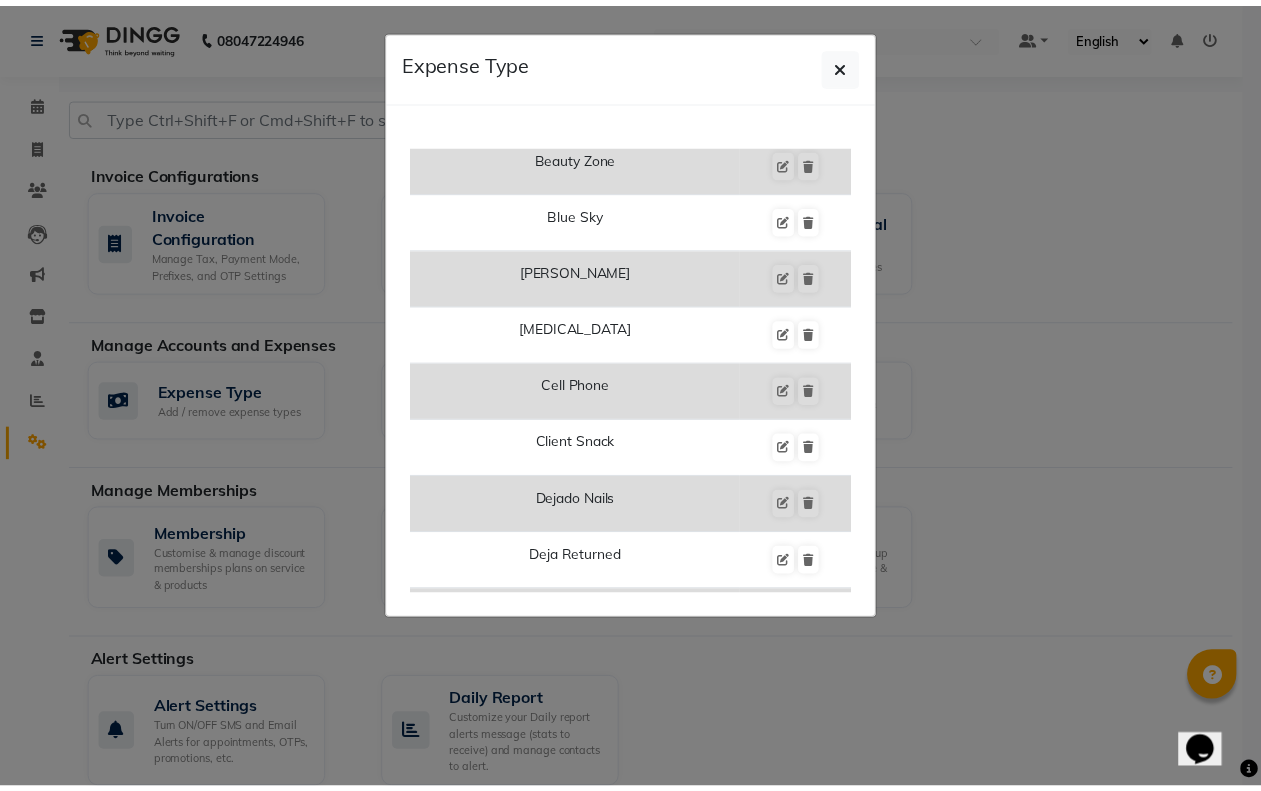 scroll, scrollTop: 500, scrollLeft: 0, axis: vertical 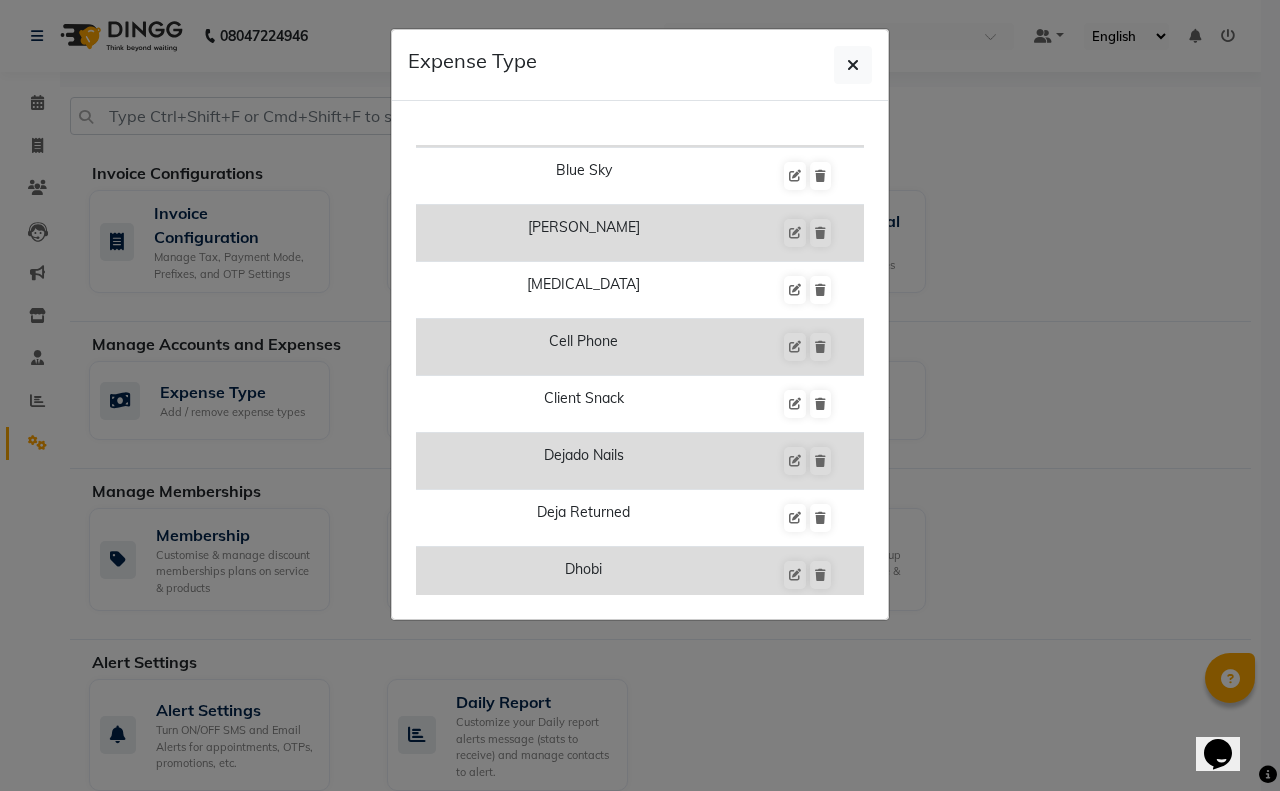 click on "Expense Type  Add  Expense Type Advance Salary Air Condition [PERSON_NAME] Aroma Auto Money Beauty Bazaar Beauty Palace Beauty Zone Blue Sky [PERSON_NAME] [MEDICAL_DATA] Cell Phone Client Snack Dejado Nails Deja Returned Dhobi Dione Dmart Electrician Electricity Equipment Eyelash Floractive Fragnace General Store Getwell Medical Gst Laundry Loreal Maintenance Mali [PERSON_NAME] Milk Shake Miscellaneous Other Overtime Pantry Product [PERSON_NAME] Nails Raza Computer Rent Restaurant Return Money Salary Satnique Serenite [PERSON_NAME] Soaked Social Media Staff Snacks Stationary Sweeper Tax Tea Manoj Tea & Refreshment Tip Toiletry Utilities Water Bill Wax We Fast" 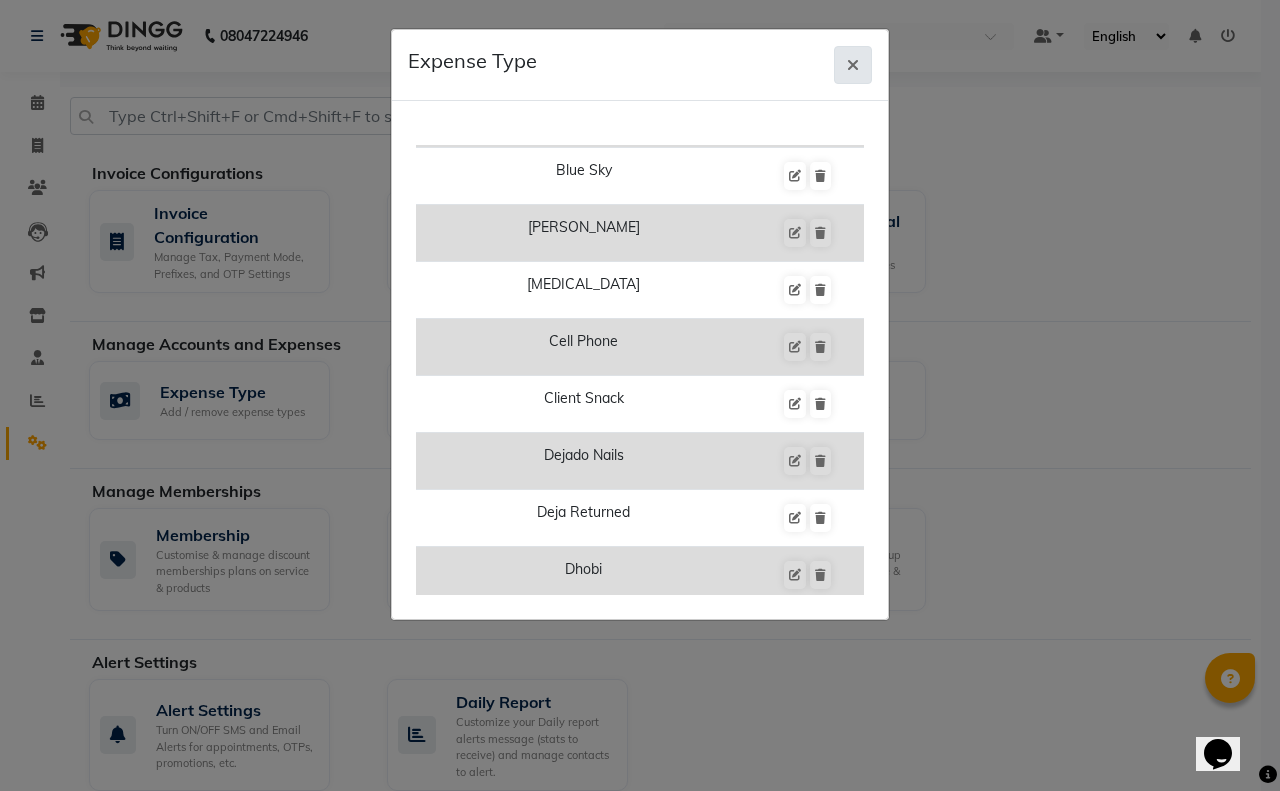 click 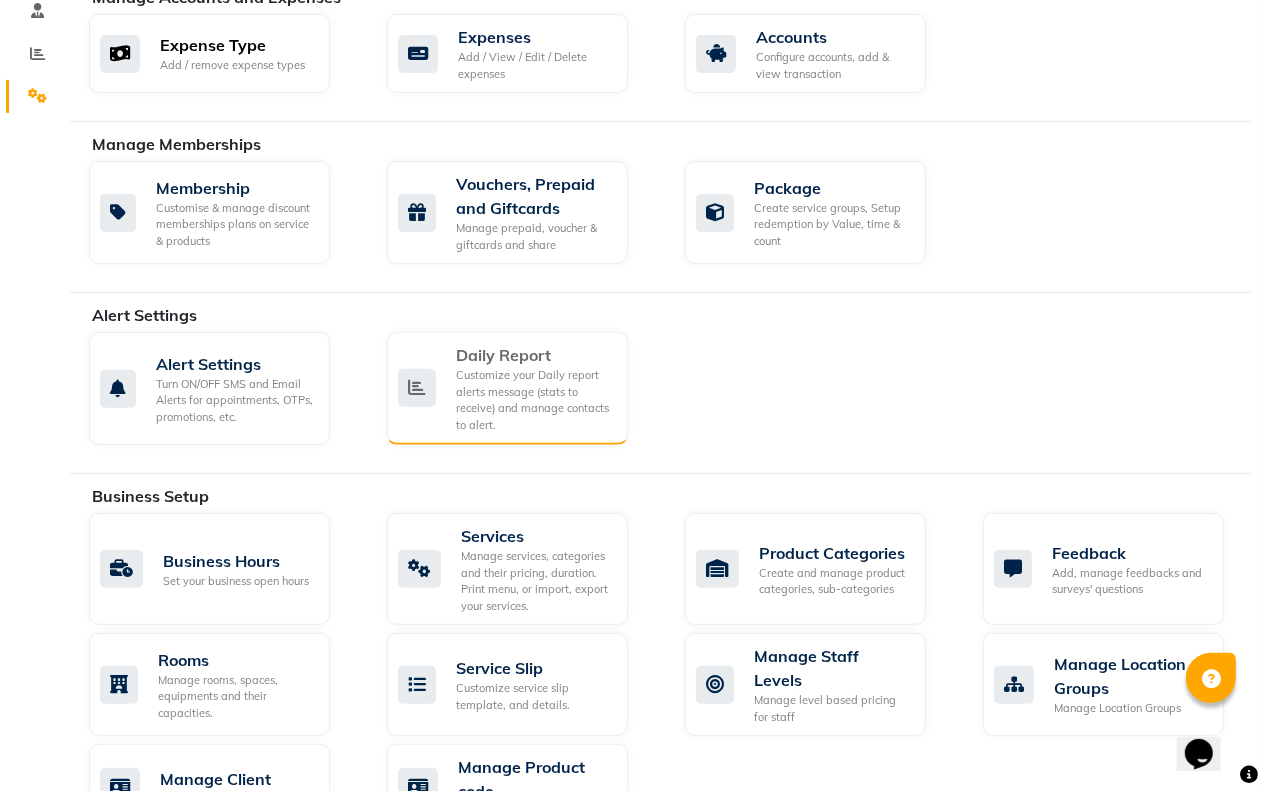 scroll, scrollTop: 375, scrollLeft: 0, axis: vertical 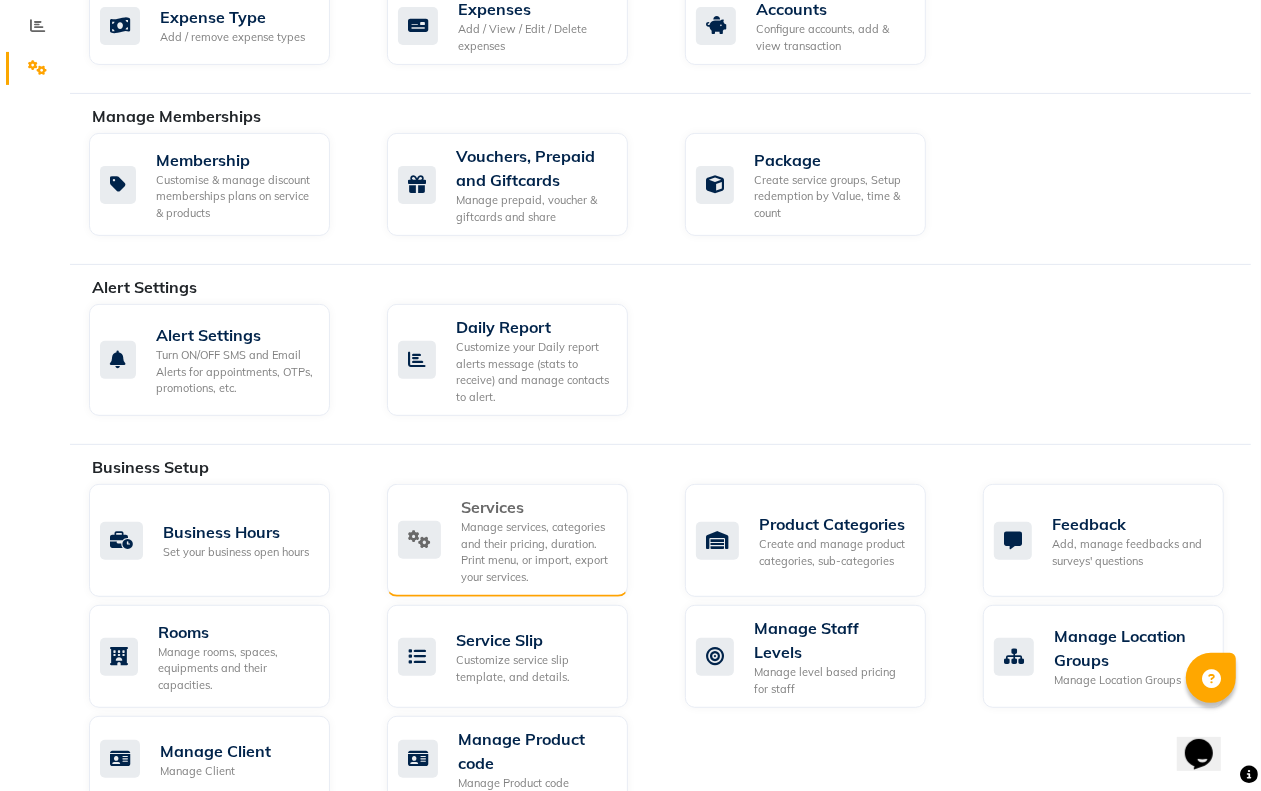 click on "Manage services, categories and their pricing, duration. Print menu, or import, export your services." 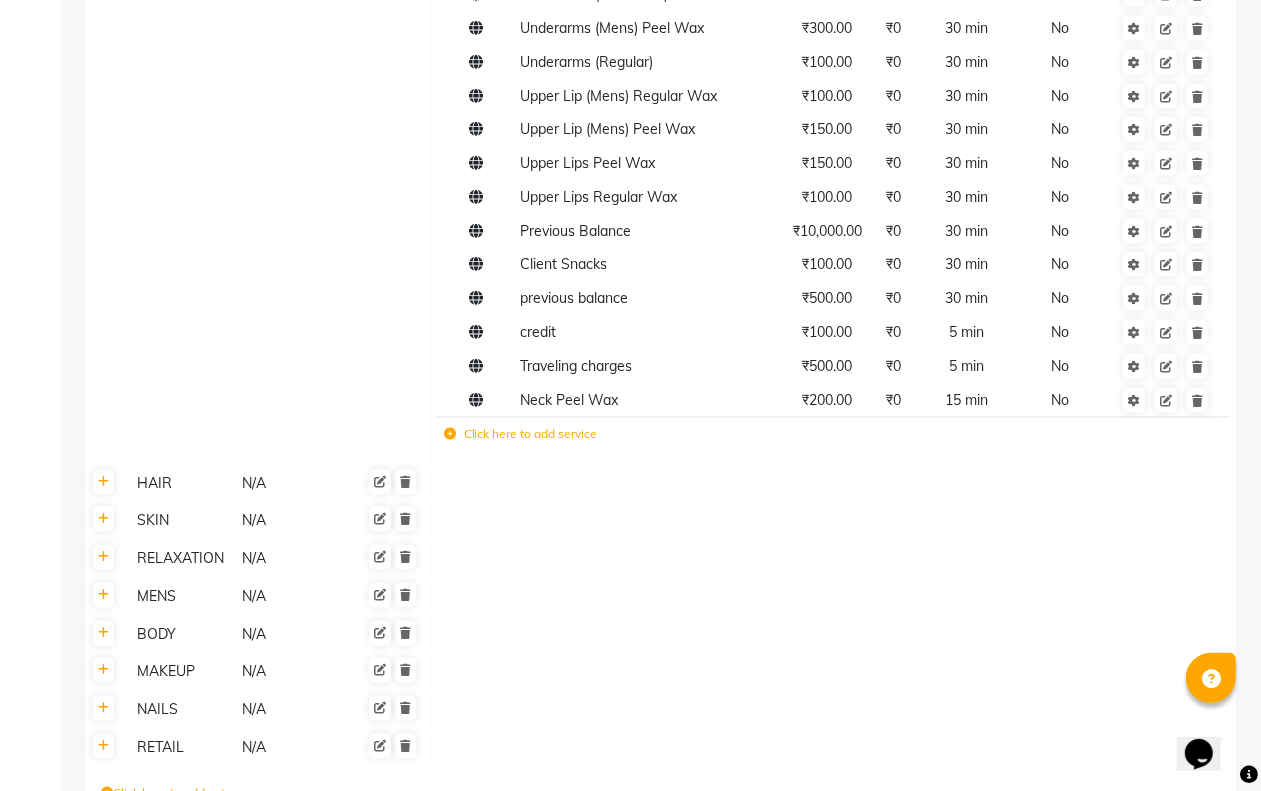 scroll, scrollTop: 2125, scrollLeft: 0, axis: vertical 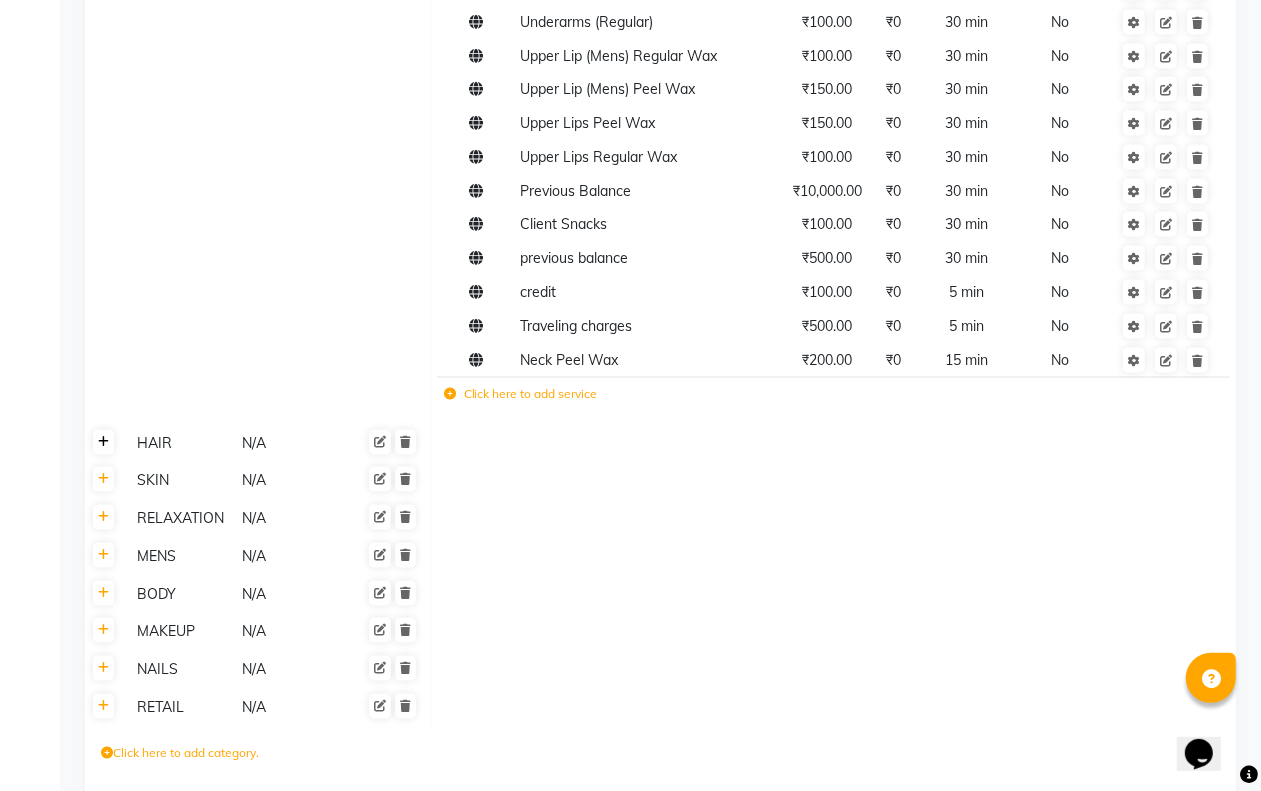 click 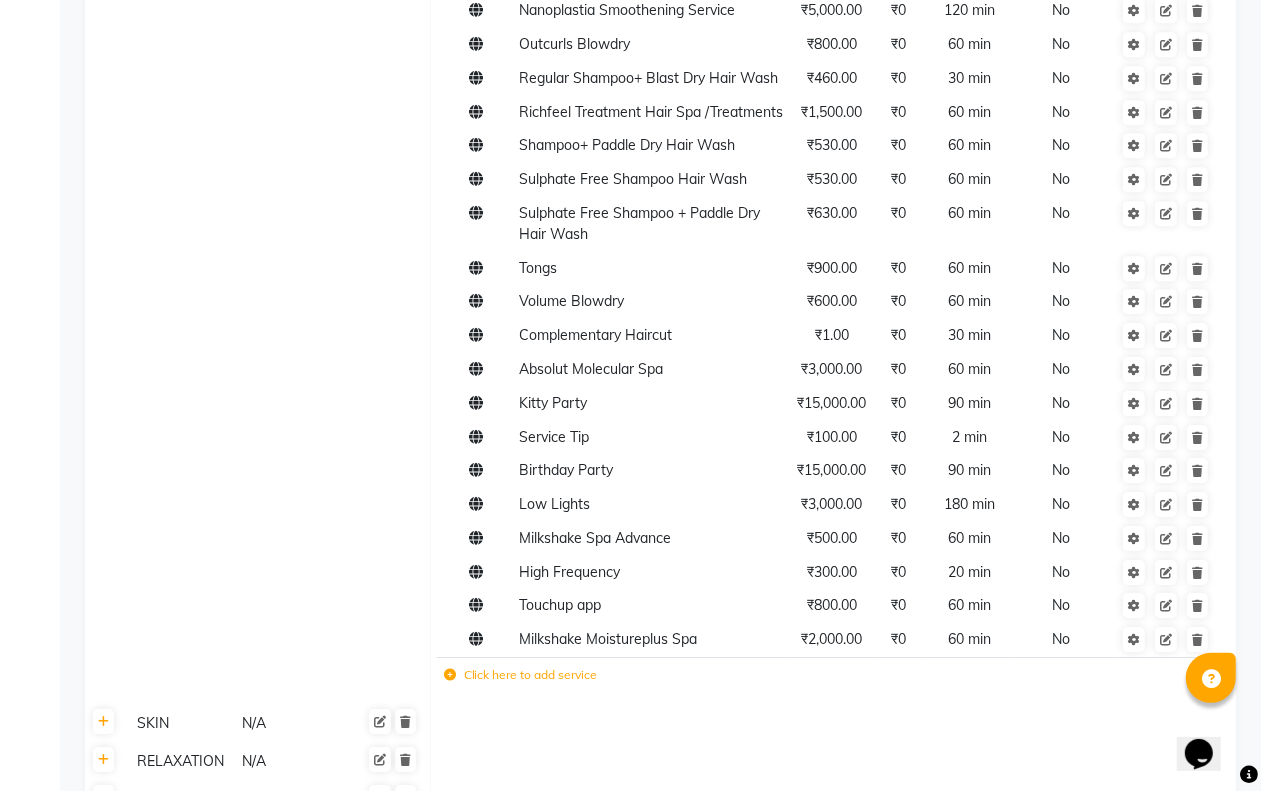 scroll, scrollTop: 4557, scrollLeft: 0, axis: vertical 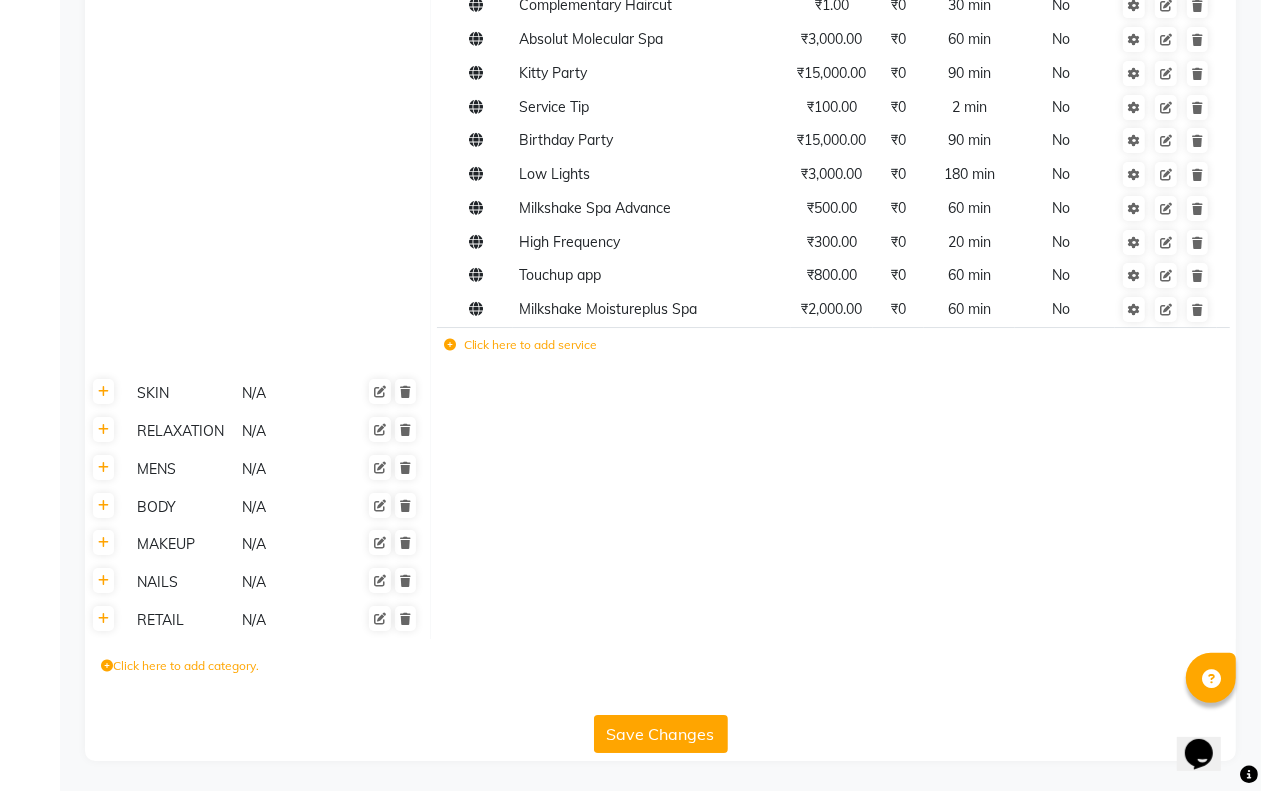 click on "Click here to add service" 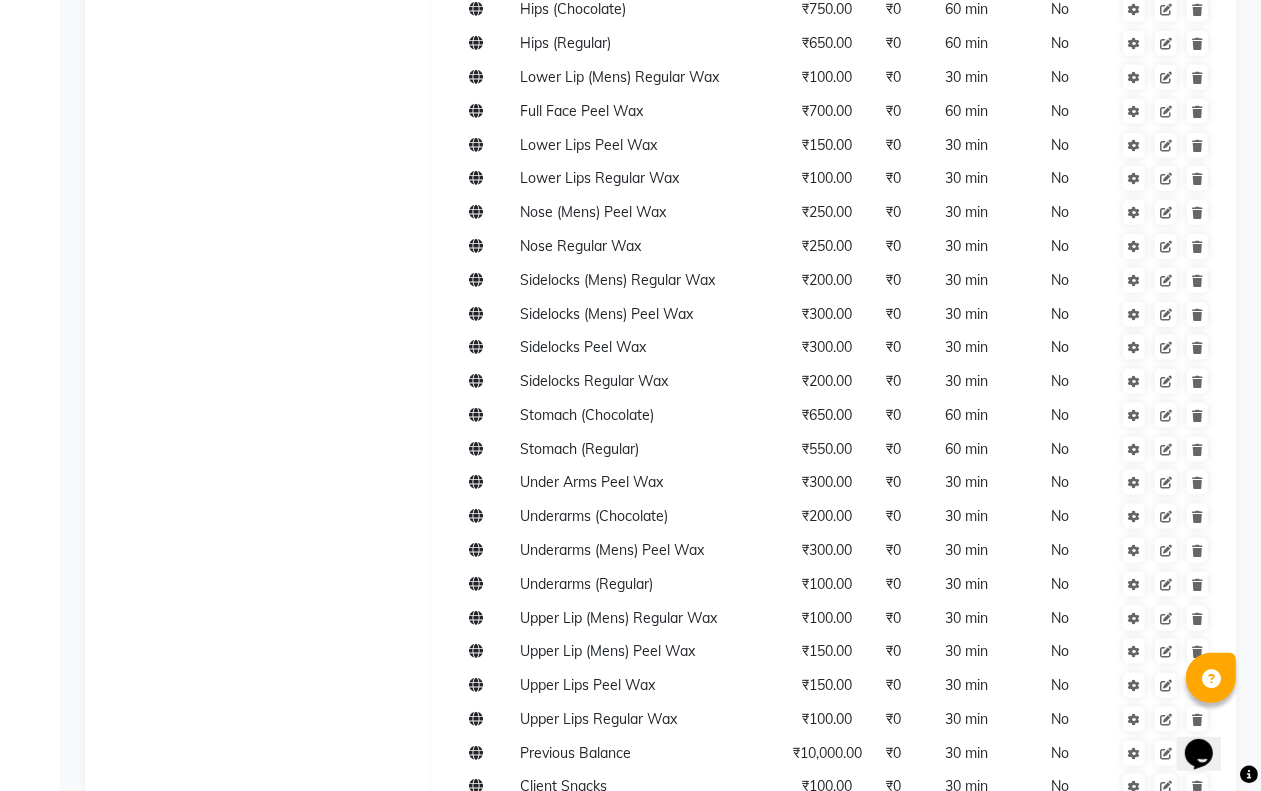 scroll, scrollTop: 1487, scrollLeft: 0, axis: vertical 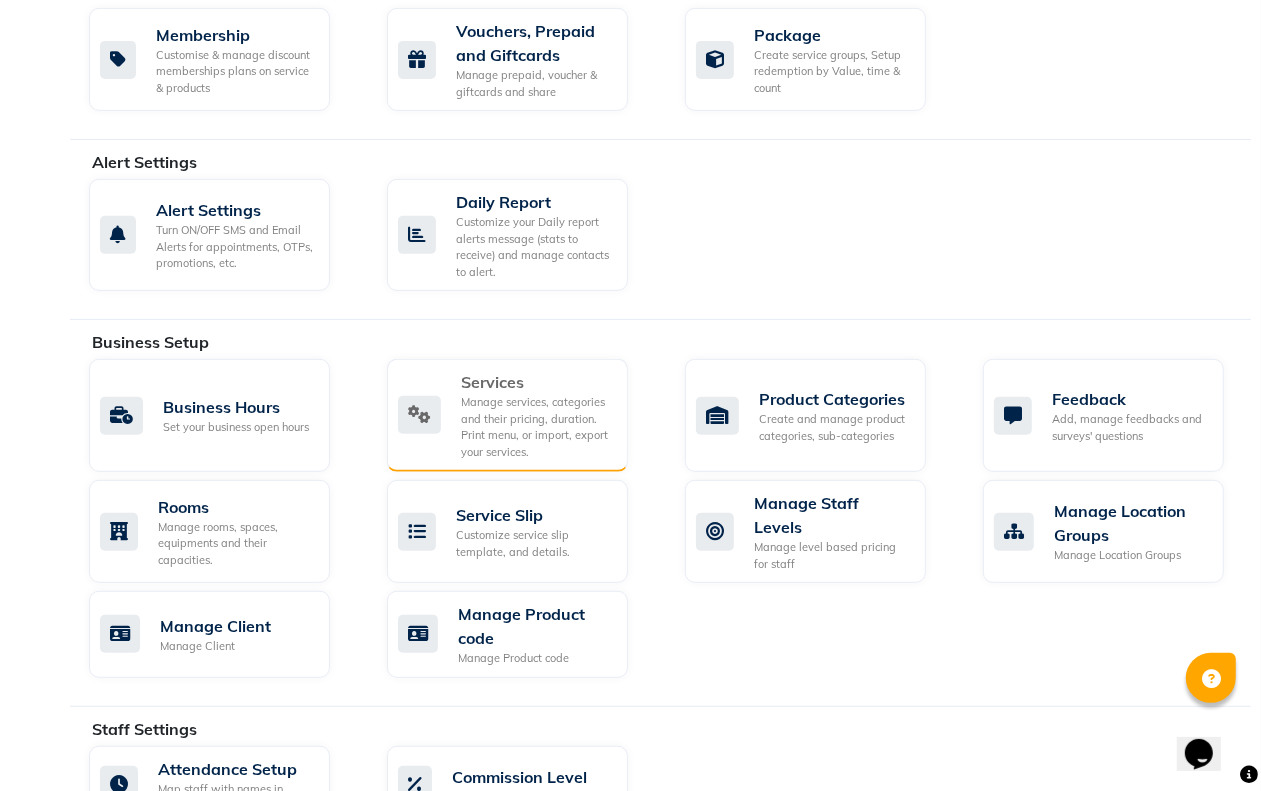 click on "Manage services, categories and their pricing, duration. Print menu, or import, export your services." 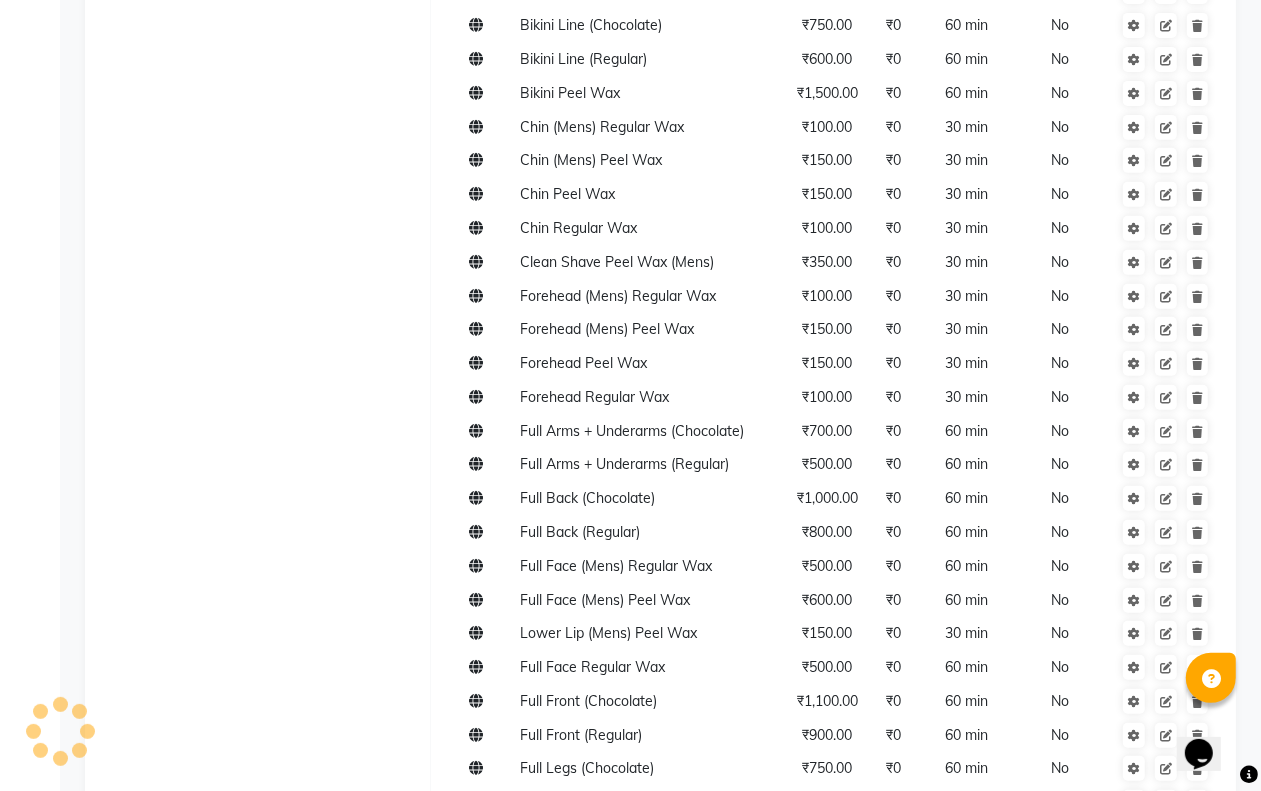 scroll, scrollTop: 0, scrollLeft: 0, axis: both 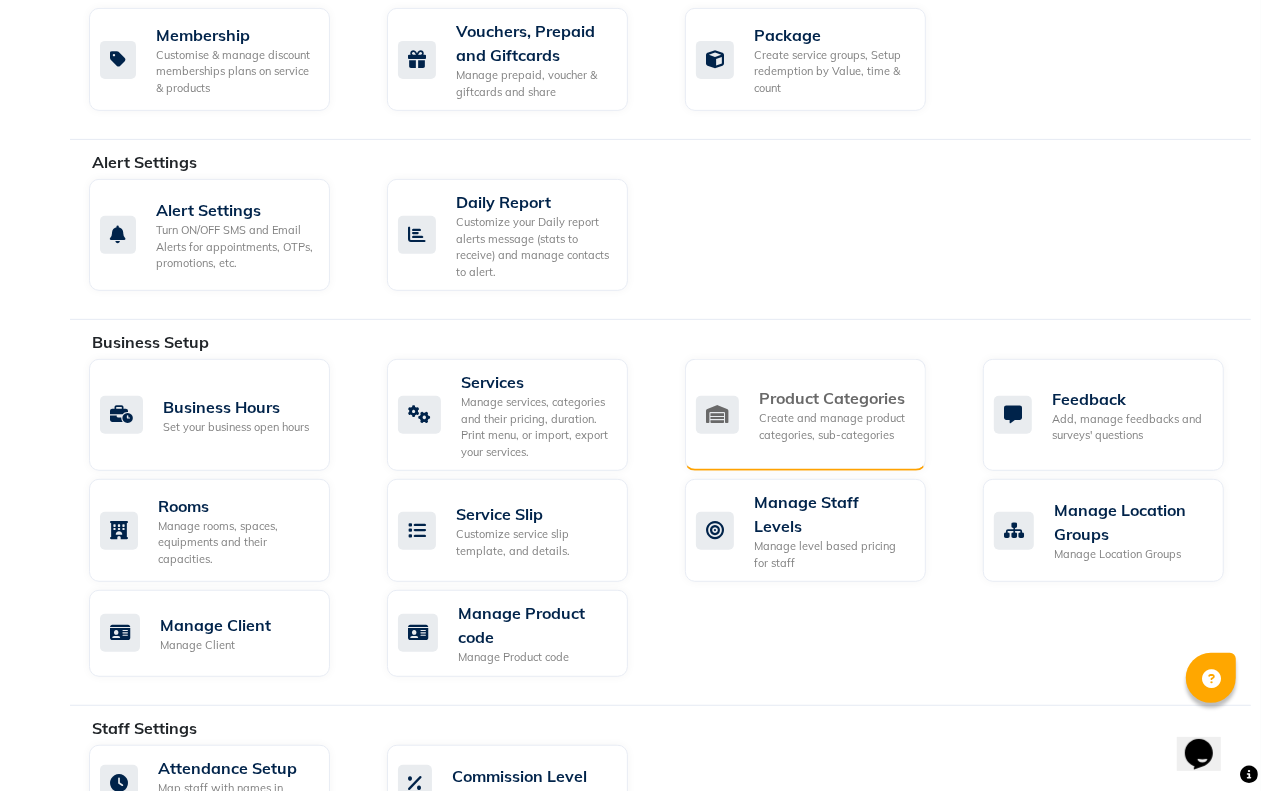 click on "Create and manage product categories, sub-categories" 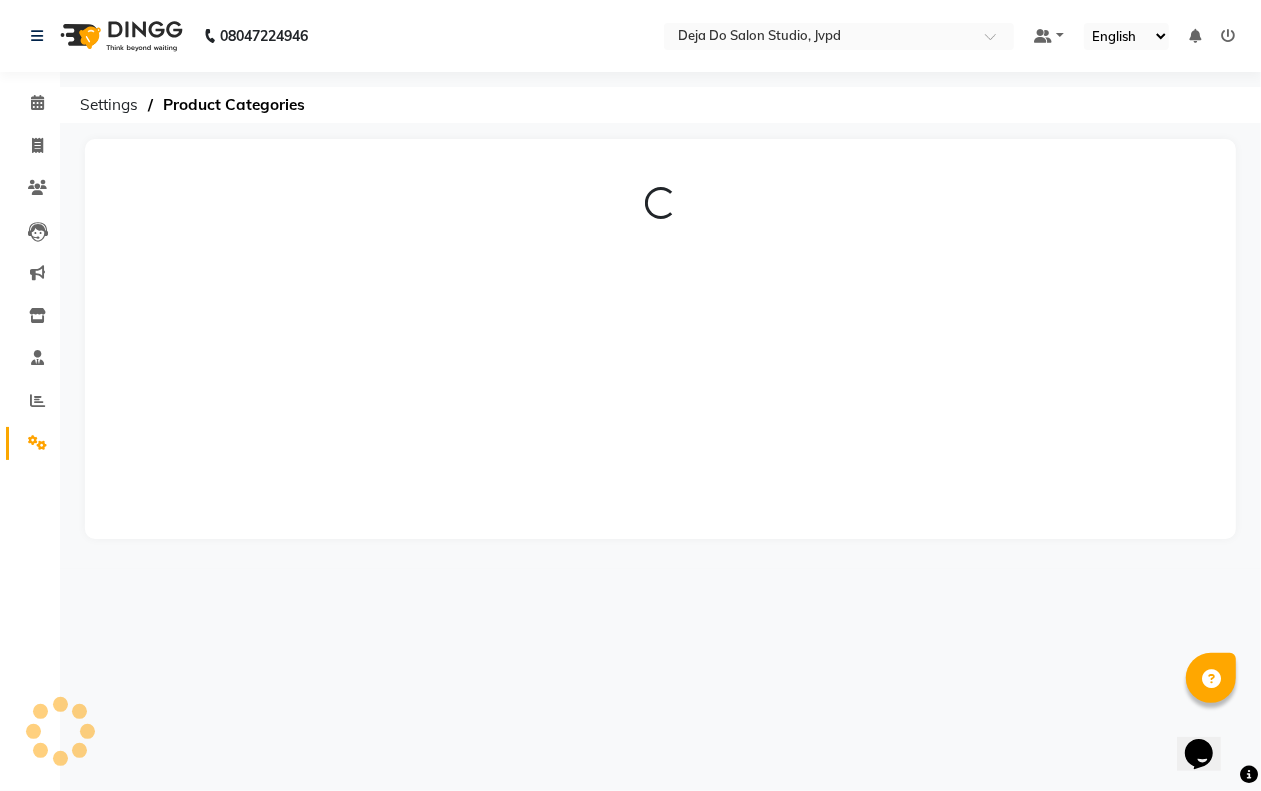 scroll, scrollTop: 0, scrollLeft: 0, axis: both 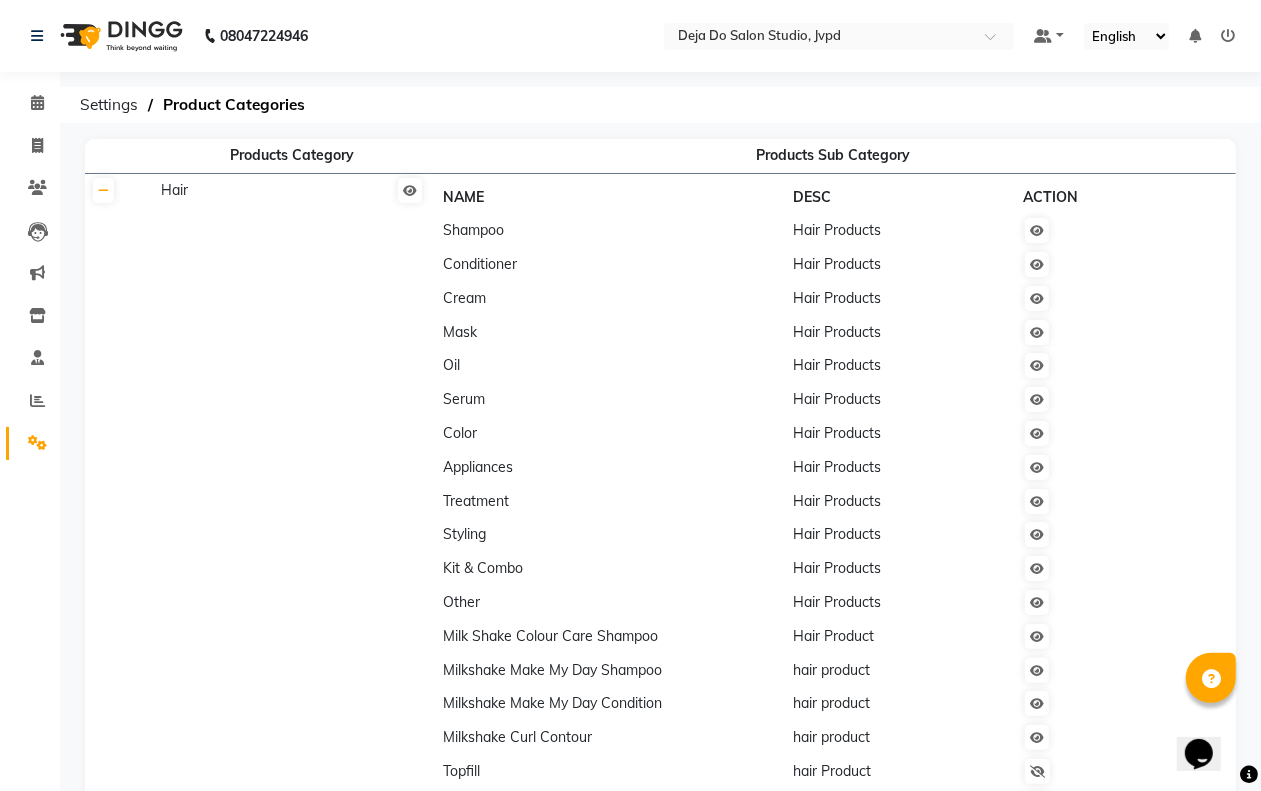 click on "Conditioner" 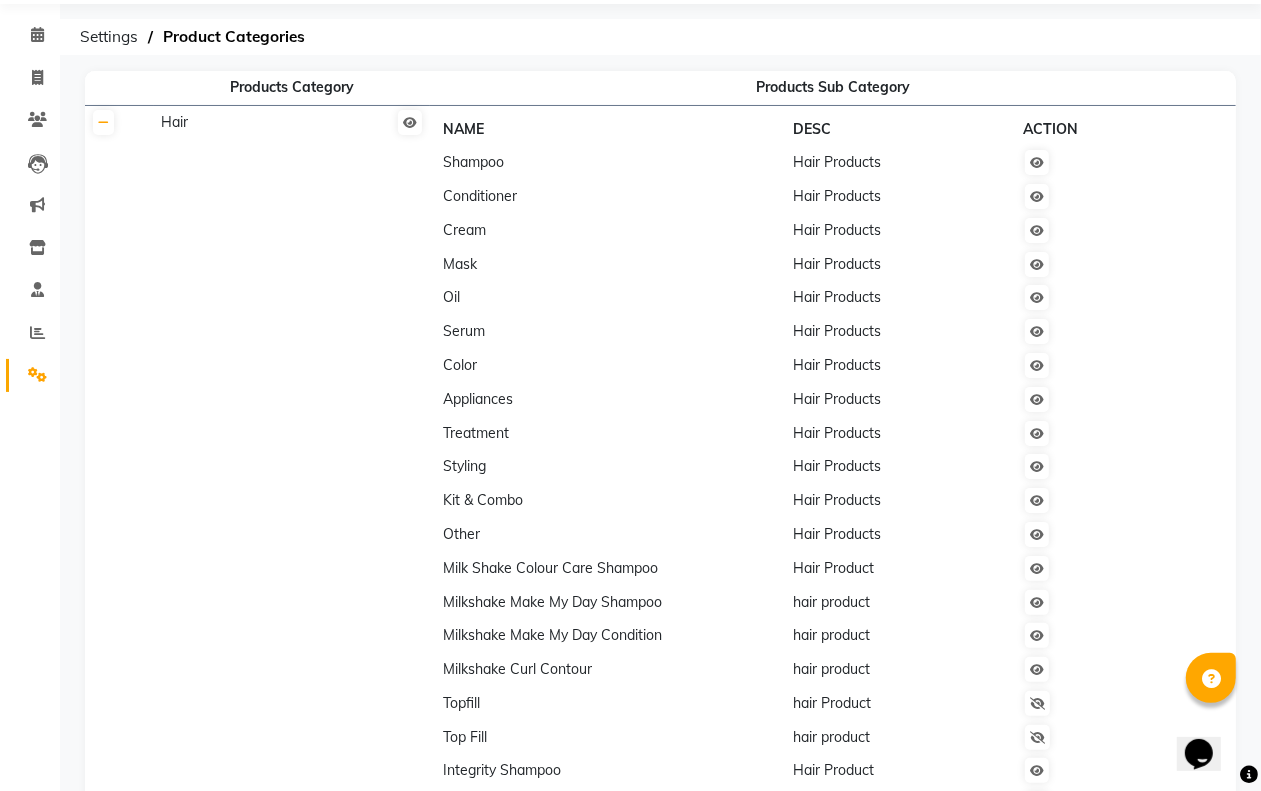 scroll, scrollTop: 125, scrollLeft: 0, axis: vertical 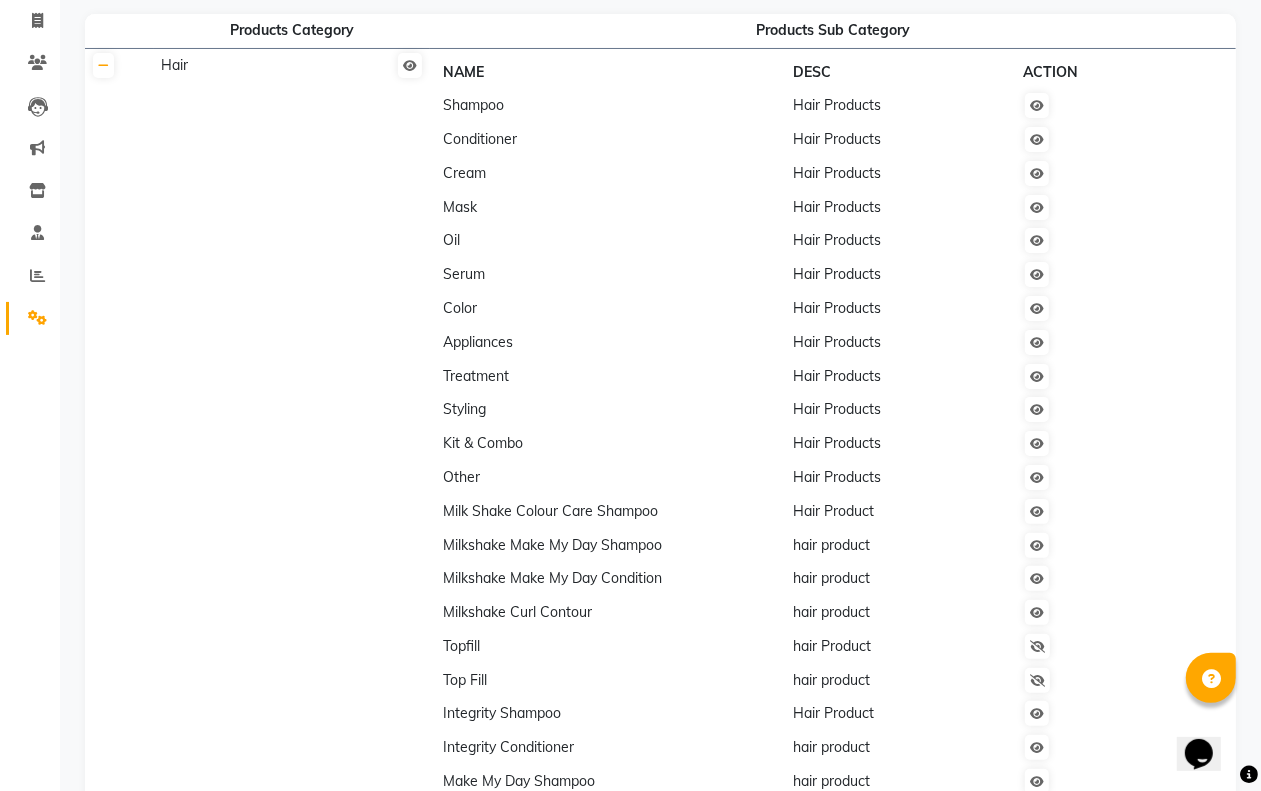 click on "Milkshake Make My Day Condition" 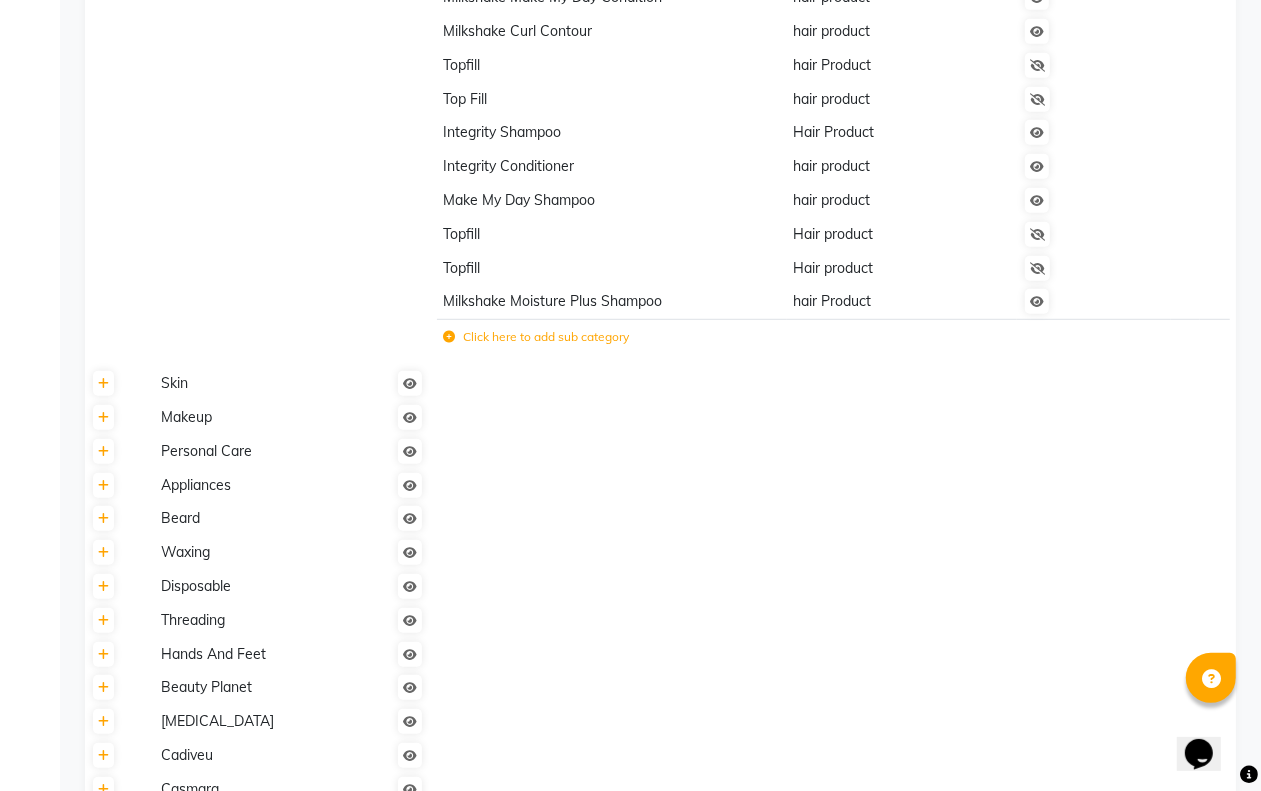 scroll, scrollTop: 750, scrollLeft: 0, axis: vertical 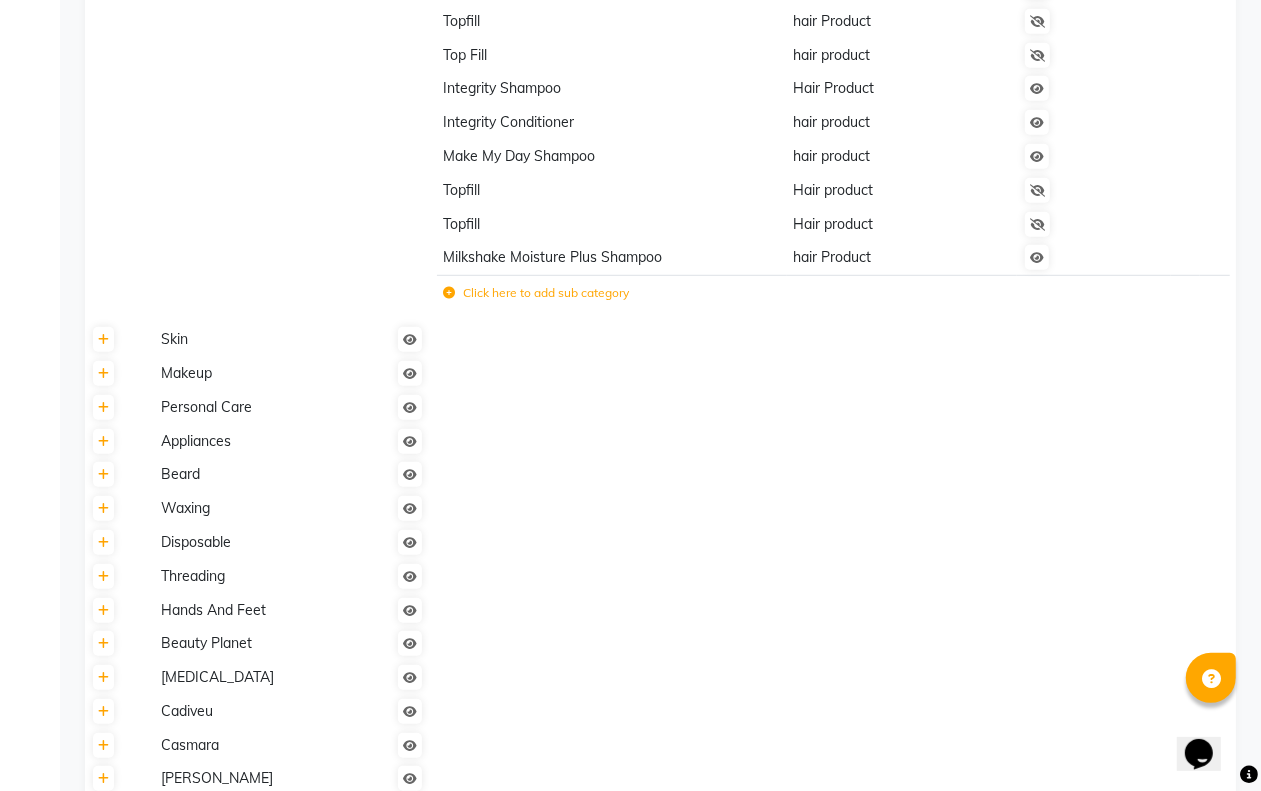 click 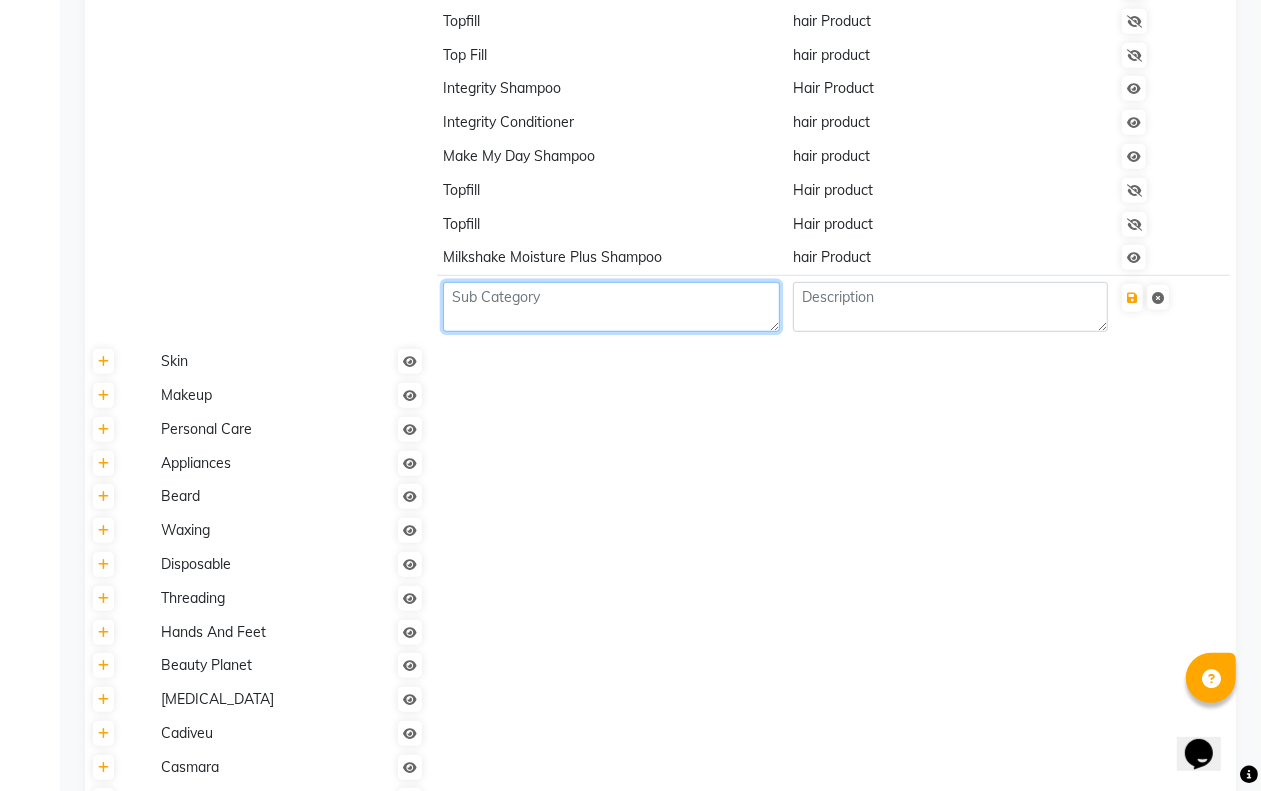 click 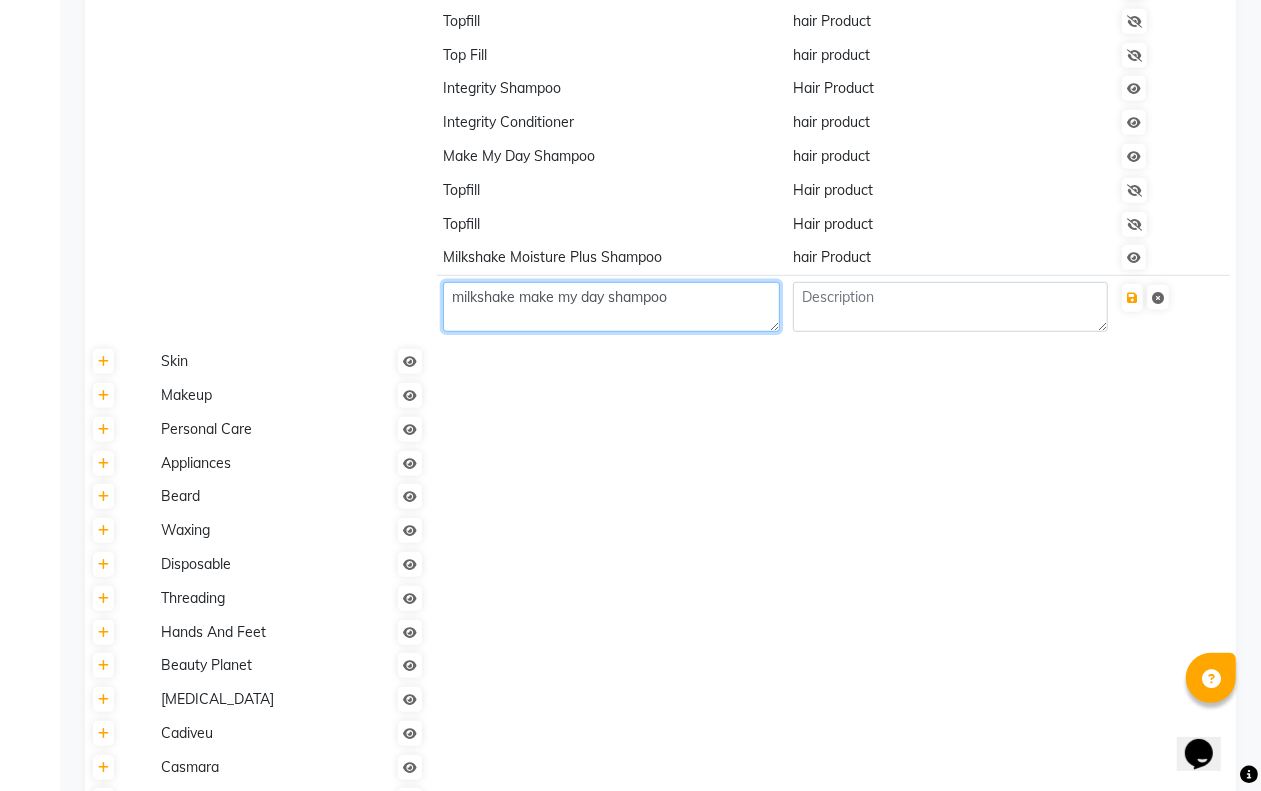 type on "milkshake make my day shampoo" 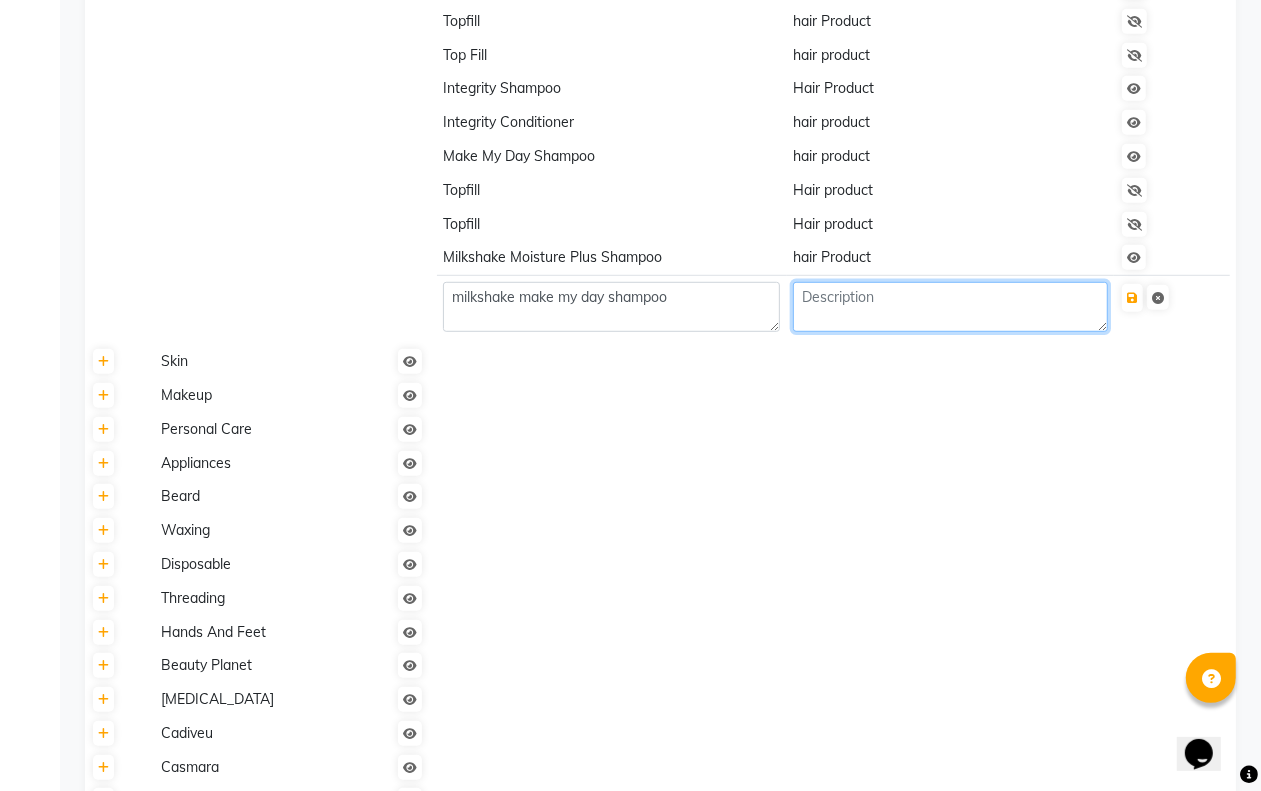 click 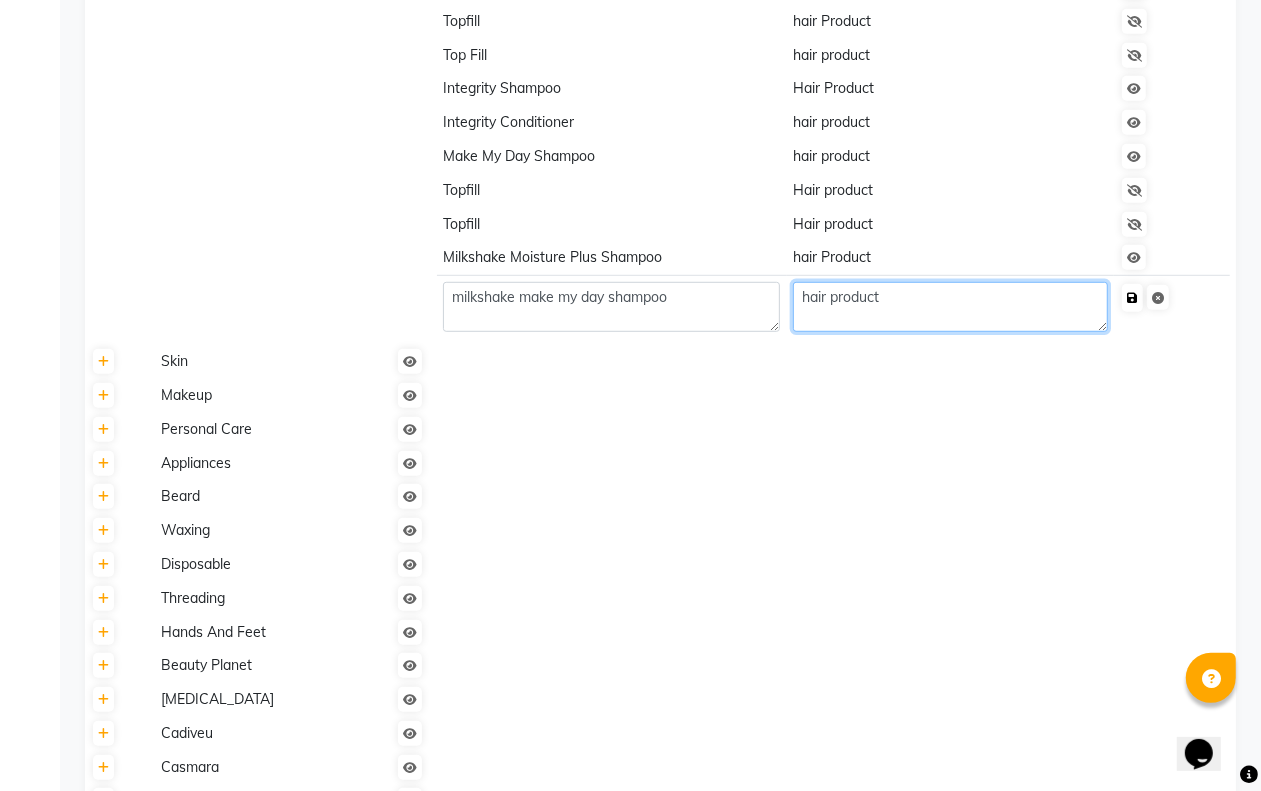 type on "hair product" 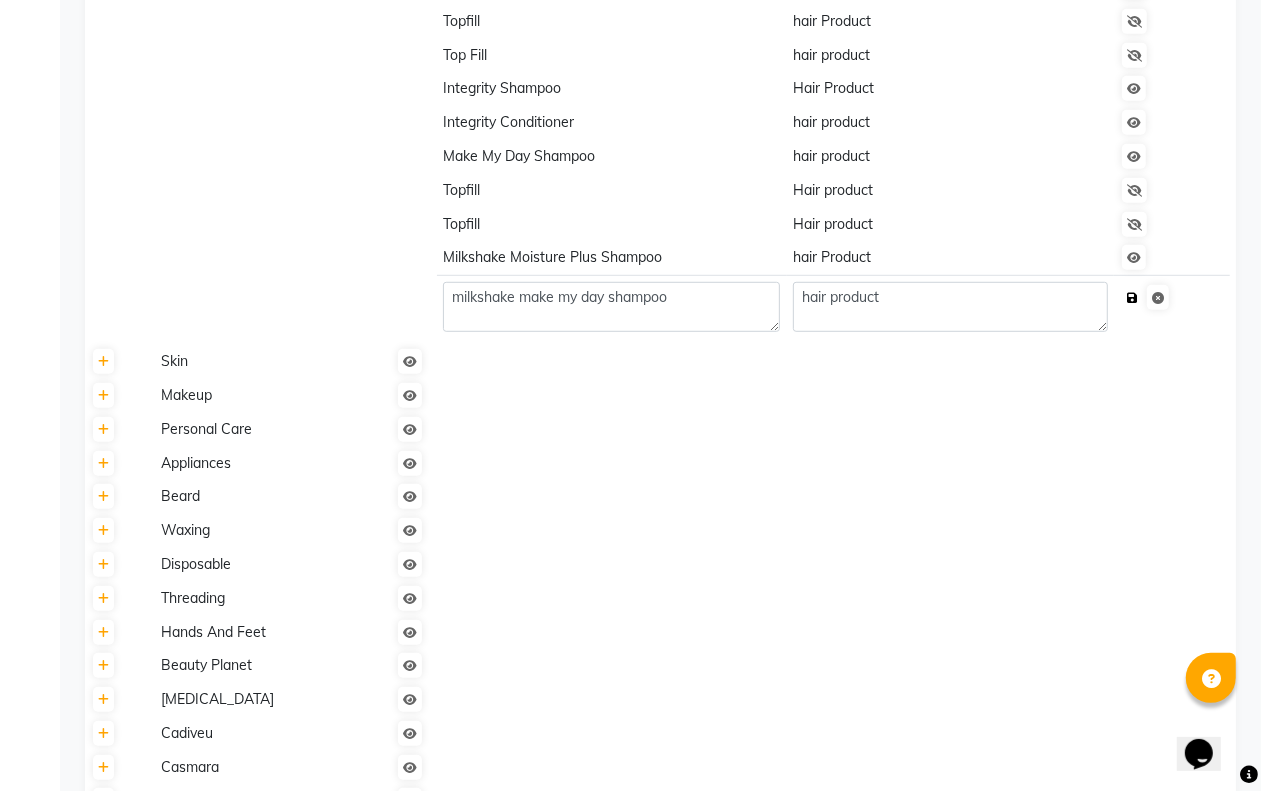 click at bounding box center [1132, 298] 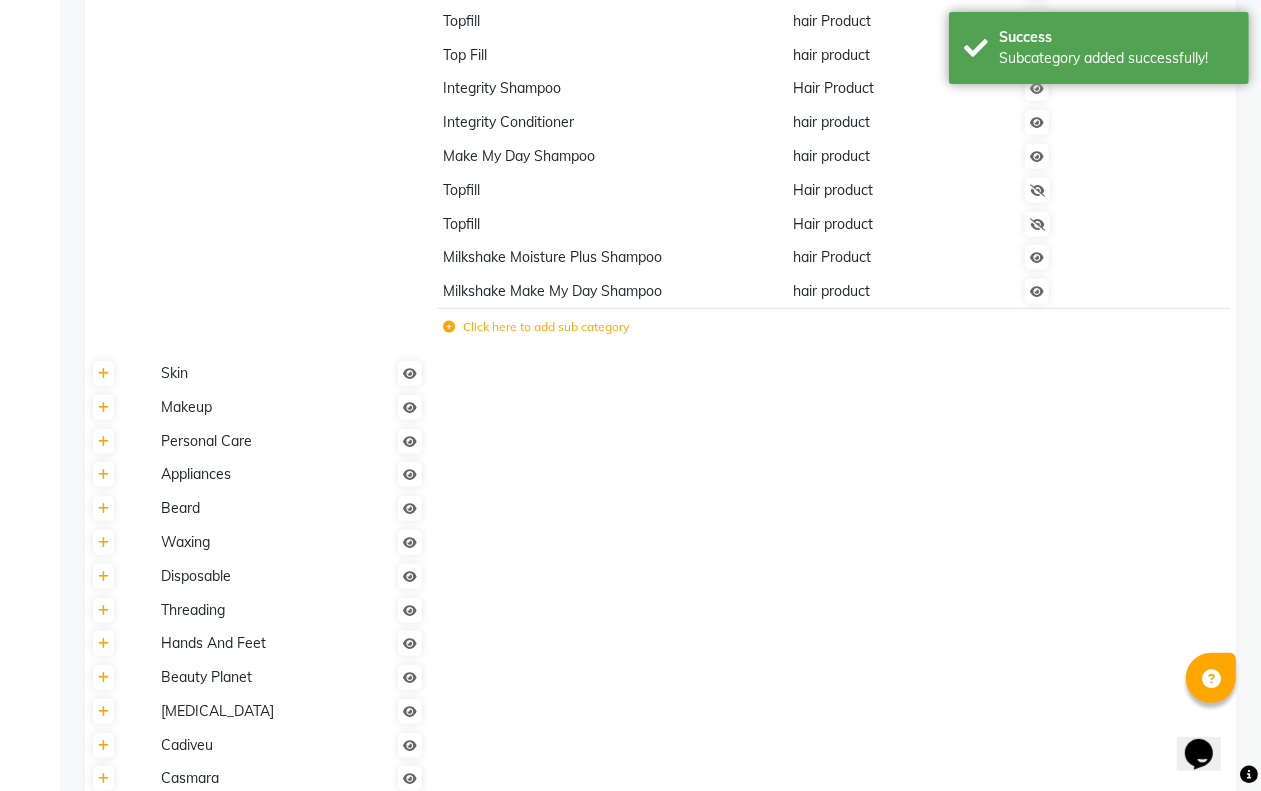 click on "Click here to add sub category" 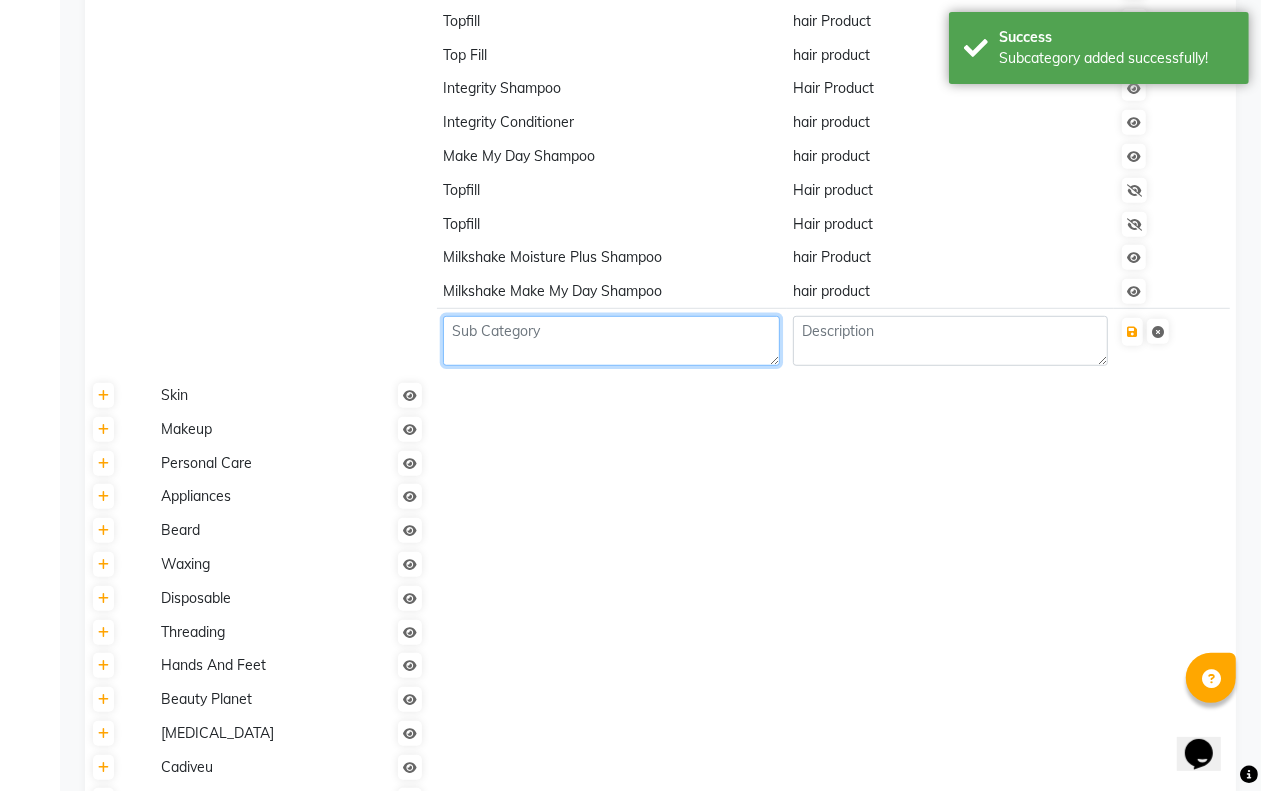 click 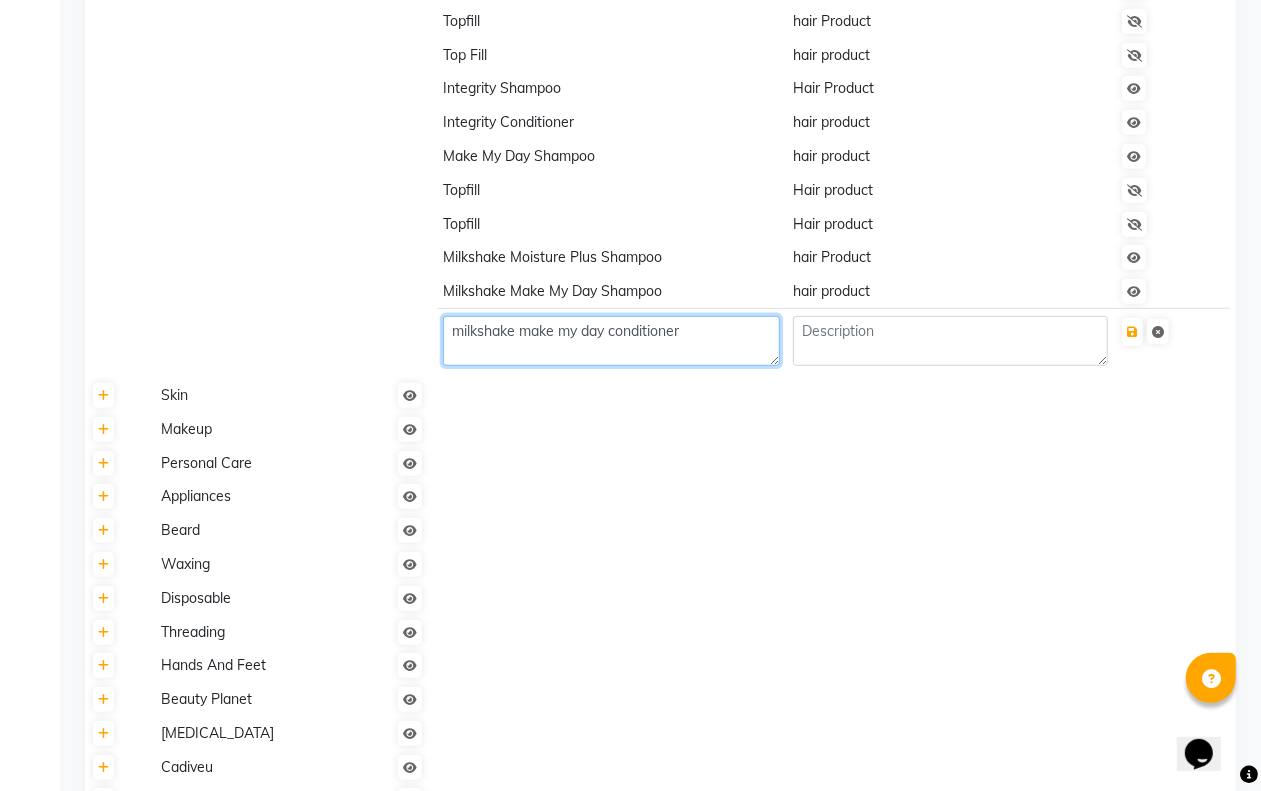 type on "milkshake make my day conditioner" 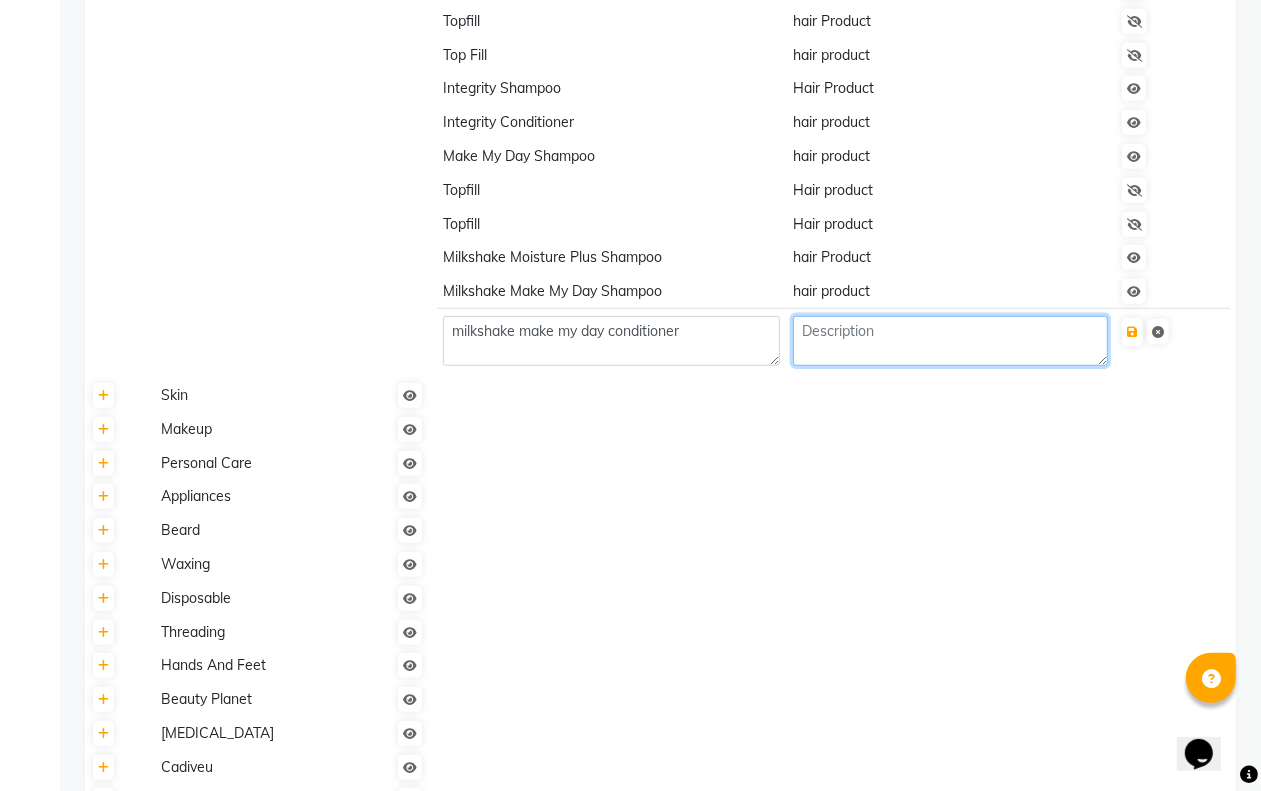 click 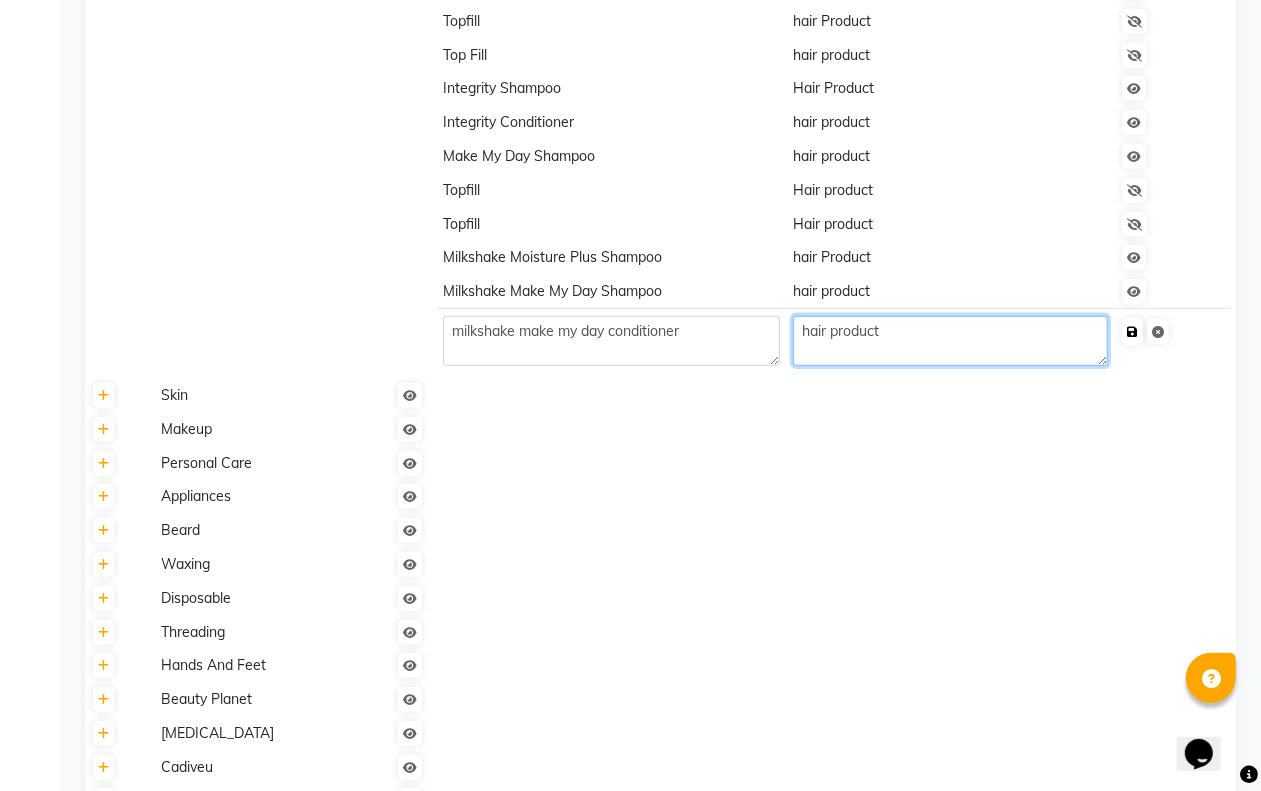 type on "hair product" 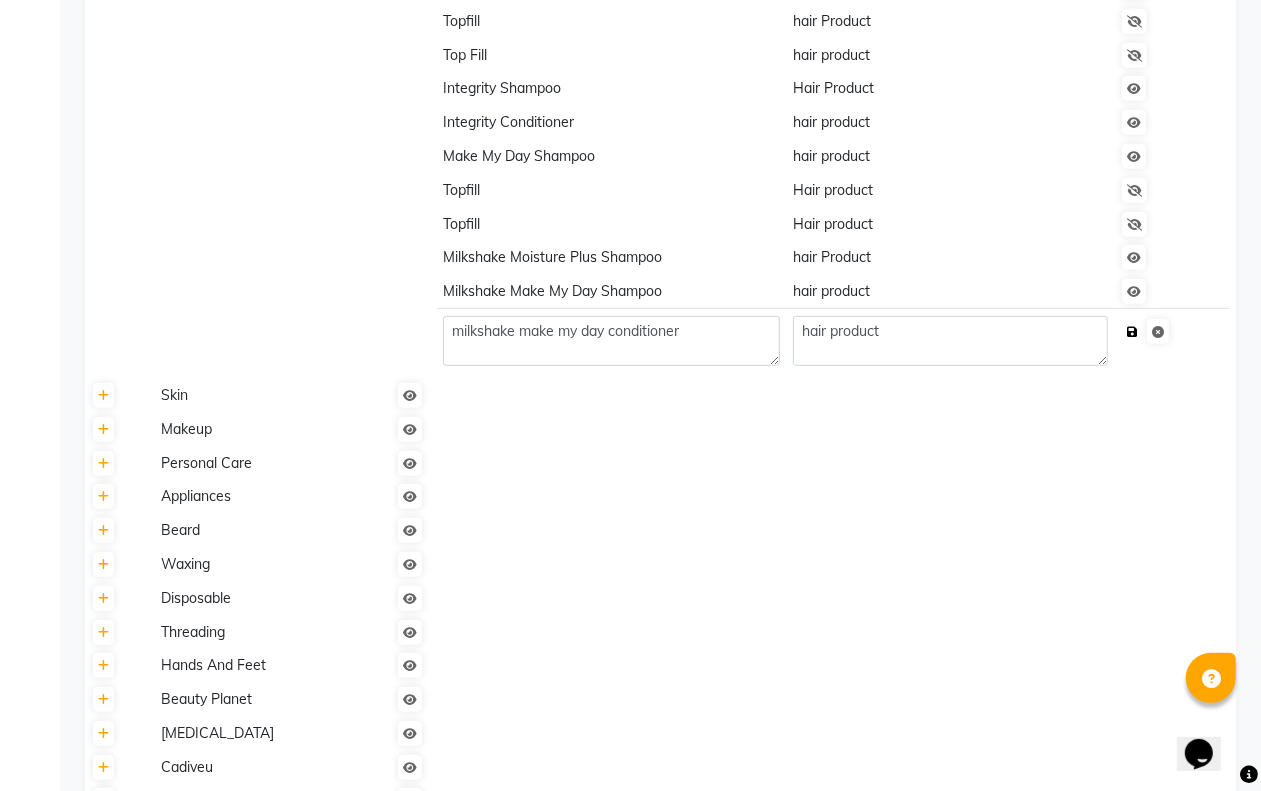 click at bounding box center (1132, 332) 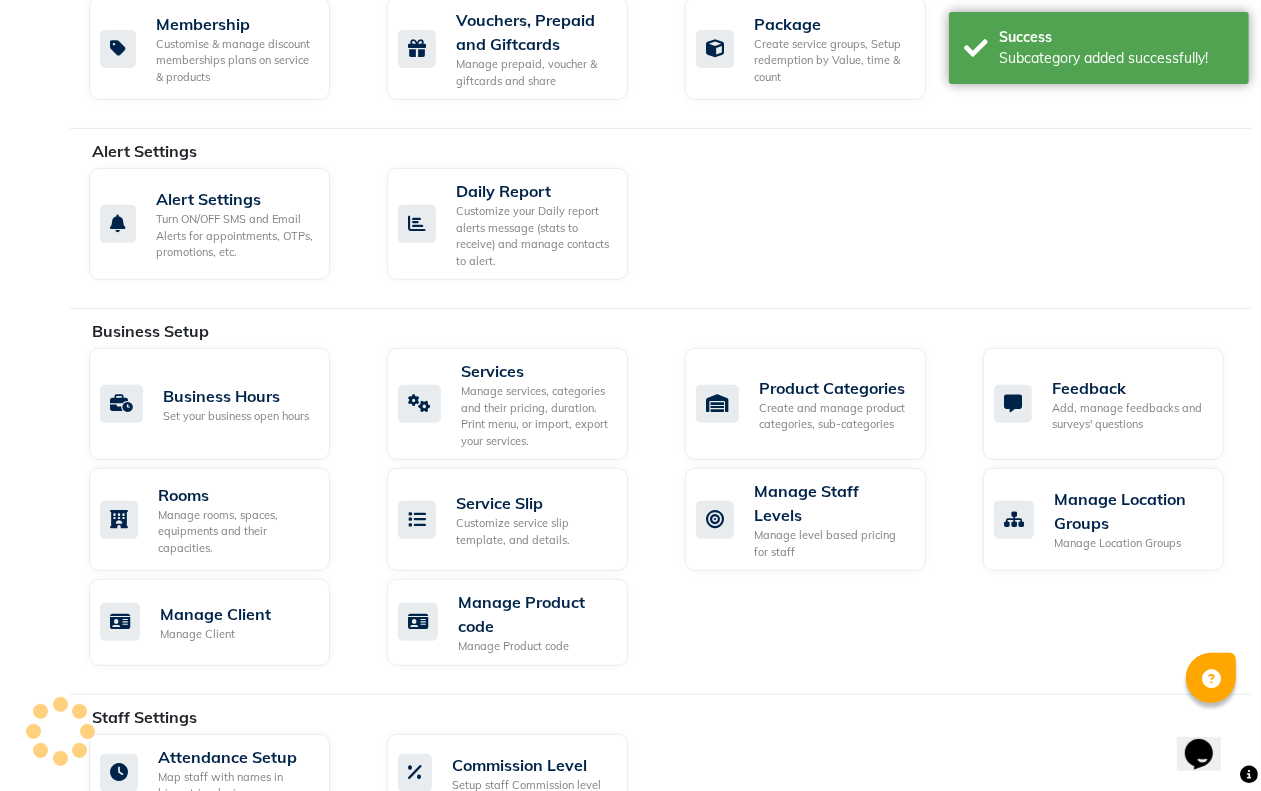 scroll, scrollTop: 500, scrollLeft: 0, axis: vertical 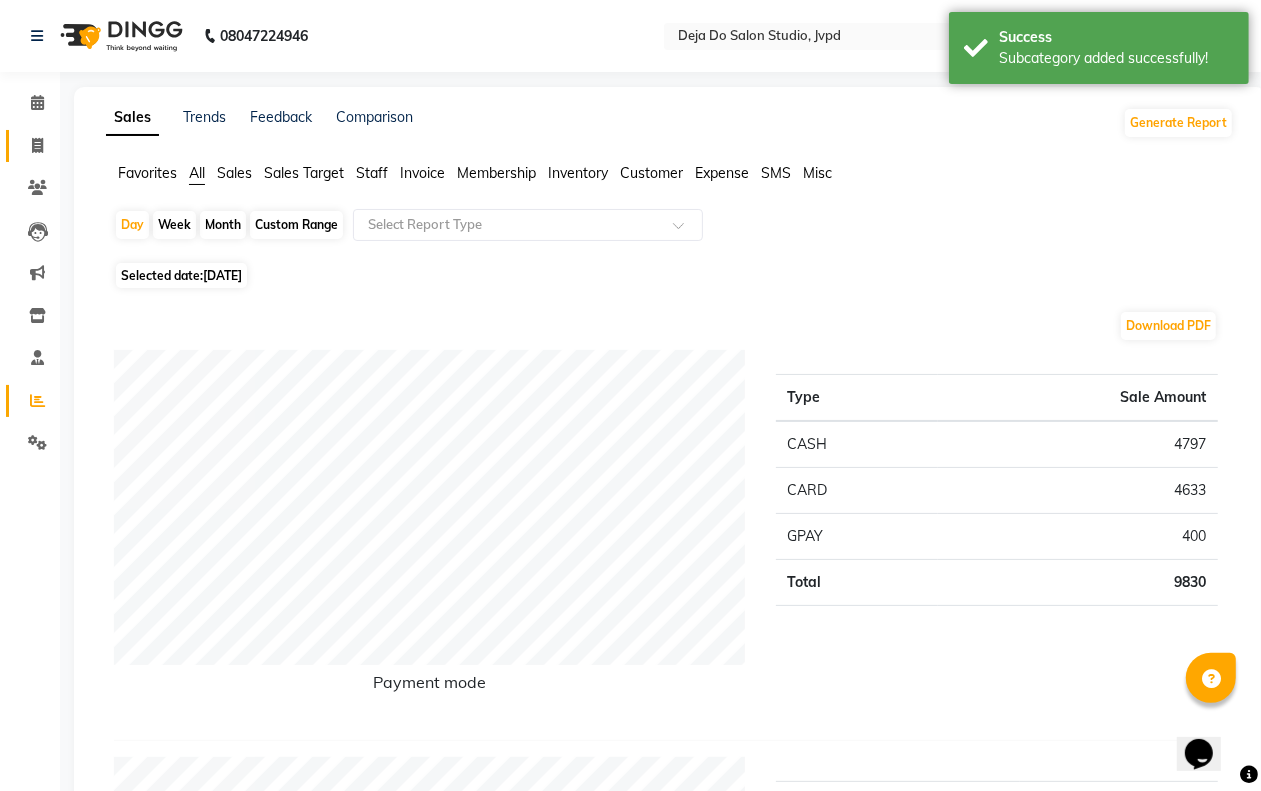 click on "Invoice" 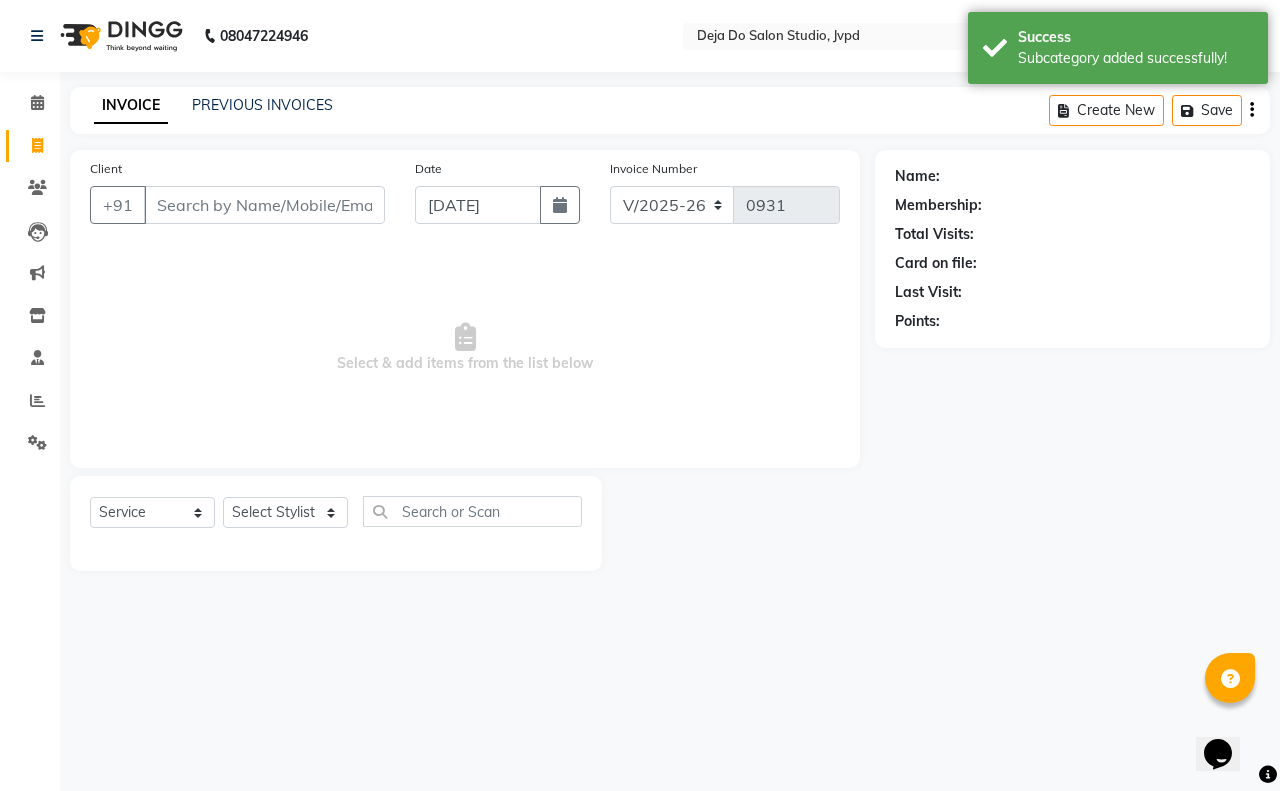 click on "Client" at bounding box center (264, 205) 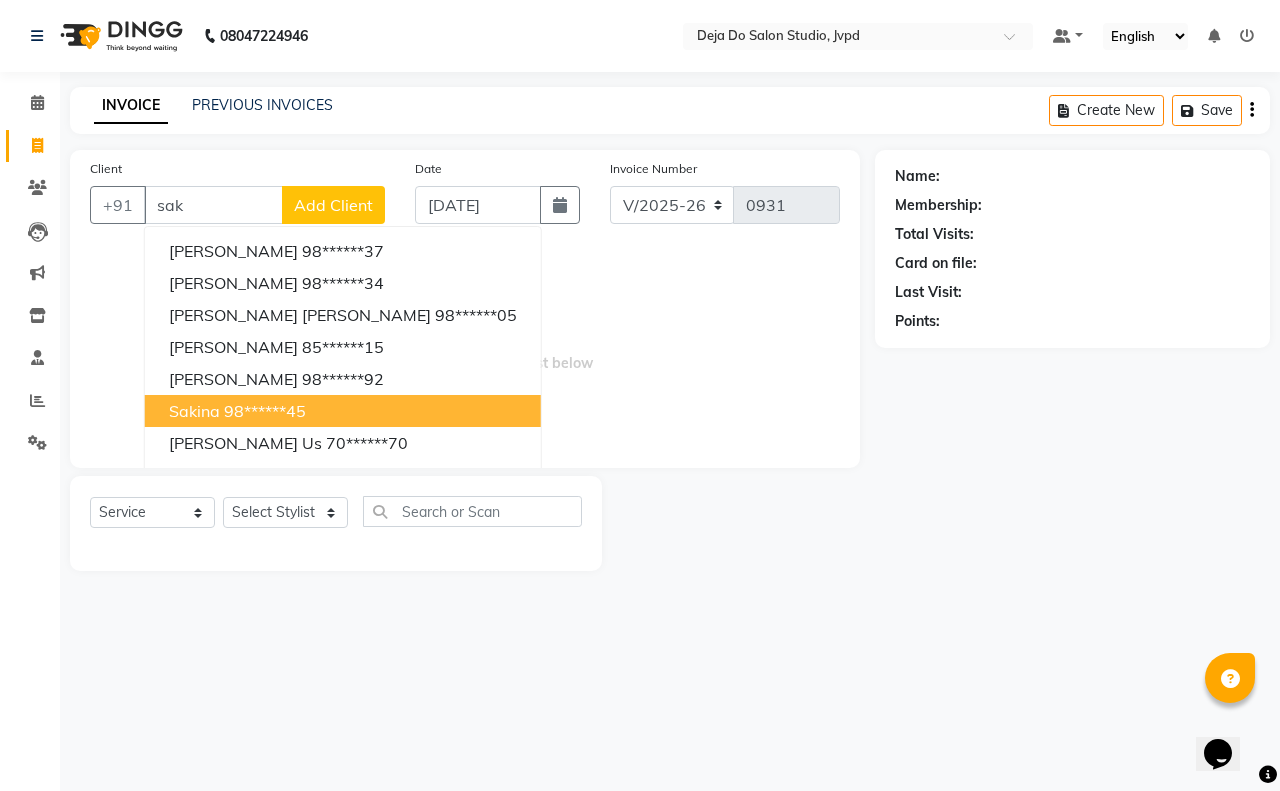 click on "Sakina  98******45" at bounding box center [343, 411] 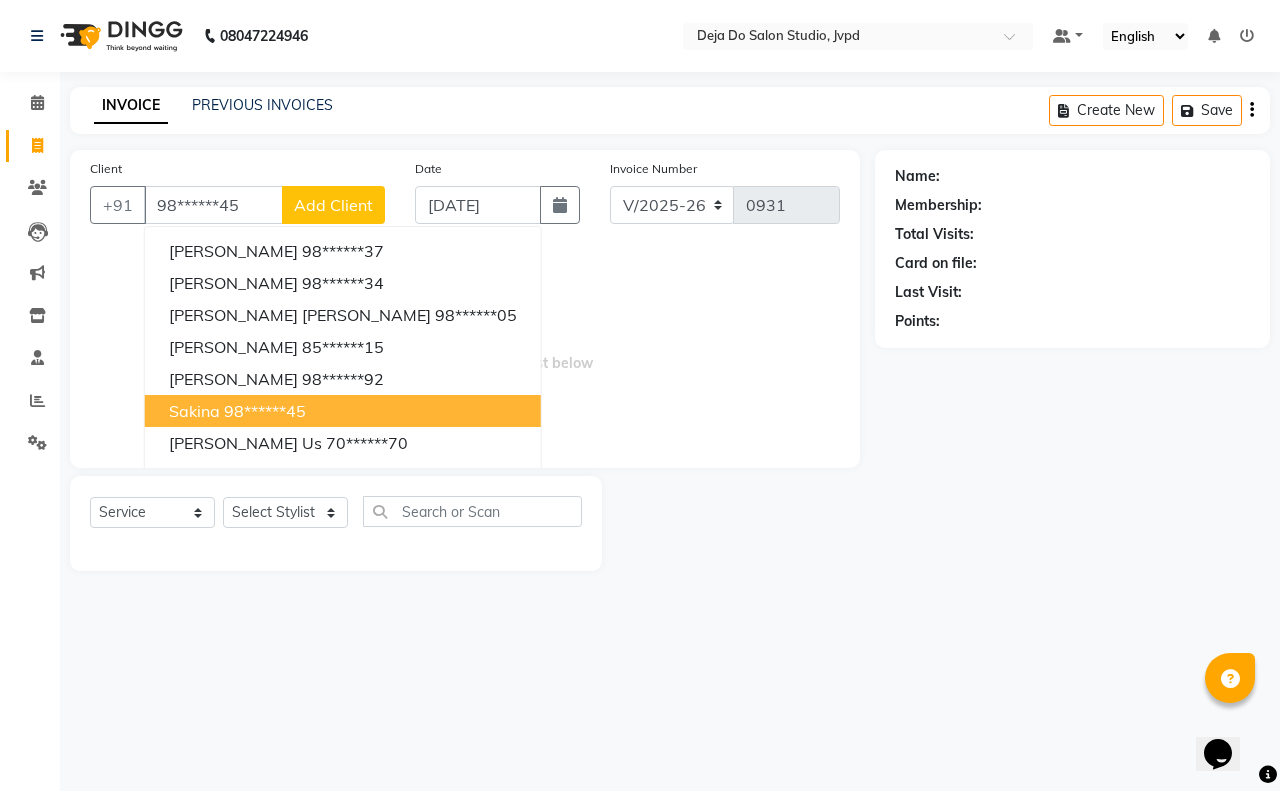 type on "98******45" 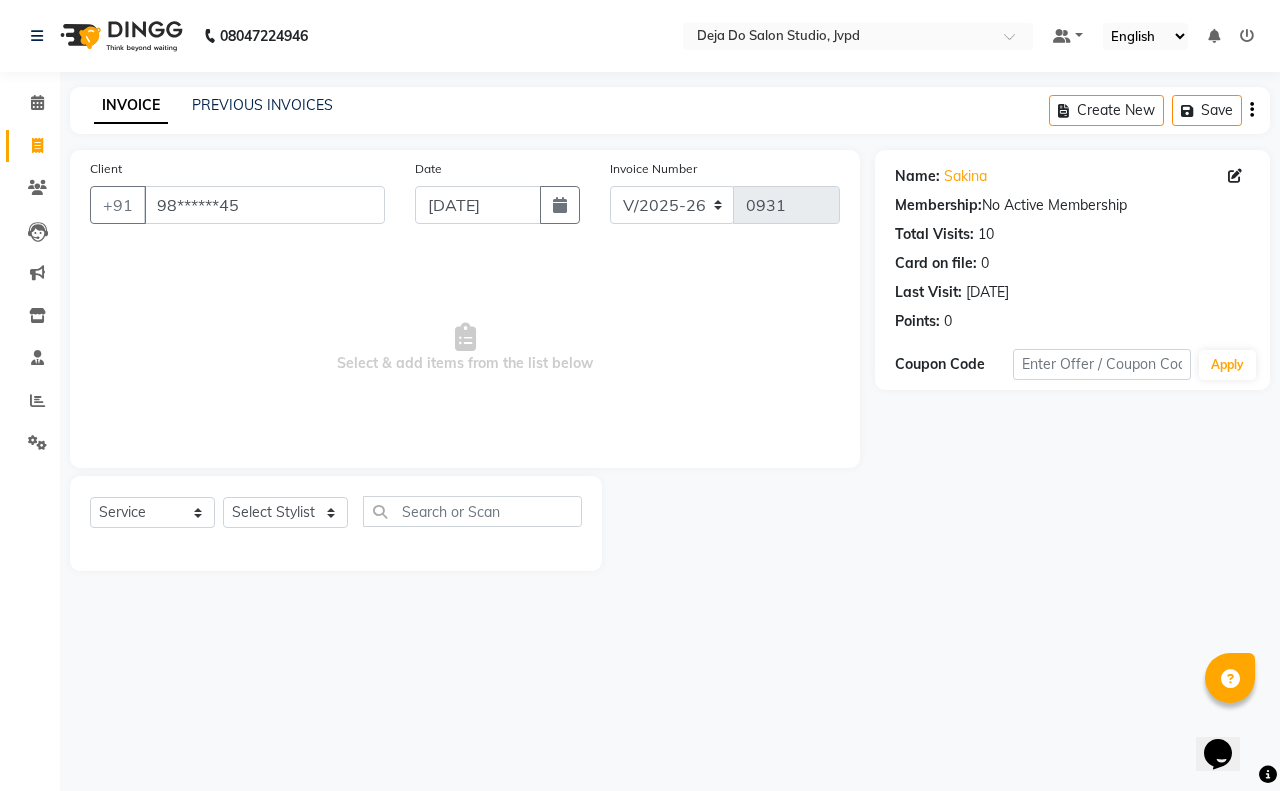 click on "Select  Service  Product  Membership  Package Voucher Prepaid Gift Card  Select Stylist Aditi Admin [PERSON_NAME]  [PERSON_NAME] Danish  Salamani [PERSON_NAME] [PERSON_NAME] Rashi [PERSON_NAME] [PERSON_NAME] [PERSON_NAME] Salamani [PERSON_NAME] [PERSON_NAME]" 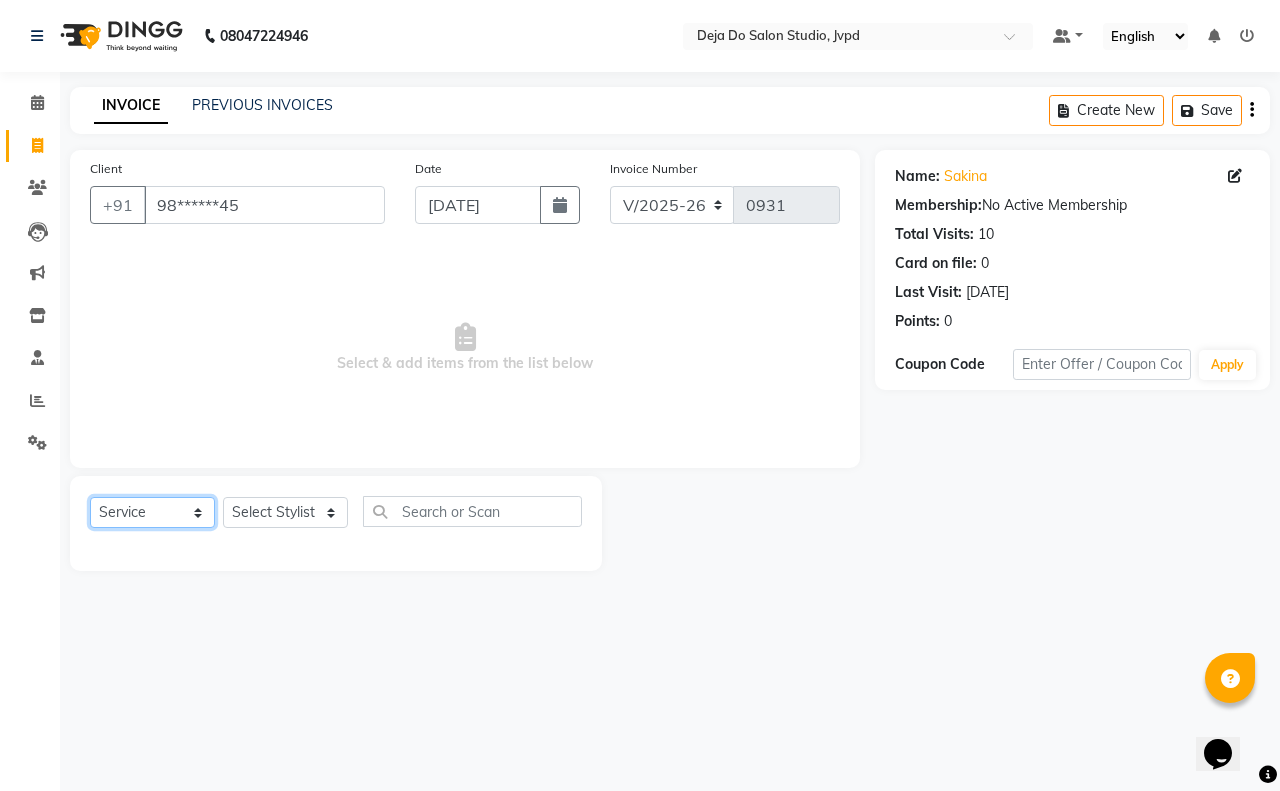 click on "Select  Service  Product  Membership  Package Voucher Prepaid Gift Card" 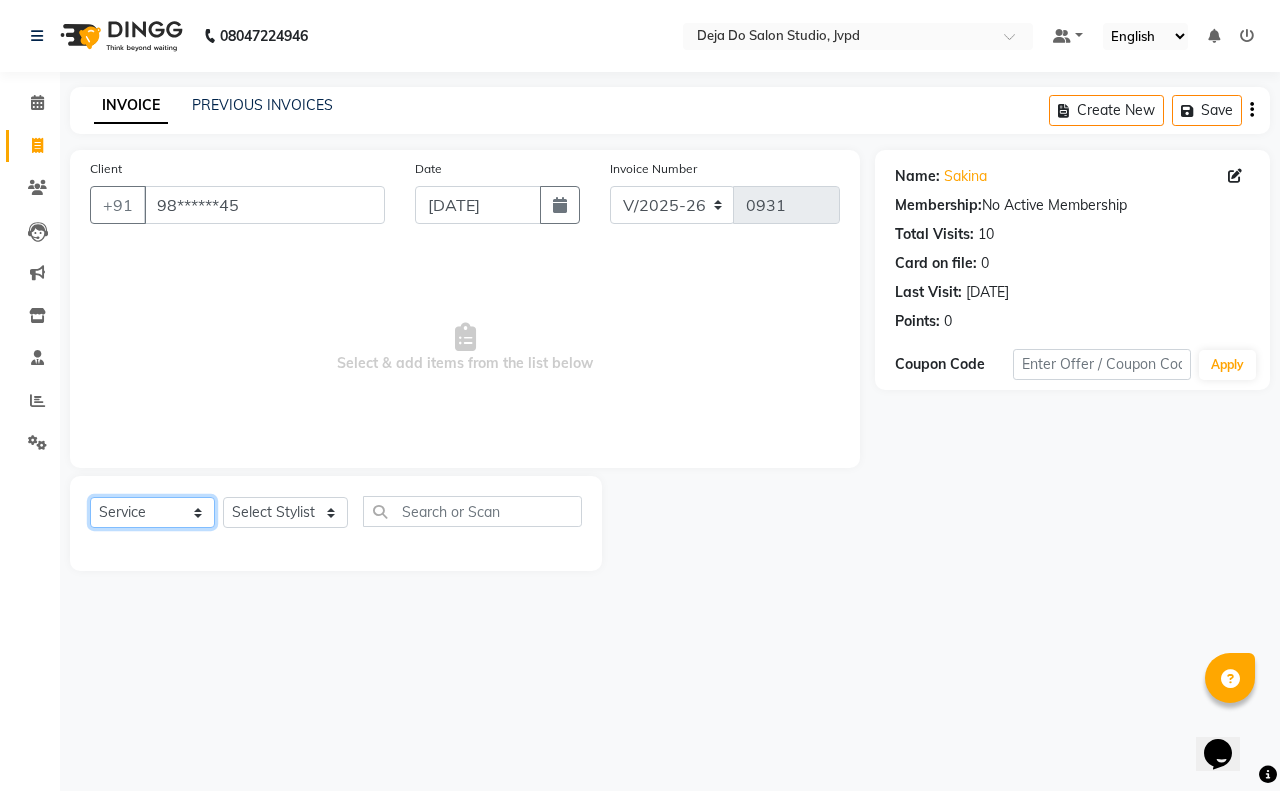 select on "product" 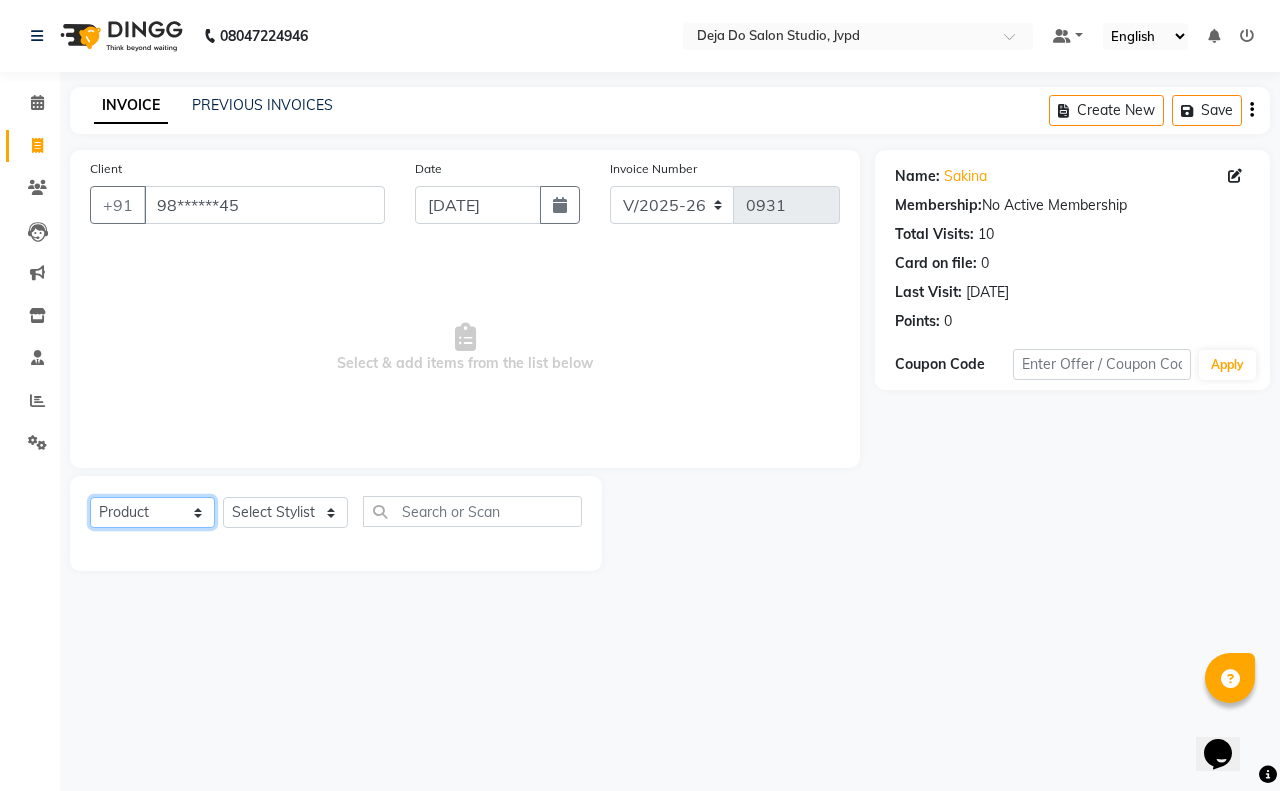 click on "Select  Service  Product  Membership  Package Voucher Prepaid Gift Card" 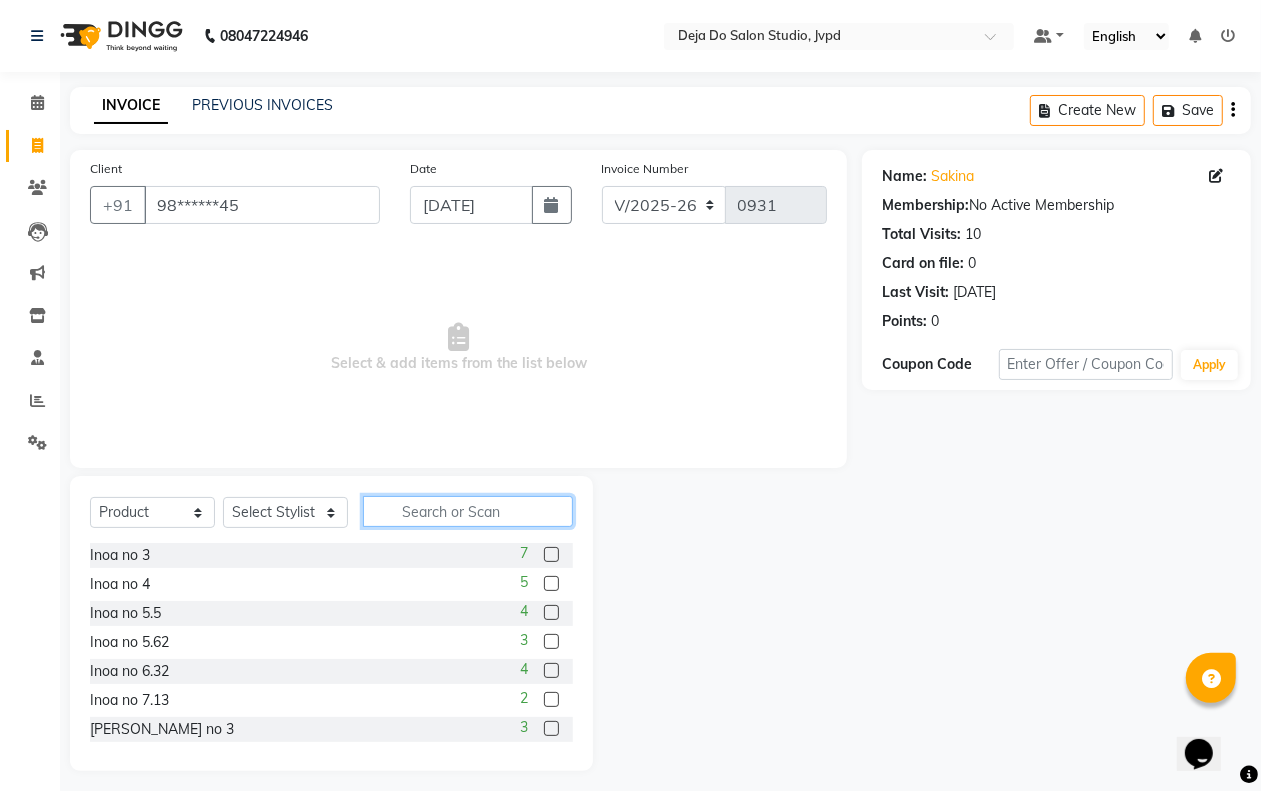 click 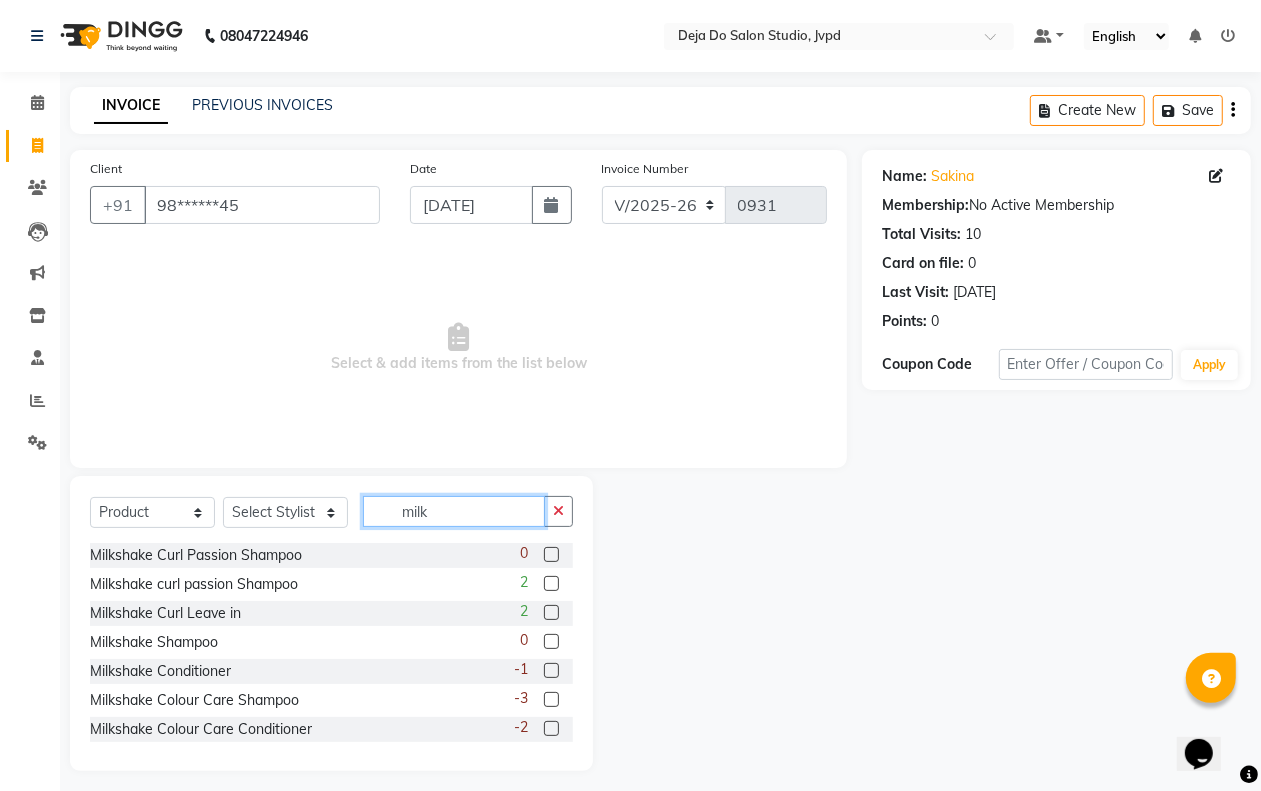 scroll, scrollTop: 118, scrollLeft: 0, axis: vertical 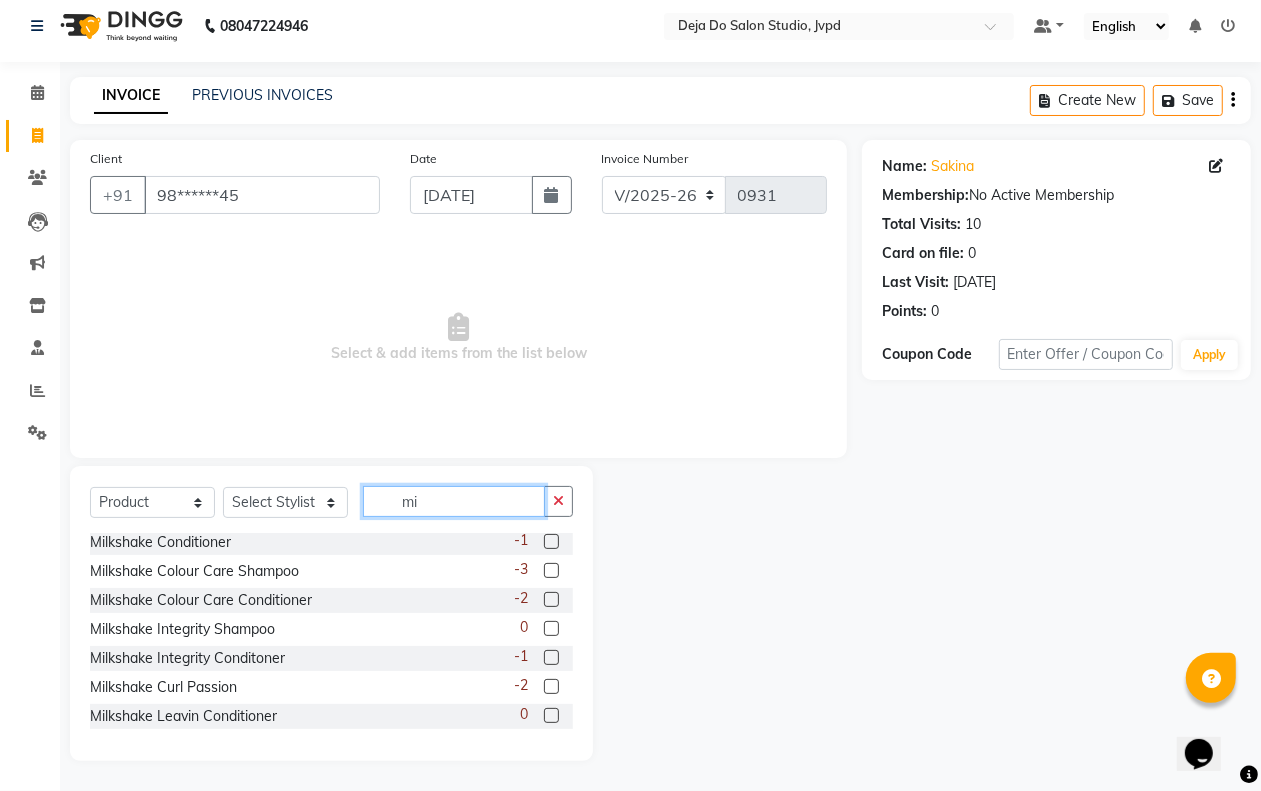 type on "m" 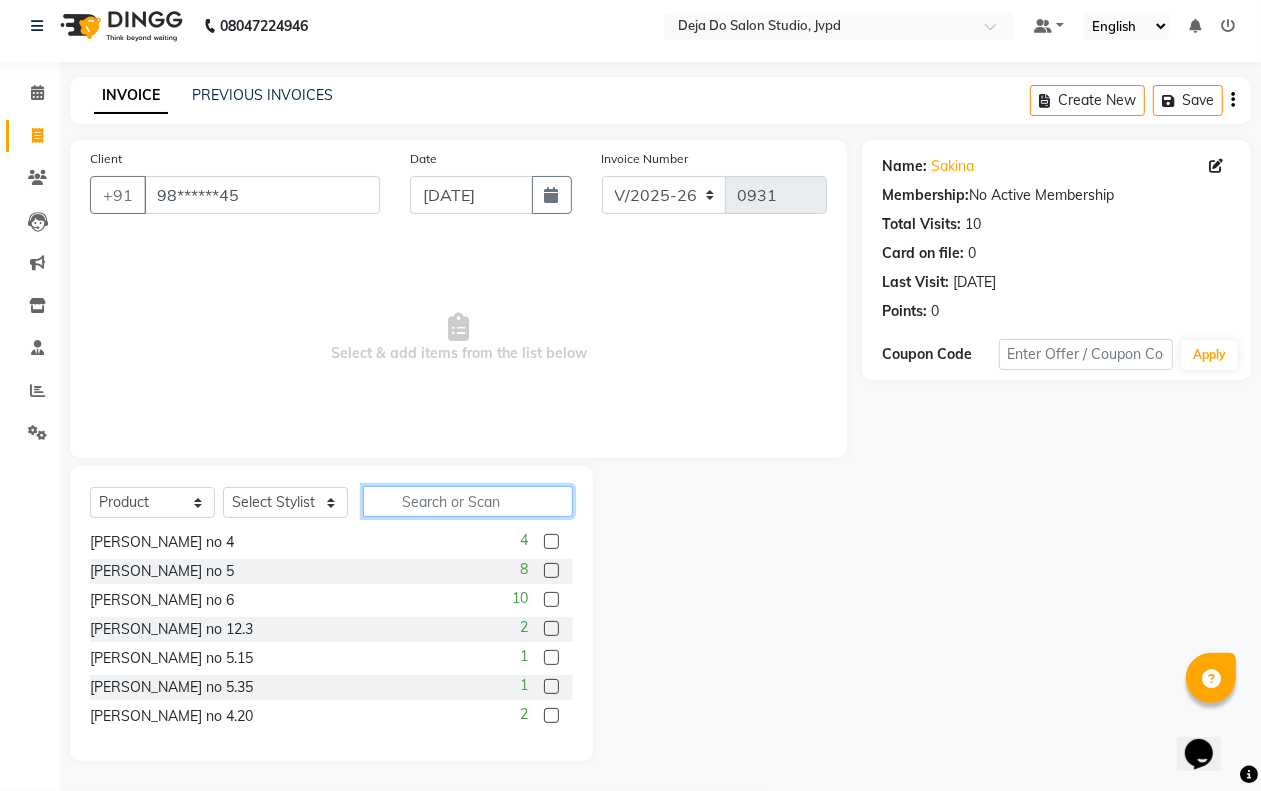 scroll, scrollTop: 8, scrollLeft: 0, axis: vertical 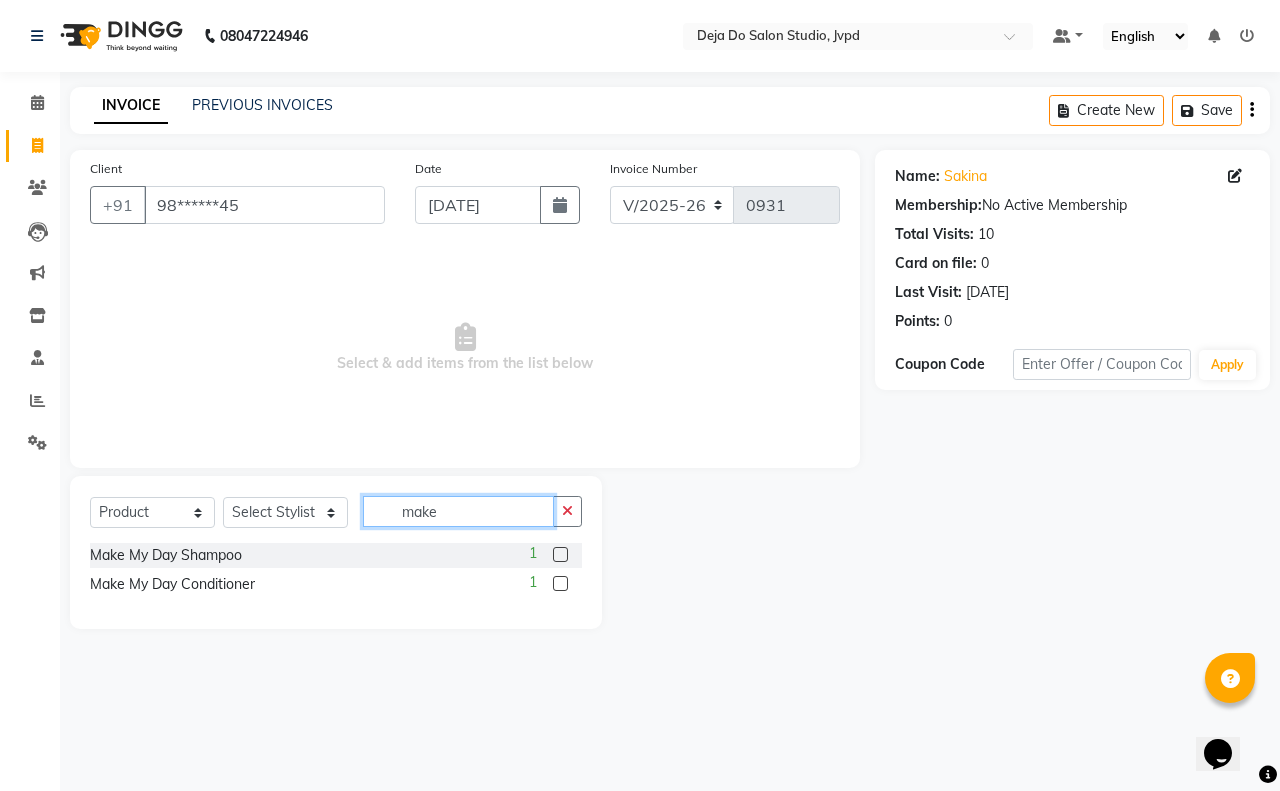 type on "make" 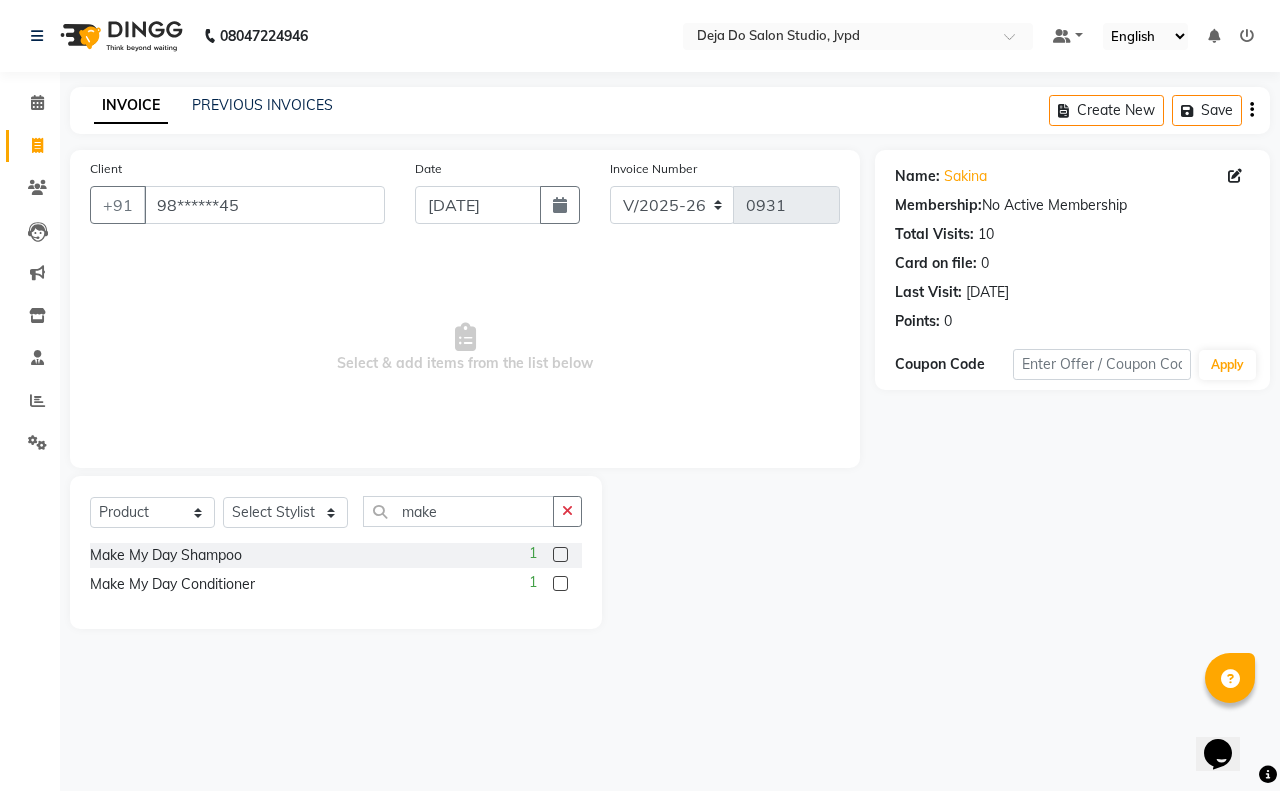 click 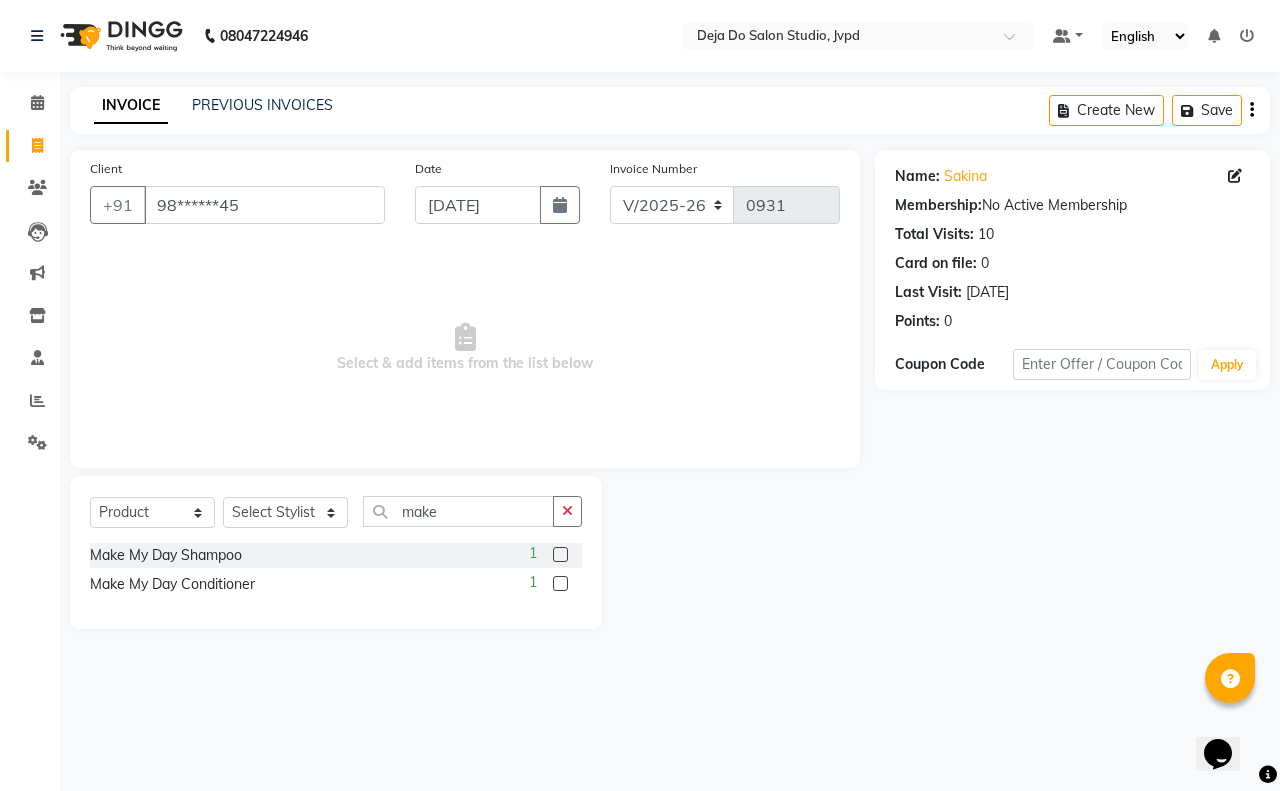 click 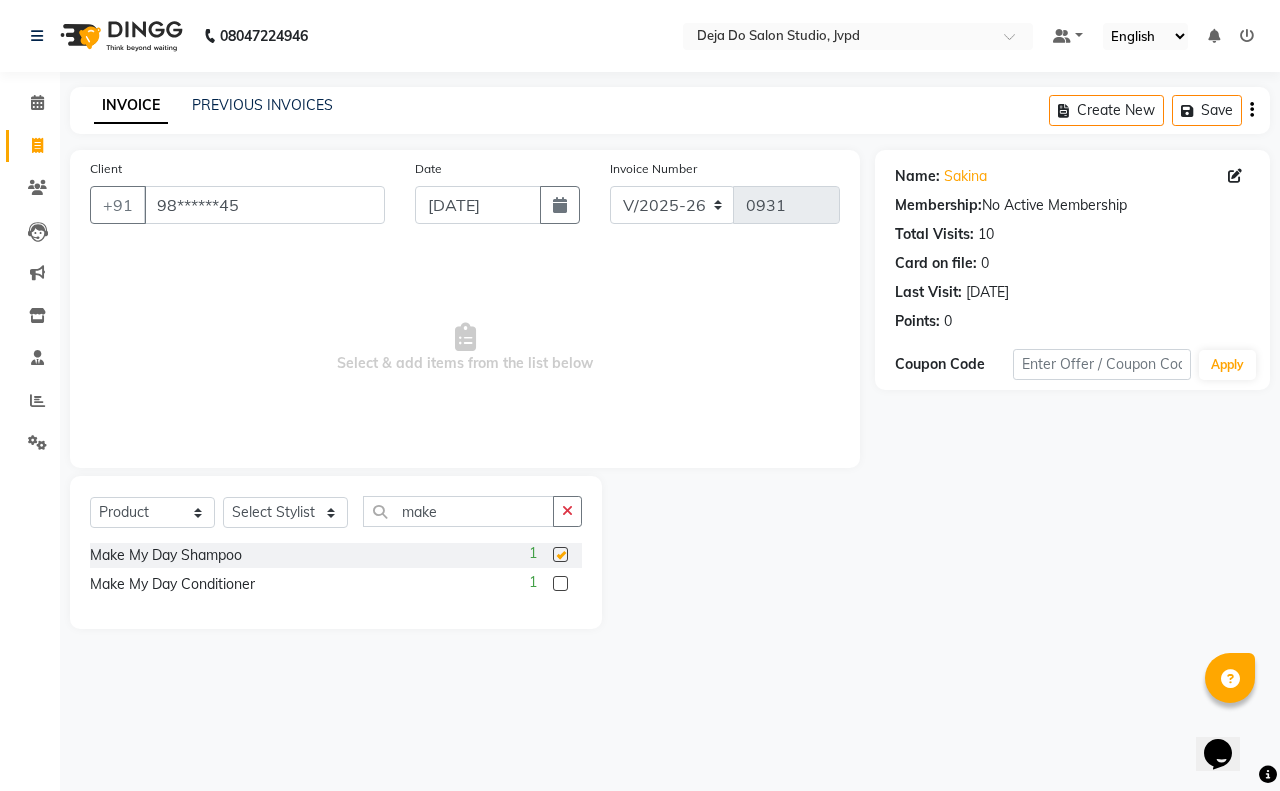 checkbox on "false" 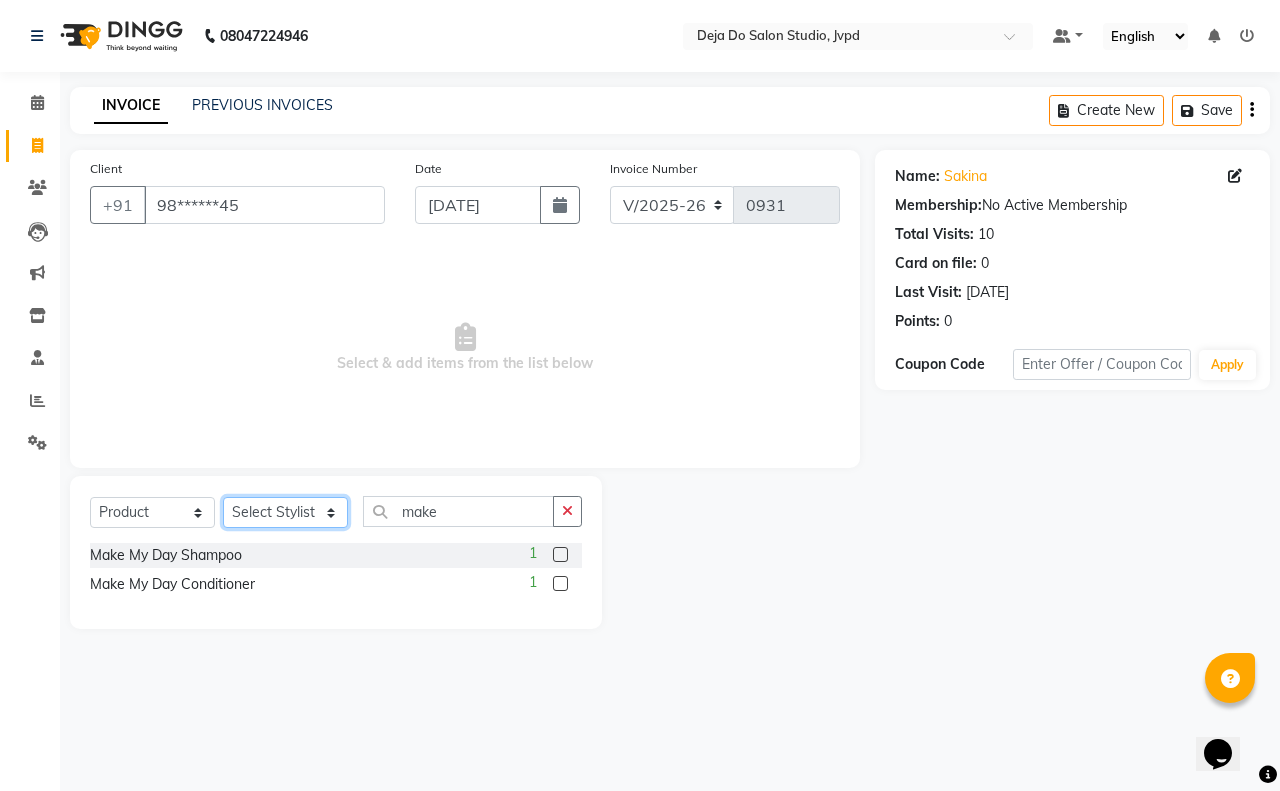 click on "Select Stylist Aditi Admin [PERSON_NAME]  [PERSON_NAME] Danish  Salamani [PERSON_NAME] [PERSON_NAME] Rashi [PERSON_NAME] [PERSON_NAME] [PERSON_NAME] [PERSON_NAME] [PERSON_NAME]" 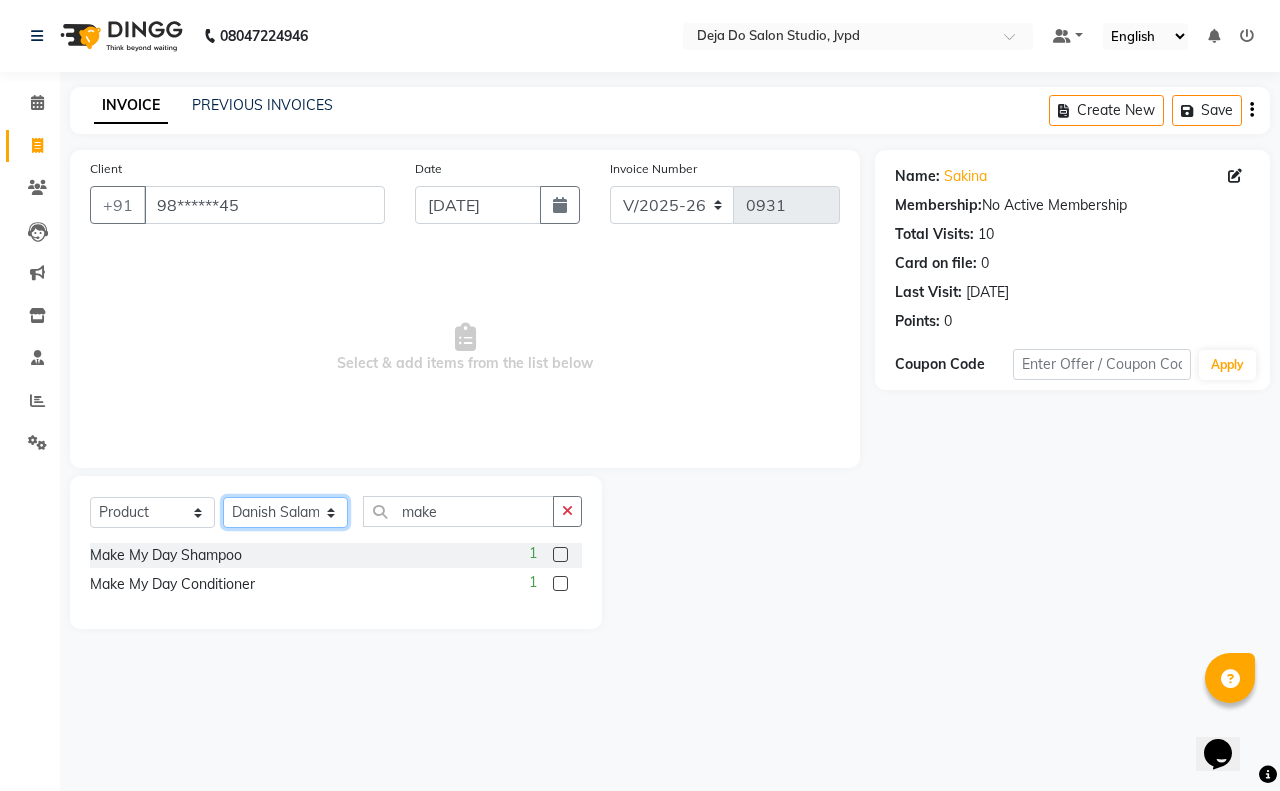 click on "Select Stylist Aditi Admin [PERSON_NAME]  [PERSON_NAME] Danish  Salamani [PERSON_NAME] [PERSON_NAME] Rashi [PERSON_NAME] [PERSON_NAME] [PERSON_NAME] [PERSON_NAME] [PERSON_NAME]" 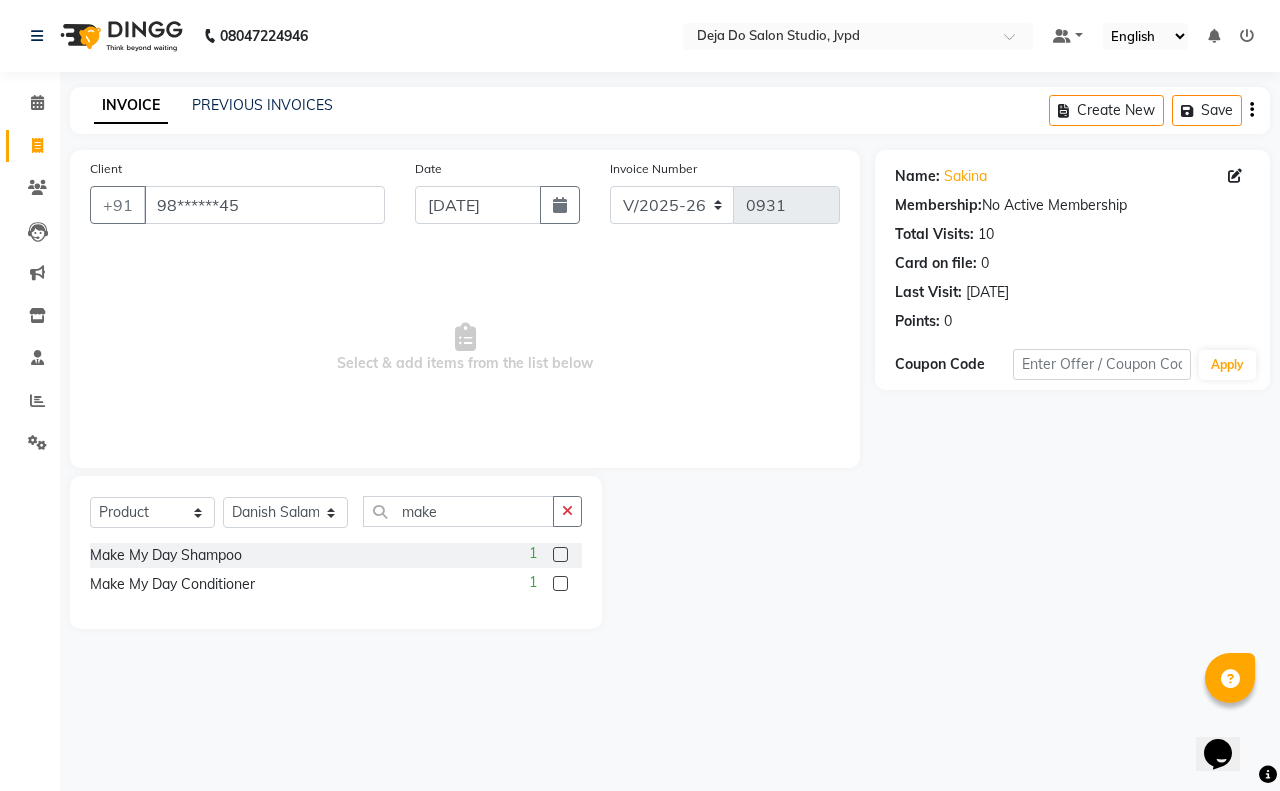 click 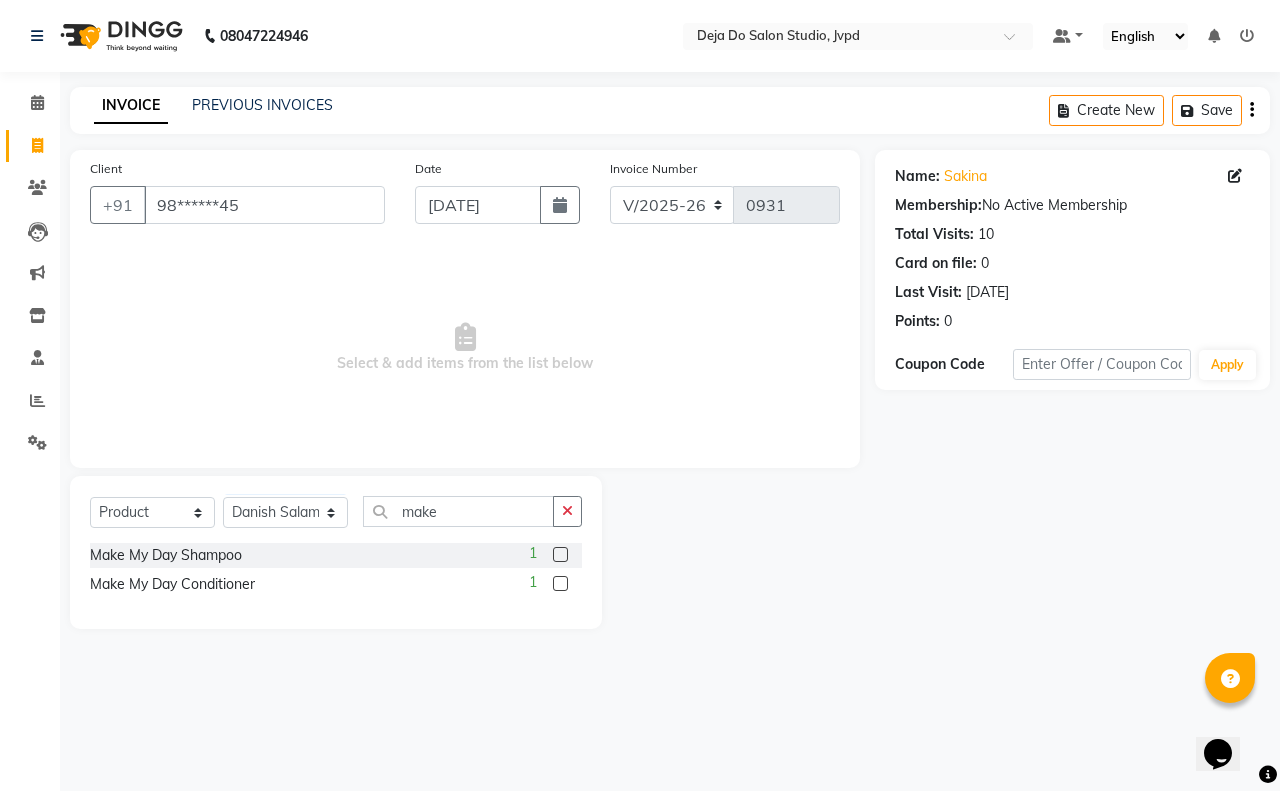 click at bounding box center [559, 555] 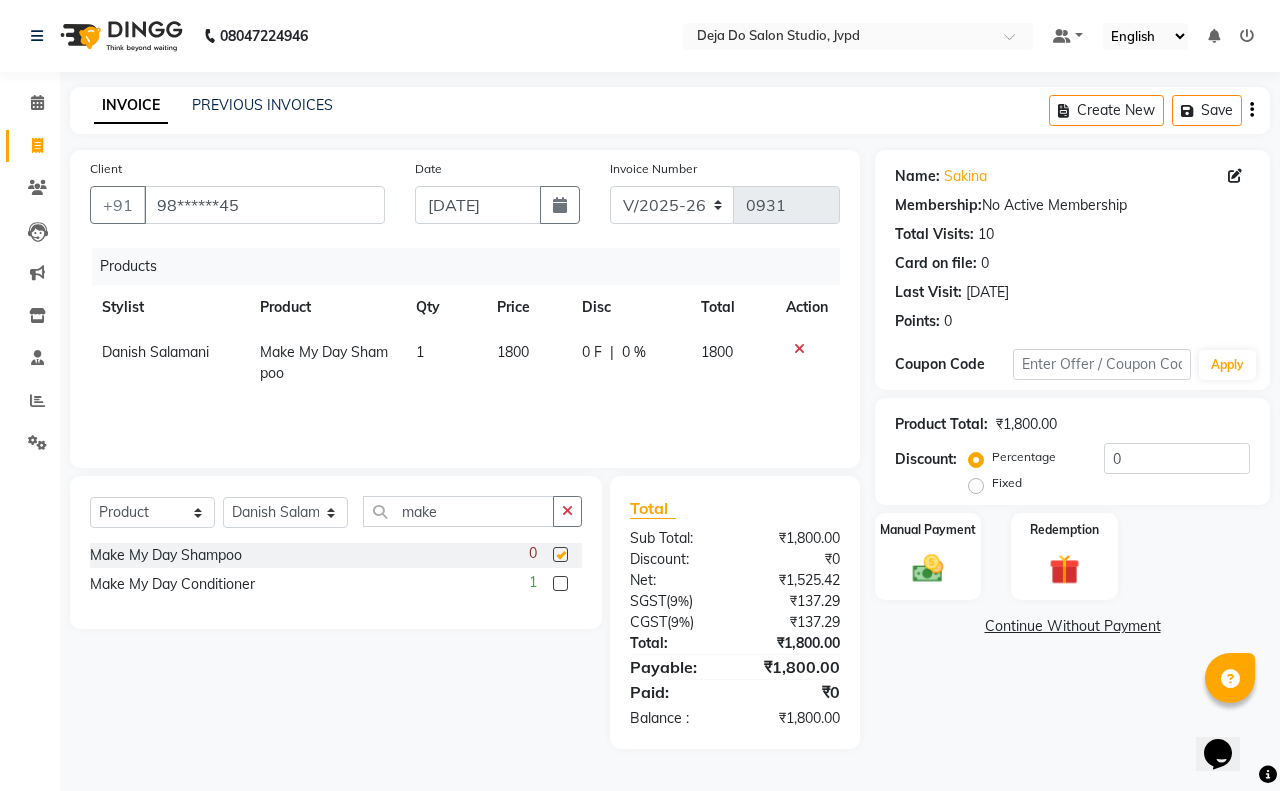 checkbox on "false" 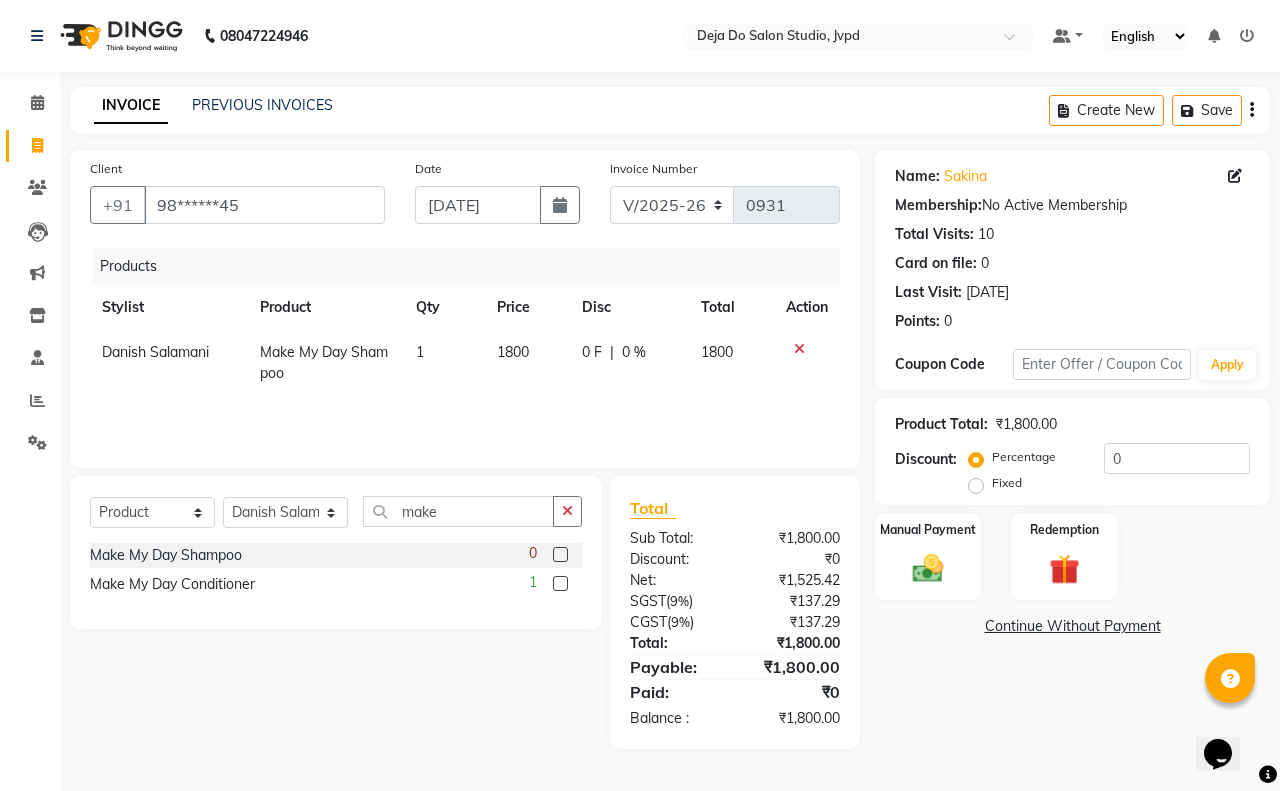 click on "1800" 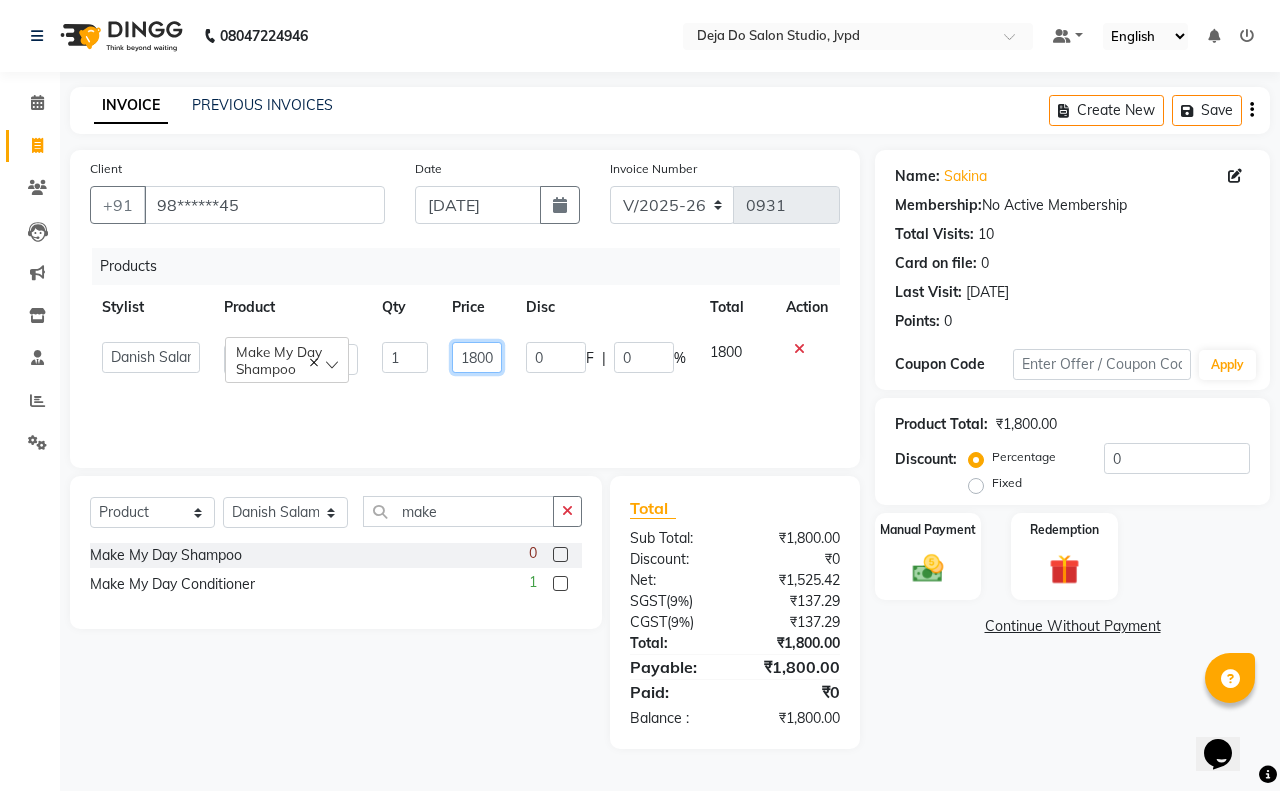 drag, startPoint x: 478, startPoint y: 351, endPoint x: 496, endPoint y: 353, distance: 18.110771 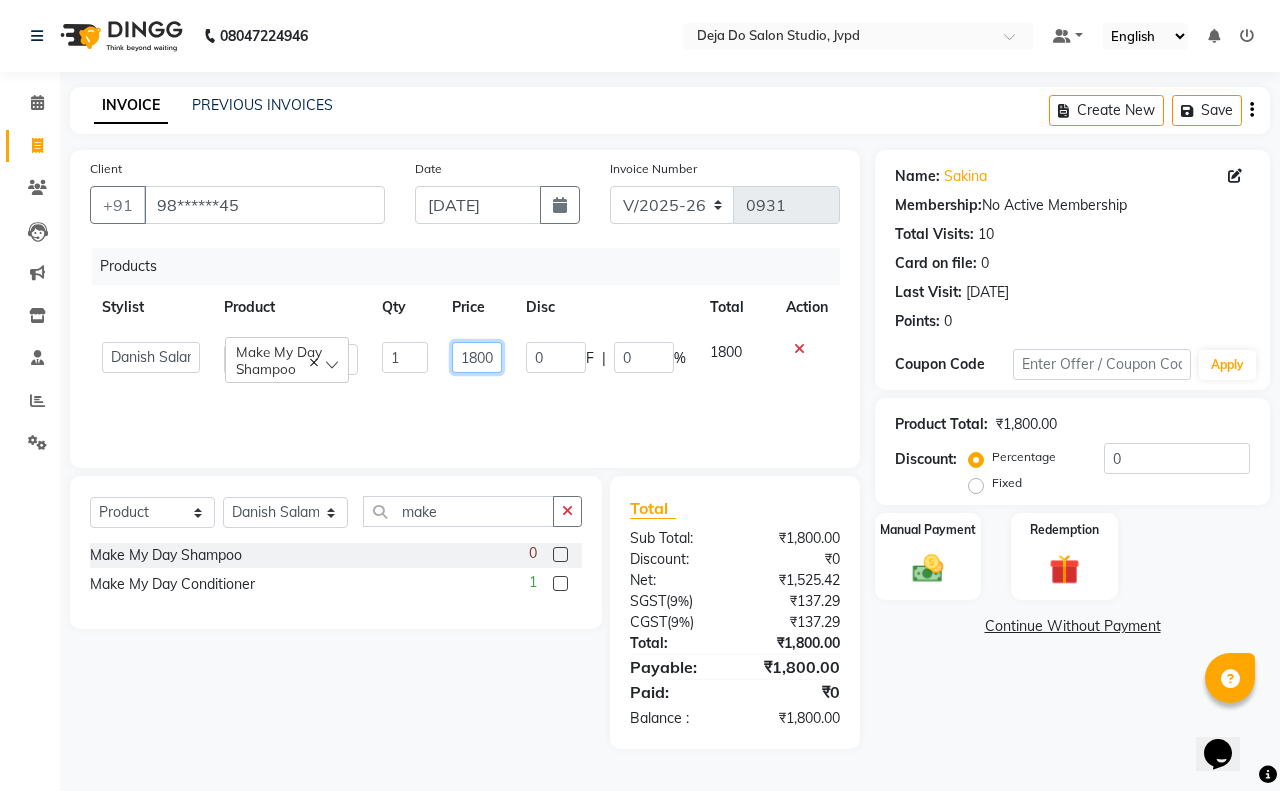 click on "1800" 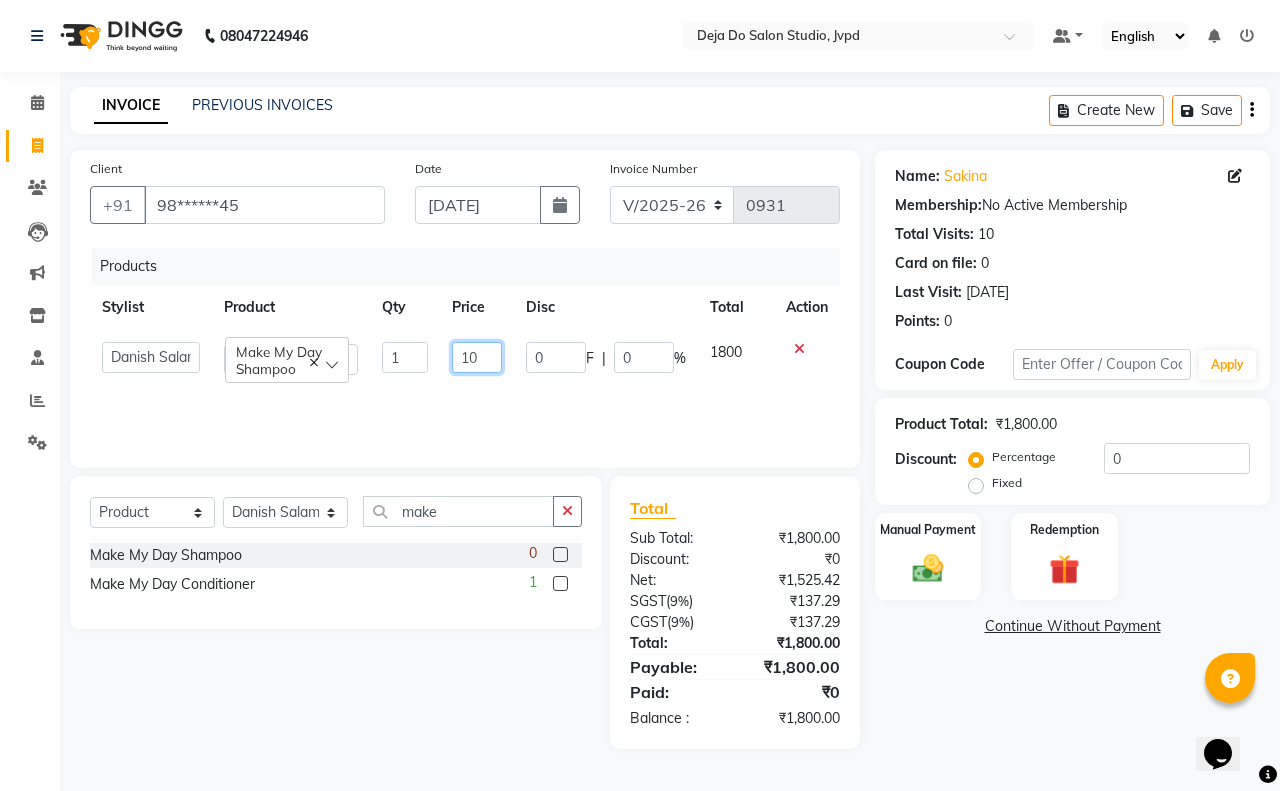 click on "10" 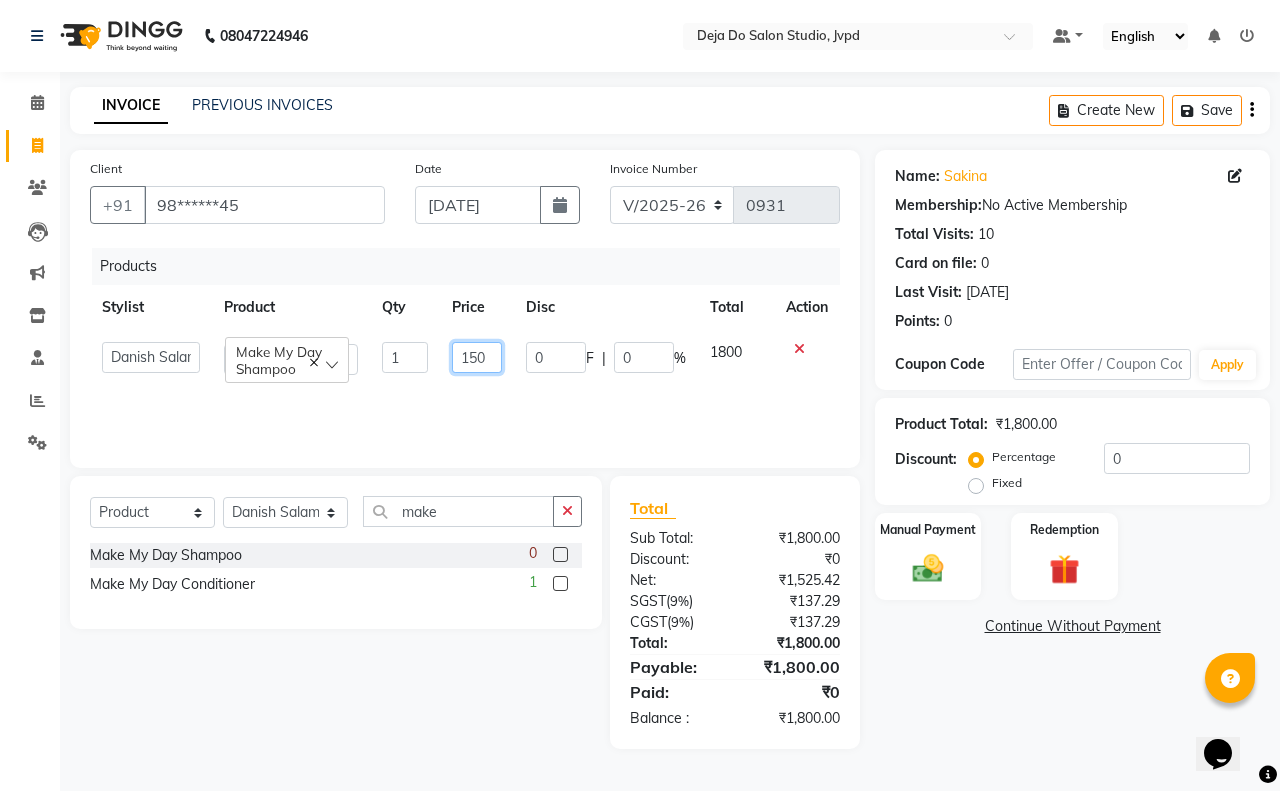 type on "1500" 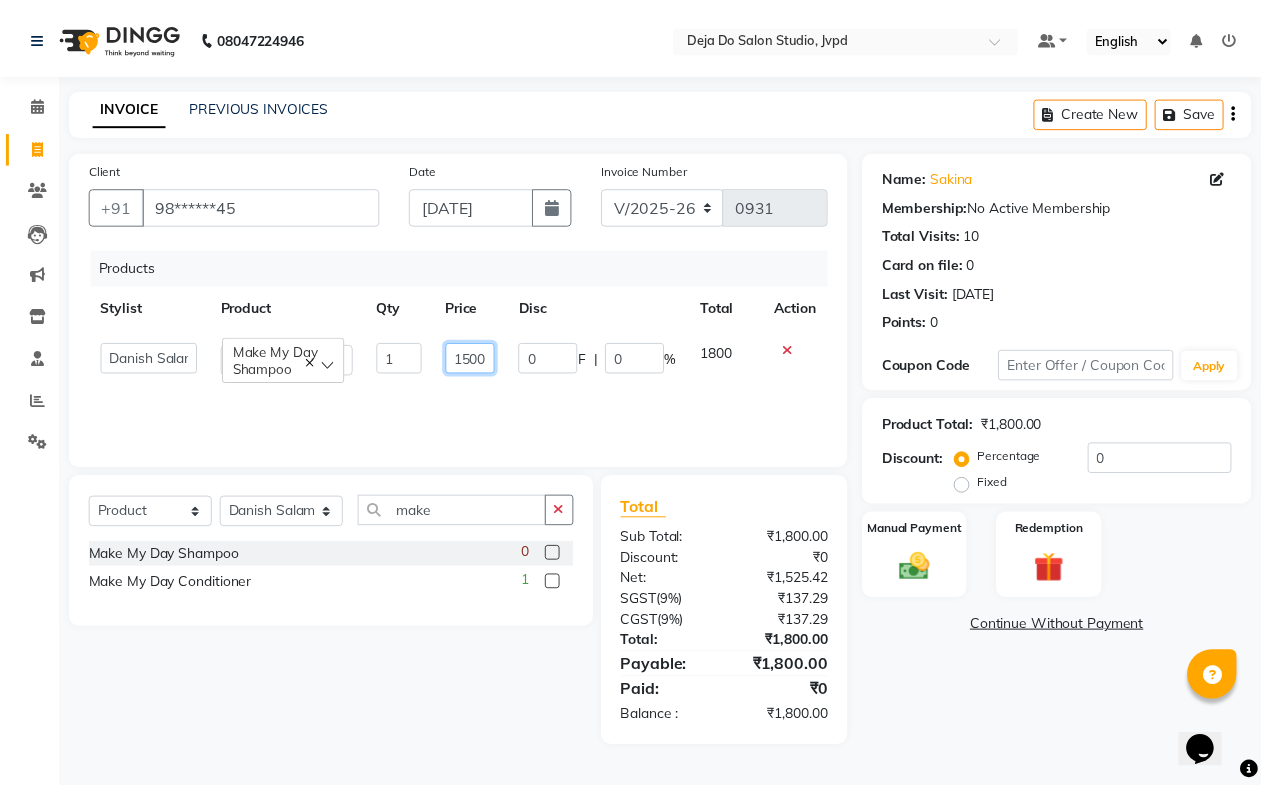 scroll, scrollTop: 0, scrollLeft: 1, axis: horizontal 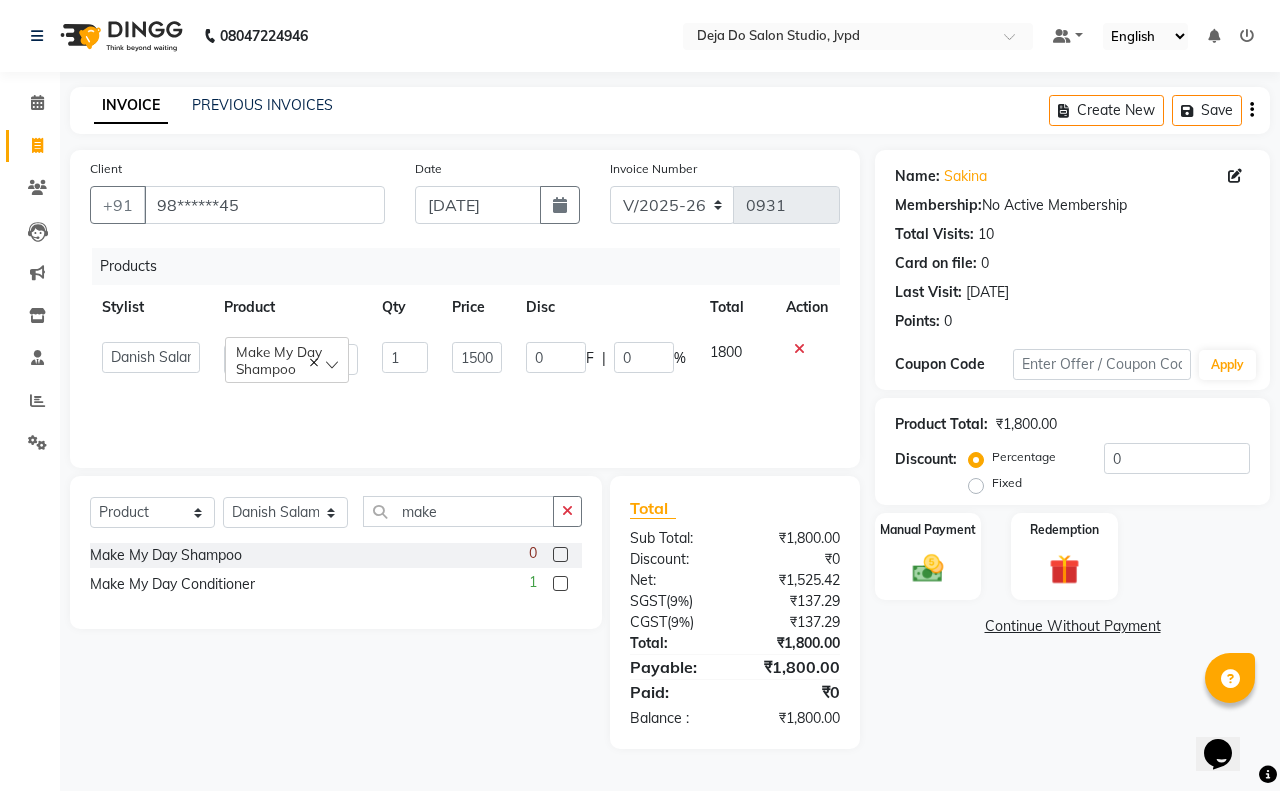 click on "Aditi   Admin   [PERSON_NAME]    [PERSON_NAME]   Danish  Salamani   [PERSON_NAME]   [PERSON_NAME]   Rashi [PERSON_NAME]   [PERSON_NAME]   [PERSON_NAME] Salamani   [PERSON_NAME]   [PERSON_NAME]   Make My Day Shampoo  1 1500 0 F | 0 % 1800" 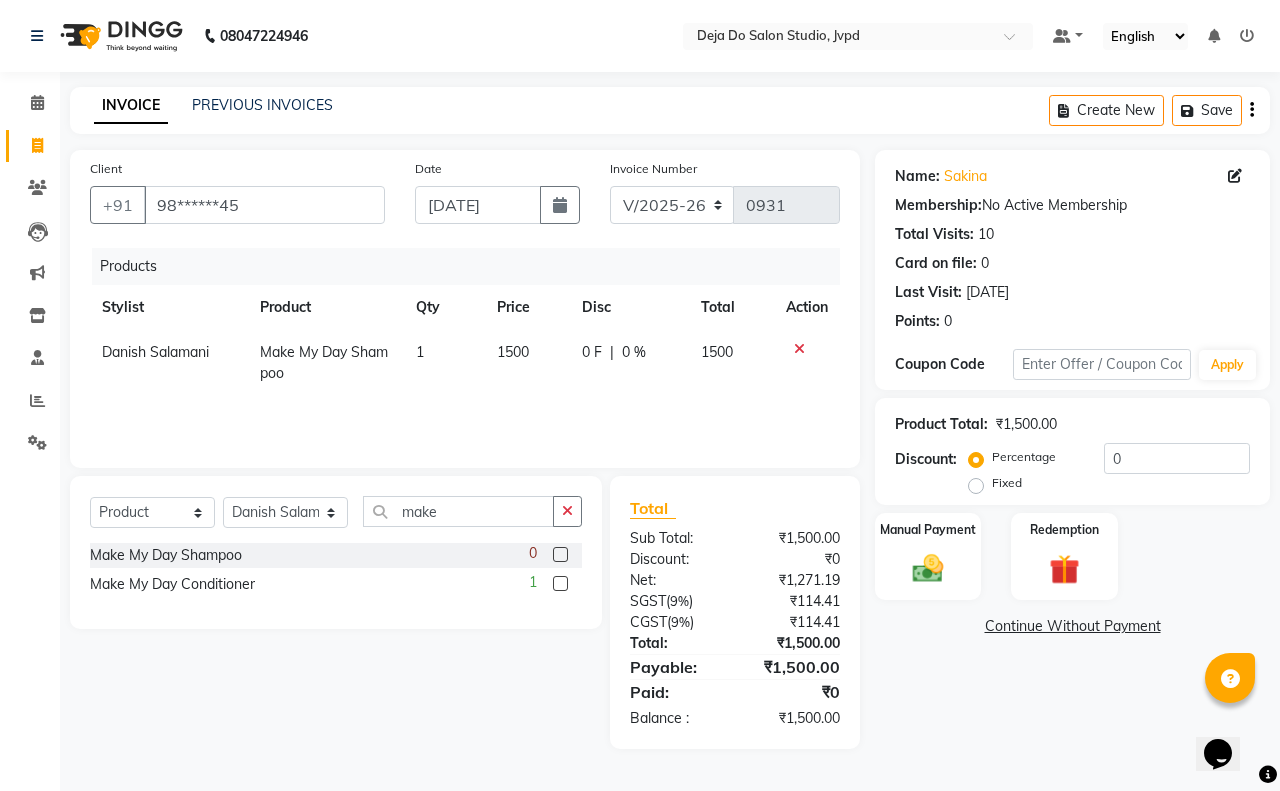 click 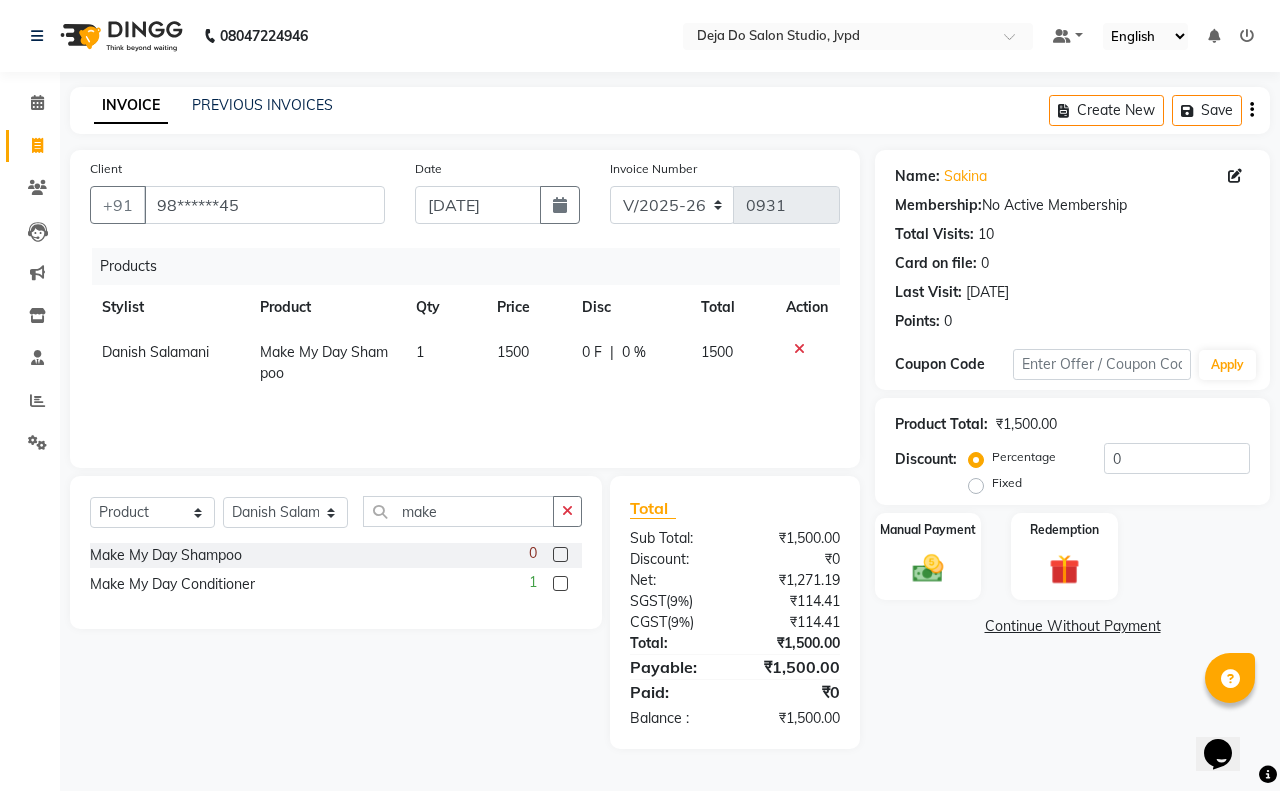 click at bounding box center (559, 584) 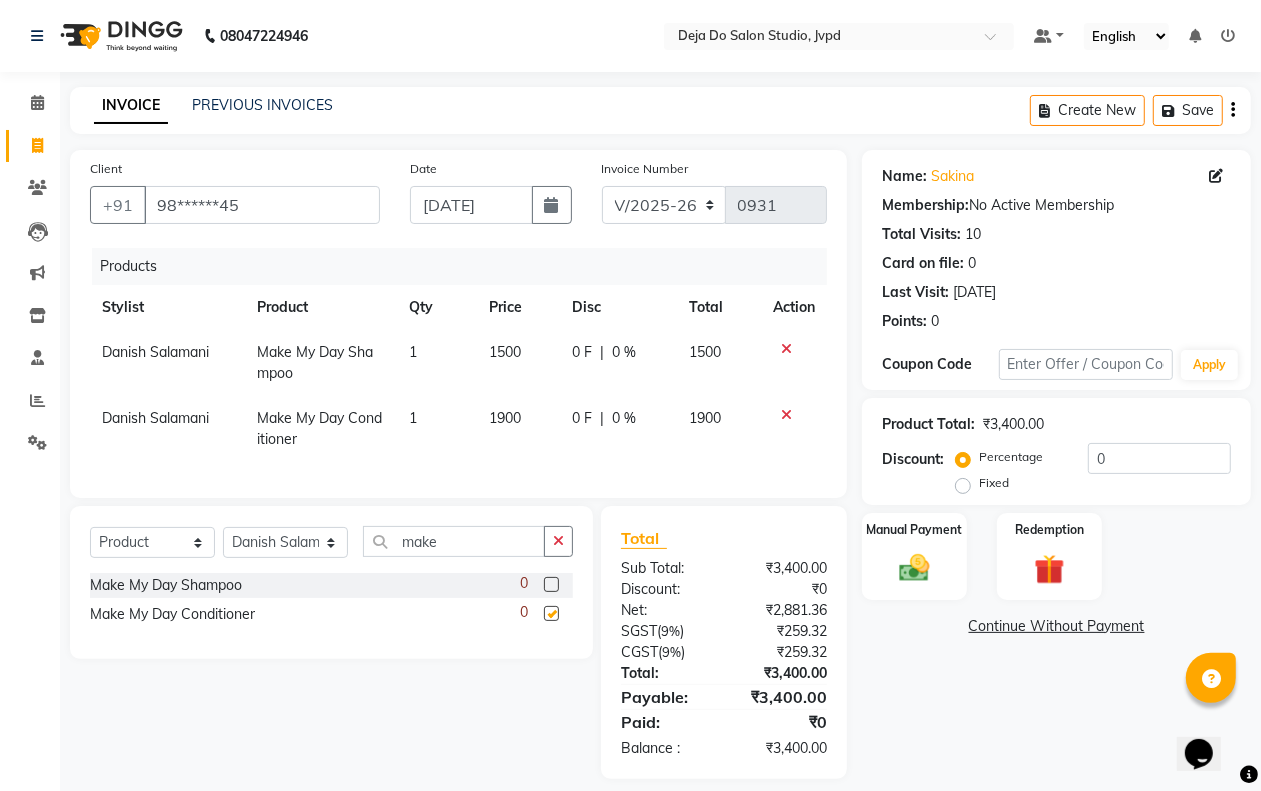 checkbox on "false" 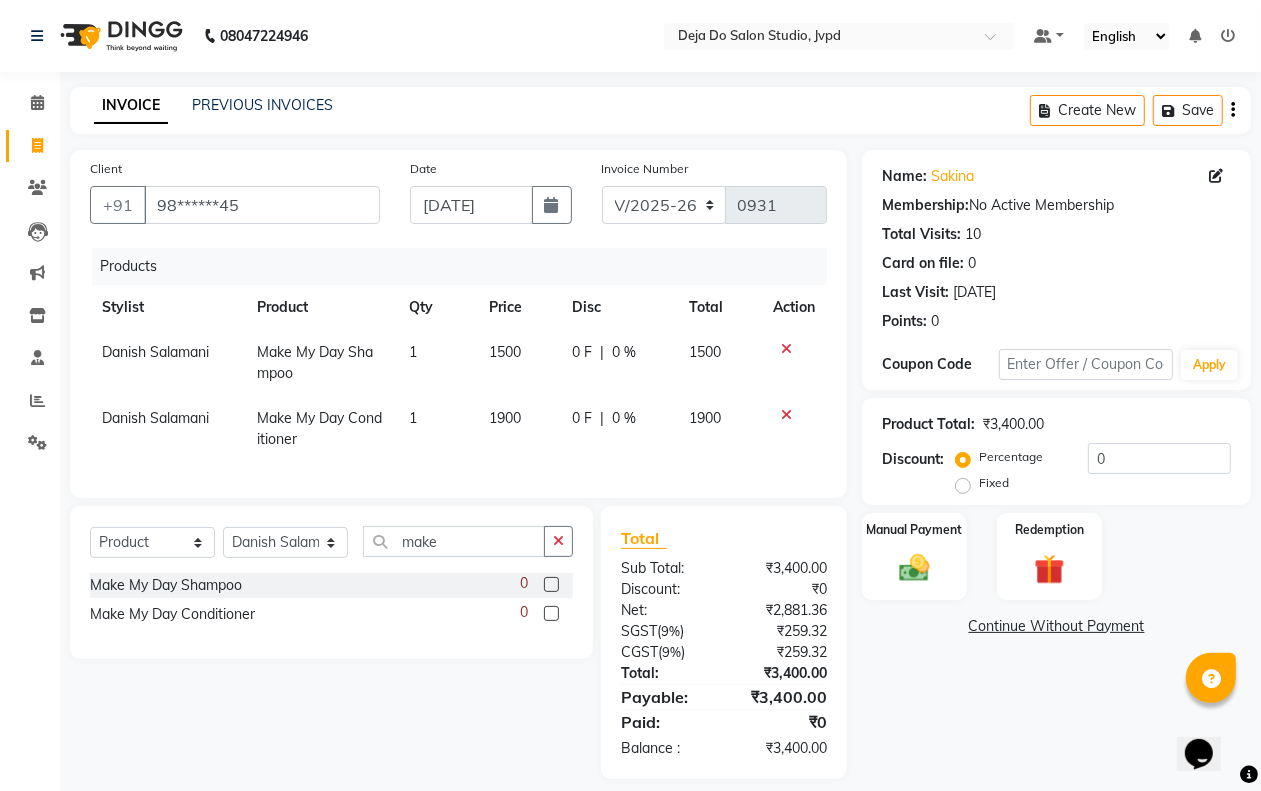 click on "1900" 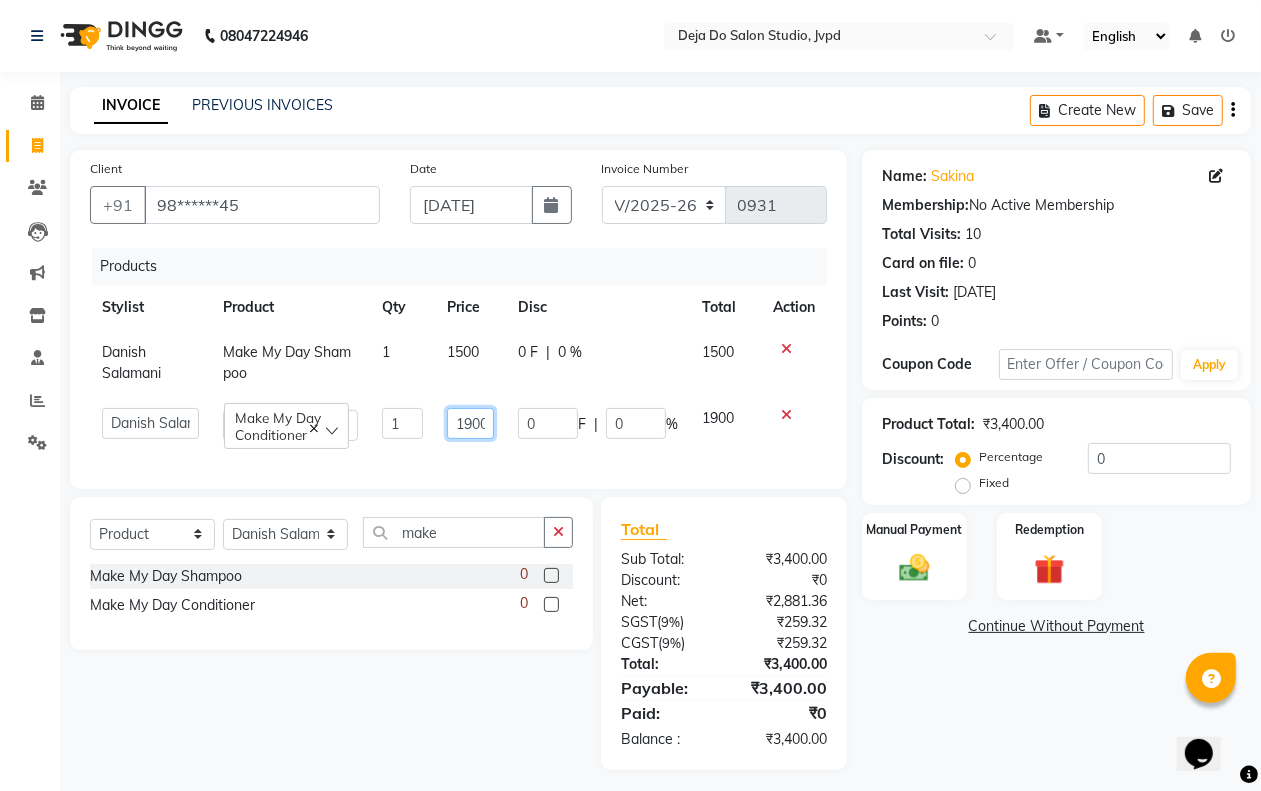 drag, startPoint x: 473, startPoint y: 426, endPoint x: 493, endPoint y: 416, distance: 22.36068 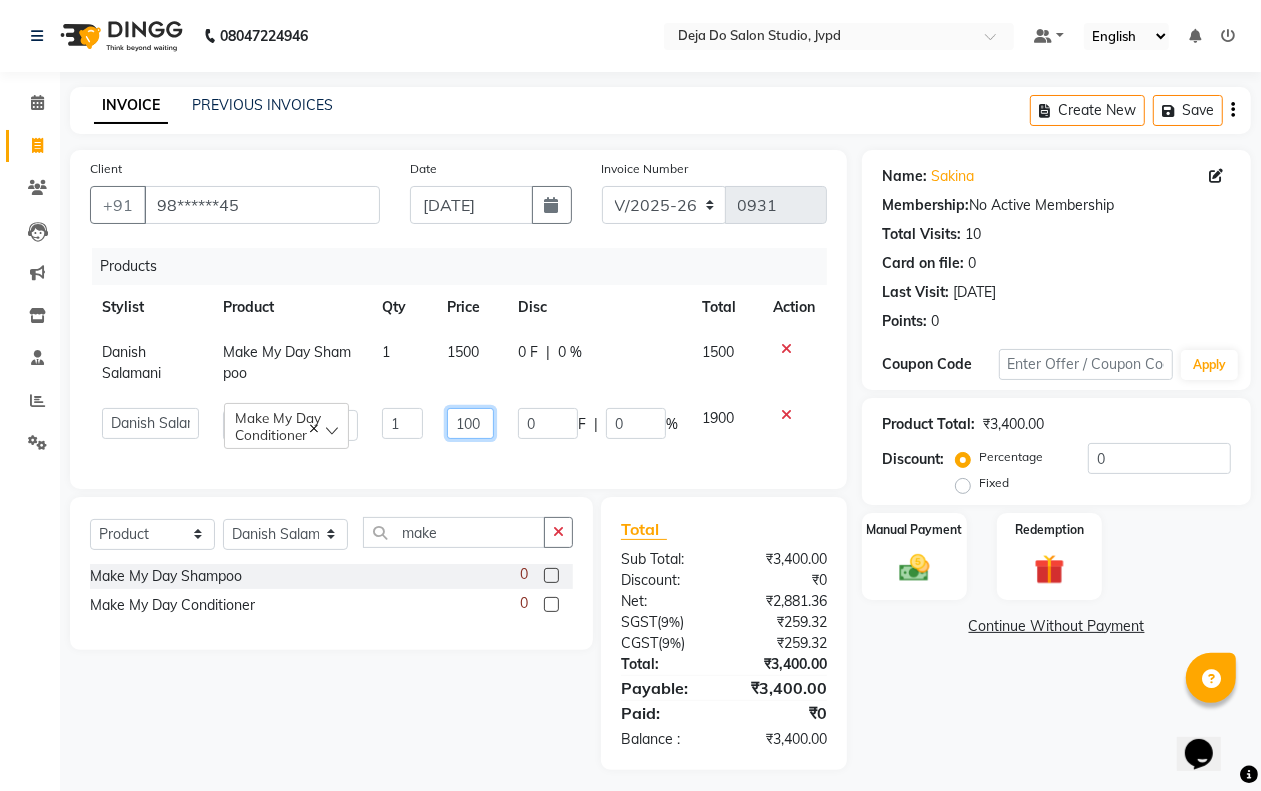 type on "1500" 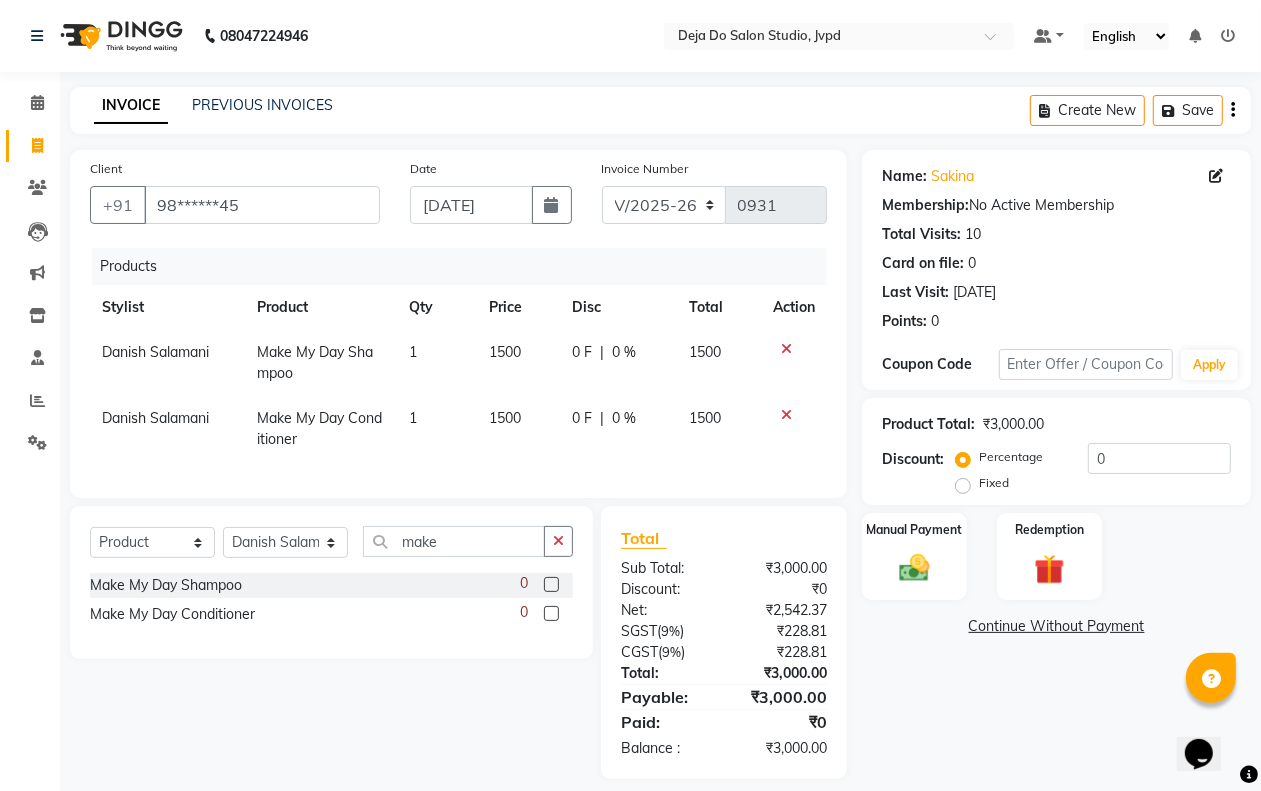click on "Products Stylist Product Qty Price Disc Total Action Danish  Salamani Make My Day Shampoo 1 1500 0 F | 0 % 1500 Danish  Salamani Make My Day Conditioner 1 1500 0 F | 0 % 1500" 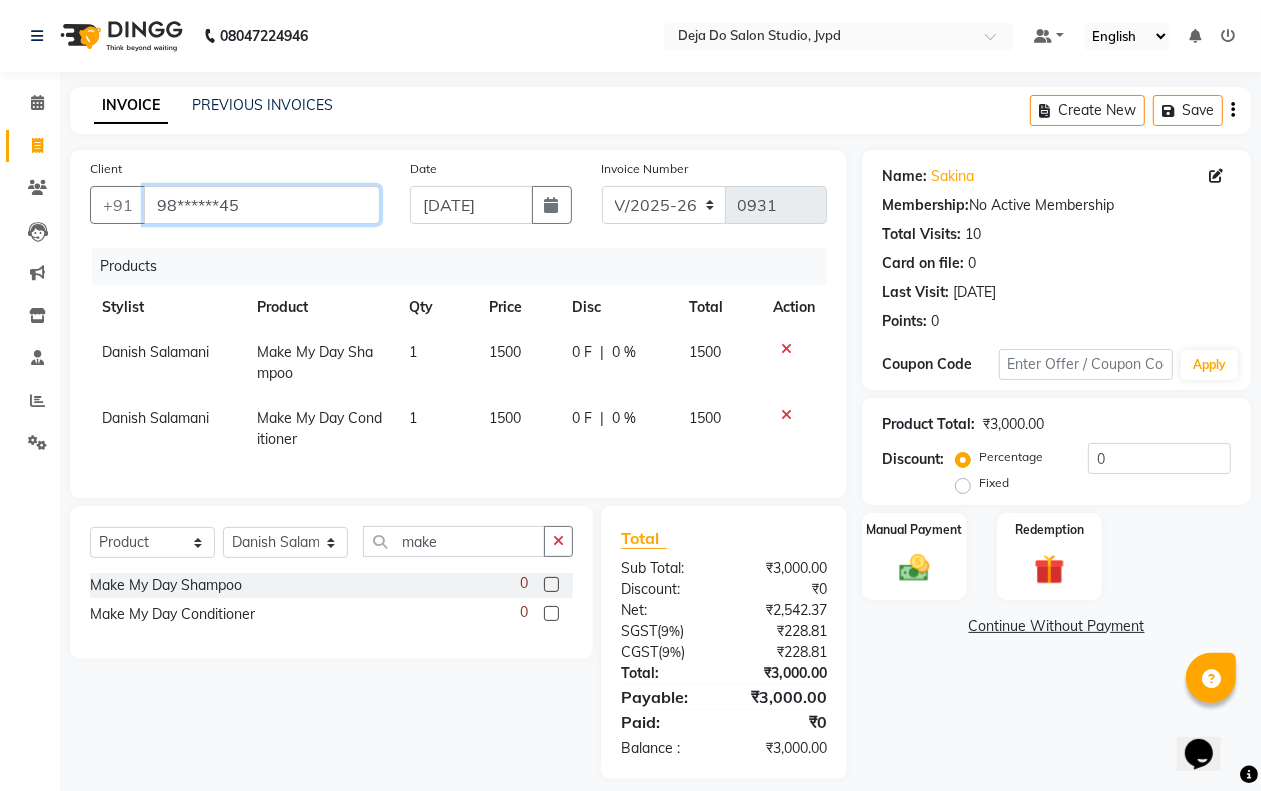 click on "98******45" at bounding box center [262, 205] 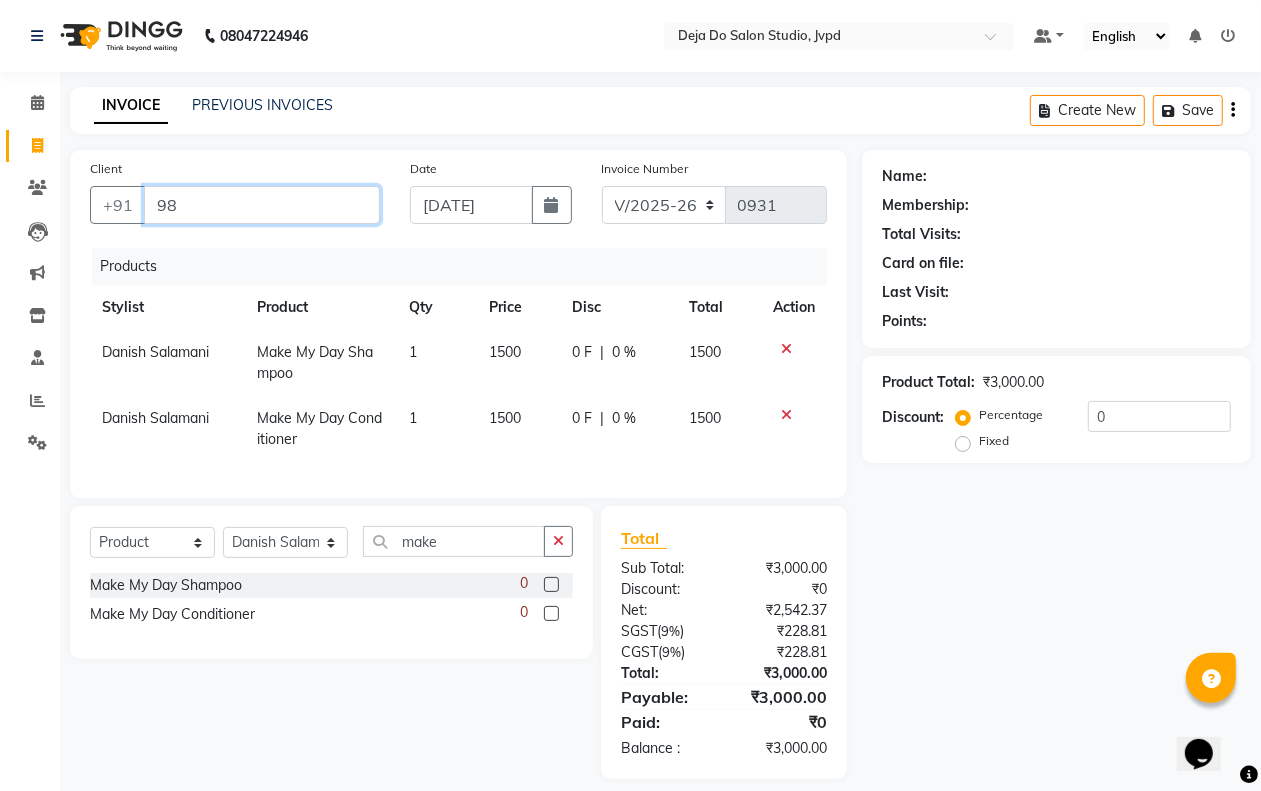 type on "9" 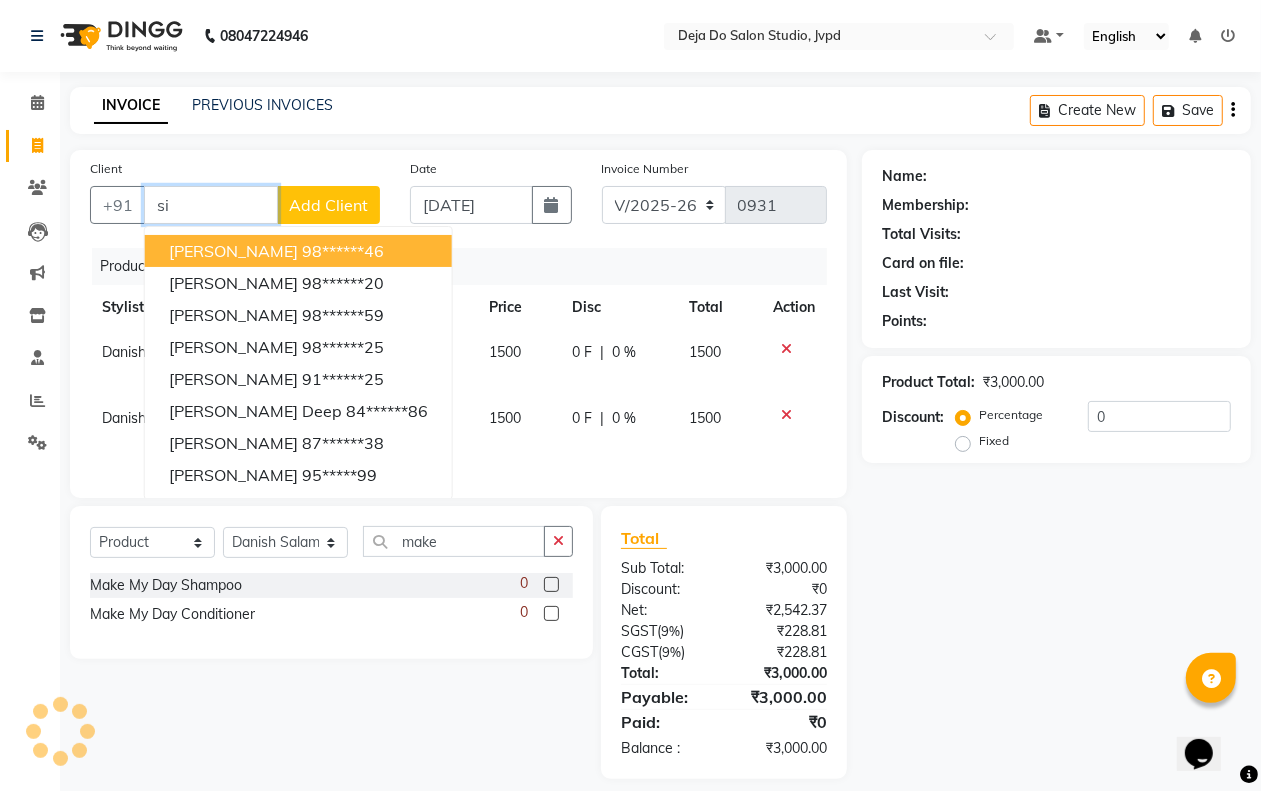 type on "s" 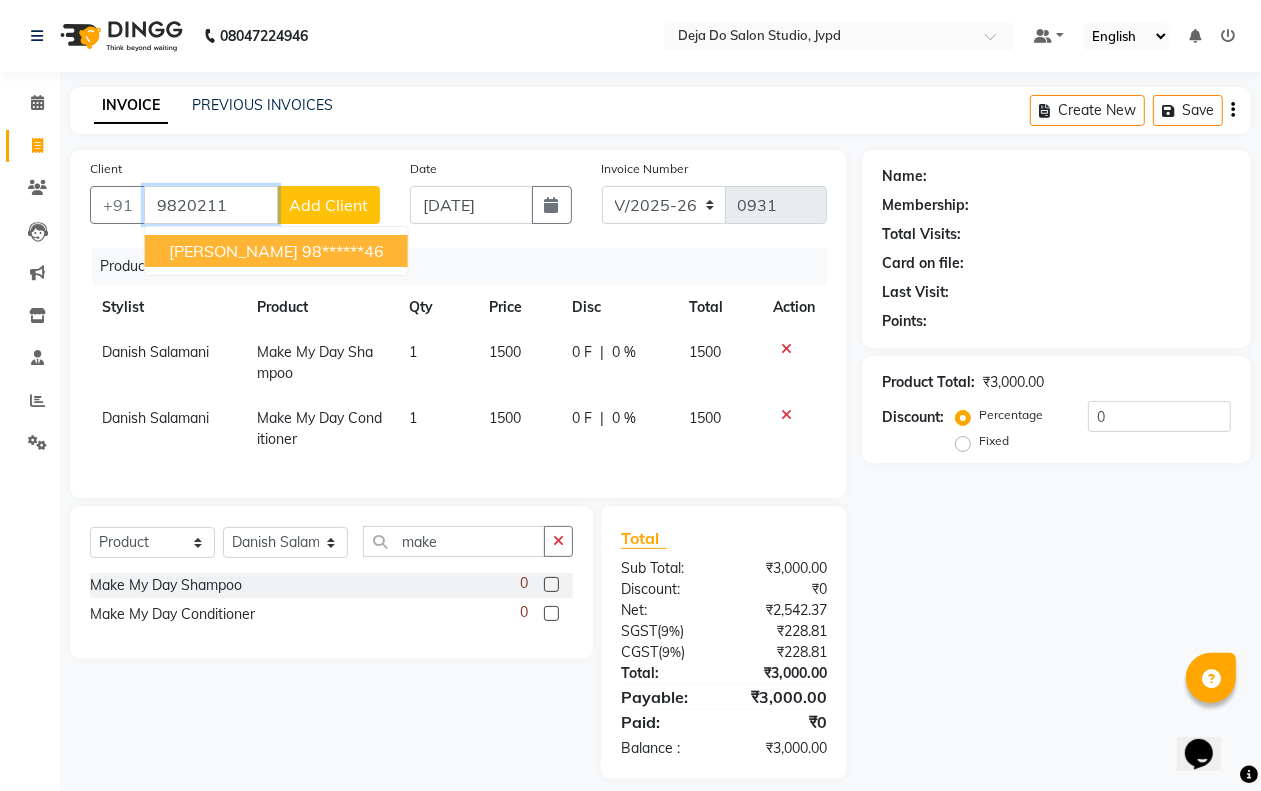 click on "98******46" at bounding box center [343, 251] 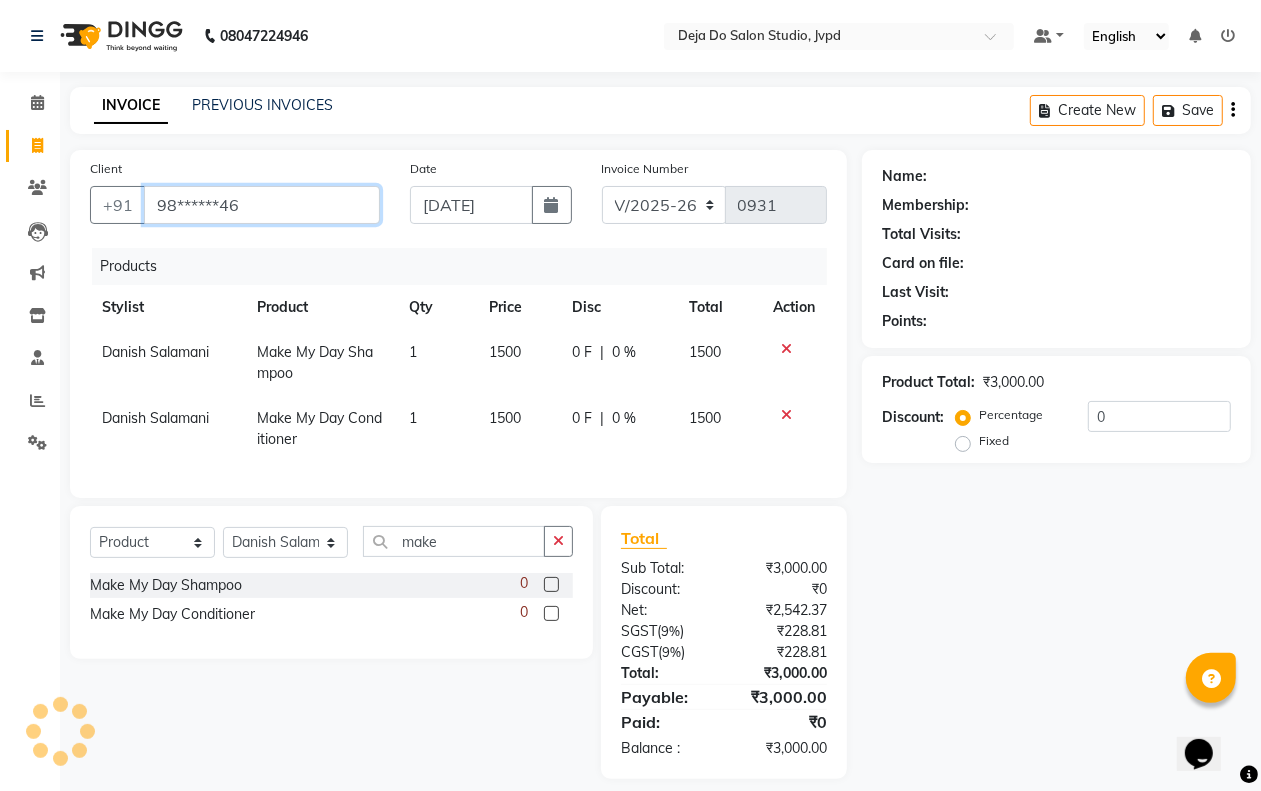 type on "98******46" 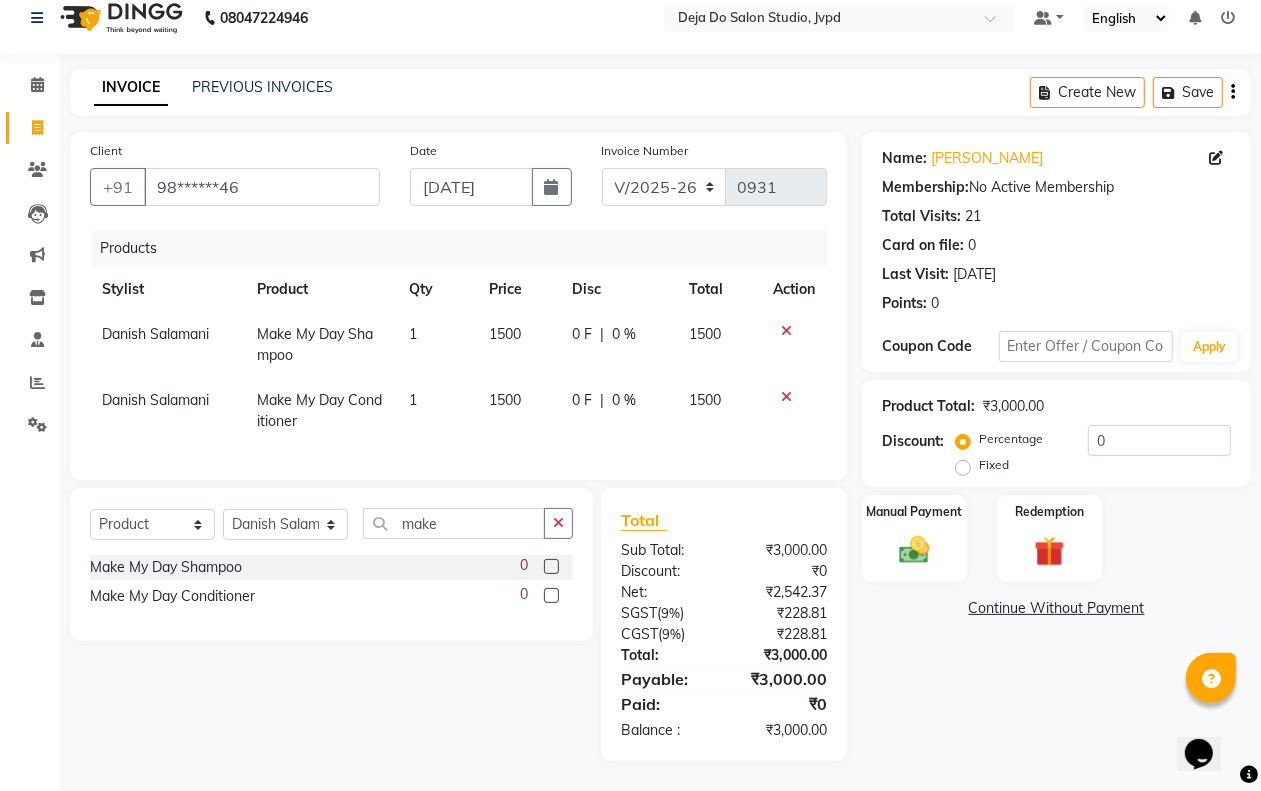 scroll, scrollTop: 36, scrollLeft: 0, axis: vertical 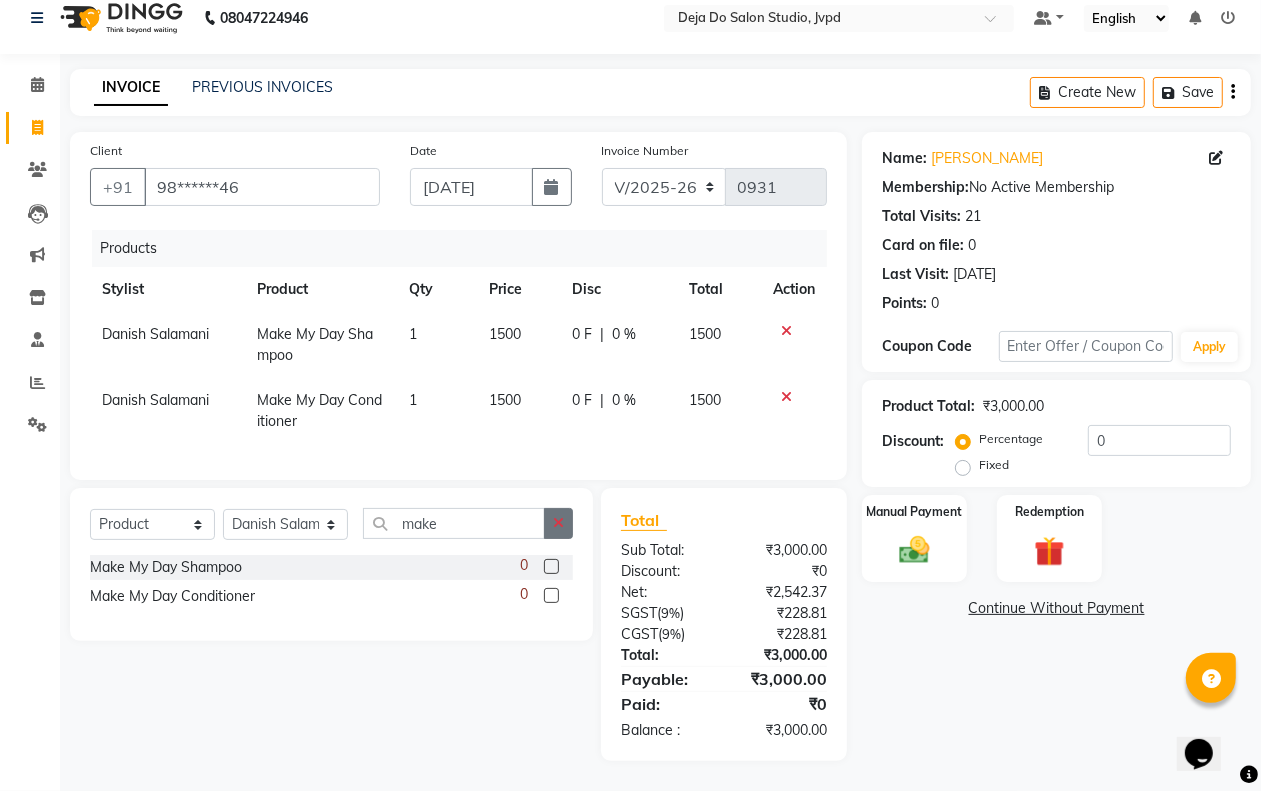 click 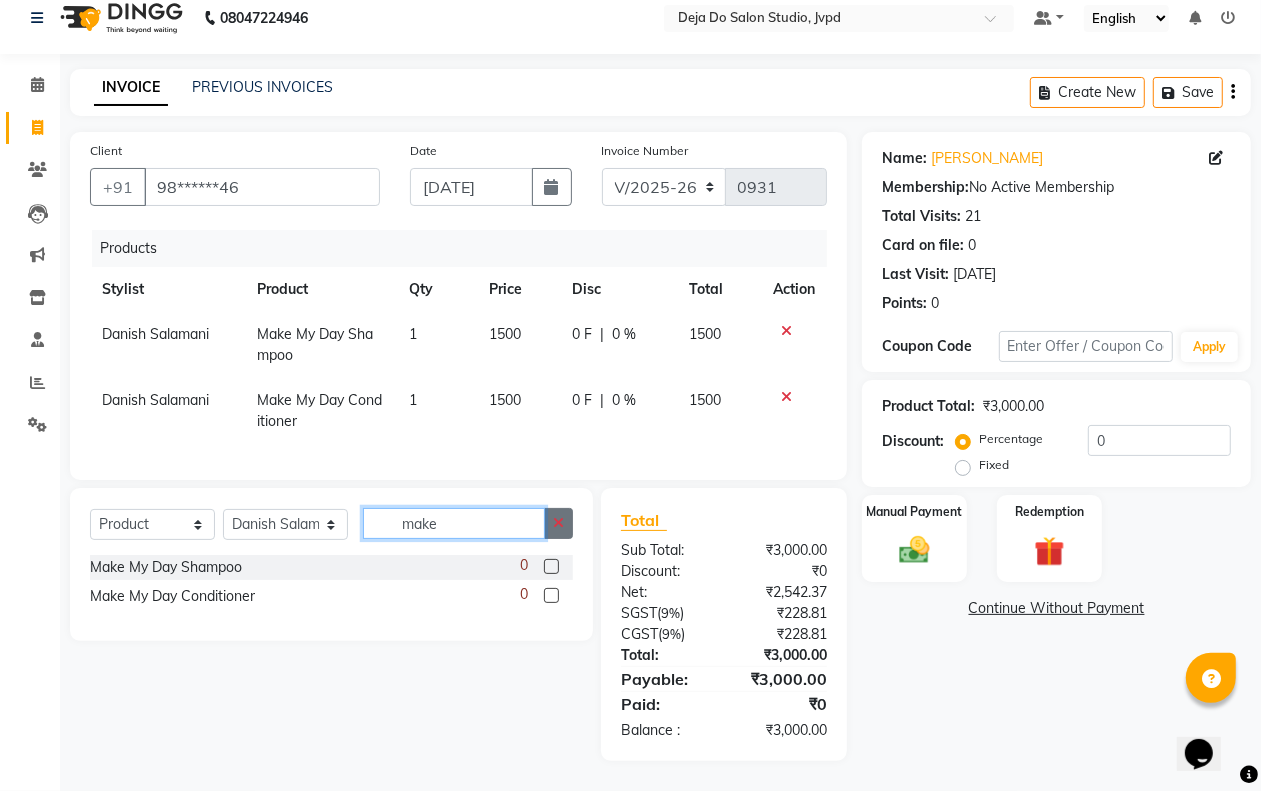 type 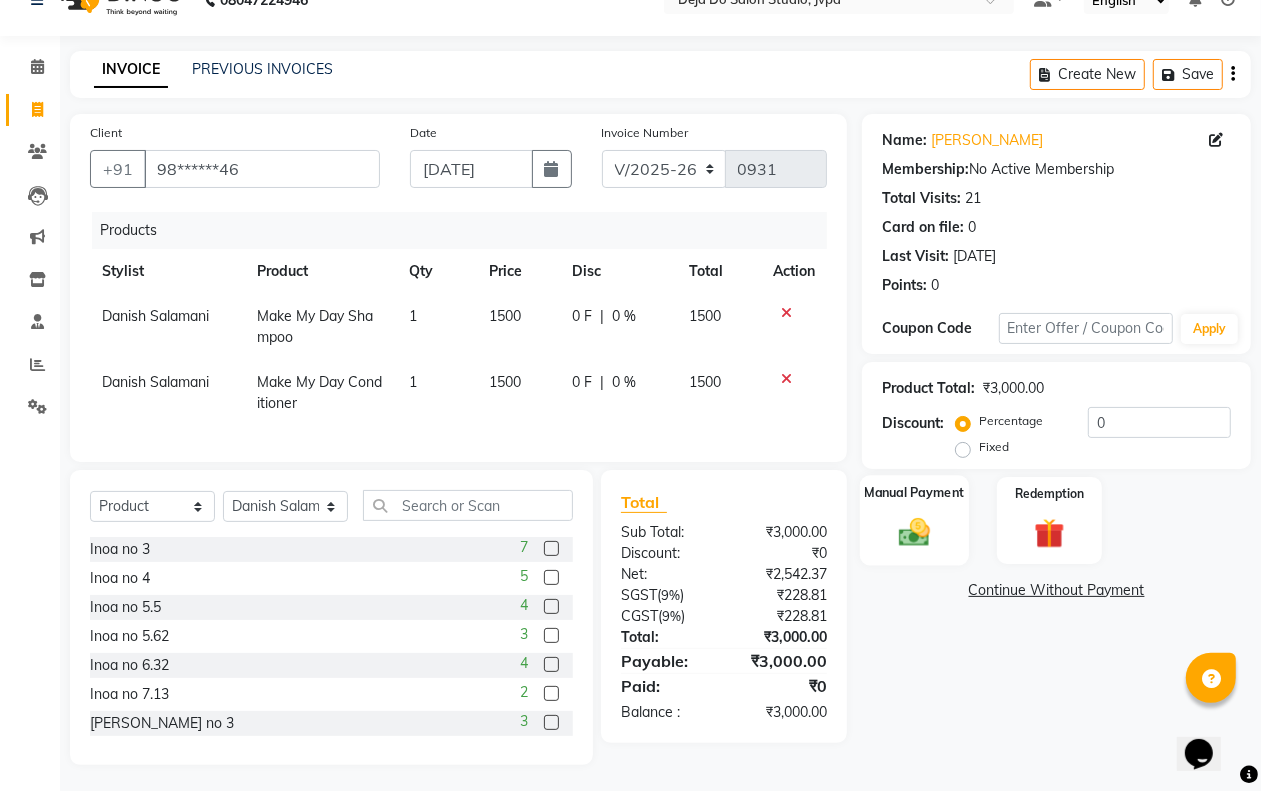 click on "Manual Payment" 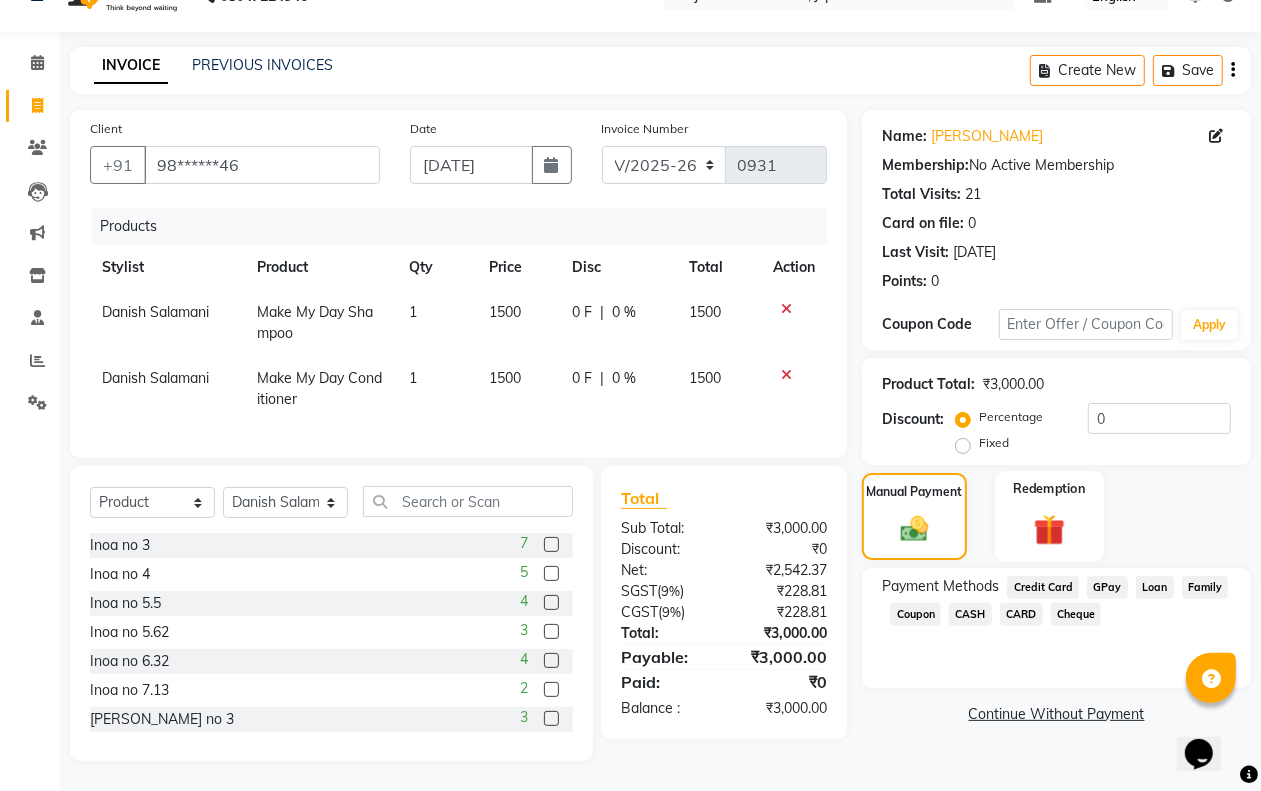scroll, scrollTop: 57, scrollLeft: 0, axis: vertical 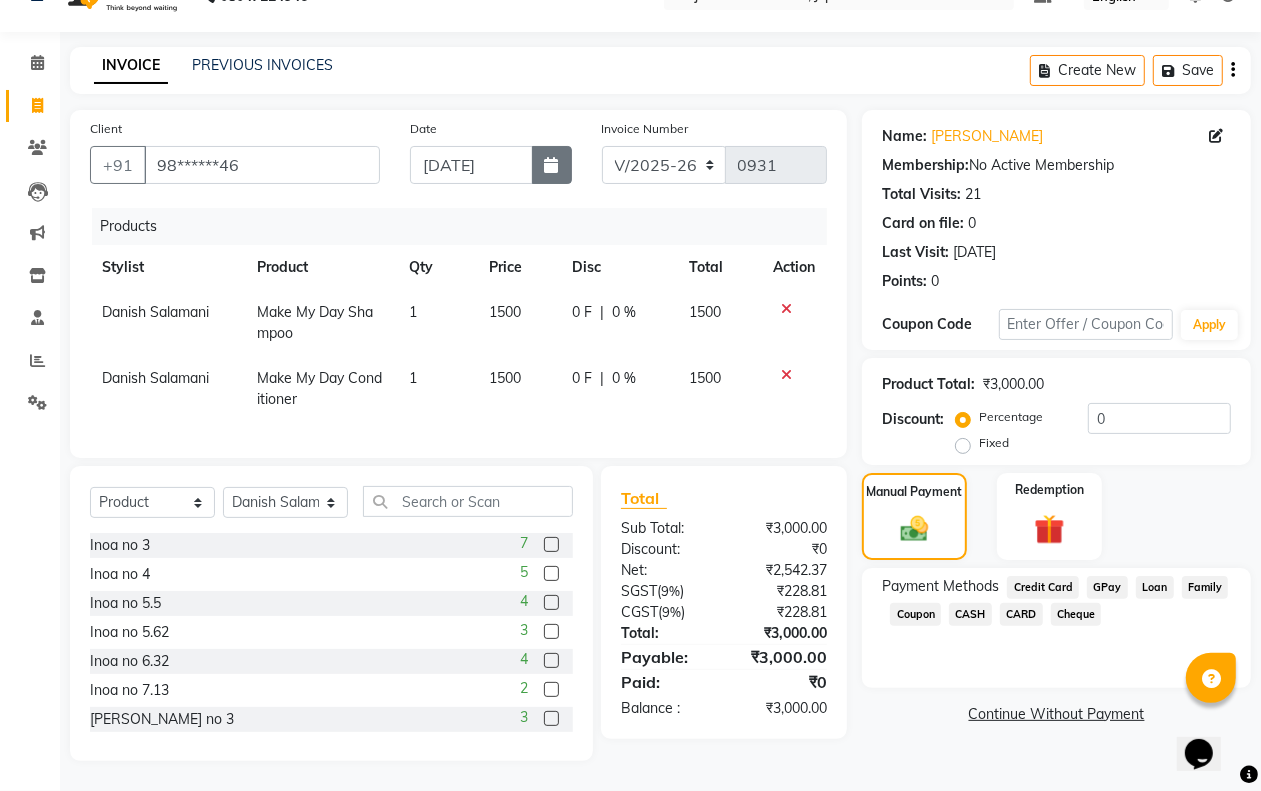 click 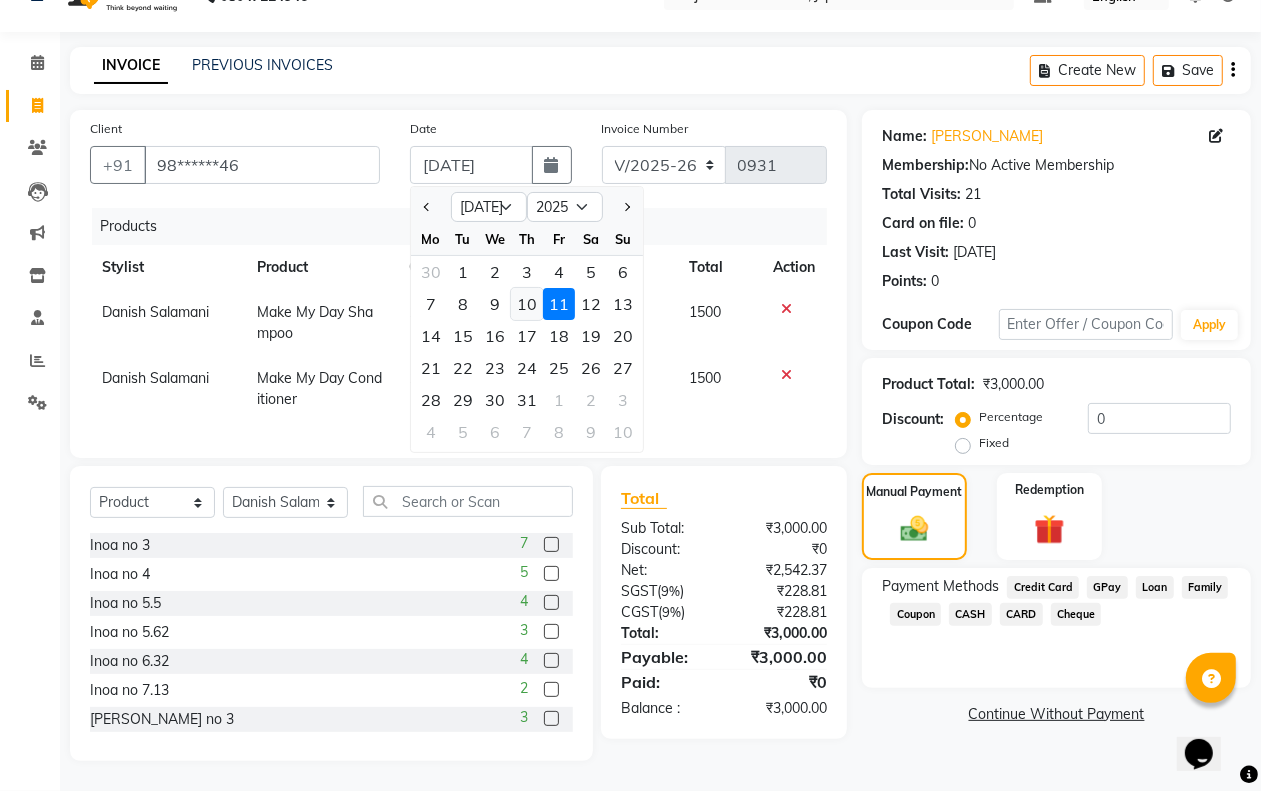 click on "10" 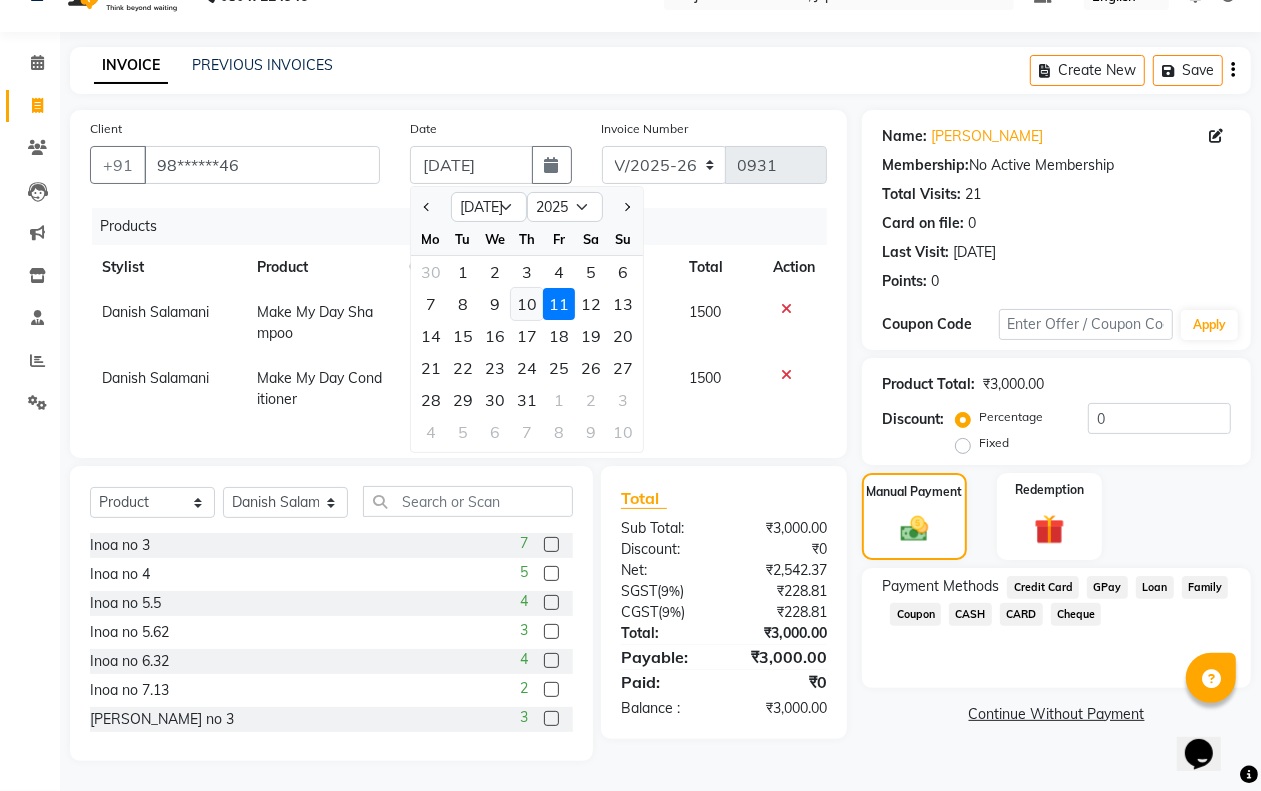 type on "[DATE]" 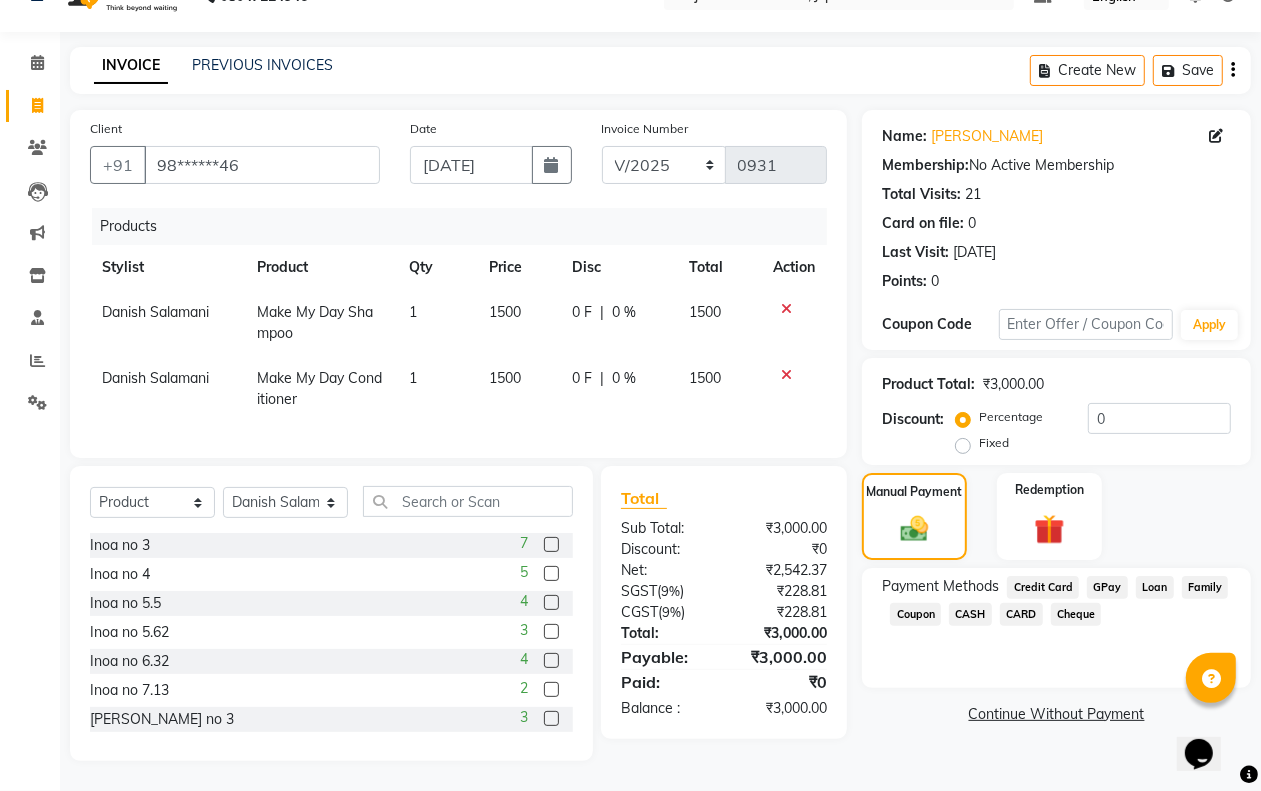 click on "CASH" 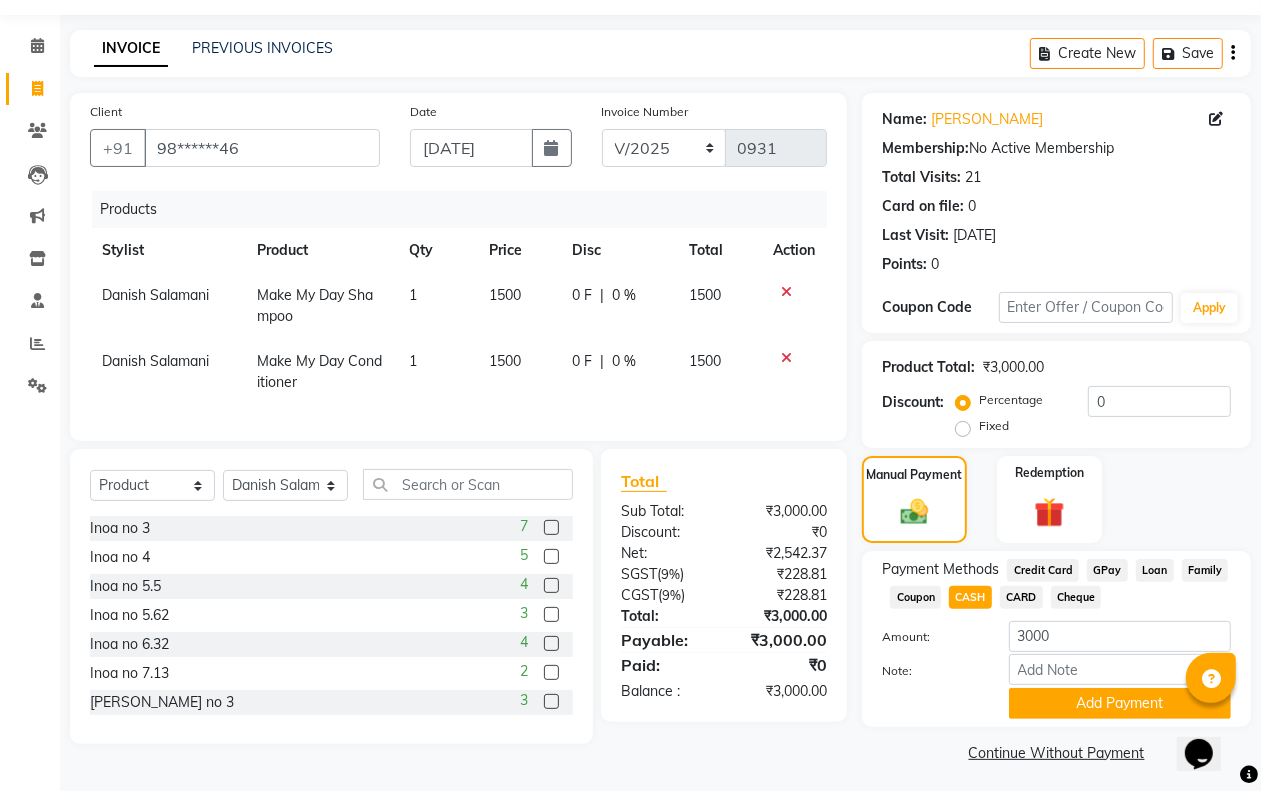 scroll, scrollTop: 62, scrollLeft: 0, axis: vertical 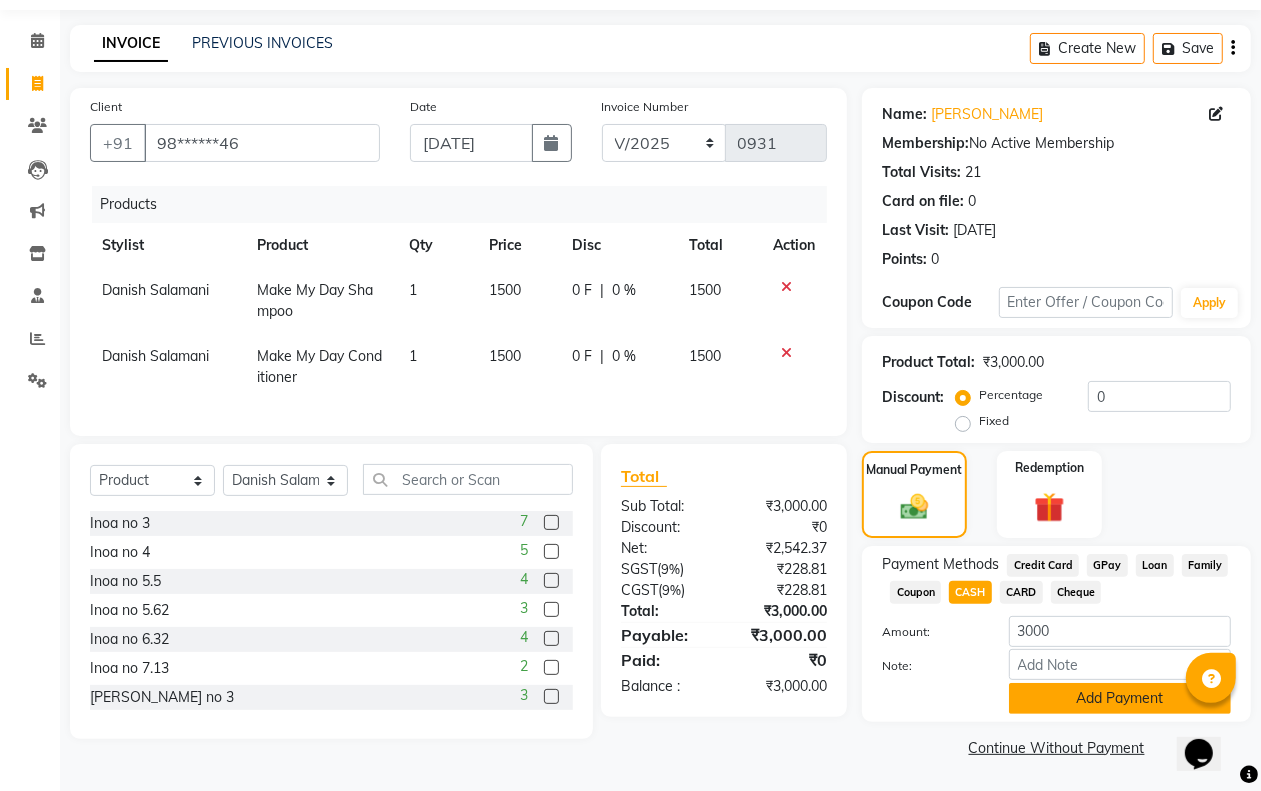 click on "Add Payment" 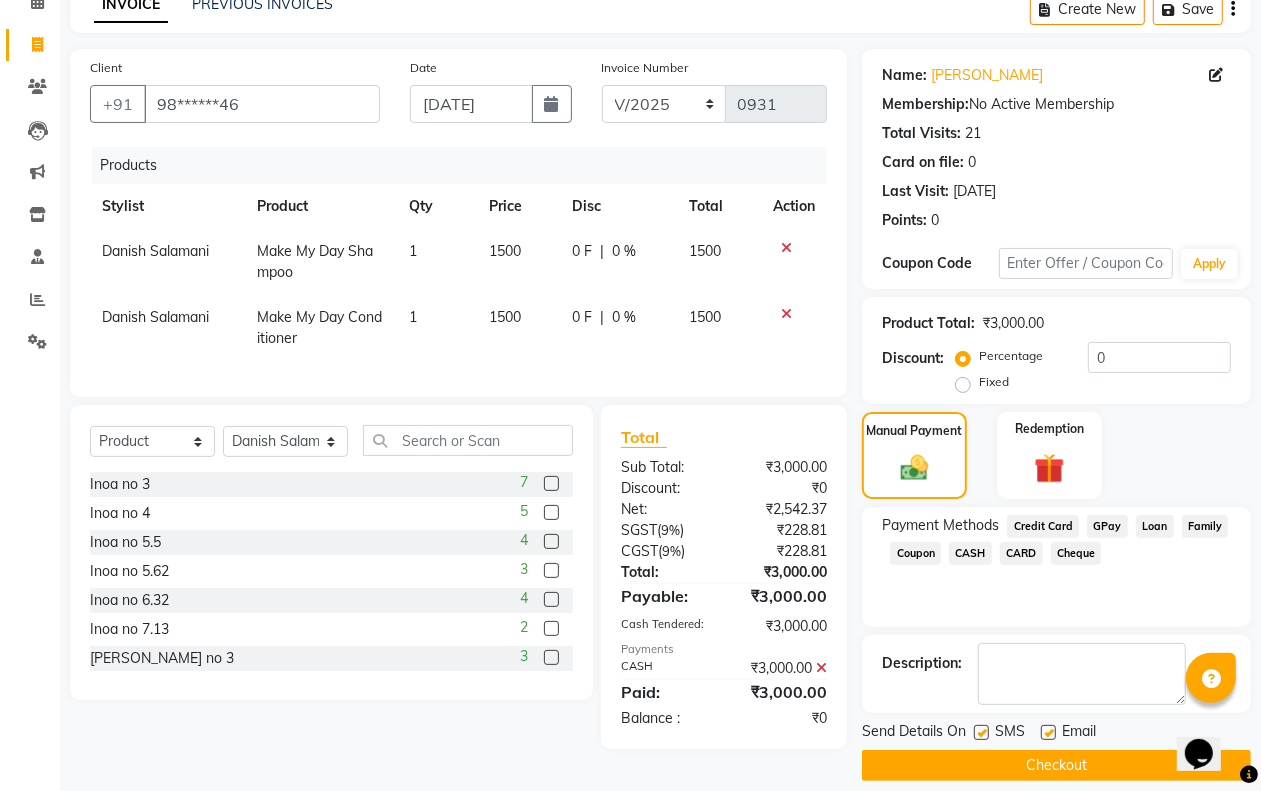 scroll, scrollTop: 121, scrollLeft: 0, axis: vertical 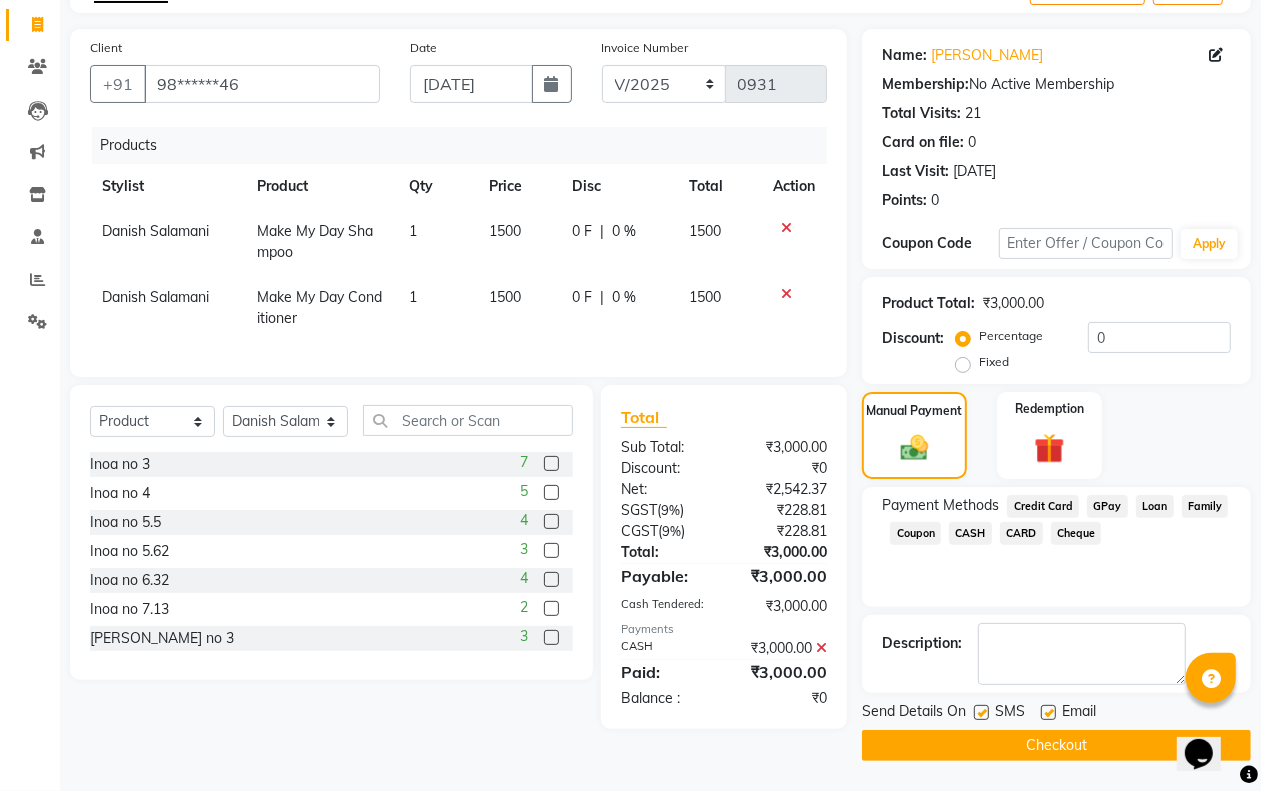click on "Checkout" 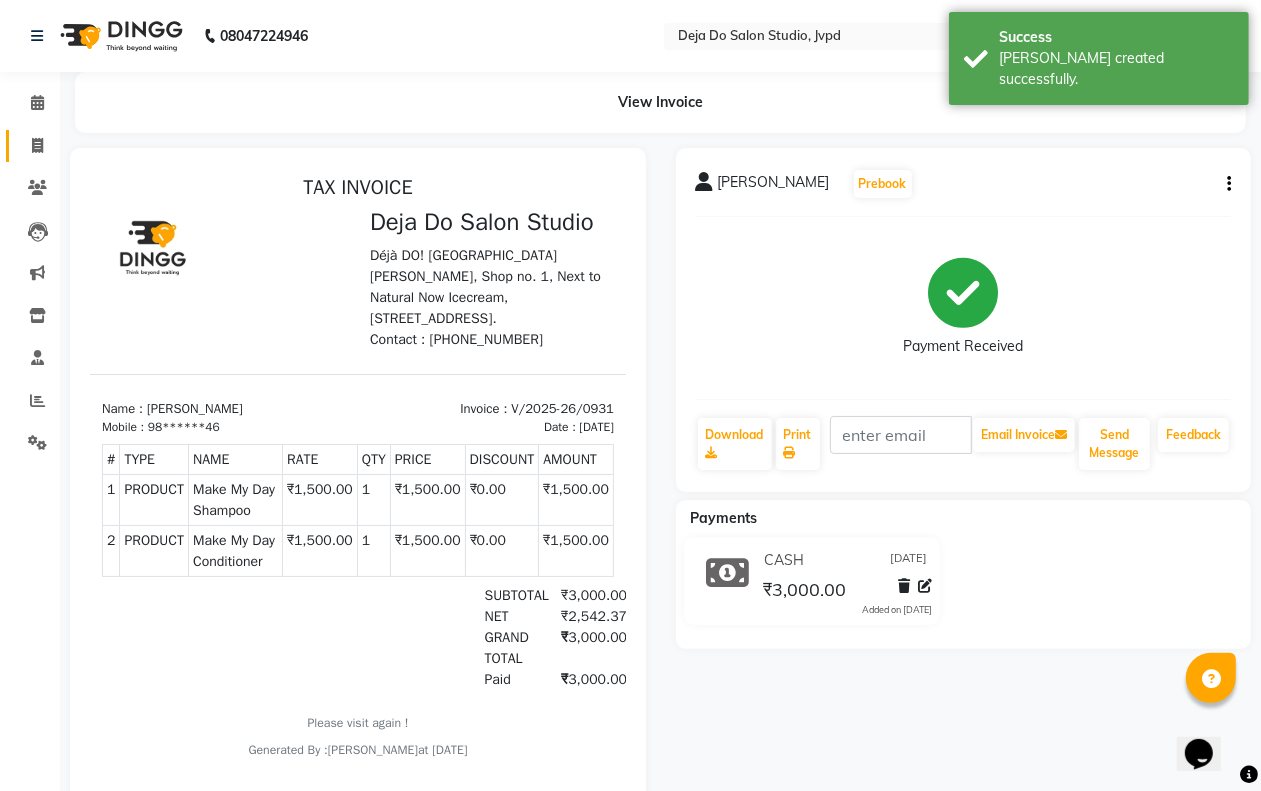scroll, scrollTop: 0, scrollLeft: 0, axis: both 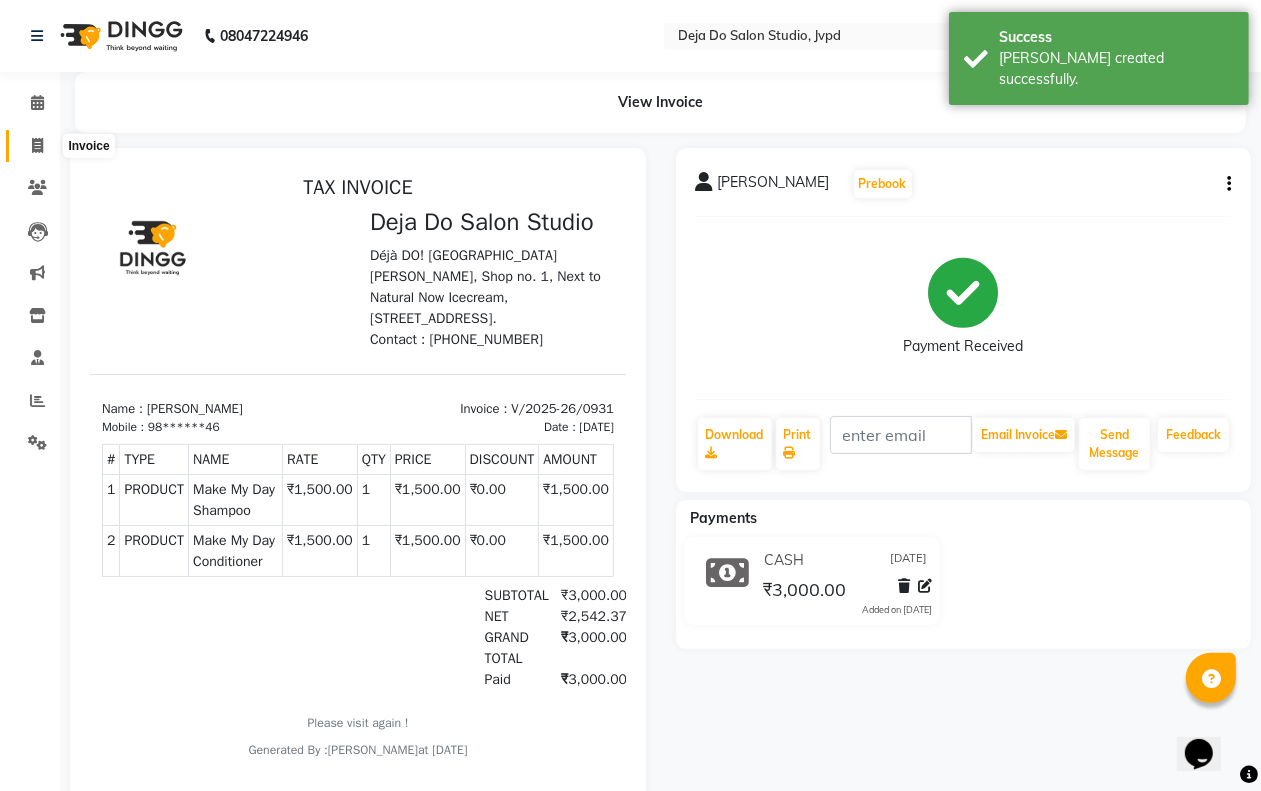click 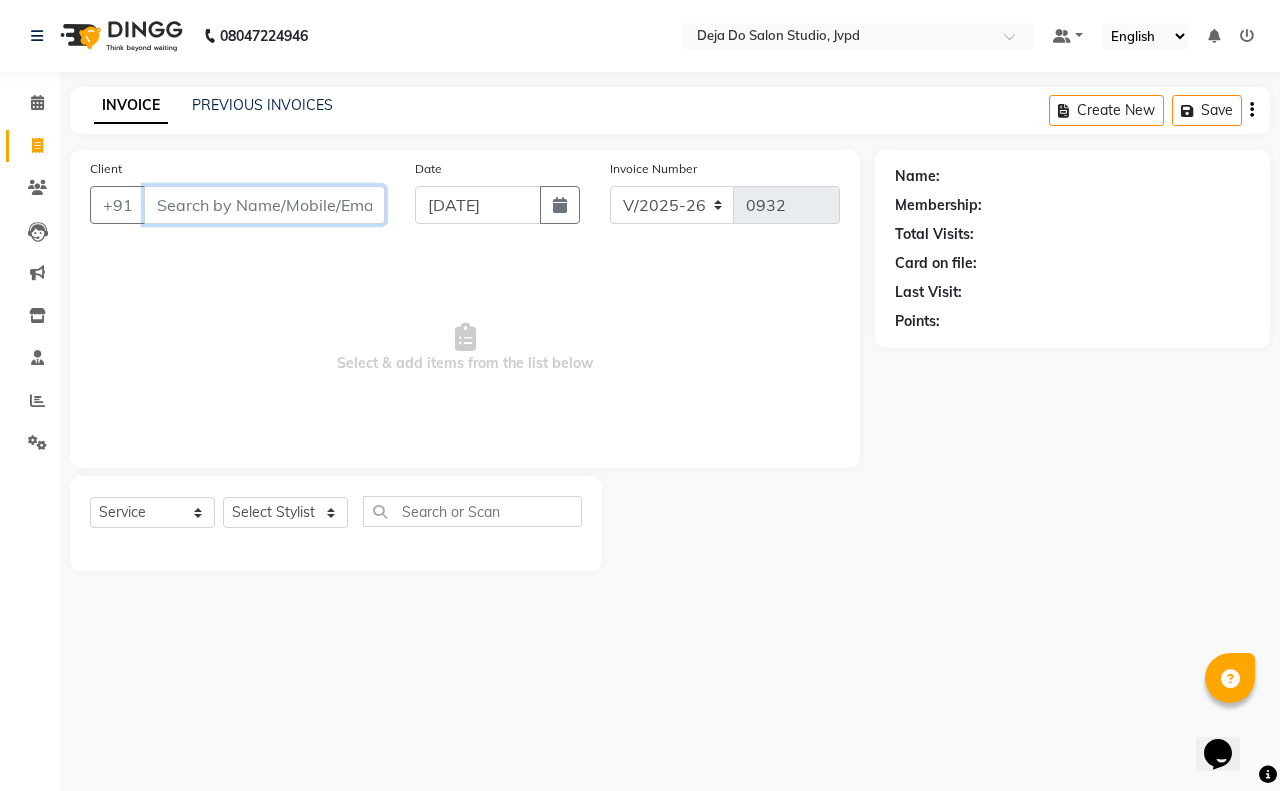 click on "Client" at bounding box center [264, 205] 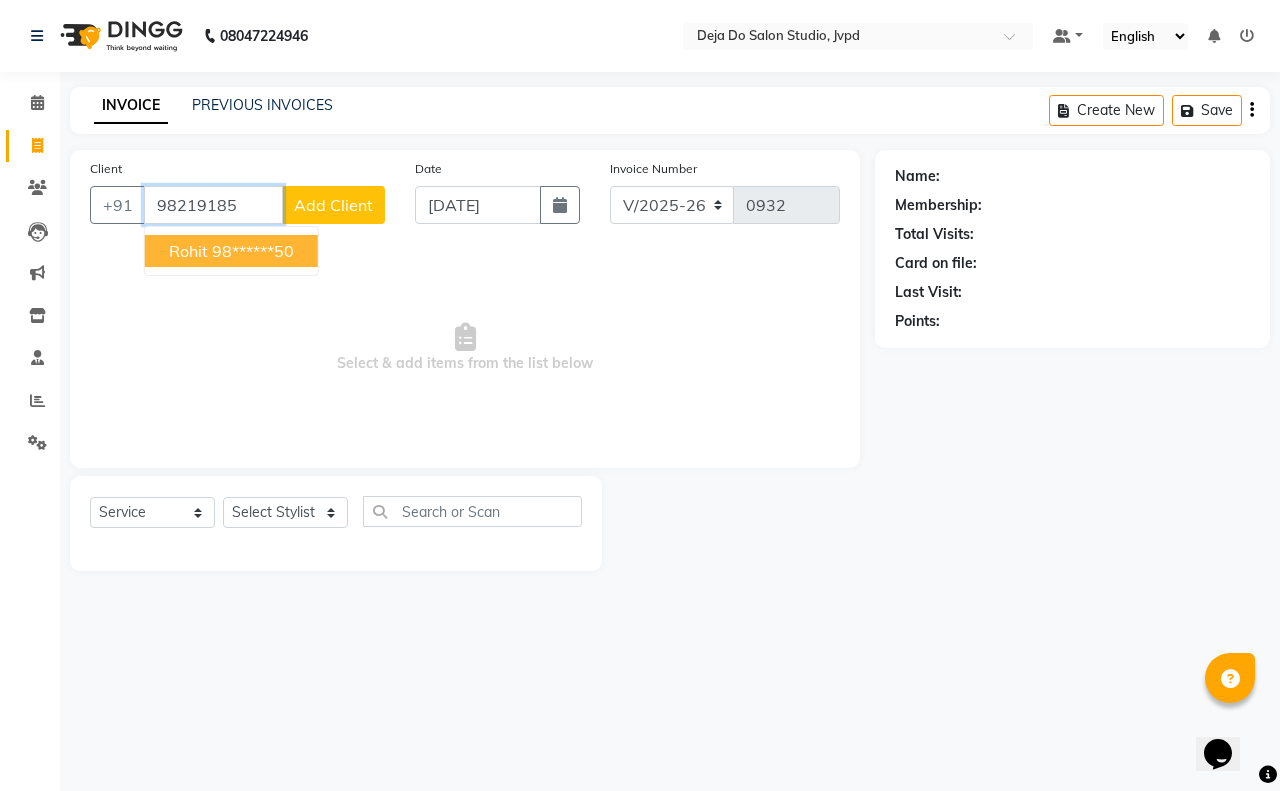 click on "98******50" at bounding box center [253, 251] 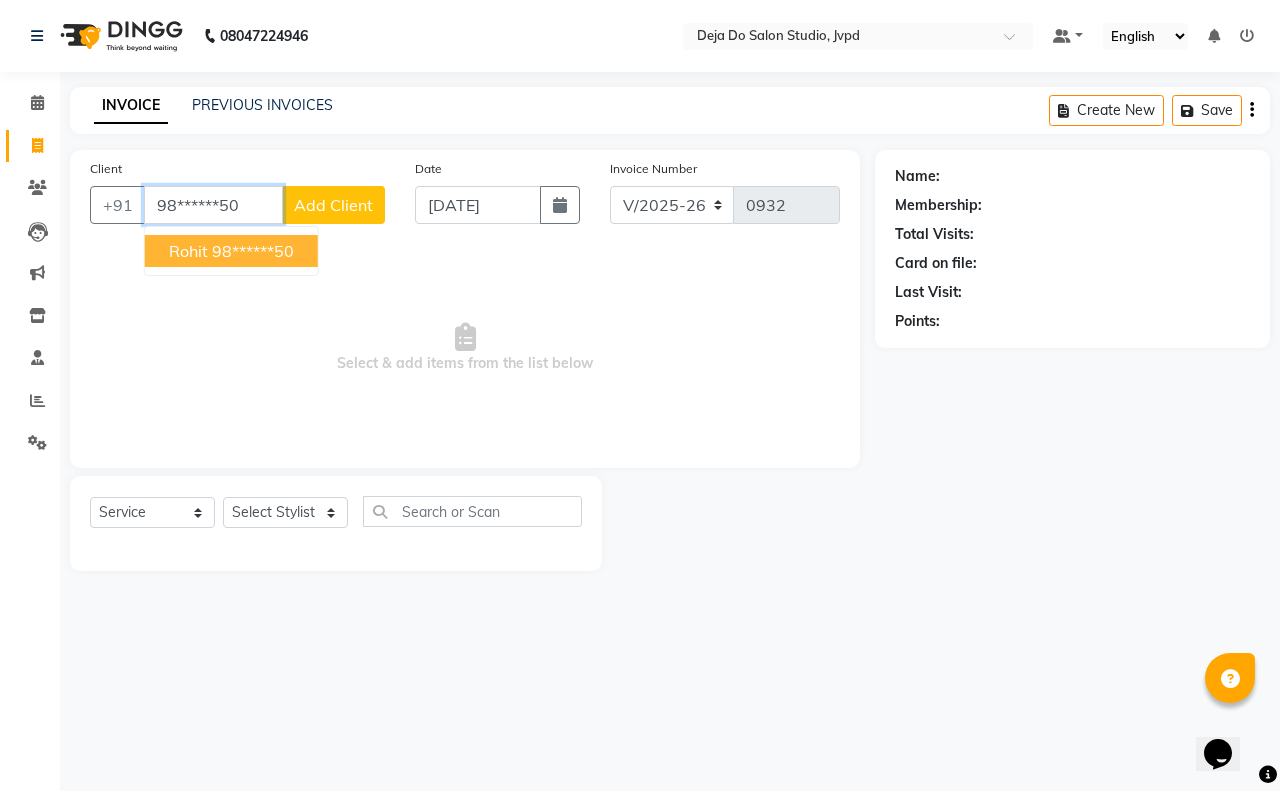 type on "98******50" 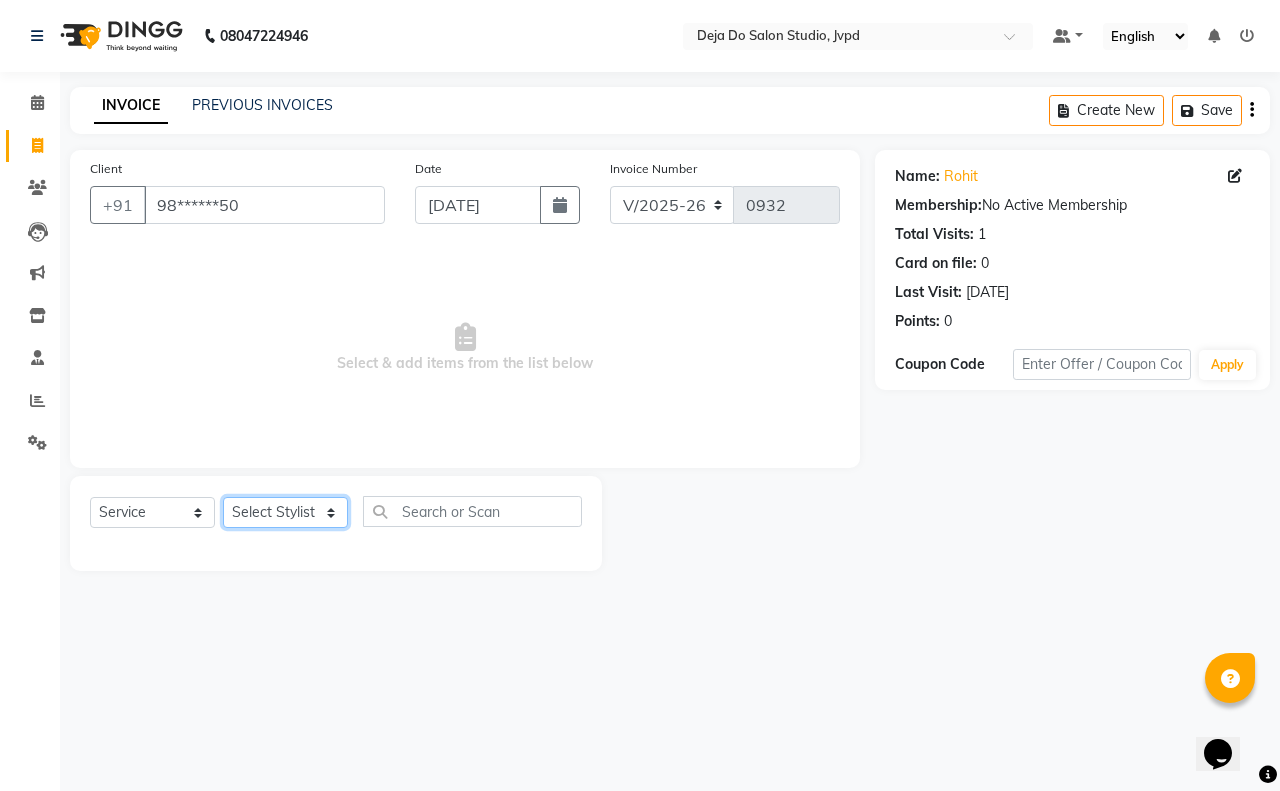 click on "Select Stylist Aditi Admin [PERSON_NAME]  [PERSON_NAME] Danish  Salamani [PERSON_NAME] [PERSON_NAME] Rashi [PERSON_NAME] [PERSON_NAME] [PERSON_NAME] [PERSON_NAME] [PERSON_NAME]" 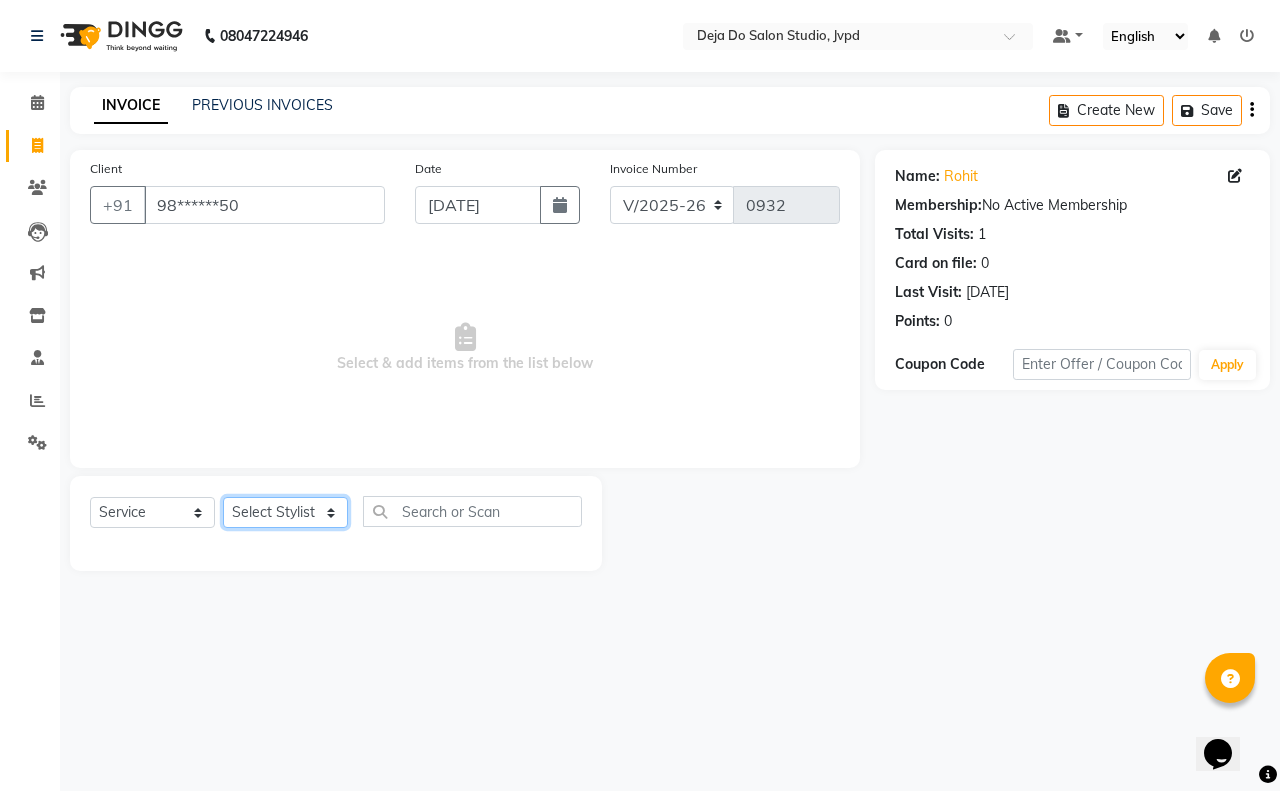 select on "62495" 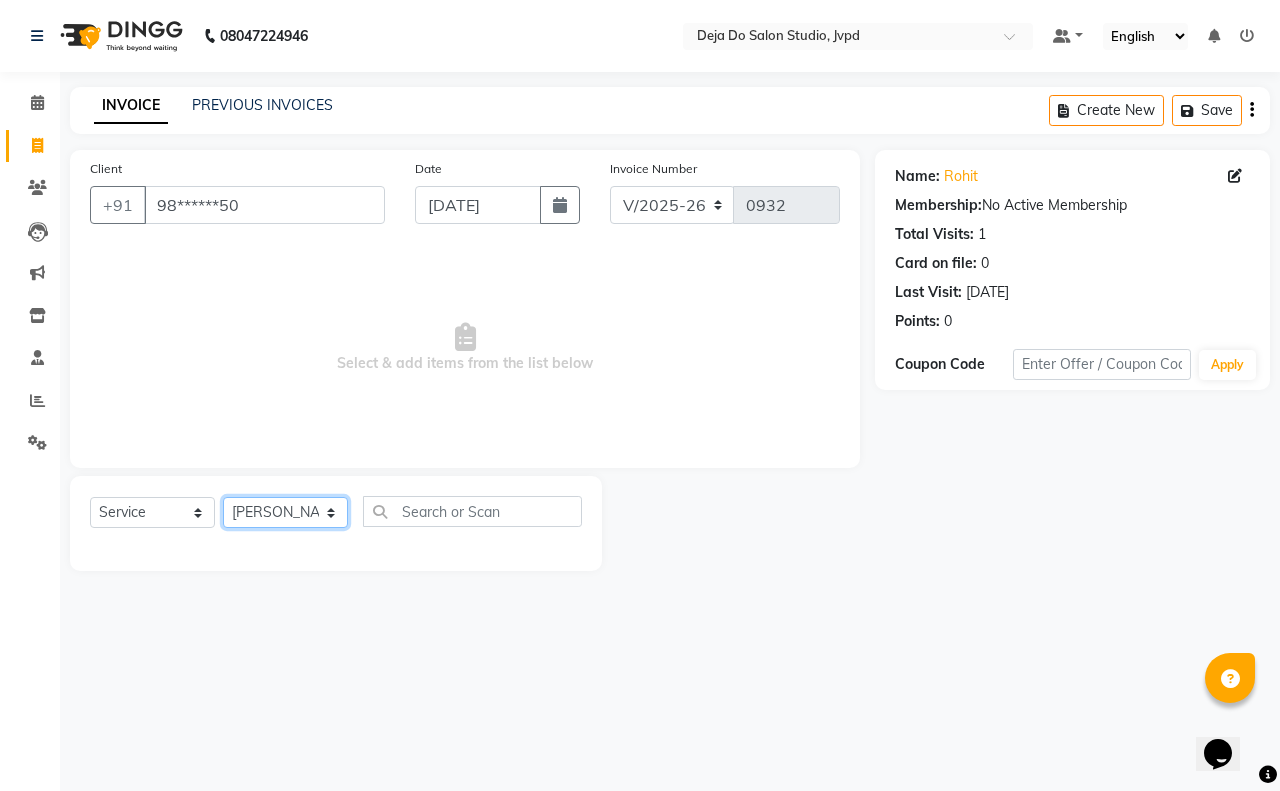click on "Select Stylist Aditi Admin [PERSON_NAME]  [PERSON_NAME] Danish  Salamani [PERSON_NAME] [PERSON_NAME] Rashi [PERSON_NAME] [PERSON_NAME] [PERSON_NAME] [PERSON_NAME] [PERSON_NAME]" 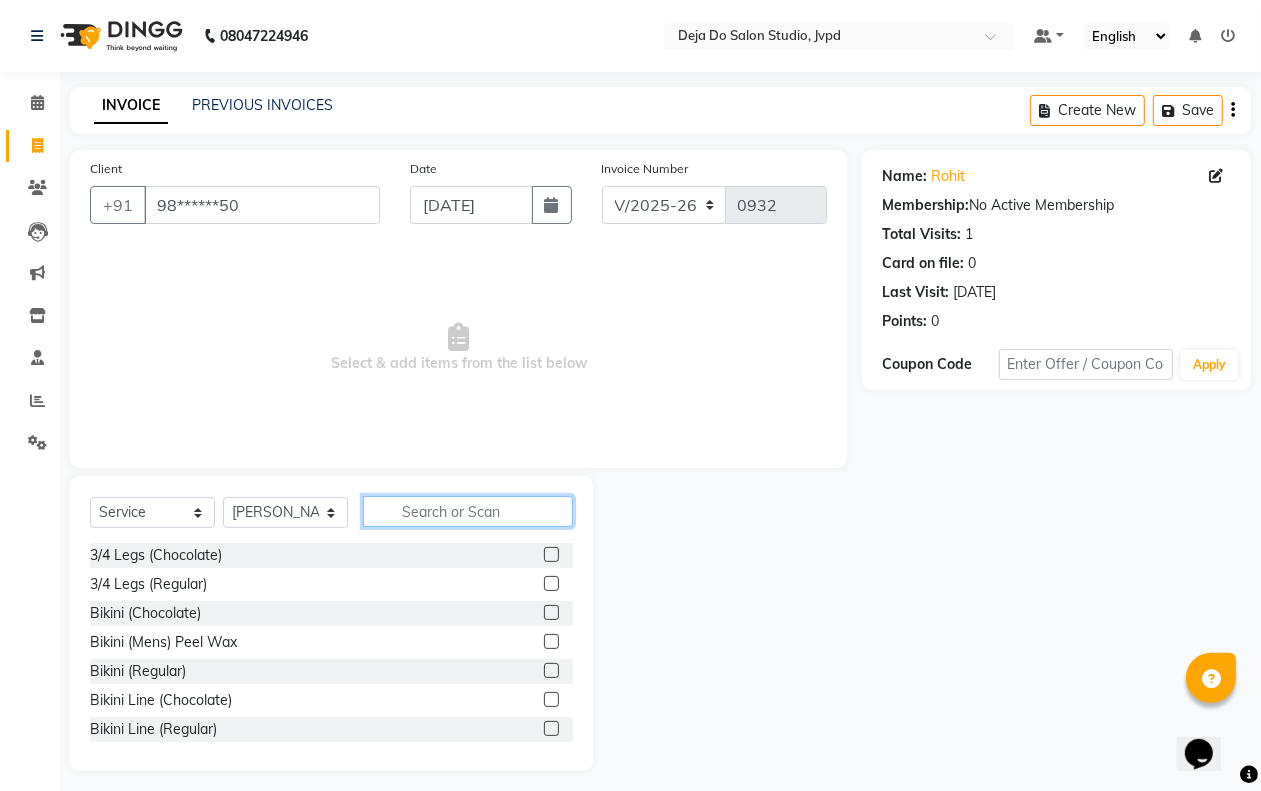 click 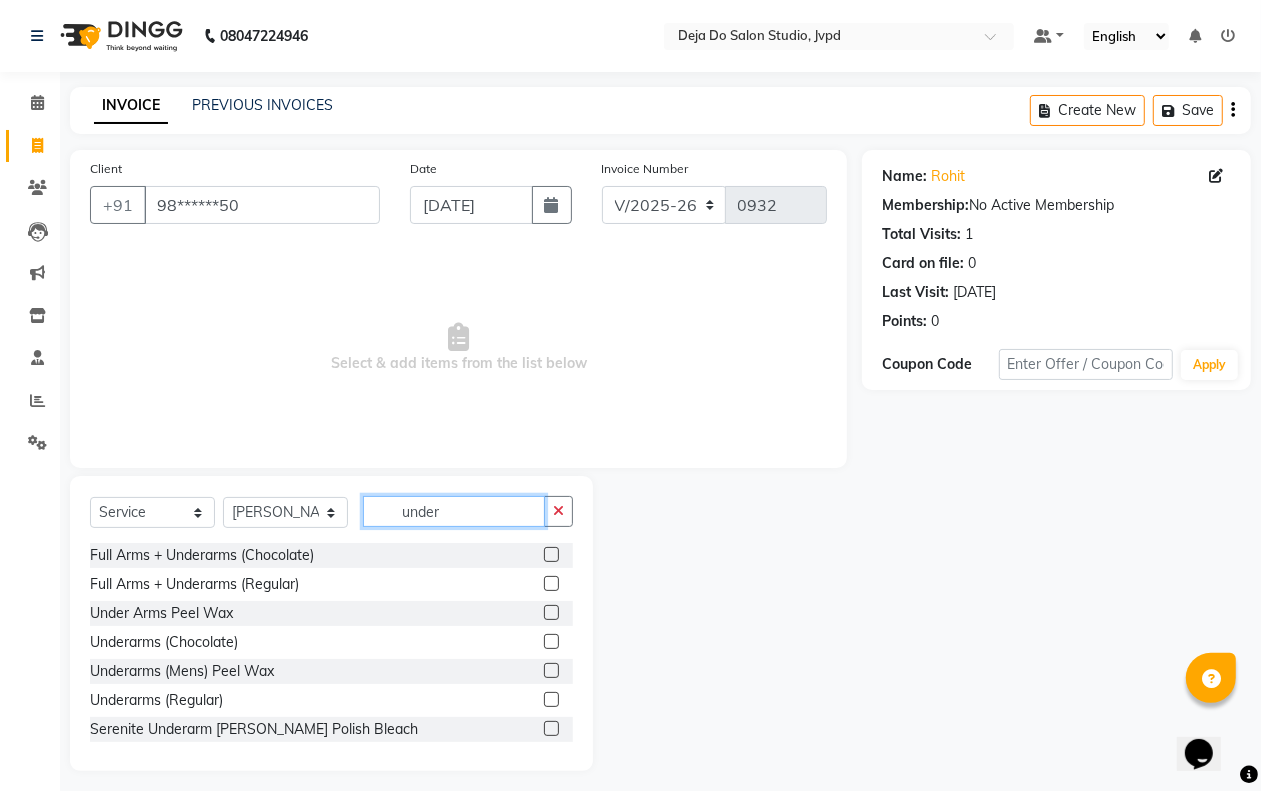 type on "under" 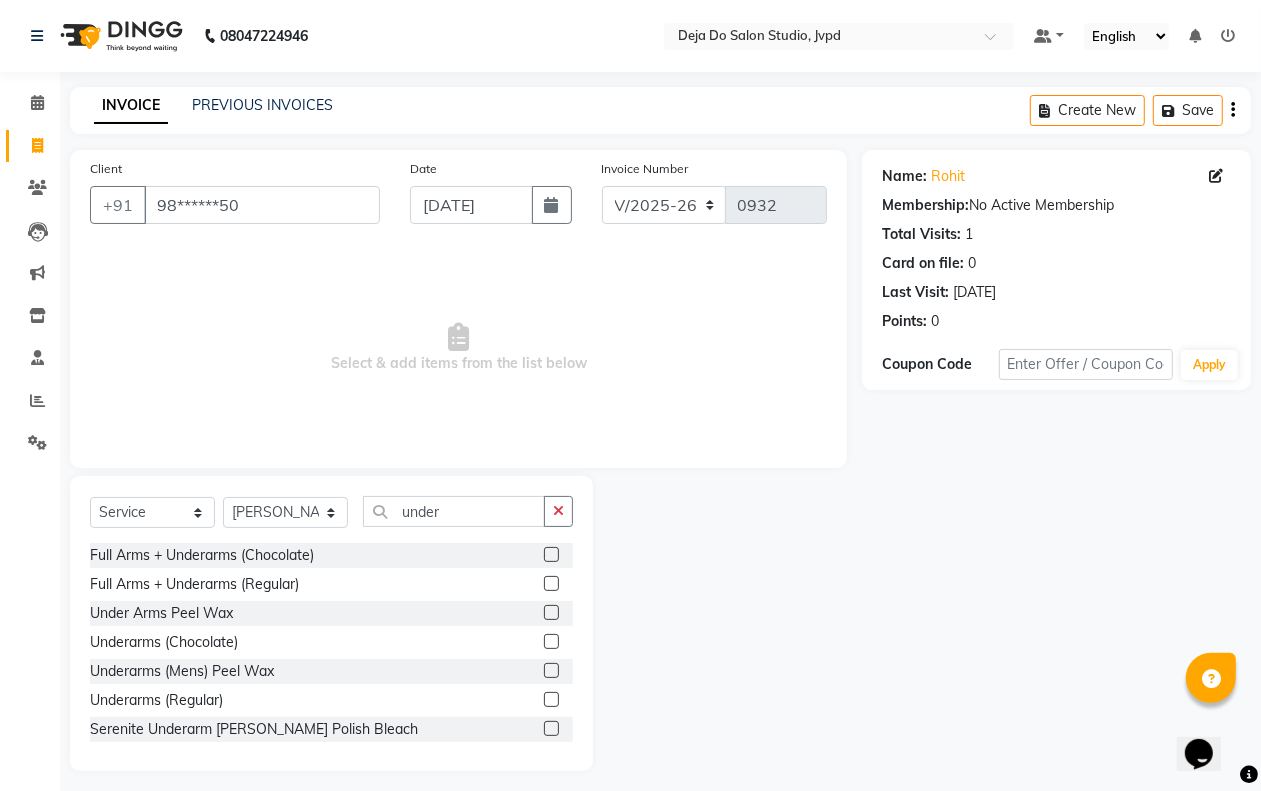 click 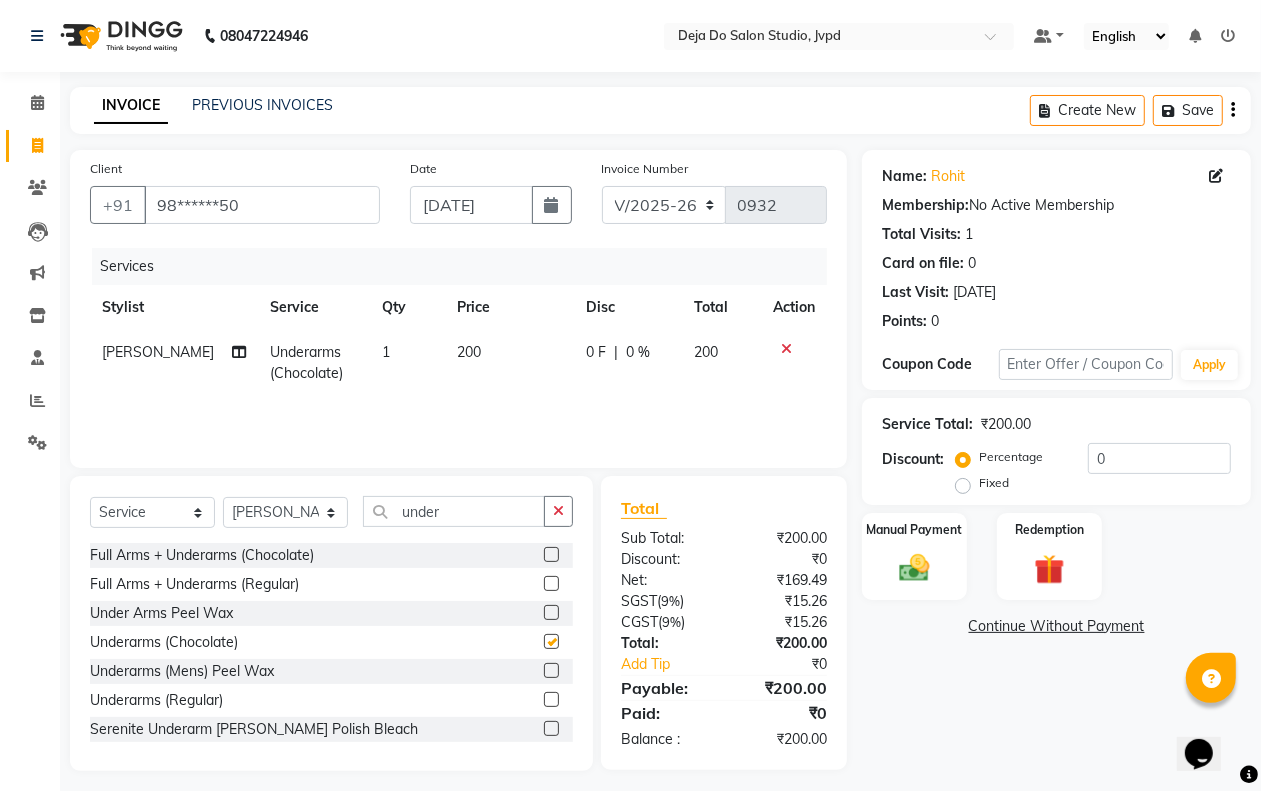 checkbox on "false" 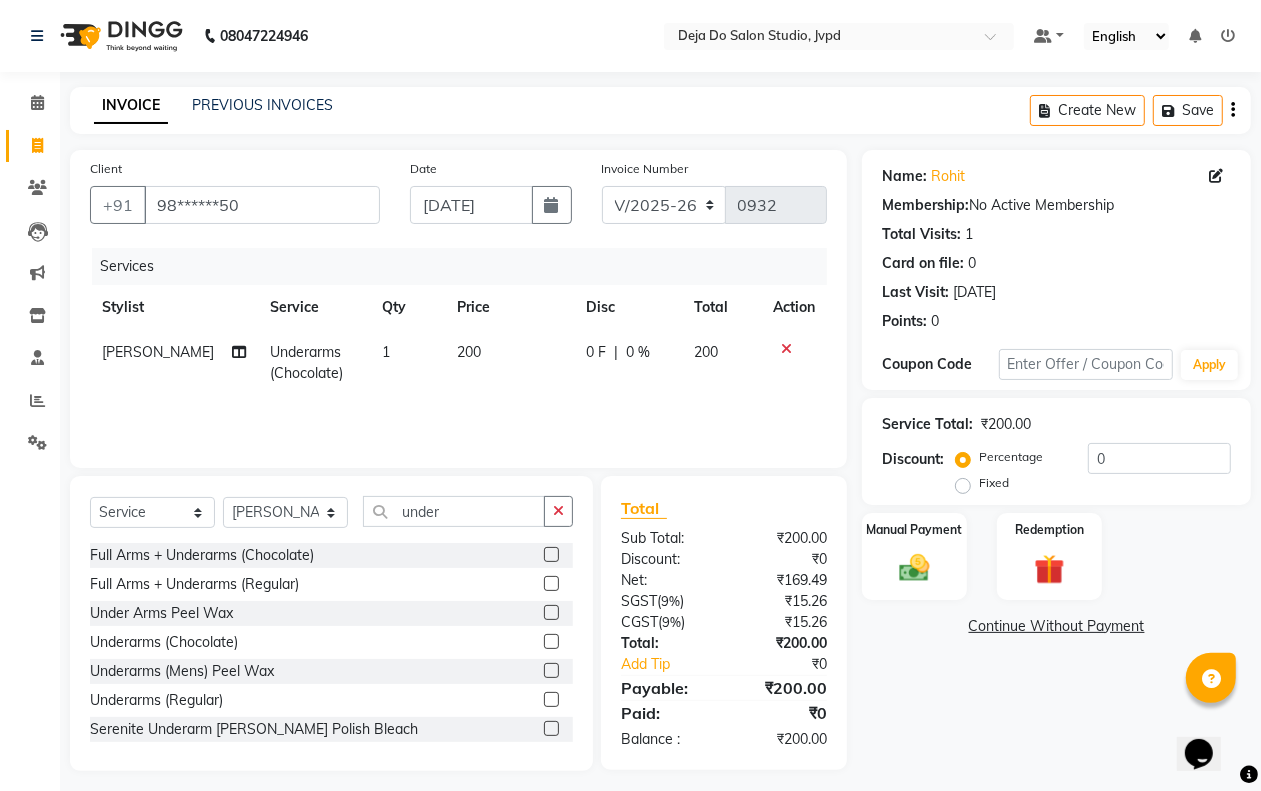 click on "200" 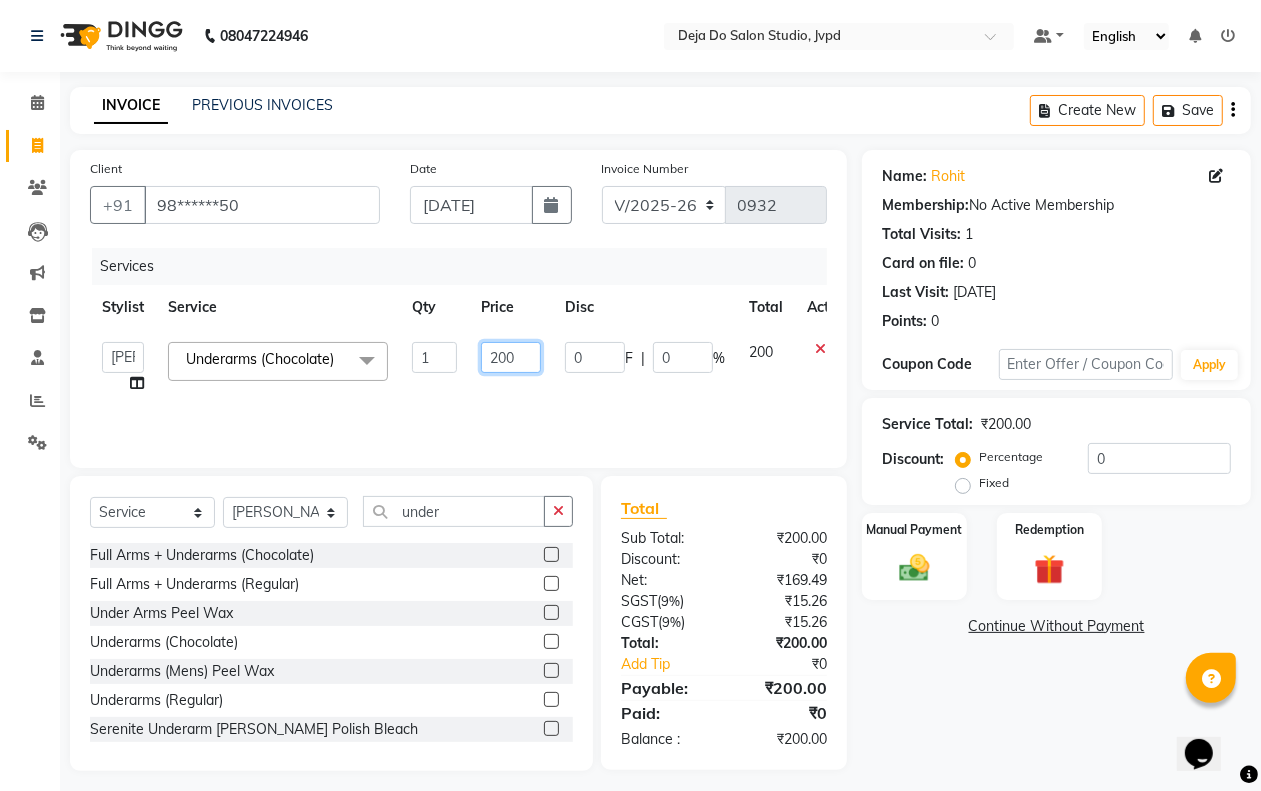 click on "200" 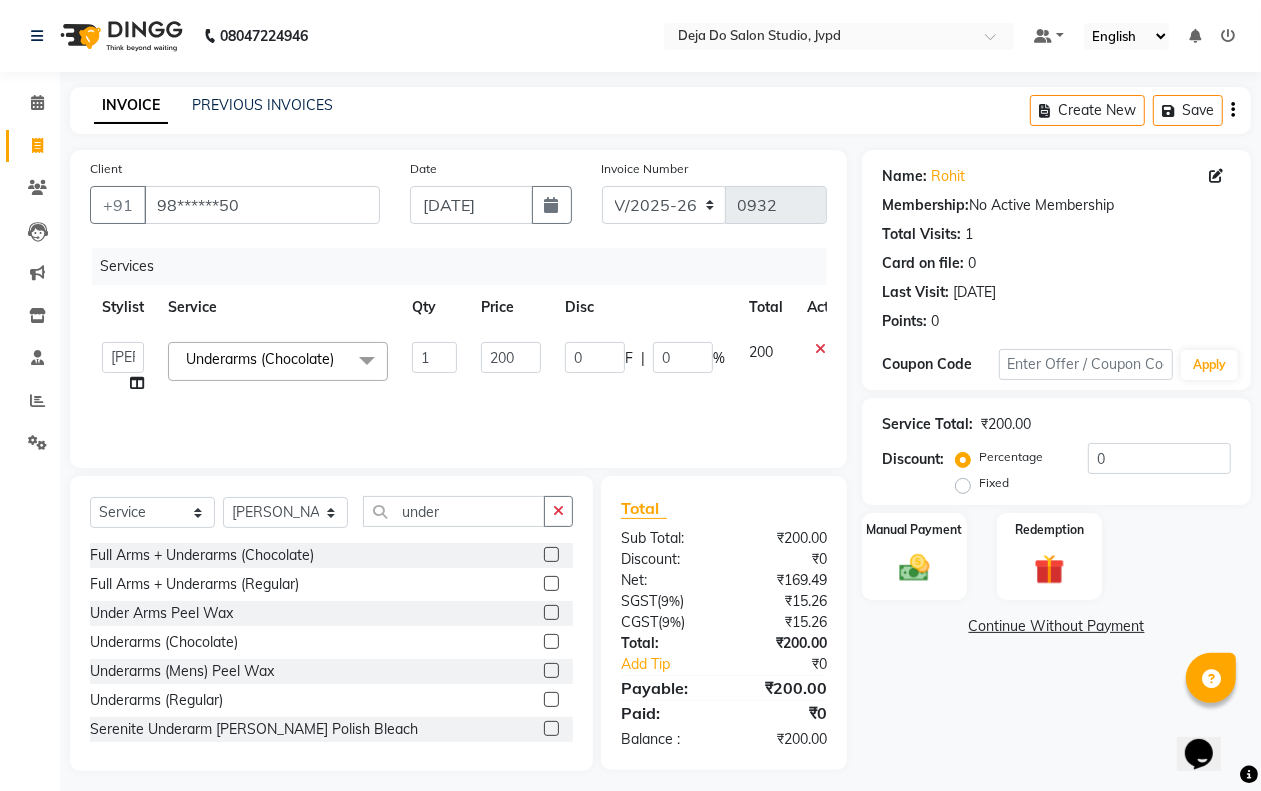 click on "200" 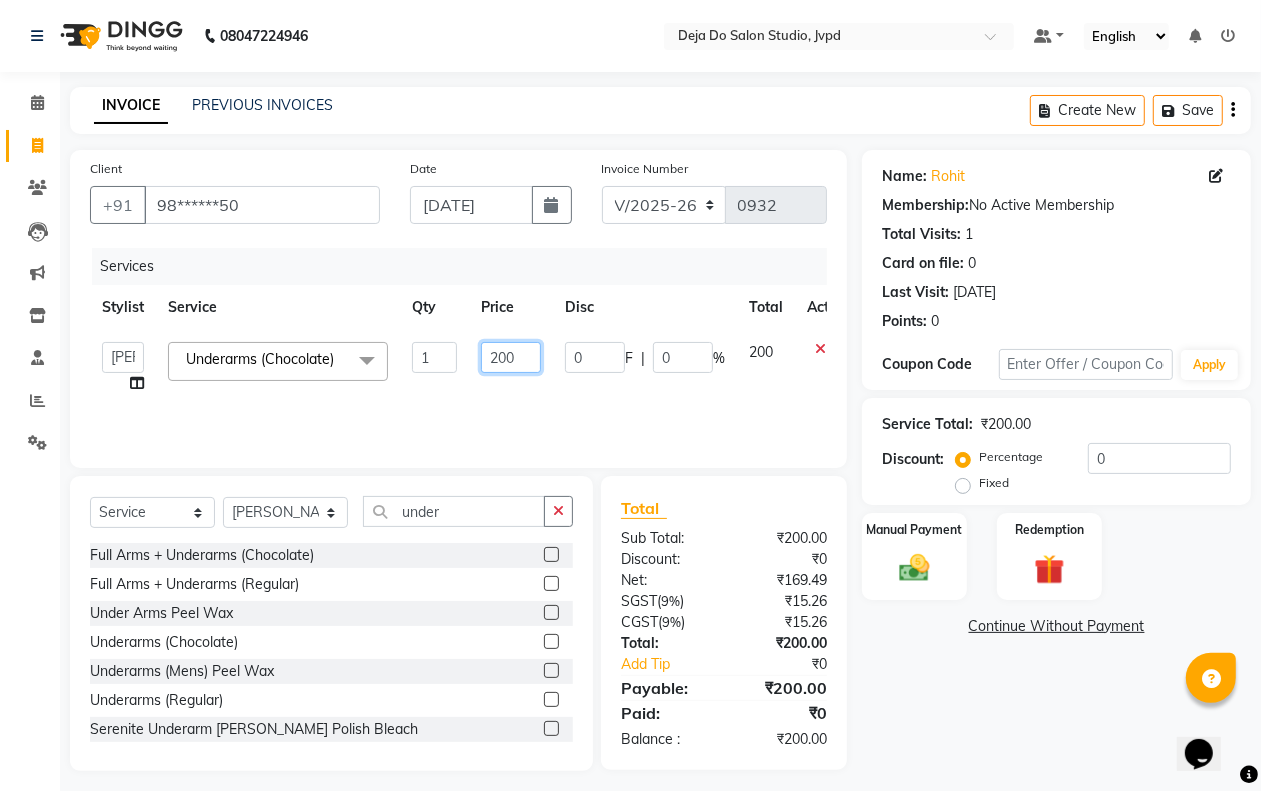 click on "200" 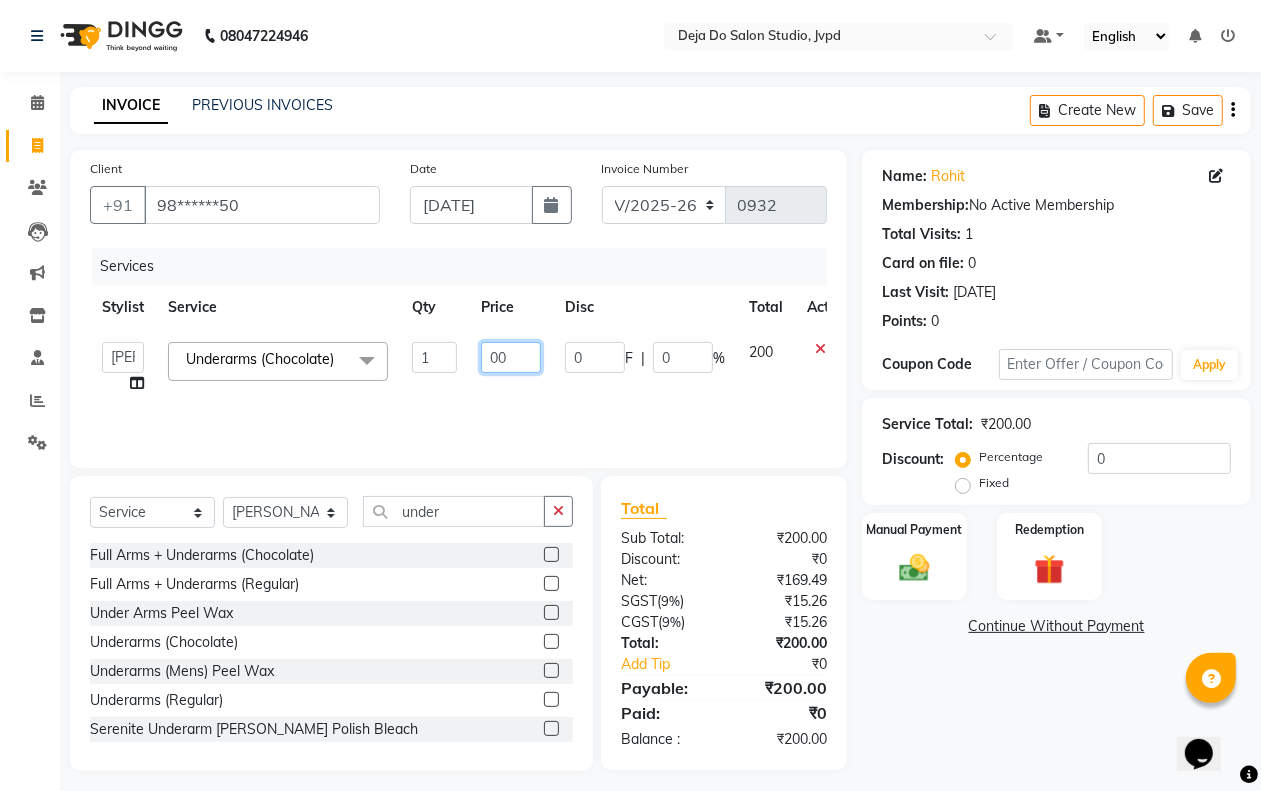 type on "300" 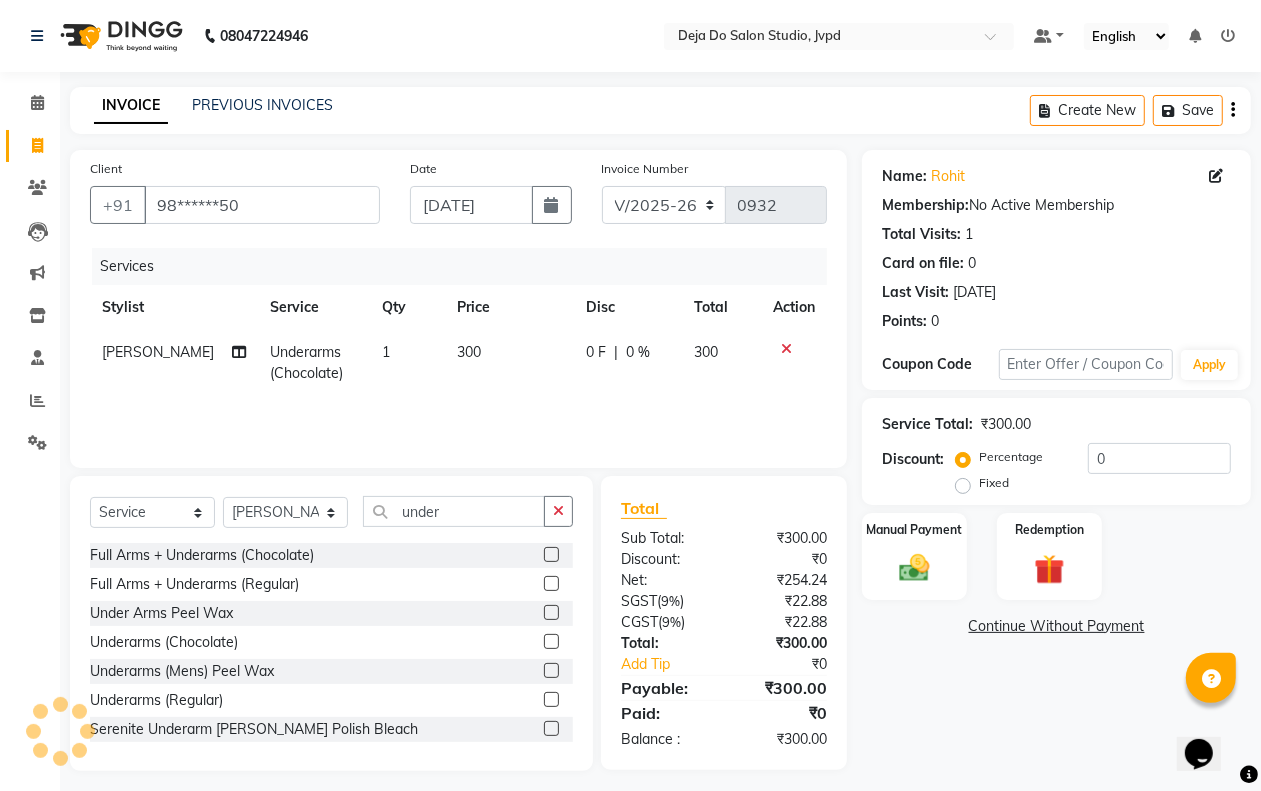 click on "[PERSON_NAME] Underarms (Chocolate)  1 300 0 F | 0 % 300" 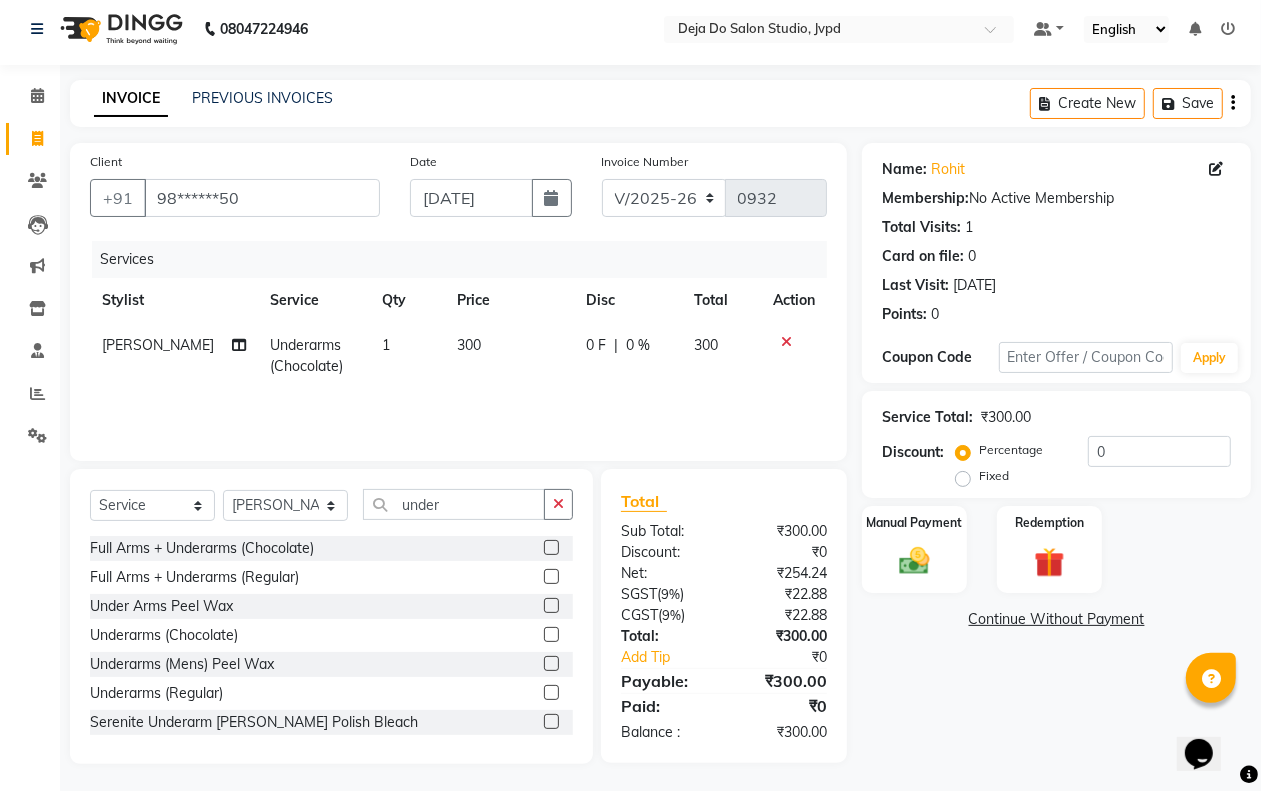 scroll, scrollTop: 10, scrollLeft: 0, axis: vertical 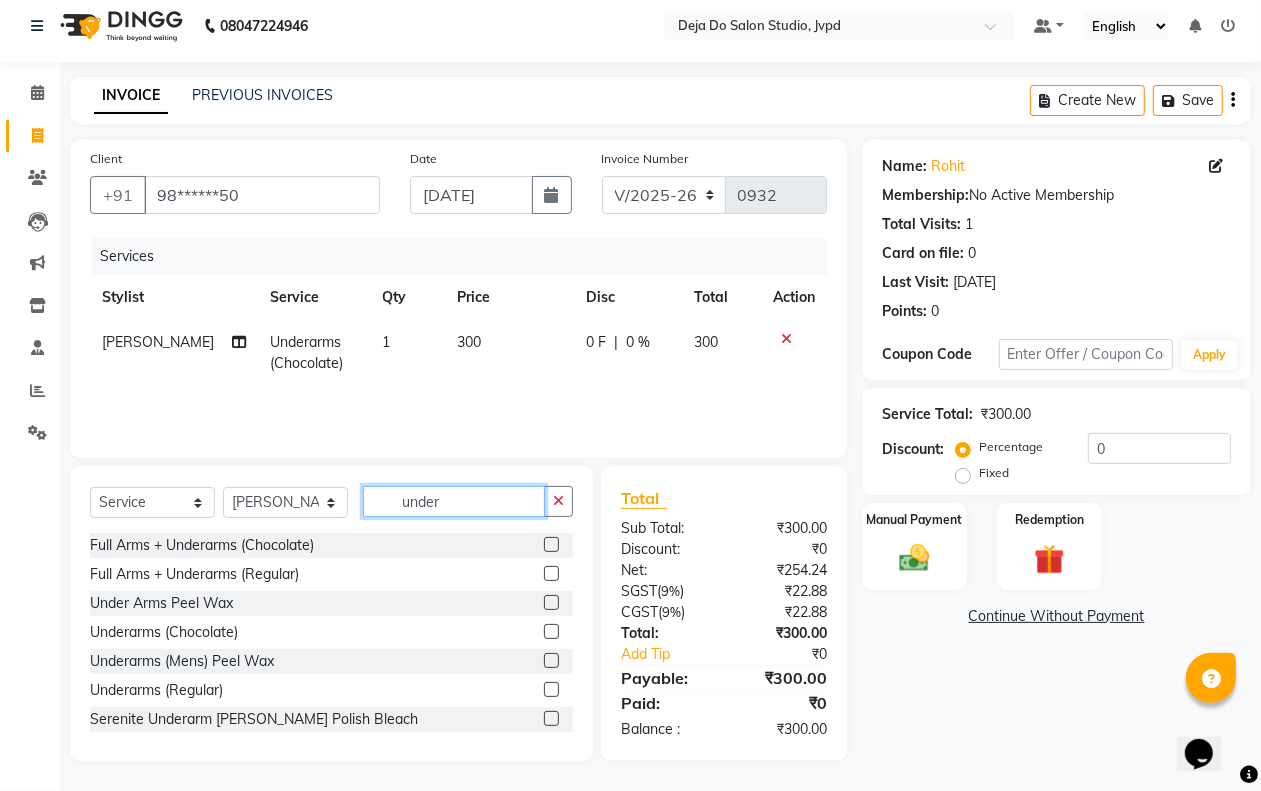 click on "under" 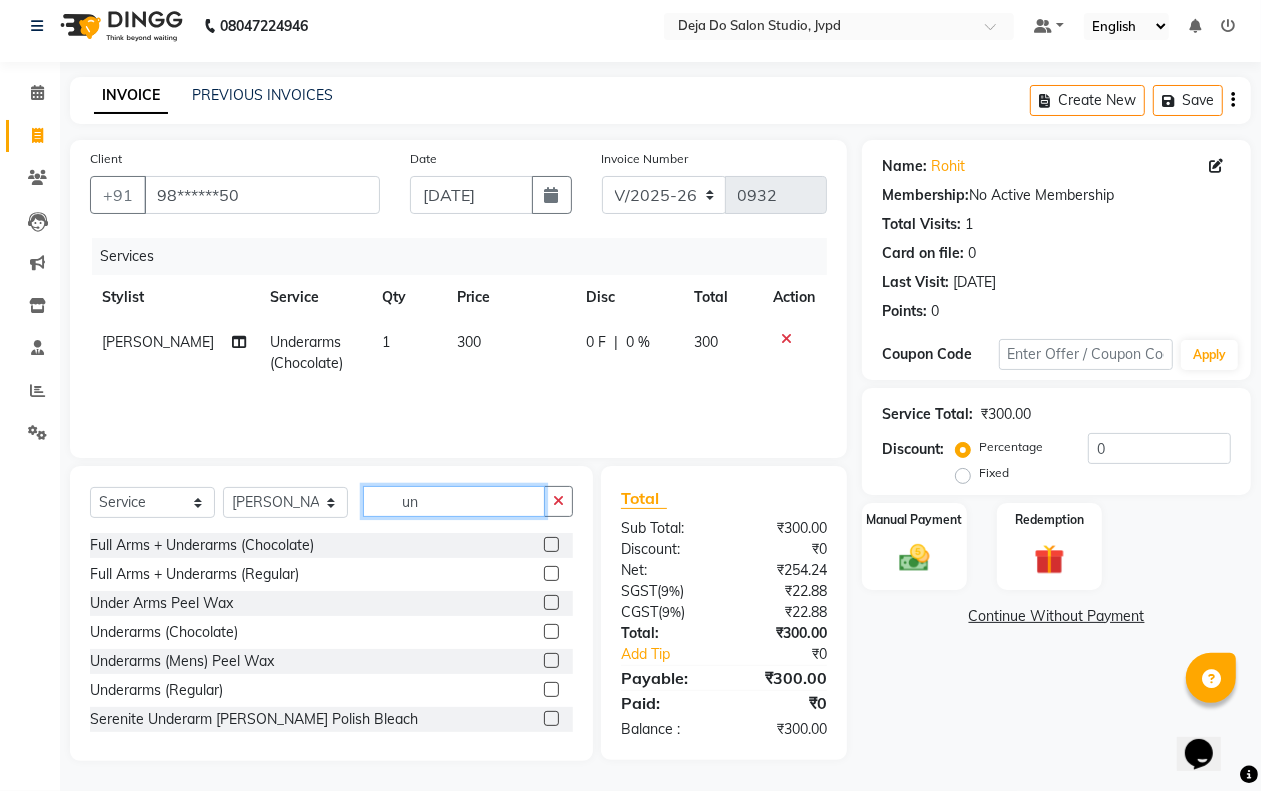 type on "u" 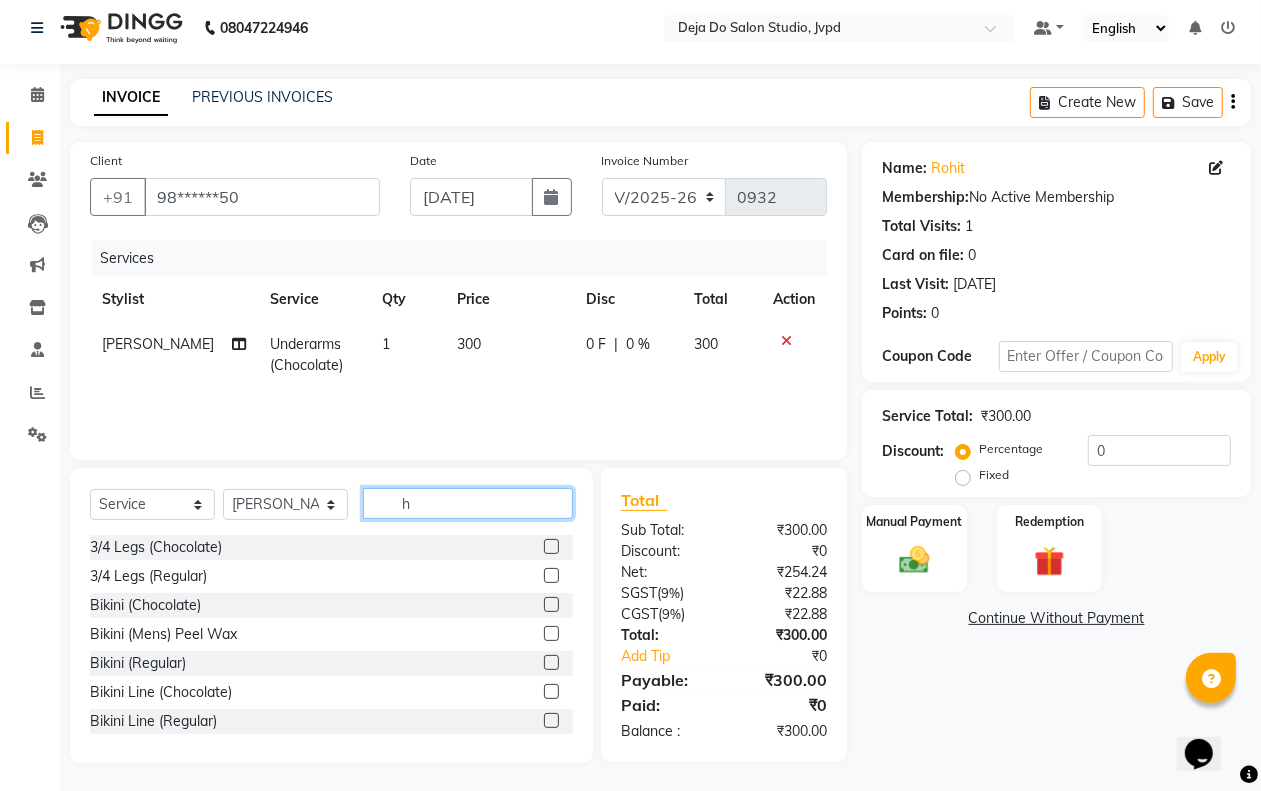 scroll, scrollTop: 10, scrollLeft: 0, axis: vertical 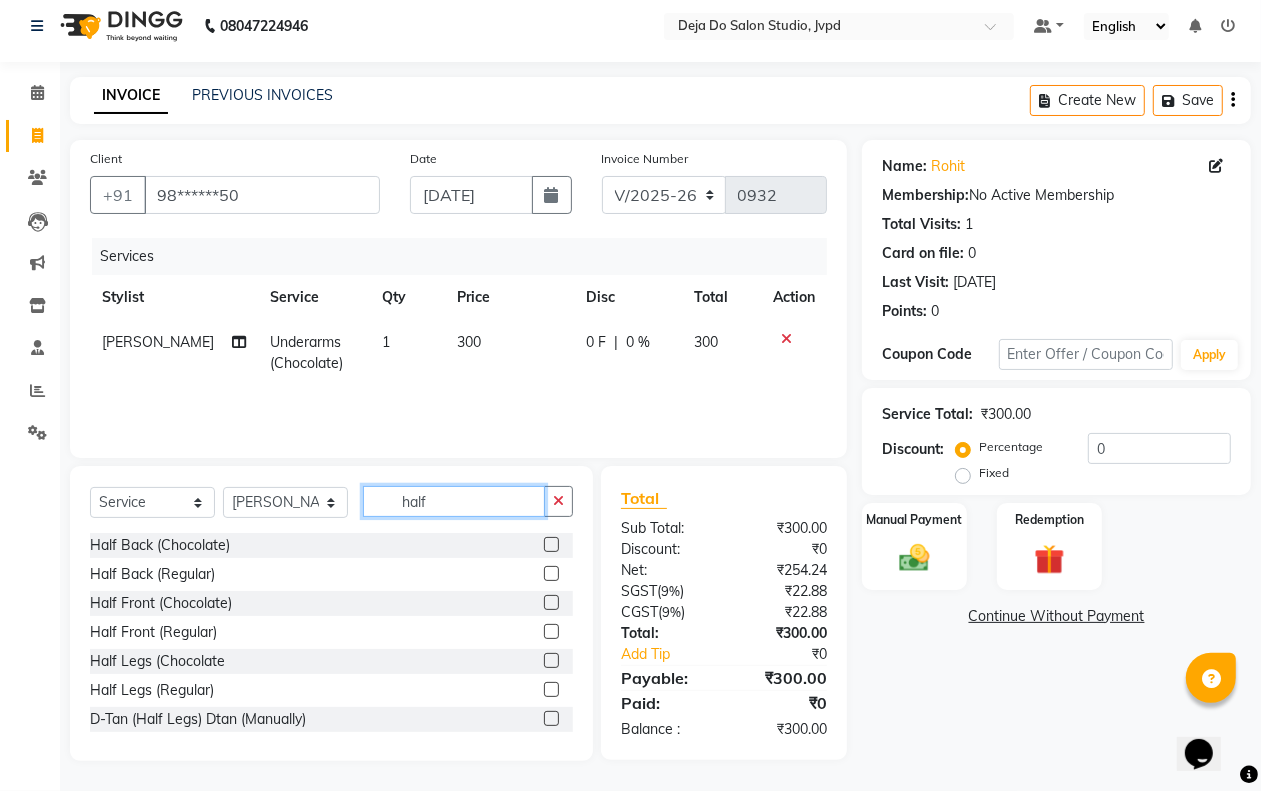 click on "half" 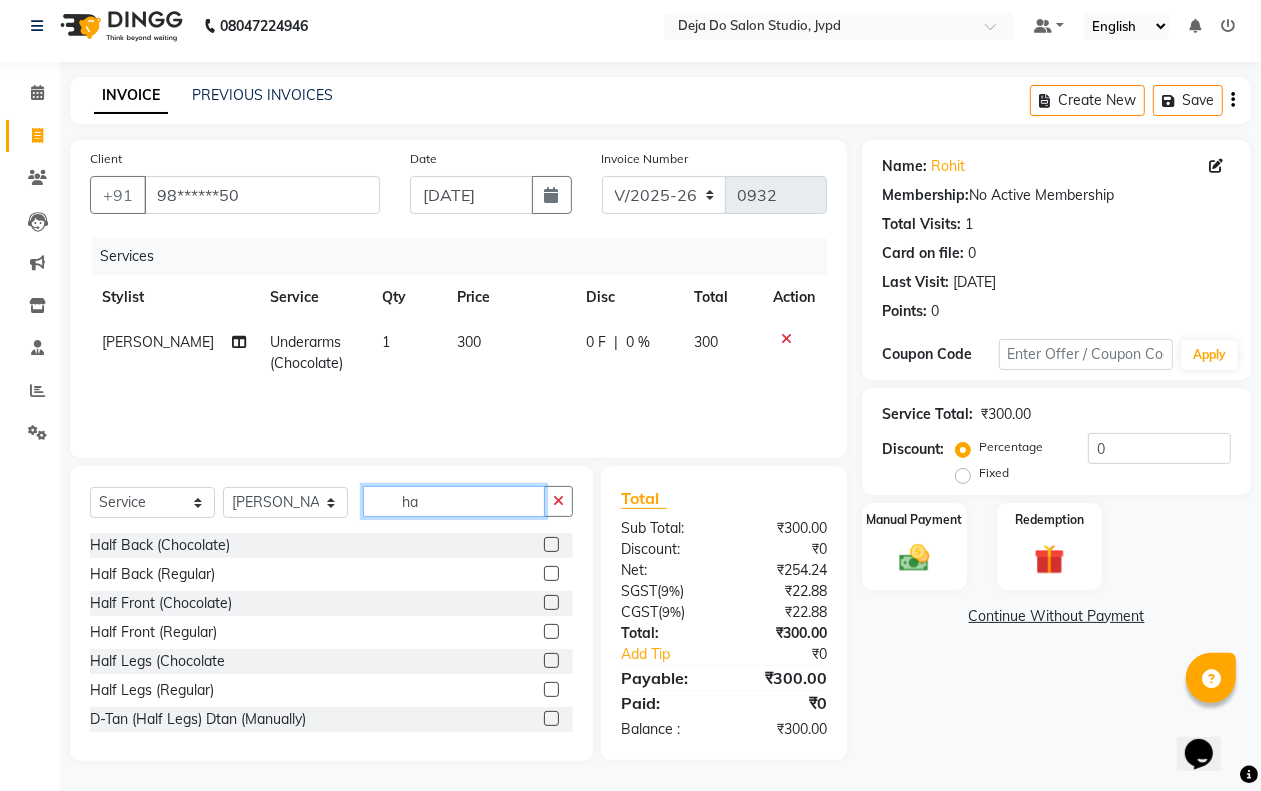 type on "h" 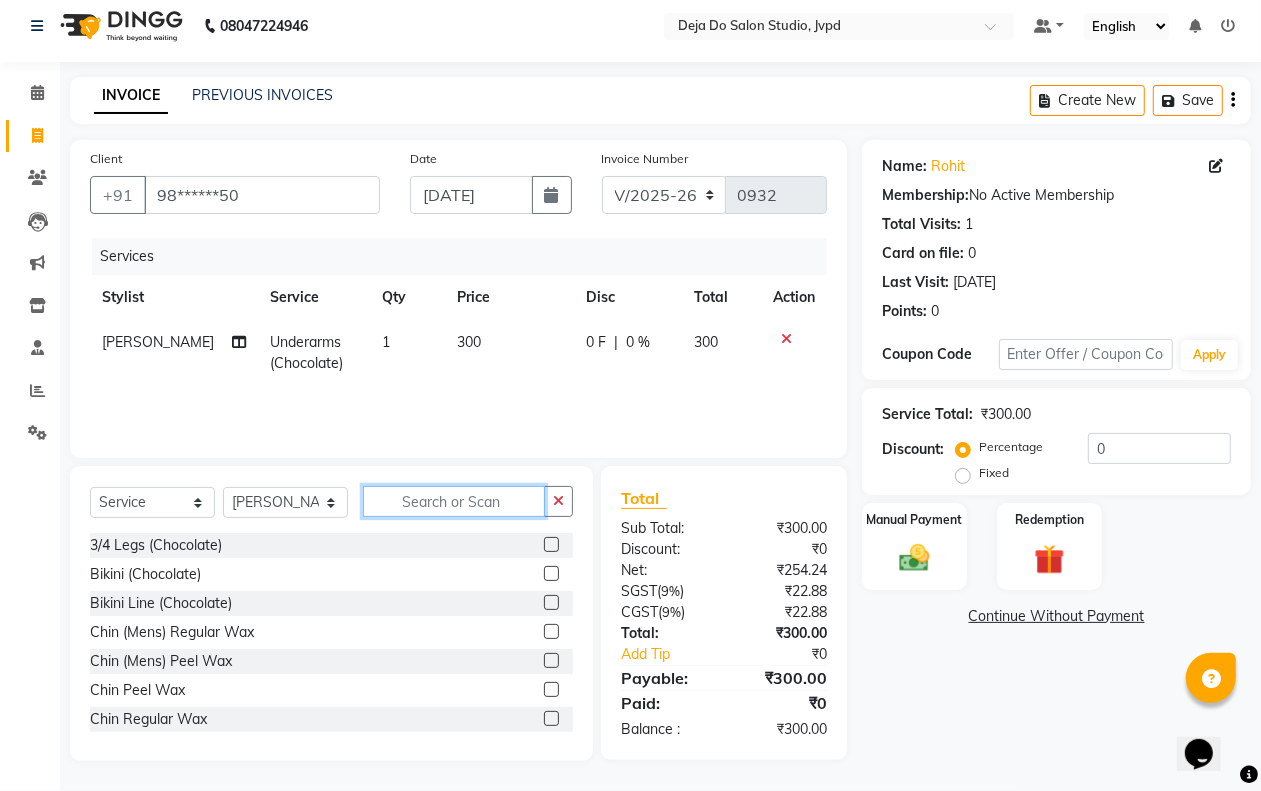 scroll, scrollTop: 8, scrollLeft: 0, axis: vertical 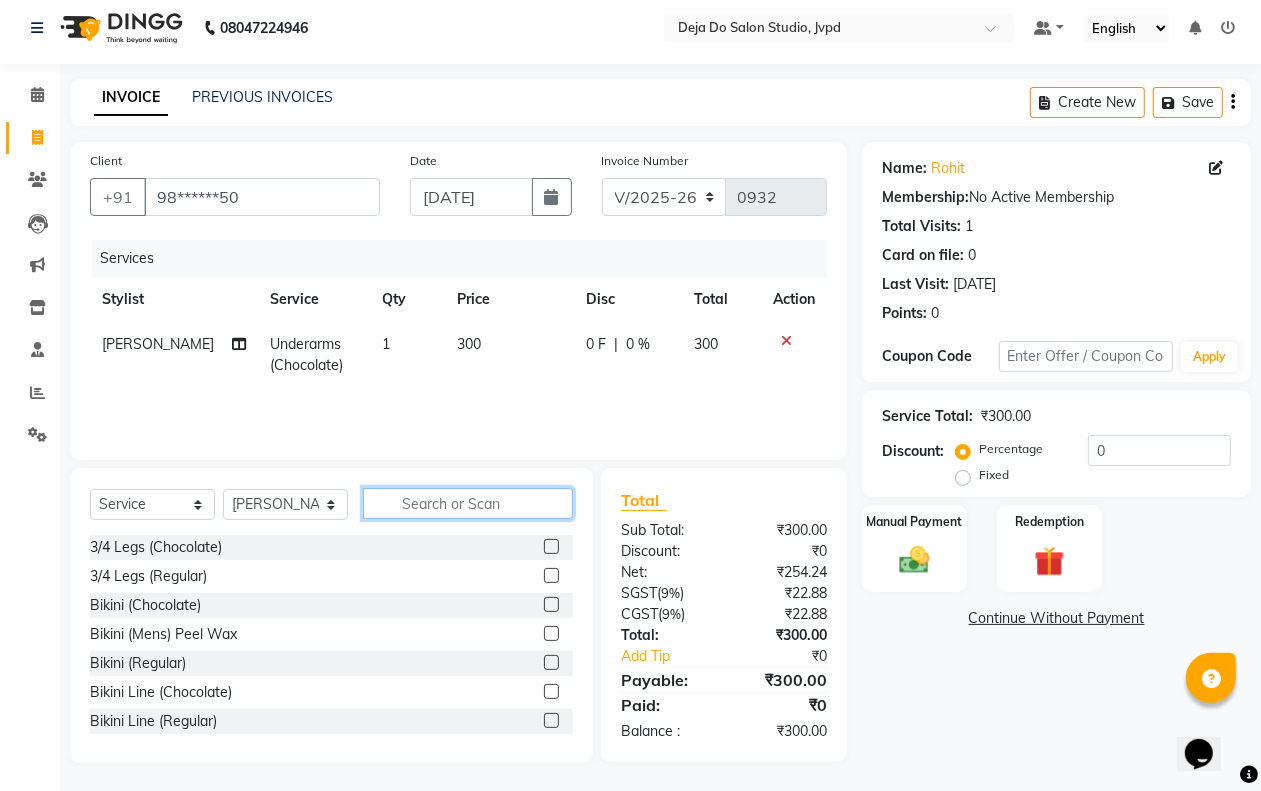 type 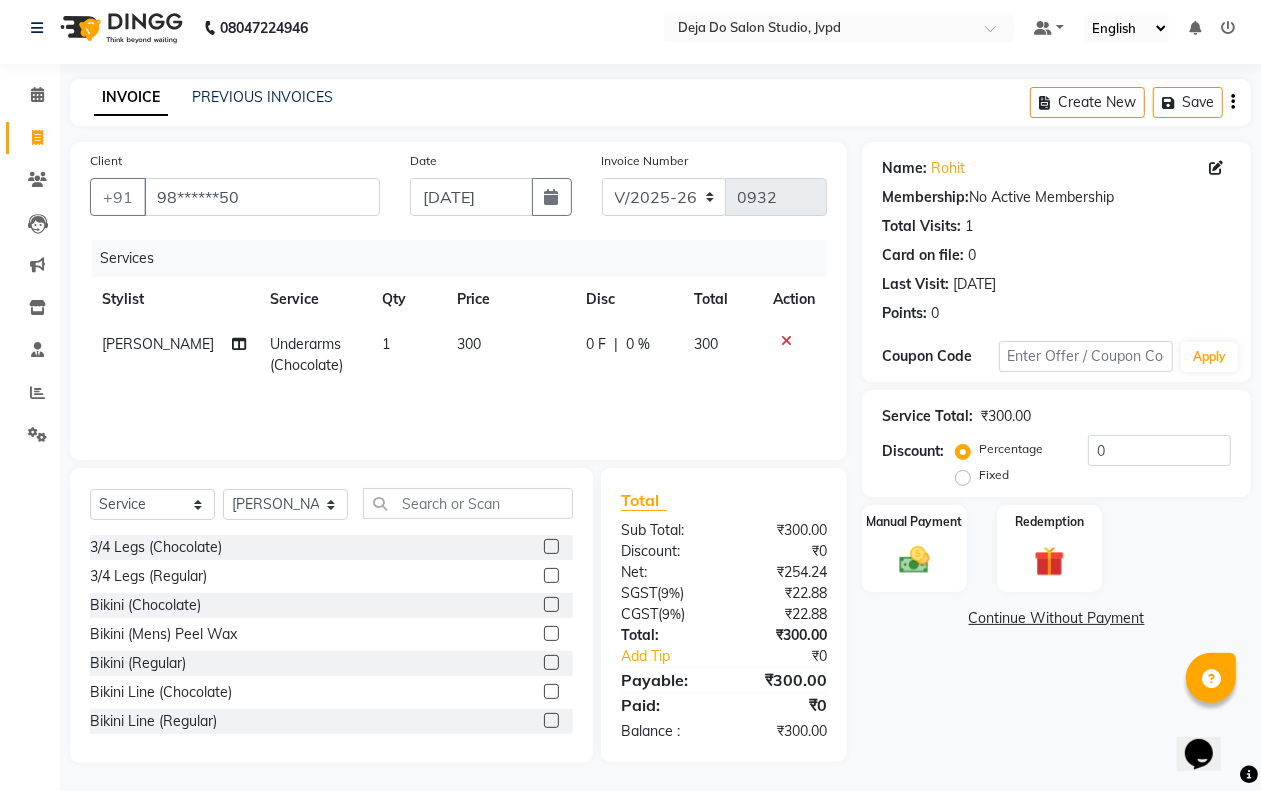 click 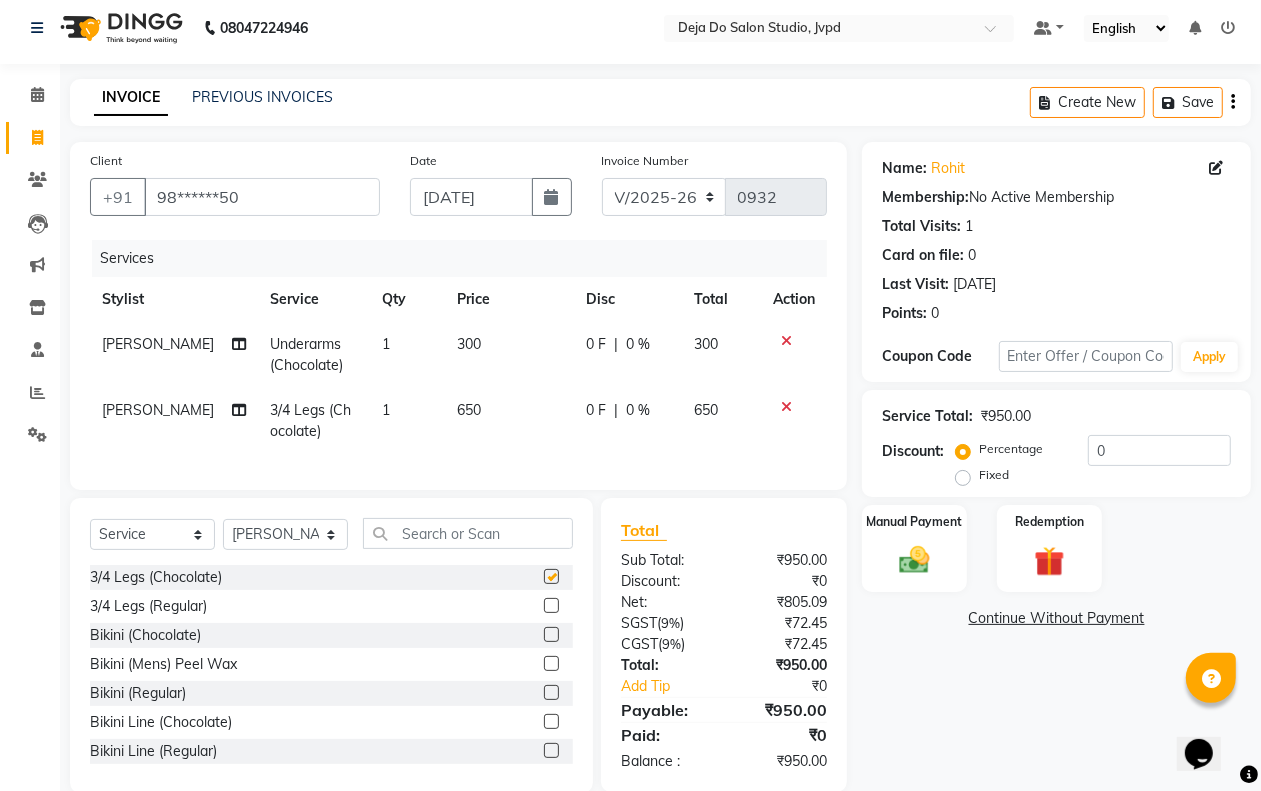 checkbox on "false" 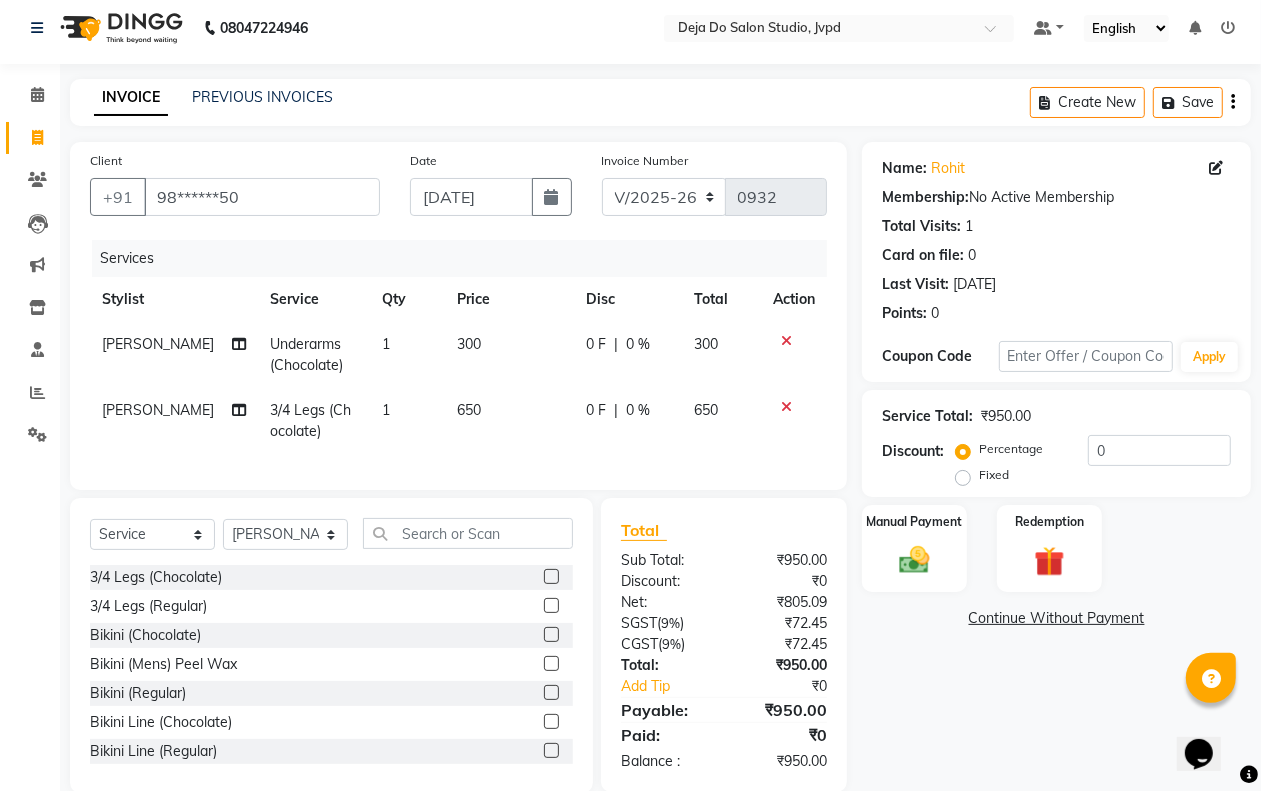 click on "650" 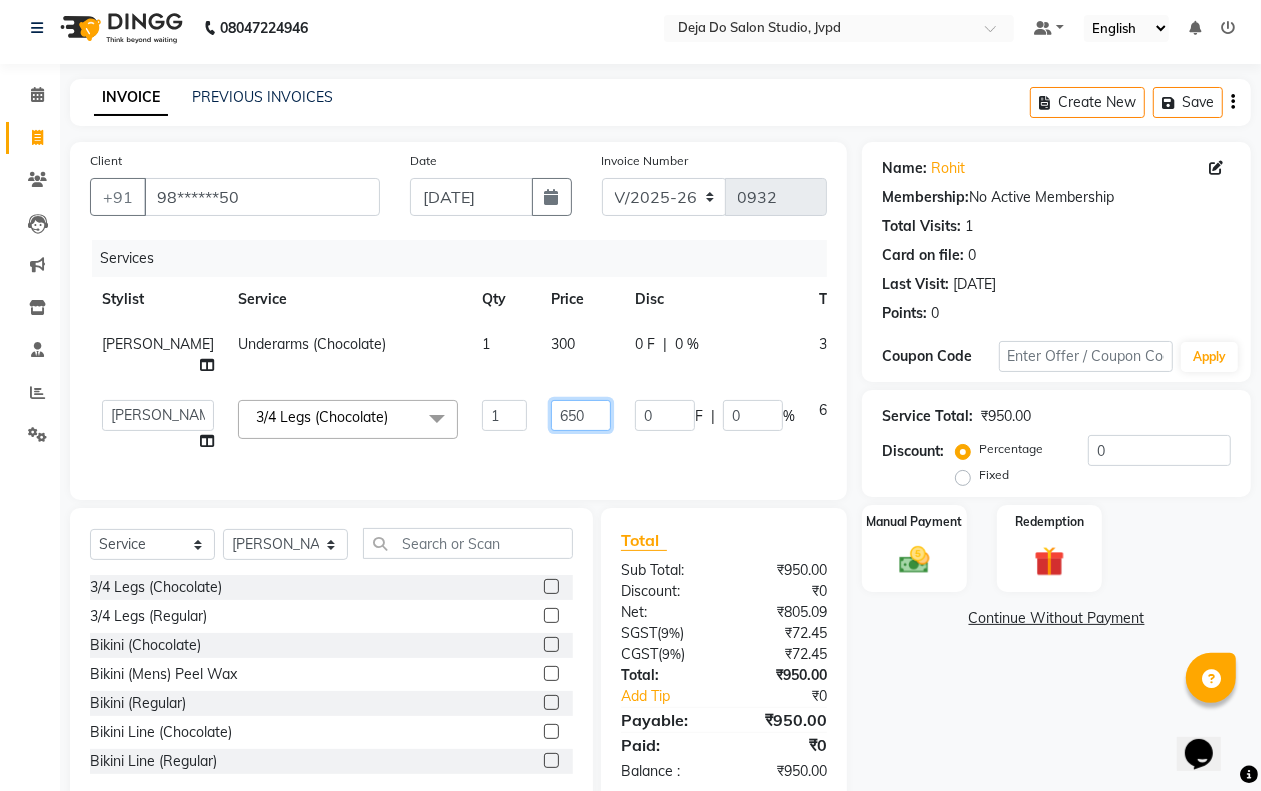 click on "650" 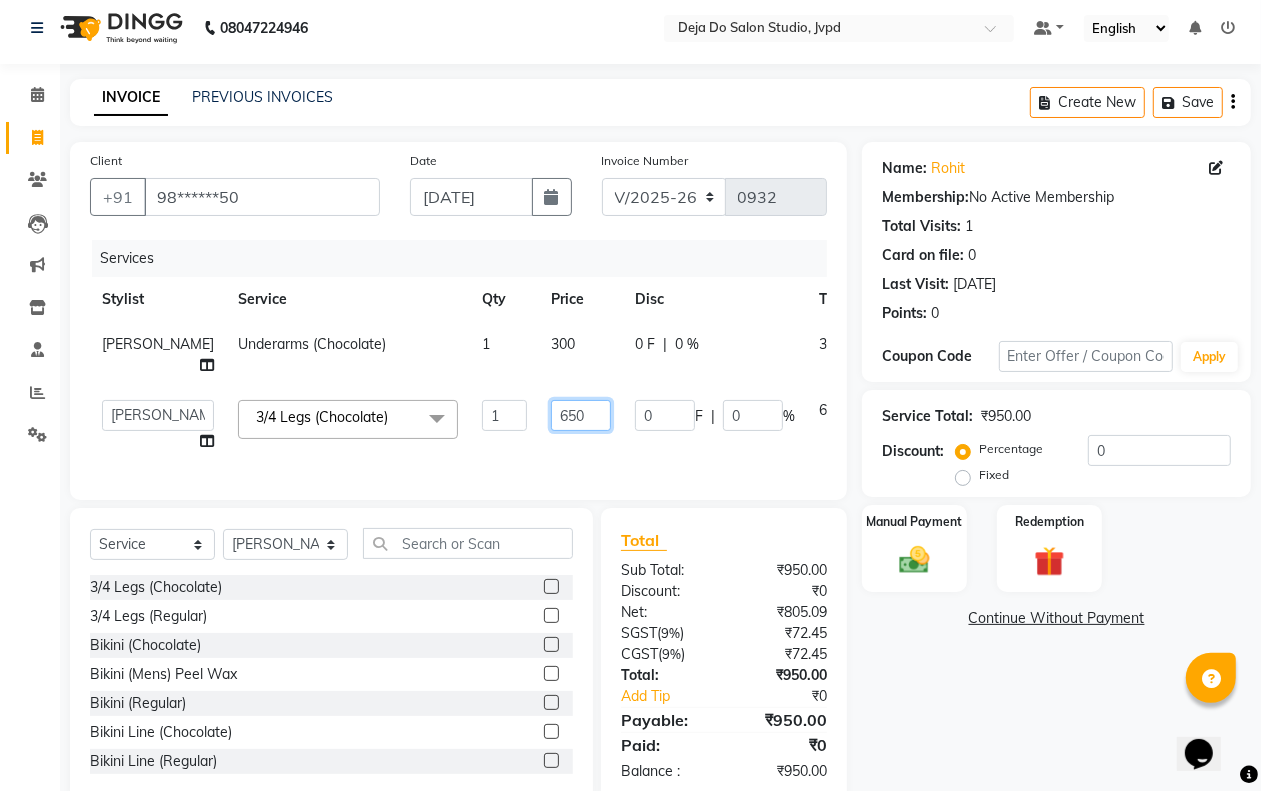 click on "650" 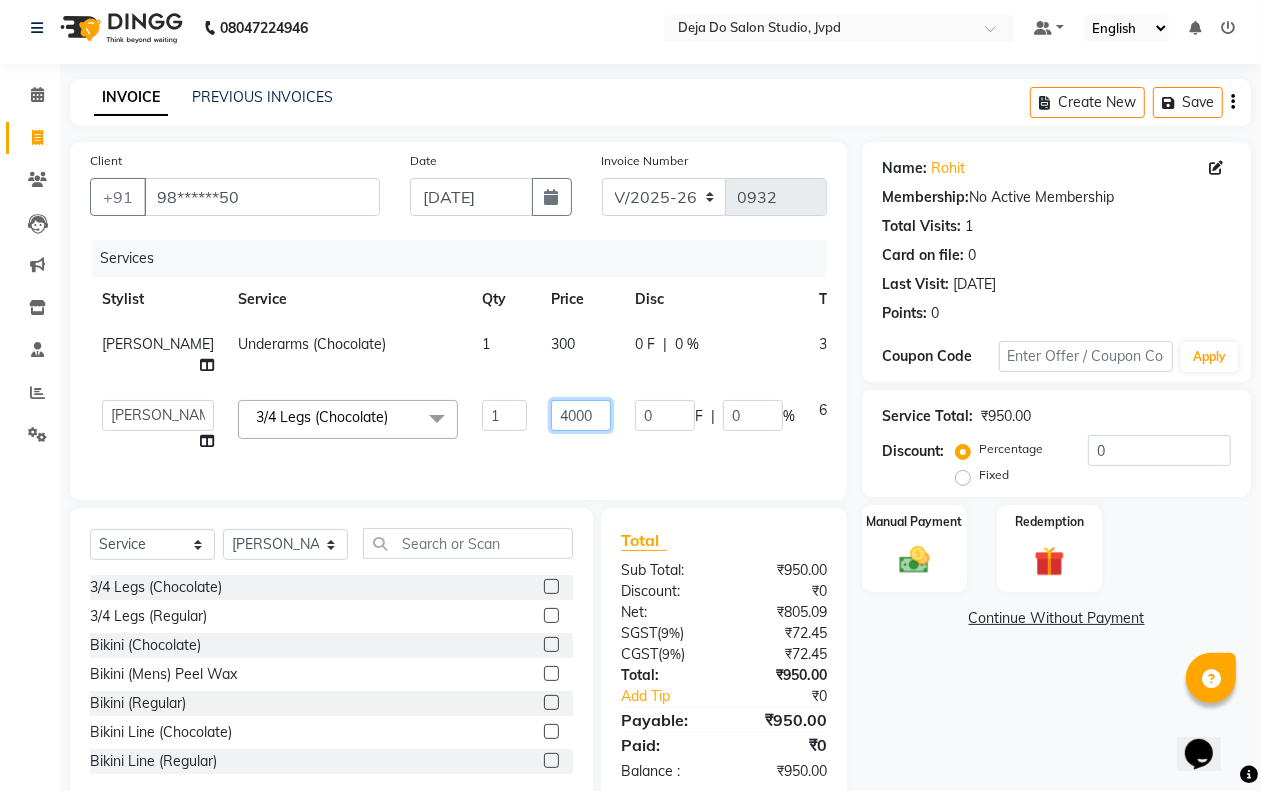 type on "400" 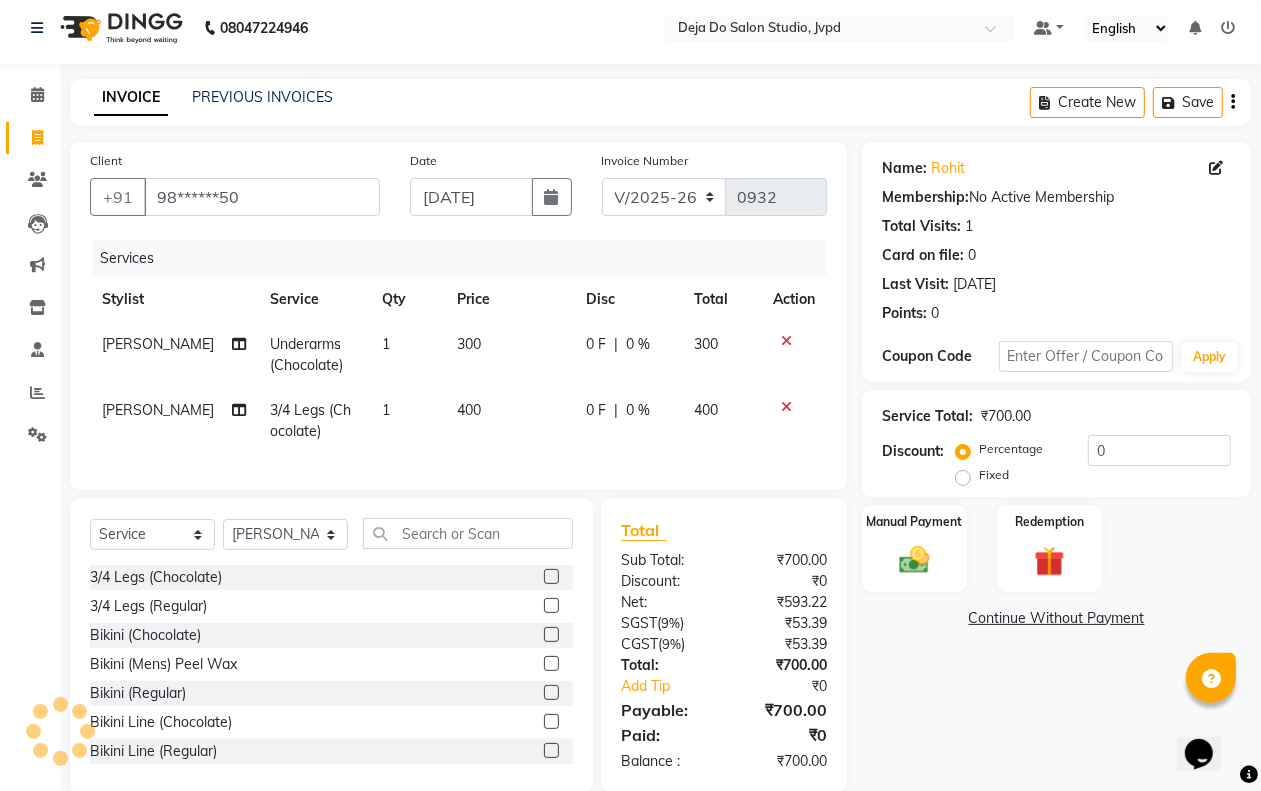click on "Services Stylist Service Qty Price Disc Total Action [PERSON_NAME] Underarms (Chocolate)  1 300 0 F | 0 % 300 [PERSON_NAME] 3/4 Legs (Chocolate)  1 400 0 F | 0 % 400" 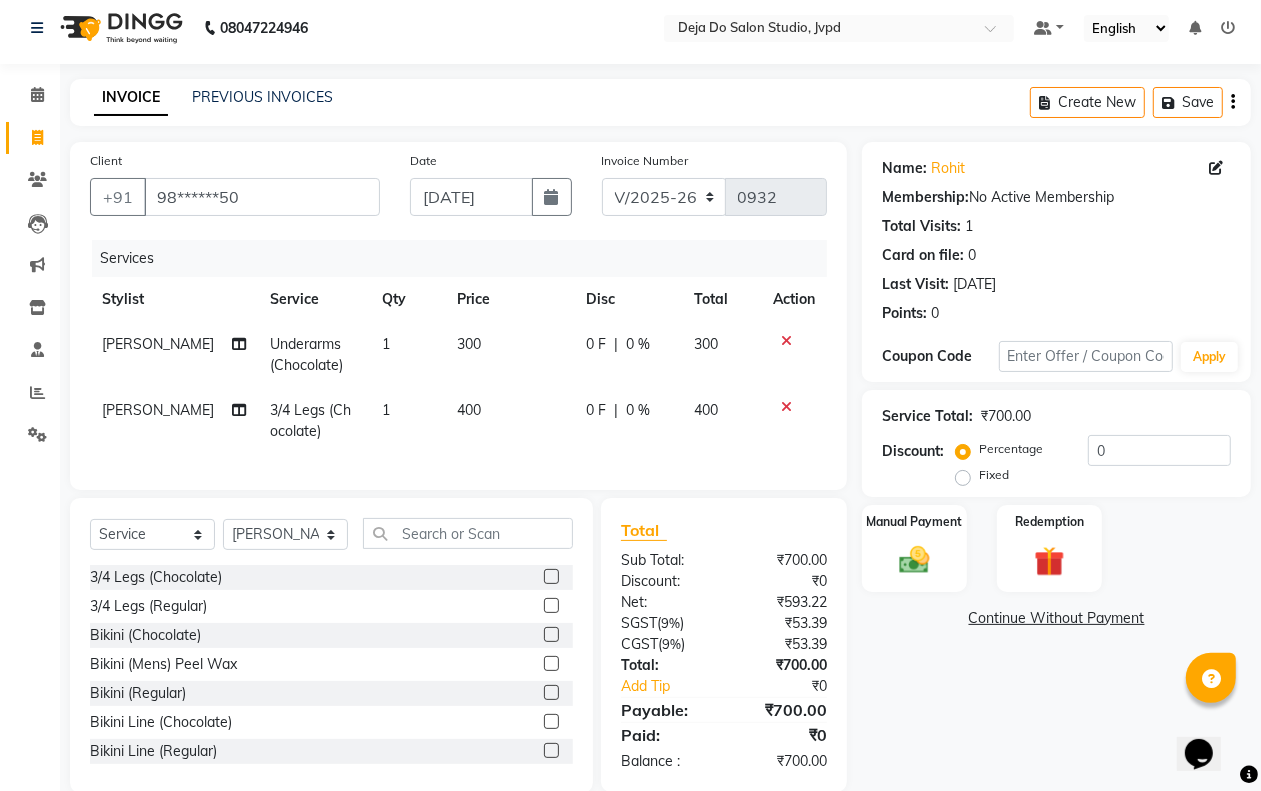 scroll, scrollTop: 57, scrollLeft: 0, axis: vertical 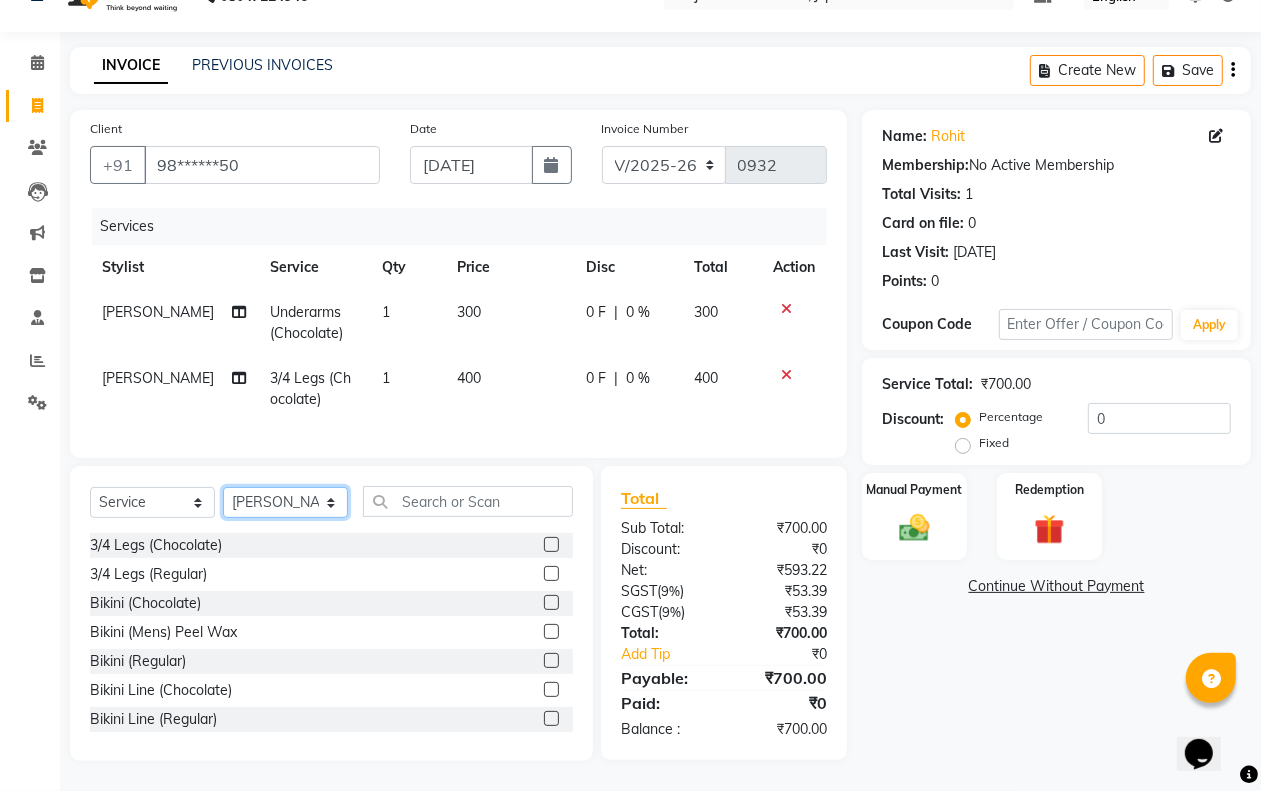 click on "Select Stylist Aditi Admin [PERSON_NAME]  [PERSON_NAME] Danish  Salamani [PERSON_NAME] [PERSON_NAME] Rashi [PERSON_NAME] [PERSON_NAME] [PERSON_NAME] [PERSON_NAME] [PERSON_NAME]" 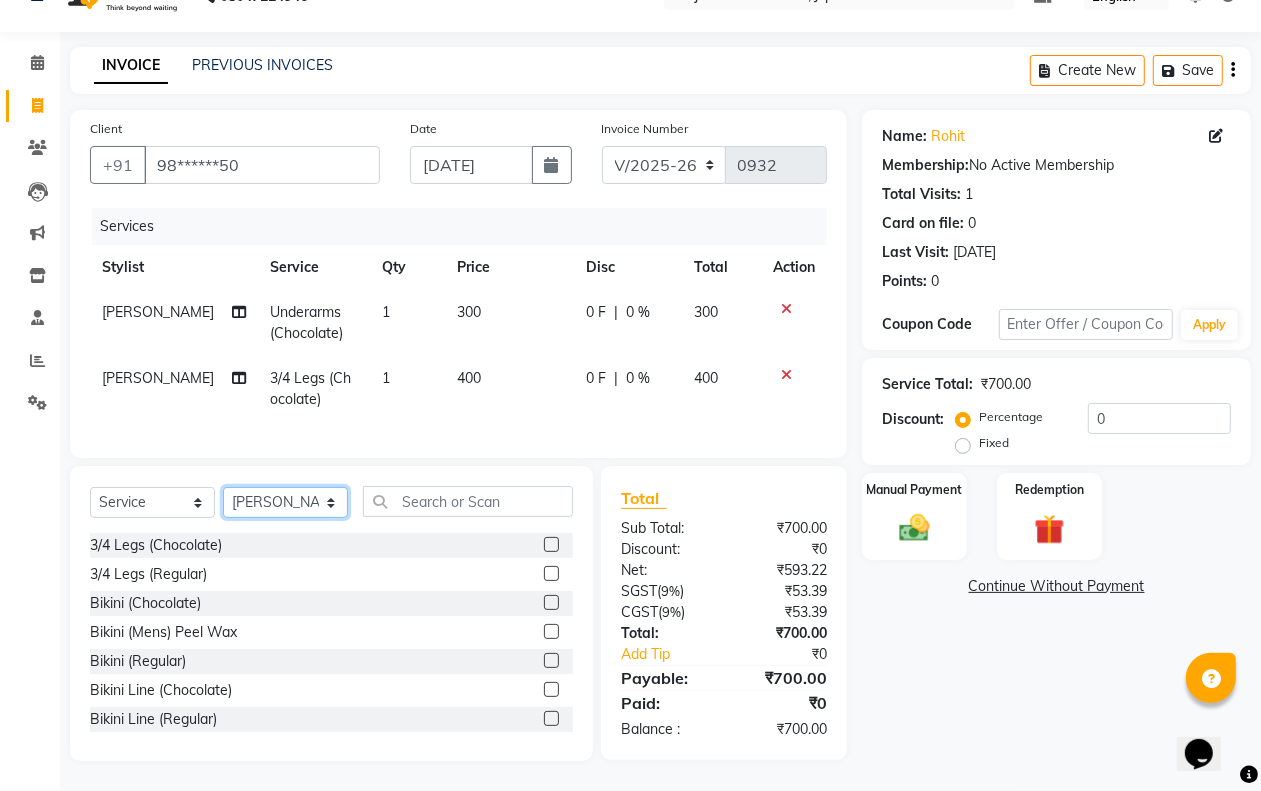 select on "62496" 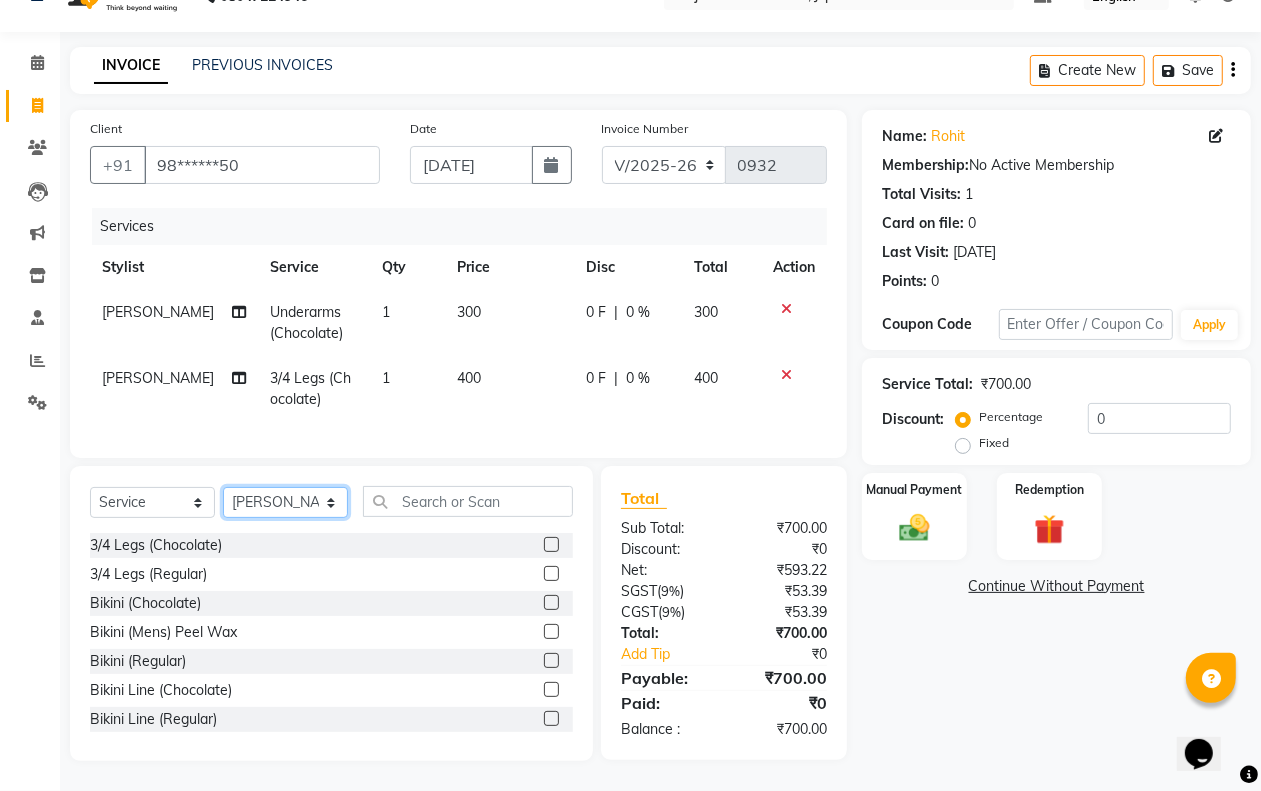 click on "Select Stylist Aditi Admin [PERSON_NAME]  [PERSON_NAME] Danish  Salamani [PERSON_NAME] [PERSON_NAME] Rashi [PERSON_NAME] [PERSON_NAME] [PERSON_NAME] [PERSON_NAME] [PERSON_NAME]" 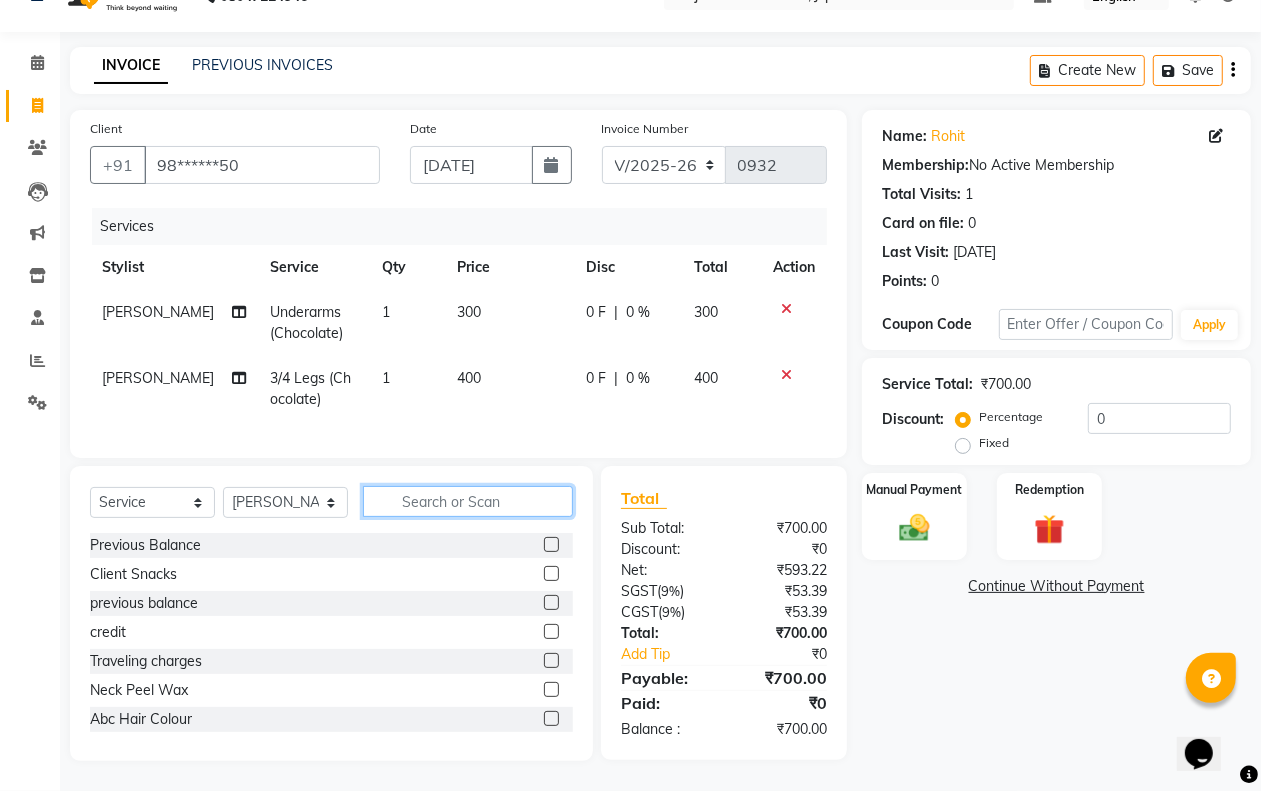 click 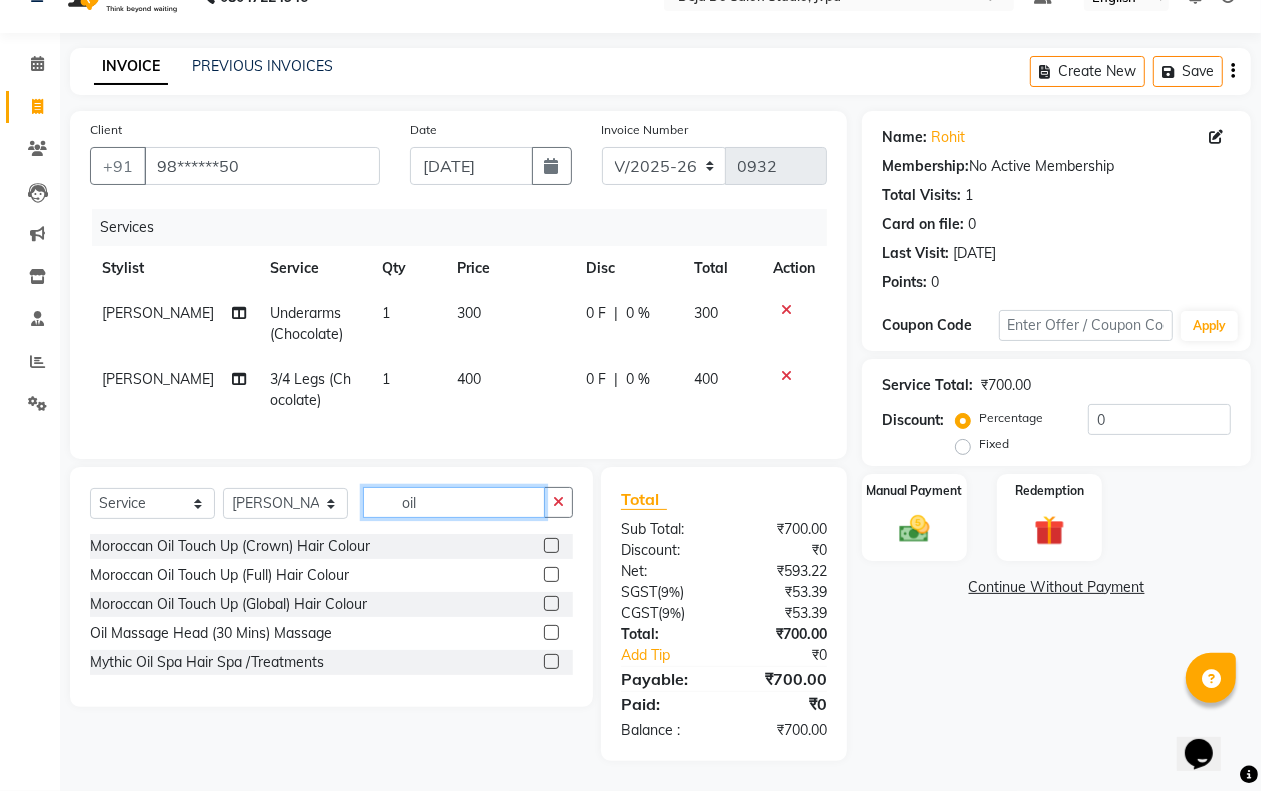type on "oil" 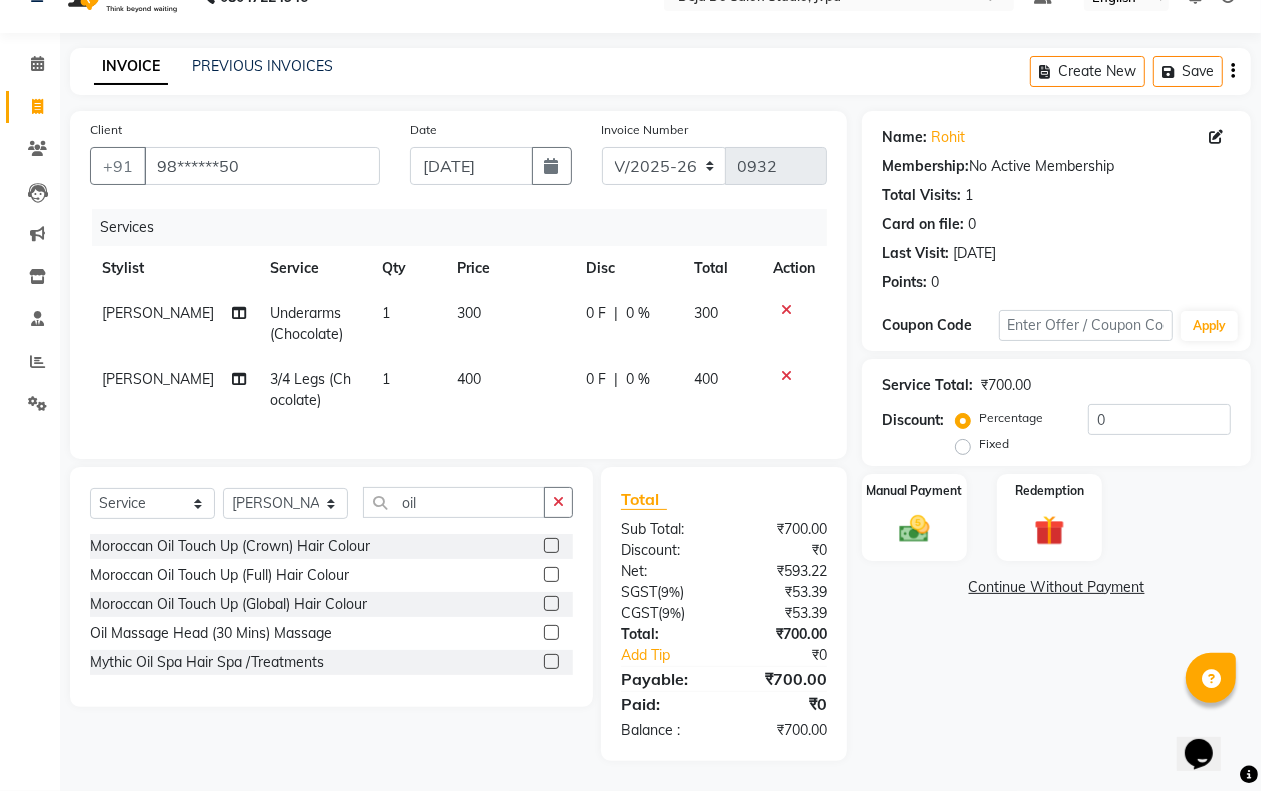 click 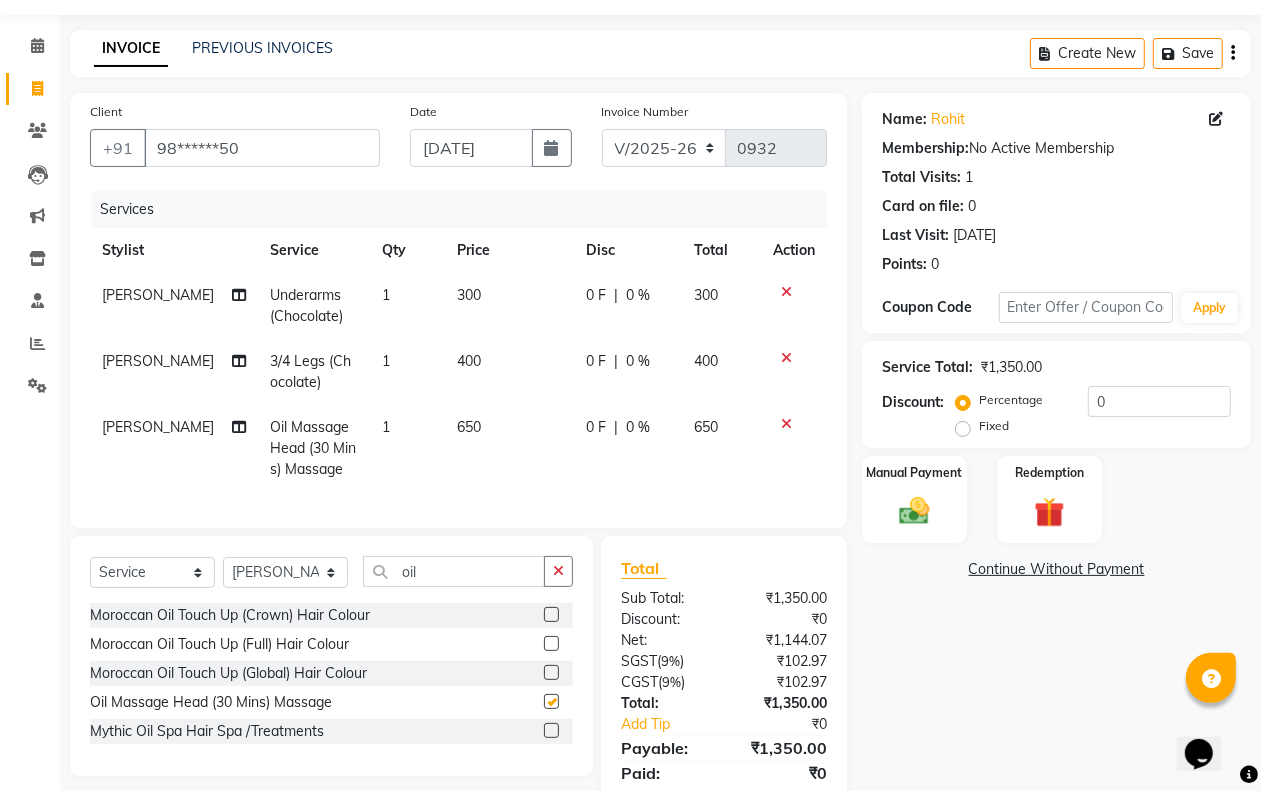 checkbox on "false" 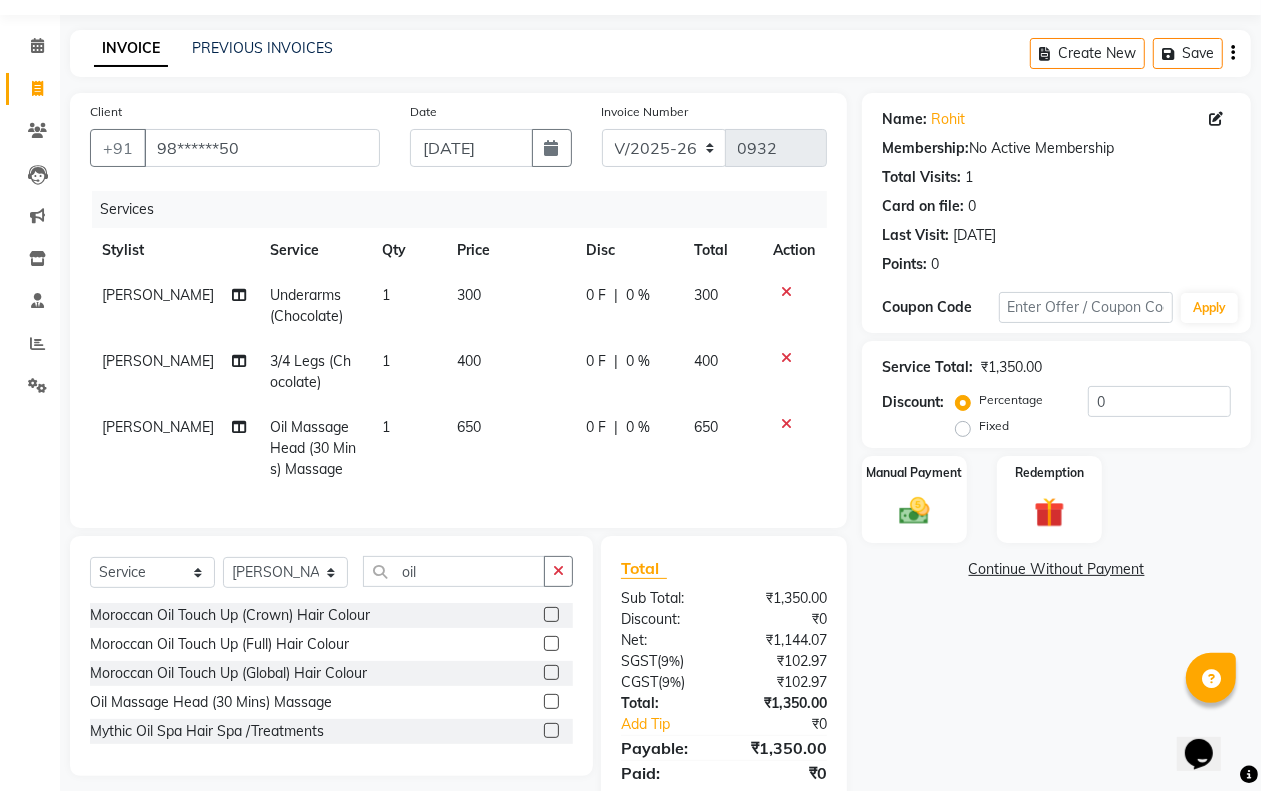 click on "650" 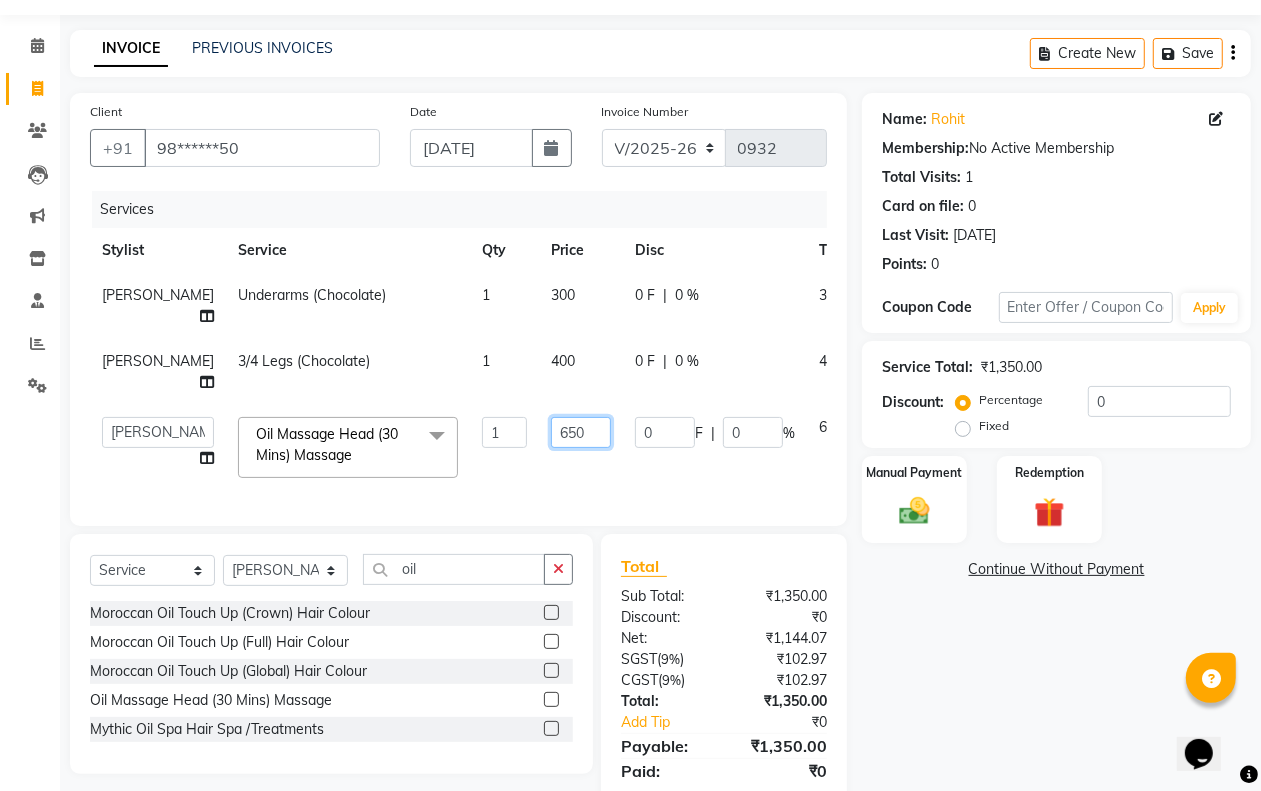 drag, startPoint x: 520, startPoint y: 428, endPoint x: 538, endPoint y: 431, distance: 18.248287 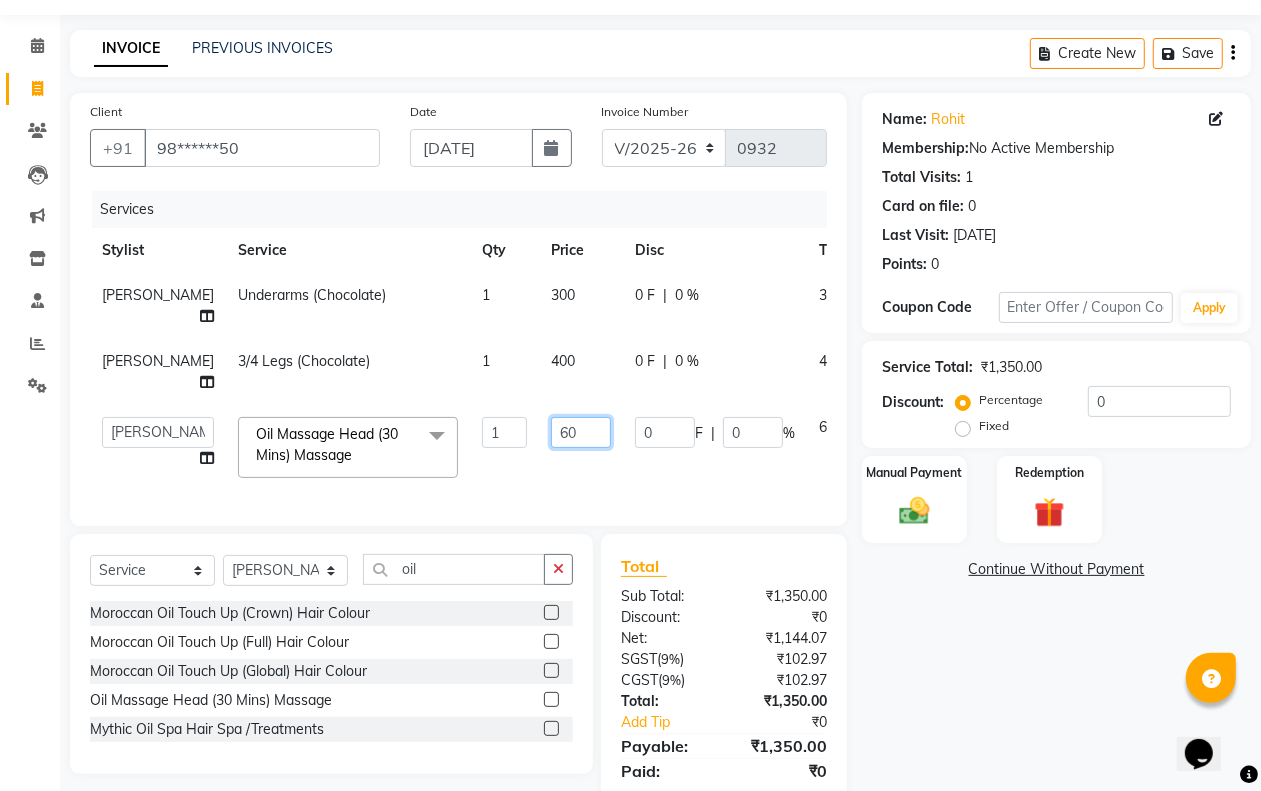 type on "600" 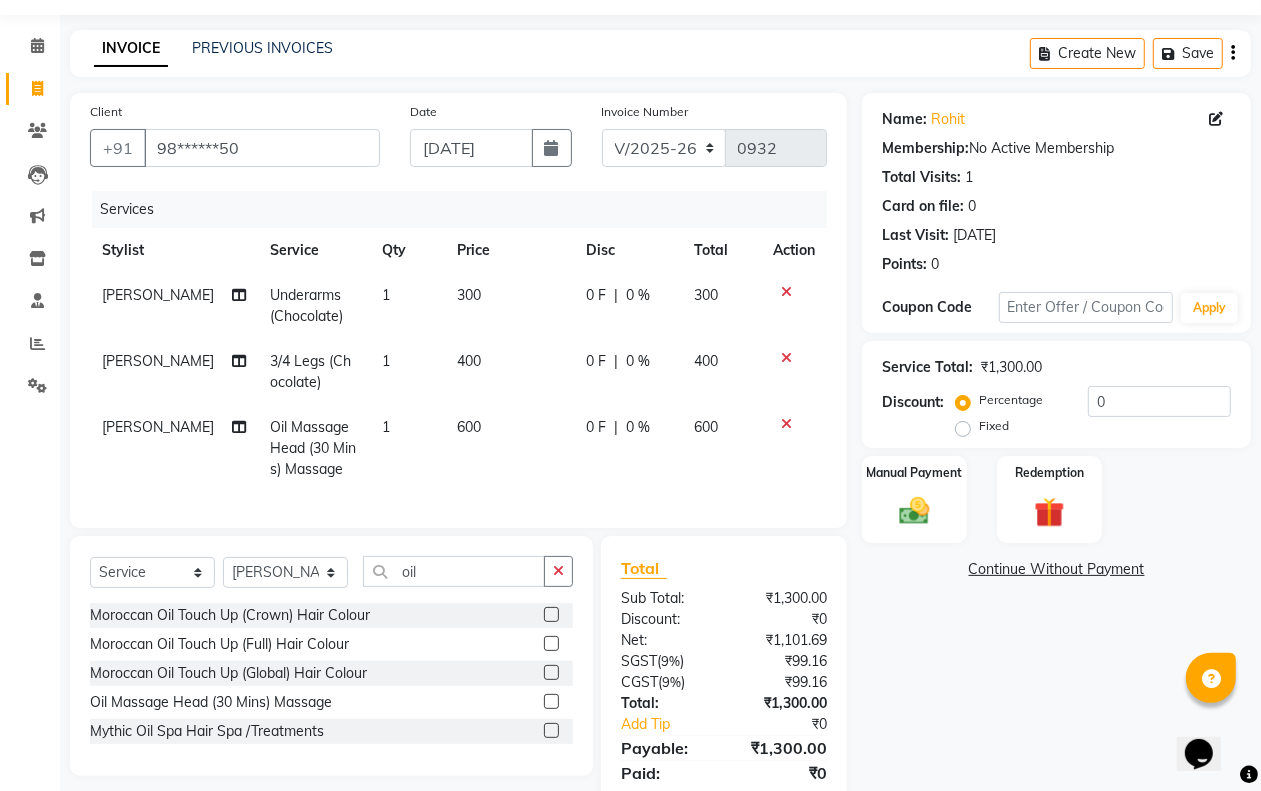 click on "0 F | 0 %" 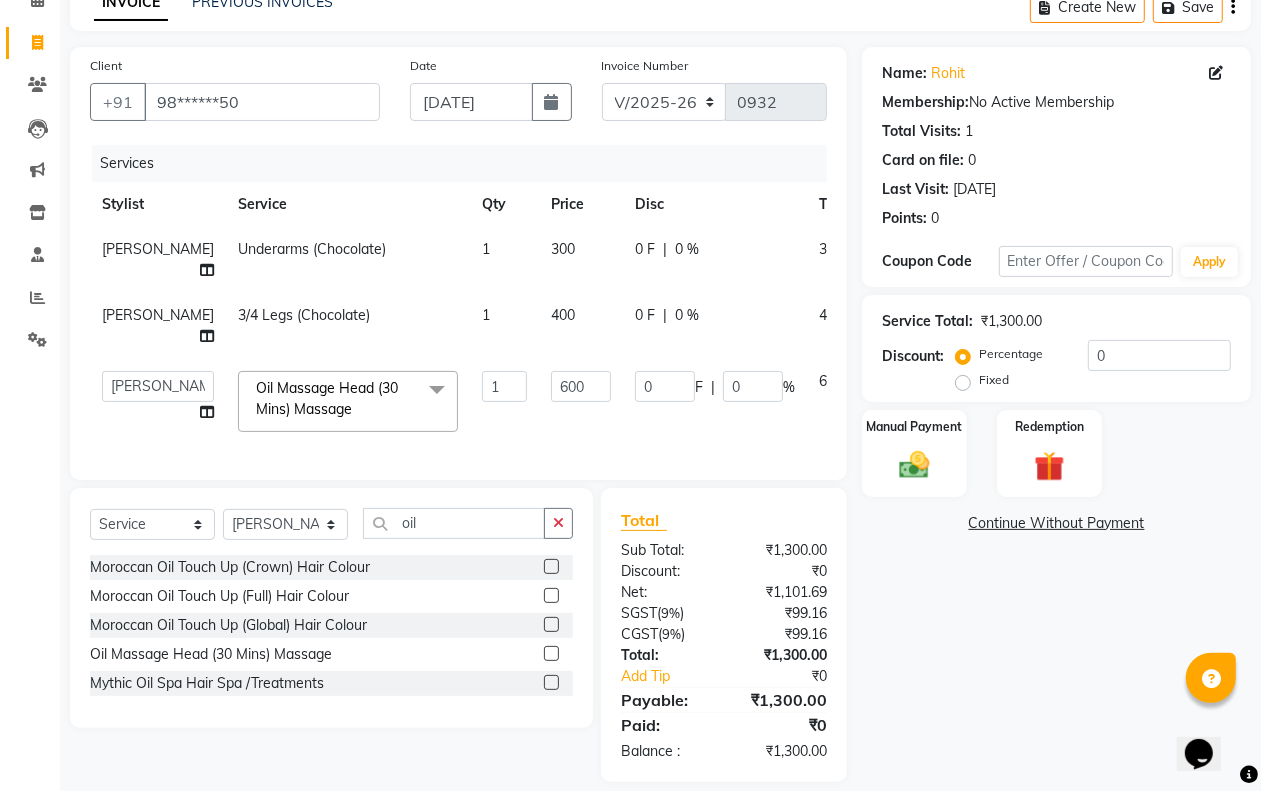 scroll, scrollTop: 142, scrollLeft: 0, axis: vertical 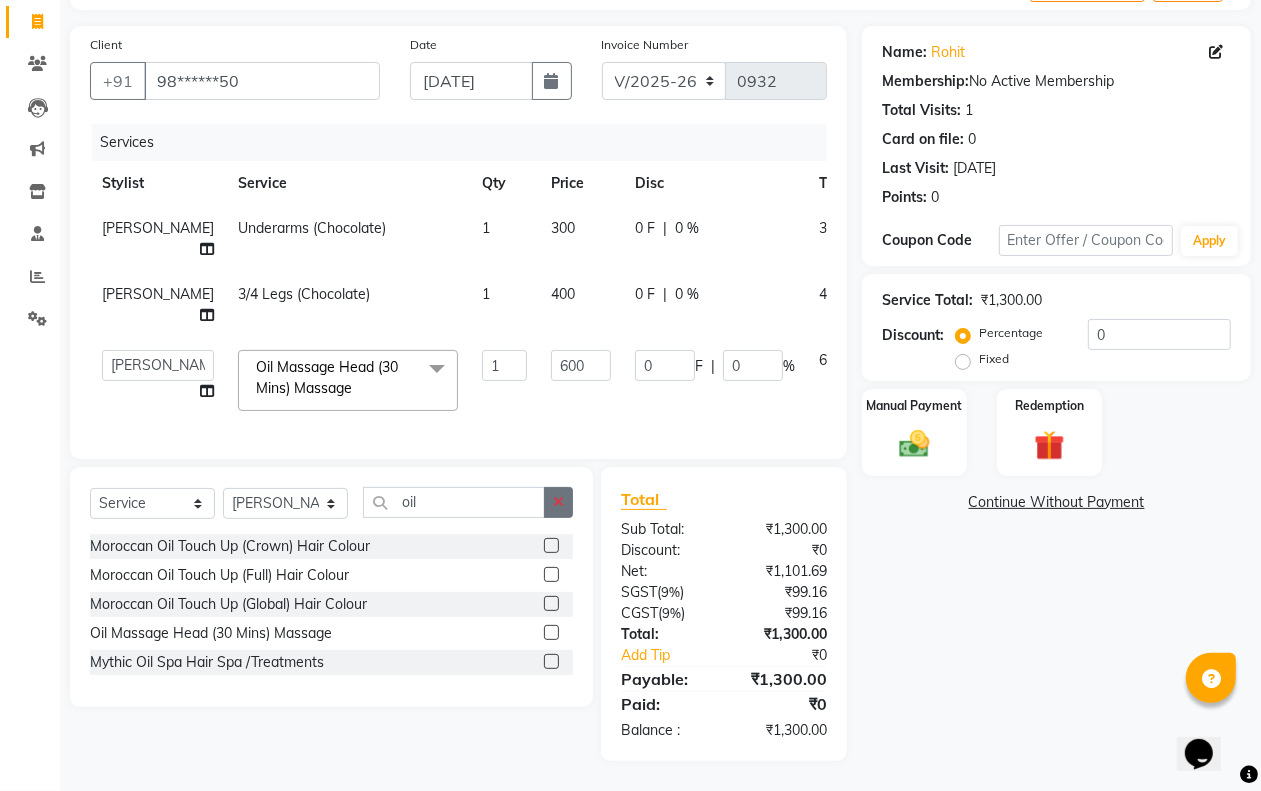 click 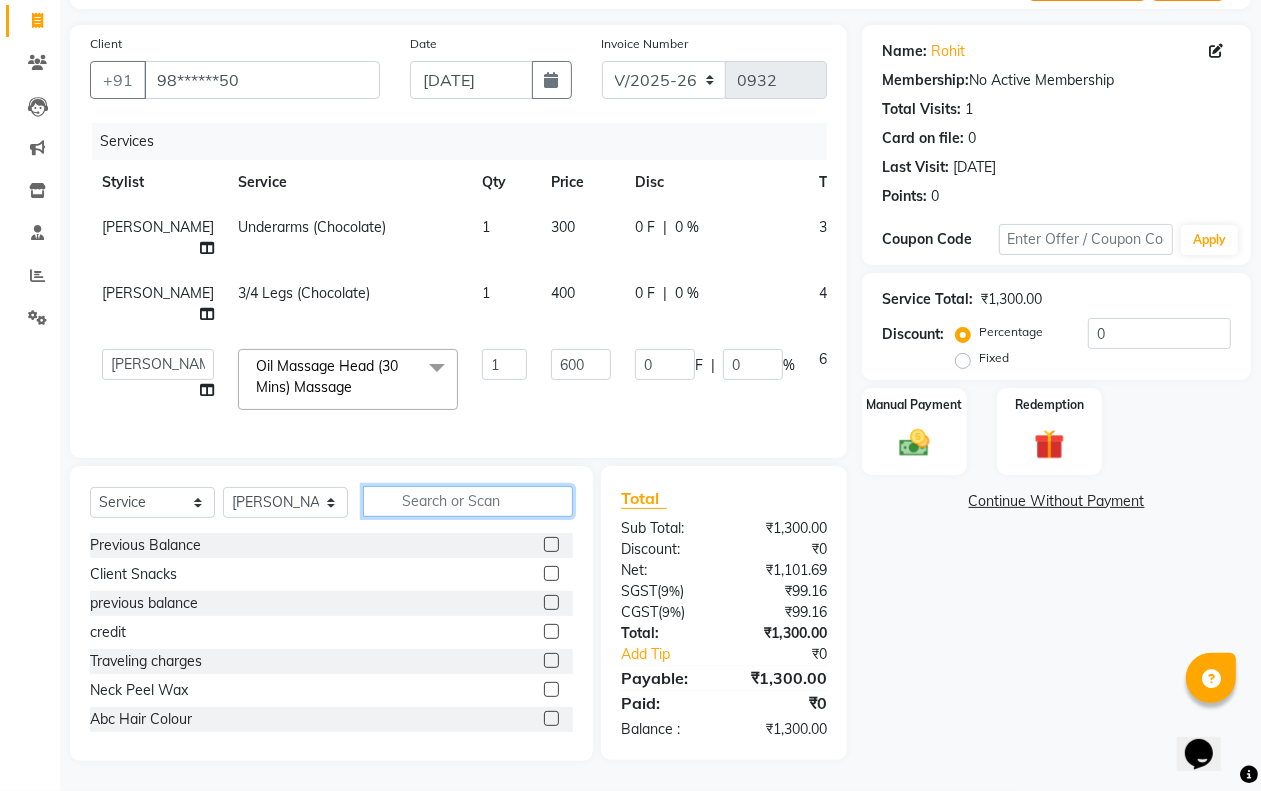 click 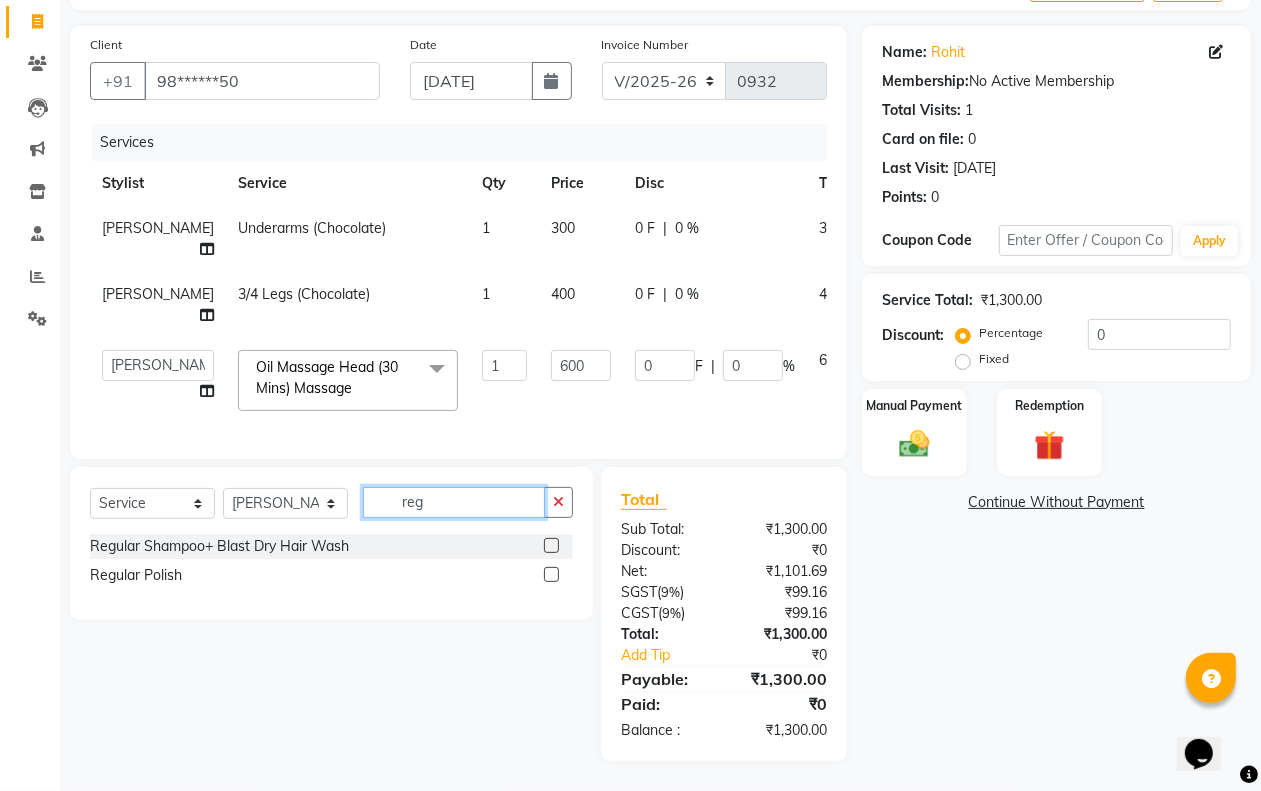 type on "reg" 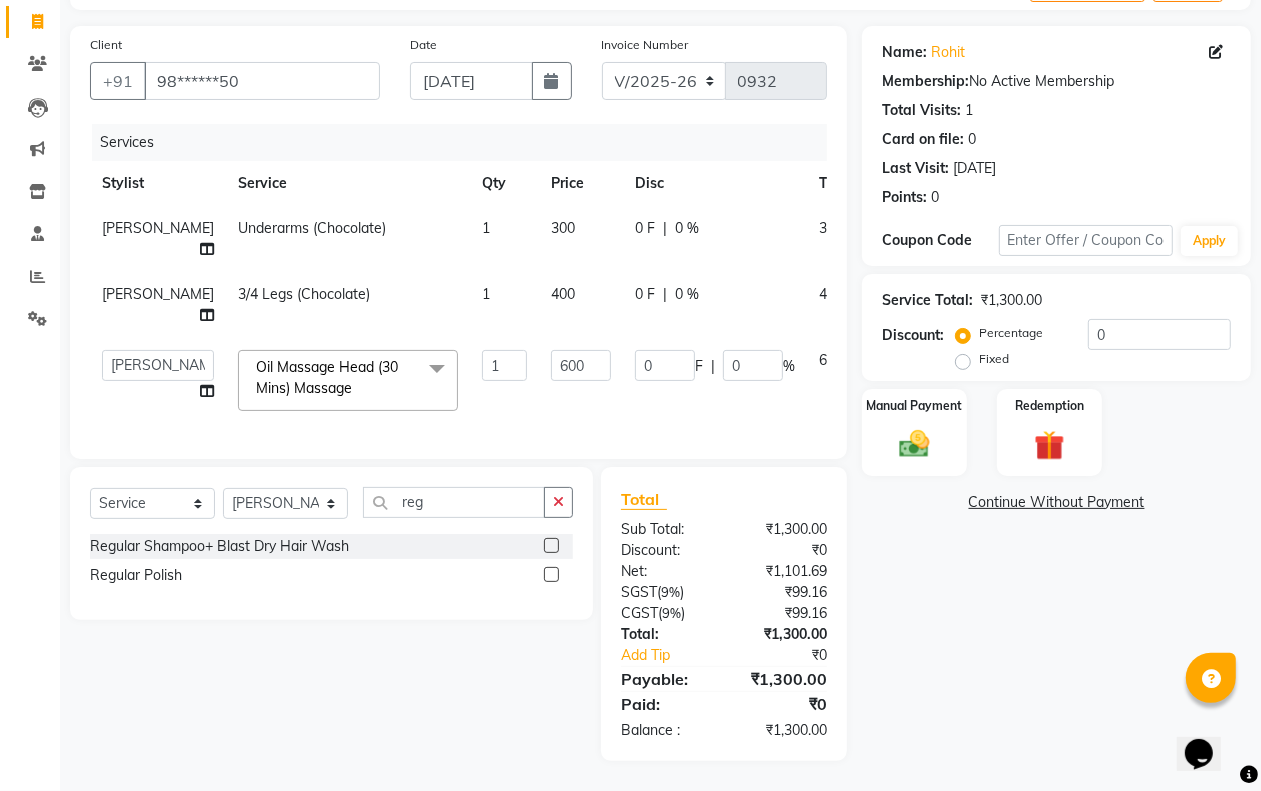 click 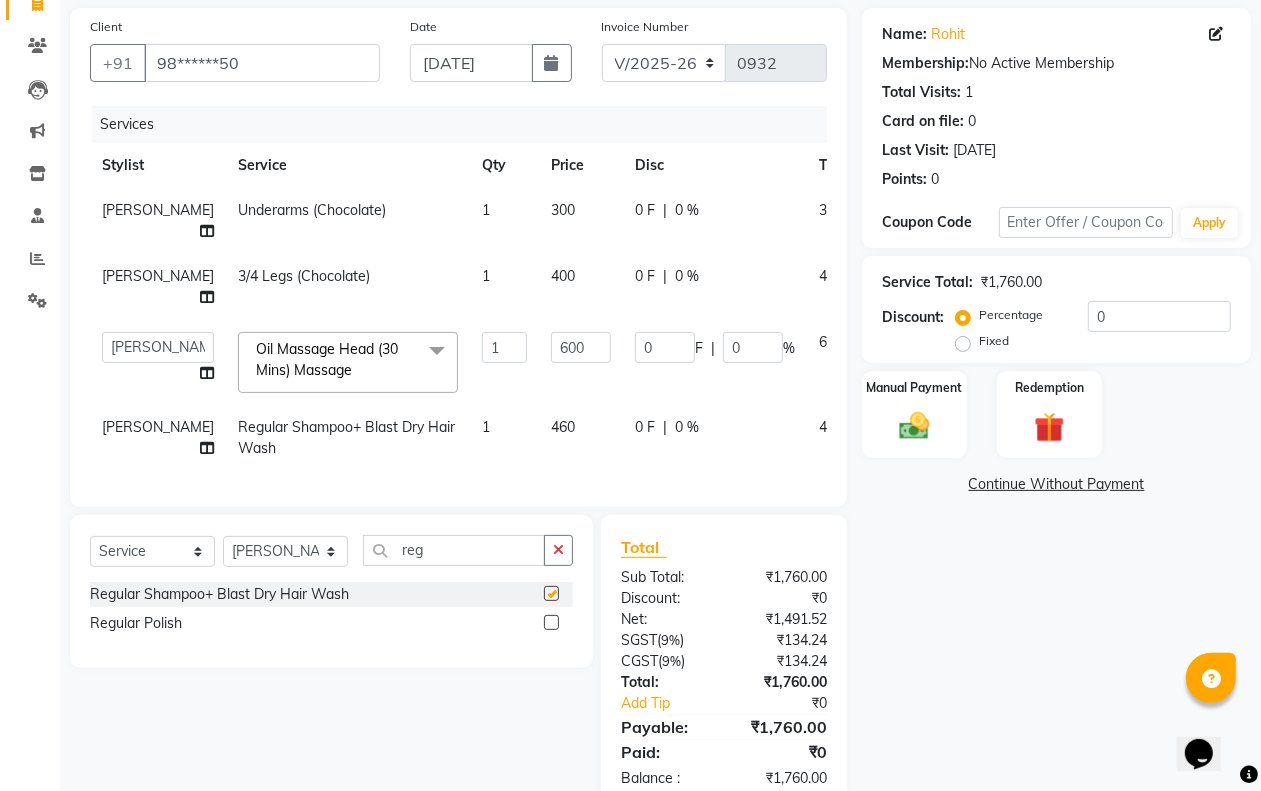 checkbox on "false" 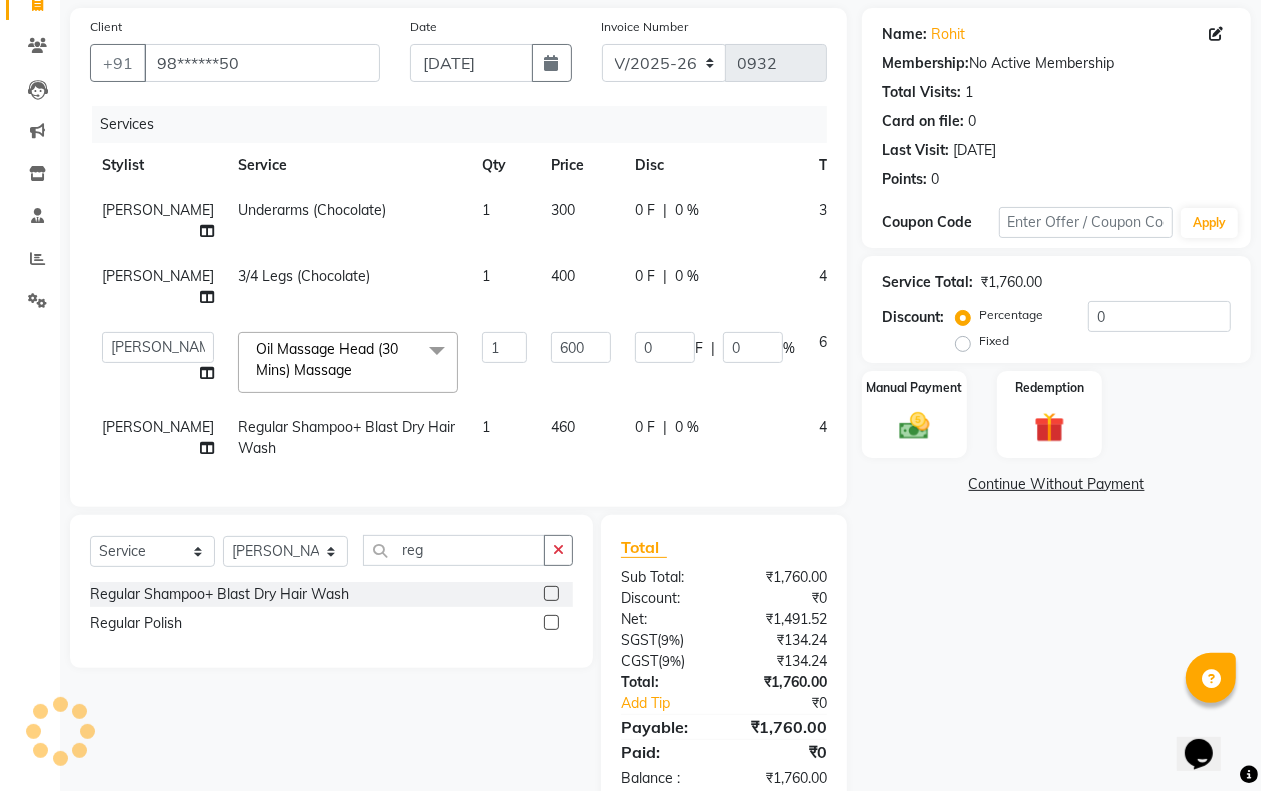 click on "460" 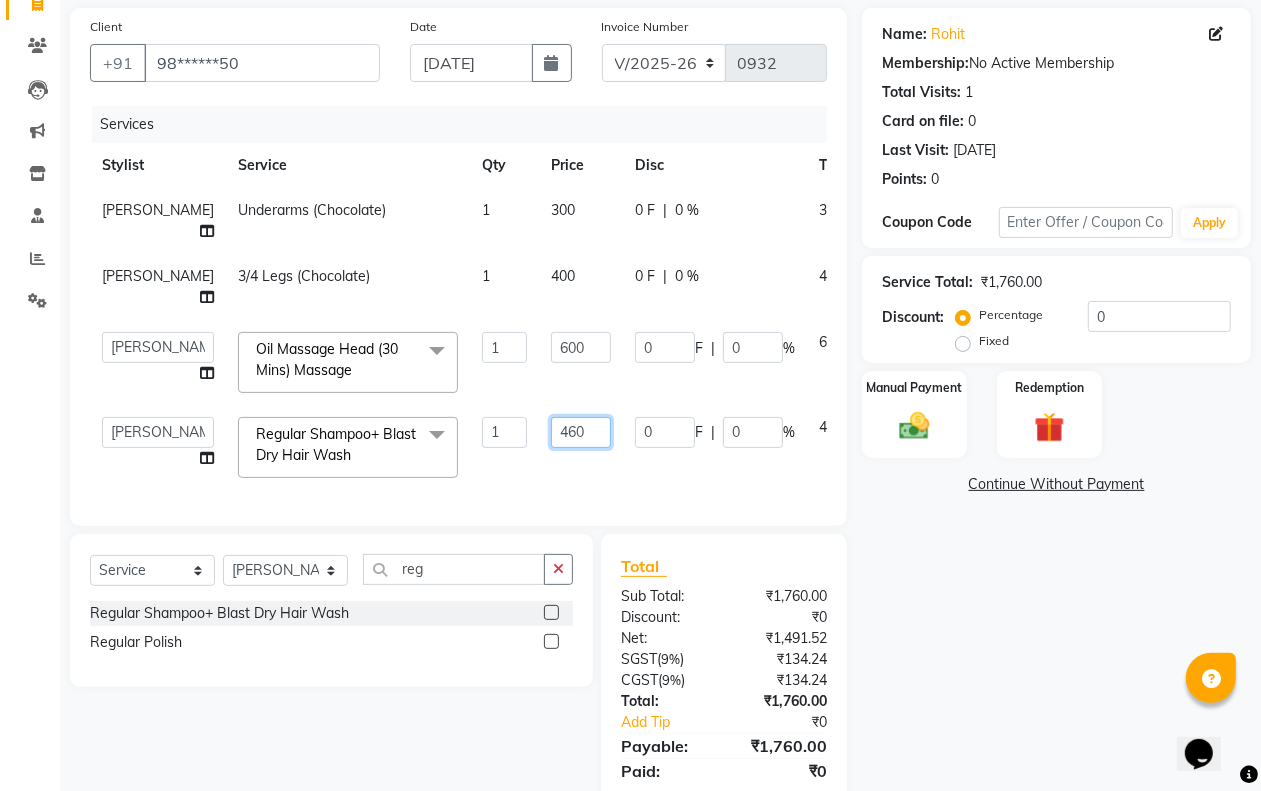 click on "460" 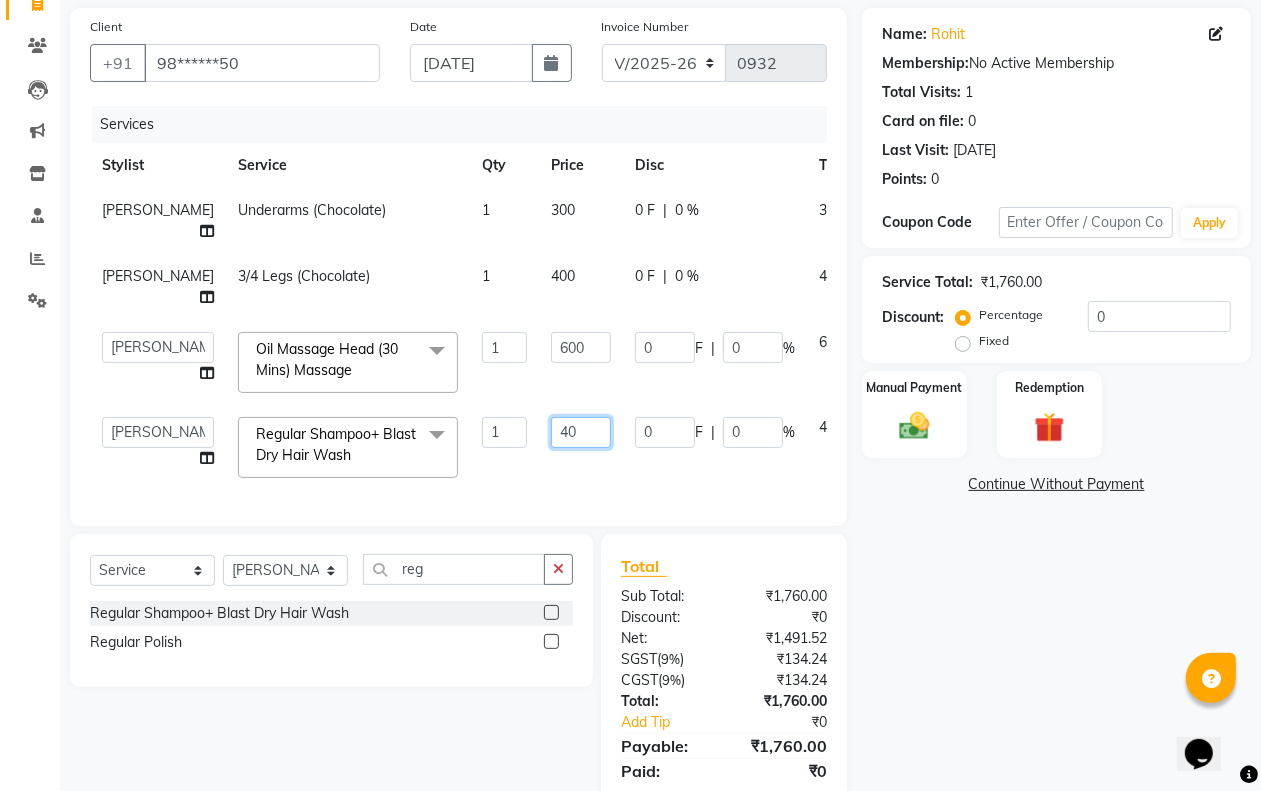 type on "400" 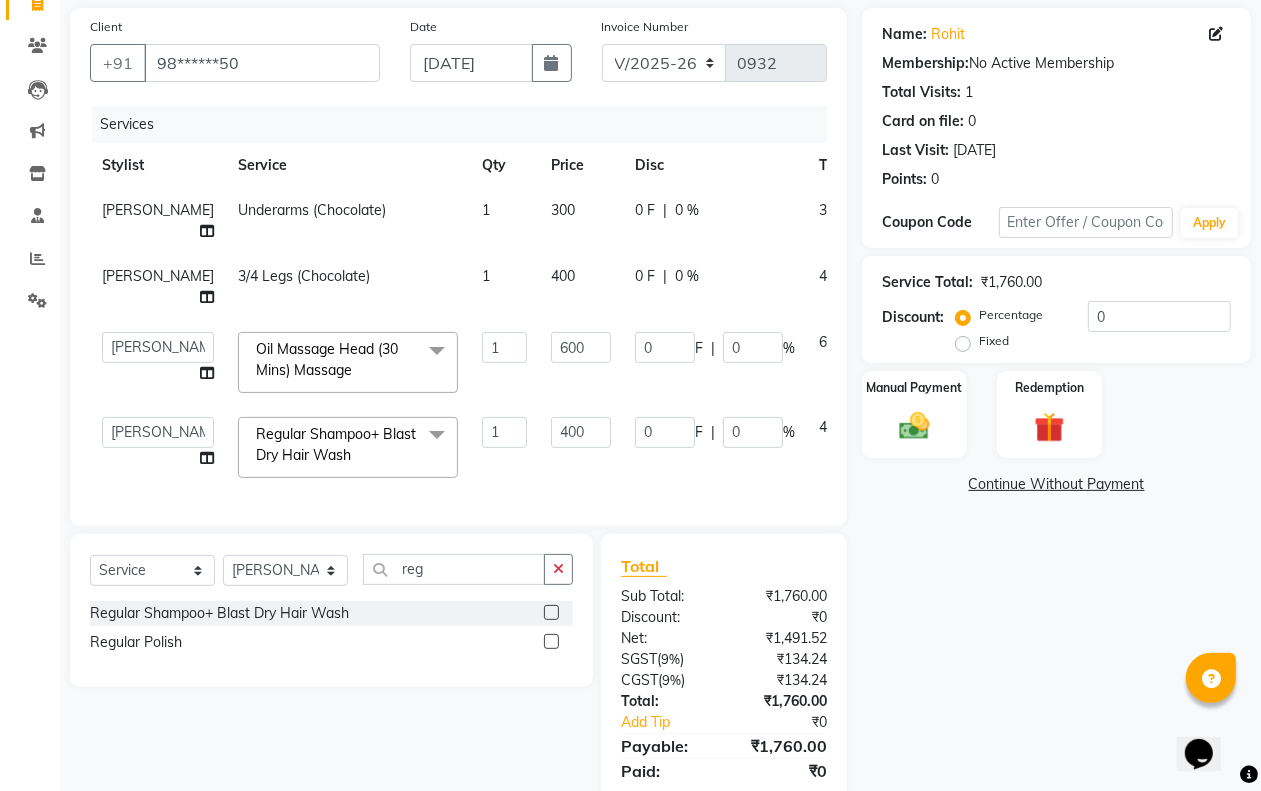 click on "1" 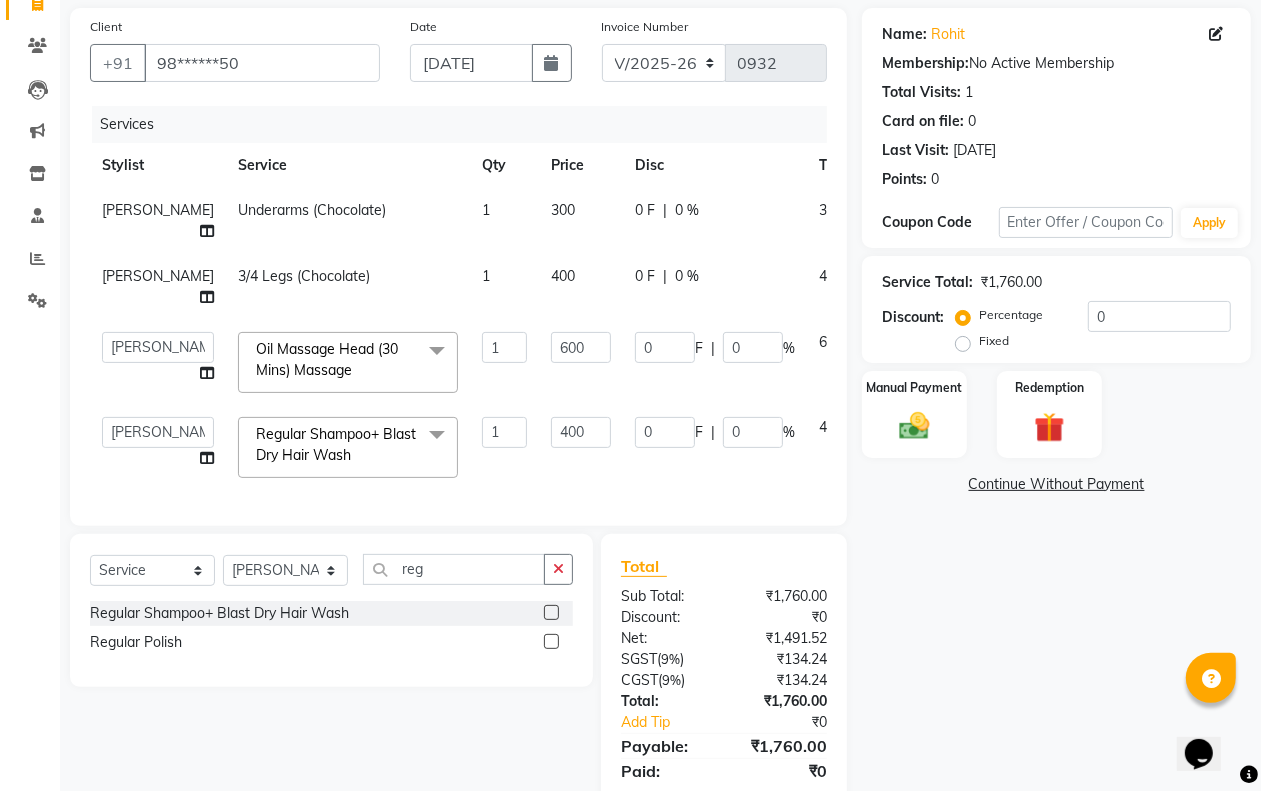 select on "62496" 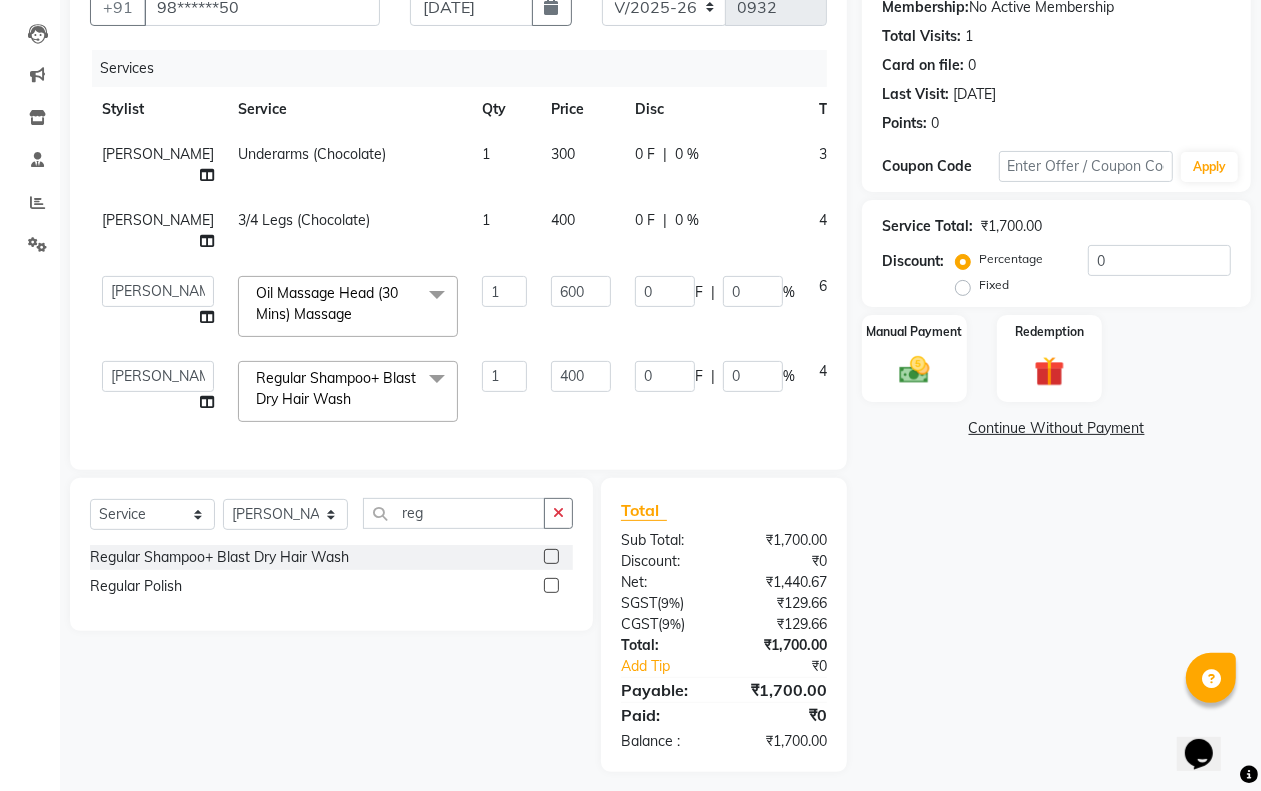 scroll, scrollTop: 227, scrollLeft: 0, axis: vertical 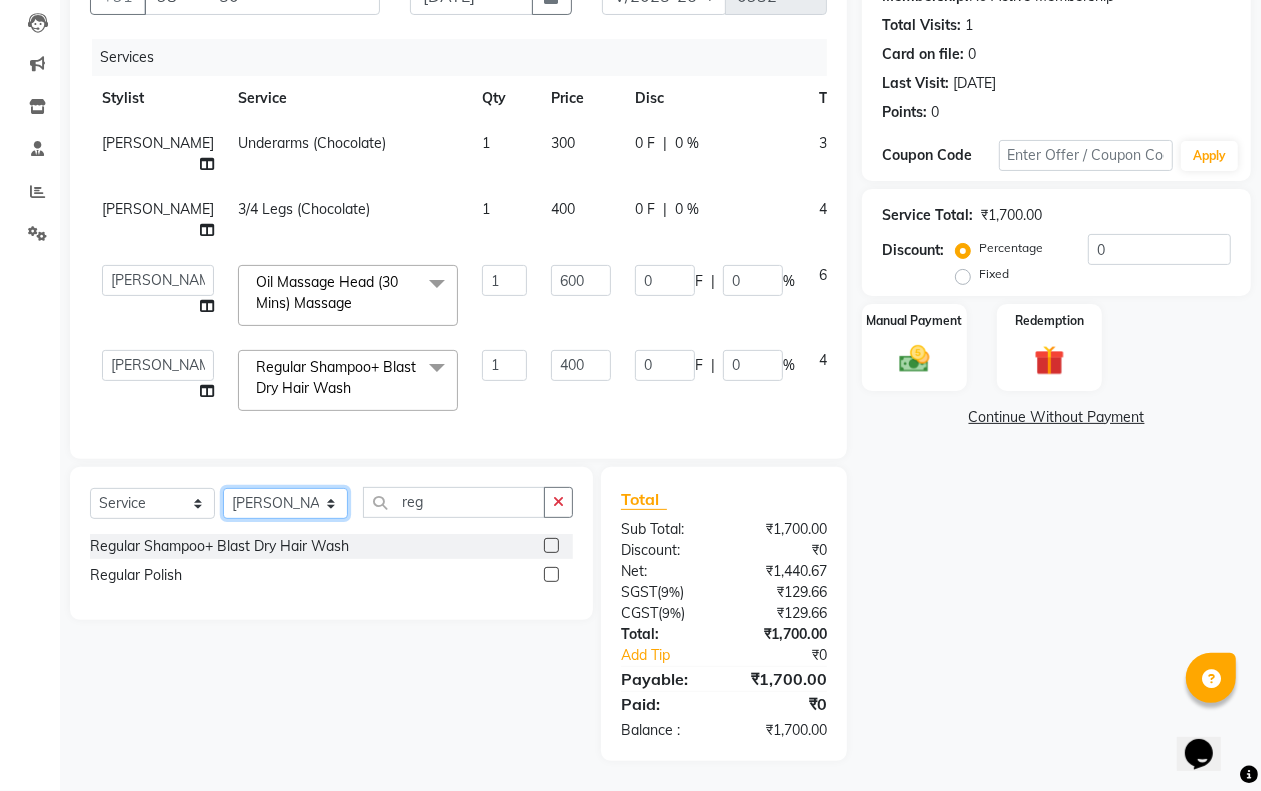 click on "Select Stylist Aditi Admin [PERSON_NAME]  [PERSON_NAME] Danish  Salamani [PERSON_NAME] [PERSON_NAME] Rashi [PERSON_NAME] [PERSON_NAME] [PERSON_NAME] [PERSON_NAME] [PERSON_NAME]" 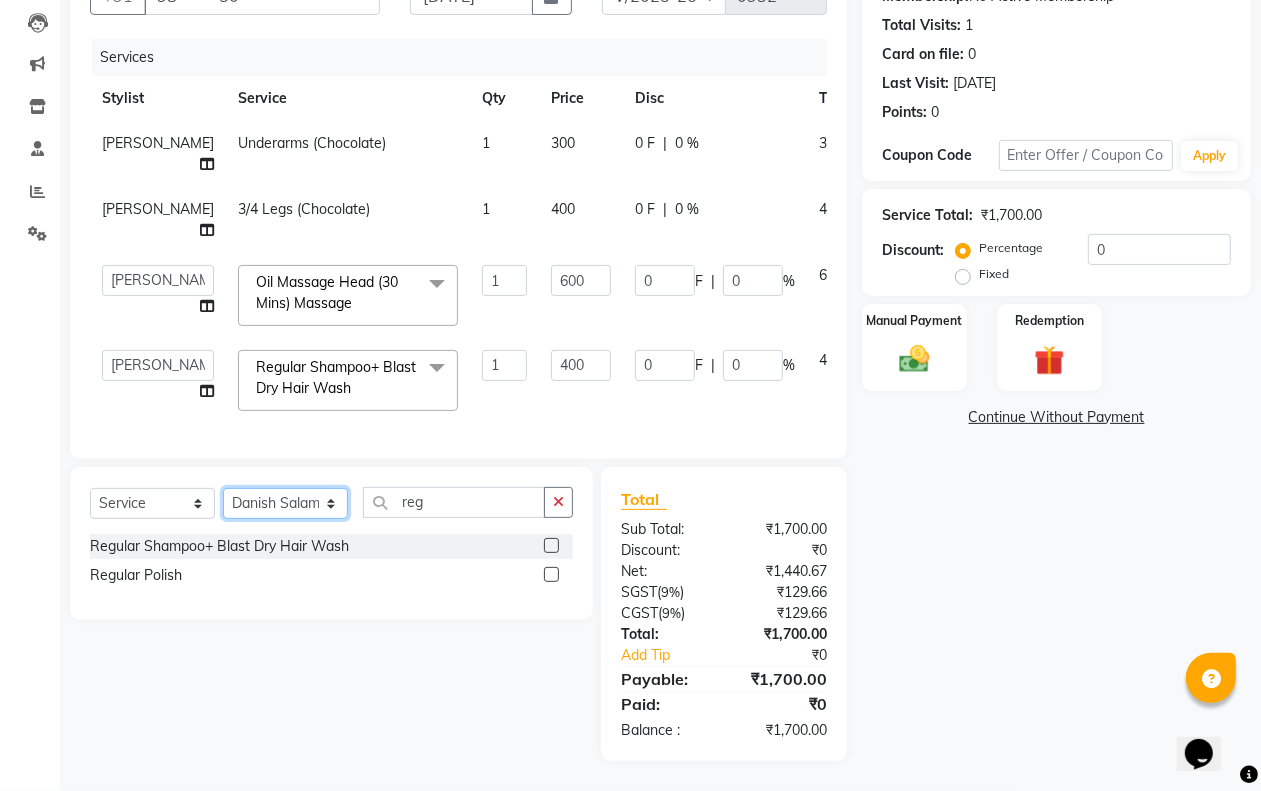 click on "Select Stylist Aditi Admin [PERSON_NAME]  [PERSON_NAME] Danish  Salamani [PERSON_NAME] [PERSON_NAME] Rashi [PERSON_NAME] [PERSON_NAME] [PERSON_NAME] [PERSON_NAME] [PERSON_NAME]" 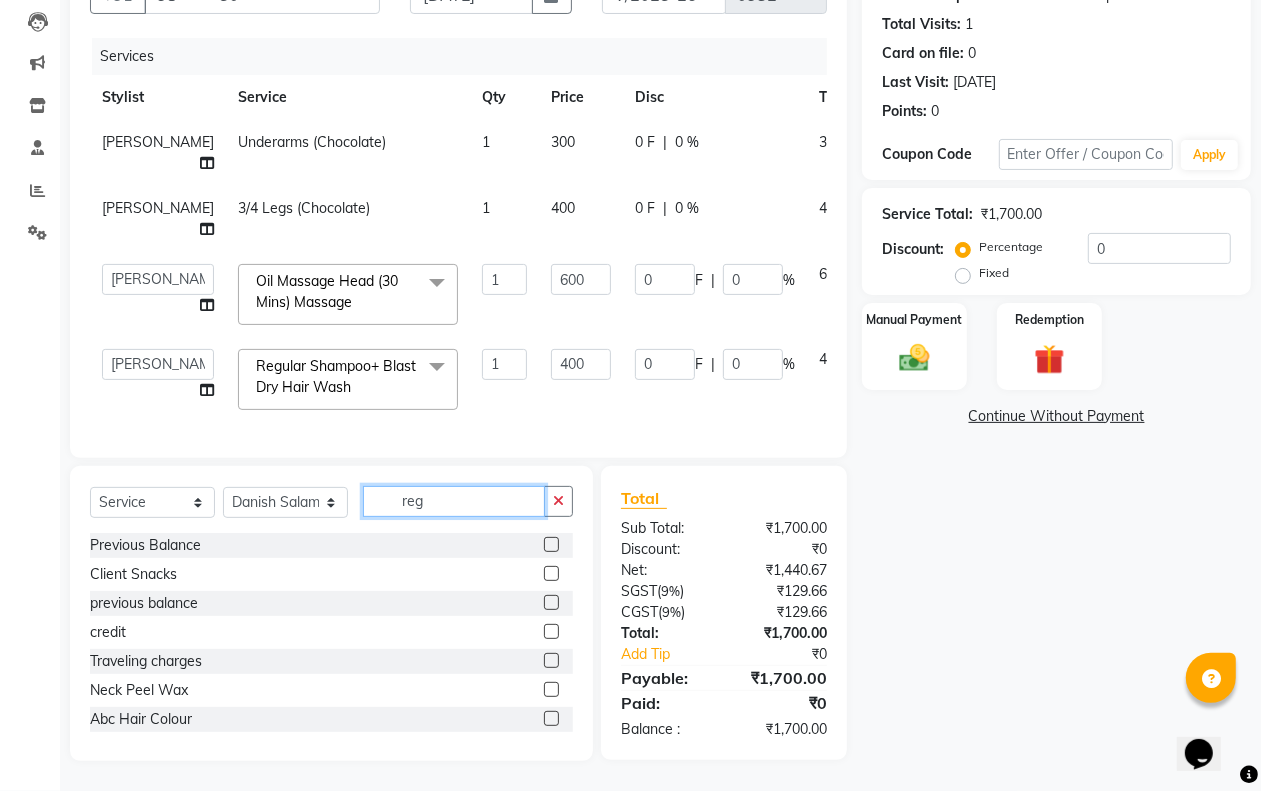 click on "reg" 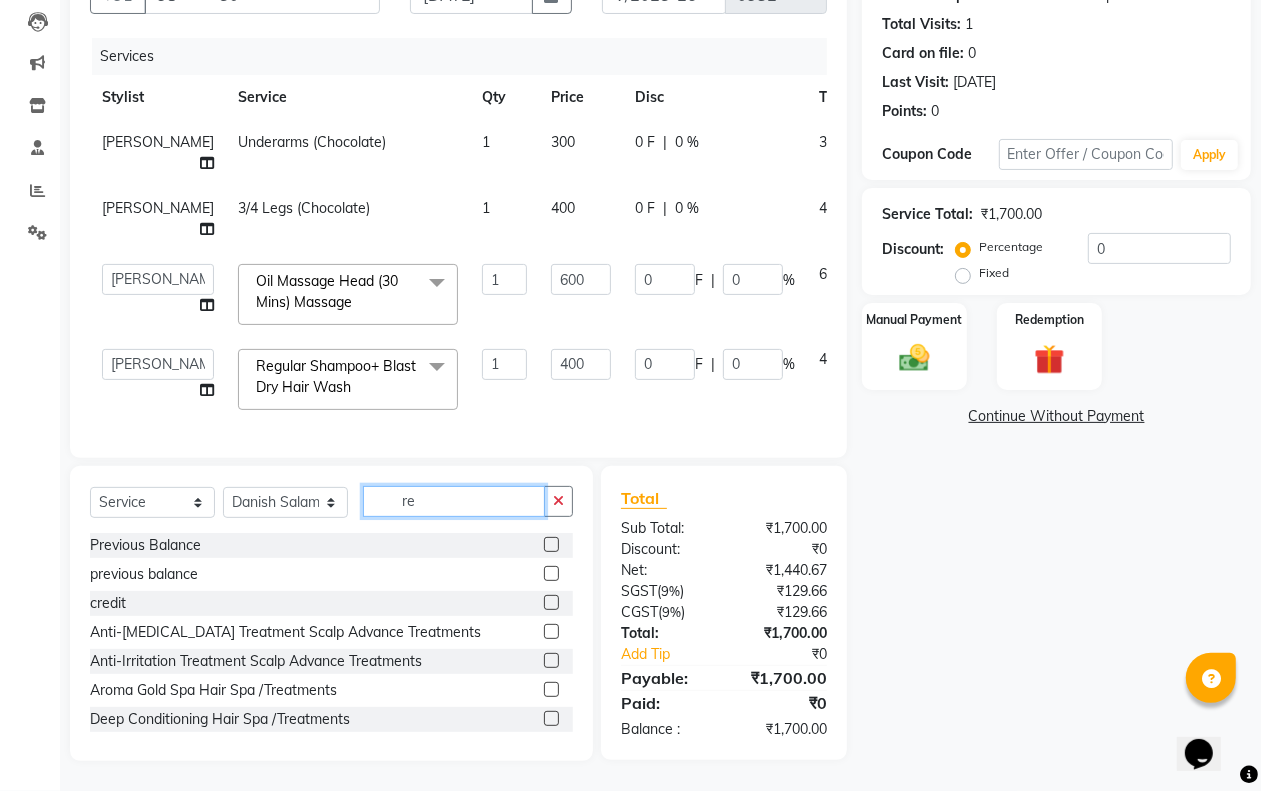type on "r" 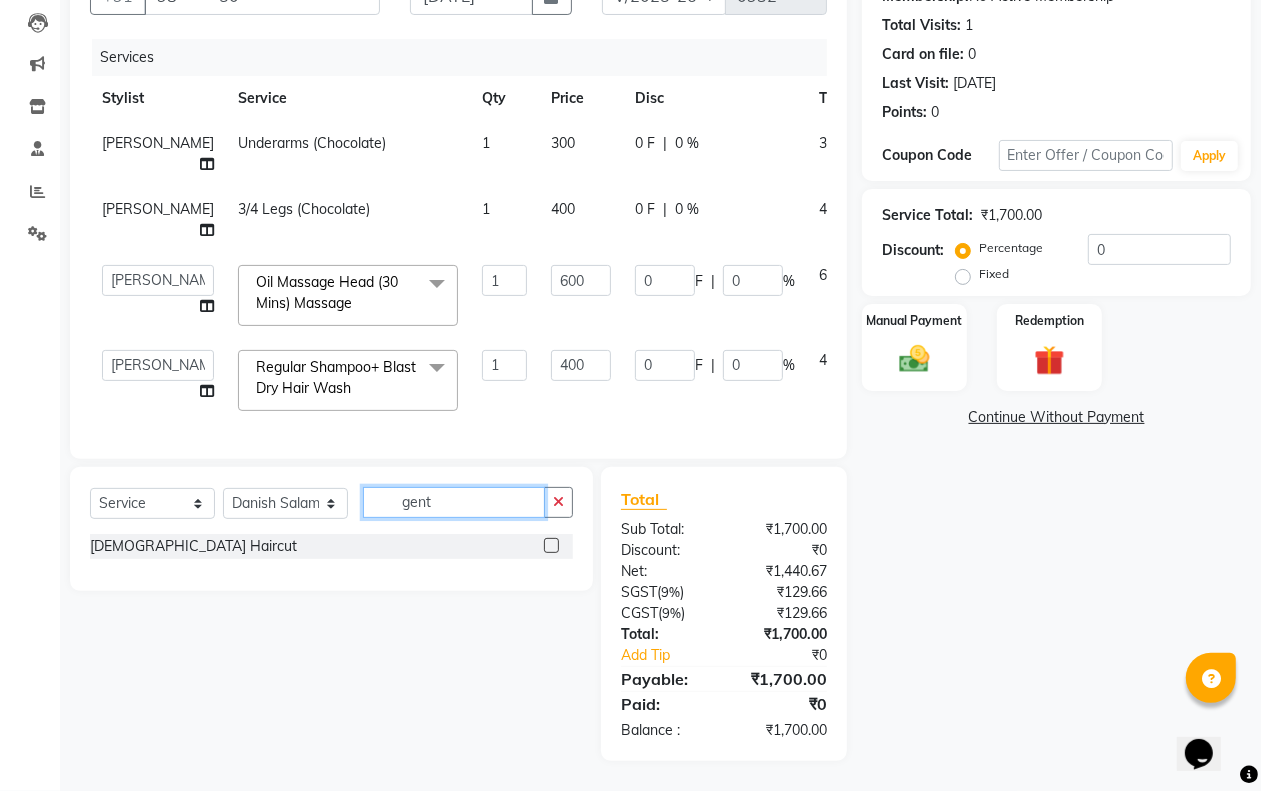 type on "gent" 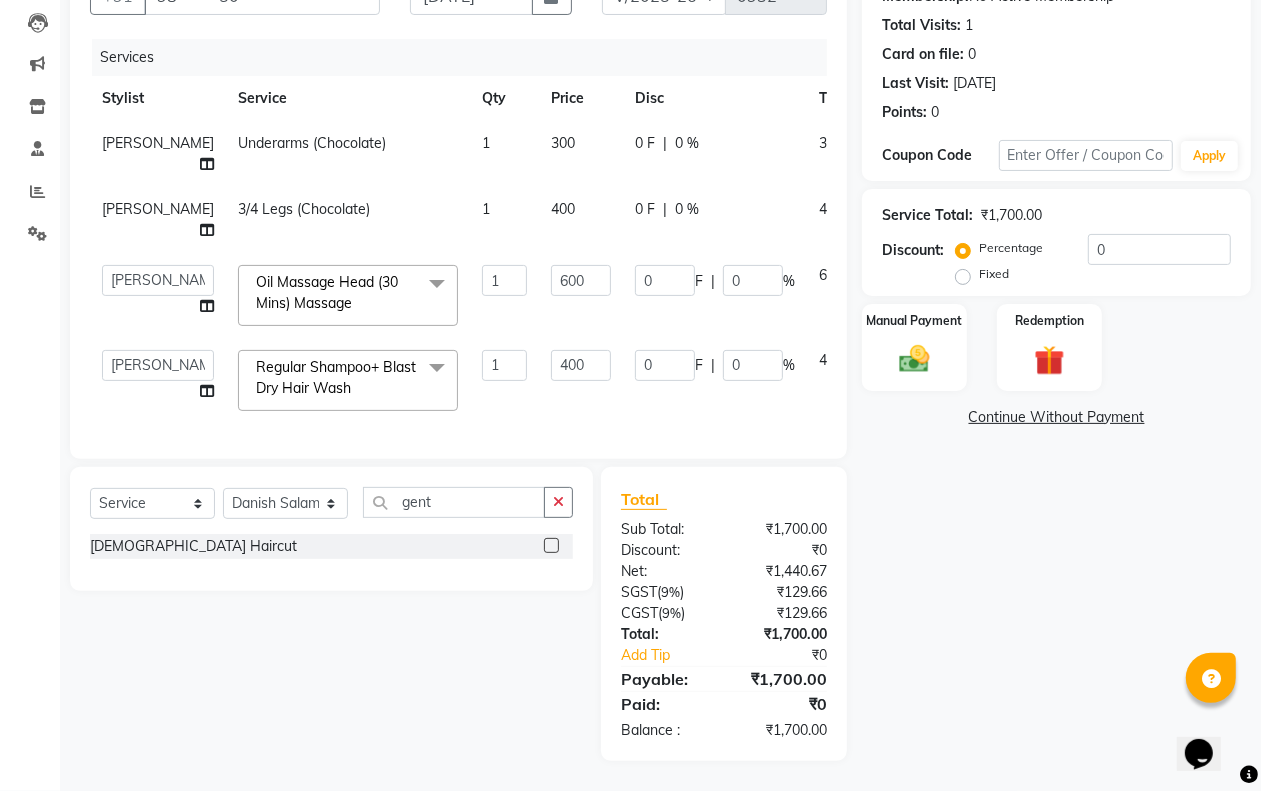 click on "Select  Service  Product  Membership  Package Voucher Prepaid Gift Card  Select Stylist Aditi Admin [PERSON_NAME]  [PERSON_NAME] Danish  Salamani [PERSON_NAME] [PERSON_NAME] Rashi [PERSON_NAME] [PERSON_NAME] [PERSON_NAME] Salamani [PERSON_NAME] [PERSON_NAME] gent [DEMOGRAPHIC_DATA] Haircut" 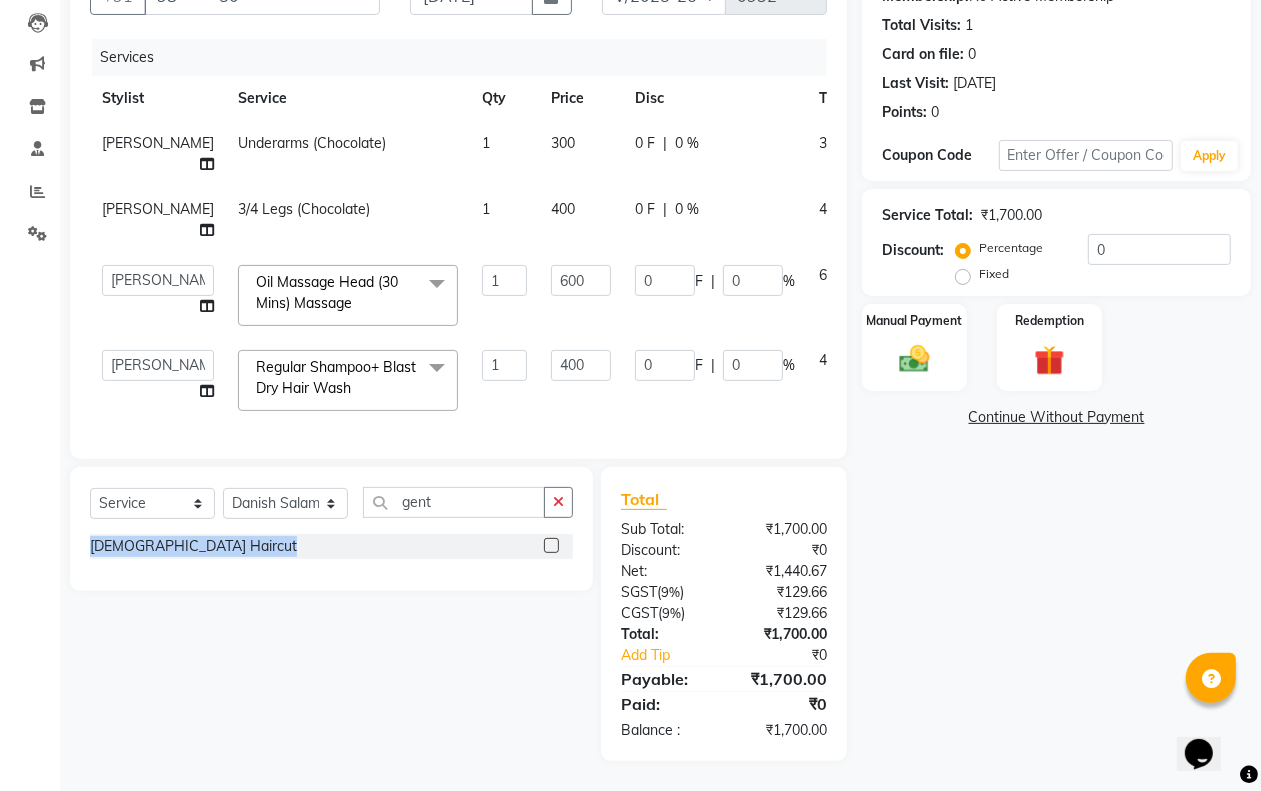 click 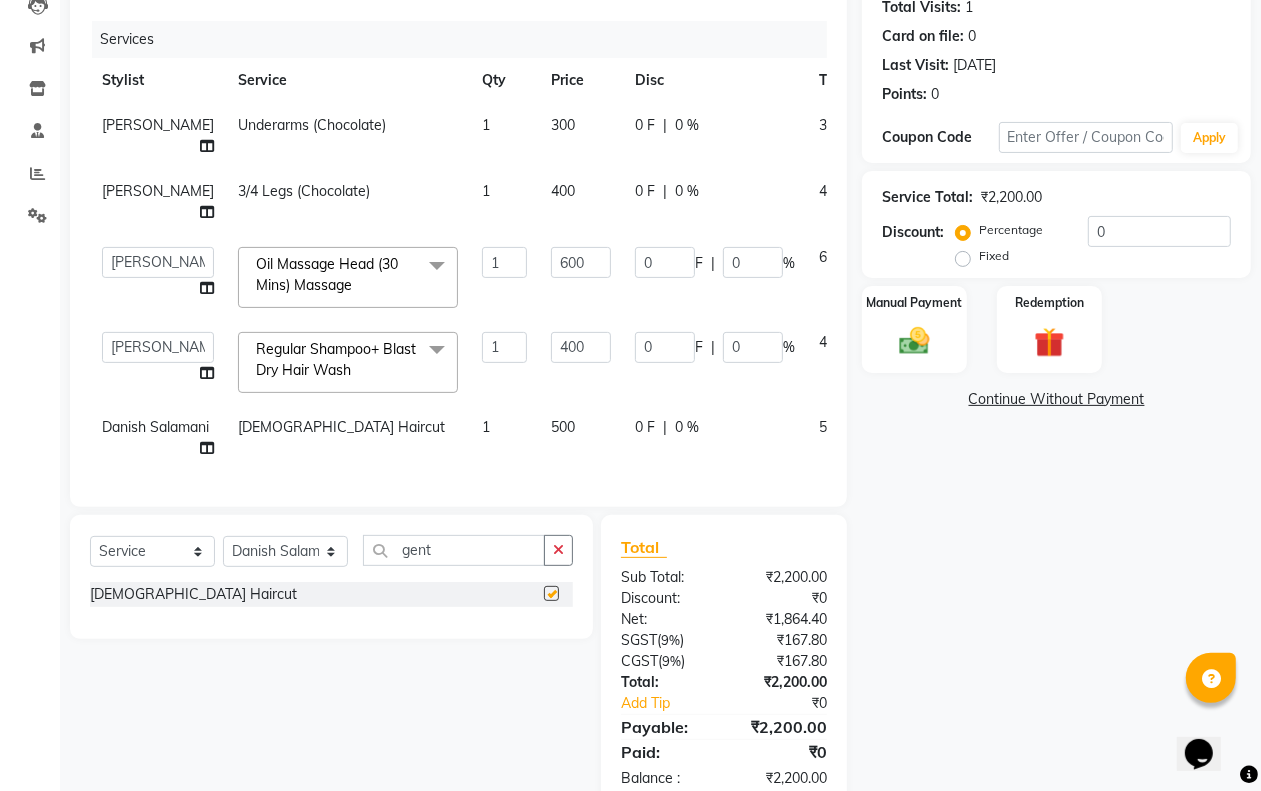 checkbox on "false" 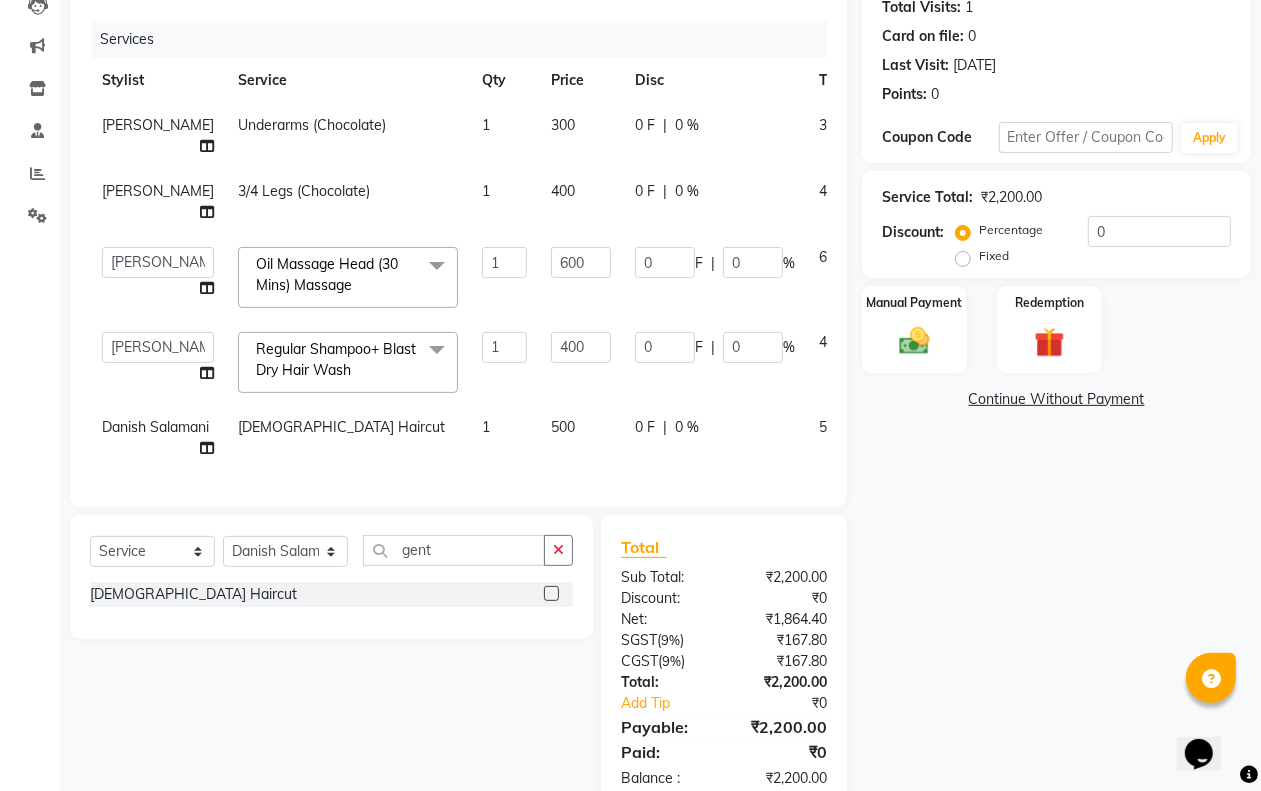 scroll, scrollTop: 6, scrollLeft: 0, axis: vertical 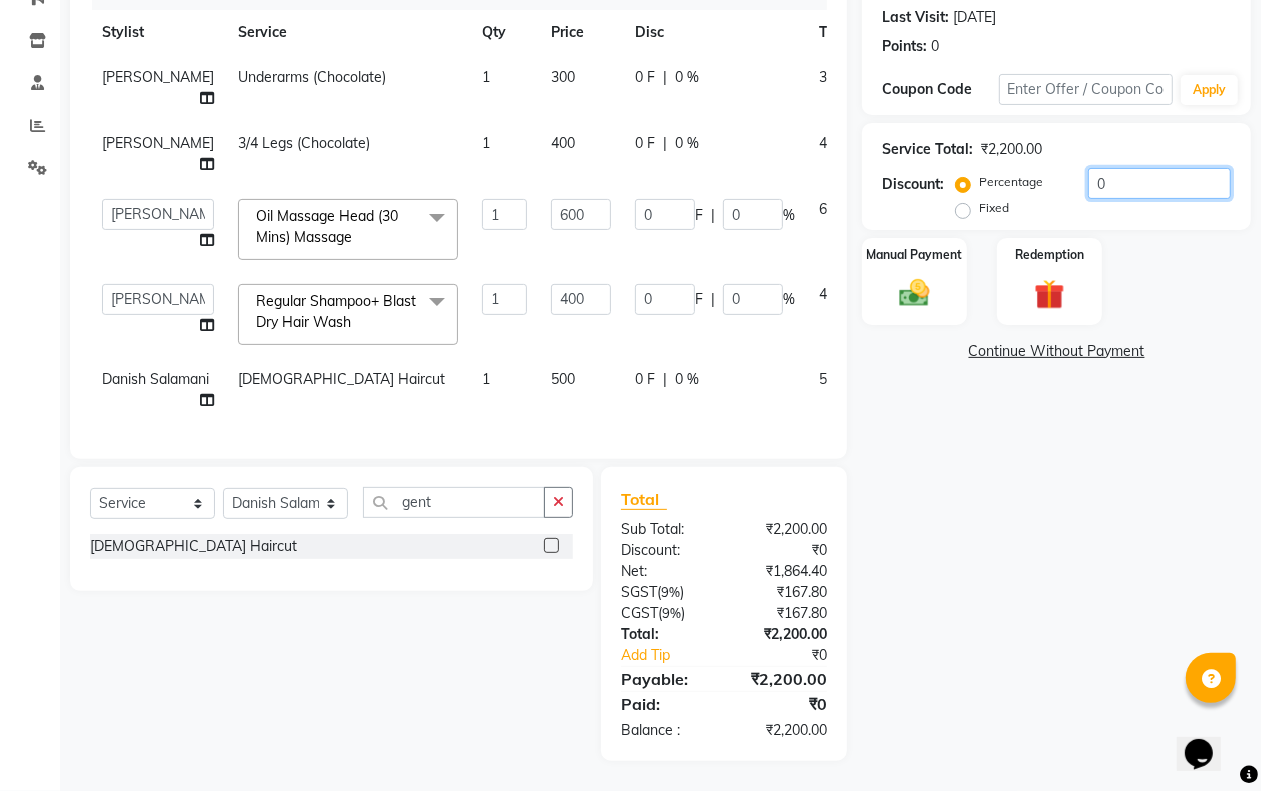 click on "0" 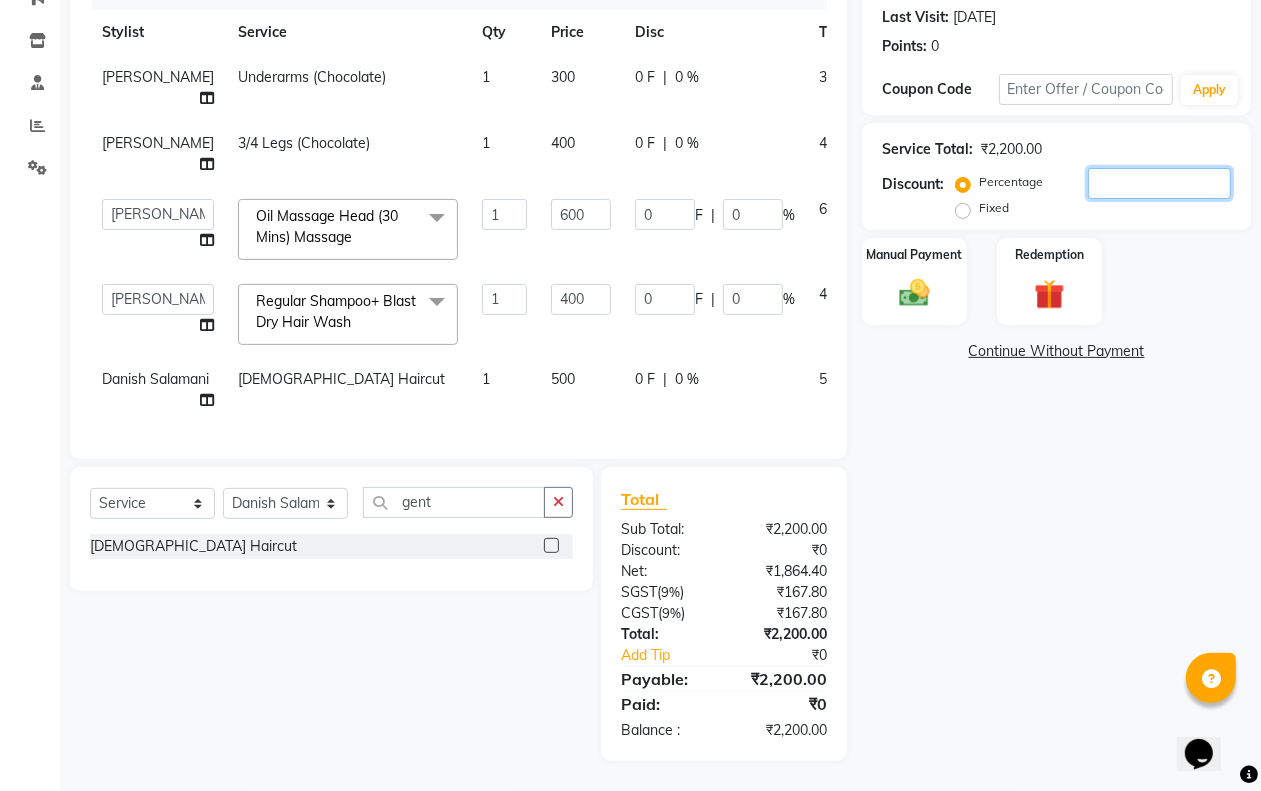 type on "1" 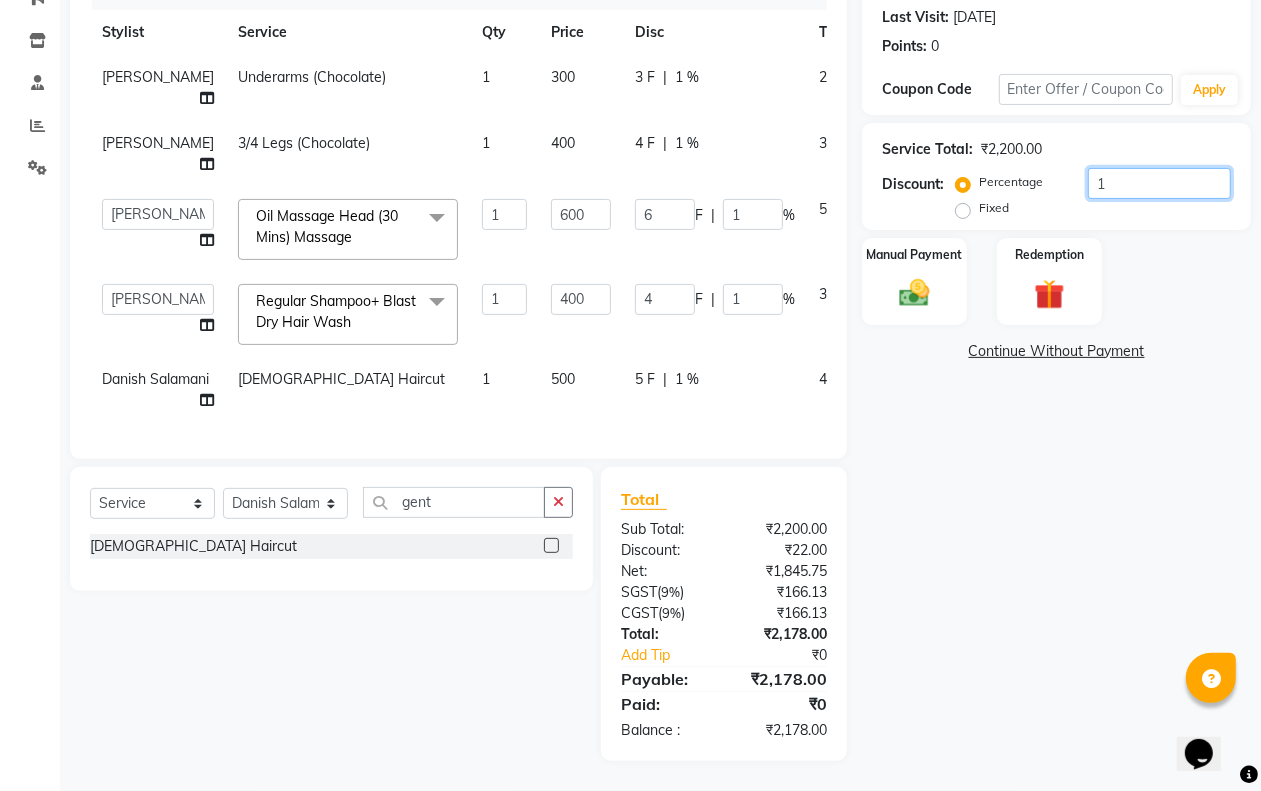 type on "15" 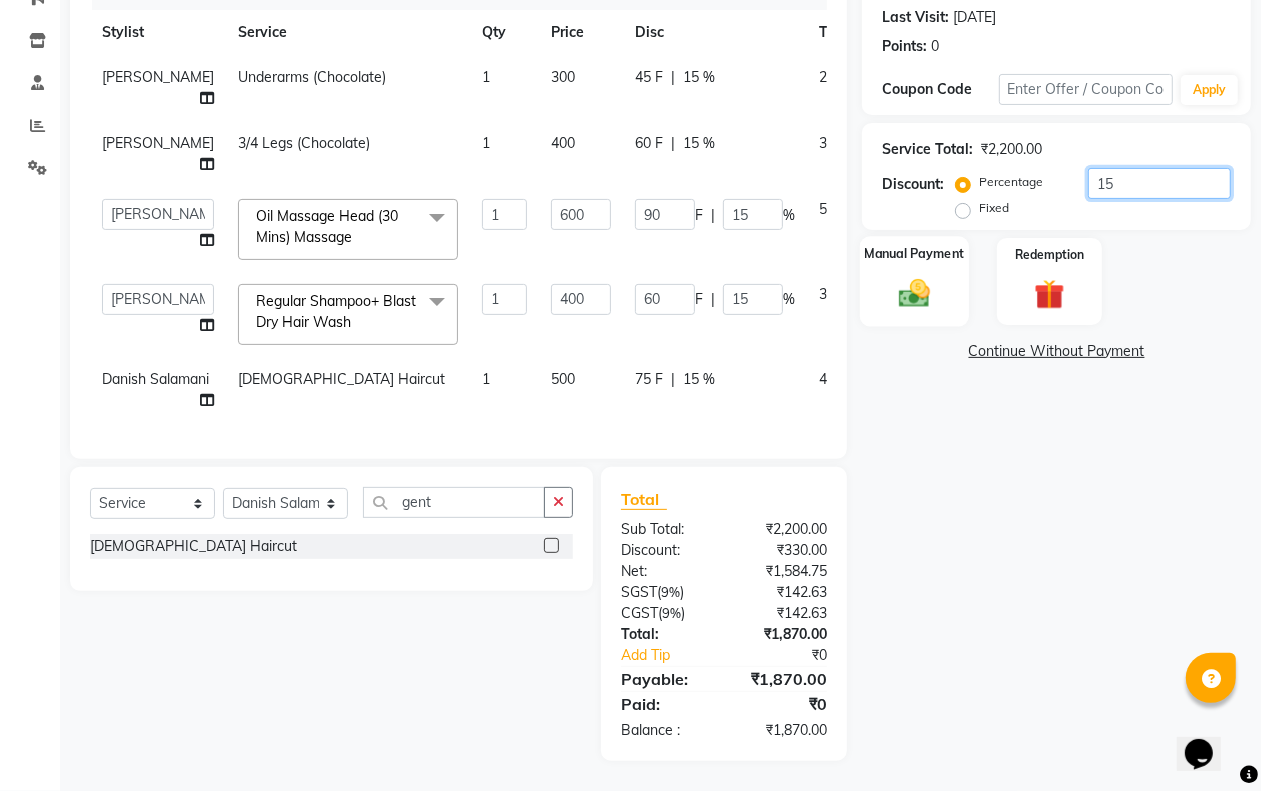type on "15" 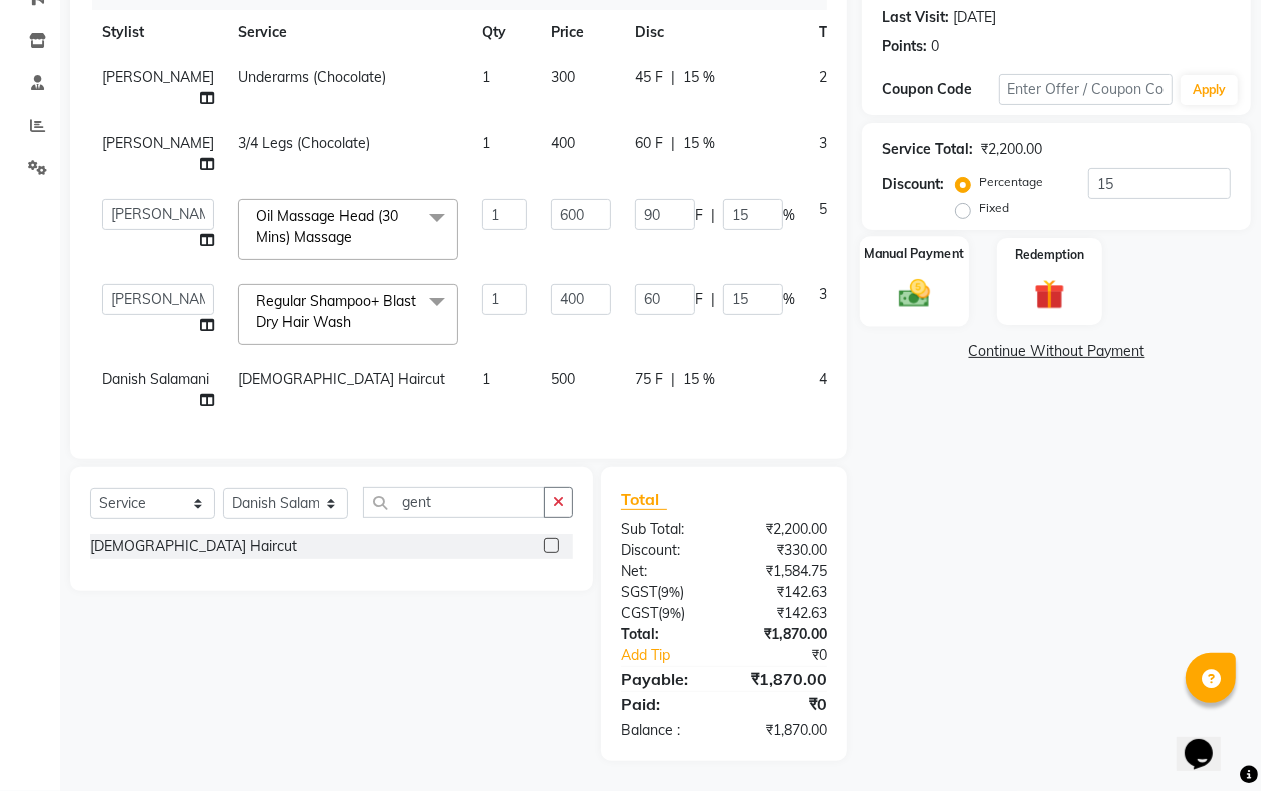 click on "Manual Payment" 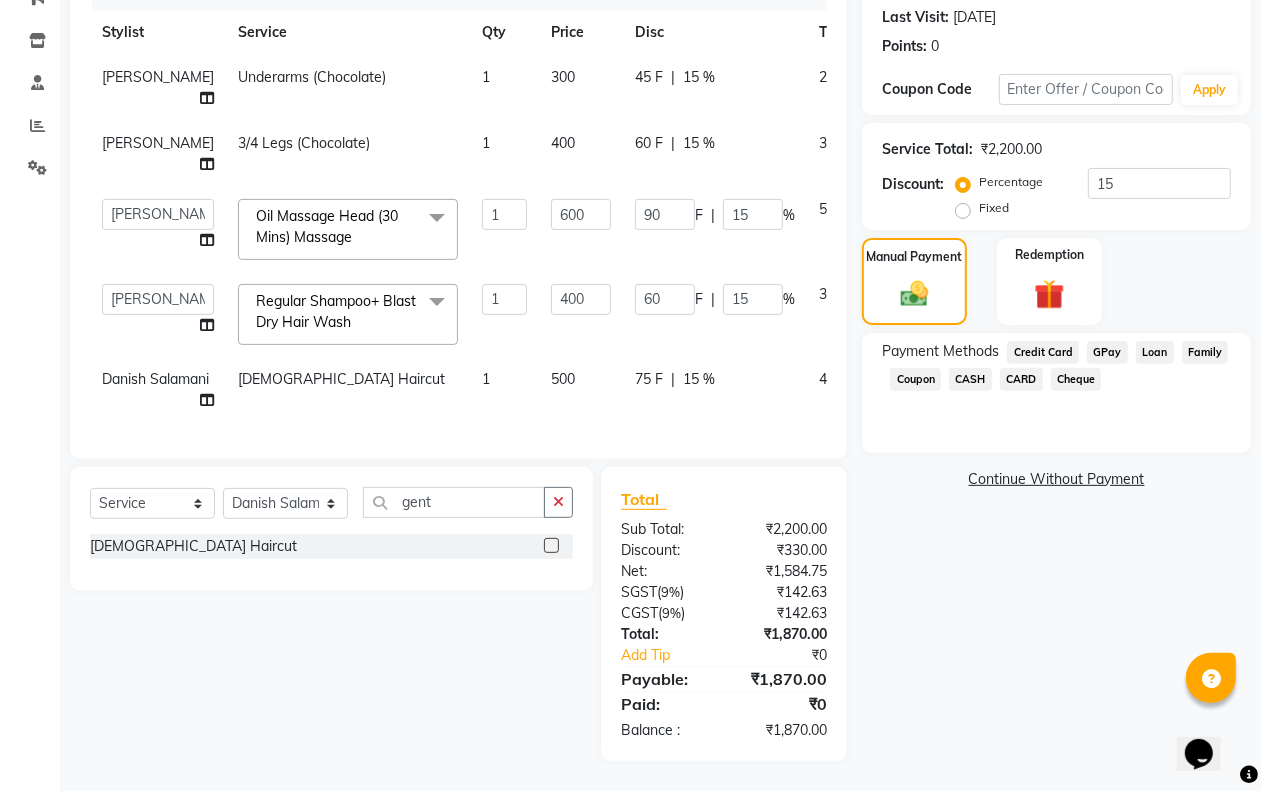 click on "GPay" 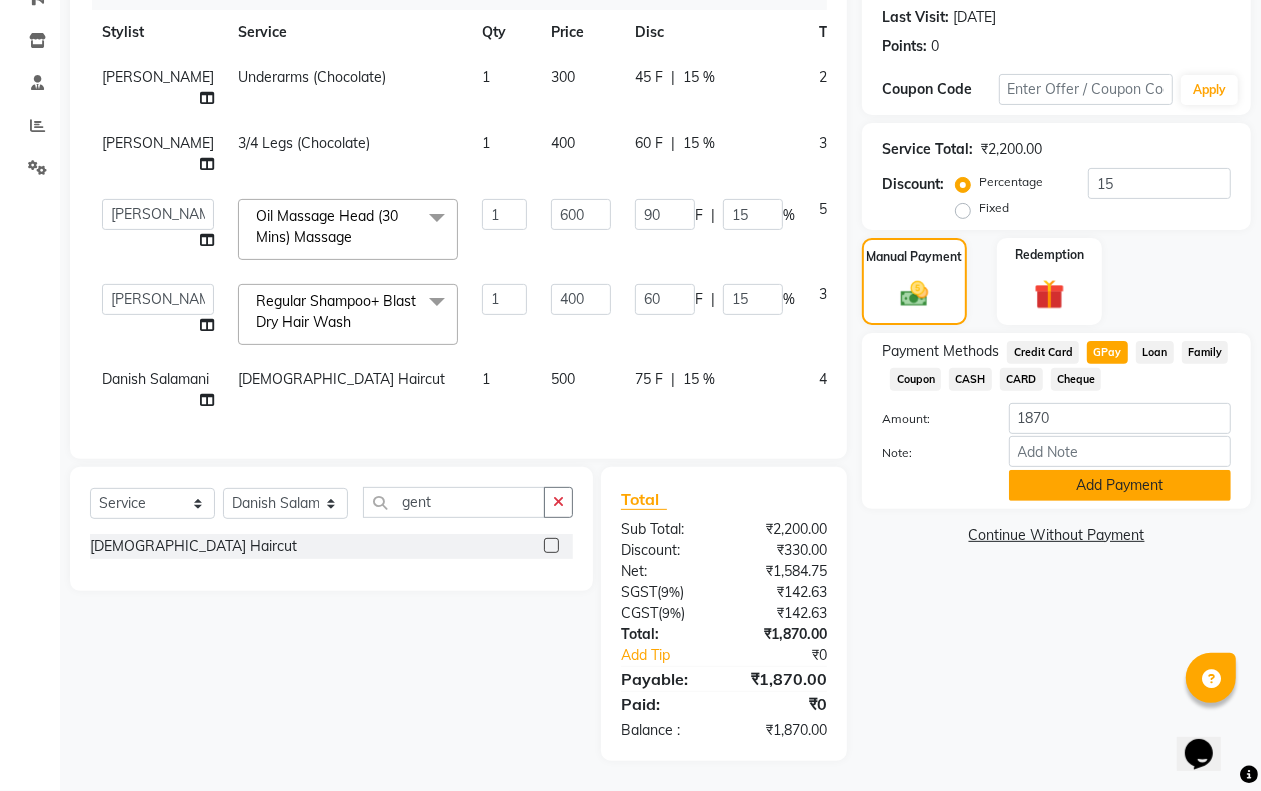 click on "Add Payment" 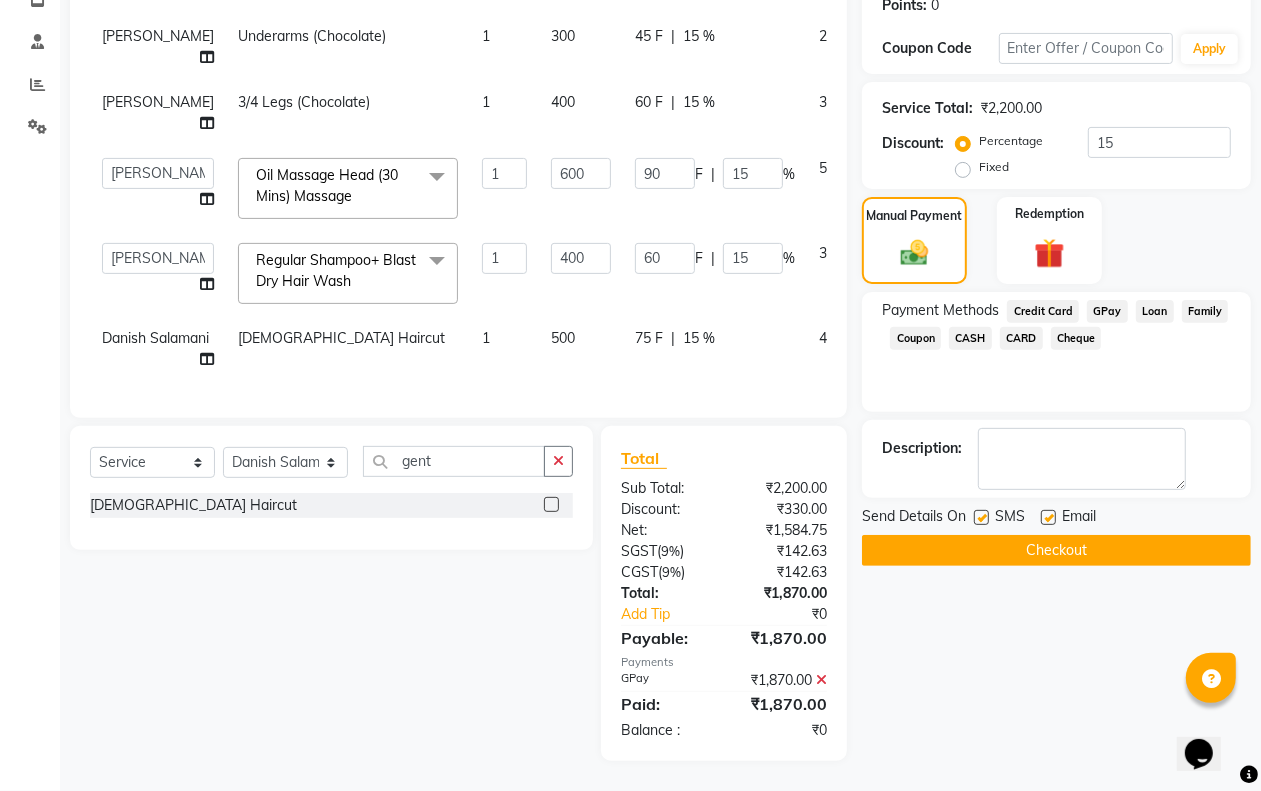 scroll, scrollTop: 350, scrollLeft: 0, axis: vertical 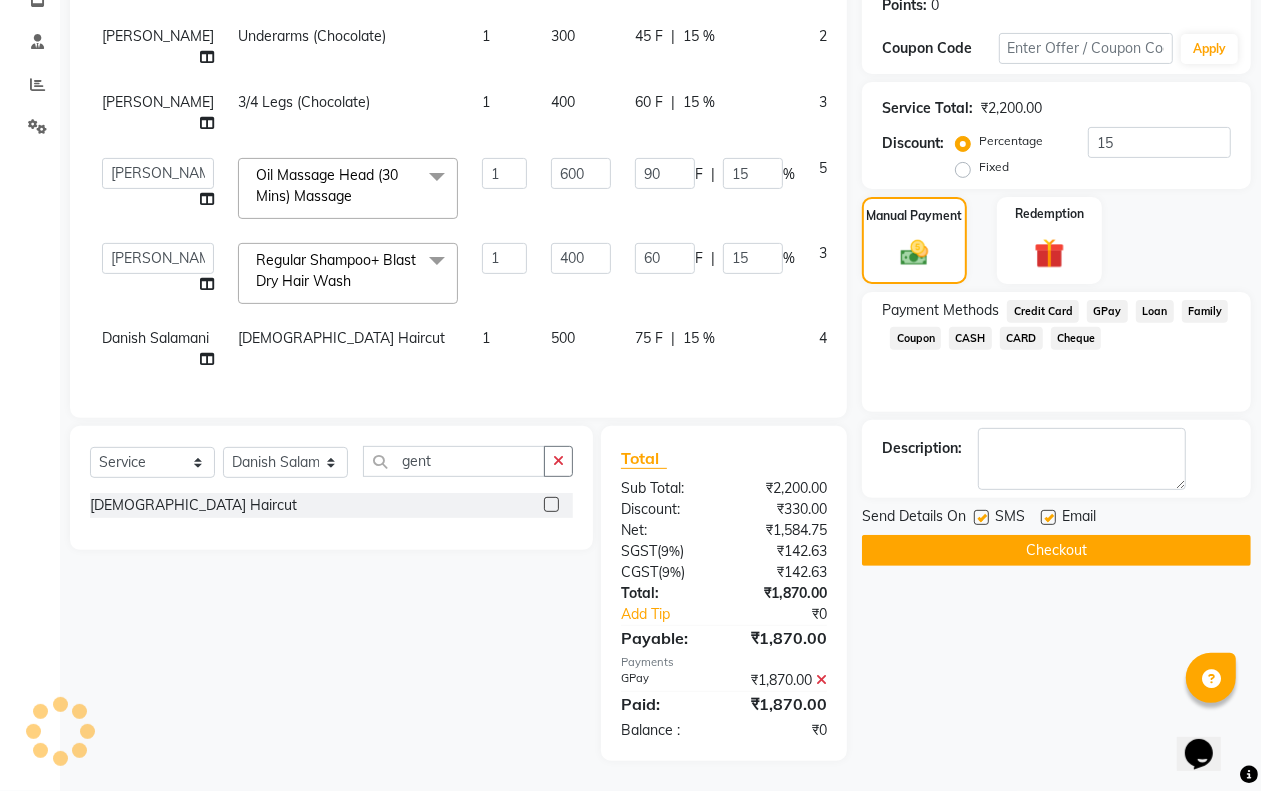 click on "Checkout" 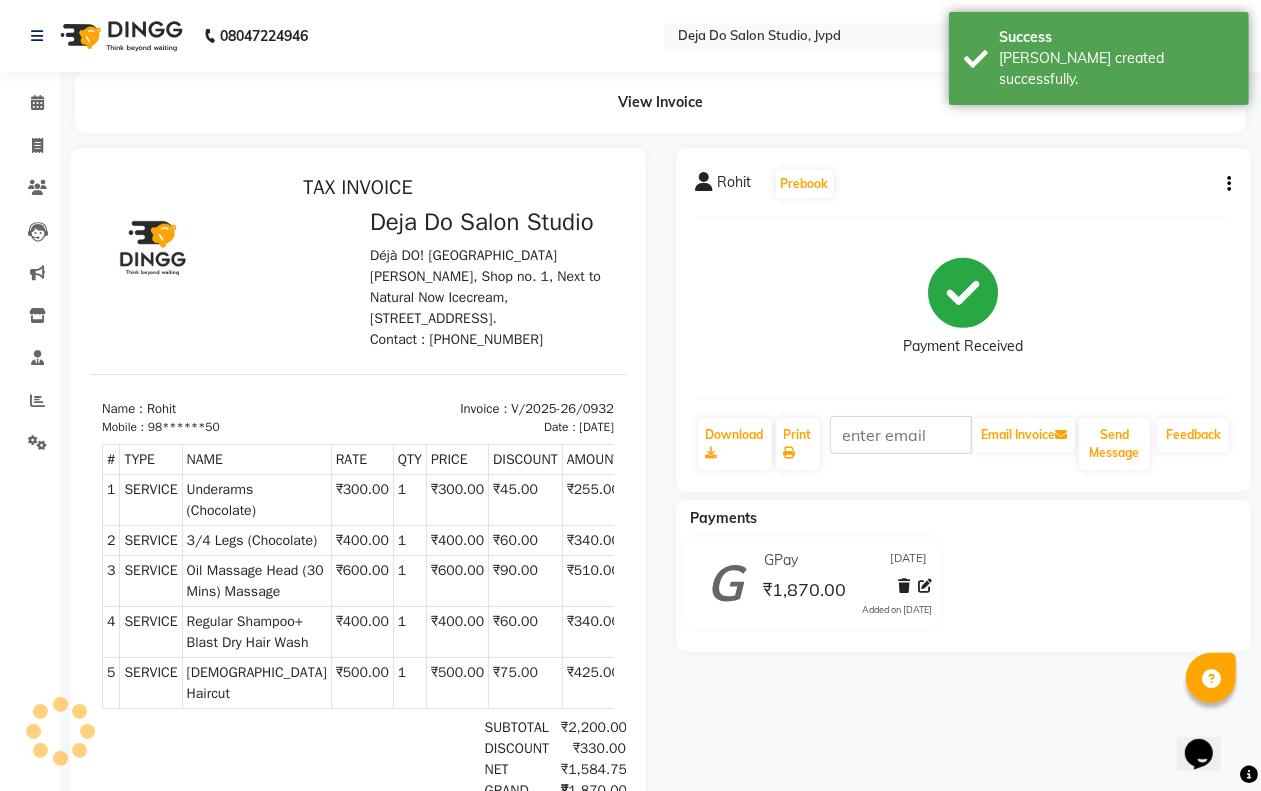 scroll, scrollTop: 0, scrollLeft: 0, axis: both 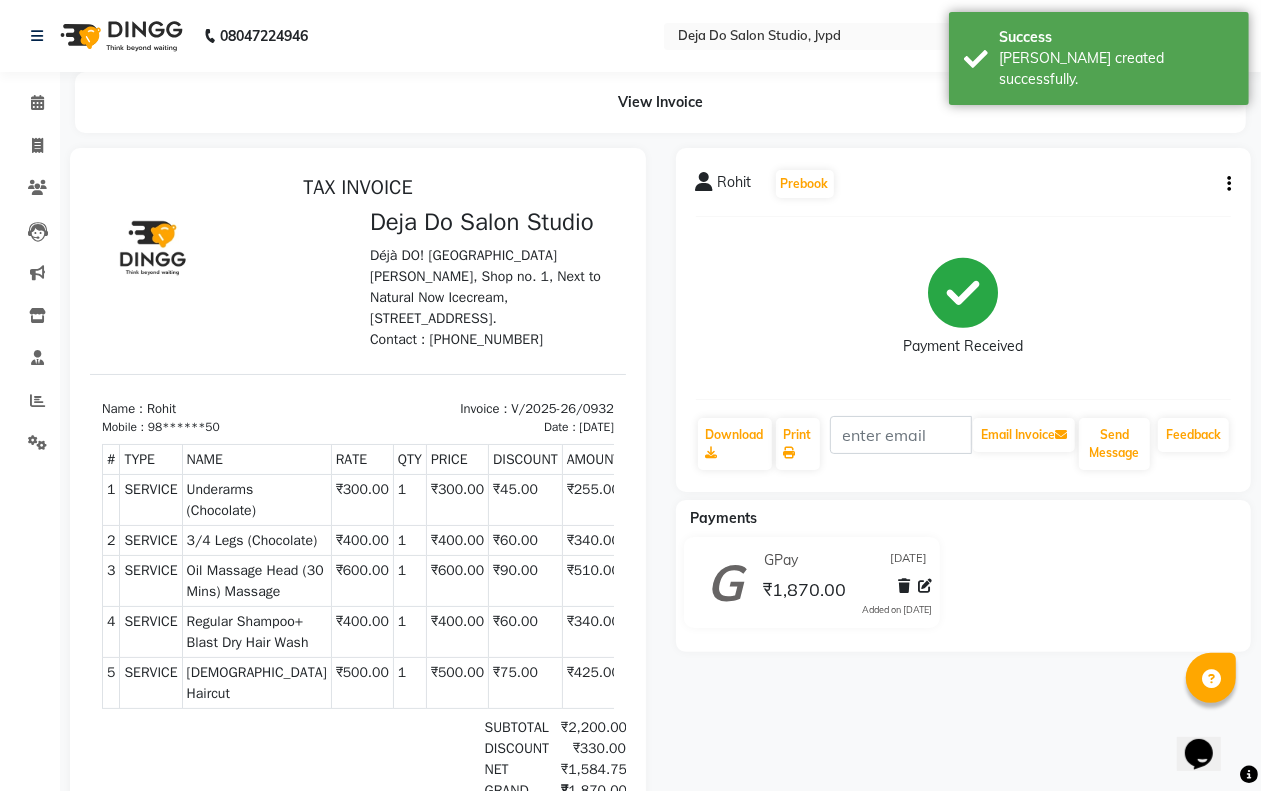 click on "Clients" 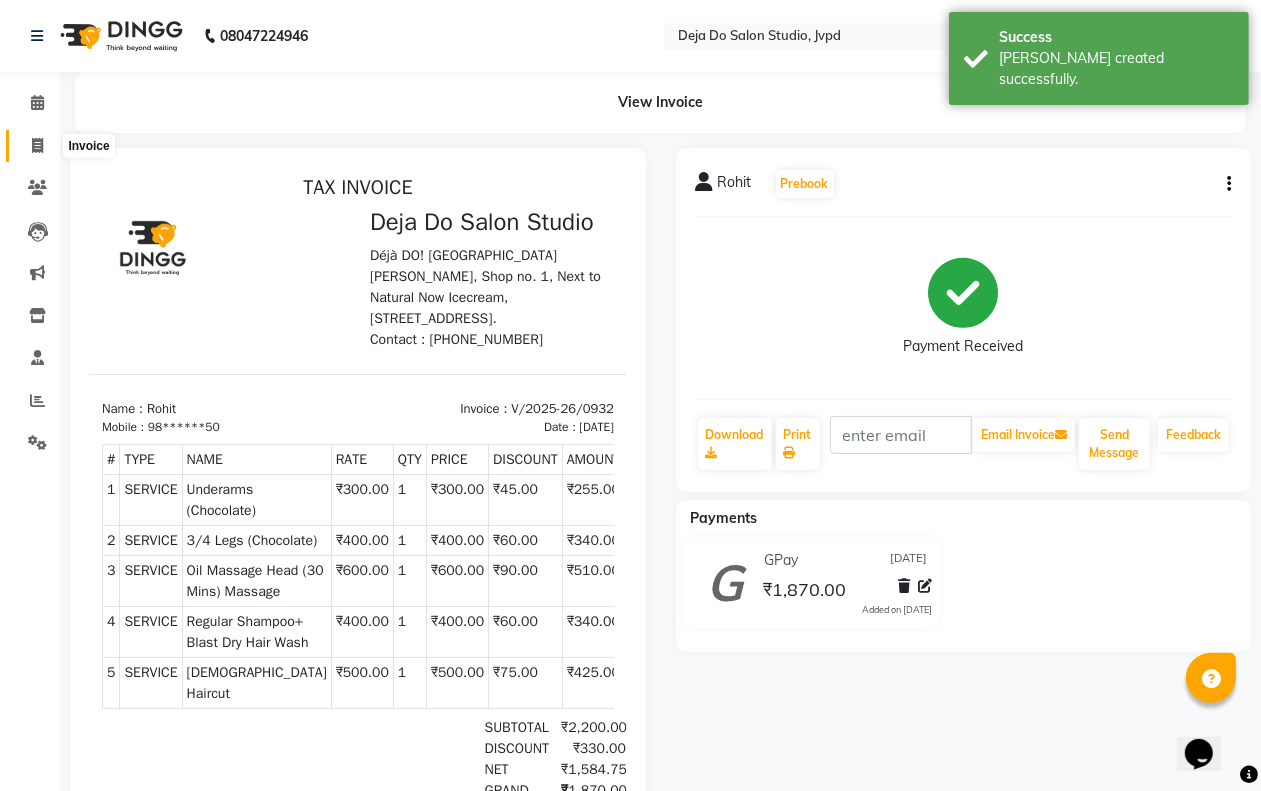 click 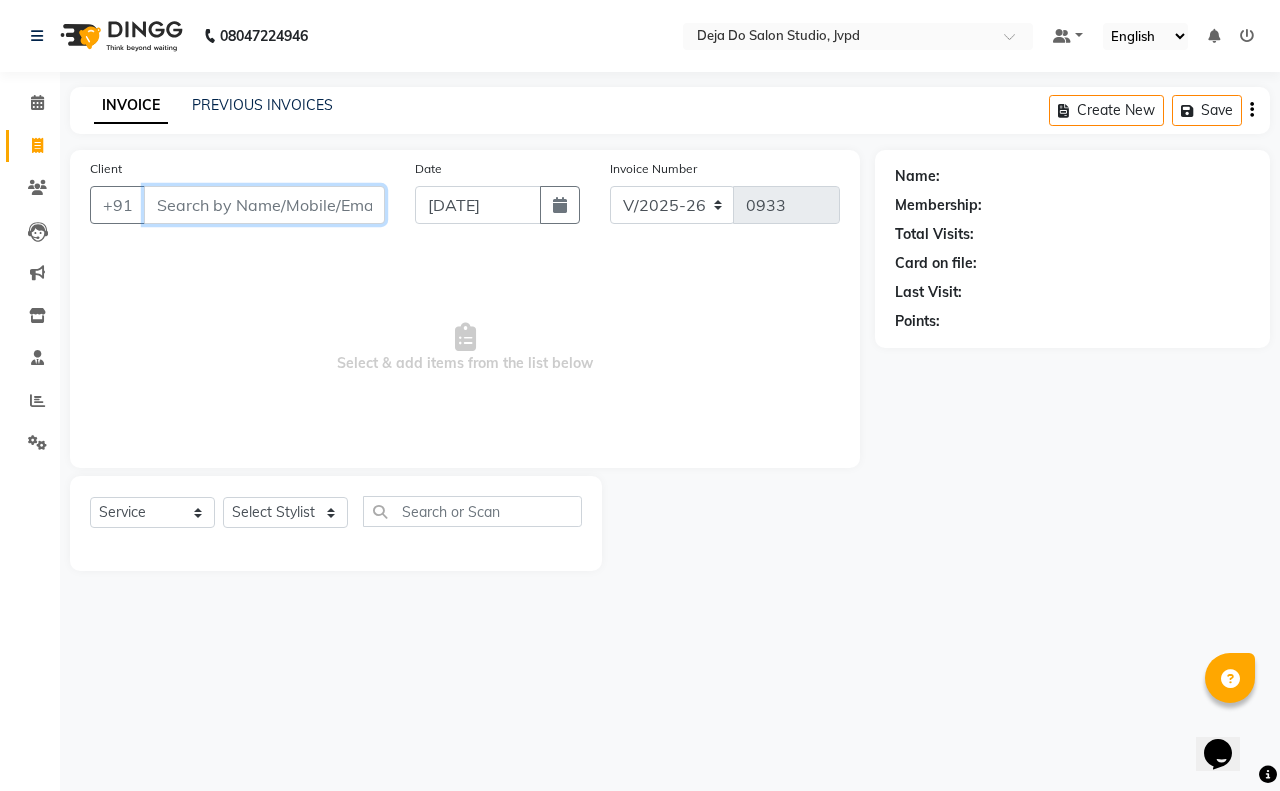 click on "Client" at bounding box center (264, 205) 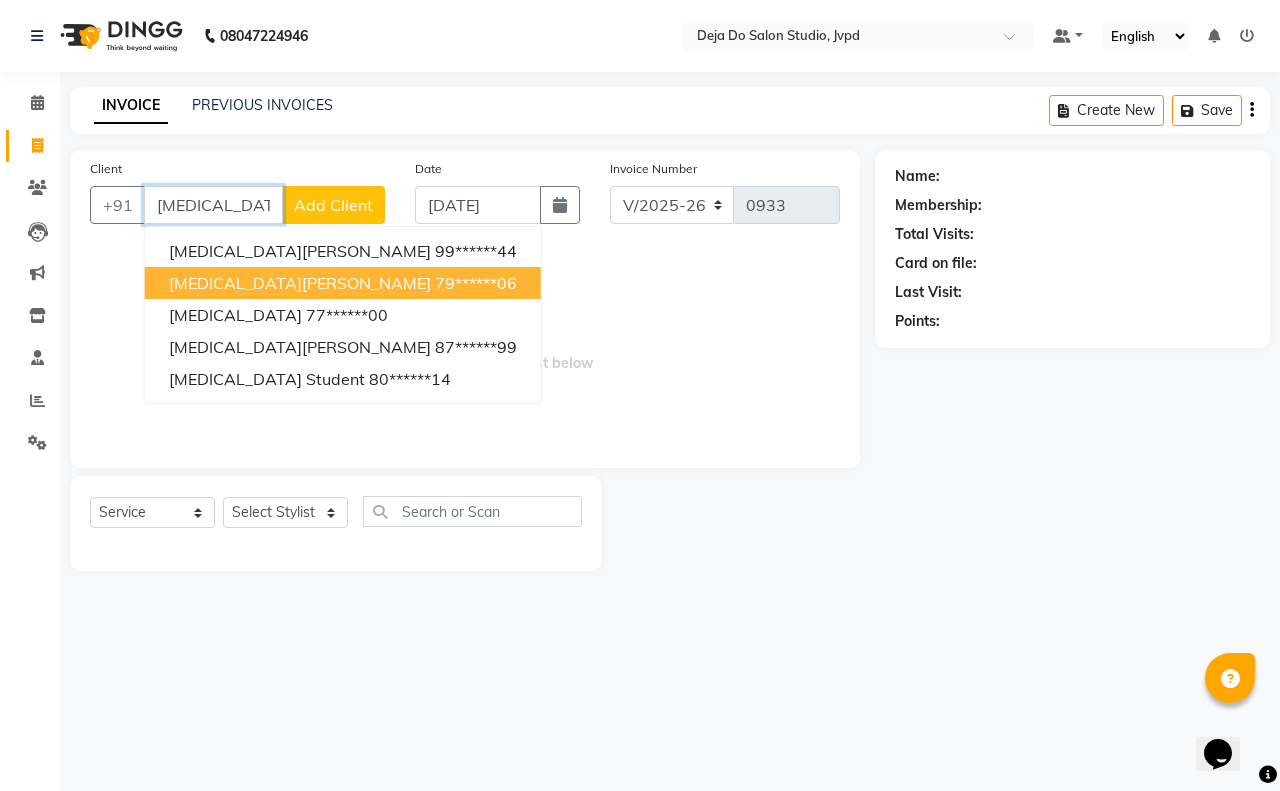click on "79******06" at bounding box center [476, 283] 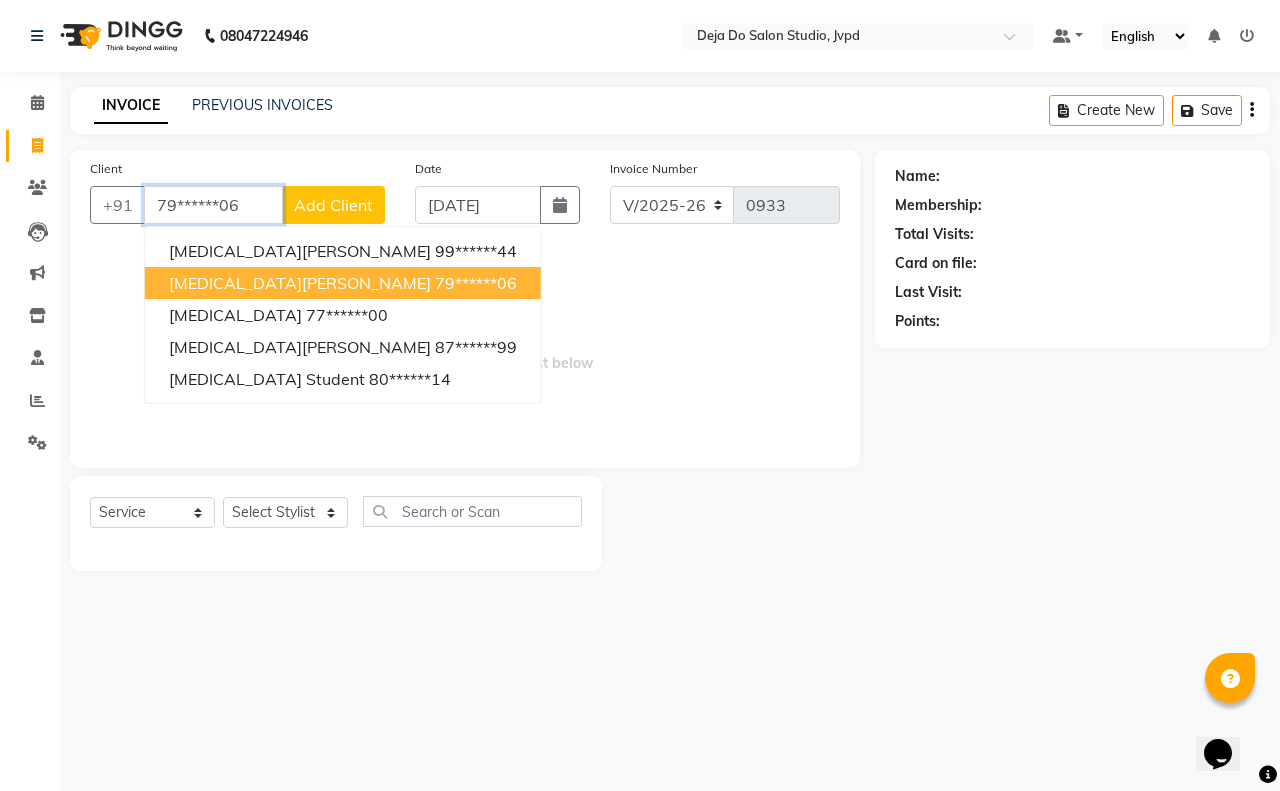 type on "79******06" 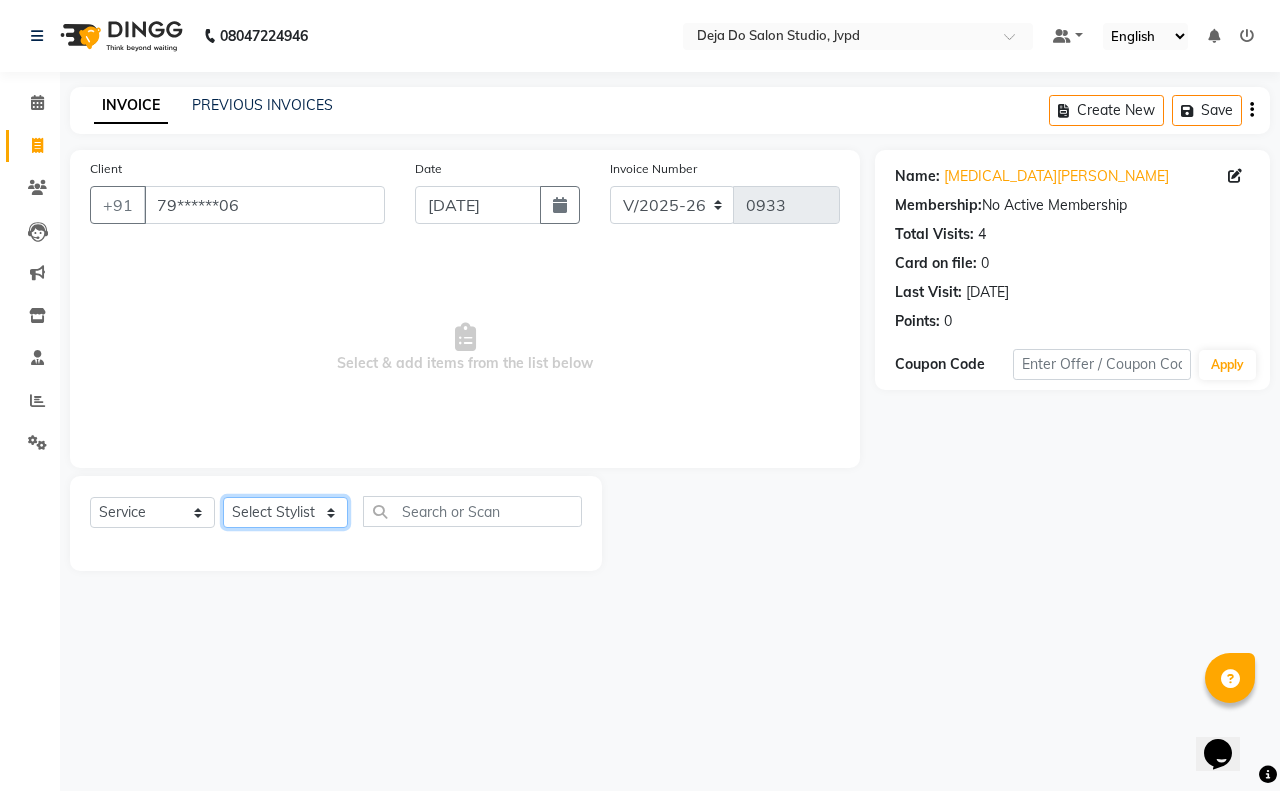 click on "Select Stylist Aditi Admin [PERSON_NAME]  [PERSON_NAME] Danish  Salamani [PERSON_NAME] [PERSON_NAME] Rashi [PERSON_NAME] [PERSON_NAME] [PERSON_NAME] [PERSON_NAME] [PERSON_NAME]" 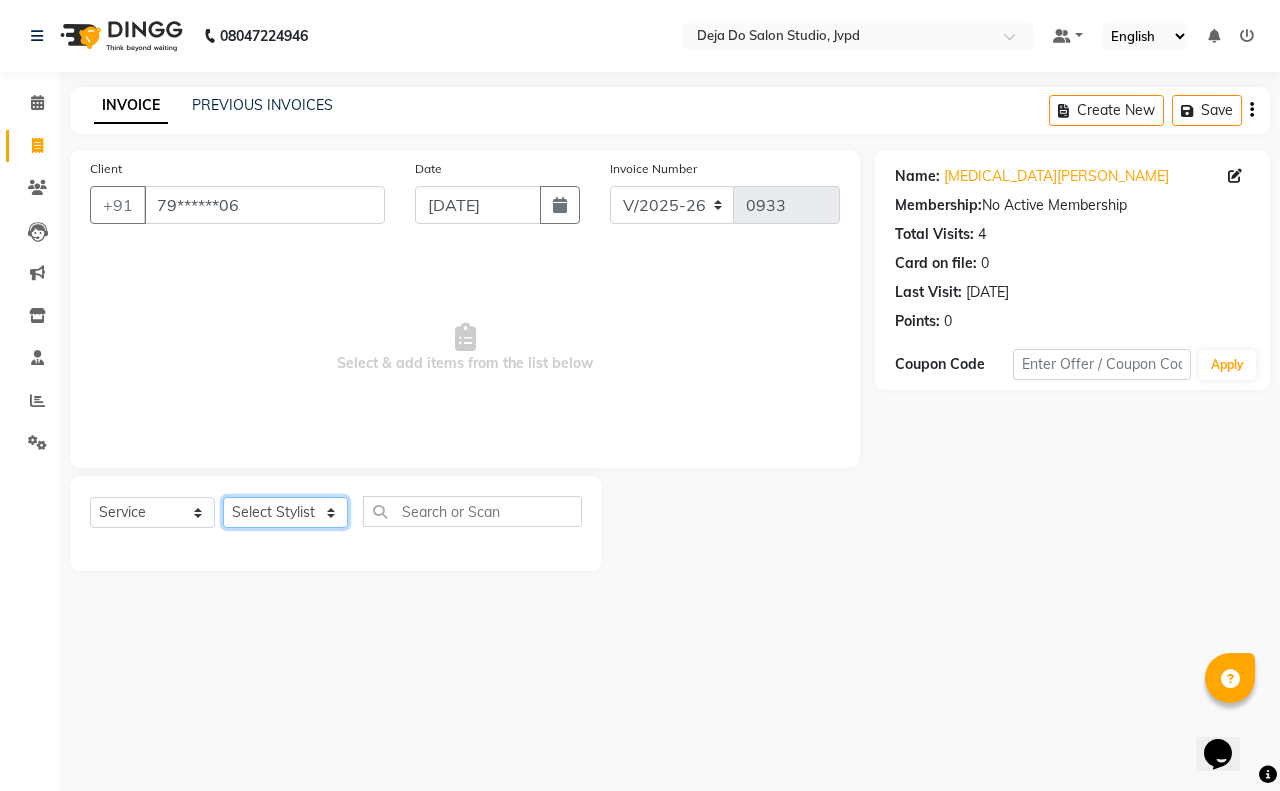 select on "62497" 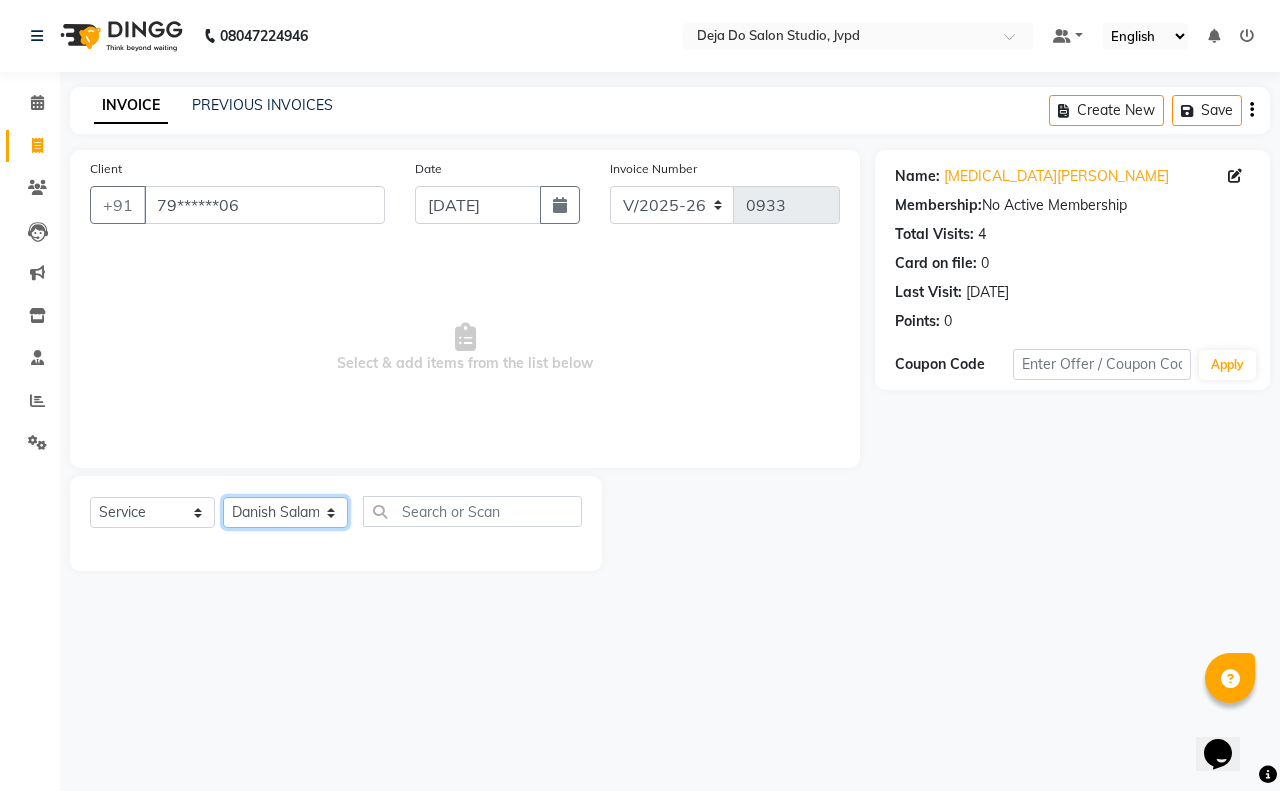 click on "Select Stylist Aditi Admin [PERSON_NAME]  [PERSON_NAME] Danish  Salamani [PERSON_NAME] [PERSON_NAME] Rashi [PERSON_NAME] [PERSON_NAME] [PERSON_NAME] [PERSON_NAME] [PERSON_NAME]" 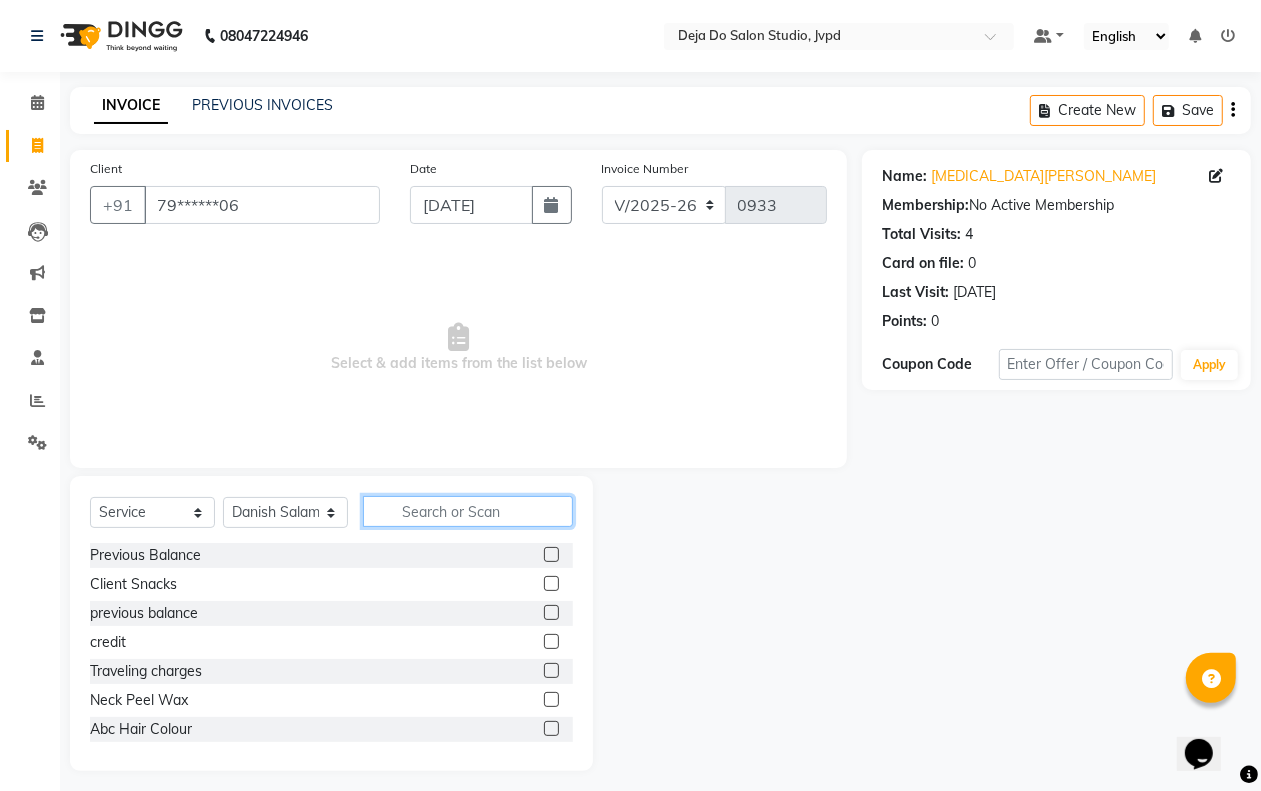 click 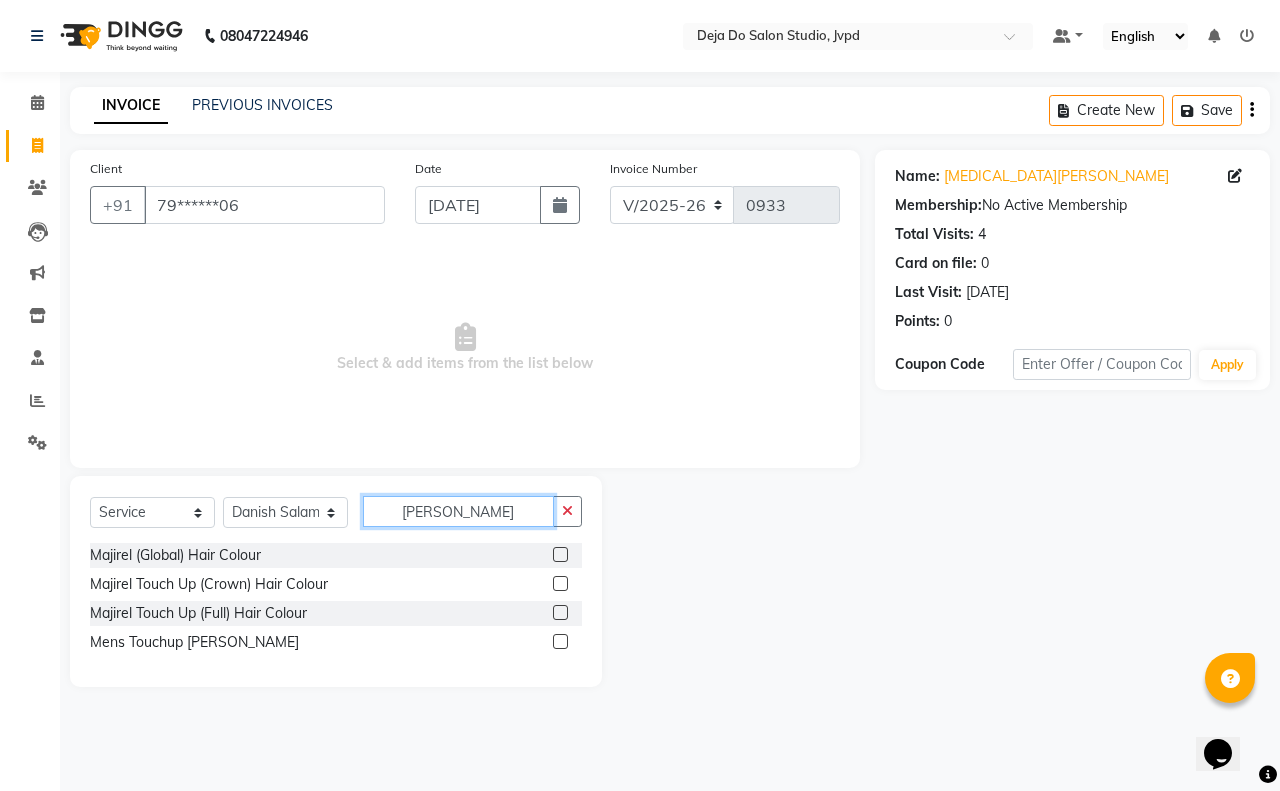 type on "[PERSON_NAME]" 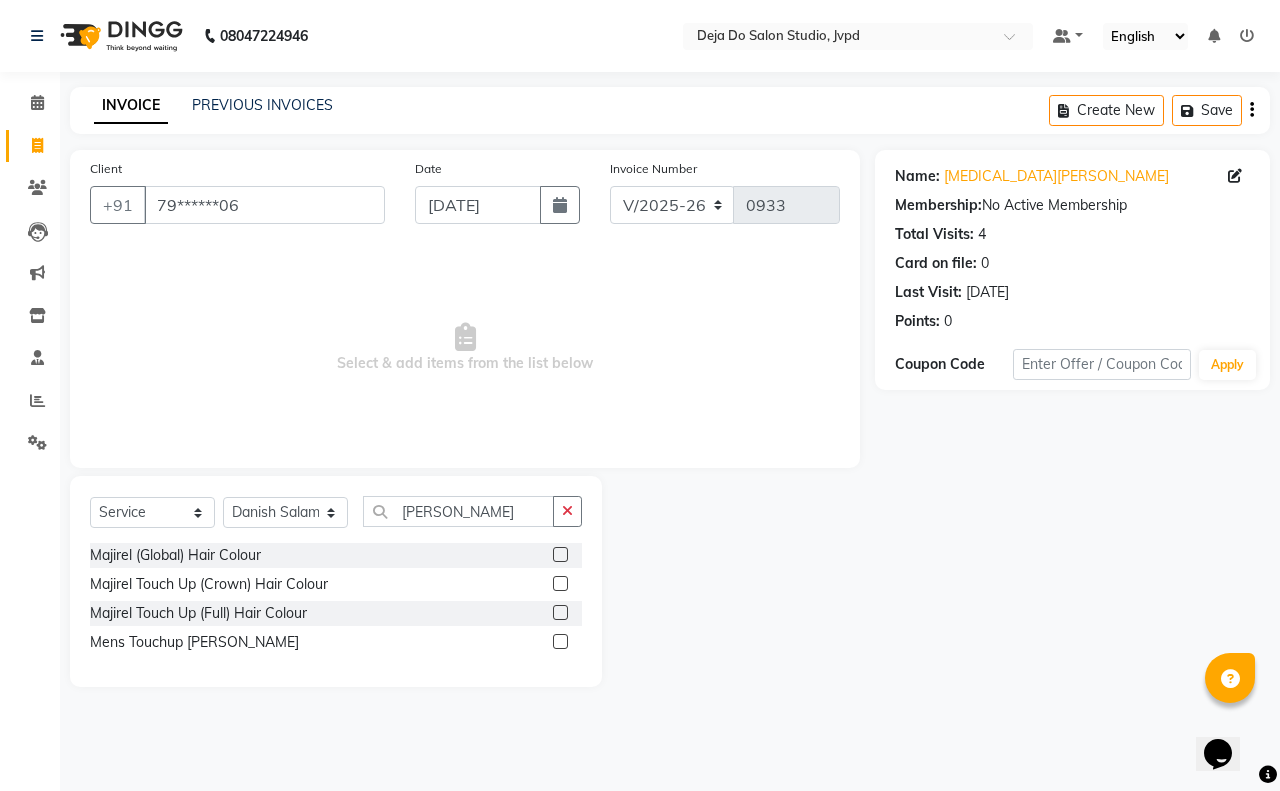 click 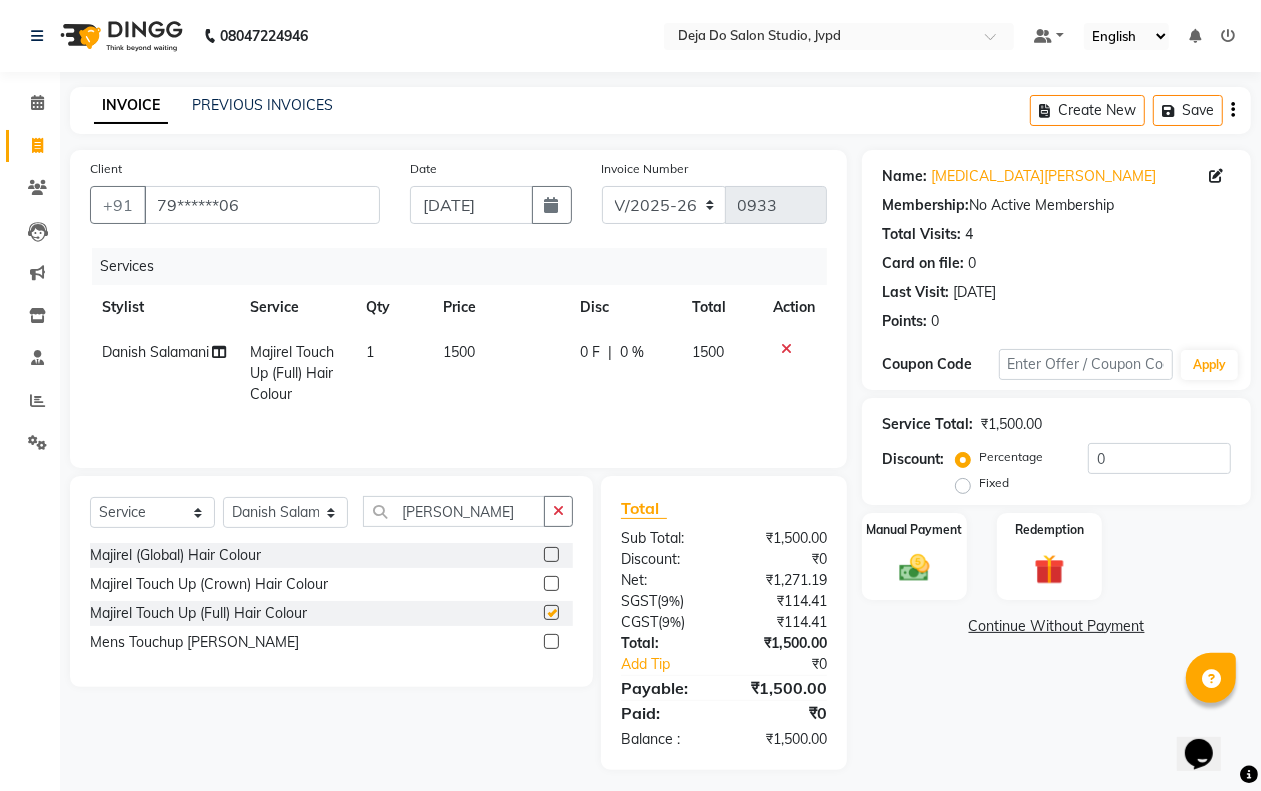 checkbox on "false" 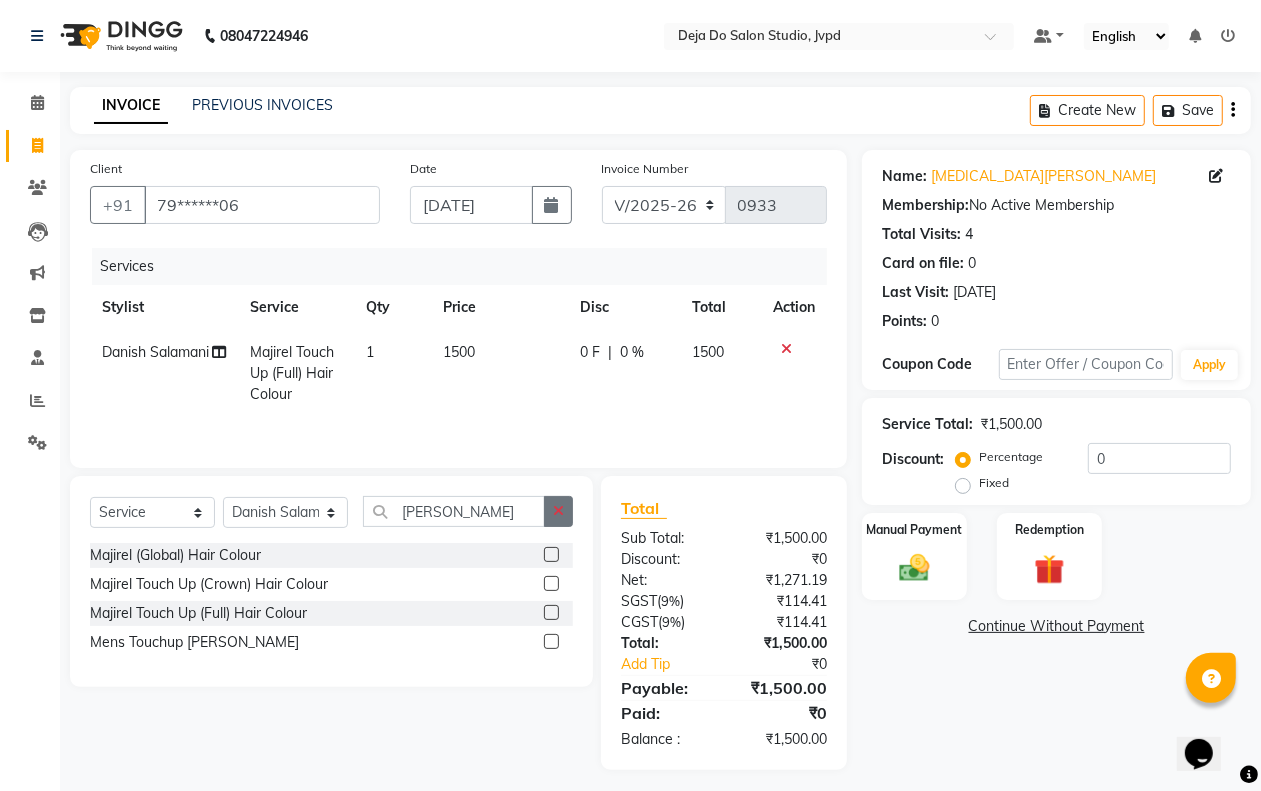 click 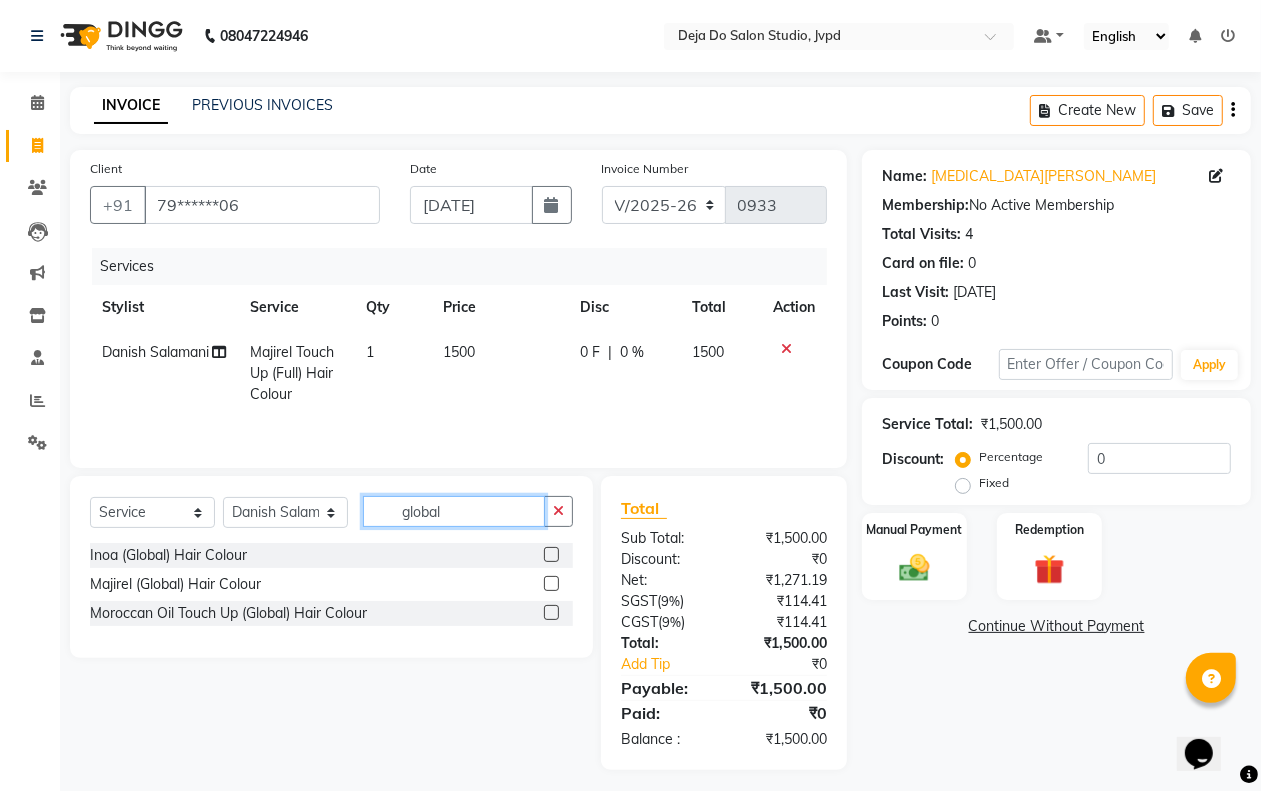 type on "global" 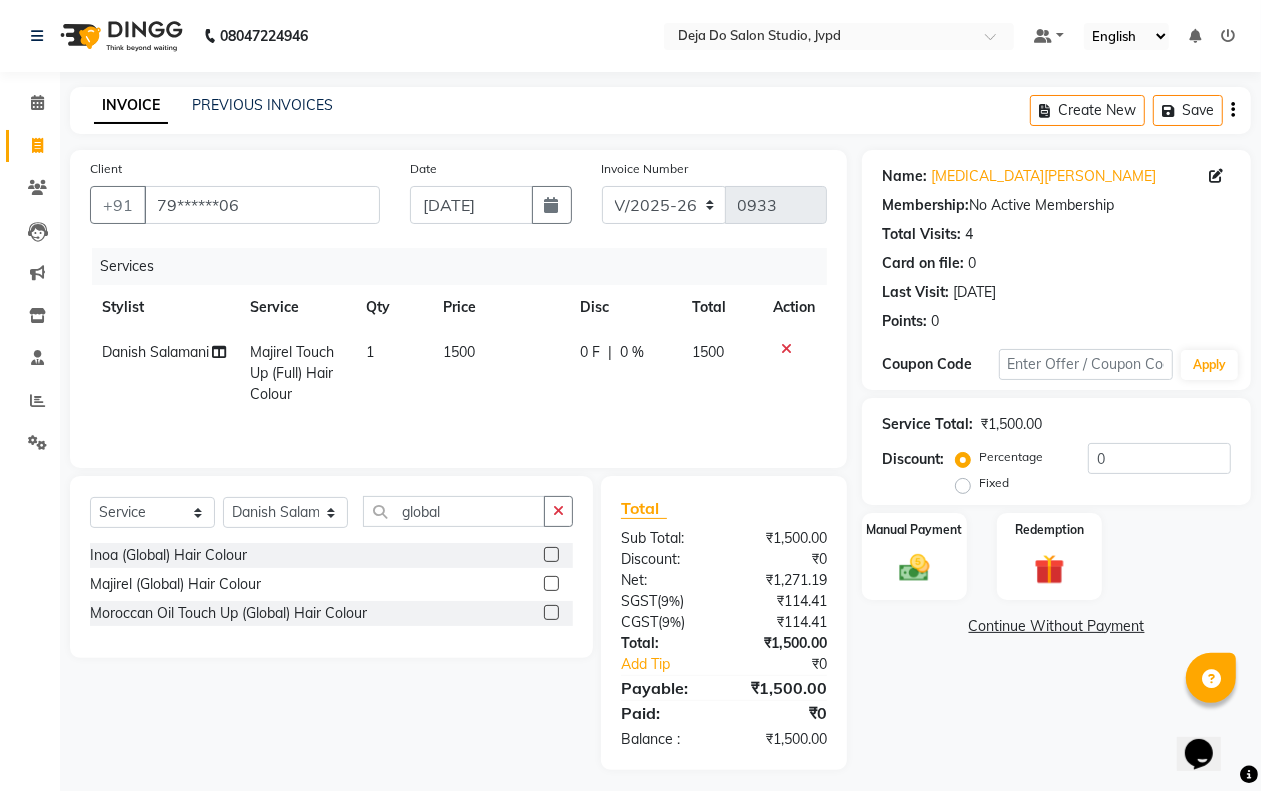 click 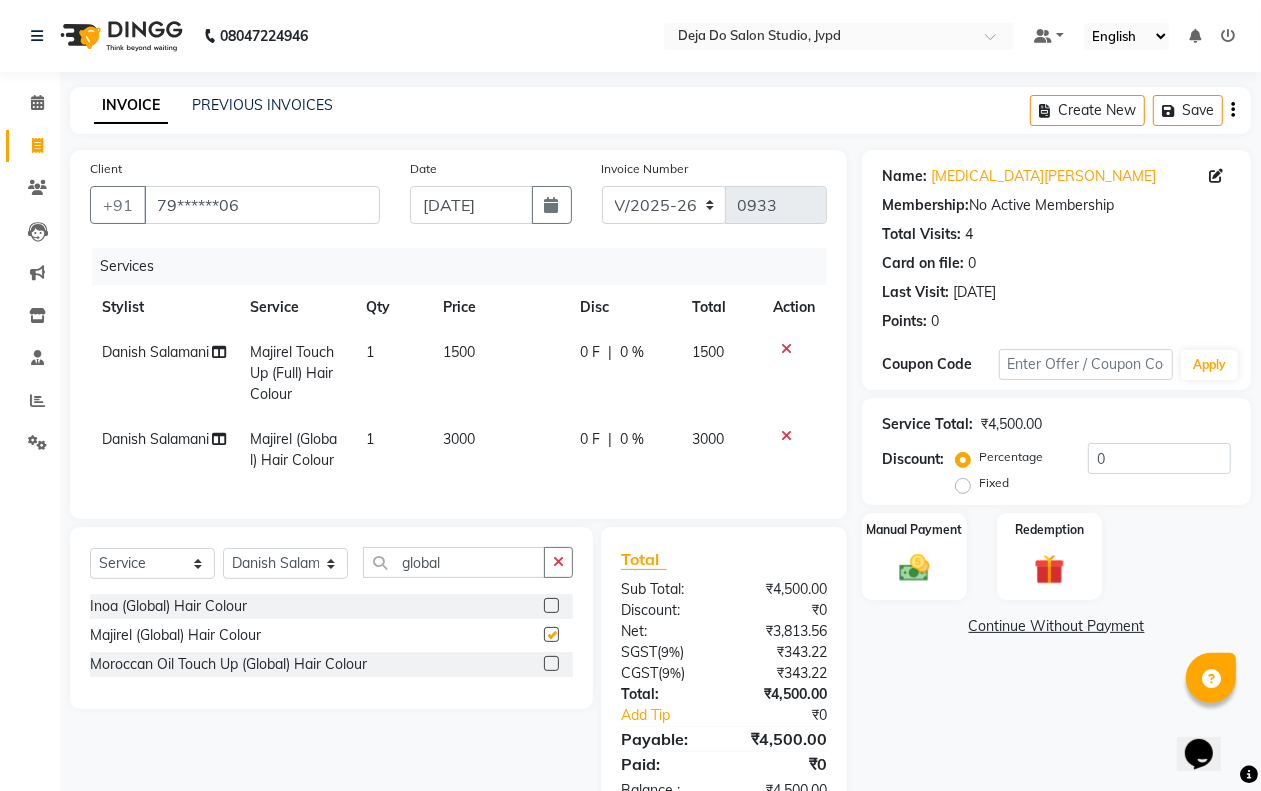 checkbox on "false" 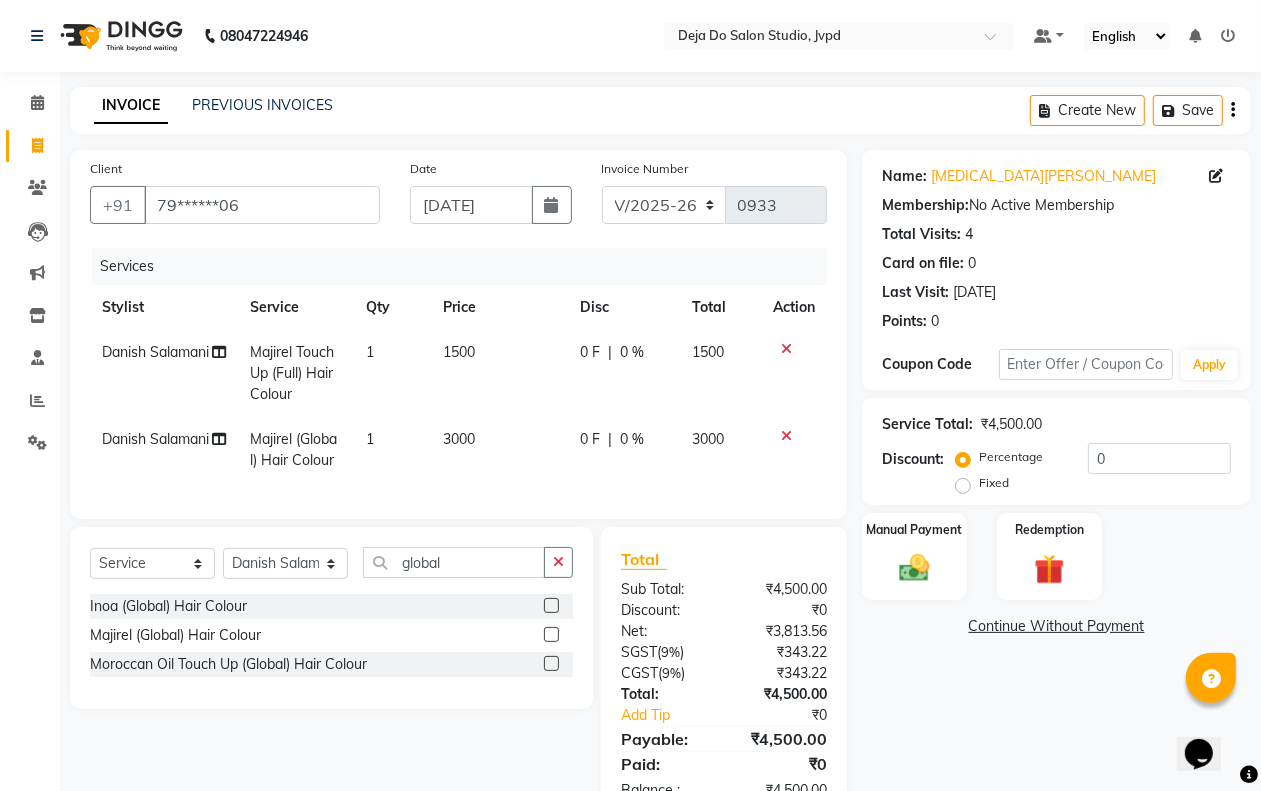 click on "3000" 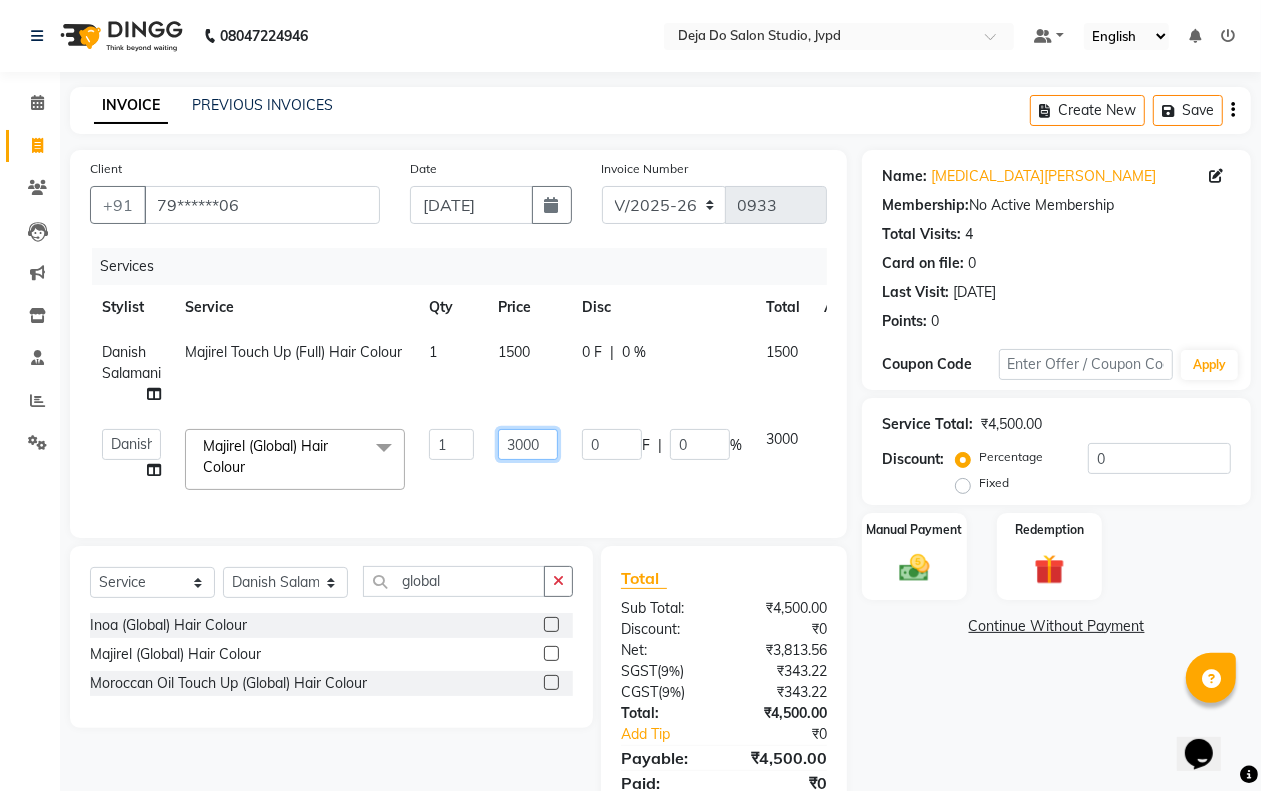 click on "3000" 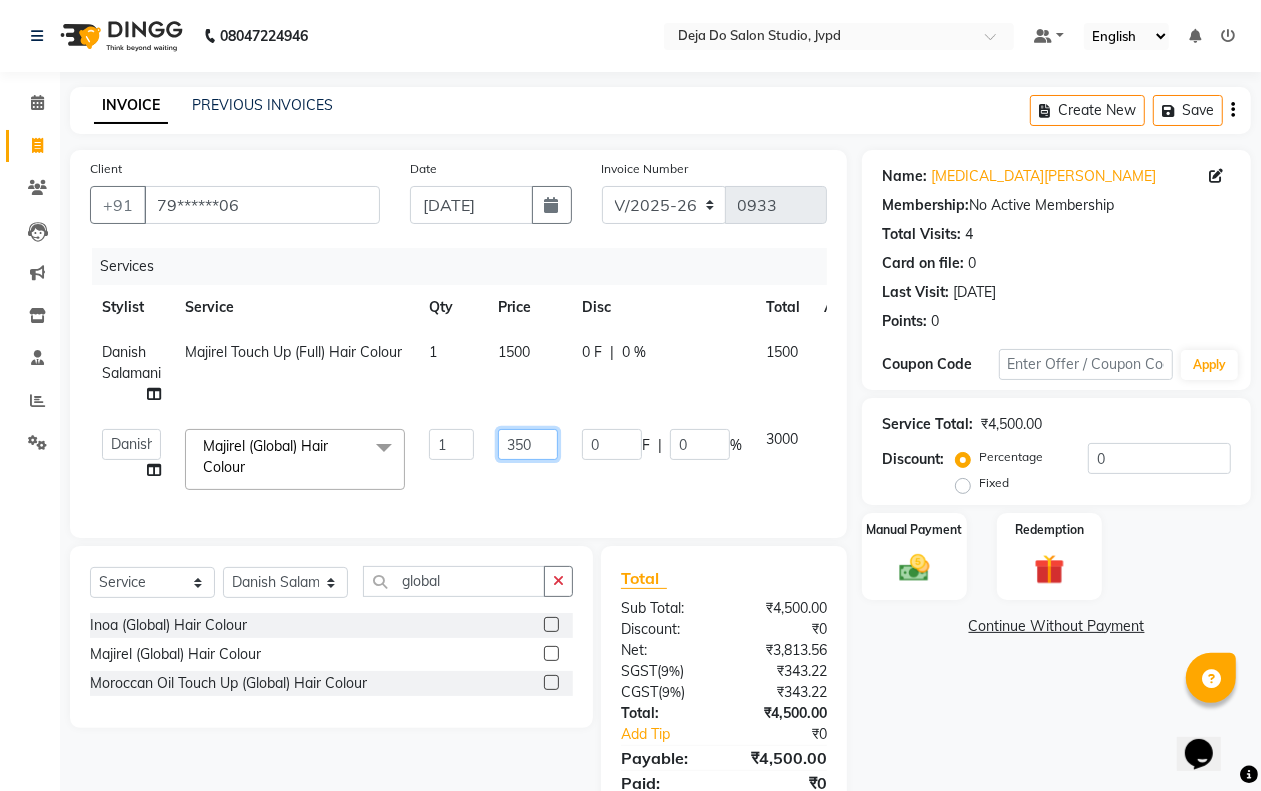 type on "3500" 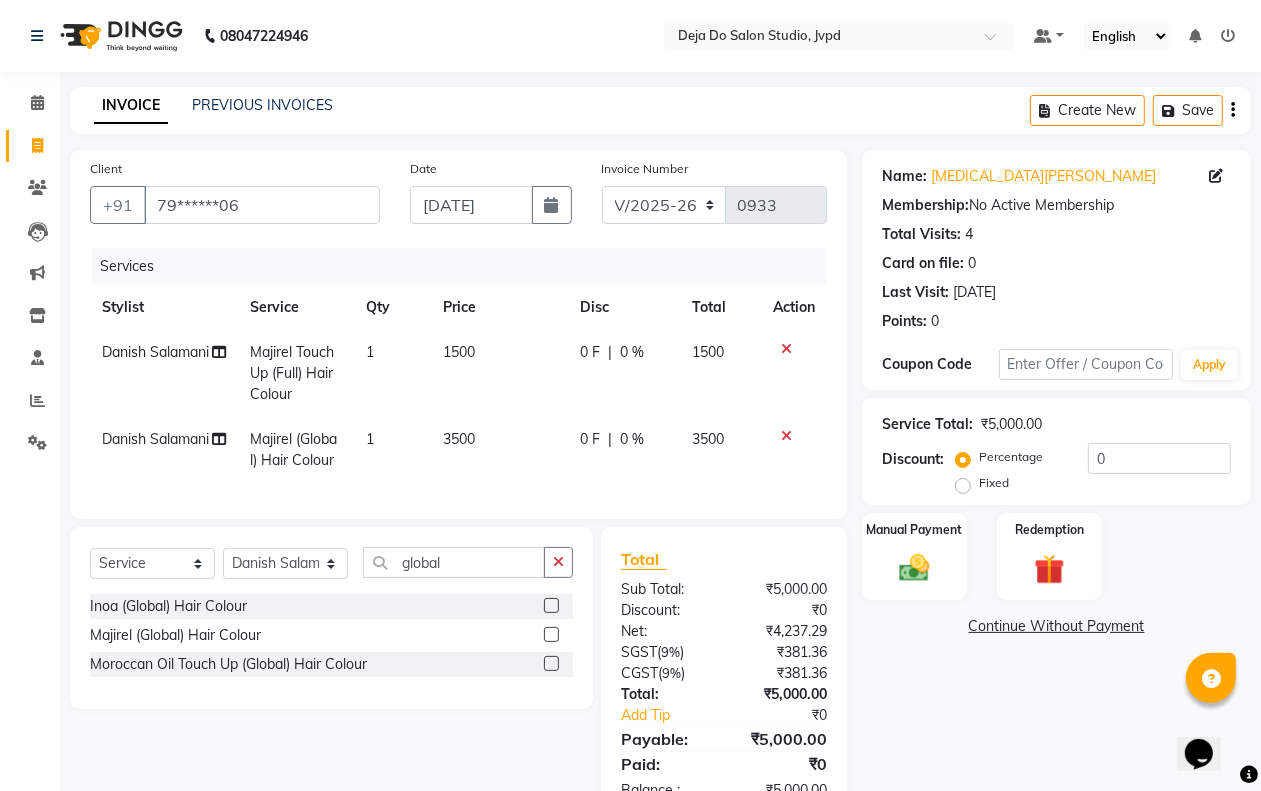 click on "Name: [MEDICAL_DATA][PERSON_NAME] Membership:  No Active Membership  Total Visits:  4 Card on file:  0 Last Visit:   [DATE] Points:   0  Coupon Code Apply Service Total:  ₹5,000.00  Discount:  Percentage   Fixed  0 Manual Payment Redemption  Continue Without Payment" 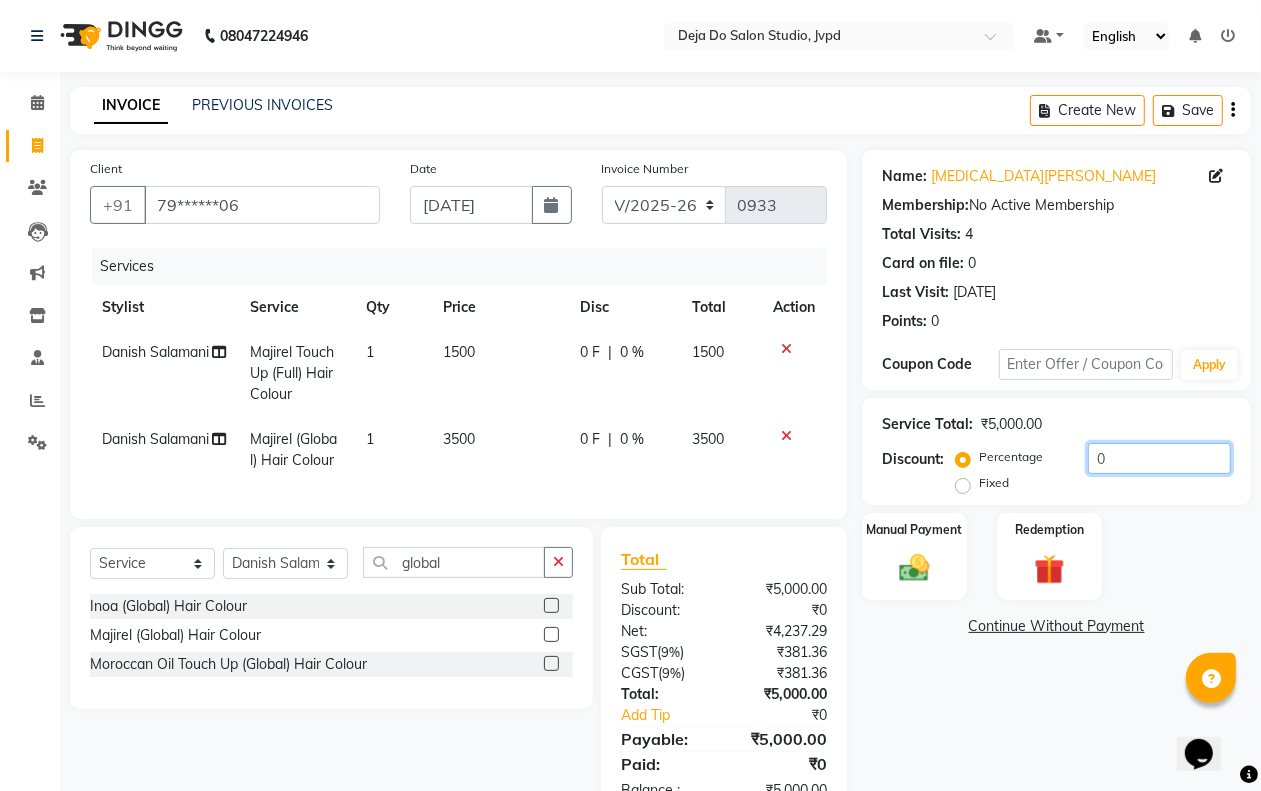 click on "0" 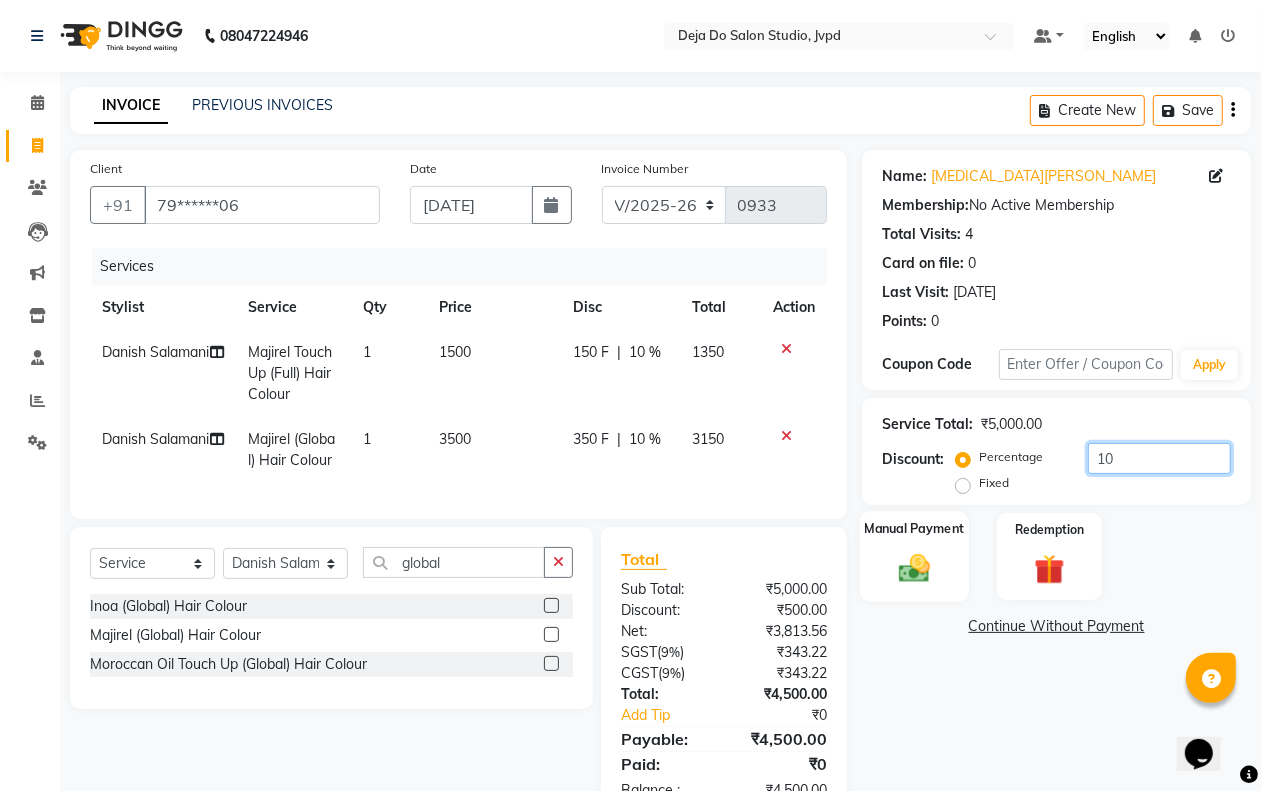 type on "10" 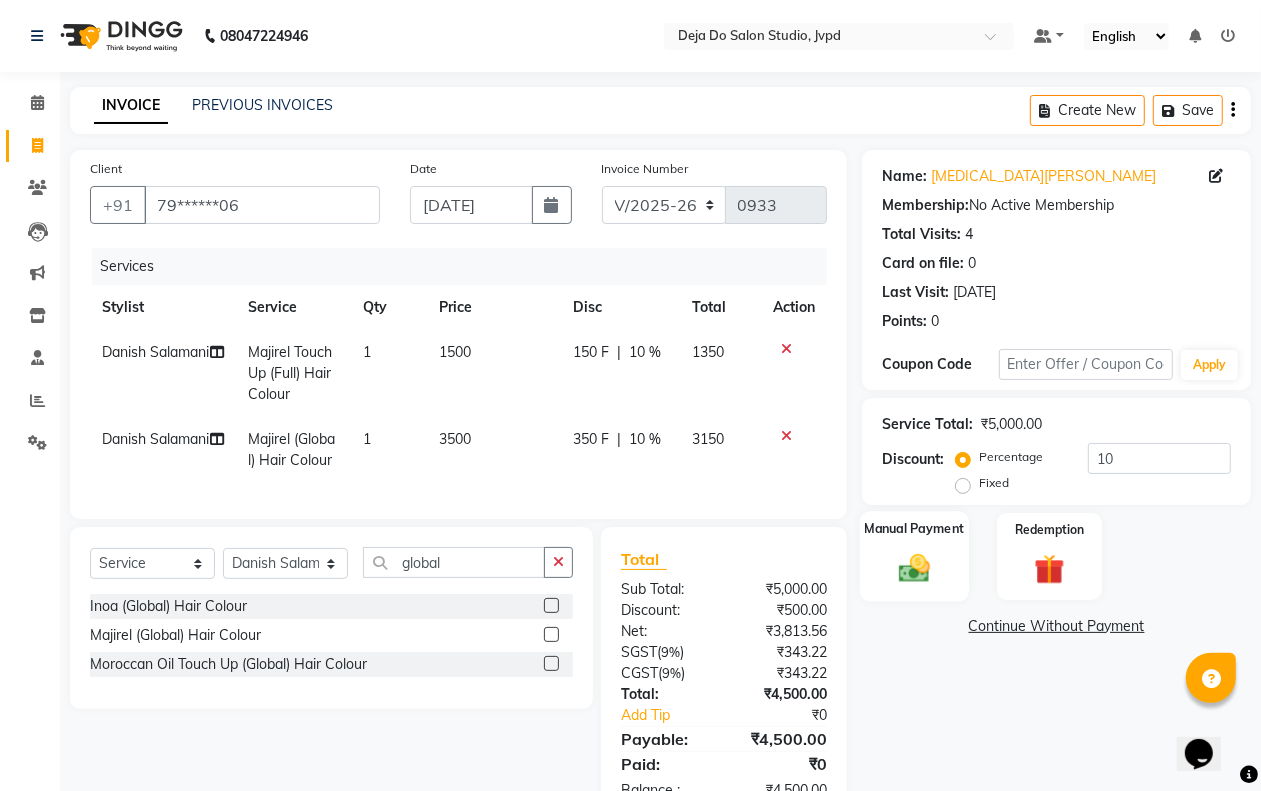 click on "Manual Payment" 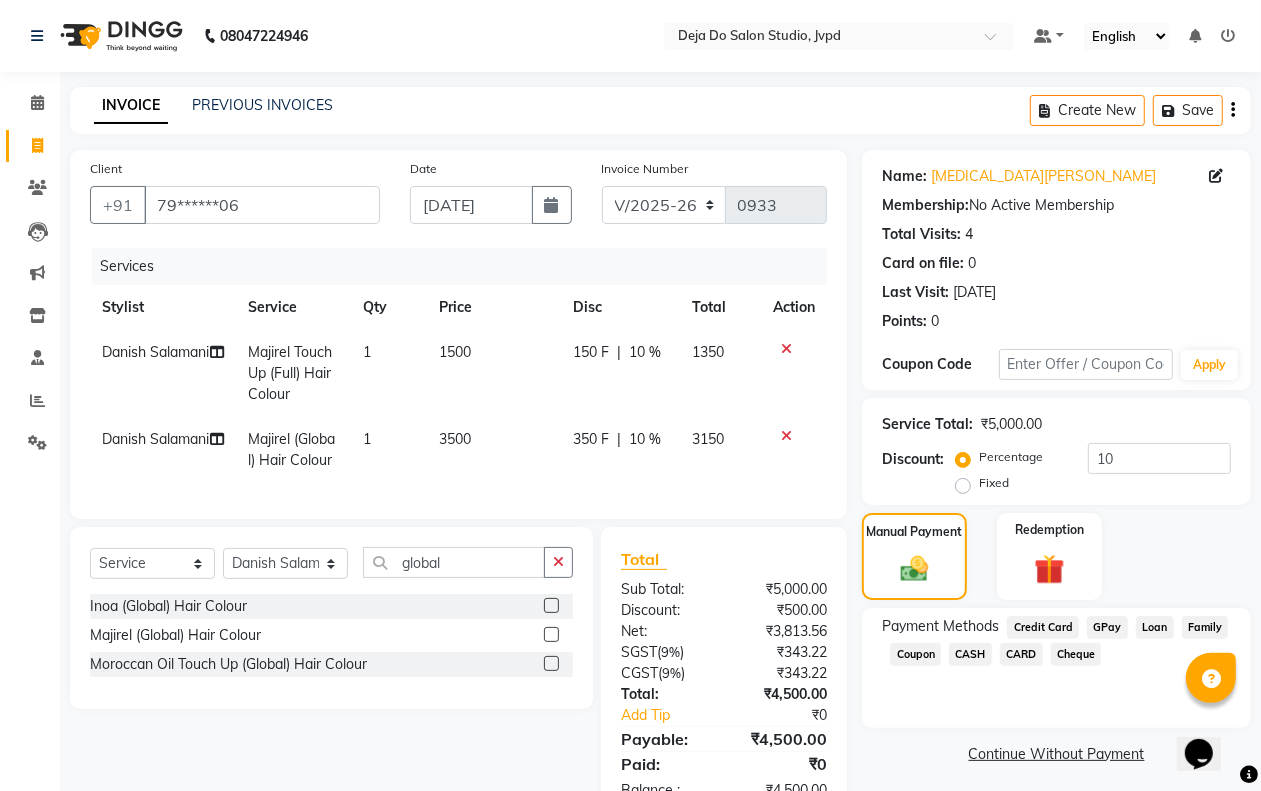 click on "GPay" 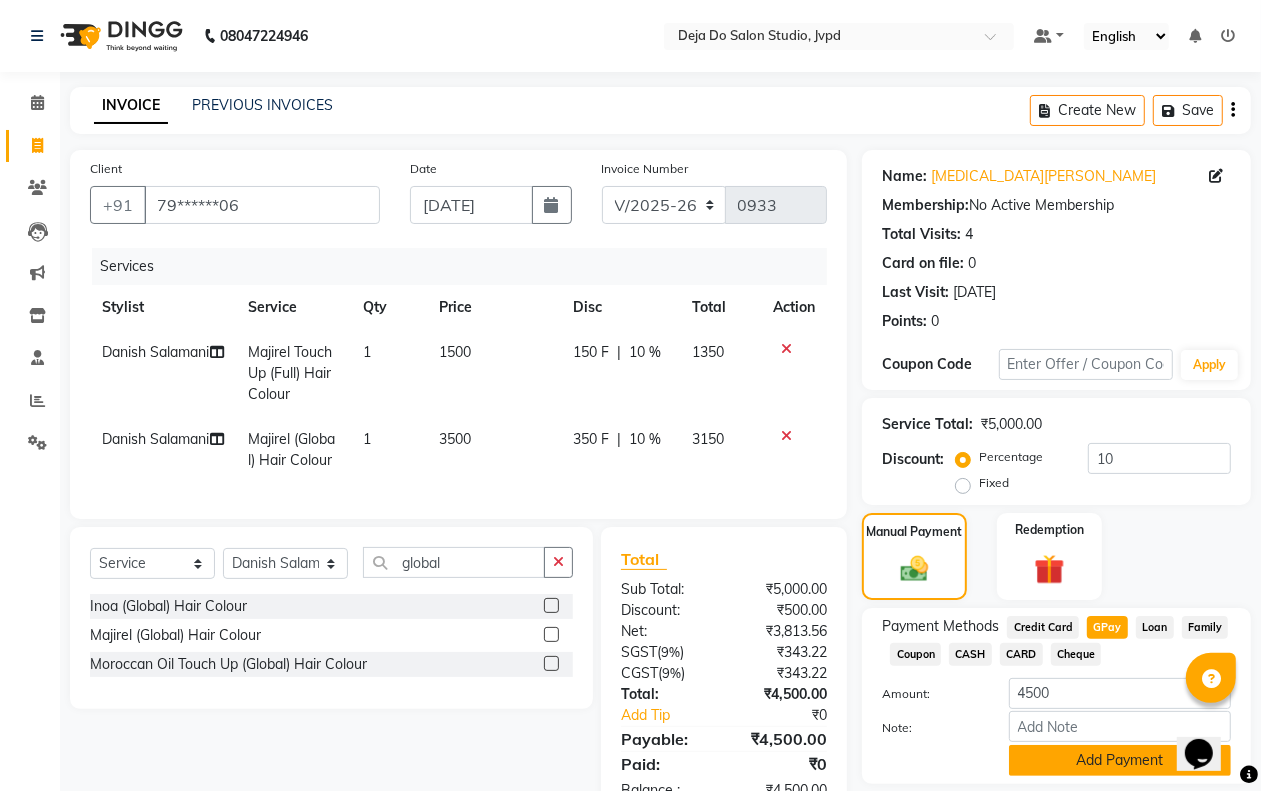 click on "Add Payment" 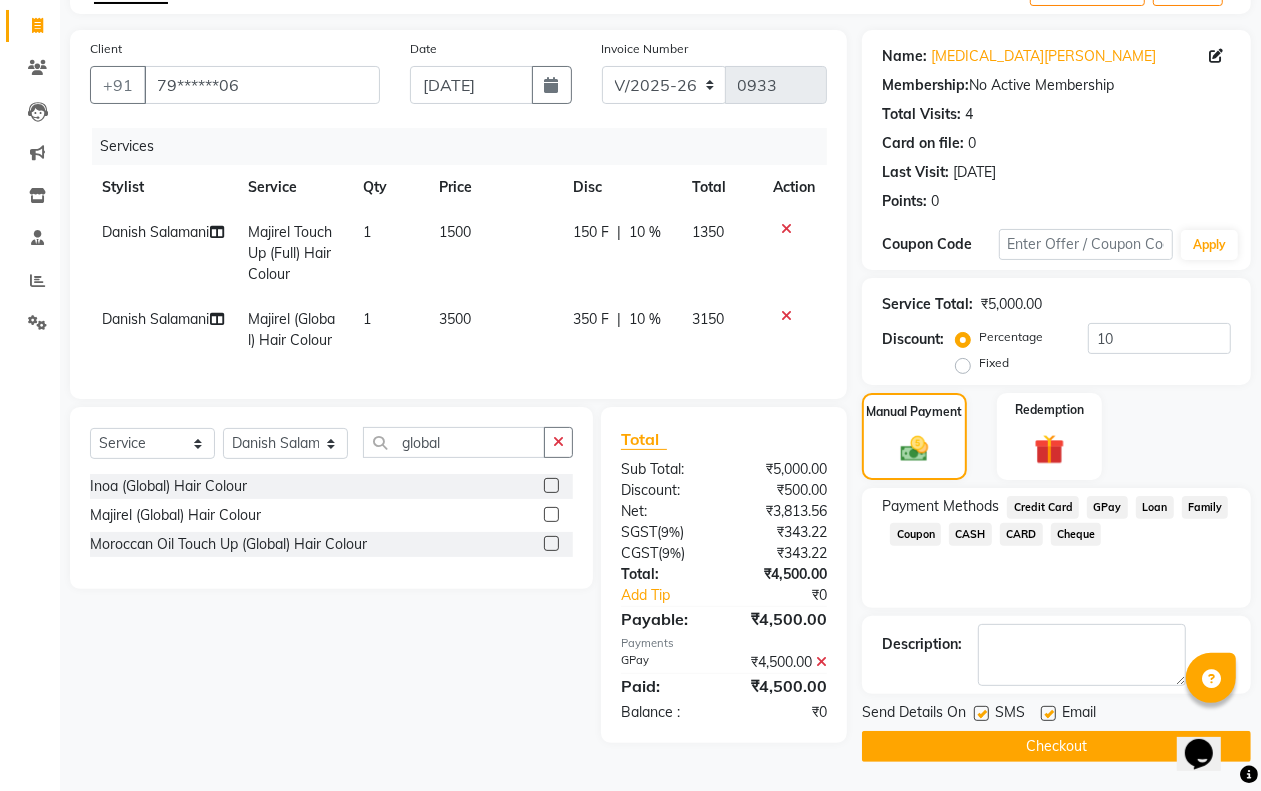 scroll, scrollTop: 121, scrollLeft: 0, axis: vertical 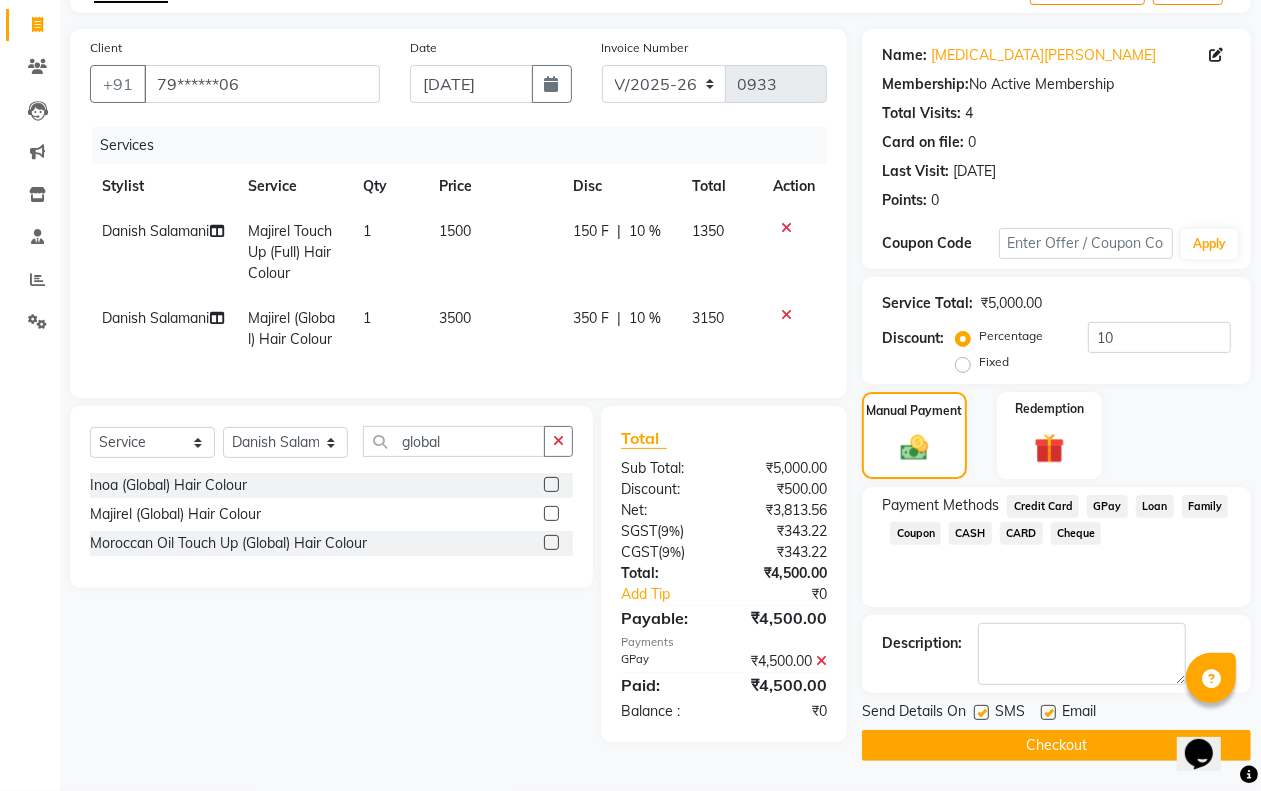 click on "Checkout" 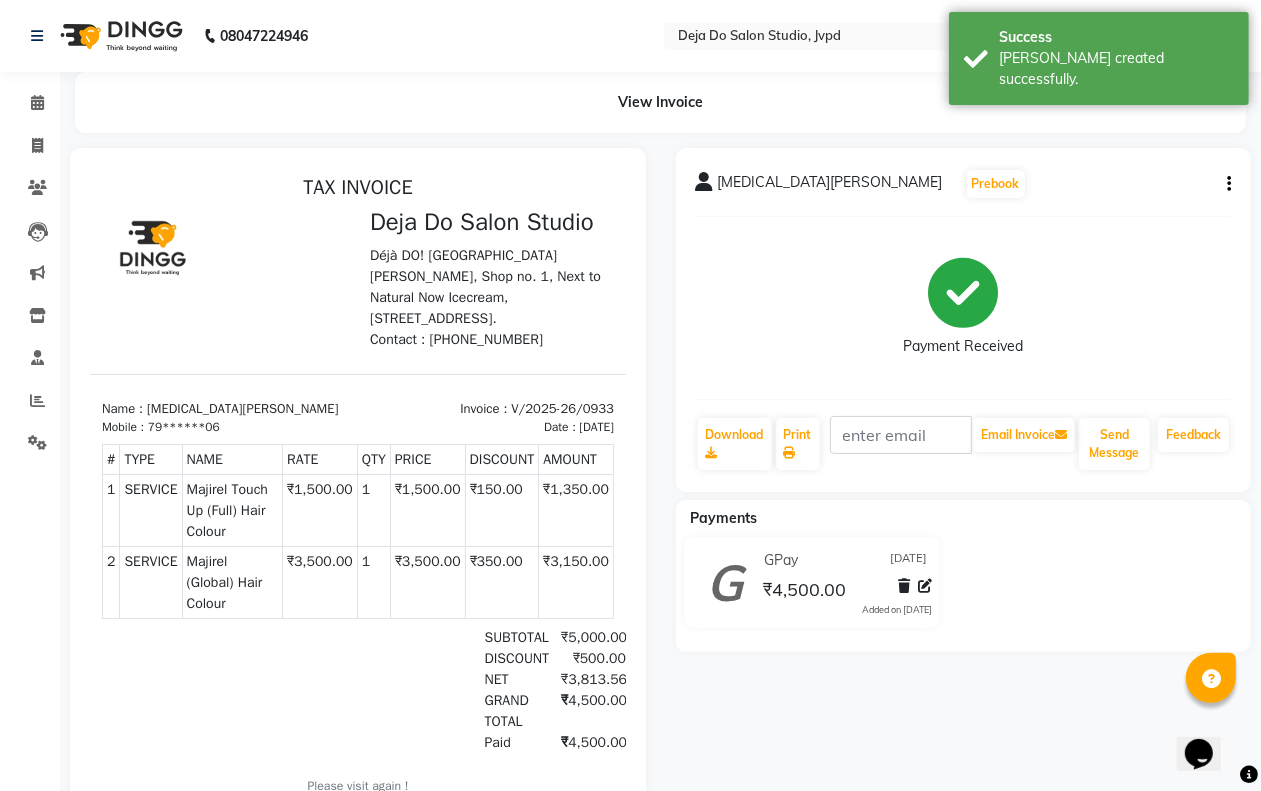 scroll, scrollTop: 0, scrollLeft: 0, axis: both 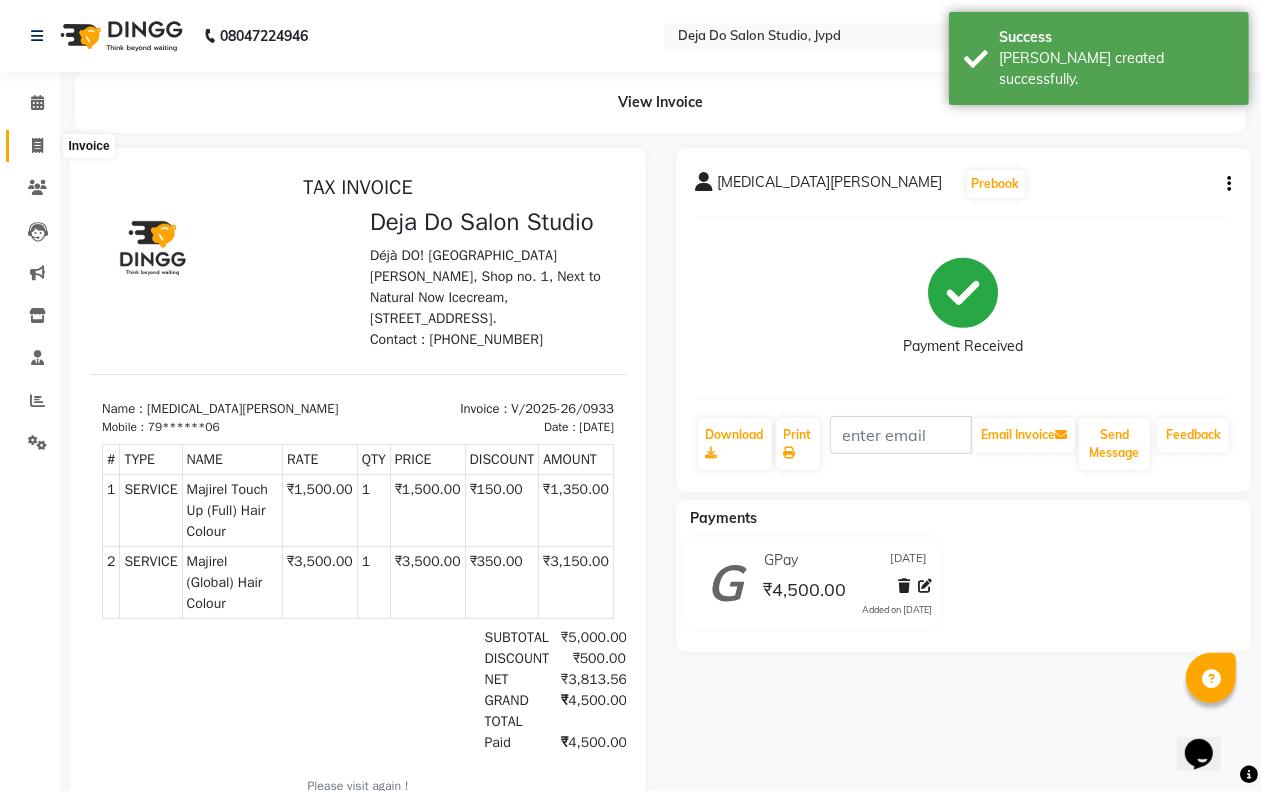click 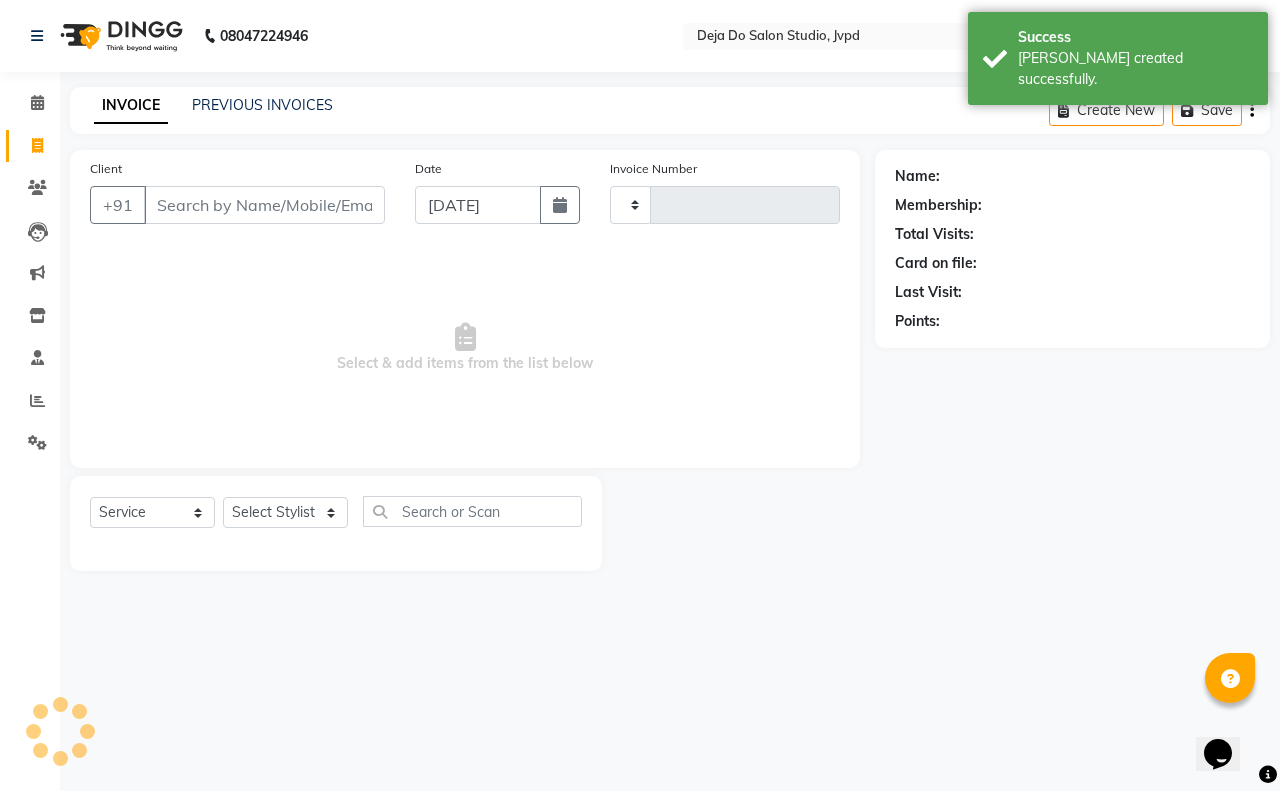 type on "0934" 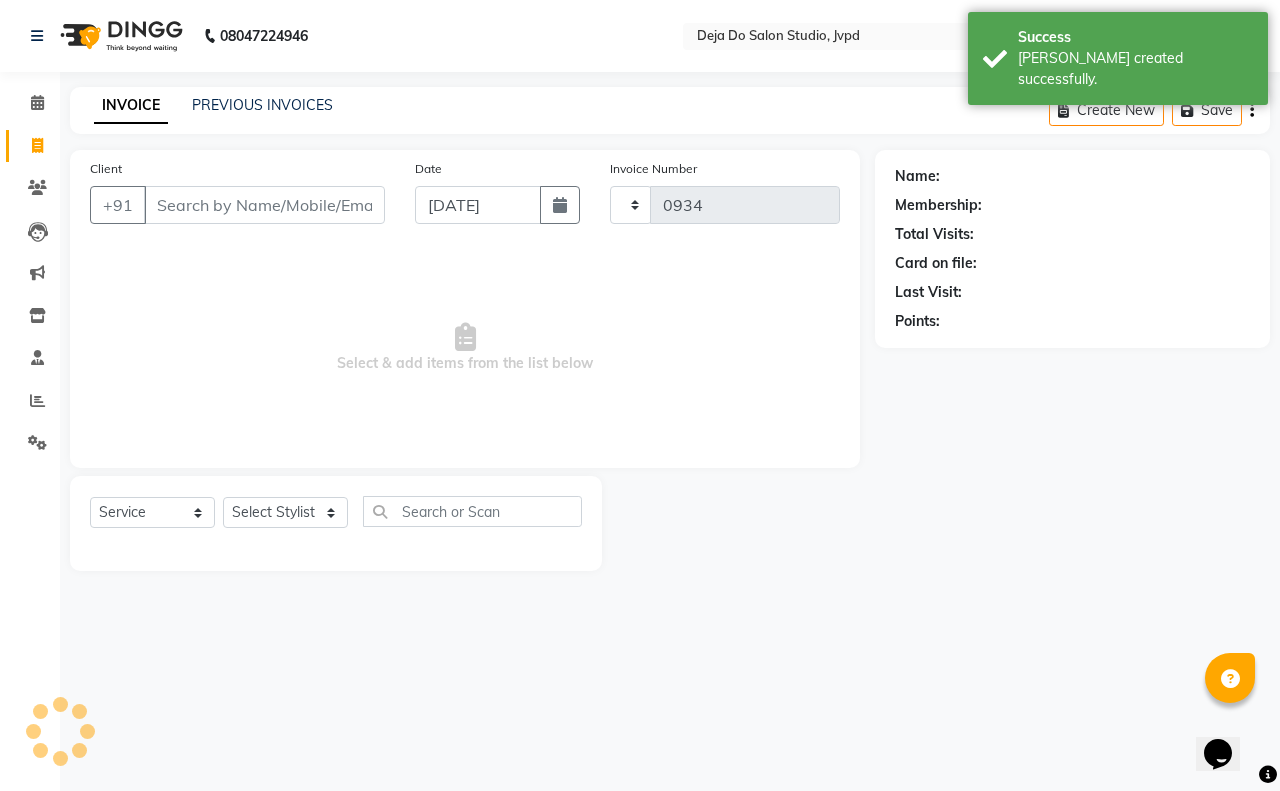 select on "7295" 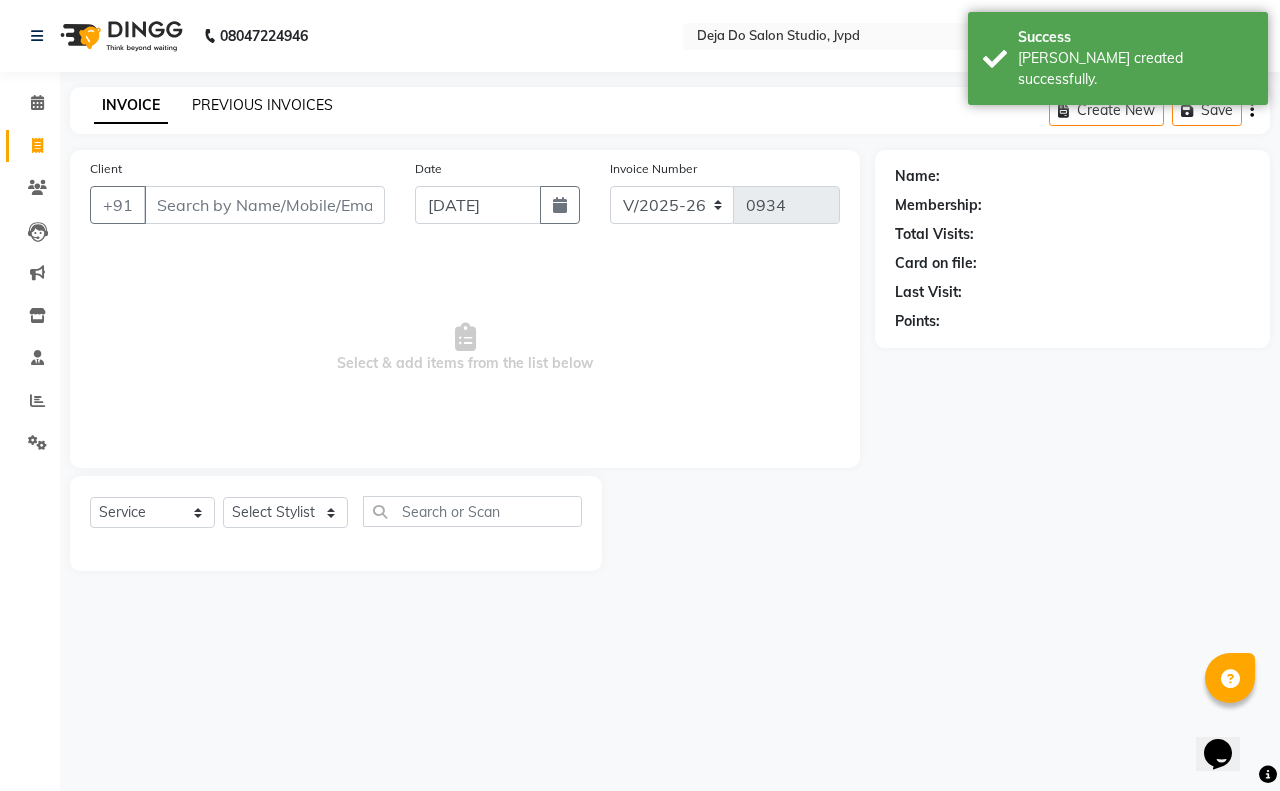 click on "PREVIOUS INVOICES" 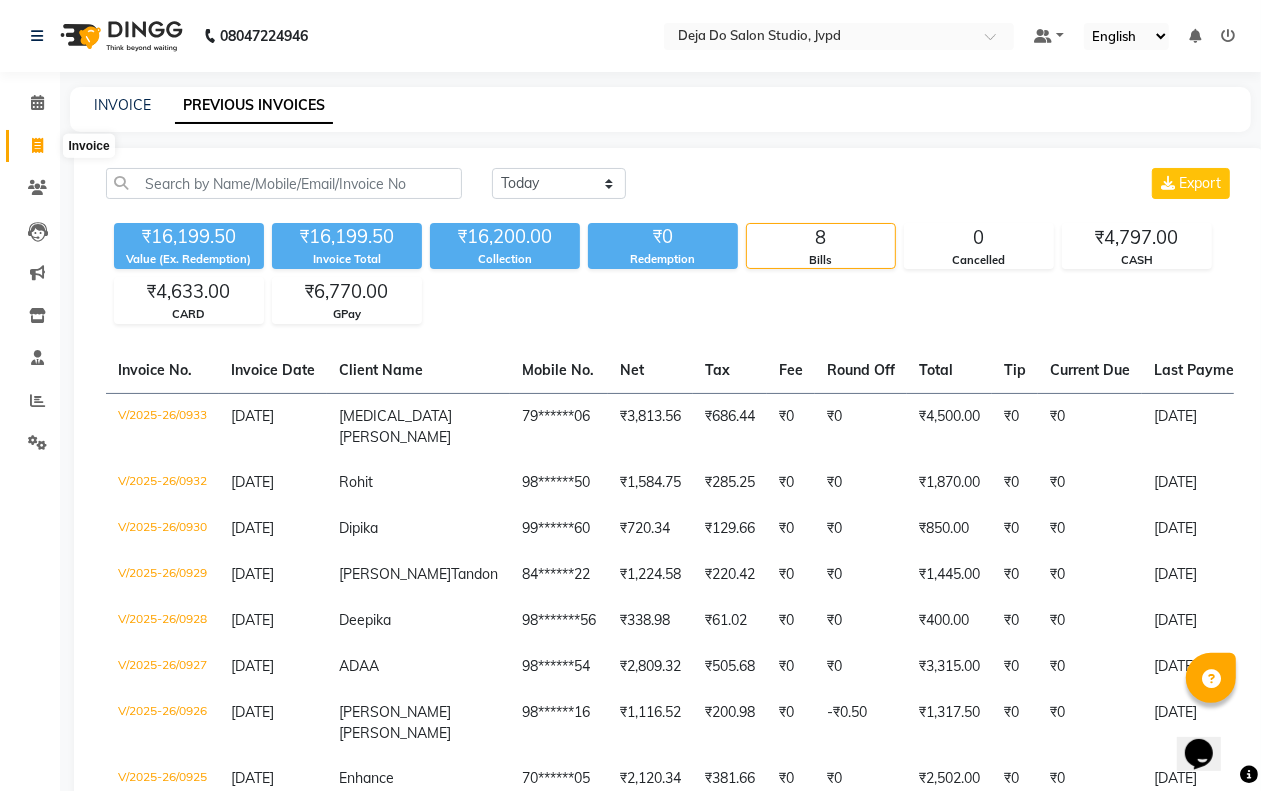 click 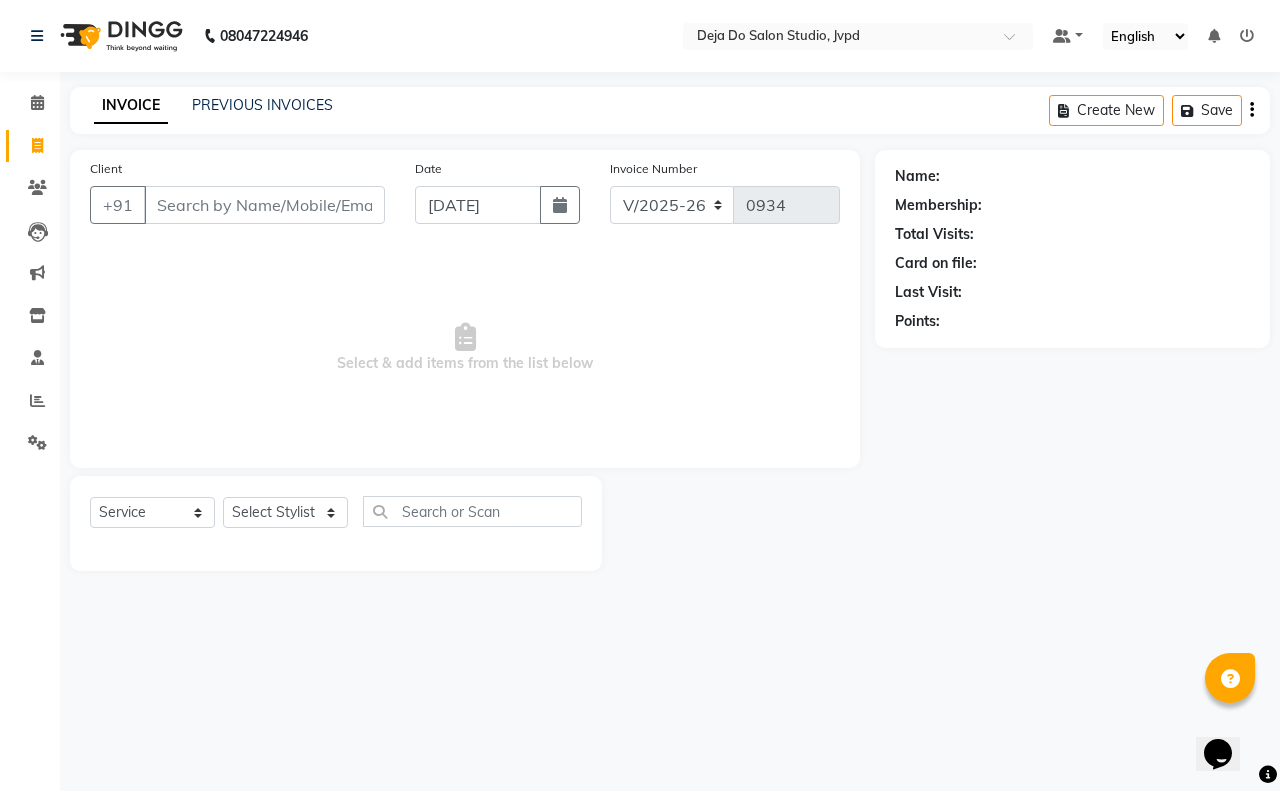 click on "Client" at bounding box center (264, 205) 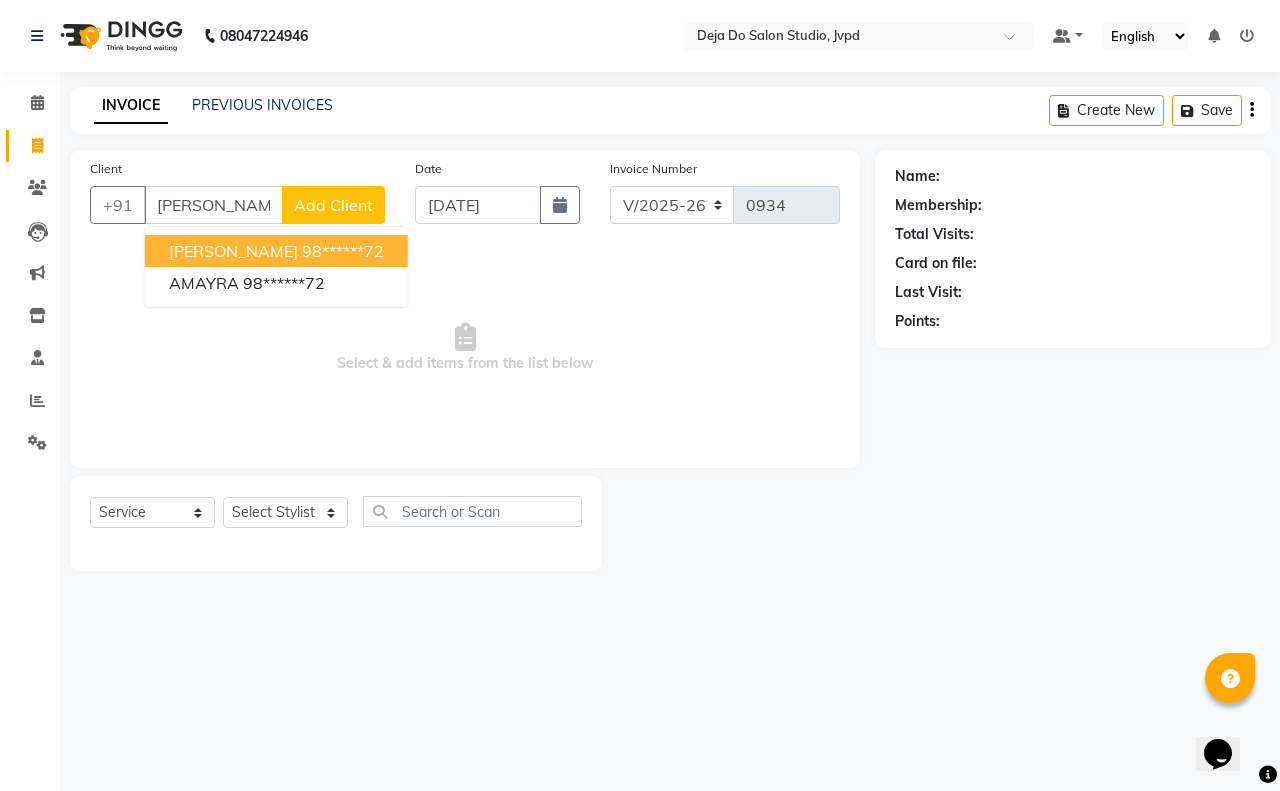 click on "[PERSON_NAME]" at bounding box center (233, 251) 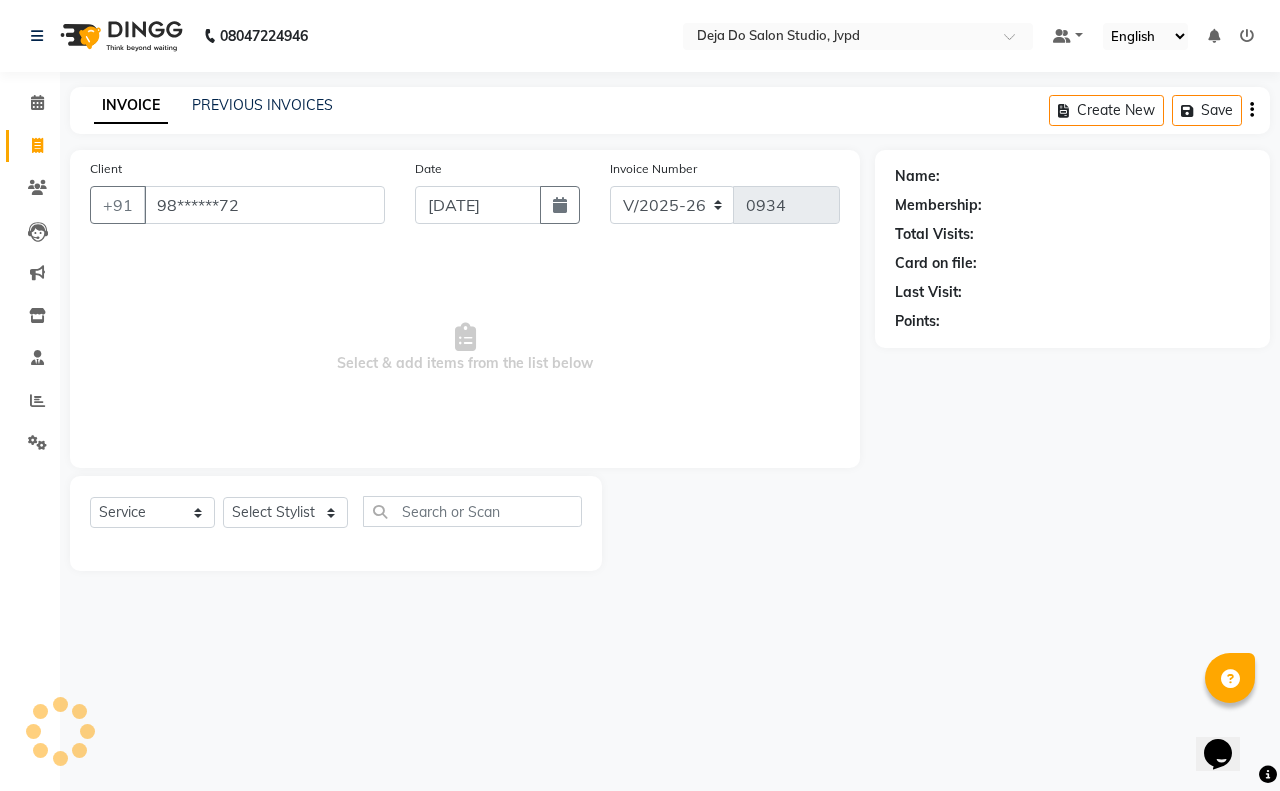 type on "98******72" 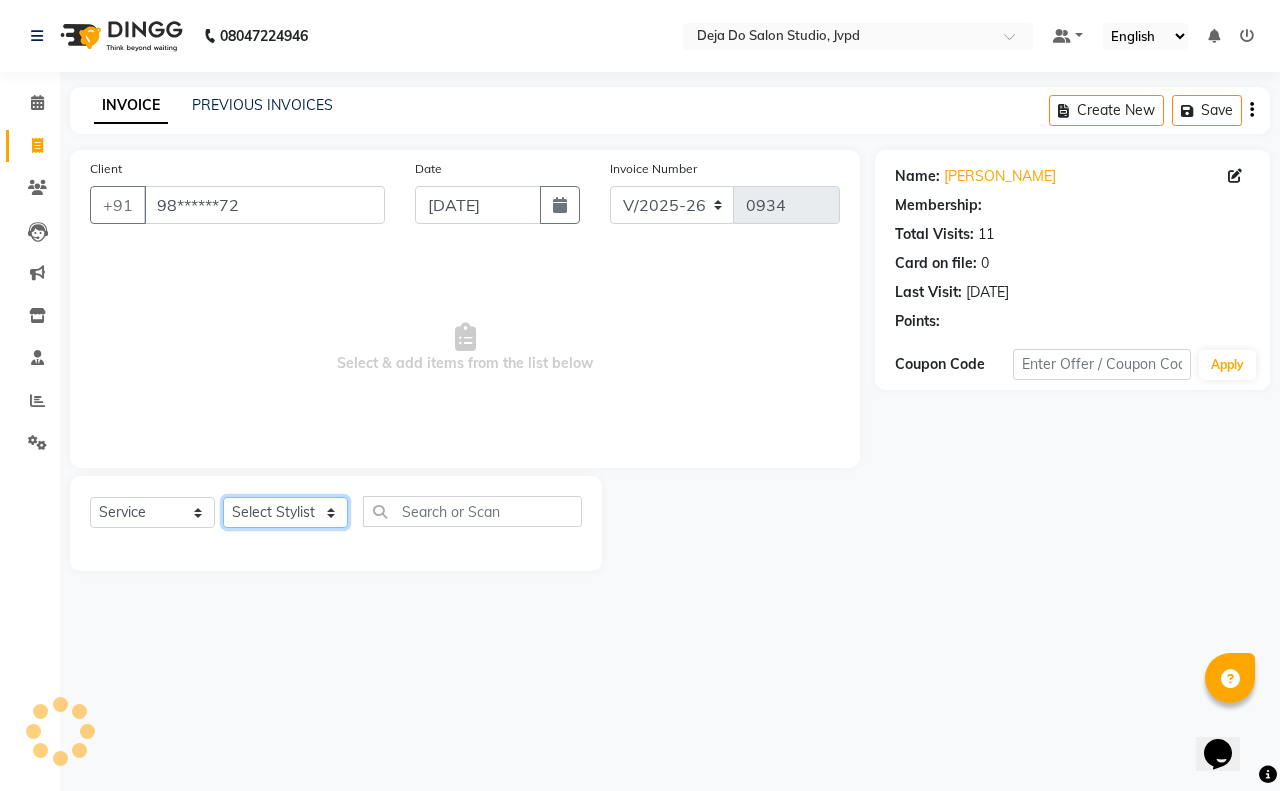 click on "Select Stylist Aditi Admin [PERSON_NAME]  [PERSON_NAME] Danish  Salamani [PERSON_NAME] [PERSON_NAME] Rashi [PERSON_NAME] [PERSON_NAME] [PERSON_NAME] [PERSON_NAME] [PERSON_NAME]" 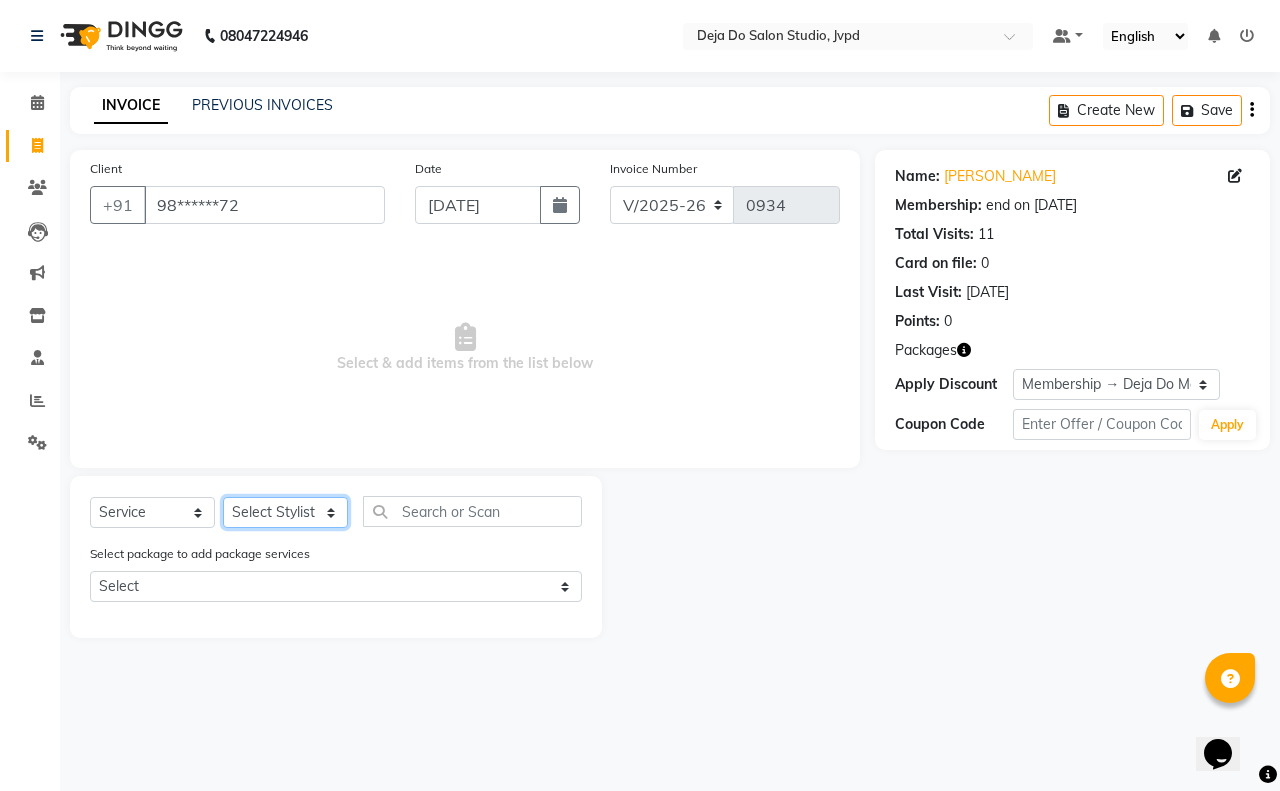 select on "62496" 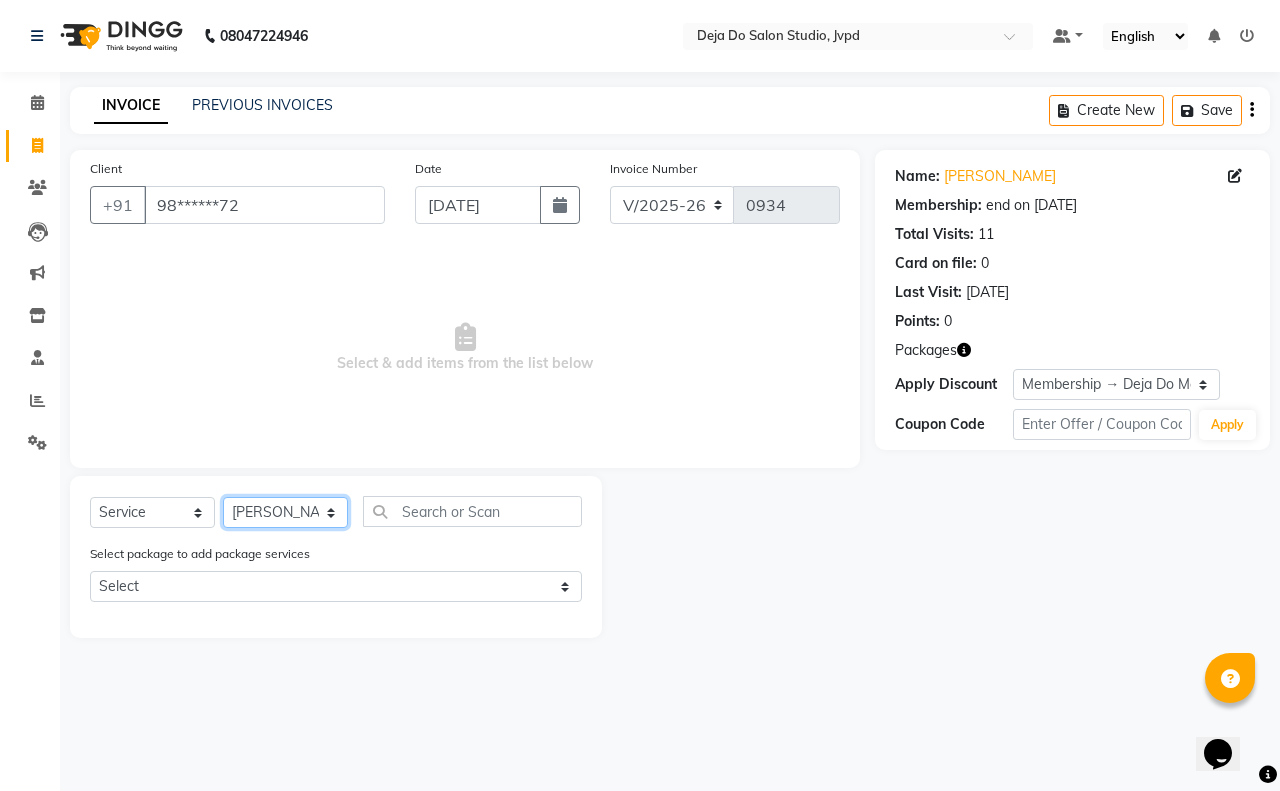 click on "Select Stylist Aditi Admin [PERSON_NAME]  [PERSON_NAME] Danish  Salamani [PERSON_NAME] [PERSON_NAME] Rashi [PERSON_NAME] [PERSON_NAME] [PERSON_NAME] [PERSON_NAME] [PERSON_NAME]" 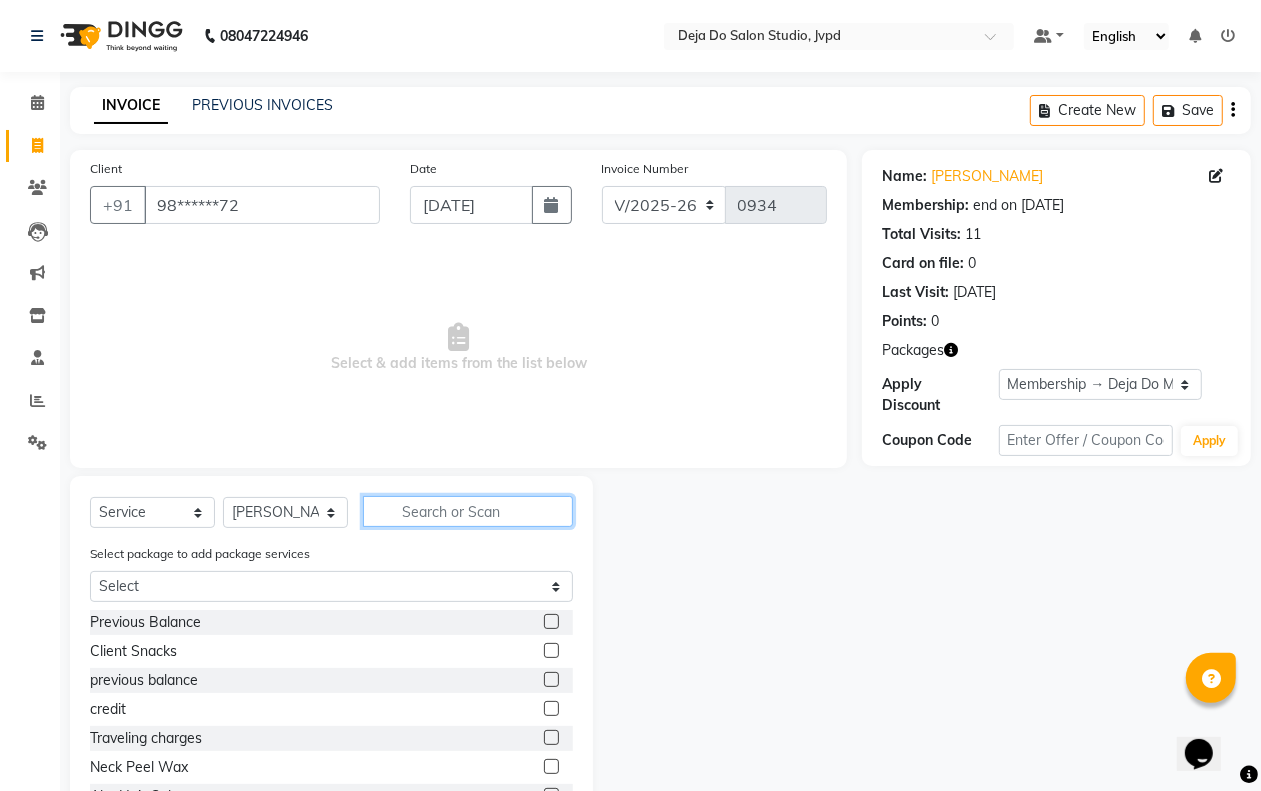 click 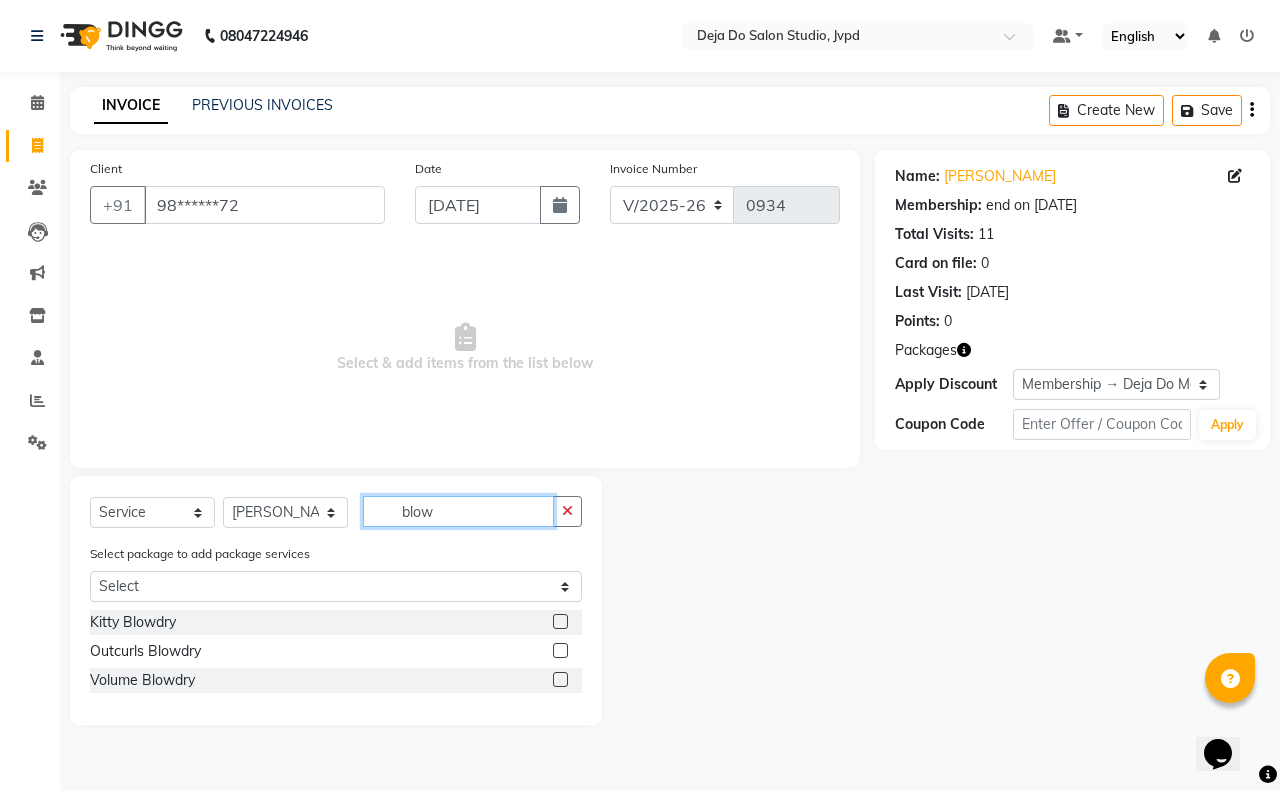 type on "blow" 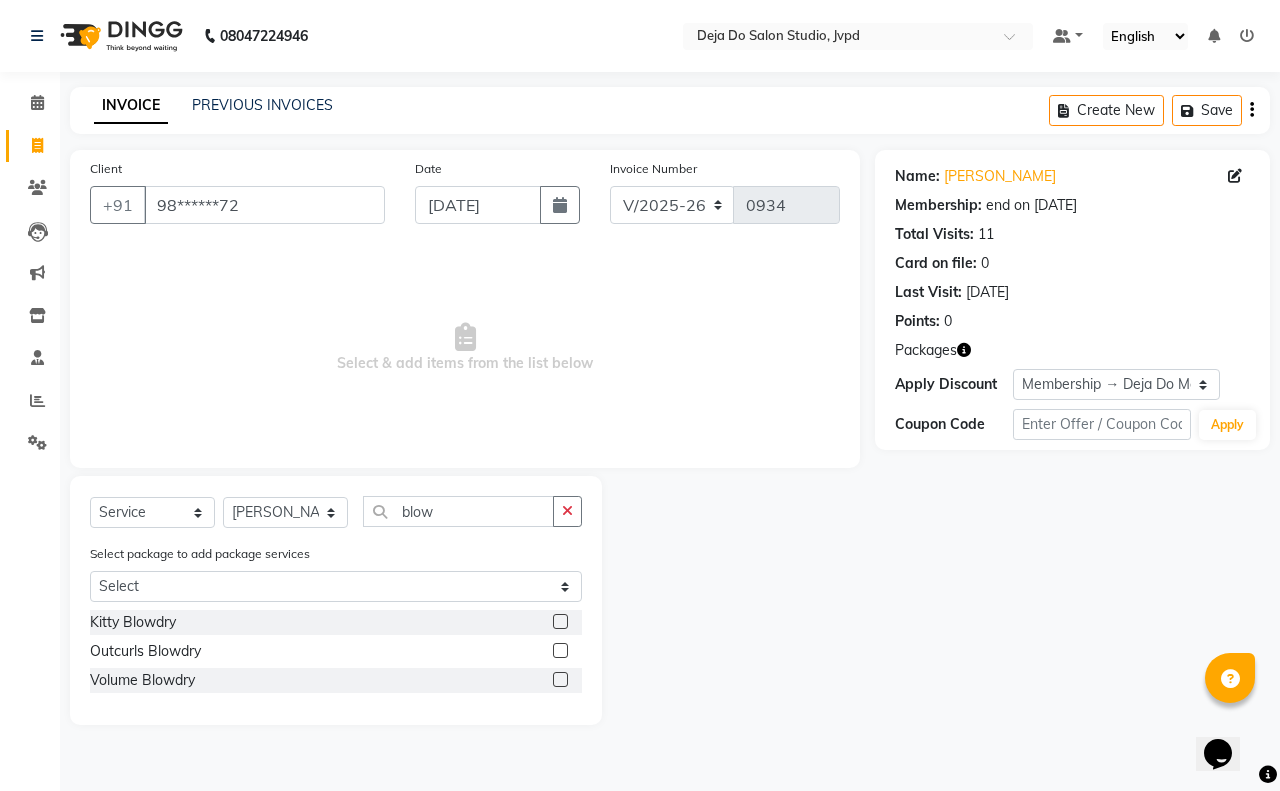 click 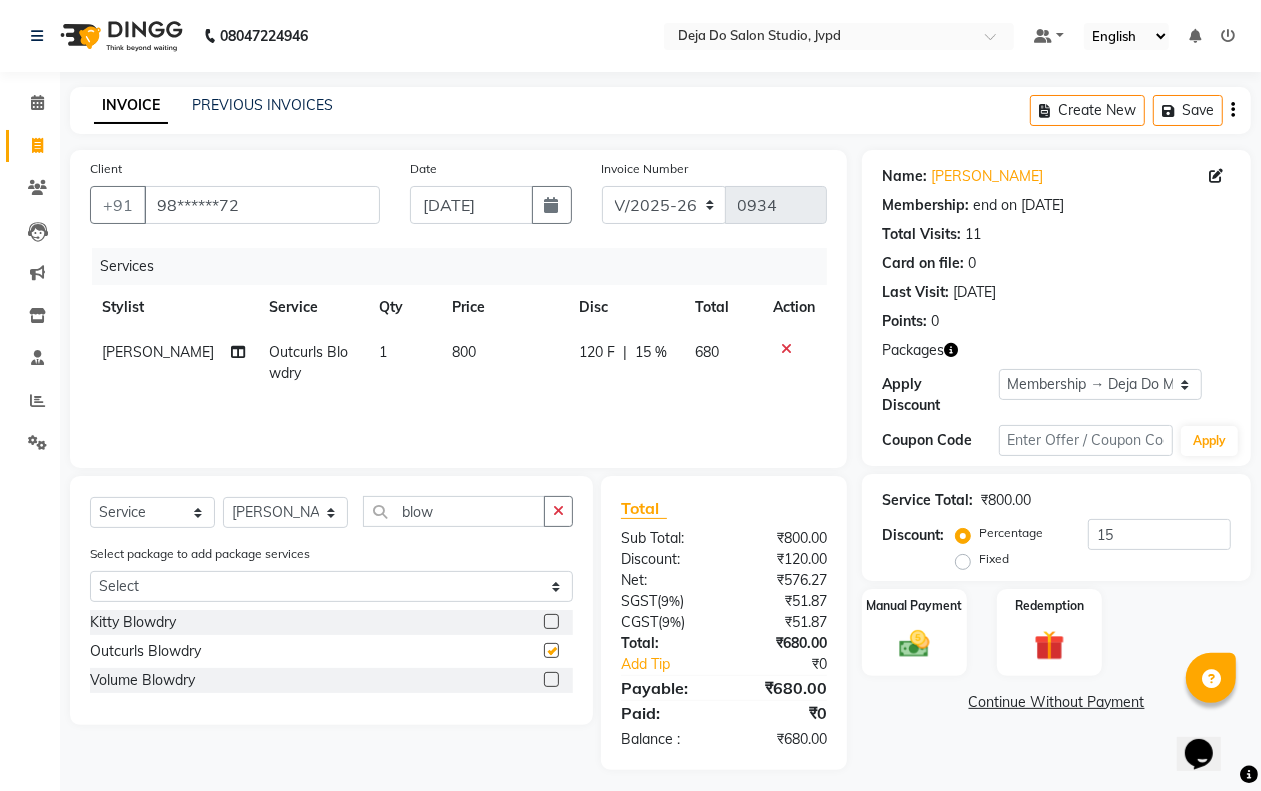 checkbox on "false" 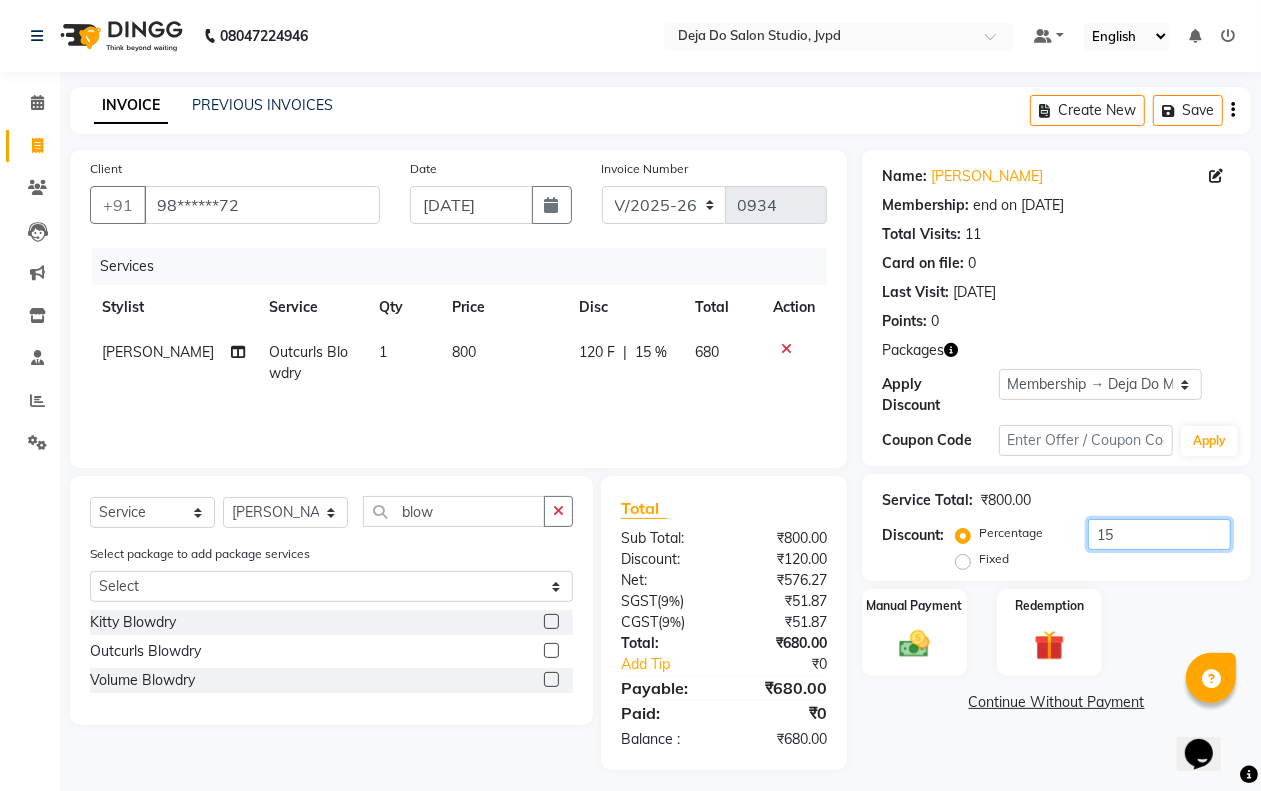 click on "15" 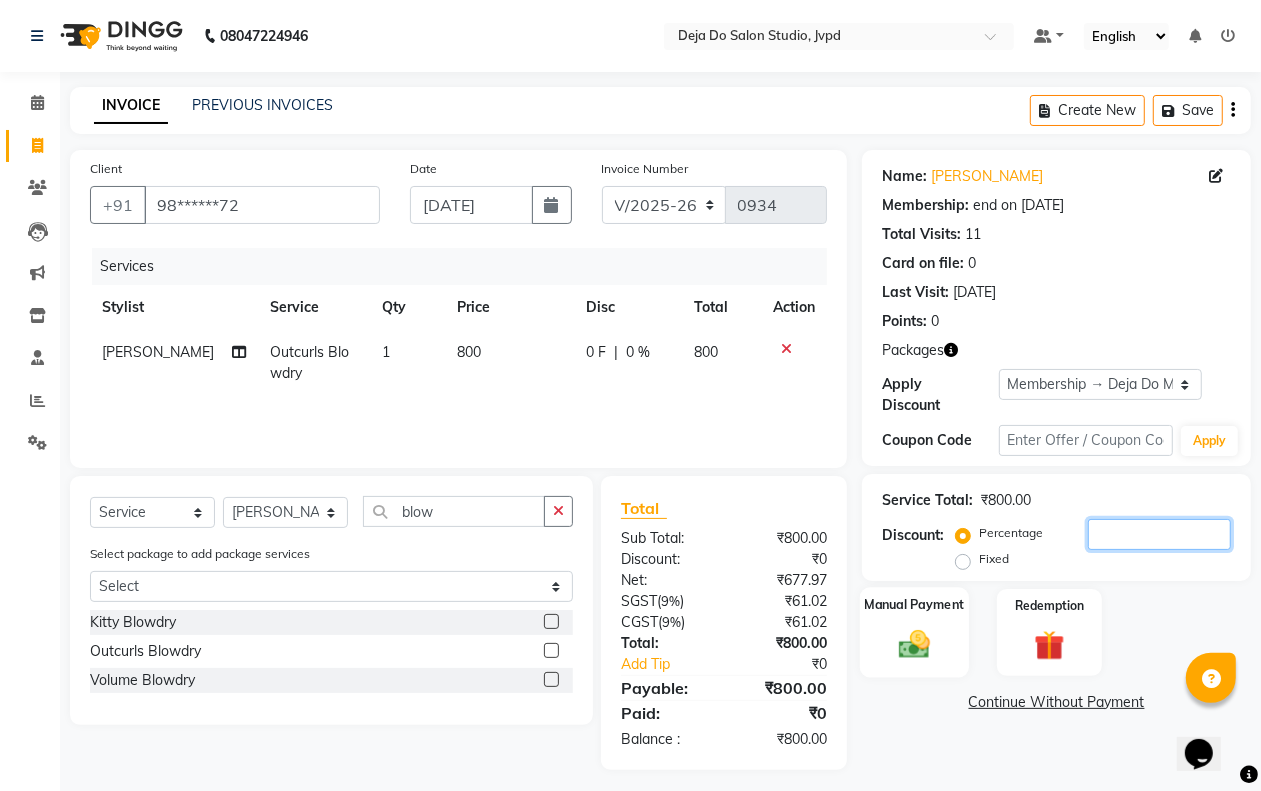 type 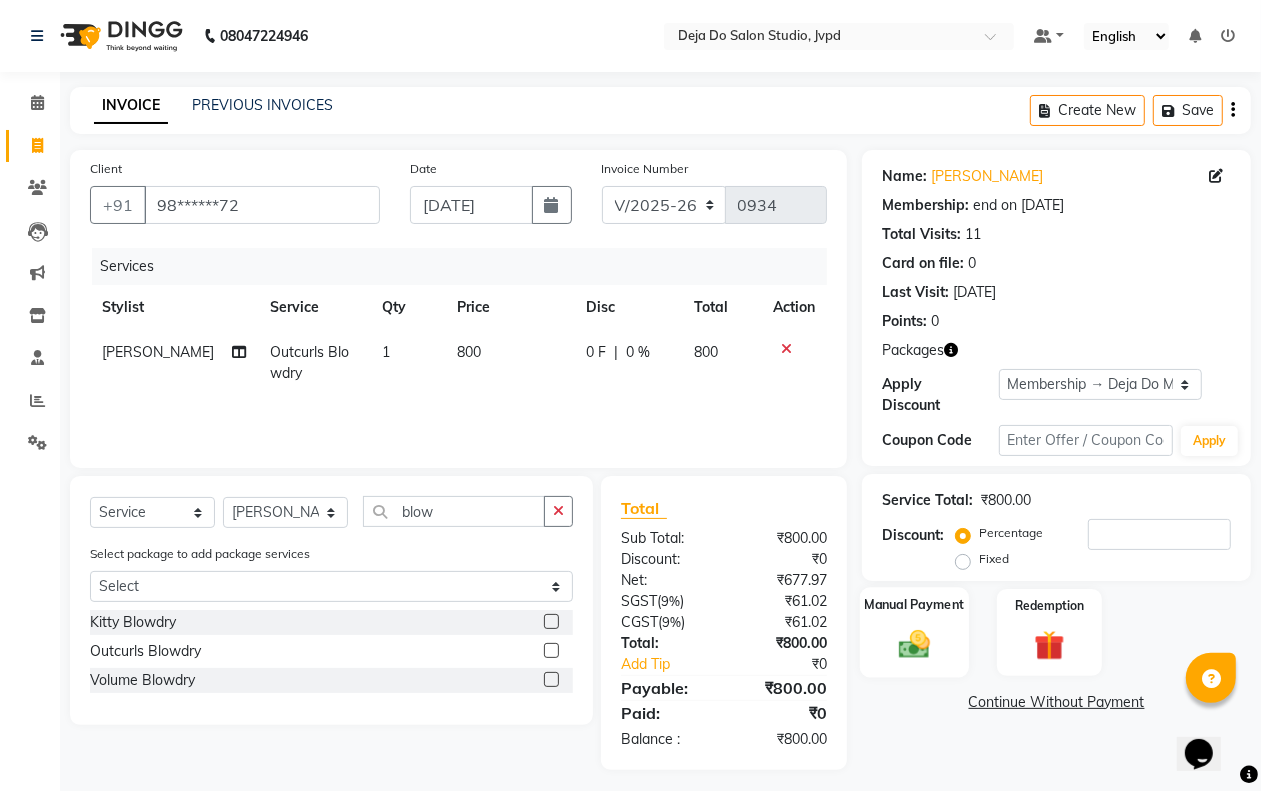 click on "Manual Payment" 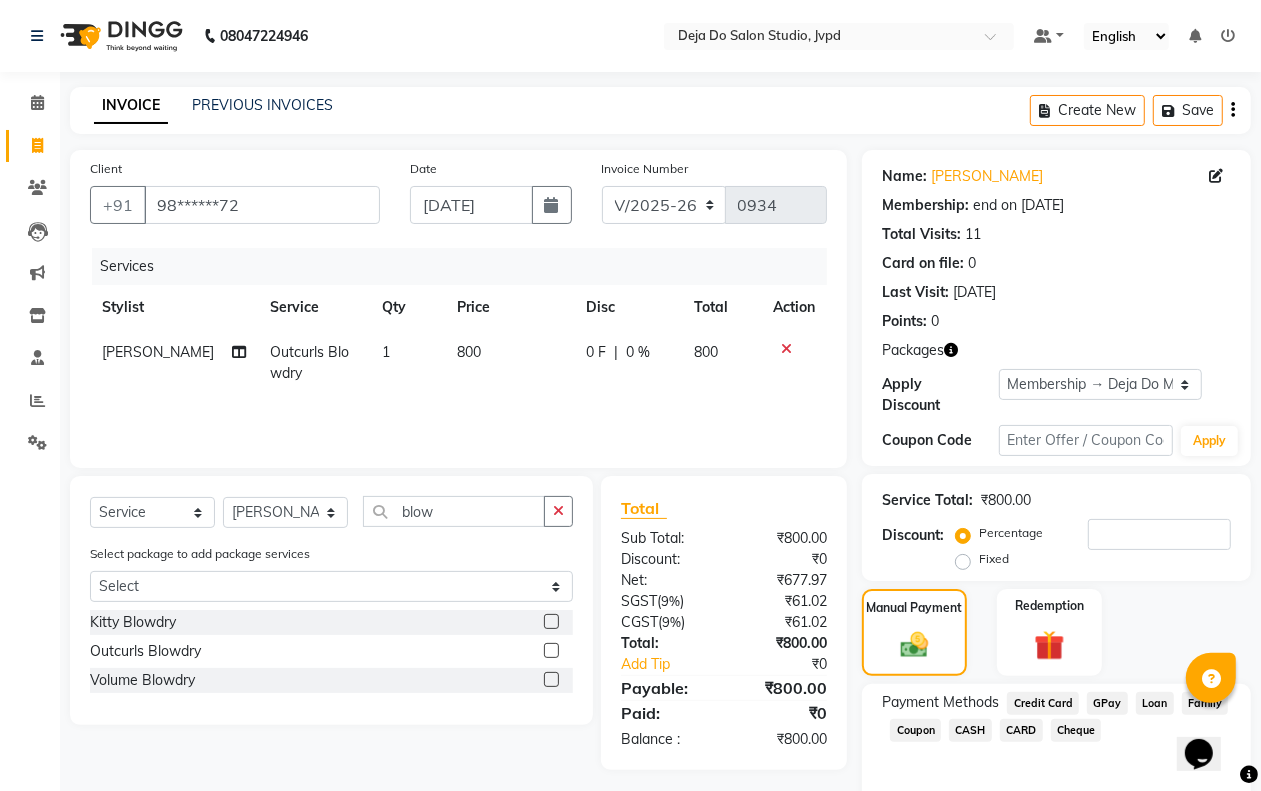 click on "GPay" 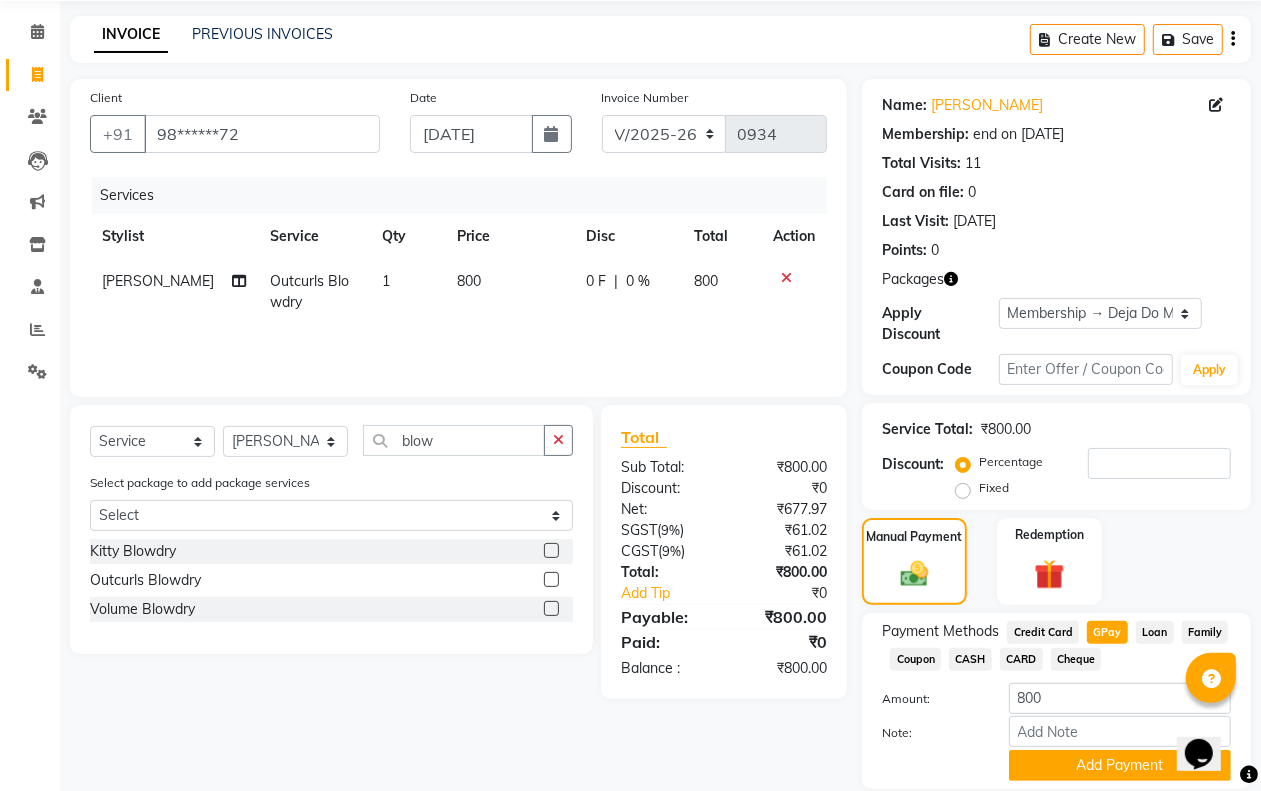 scroll, scrollTop: 138, scrollLeft: 0, axis: vertical 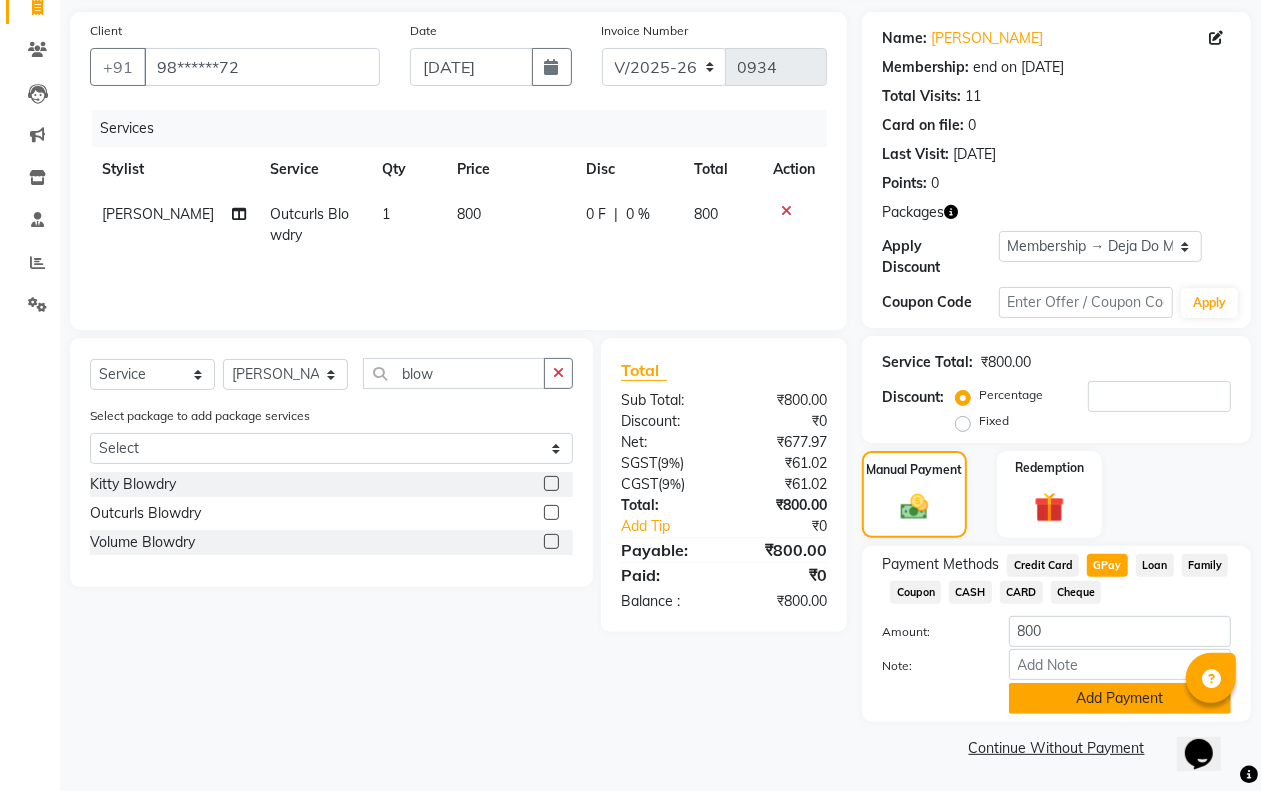 click on "Add Payment" 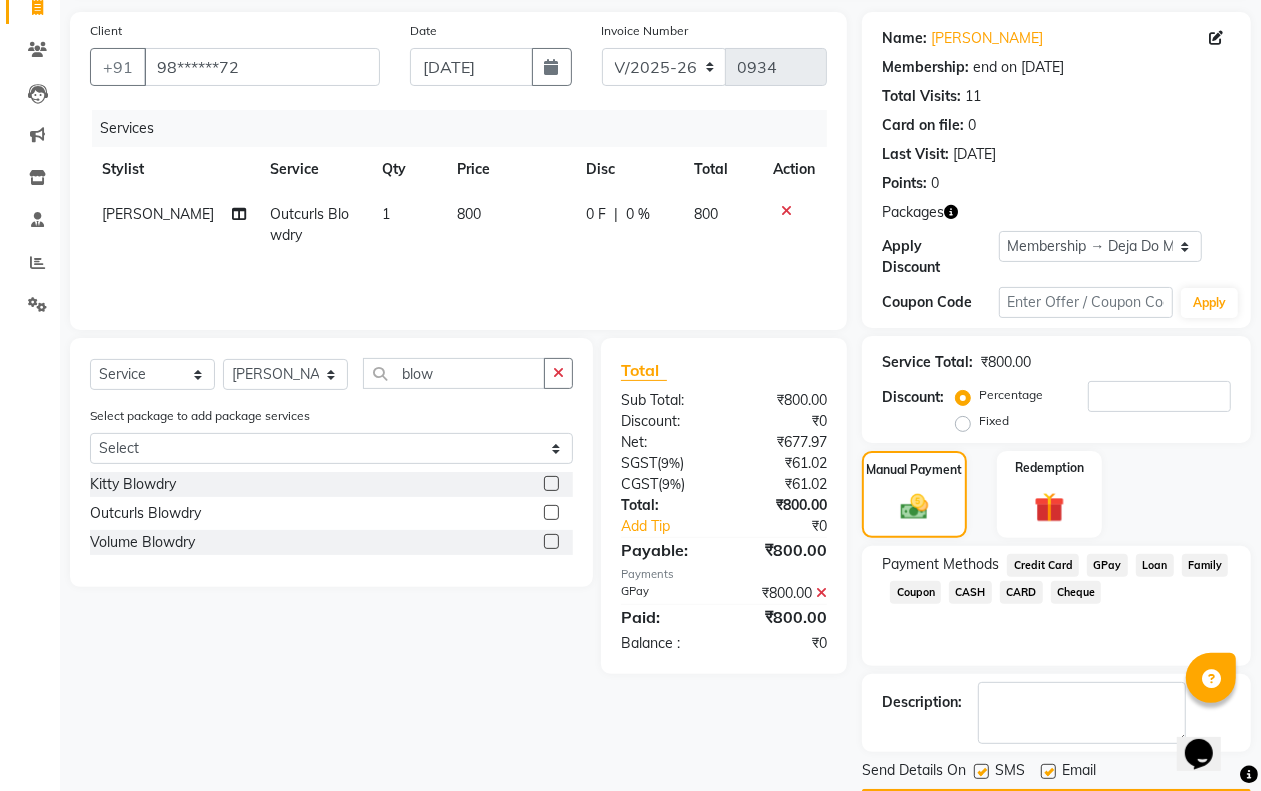 scroll, scrollTop: 197, scrollLeft: 0, axis: vertical 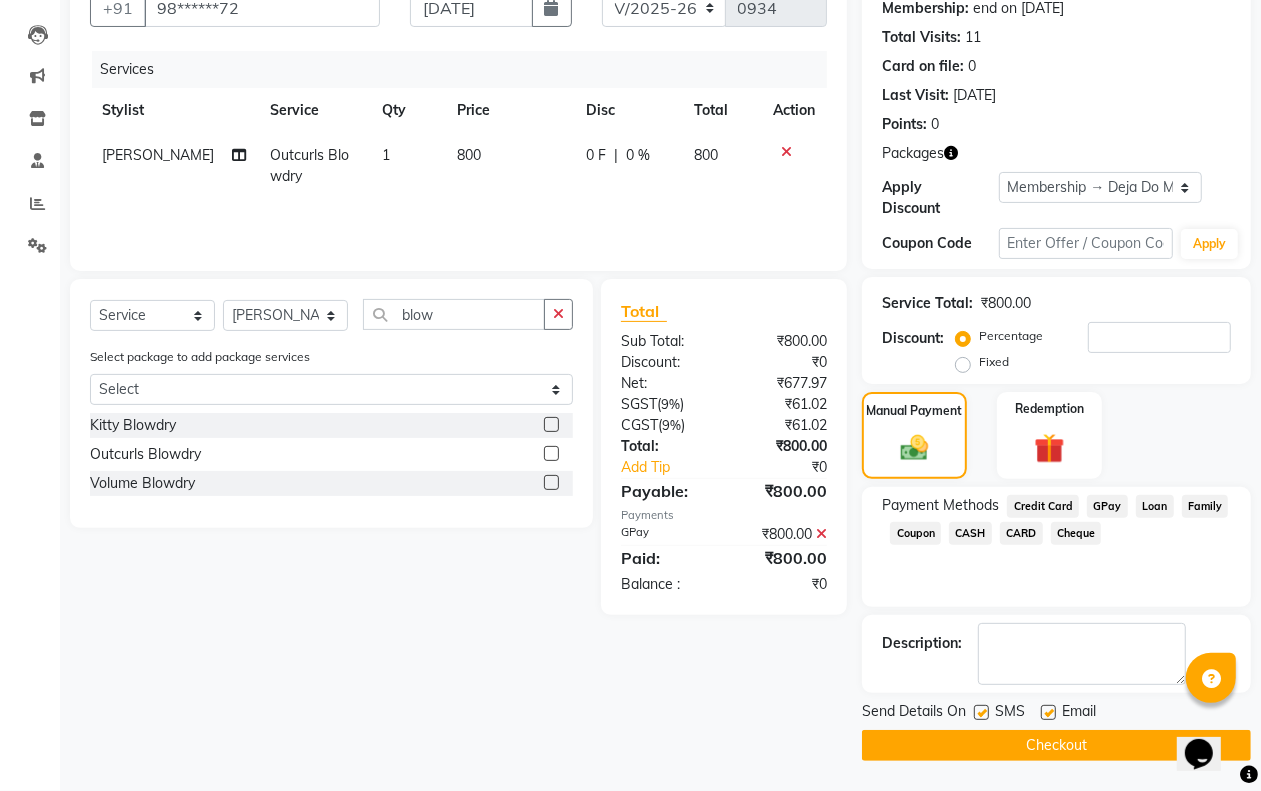 click on "Checkout" 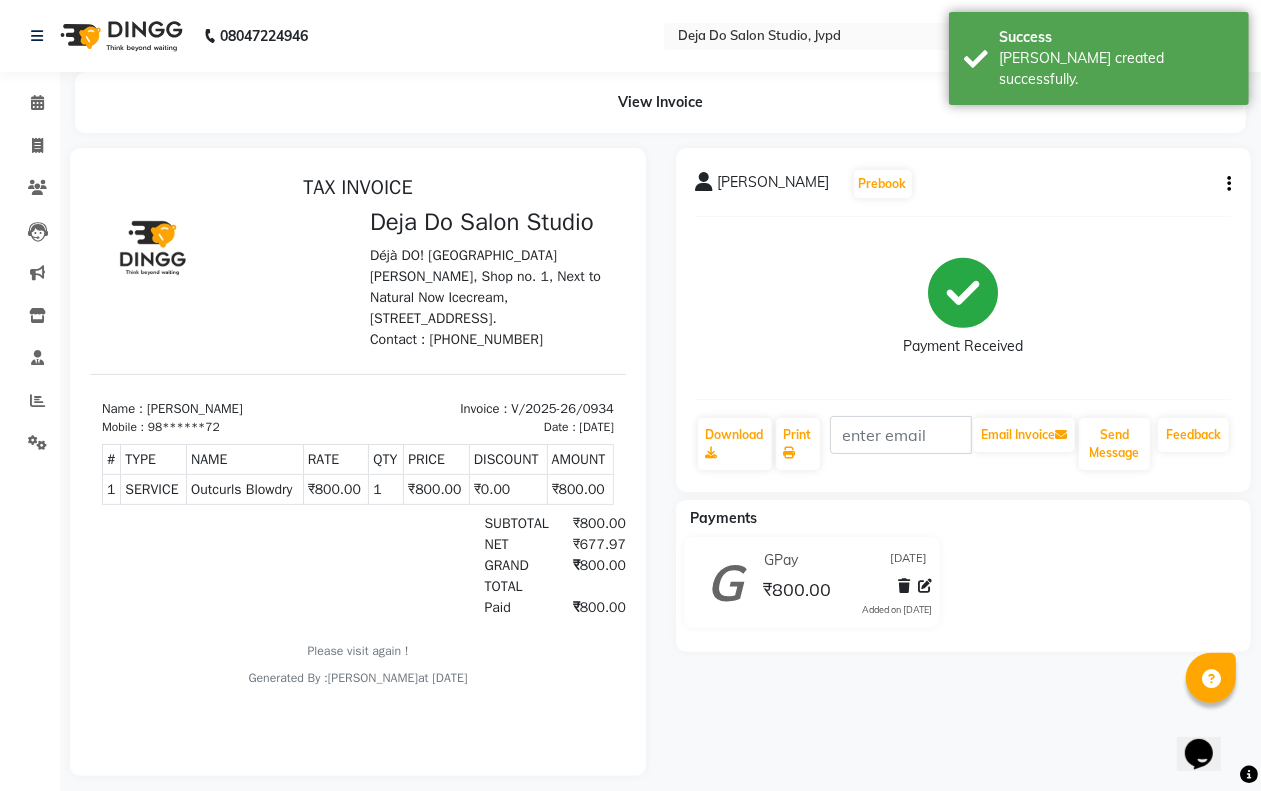 scroll, scrollTop: 0, scrollLeft: 0, axis: both 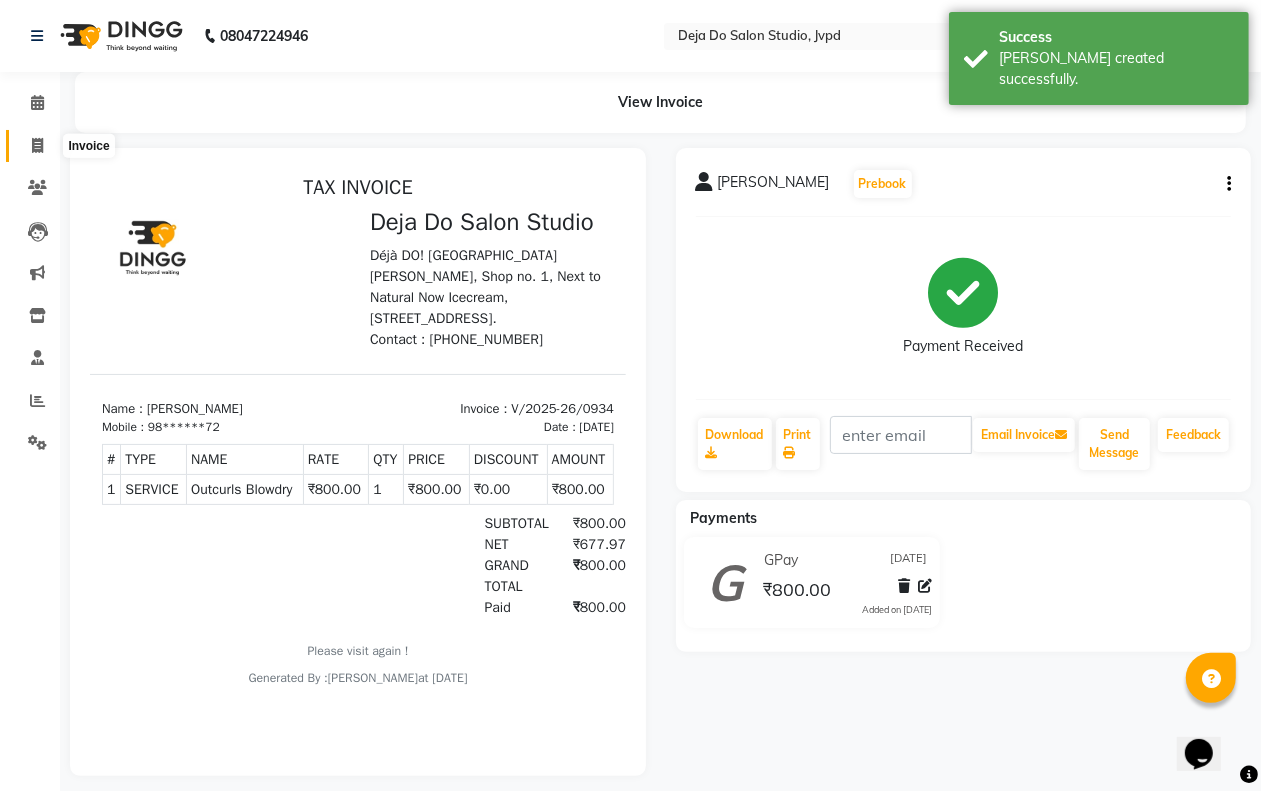 click 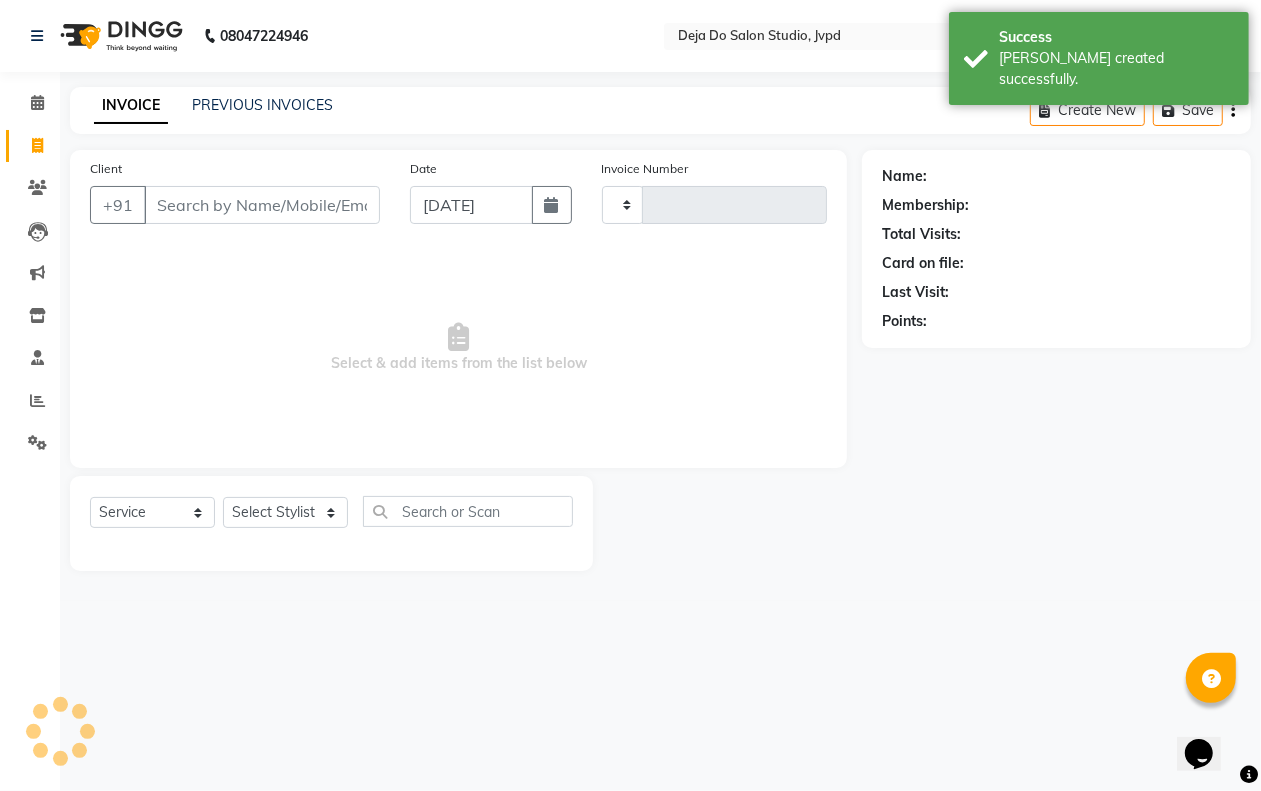 type on "0935" 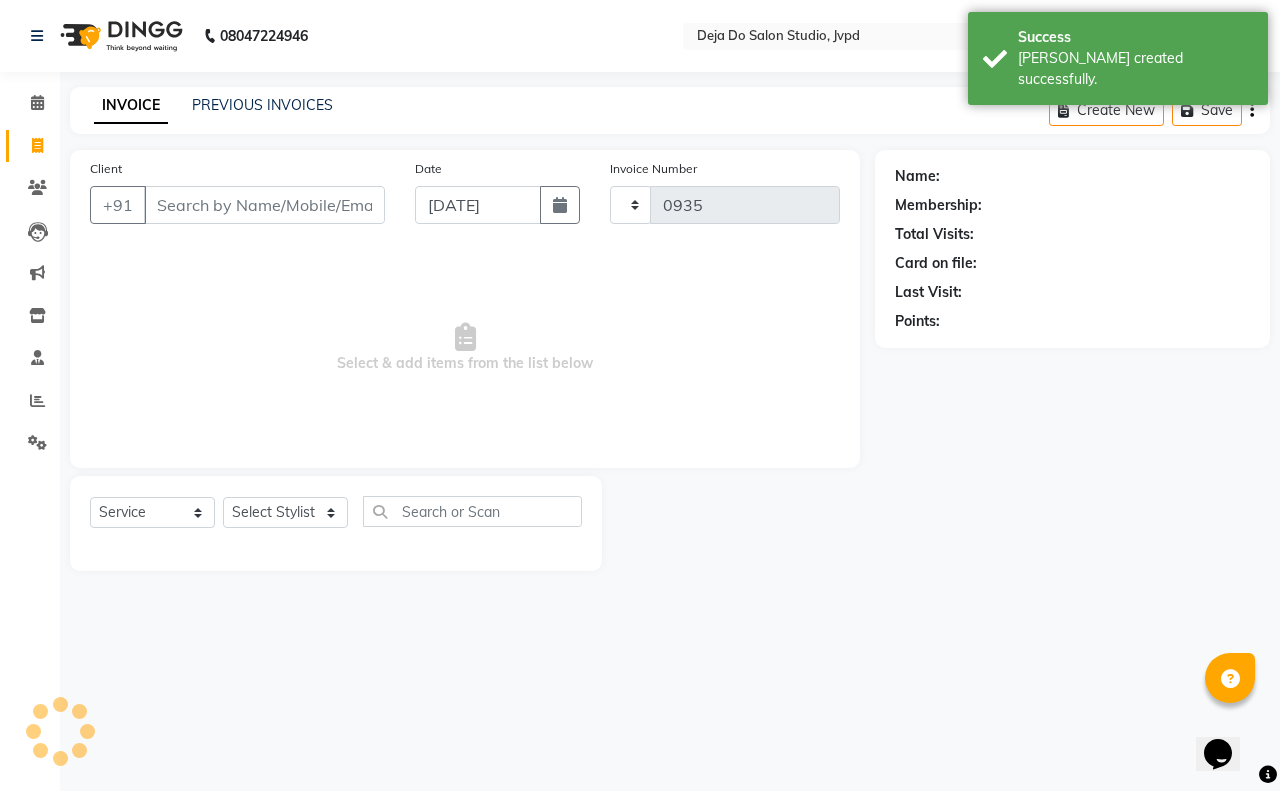 select on "7295" 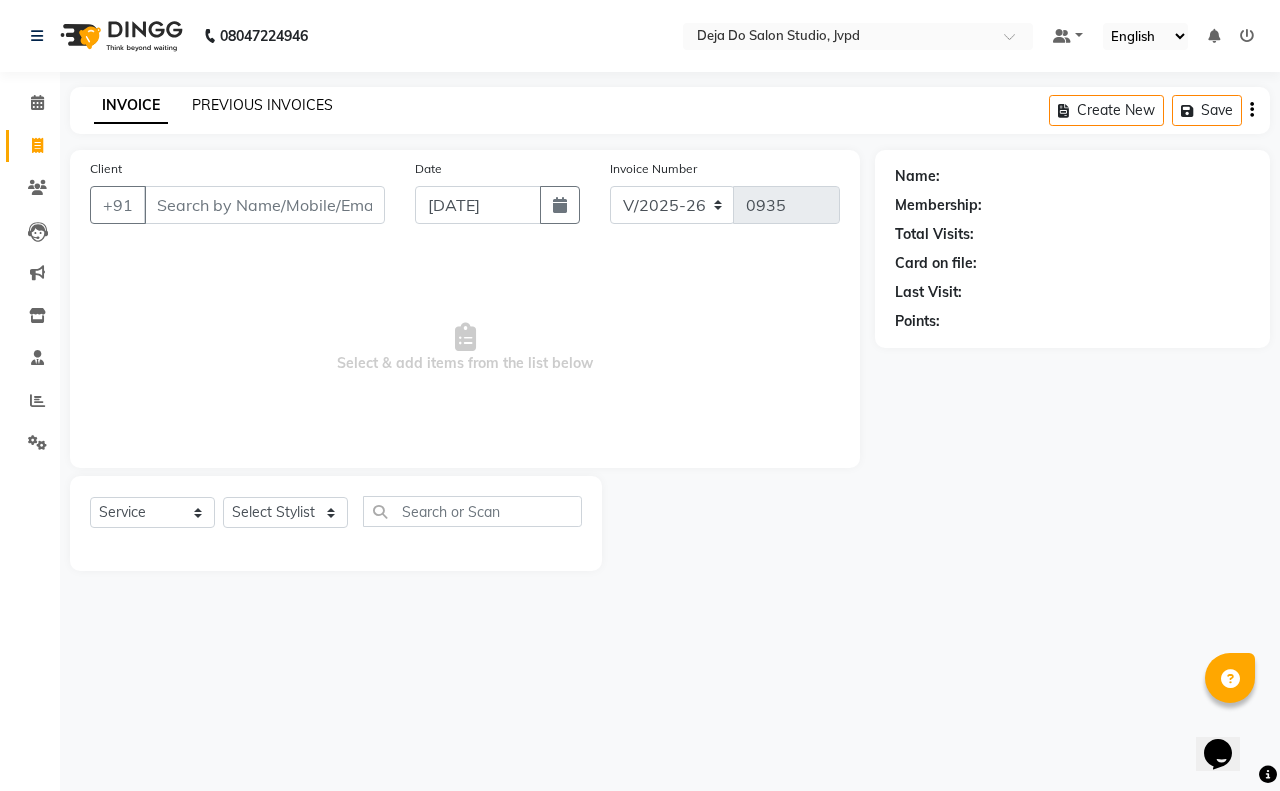 click on "PREVIOUS INVOICES" 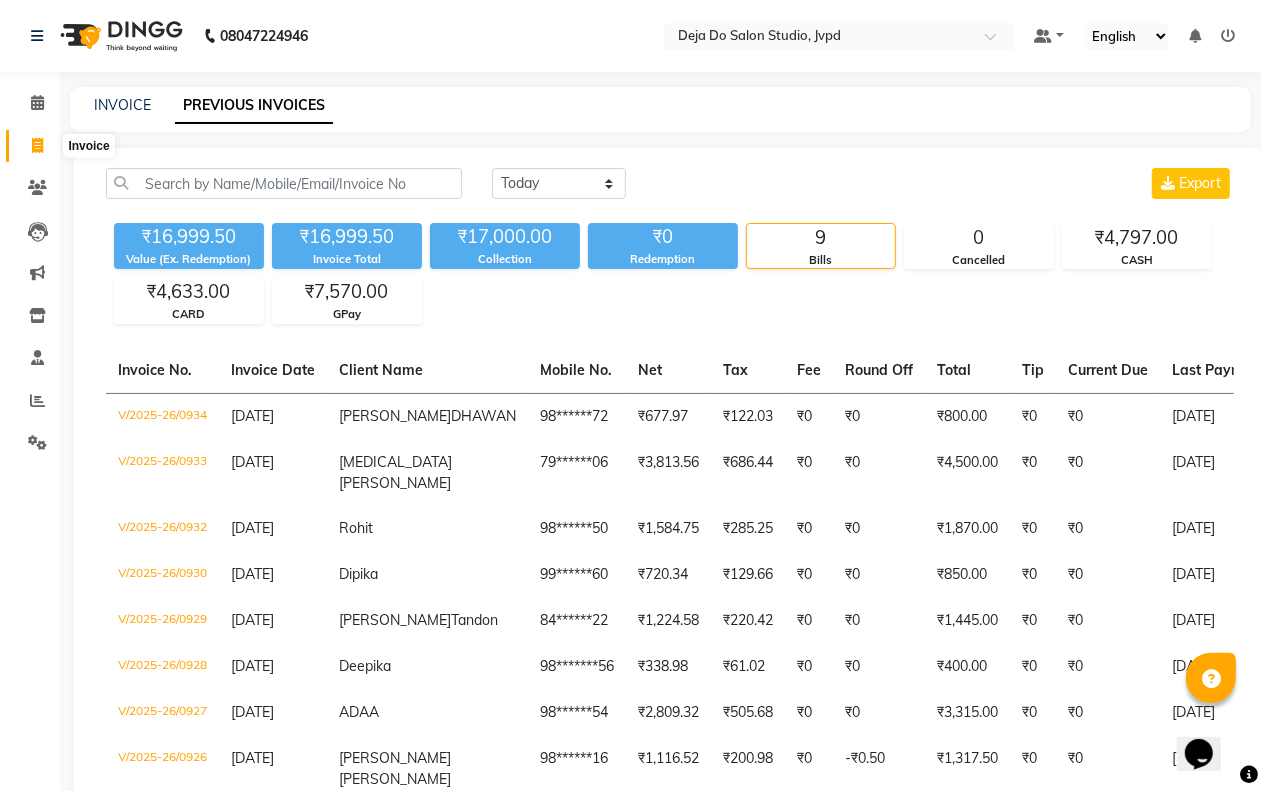 click 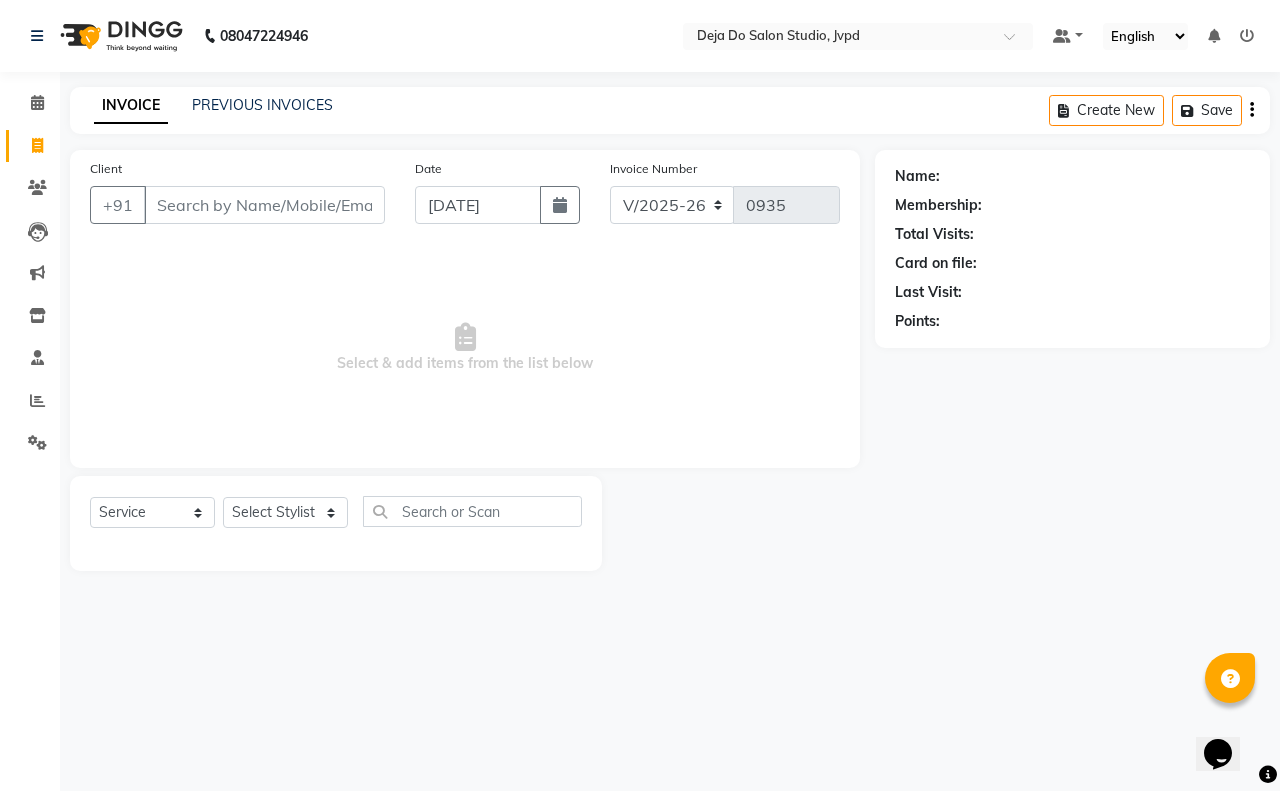 click on "Client" at bounding box center [264, 205] 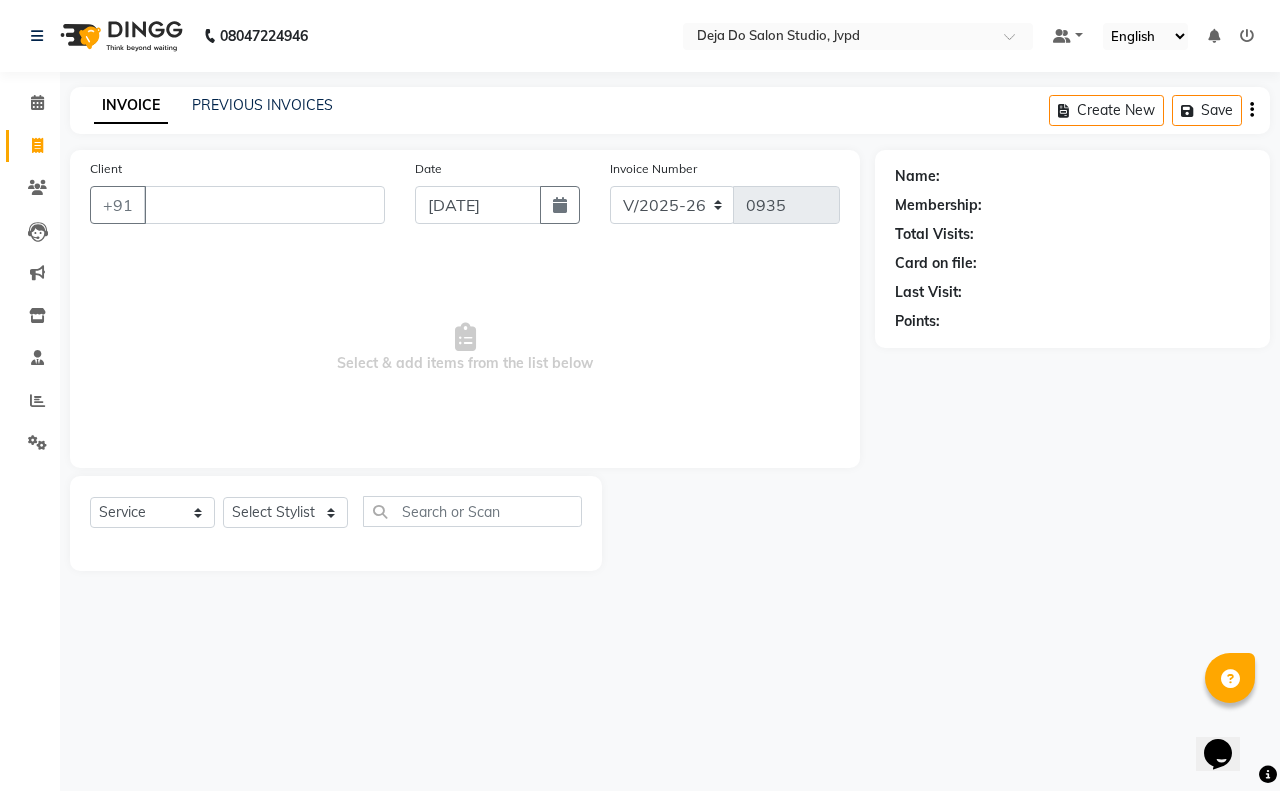 type 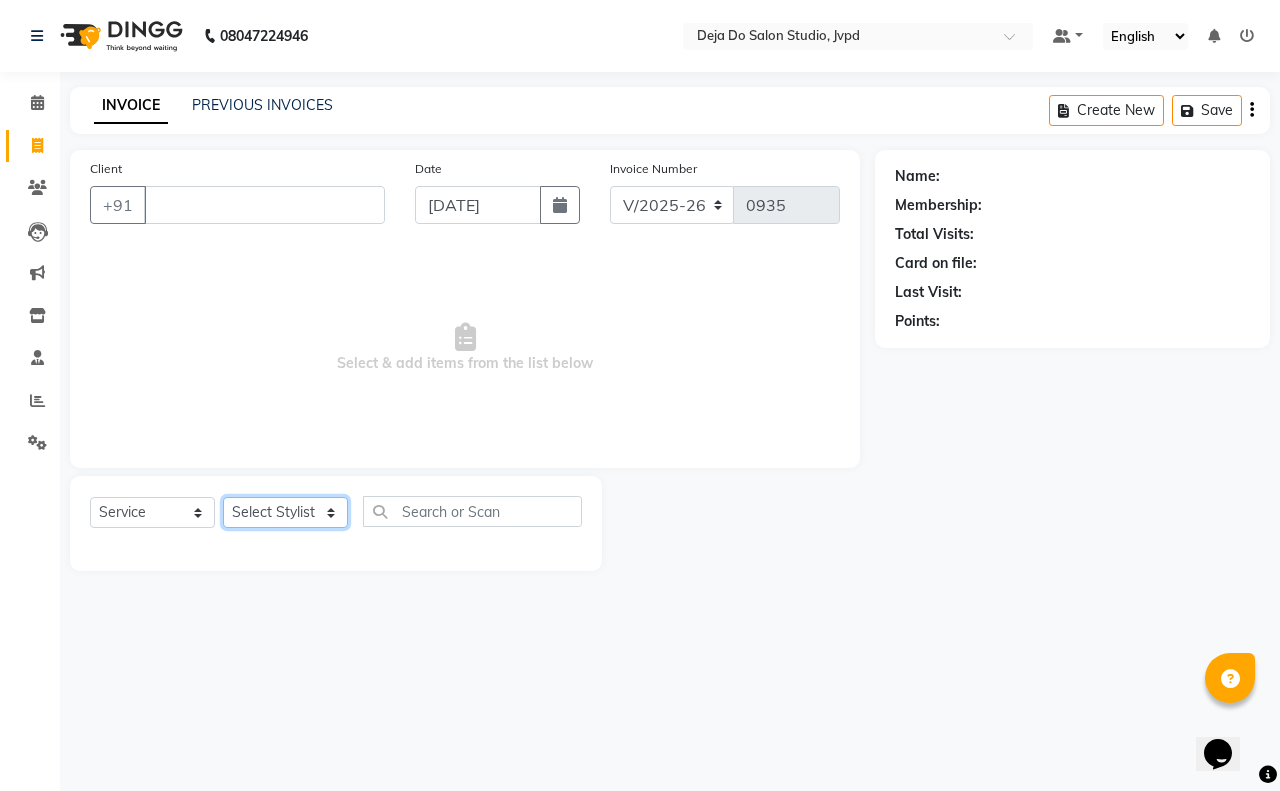 click on "Select Stylist Aditi Admin [PERSON_NAME]  [PERSON_NAME] Danish  Salamani [PERSON_NAME] [PERSON_NAME] Rashi [PERSON_NAME] [PERSON_NAME] [PERSON_NAME] [PERSON_NAME] [PERSON_NAME]" 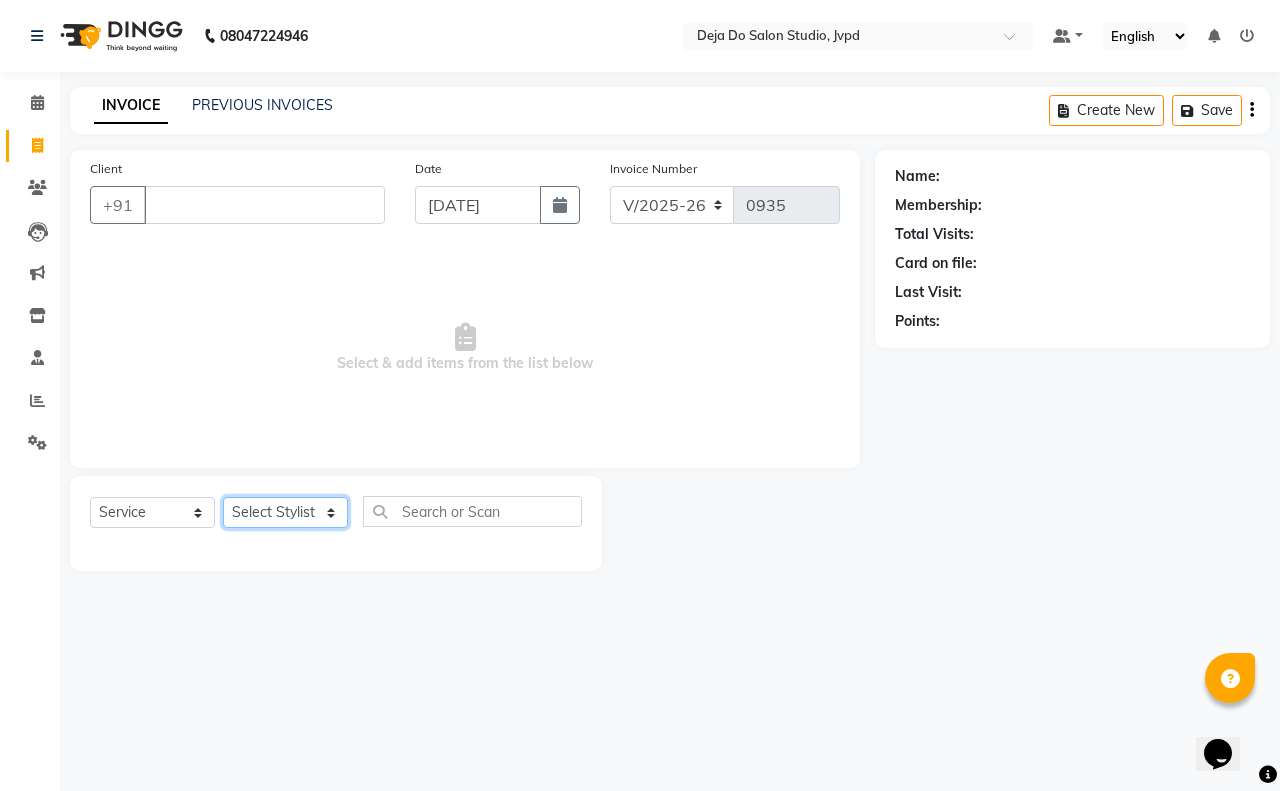 select on "62495" 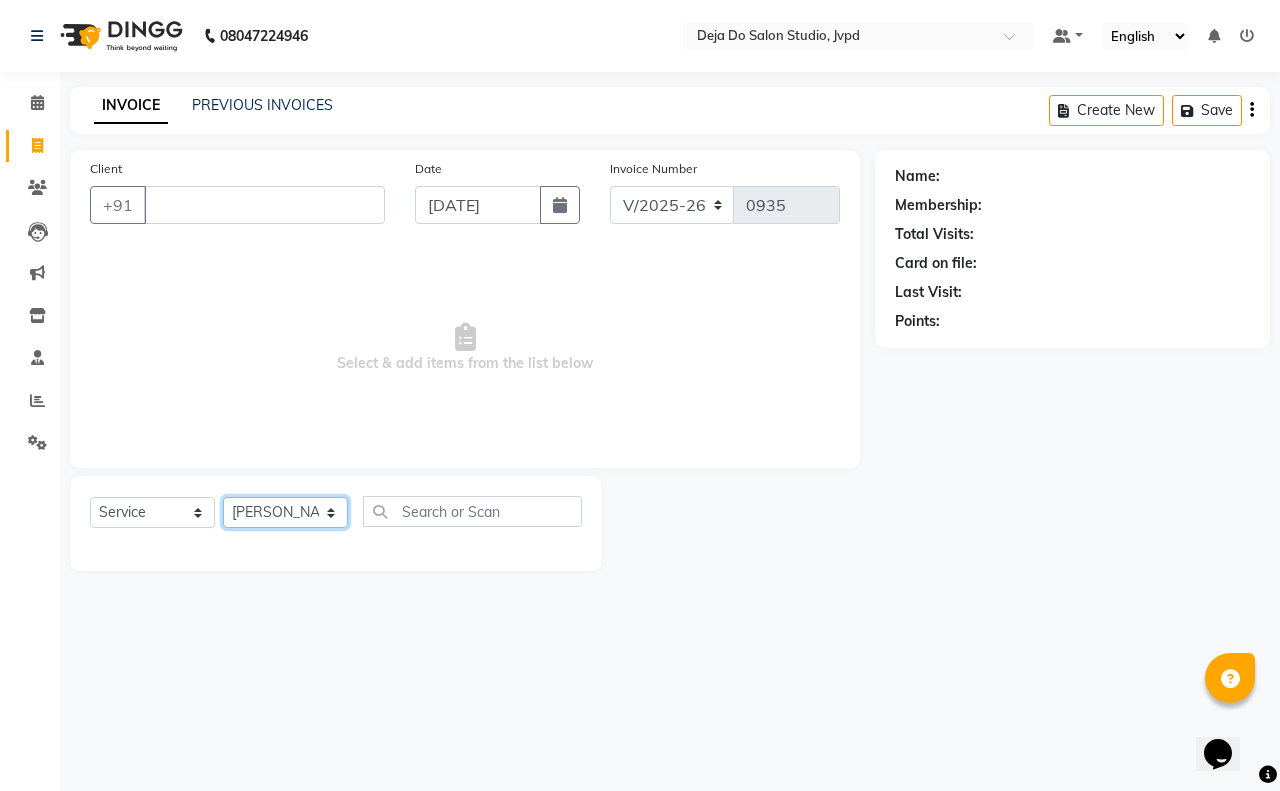 click on "Select Stylist Aditi Admin [PERSON_NAME]  [PERSON_NAME] Danish  Salamani [PERSON_NAME] [PERSON_NAME] Rashi [PERSON_NAME] [PERSON_NAME] [PERSON_NAME] [PERSON_NAME] [PERSON_NAME]" 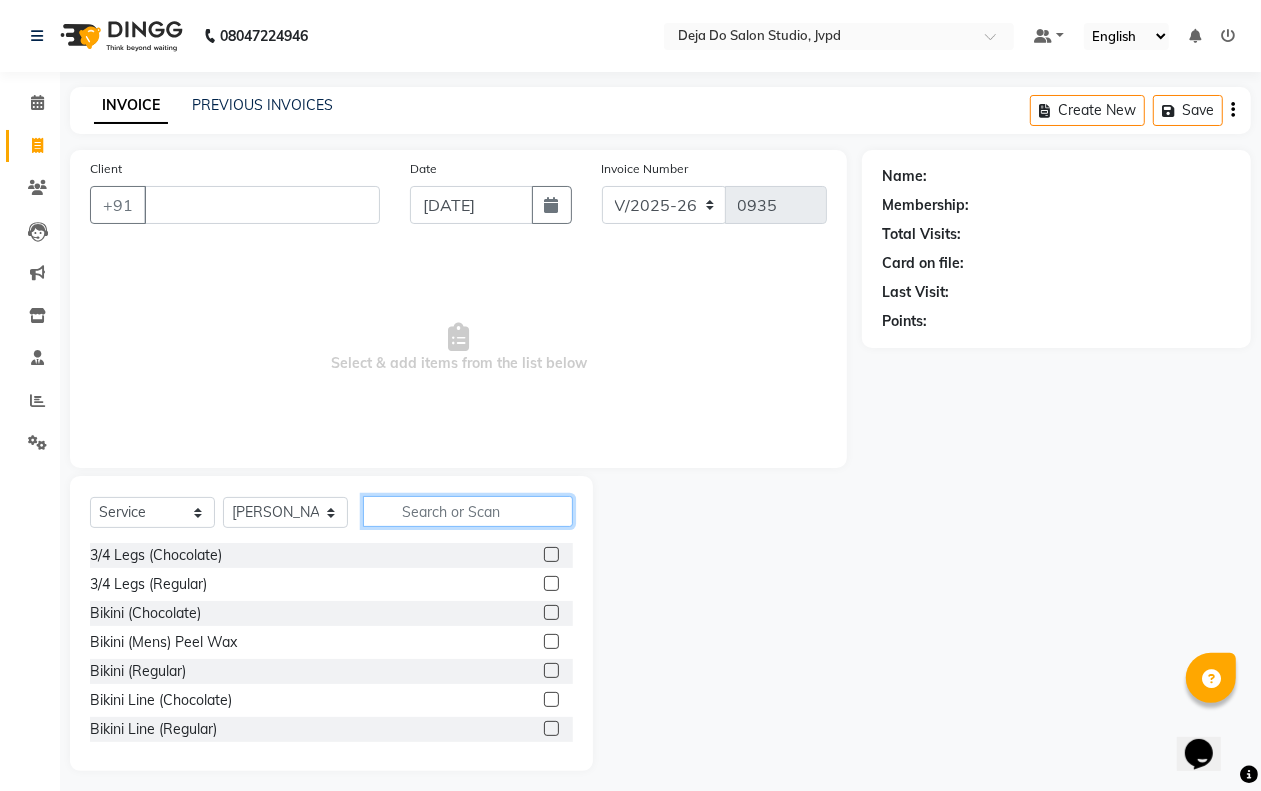 click 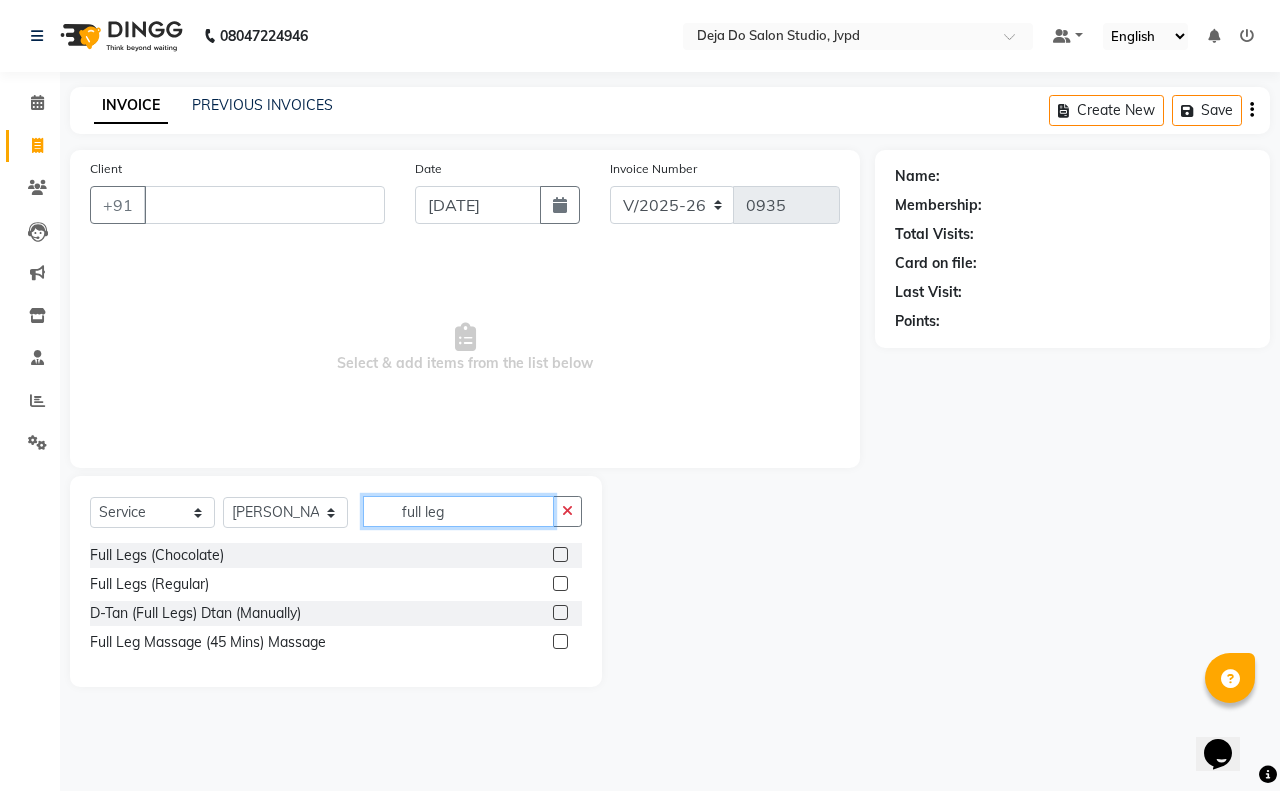 type on "full leg" 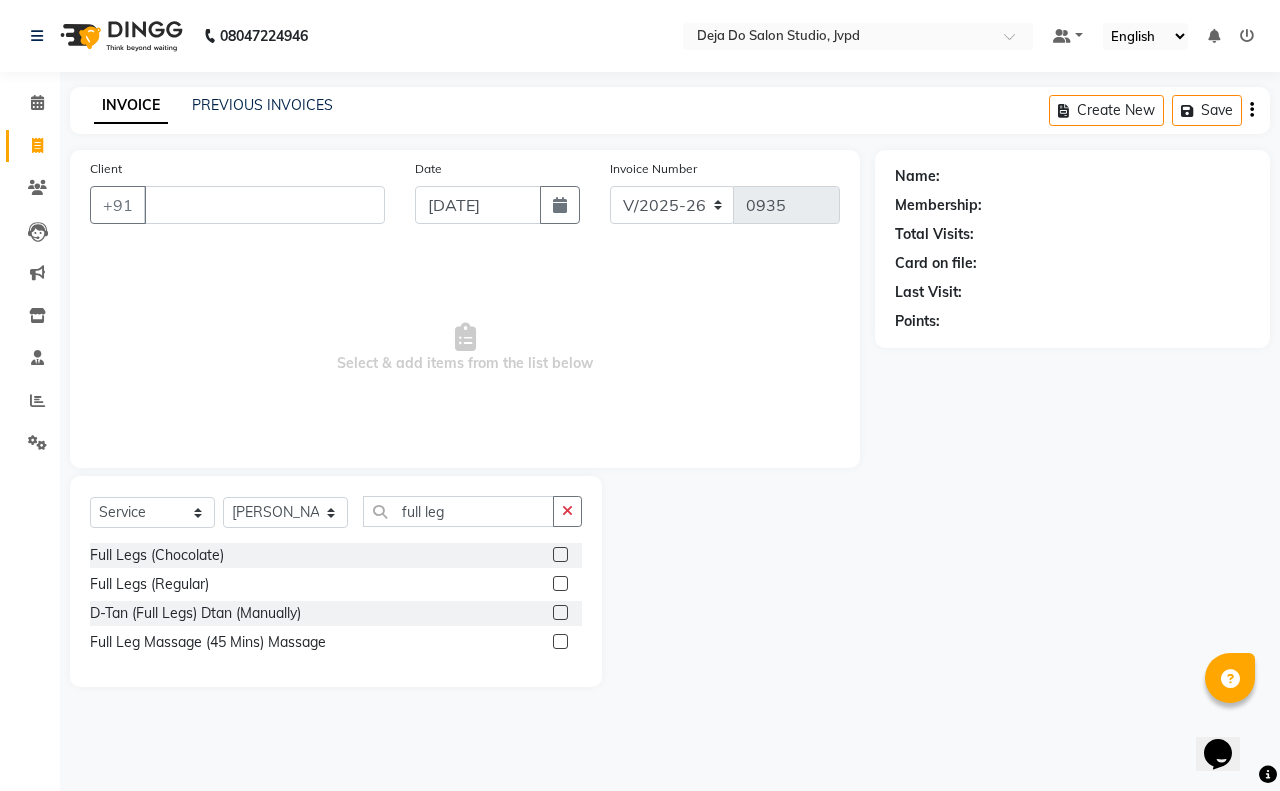 click 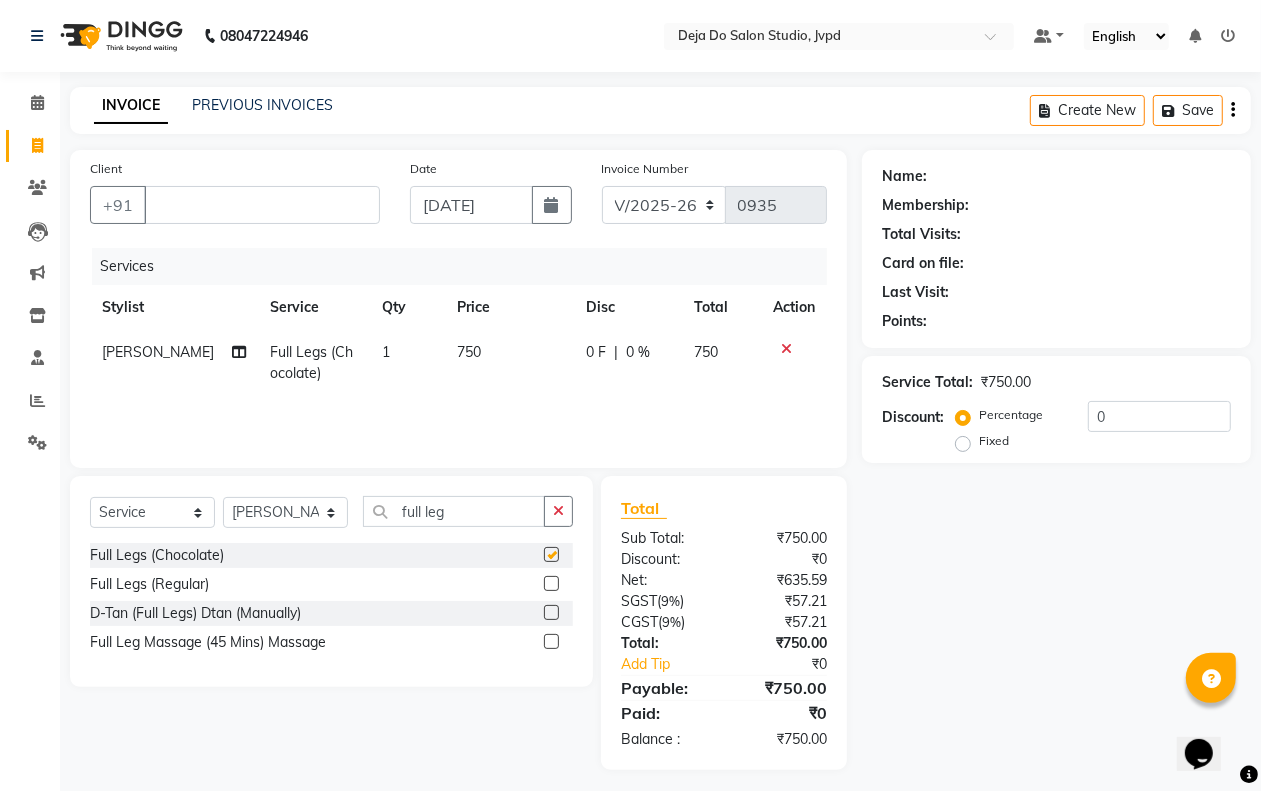 checkbox on "false" 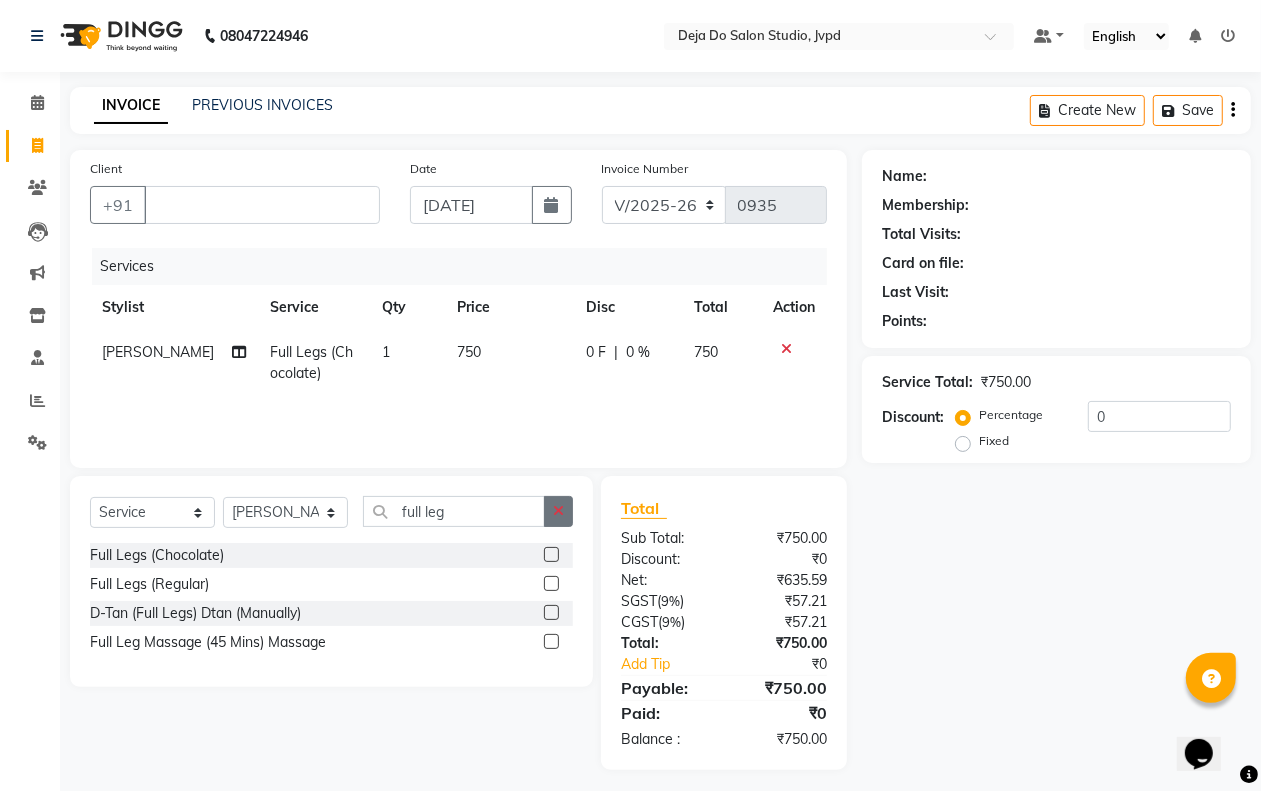 click 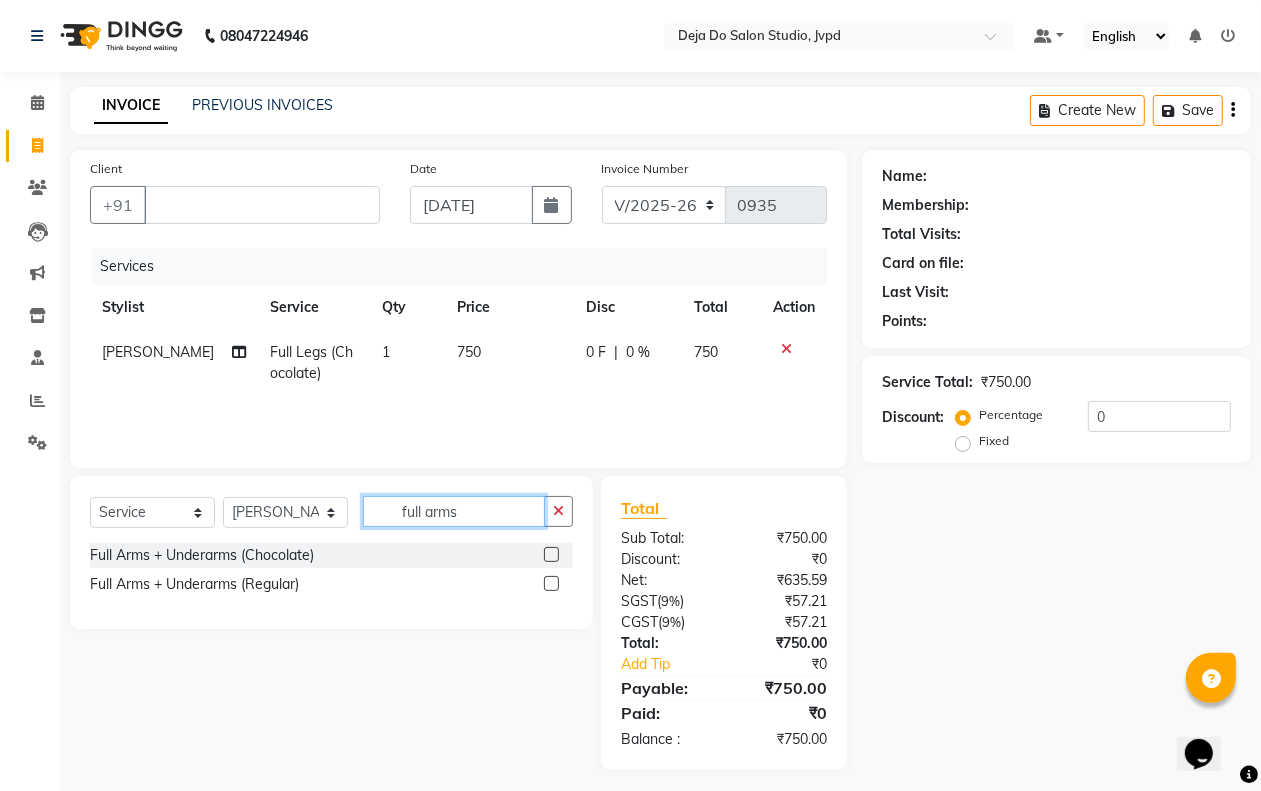 type on "full arms" 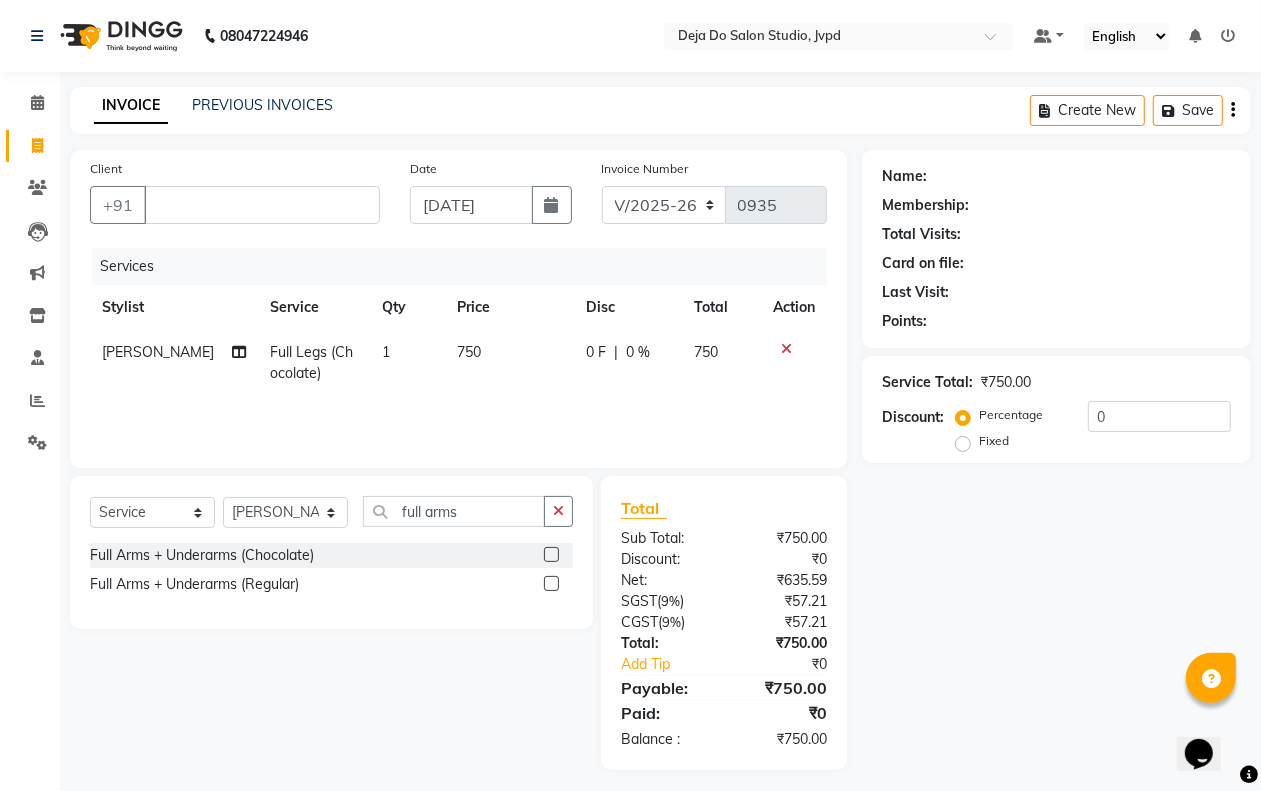 click 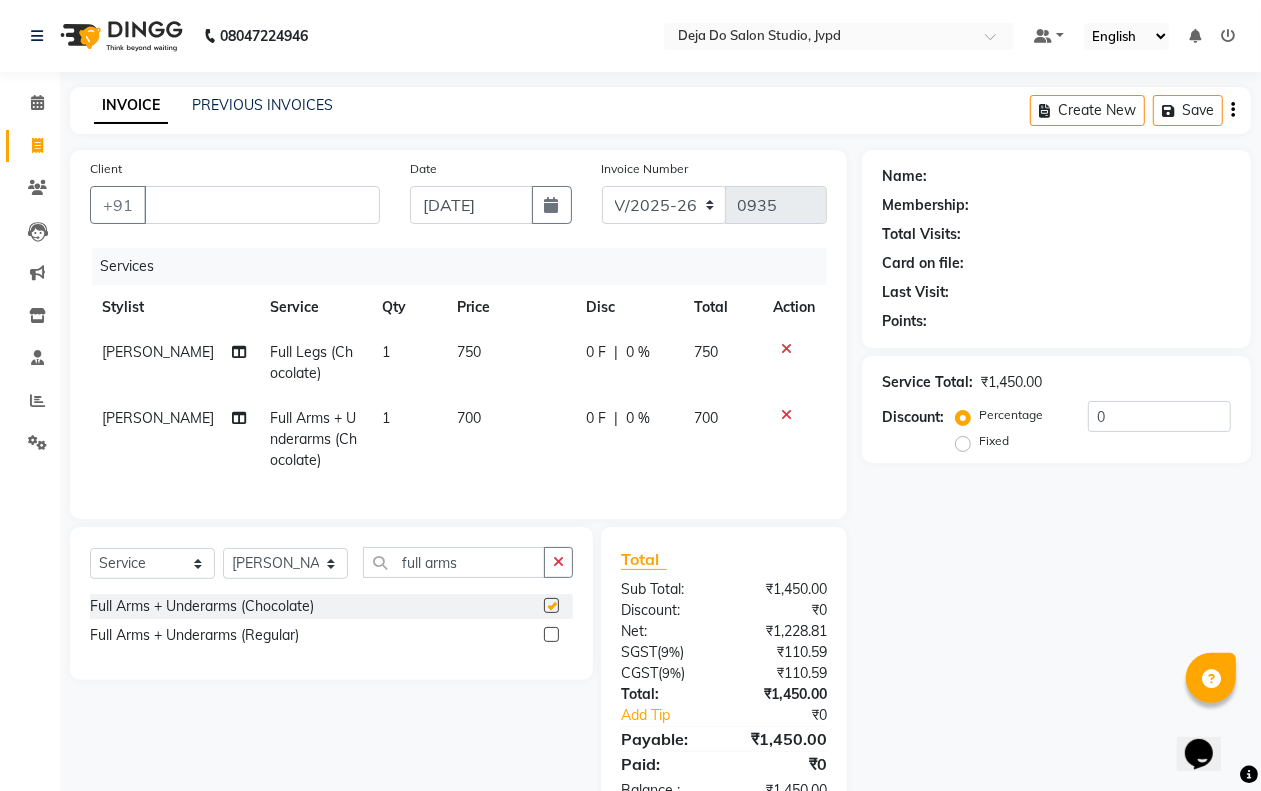 checkbox on "false" 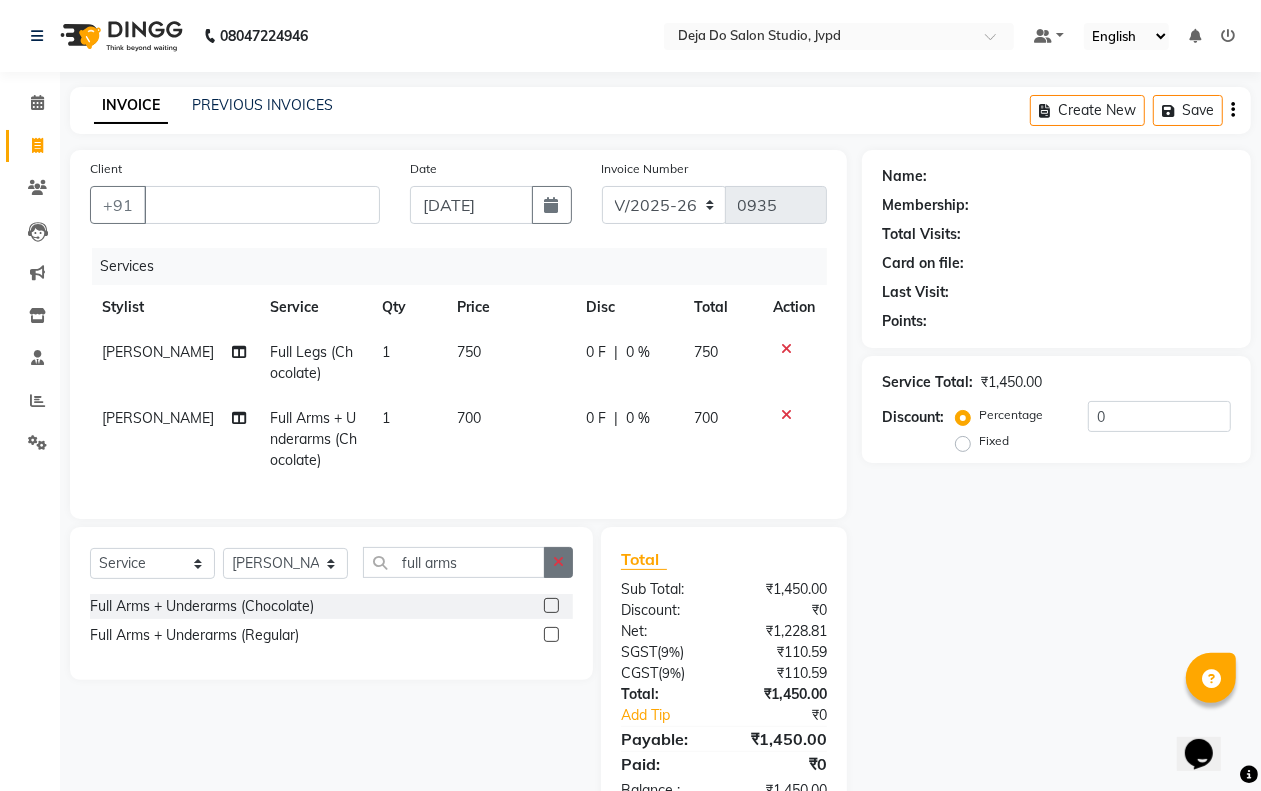 click 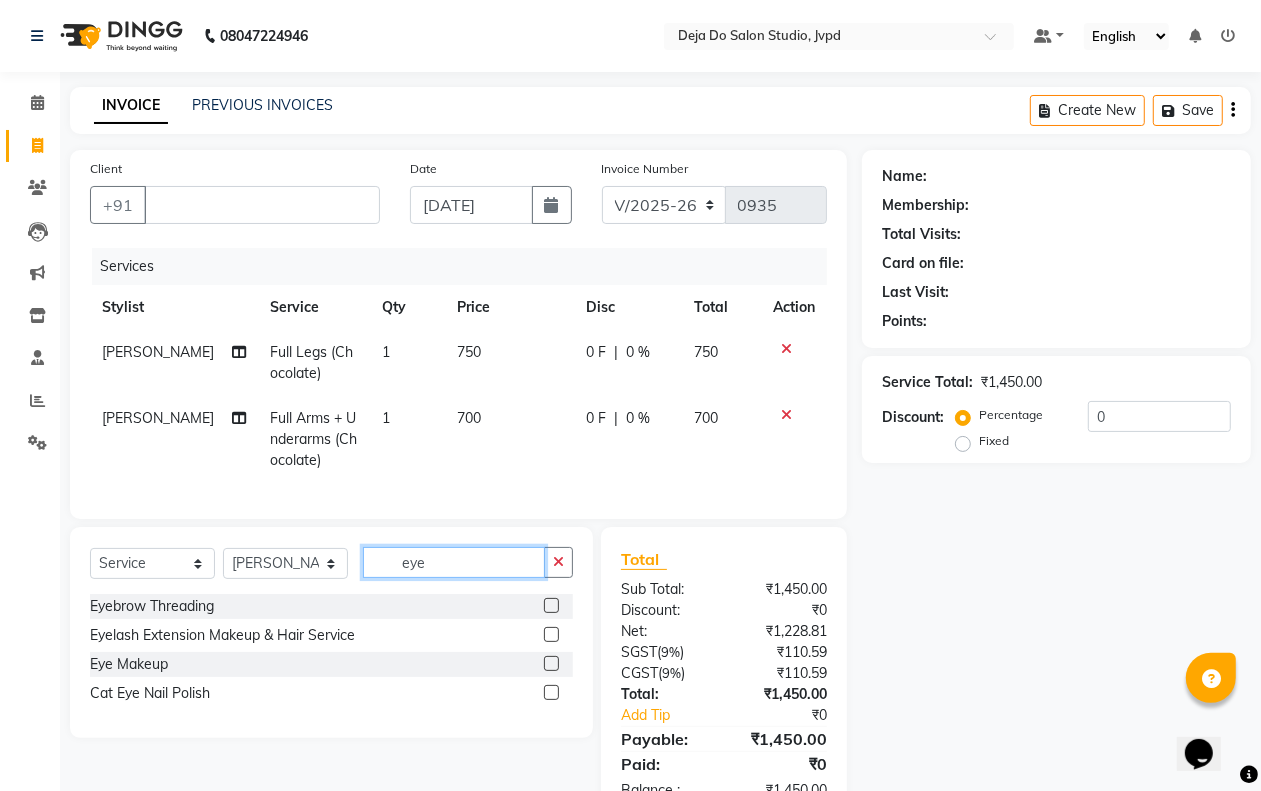 type on "eye" 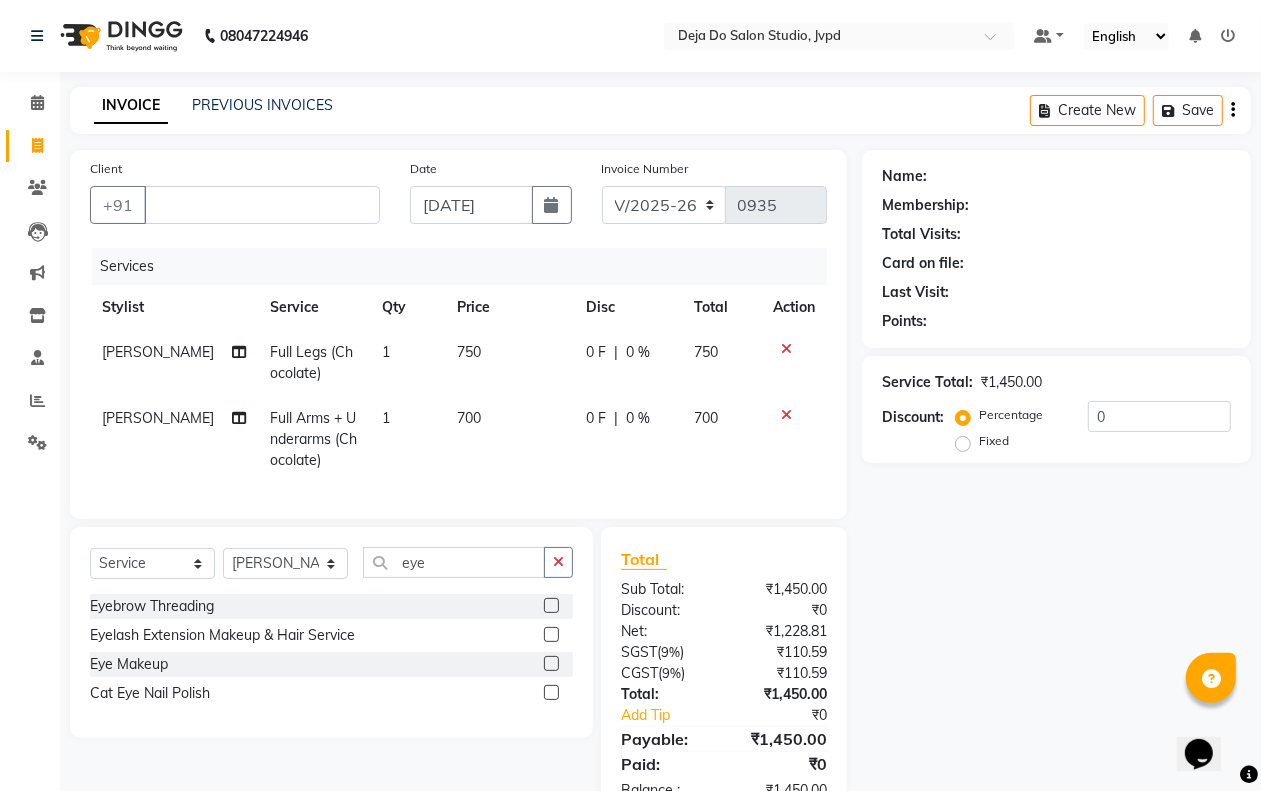click 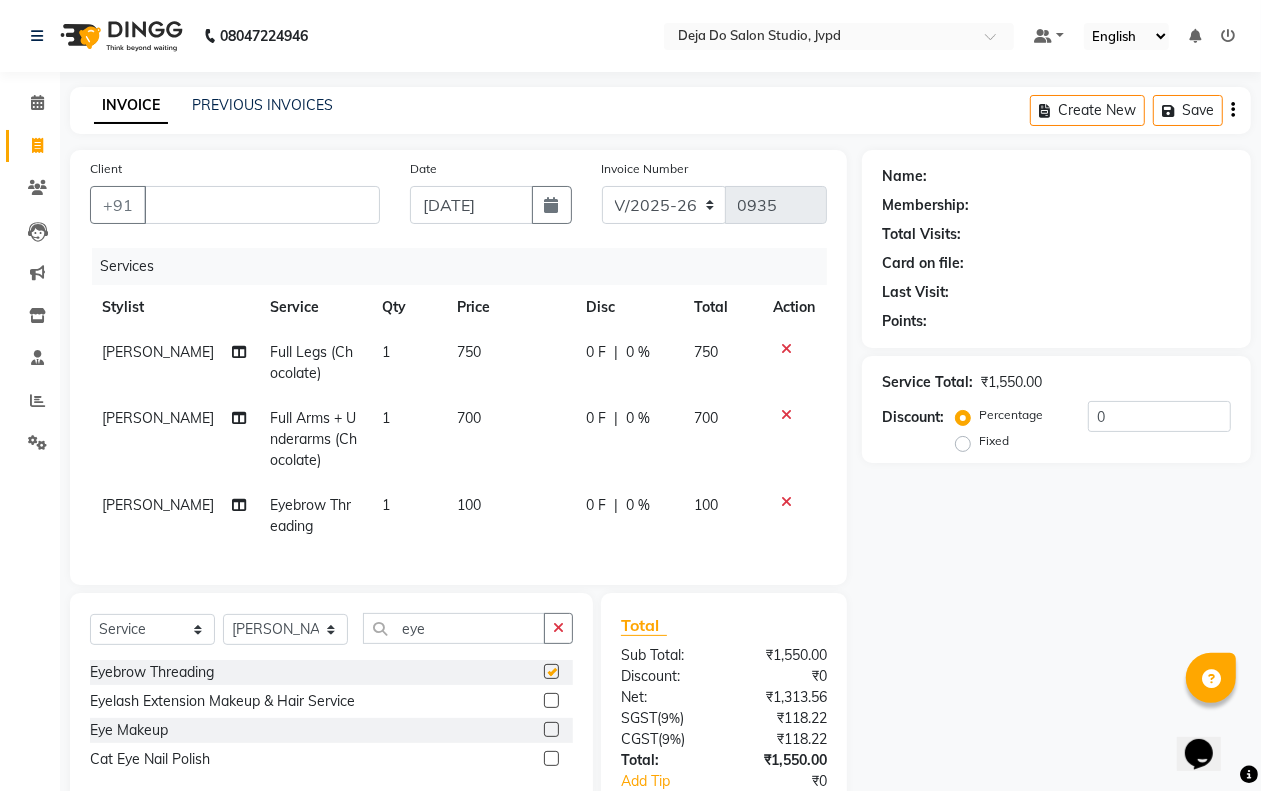 checkbox on "false" 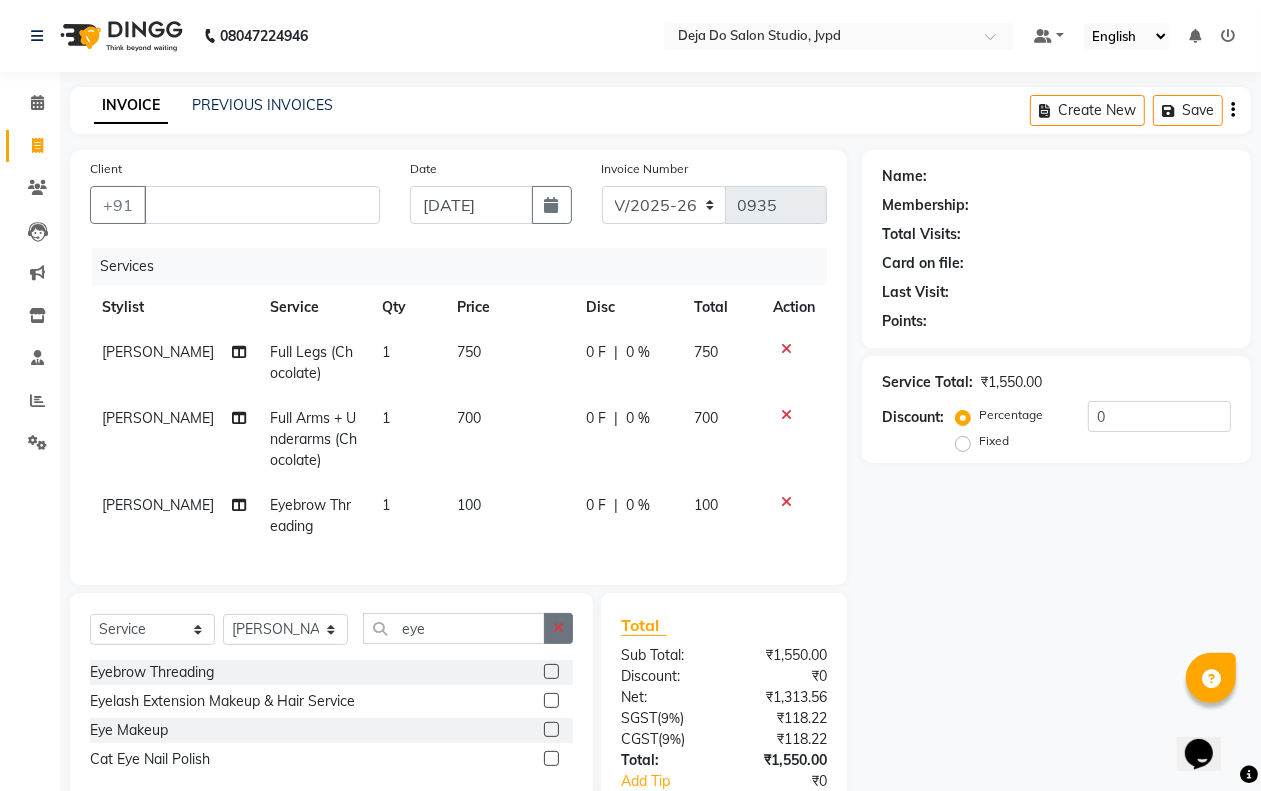 click 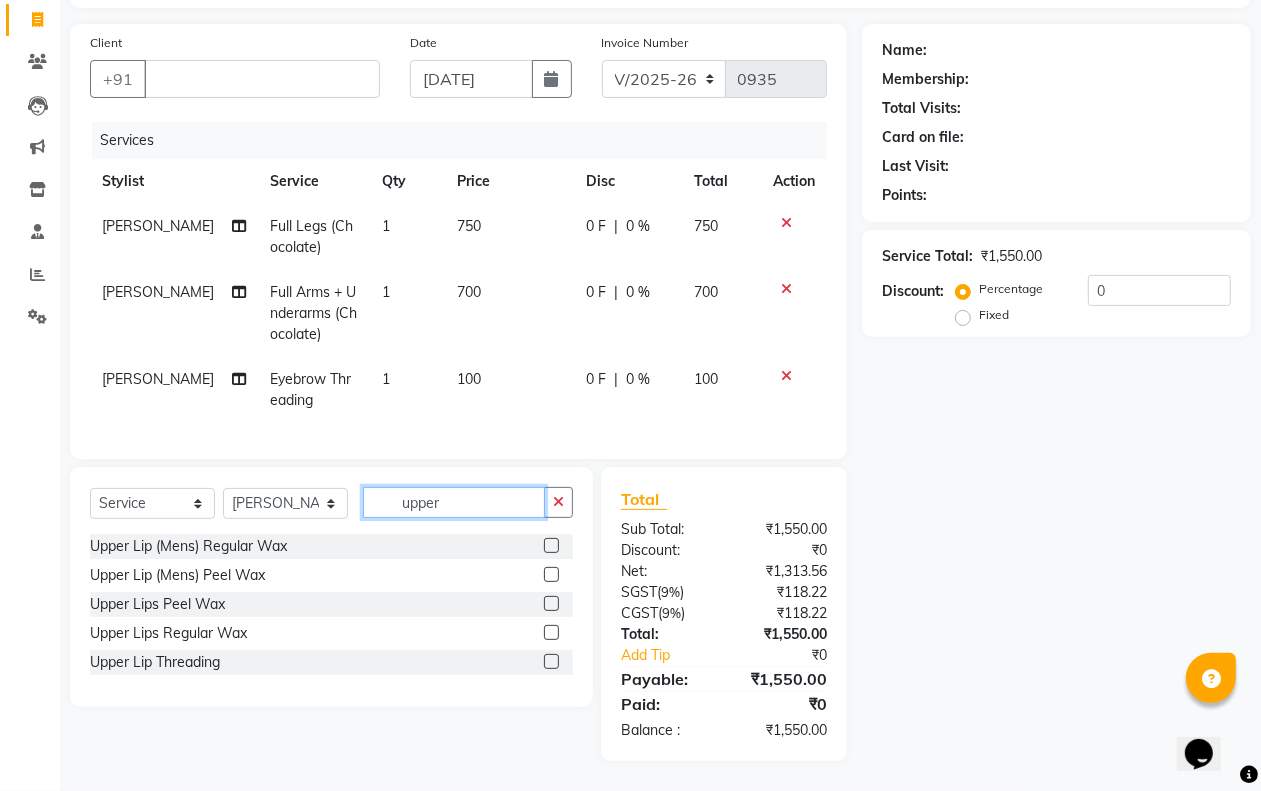 scroll, scrollTop: 143, scrollLeft: 0, axis: vertical 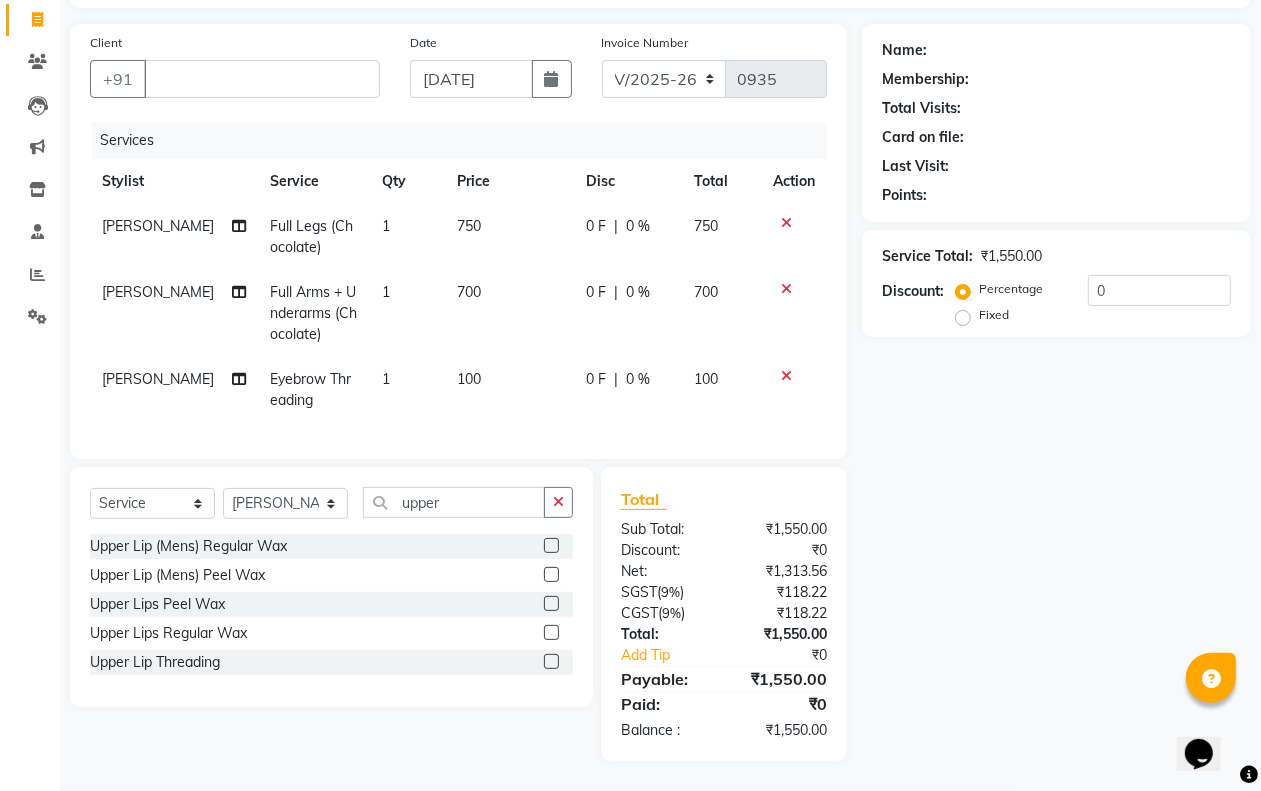 click 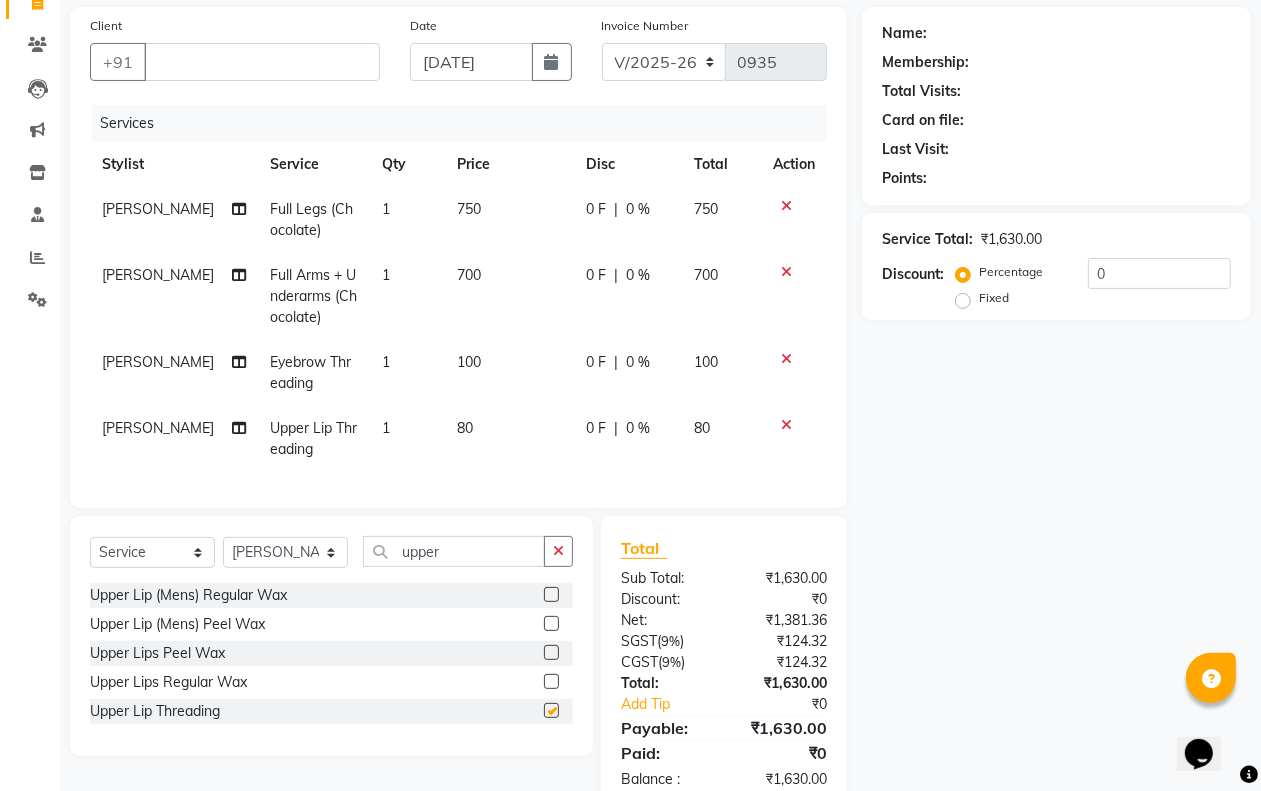 checkbox on "false" 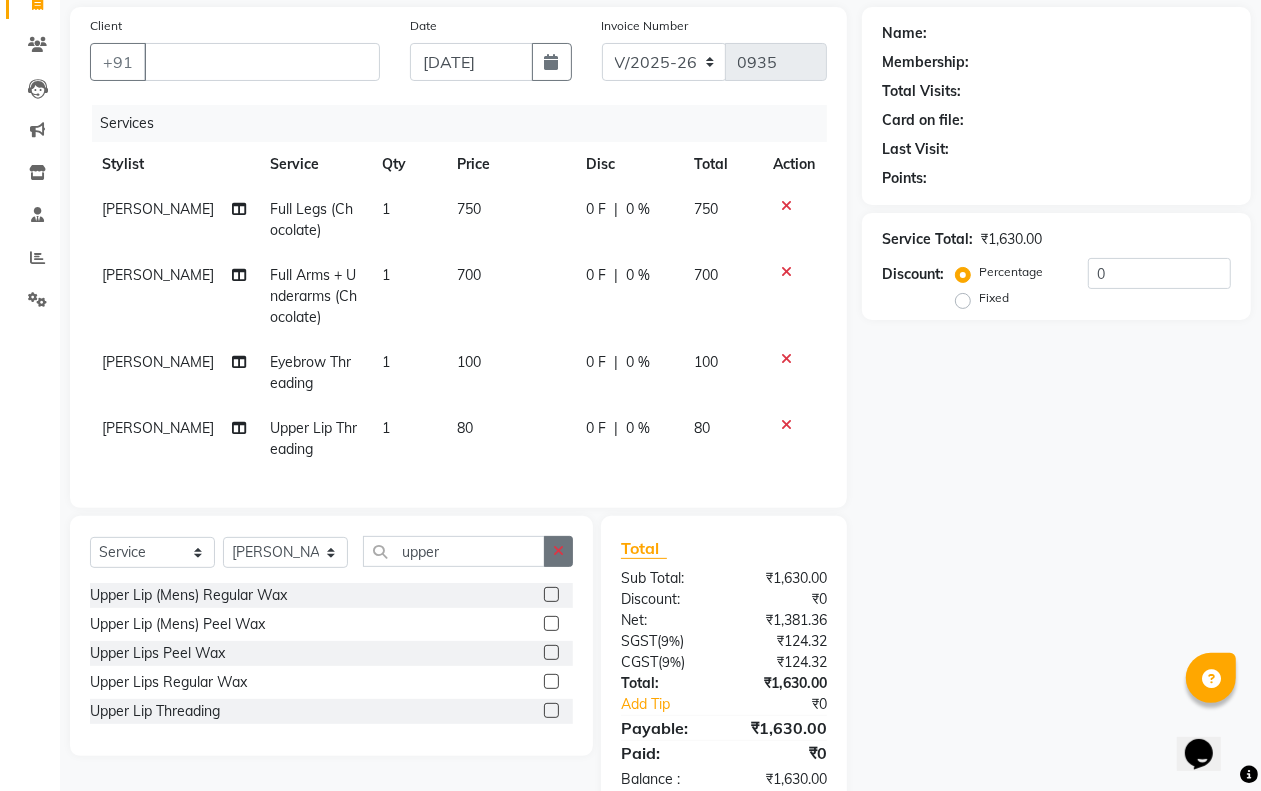 click 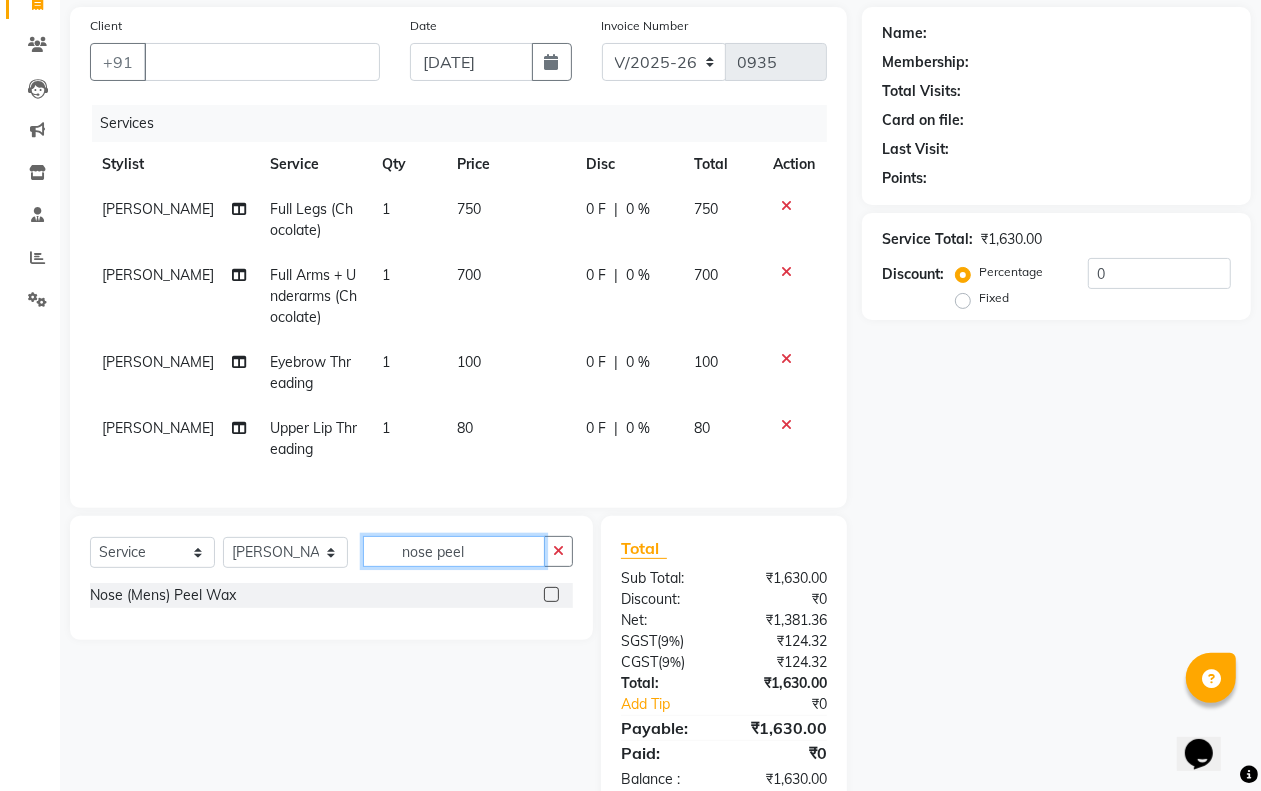 click on "nose peel" 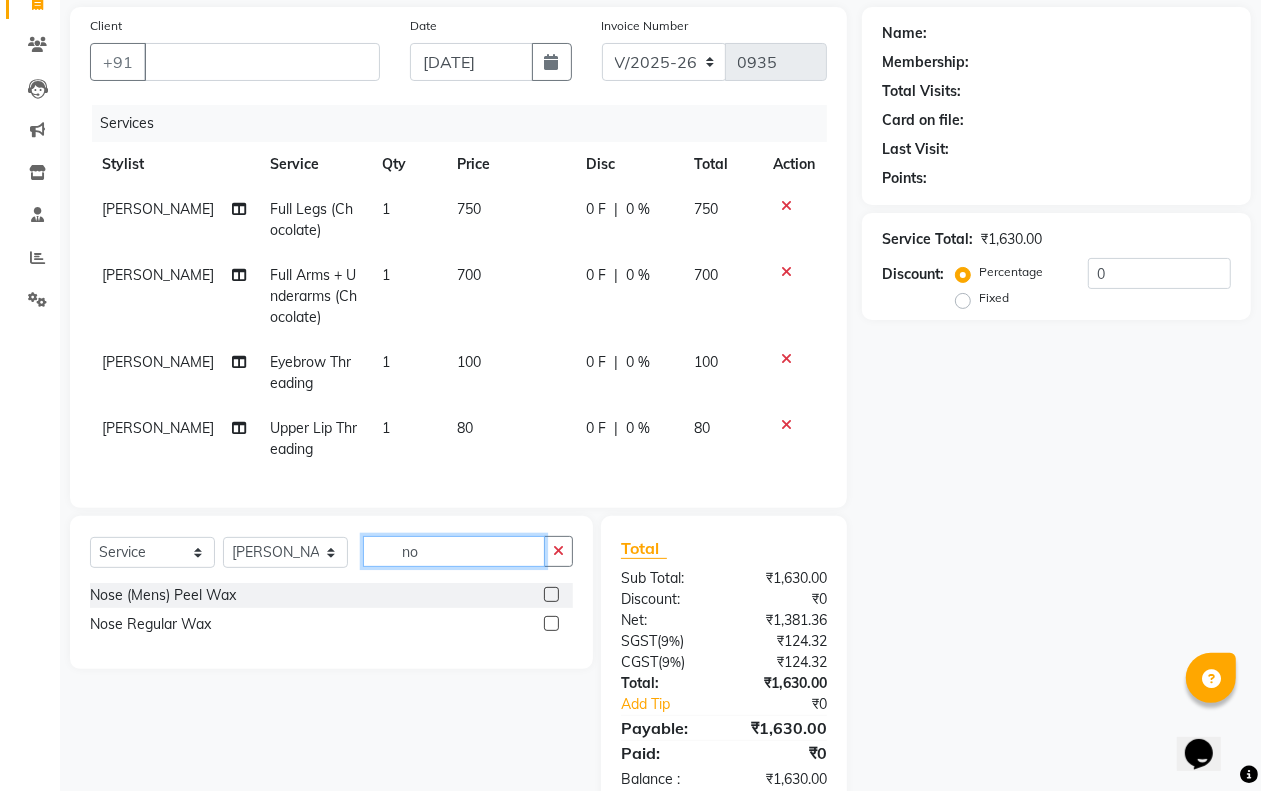 type on "n" 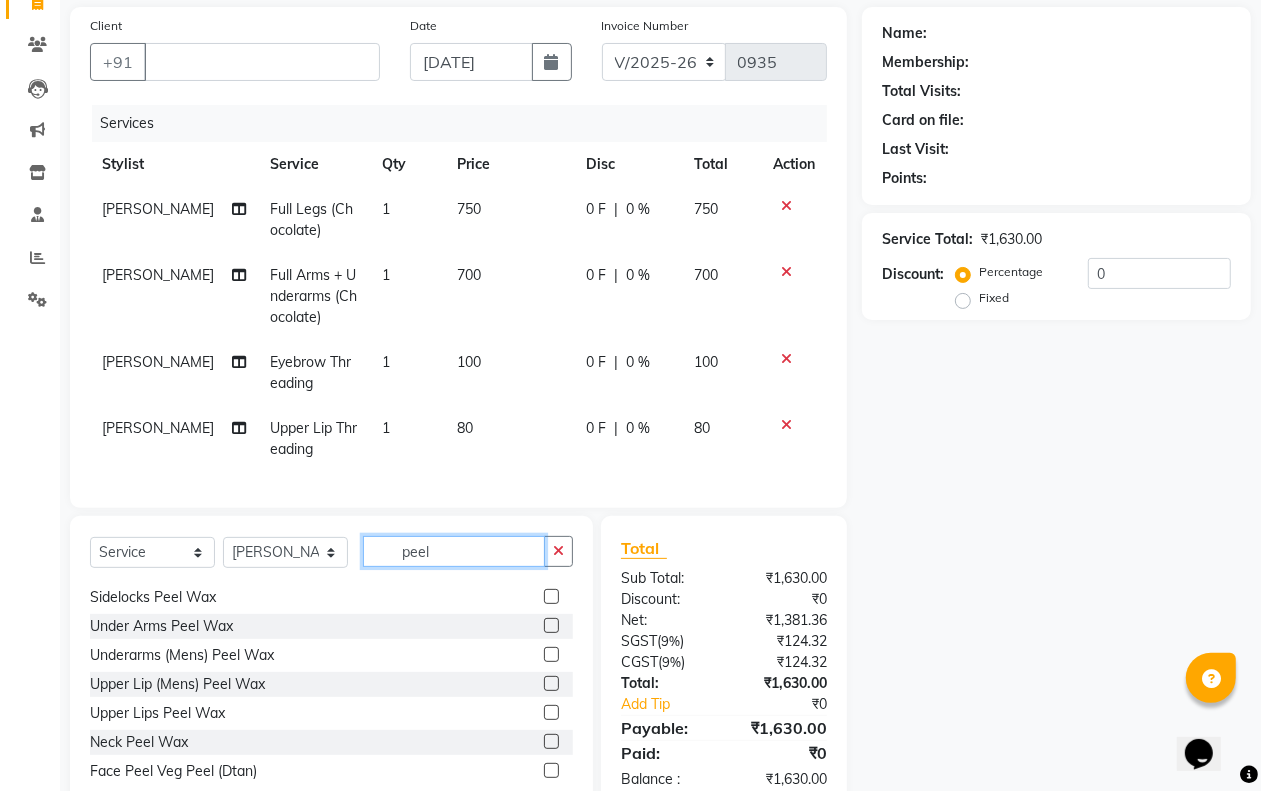 scroll, scrollTop: 378, scrollLeft: 0, axis: vertical 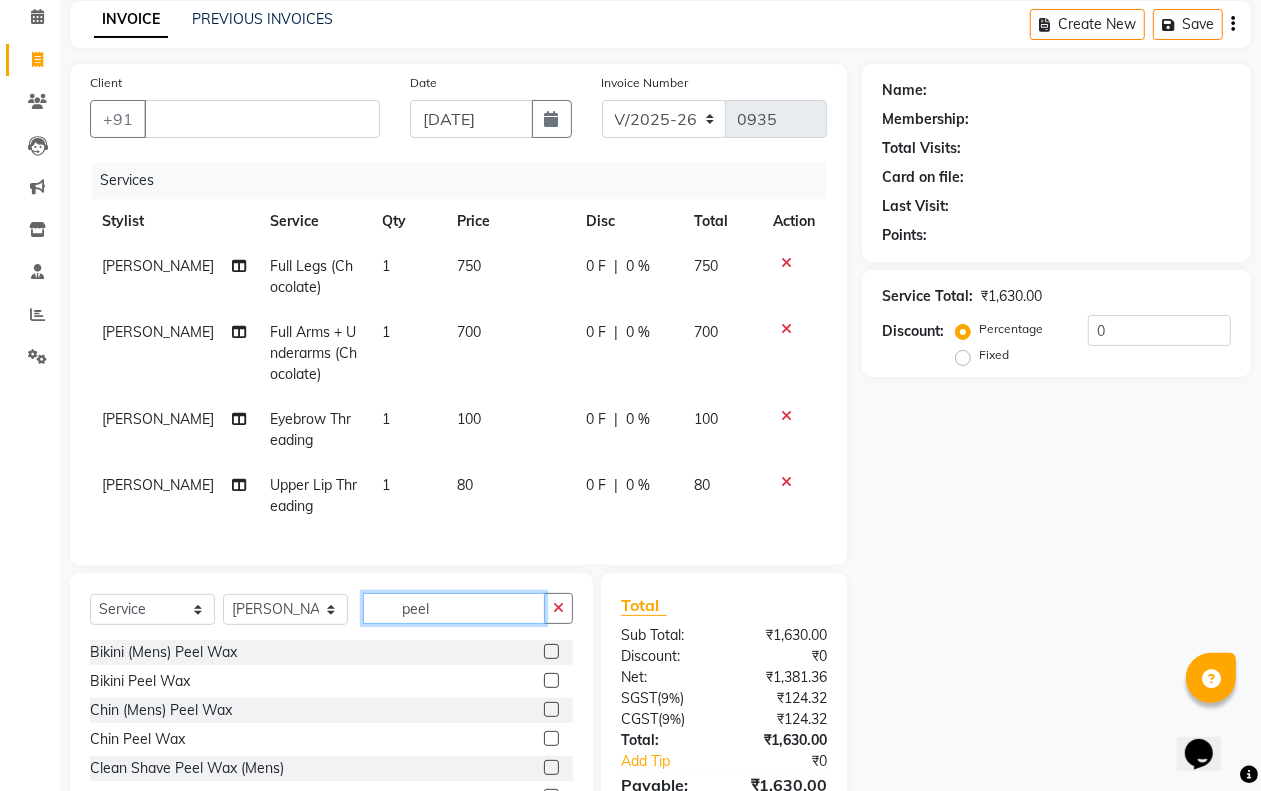 click on "peel" 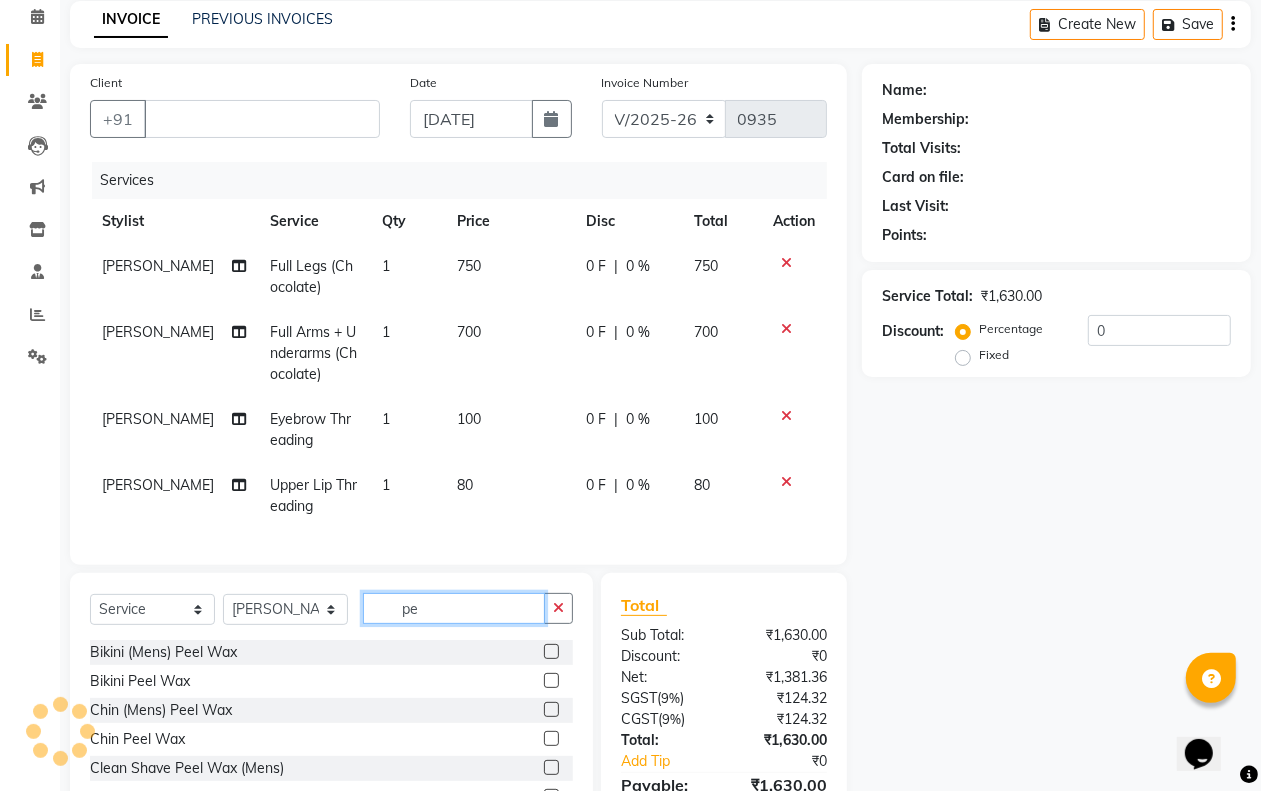 type on "p" 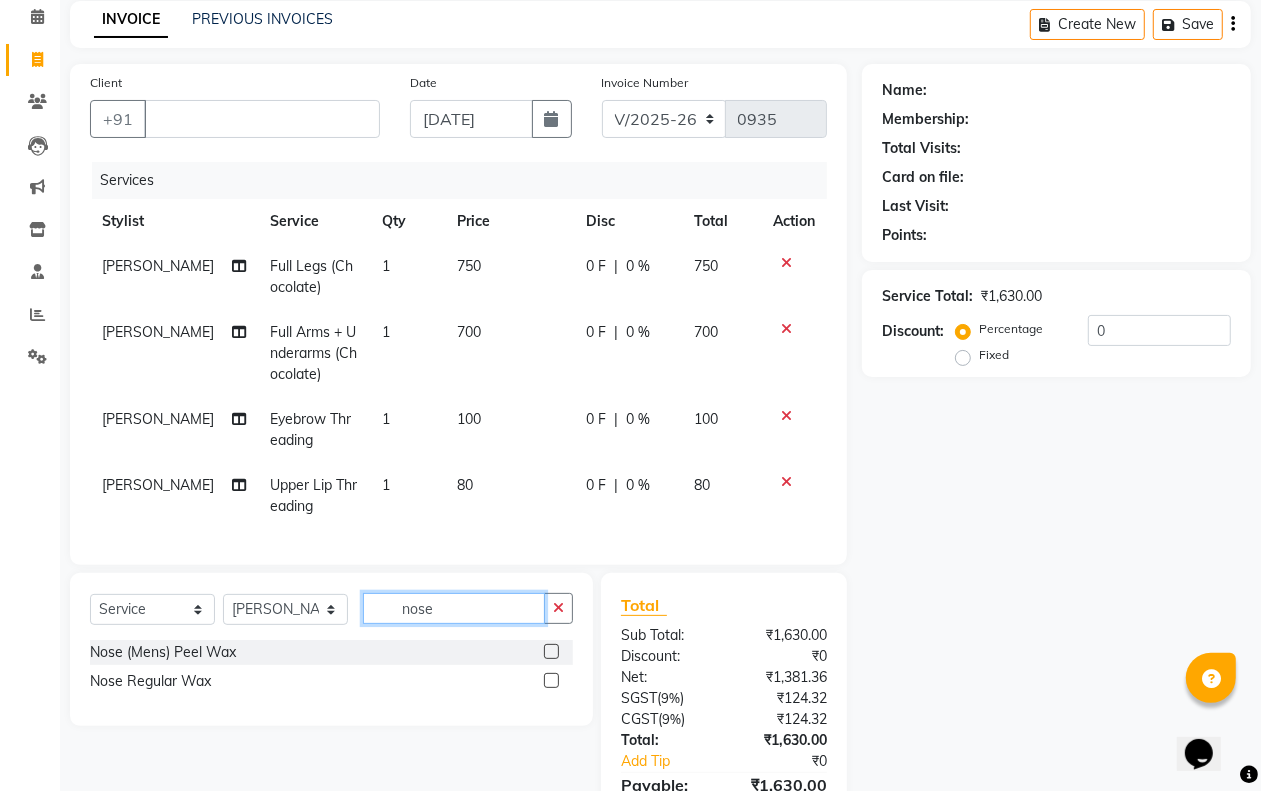 type on "nose" 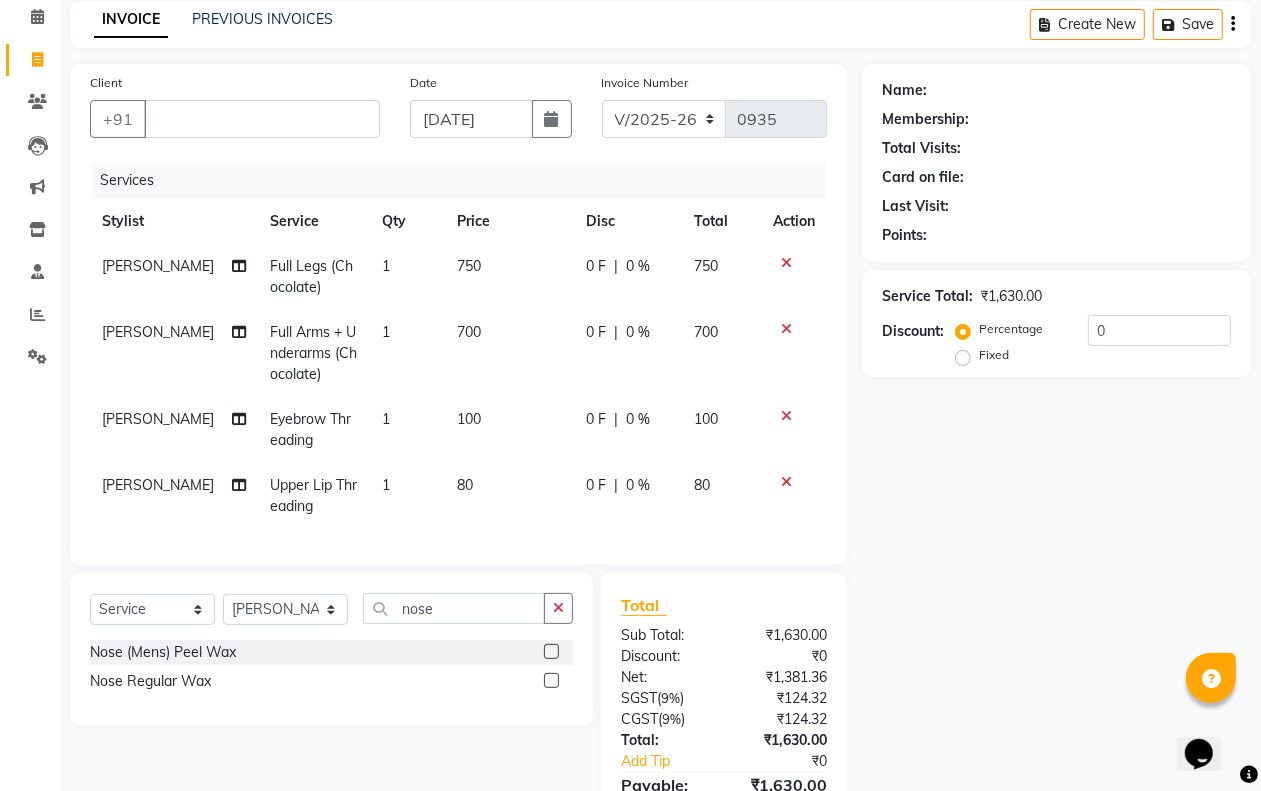 click 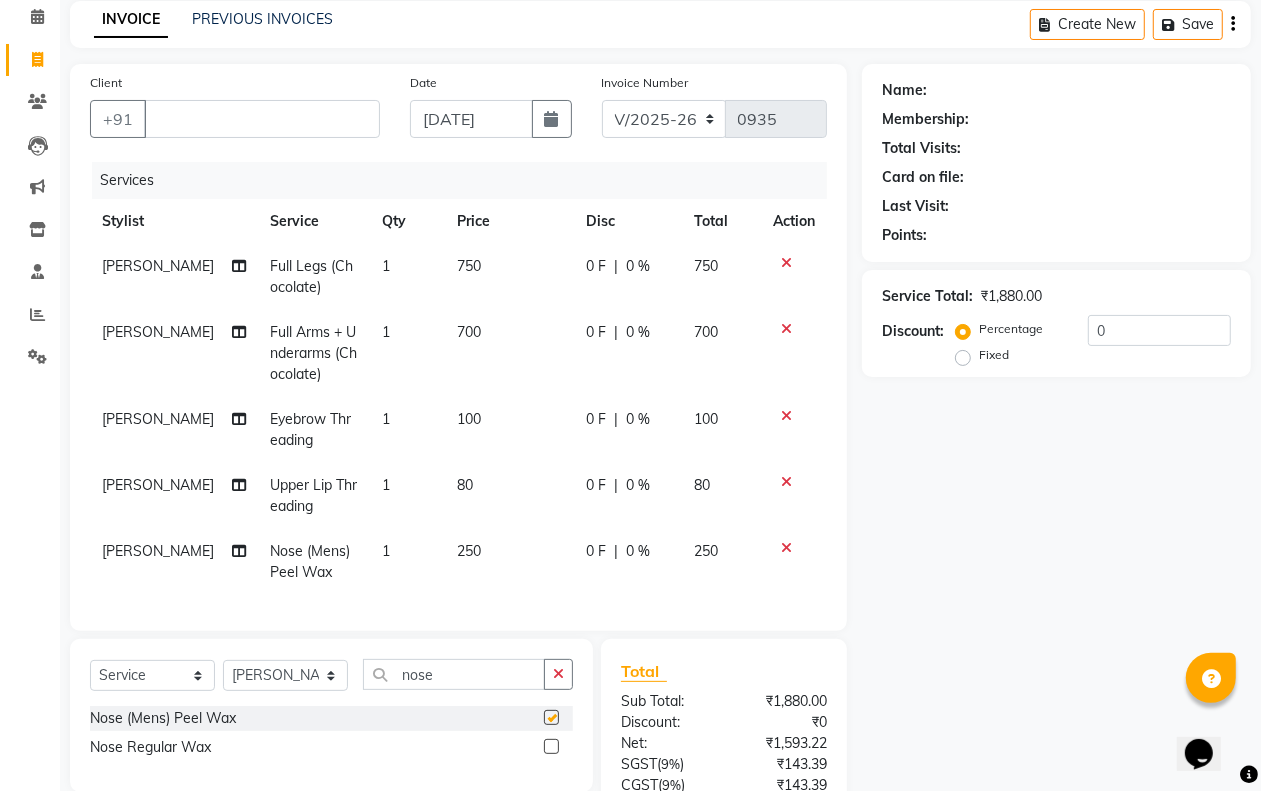 checkbox on "false" 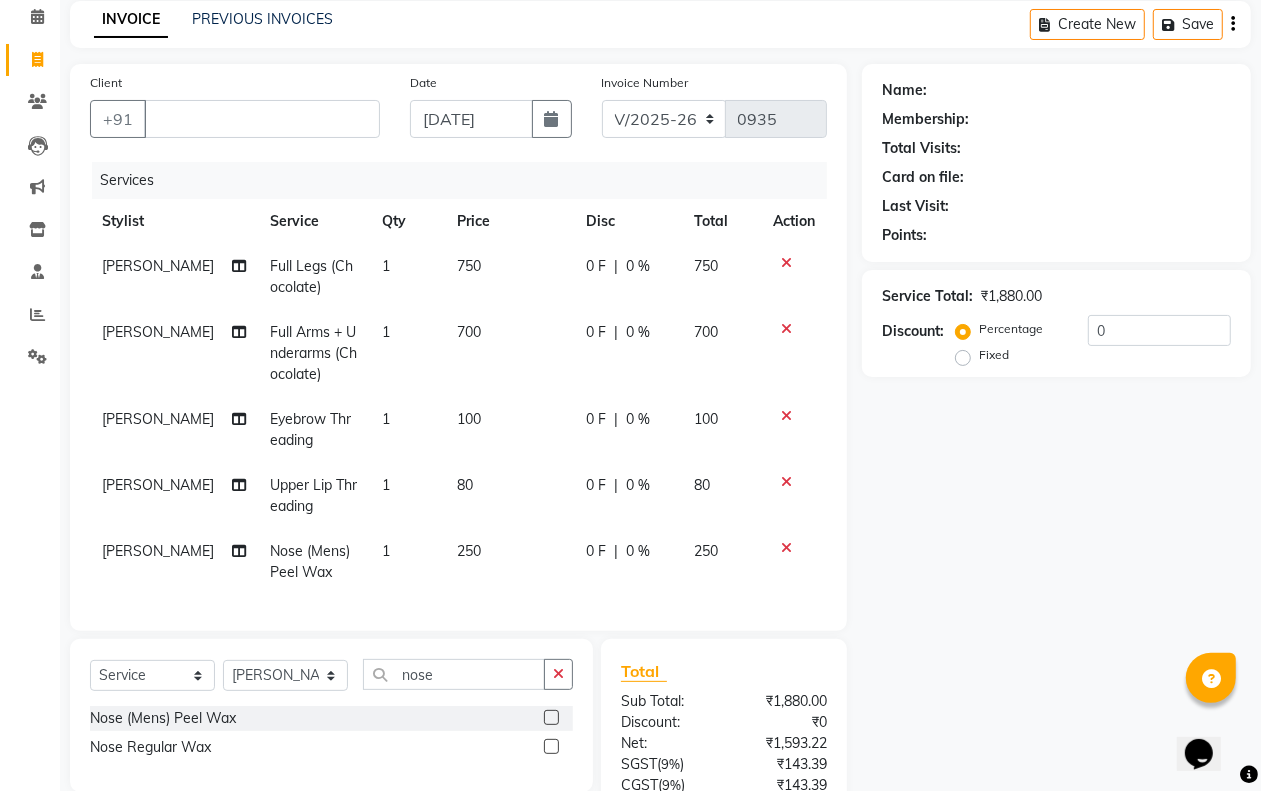click on "250" 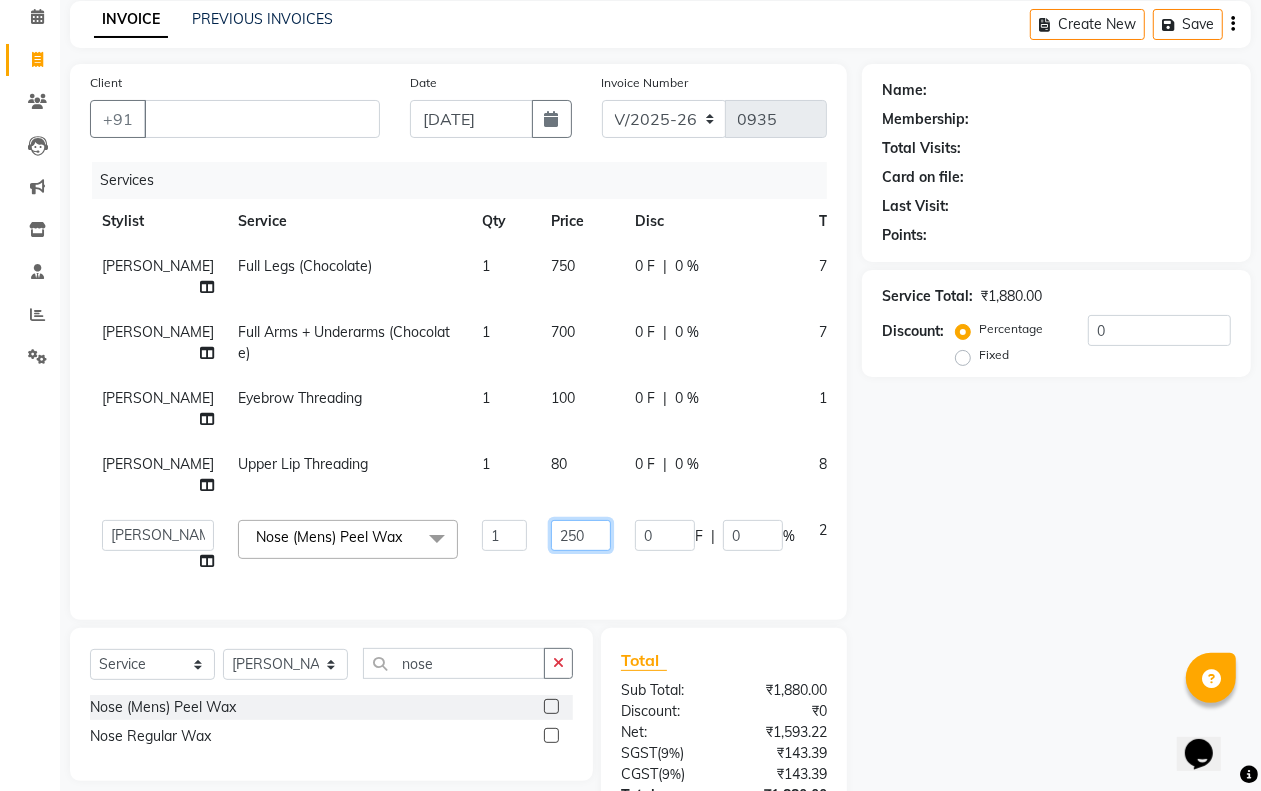 click on "250" 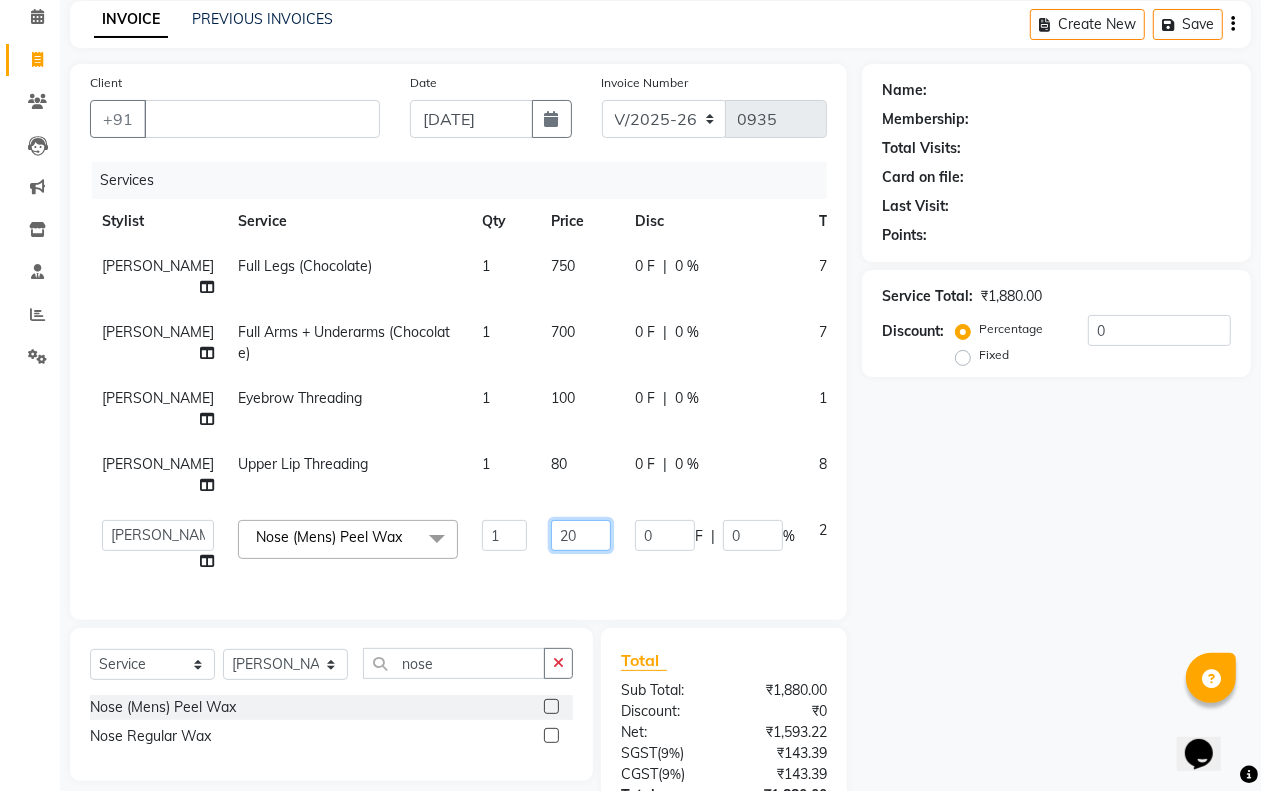 type on "200" 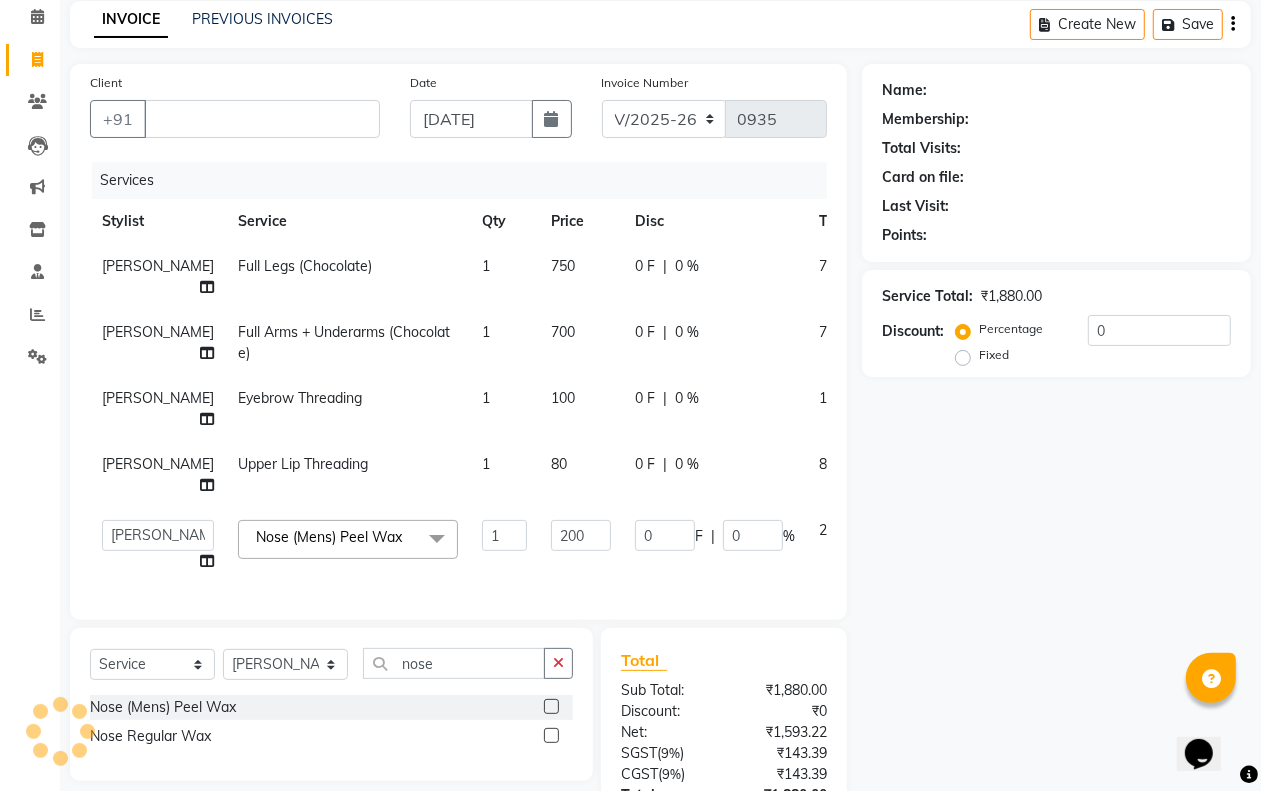 click on "Name: Membership: Total Visits: Card on file: Last Visit:  Points:  Service Total:  ₹1,880.00  Discount:  Percentage   Fixed  0" 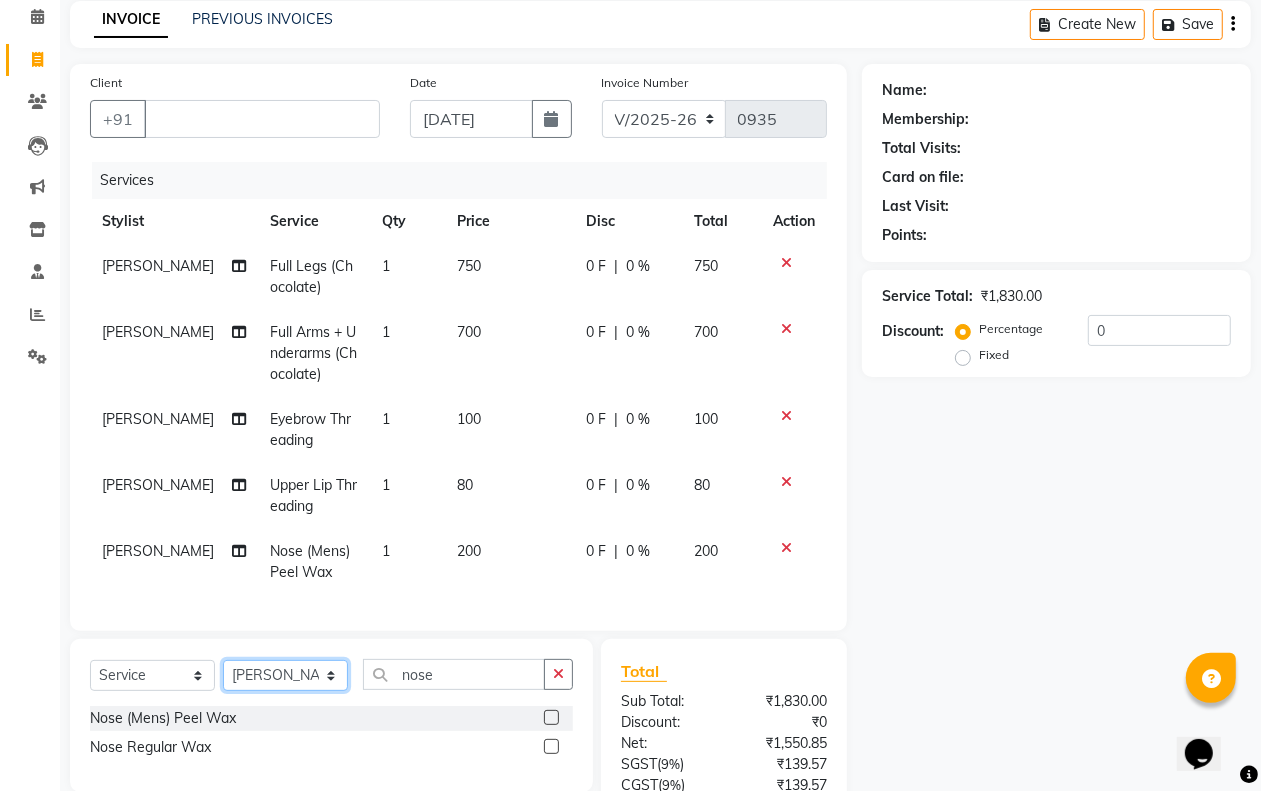 click on "Select Stylist Aditi Admin [PERSON_NAME]  [PERSON_NAME] Danish  Salamani [PERSON_NAME] [PERSON_NAME] Rashi [PERSON_NAME] [PERSON_NAME] [PERSON_NAME] [PERSON_NAME] [PERSON_NAME]" 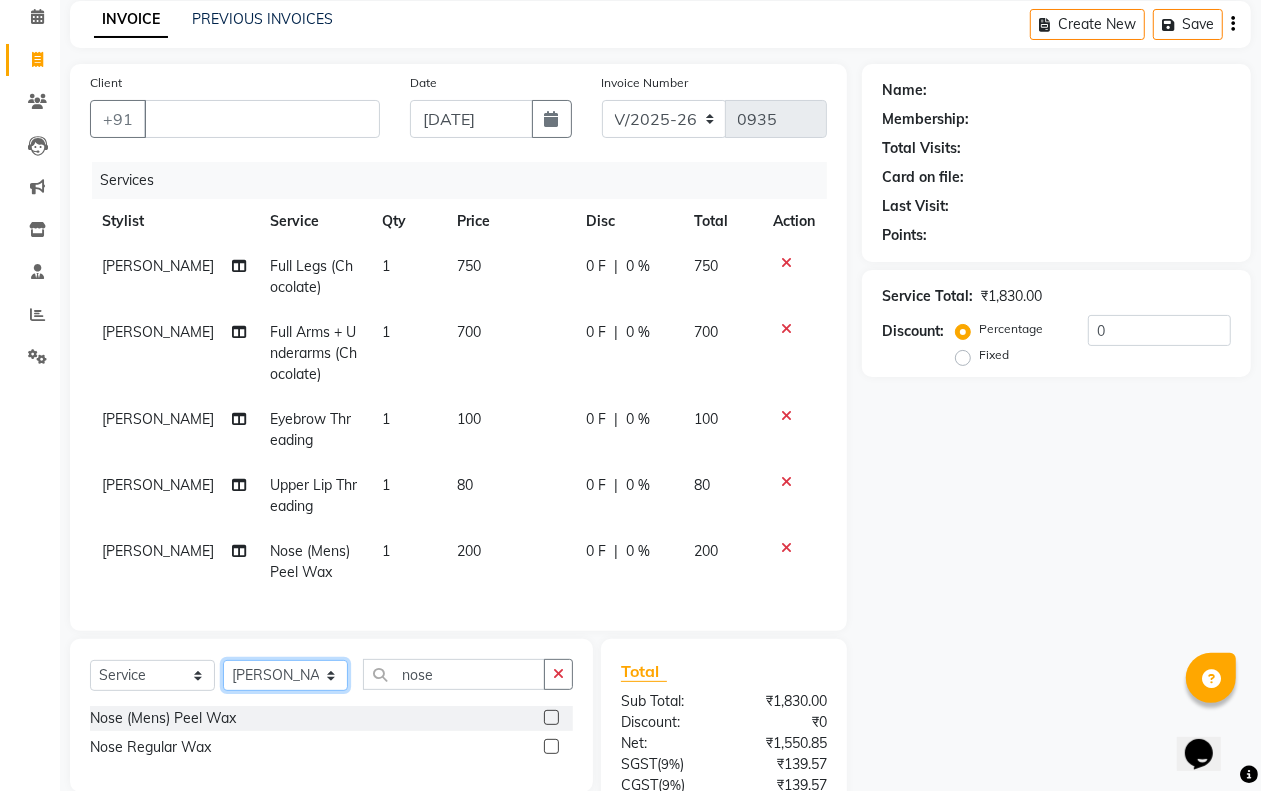 select on "62498" 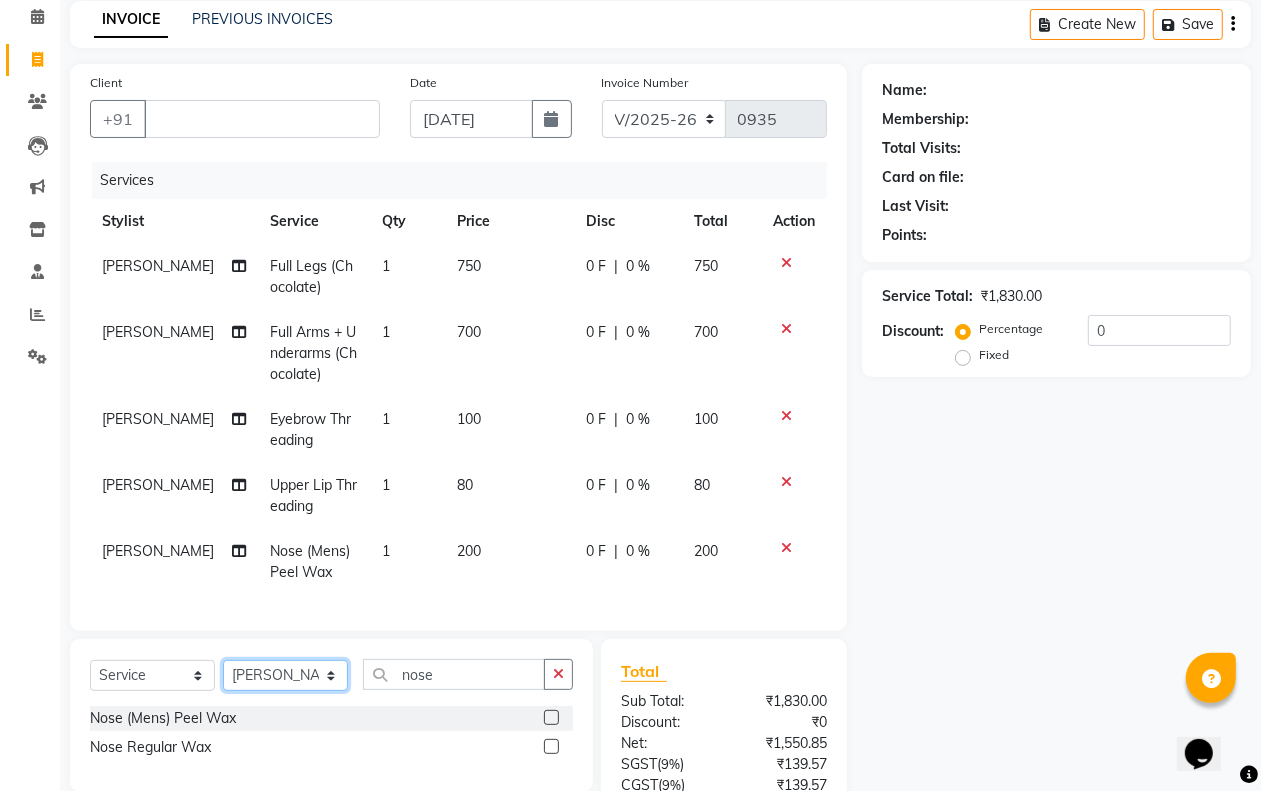 click on "Select Stylist Aditi Admin [PERSON_NAME]  [PERSON_NAME] Danish  Salamani [PERSON_NAME] [PERSON_NAME] Rashi [PERSON_NAME] [PERSON_NAME] [PERSON_NAME] [PERSON_NAME] [PERSON_NAME]" 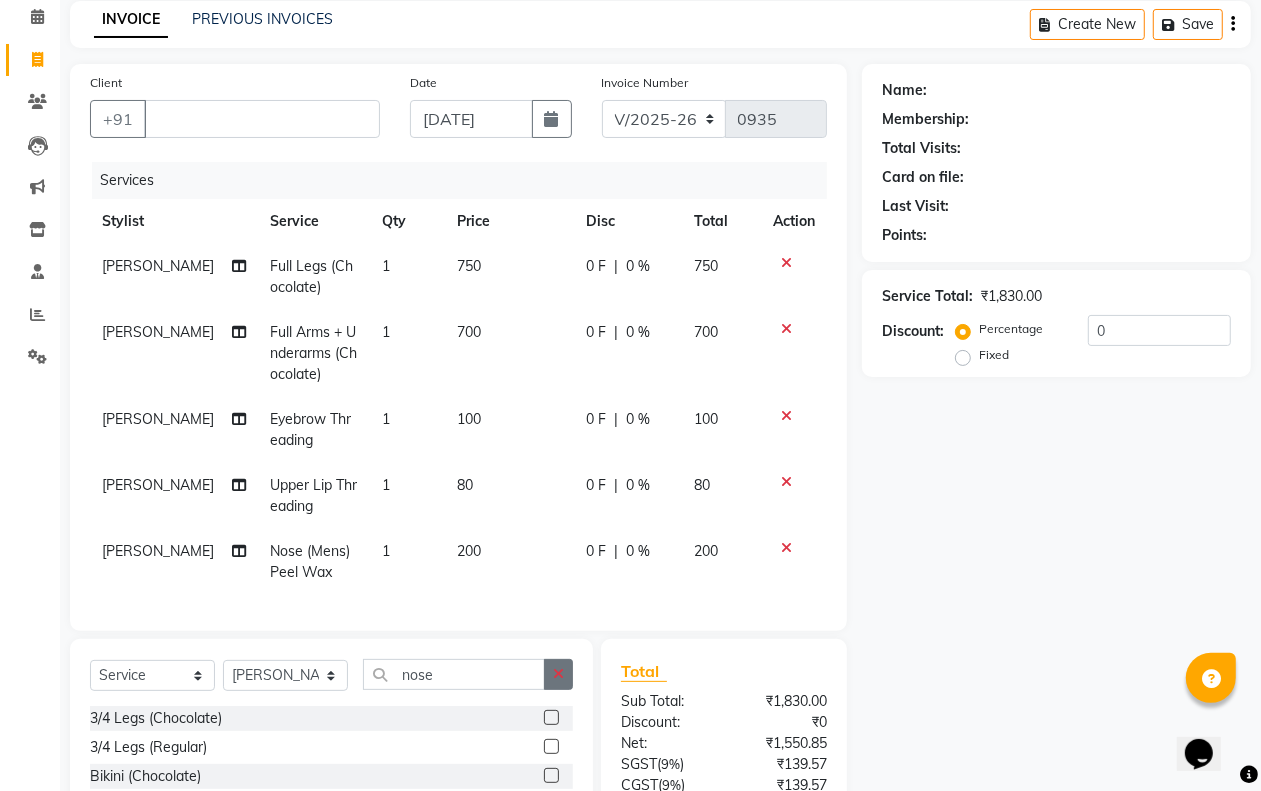 click 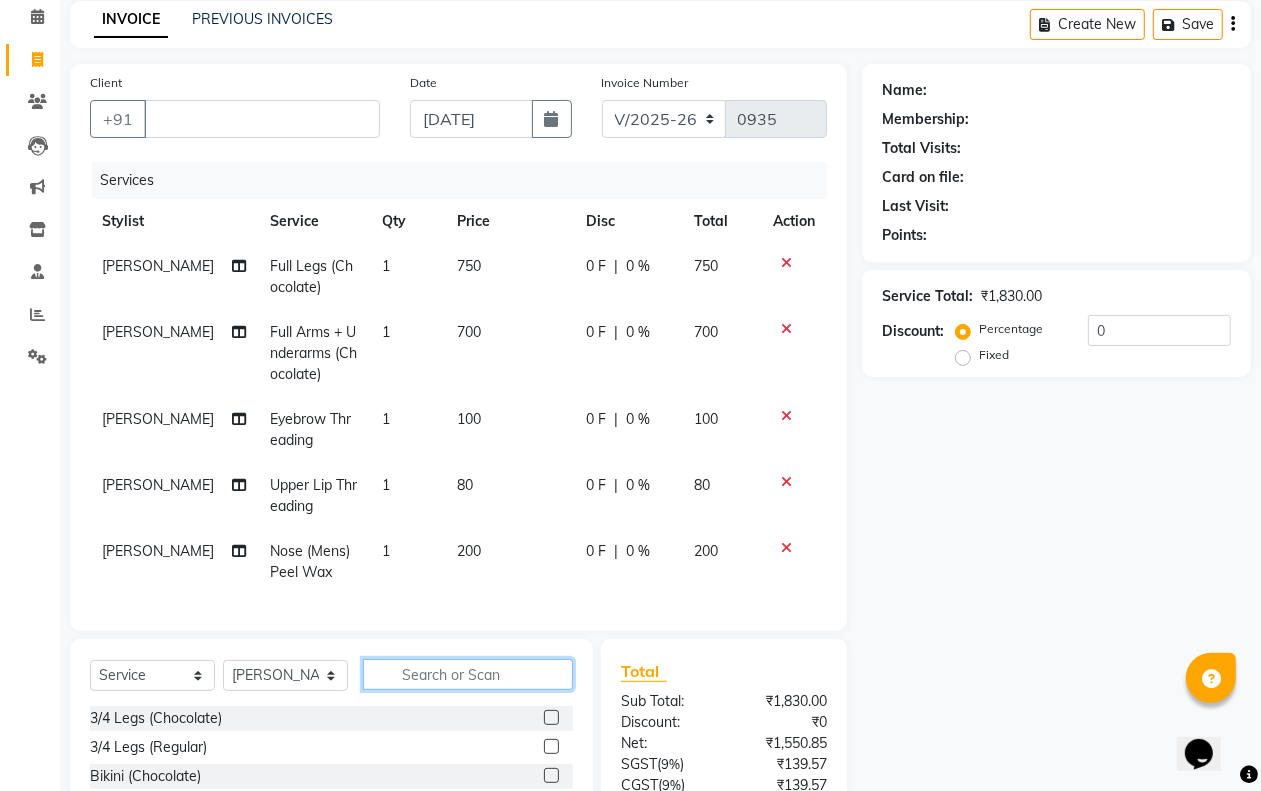 click 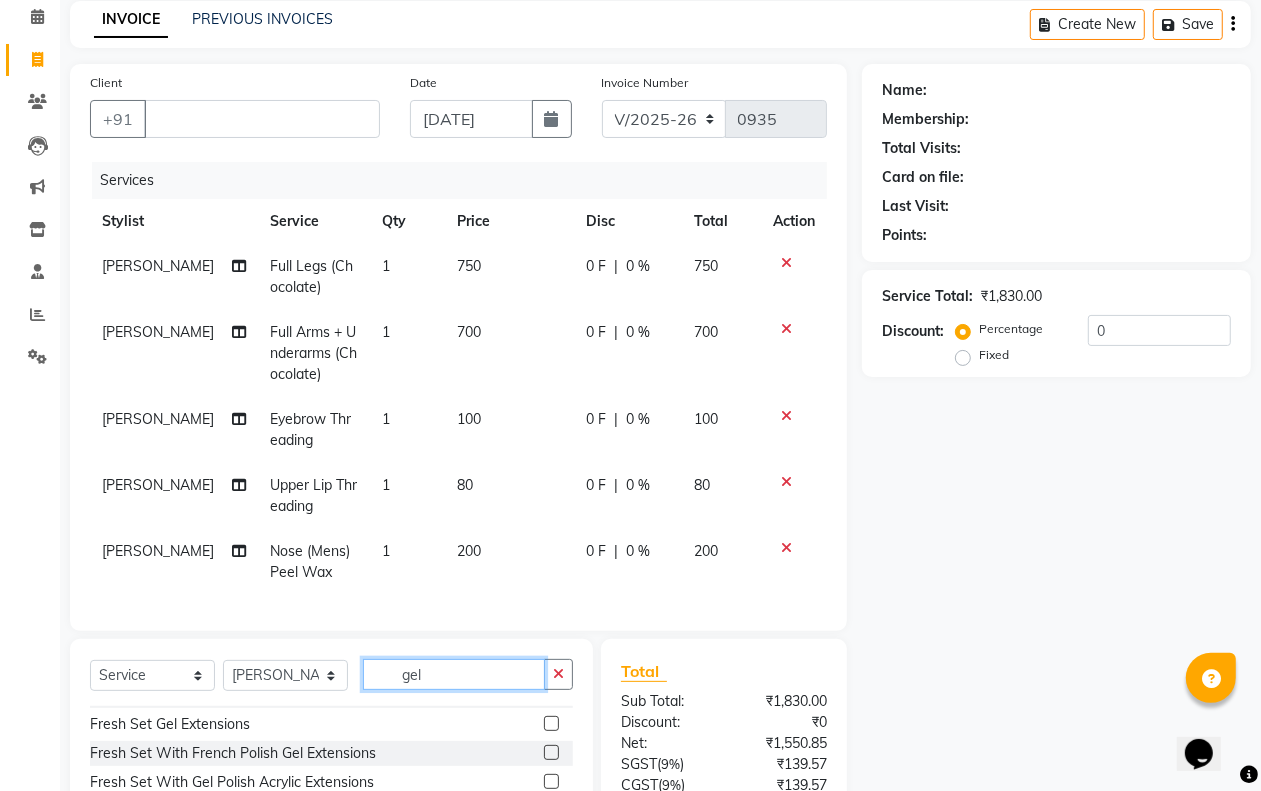 scroll, scrollTop: 125, scrollLeft: 0, axis: vertical 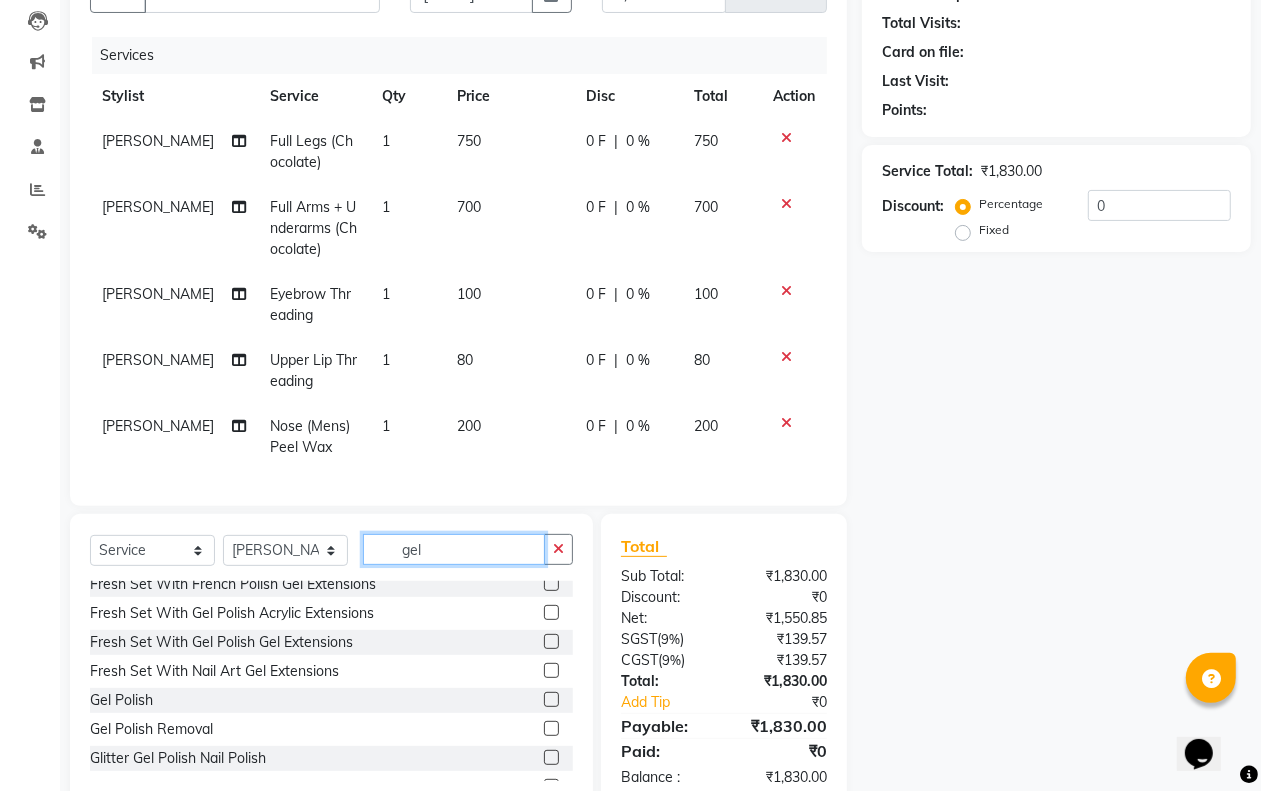 type on "gel" 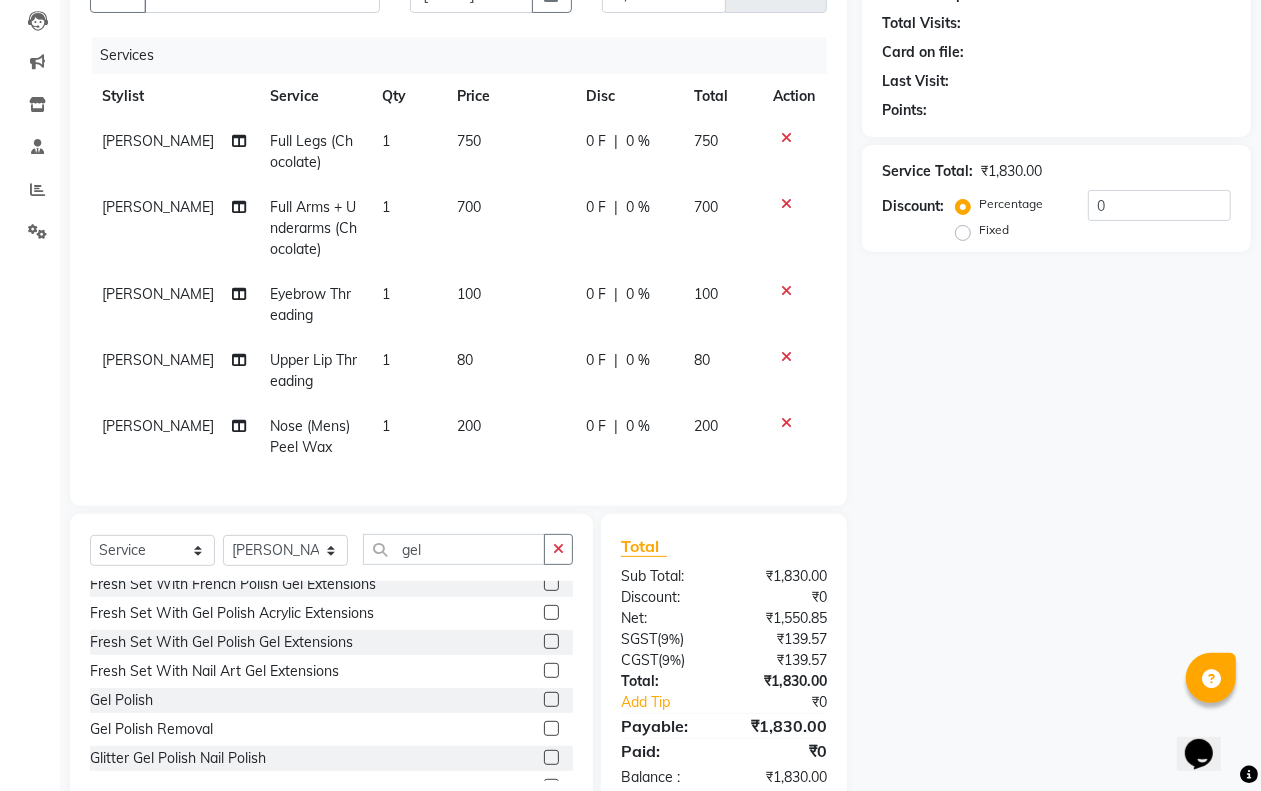 click 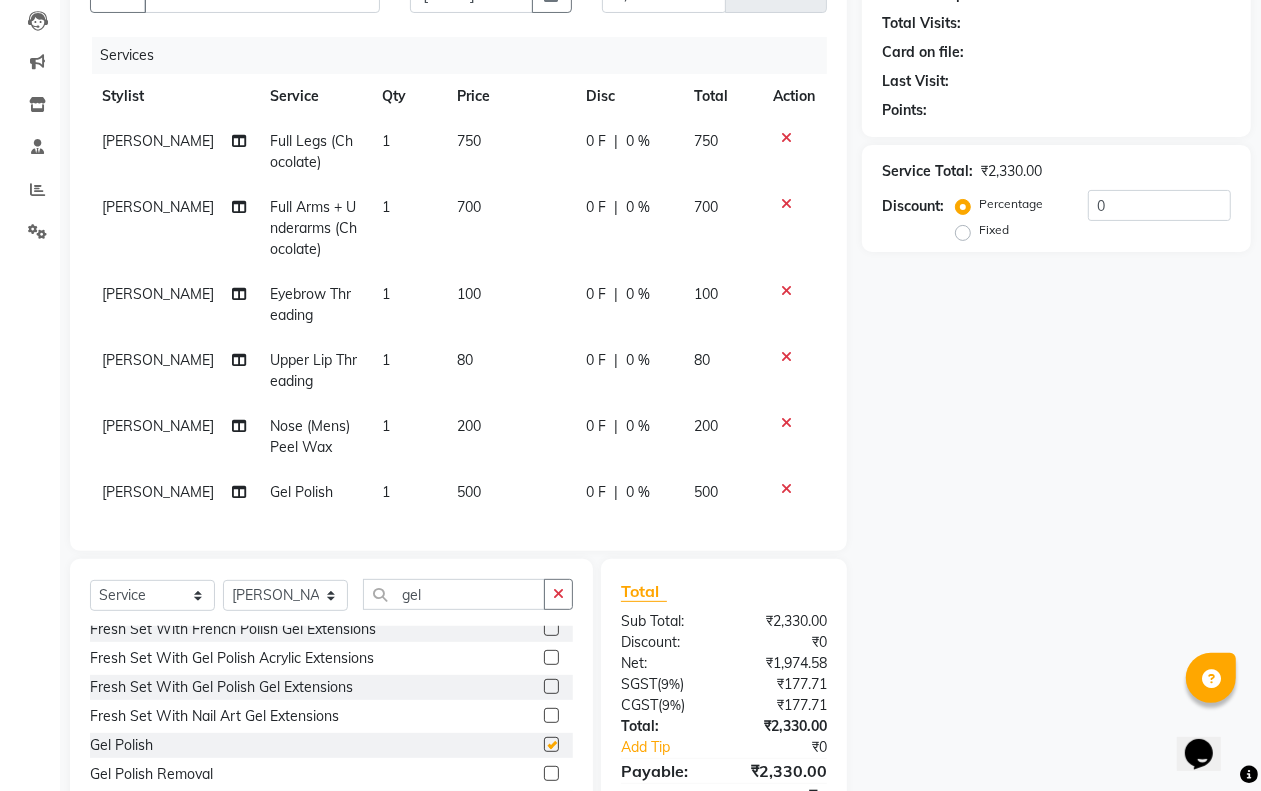 checkbox on "false" 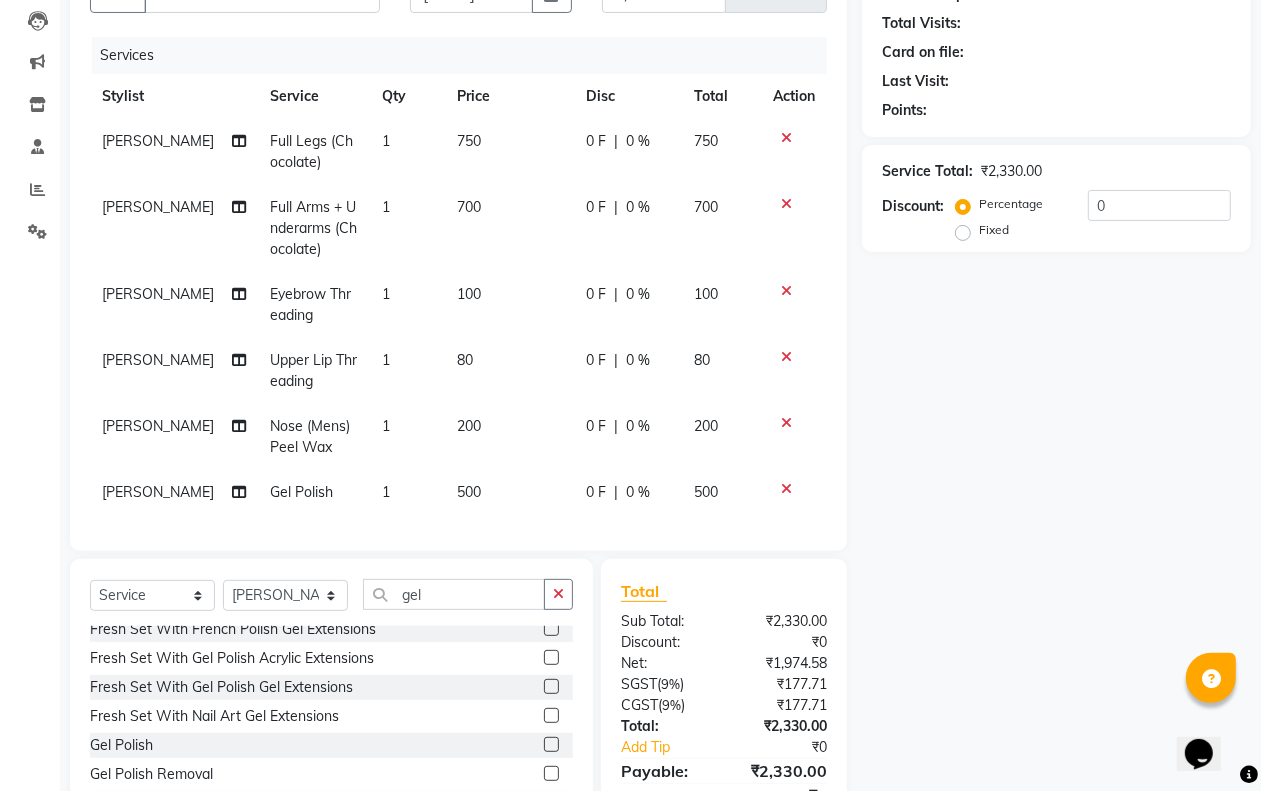 click on "500" 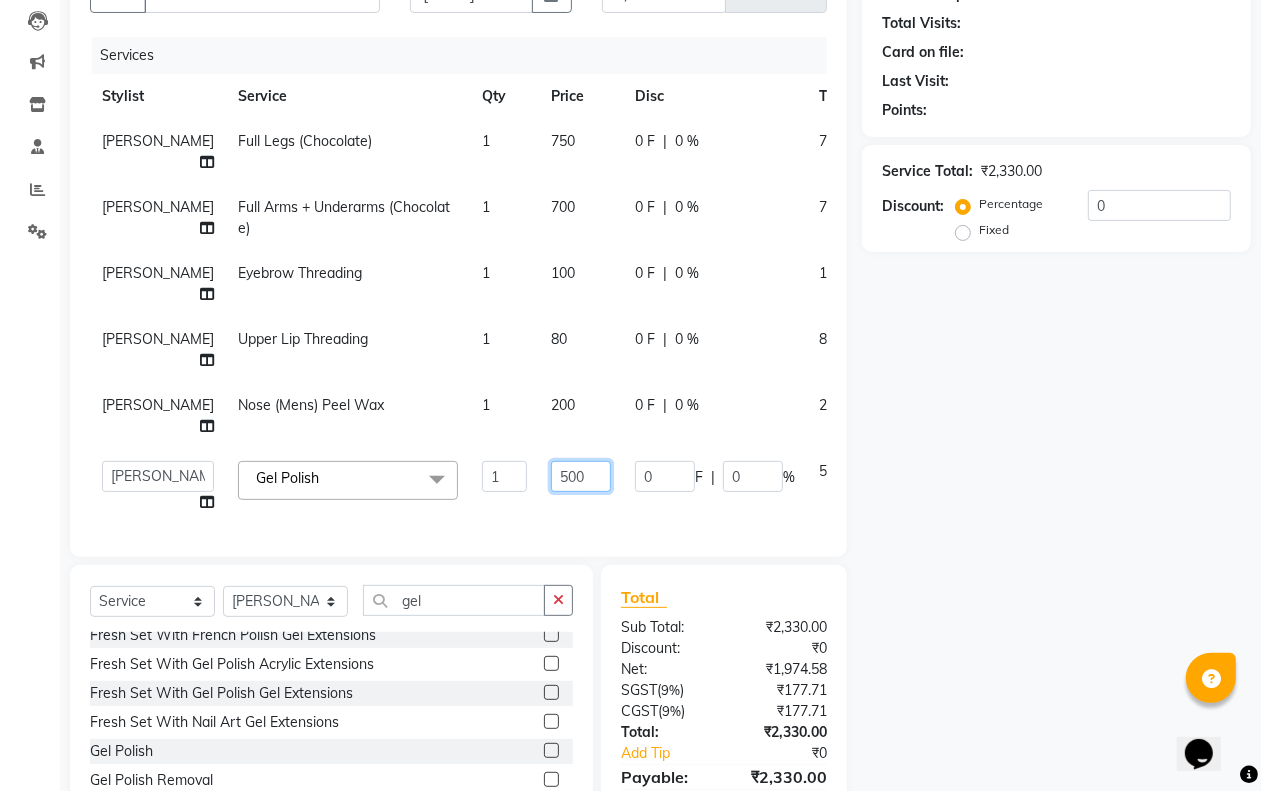 click on "500" 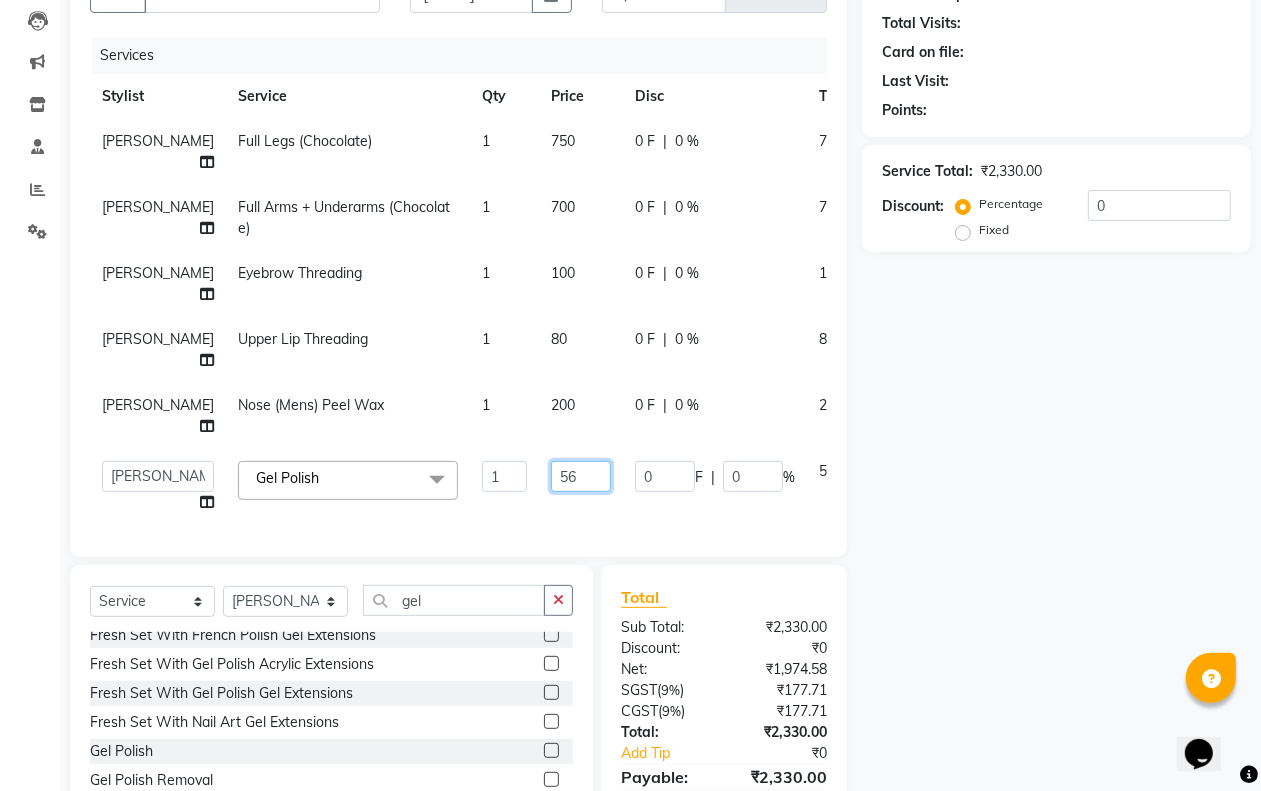type on "560" 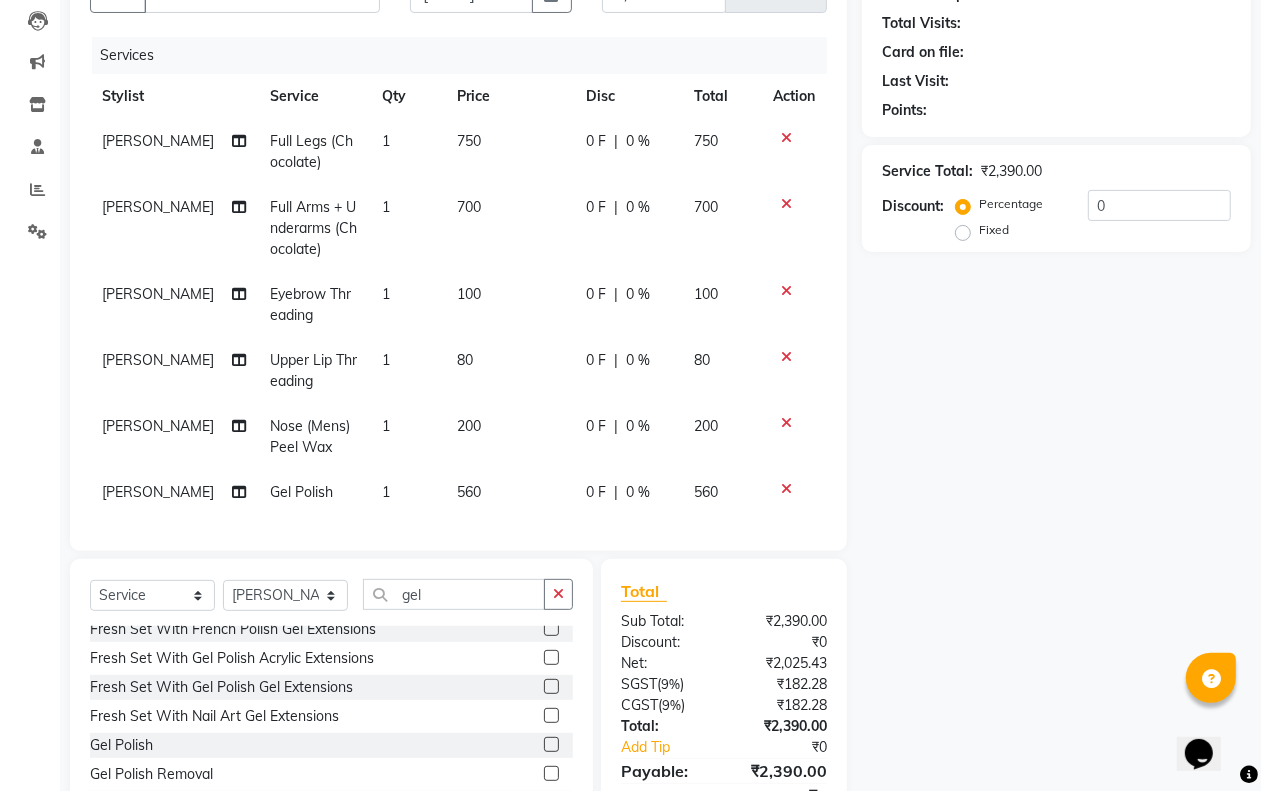 click on "Name: Membership: Total Visits: Card on file: Last Visit:  Points:  Service Total:  ₹2,390.00  Discount:  Percentage   Fixed  0" 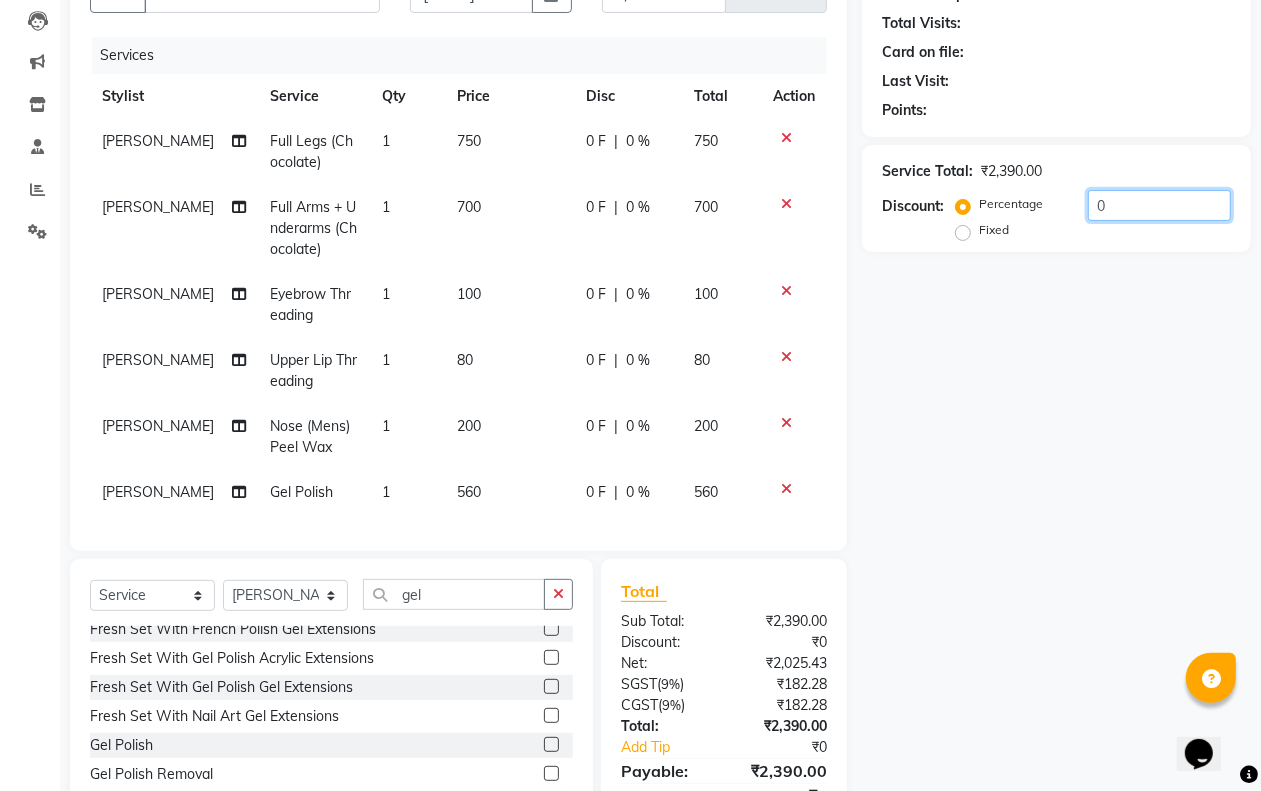 click on "0" 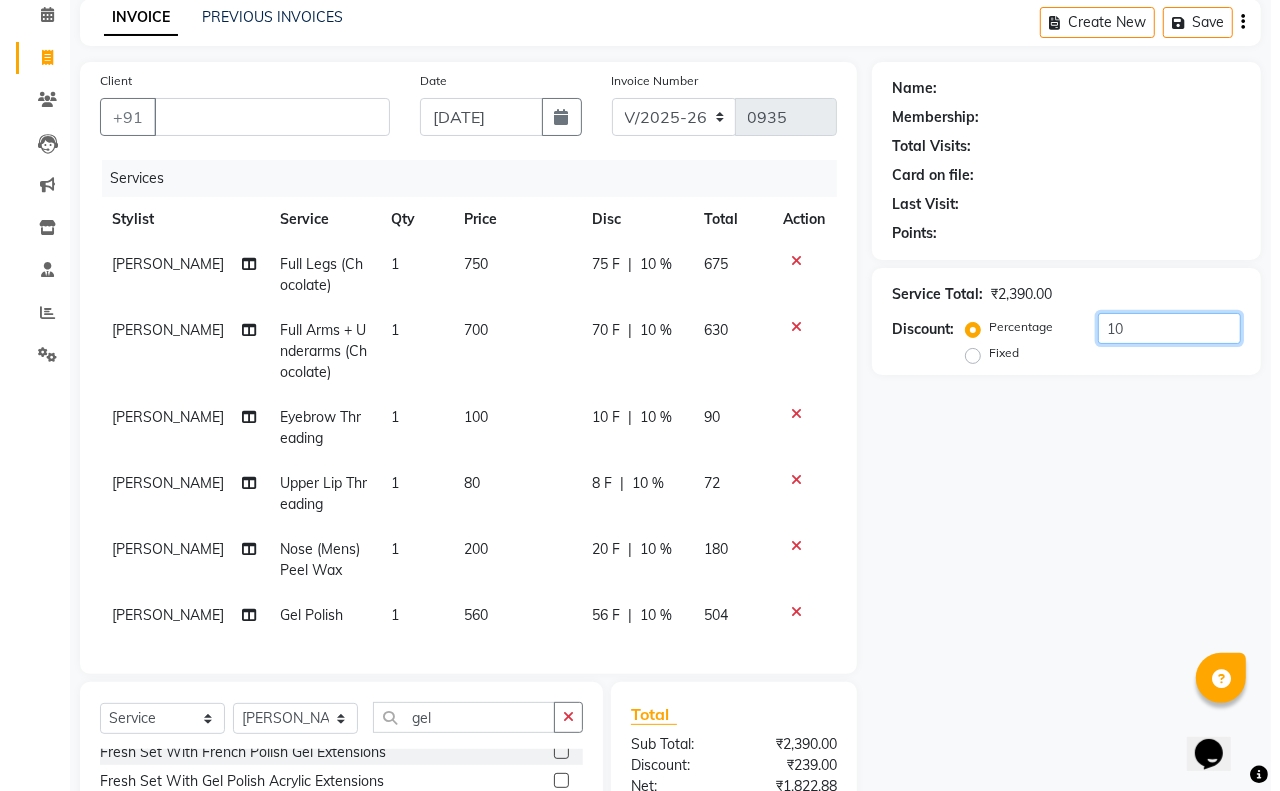 scroll, scrollTop: 0, scrollLeft: 0, axis: both 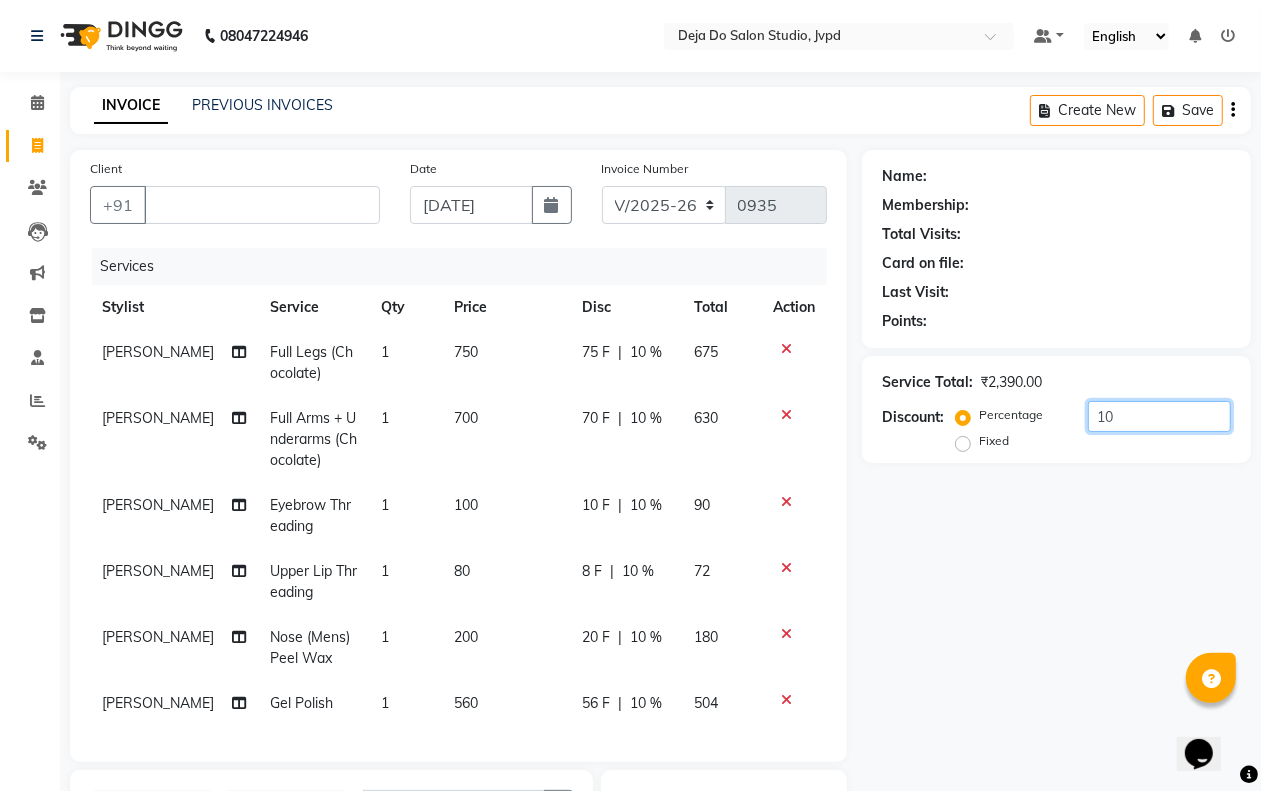 type on "10" 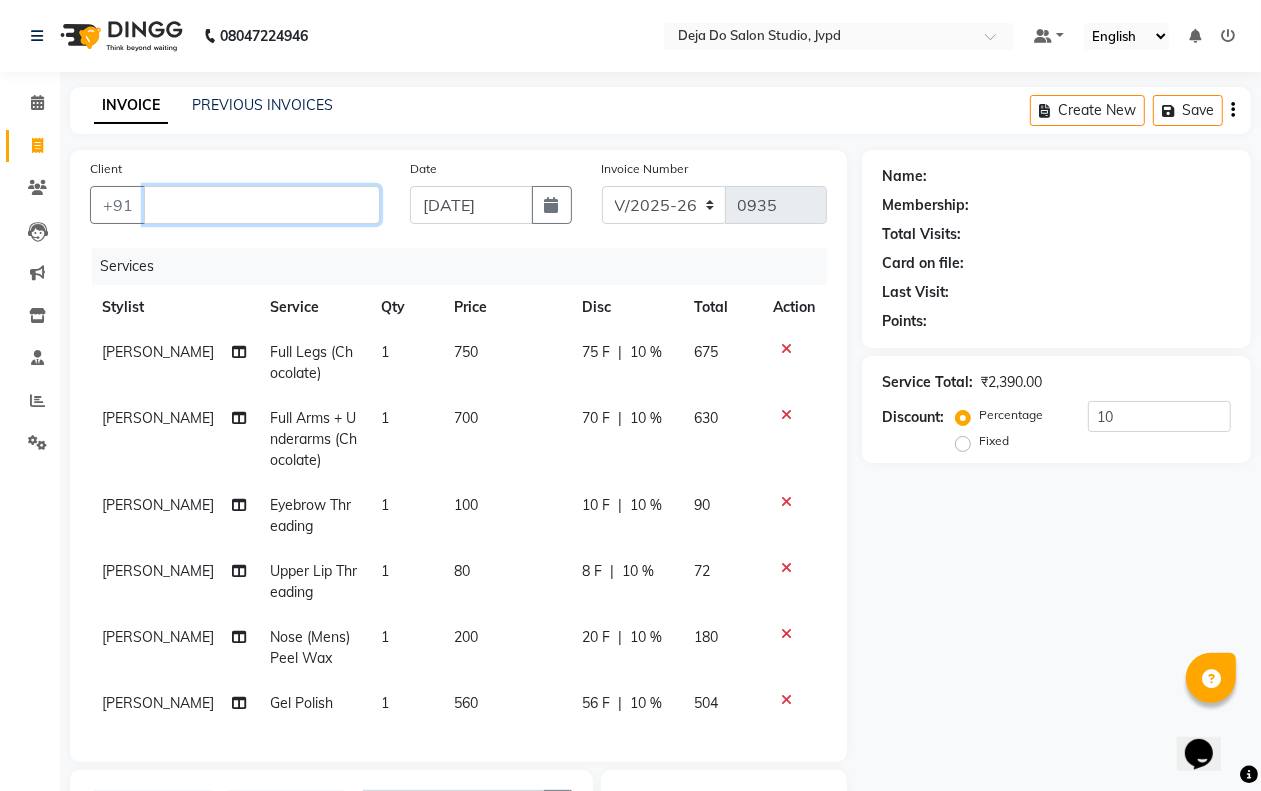 click on "Client" at bounding box center (262, 205) 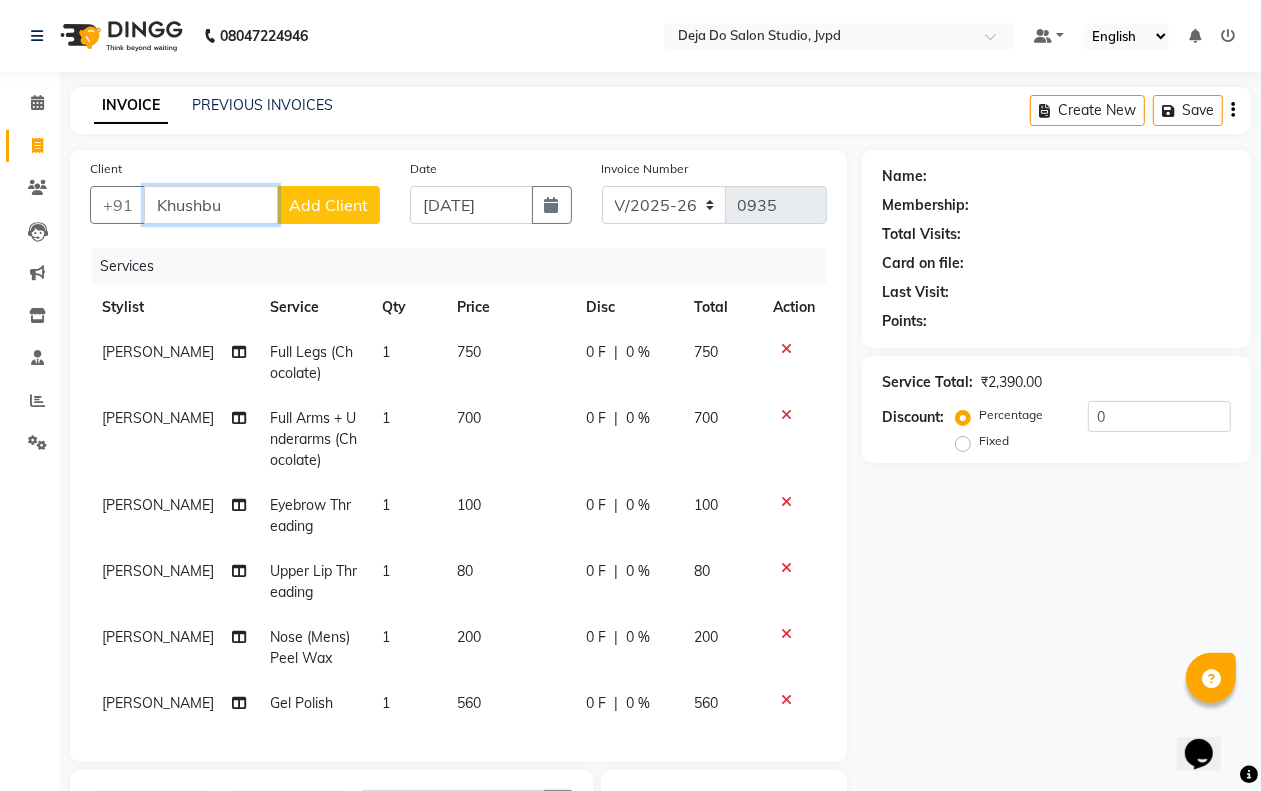 type on "Khushbu" 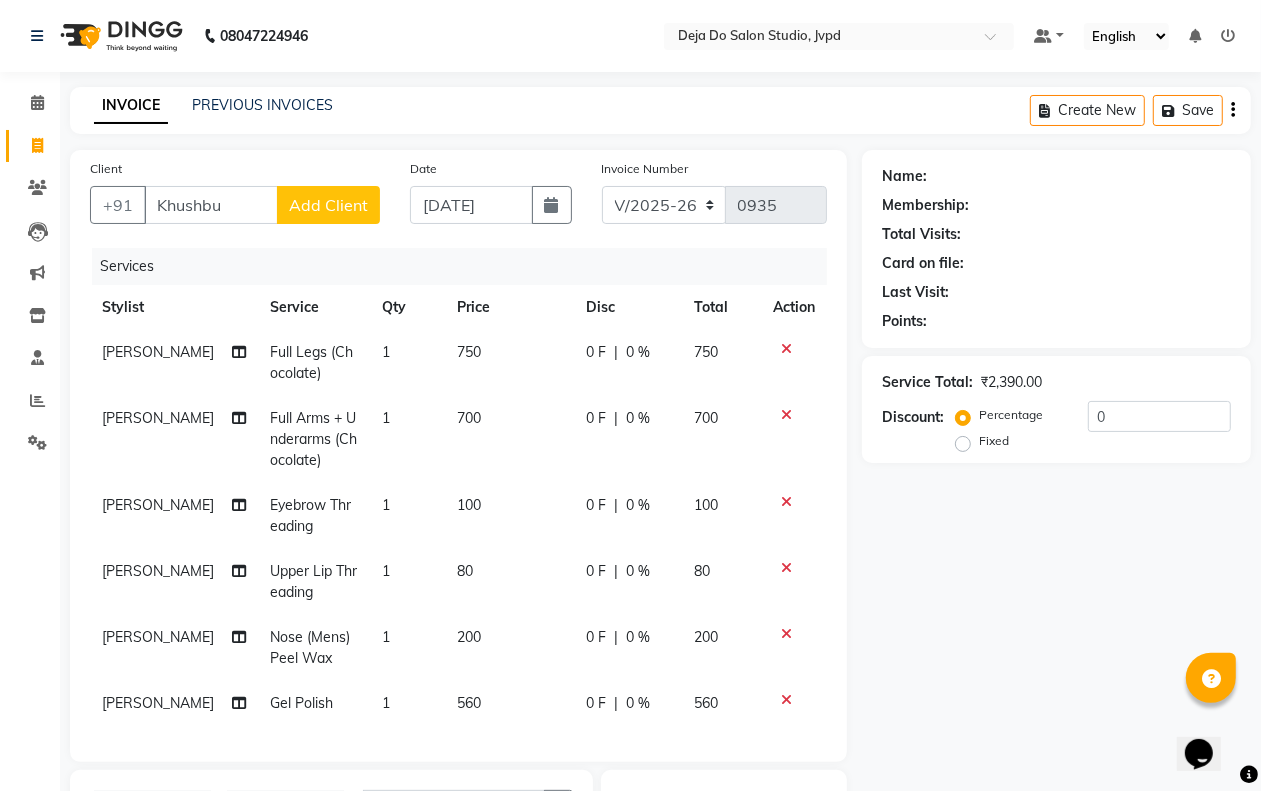 click on "Add Client" 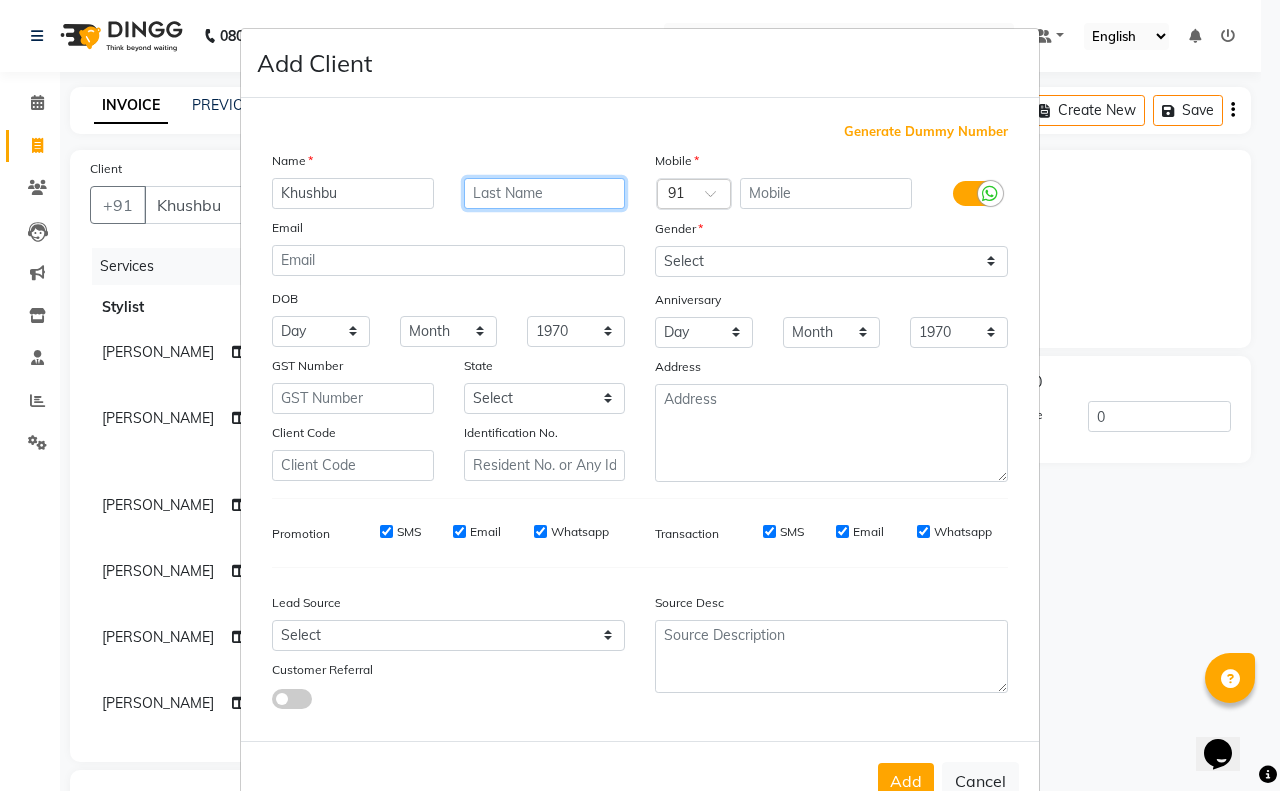 click at bounding box center [545, 193] 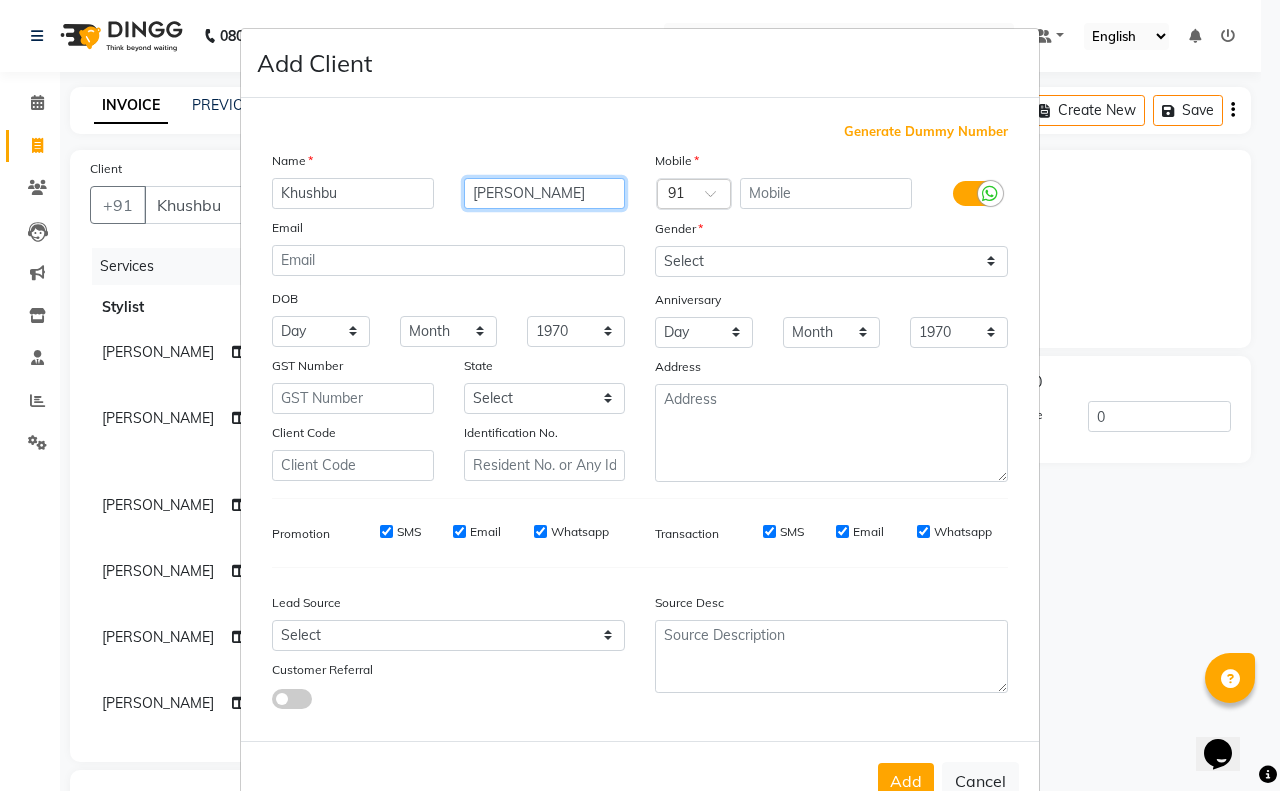 type on "[PERSON_NAME]" 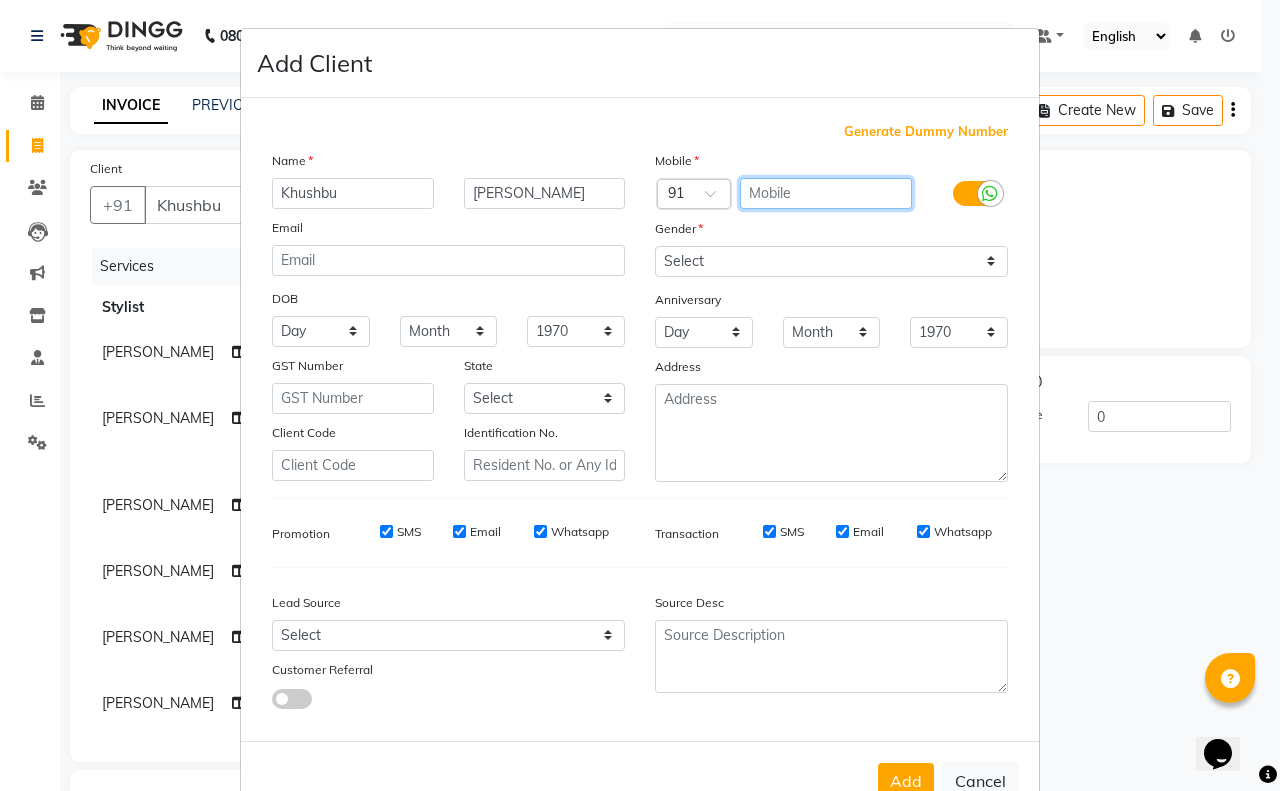 click at bounding box center [826, 193] 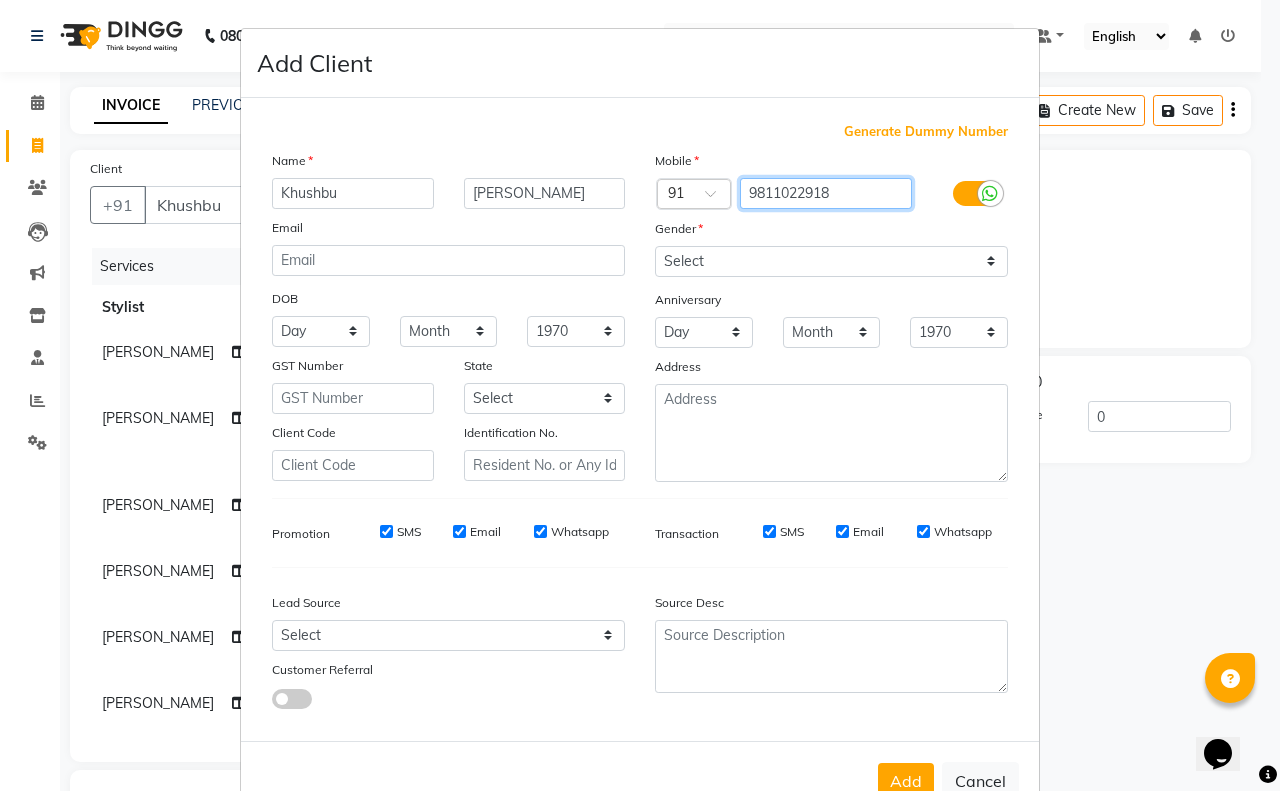 type on "9811022918" 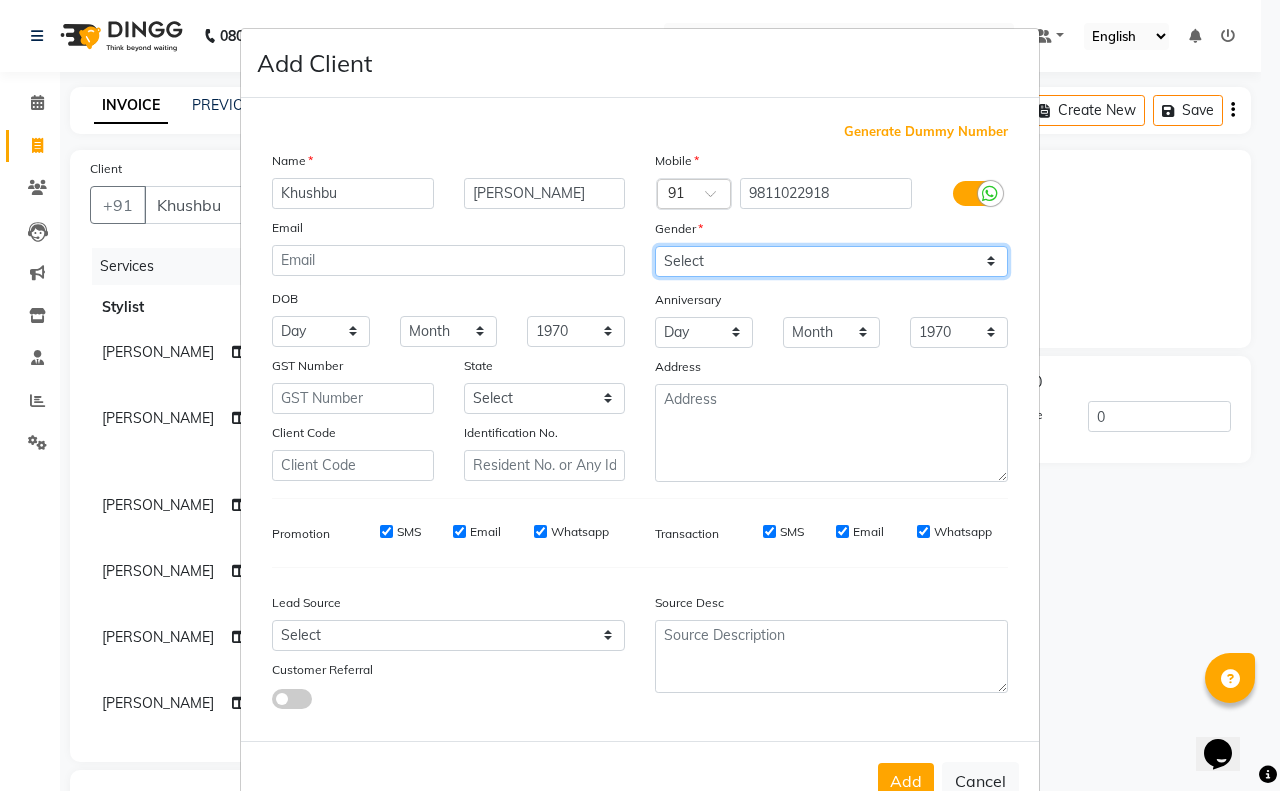 click on "Select [DEMOGRAPHIC_DATA] [DEMOGRAPHIC_DATA] Other Prefer Not To Say" at bounding box center (831, 261) 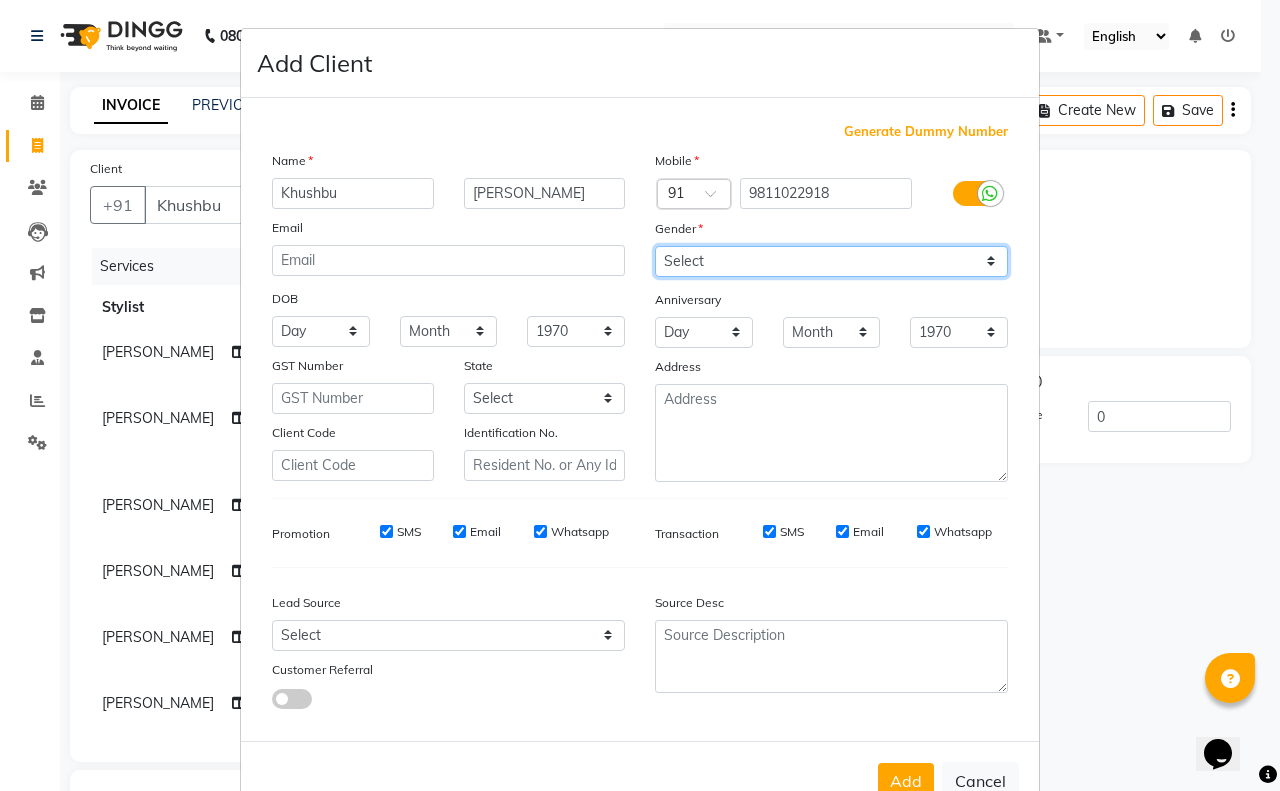 select on "[DEMOGRAPHIC_DATA]" 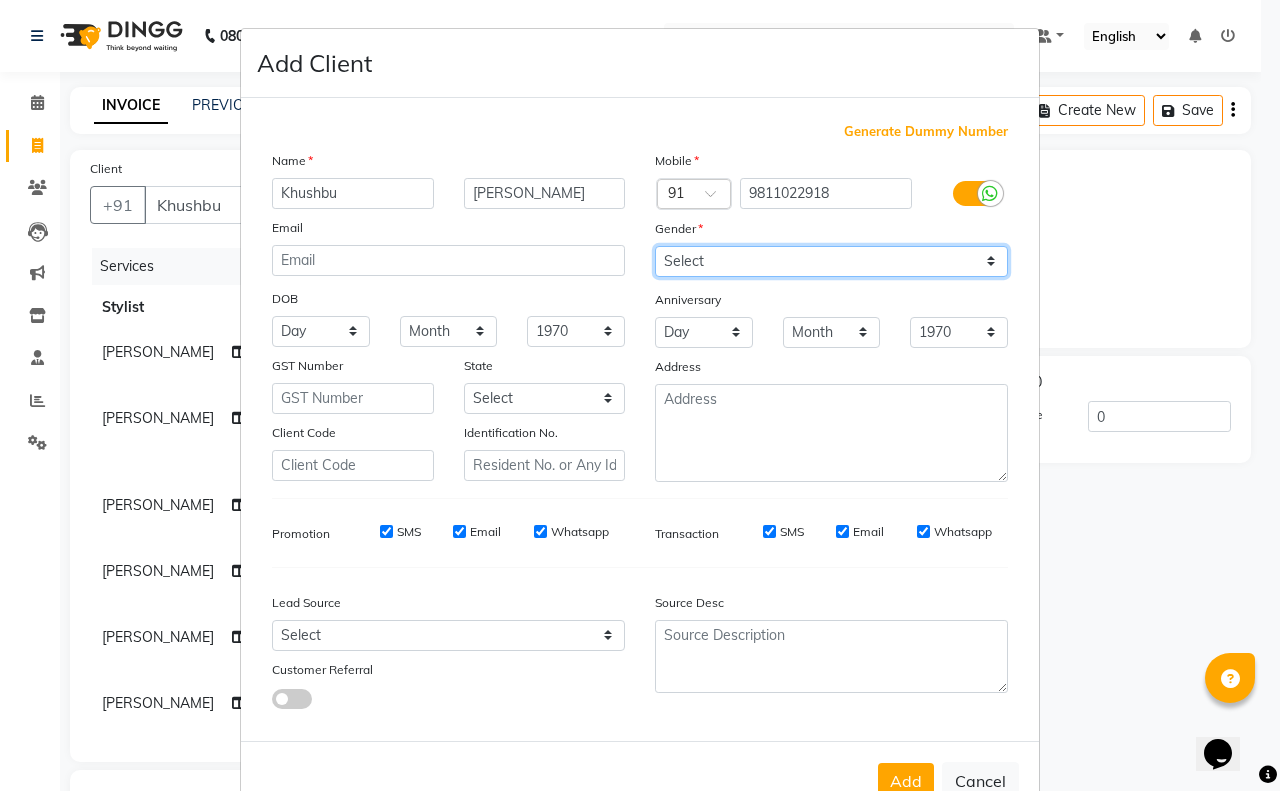 click on "Select [DEMOGRAPHIC_DATA] [DEMOGRAPHIC_DATA] Other Prefer Not To Say" at bounding box center [831, 261] 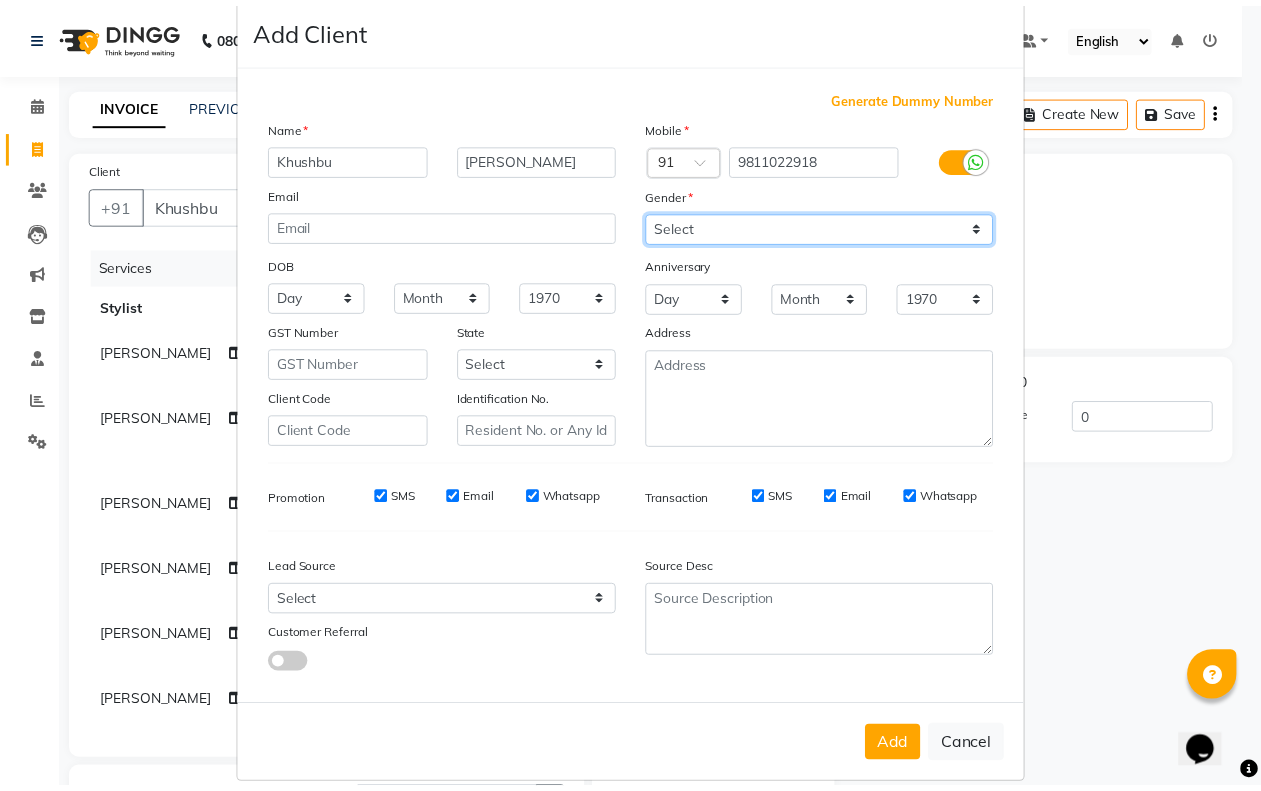 scroll, scrollTop: 53, scrollLeft: 0, axis: vertical 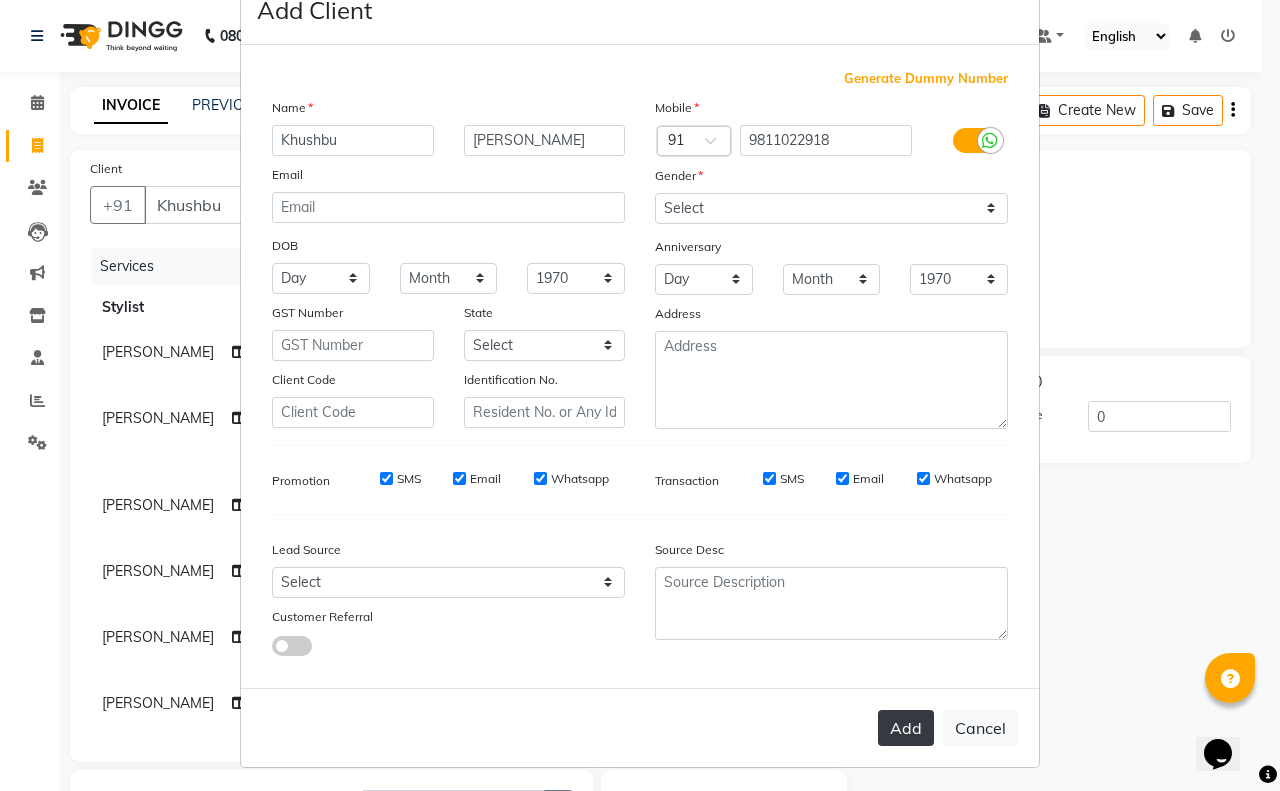 click on "Add" at bounding box center (906, 728) 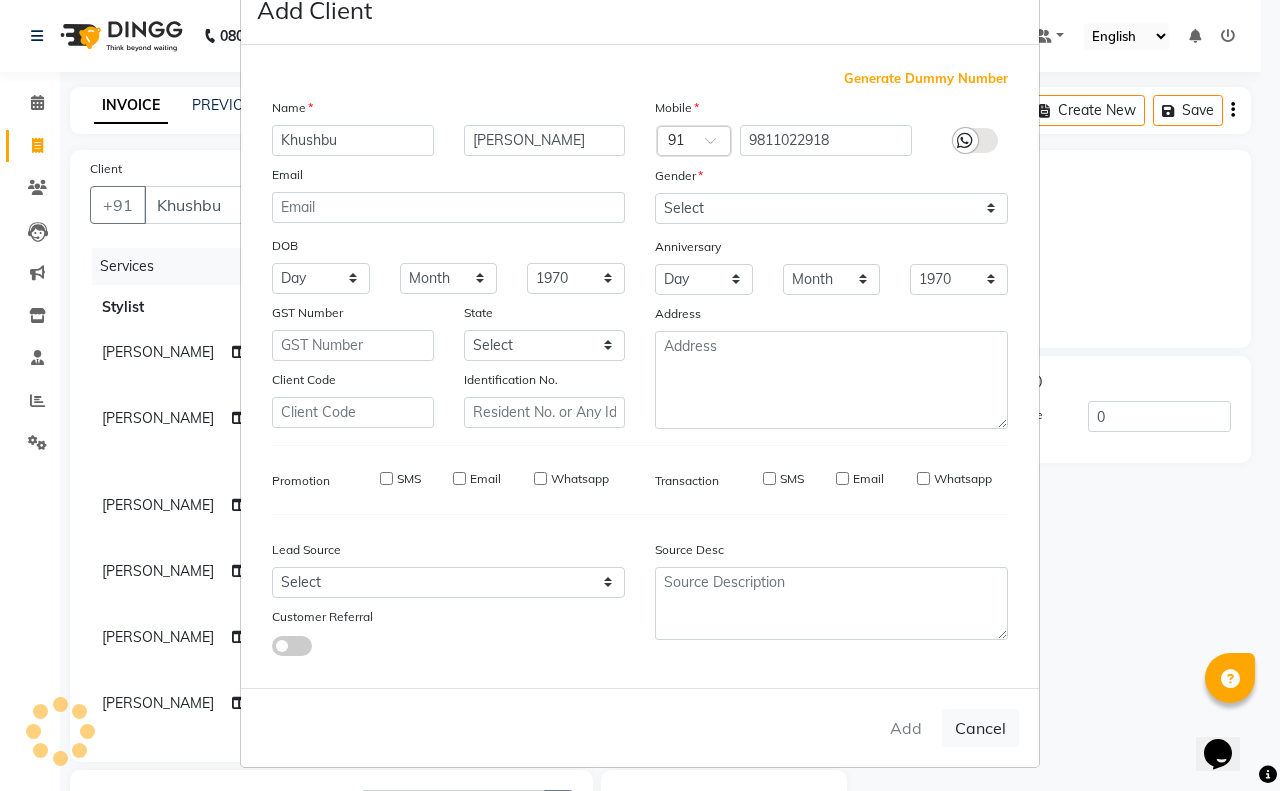 type on "98******18" 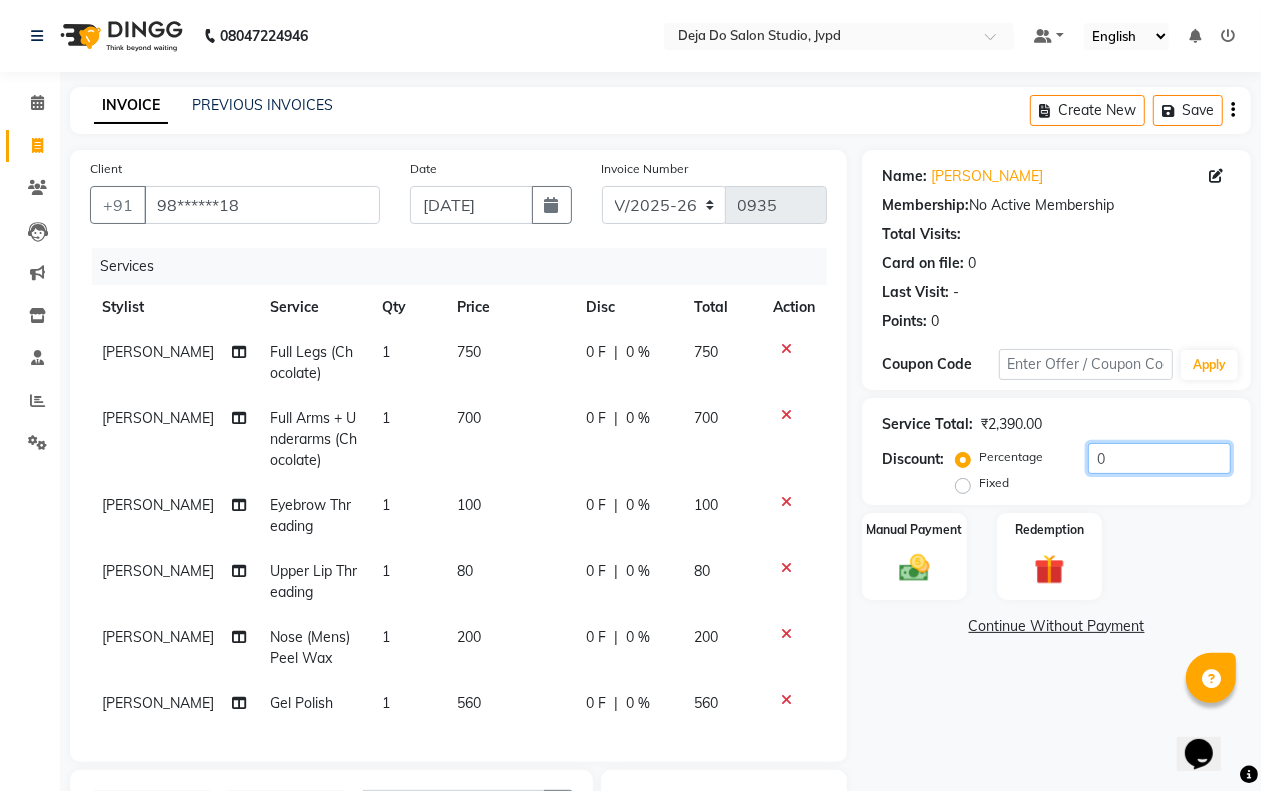 click on "0" 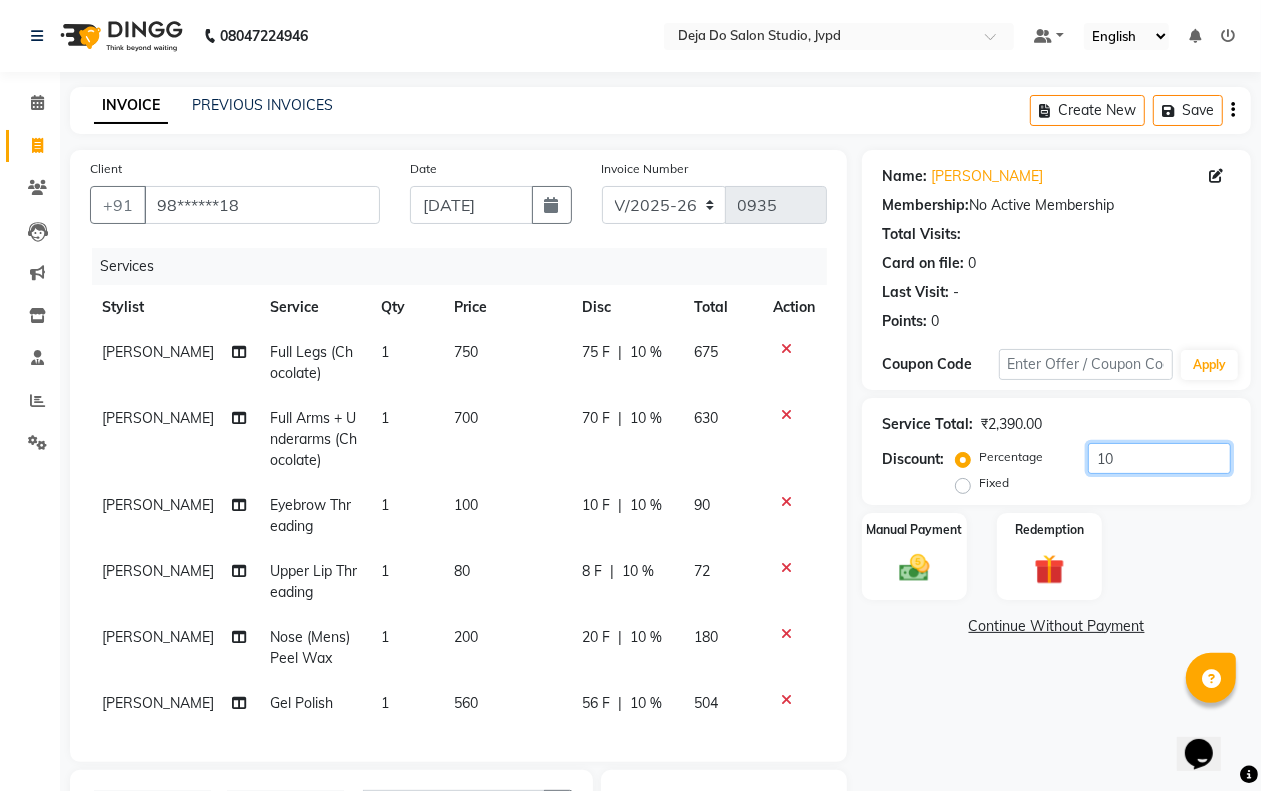 scroll, scrollTop: 12, scrollLeft: 0, axis: vertical 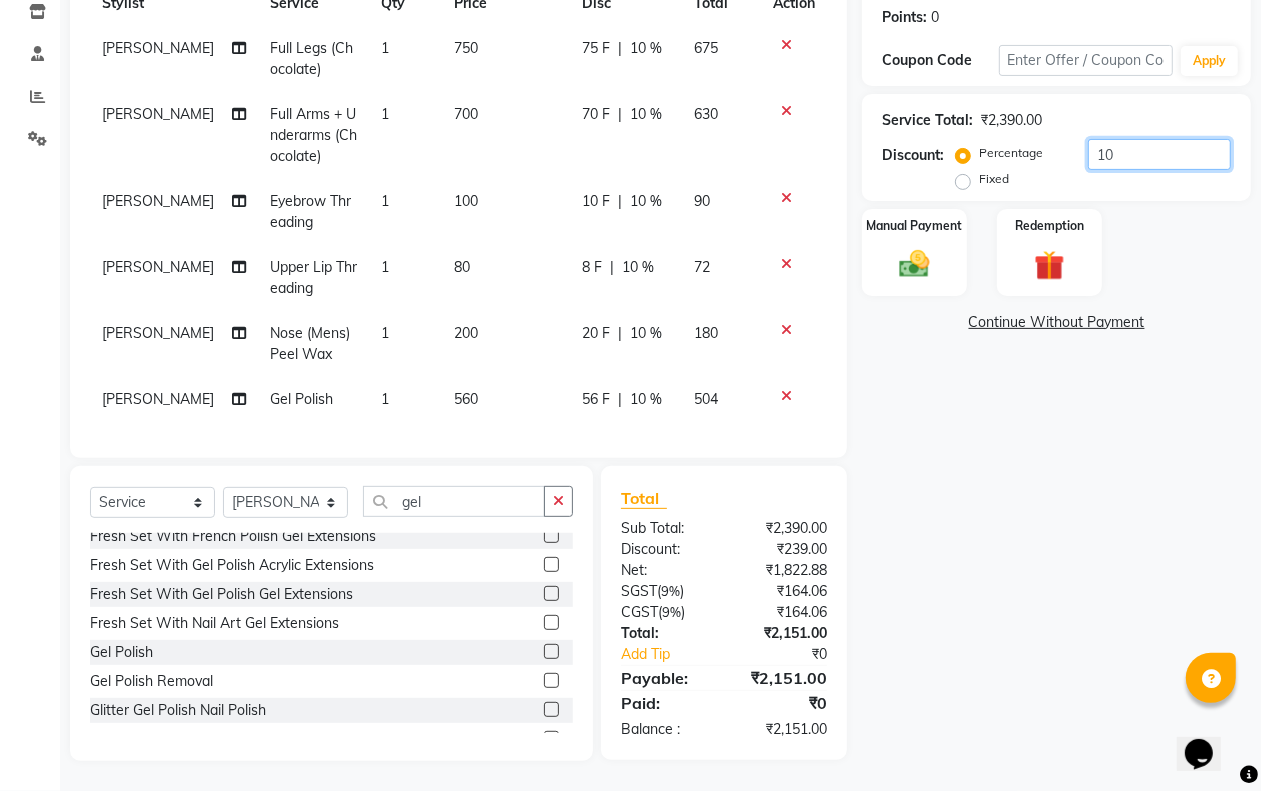type on "10" 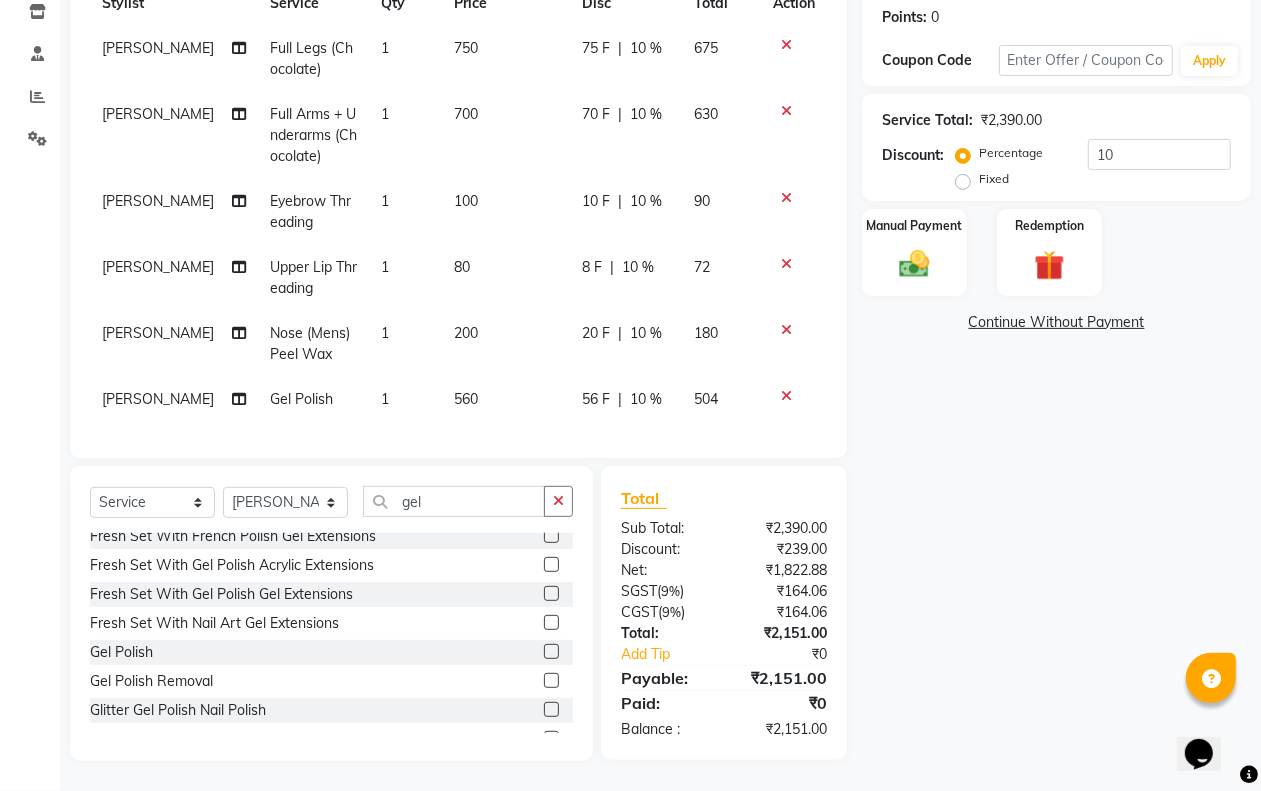 click on "560" 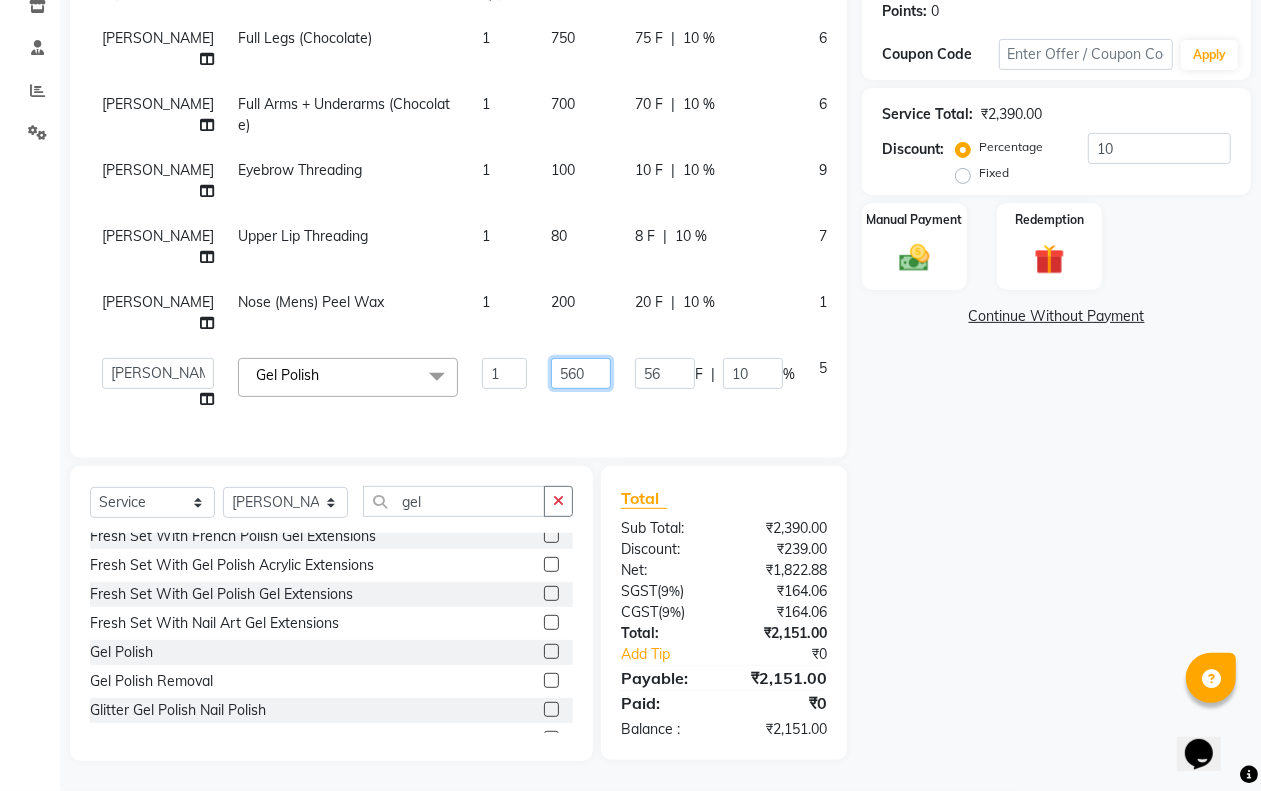 click on "560" 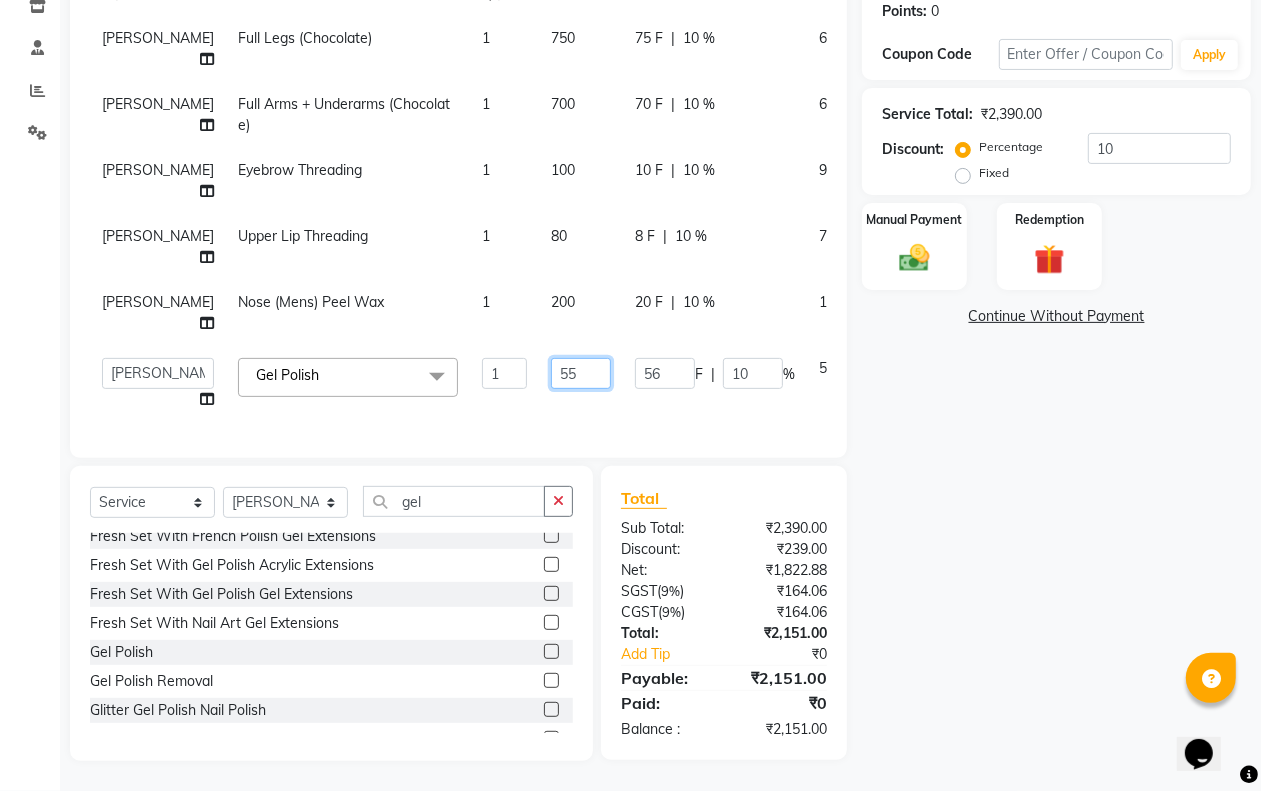 type on "559" 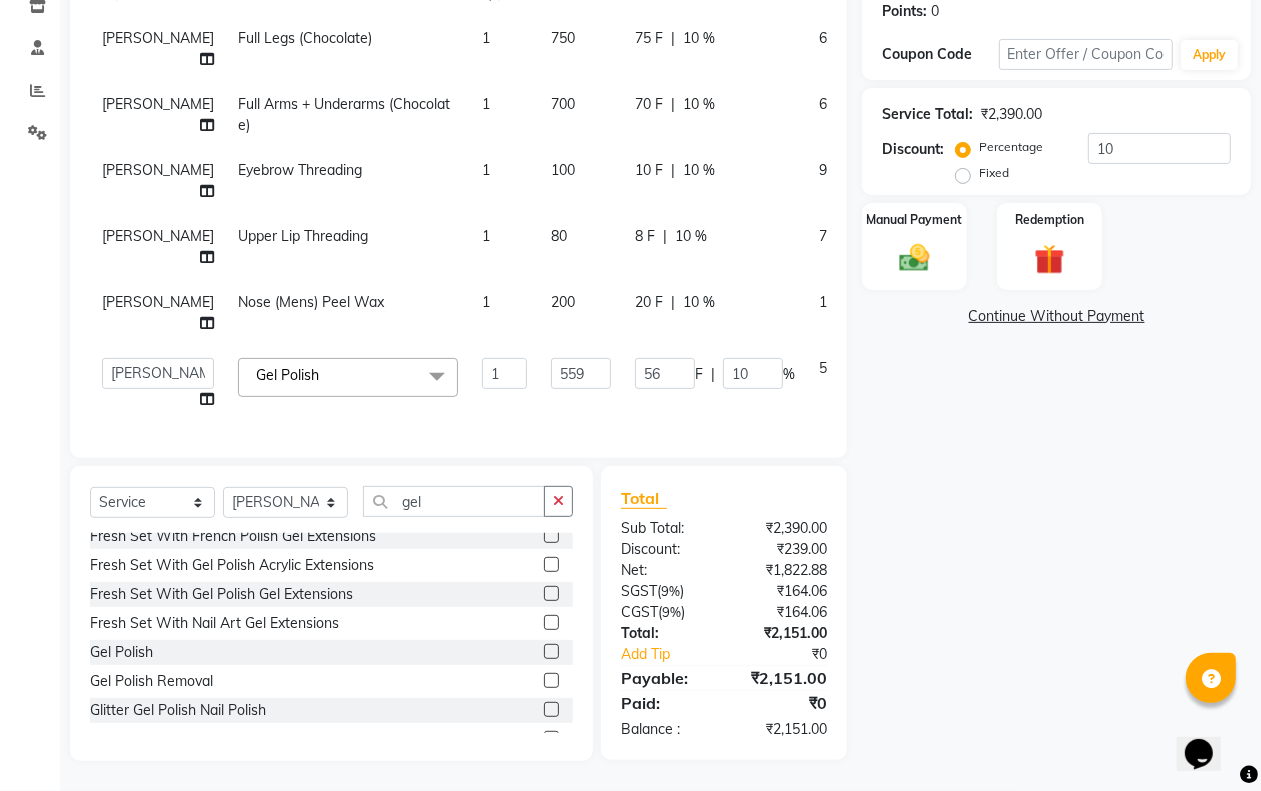 click on "Name: [PERSON_NAME] Membership:  No Active Membership  Total Visits:   Card on file:  0 Last Visit:   - Points:   0  Coupon Code Apply Service Total:  ₹2,390.00  Discount:  Percentage   Fixed  10 Manual Payment Redemption  Continue Without Payment" 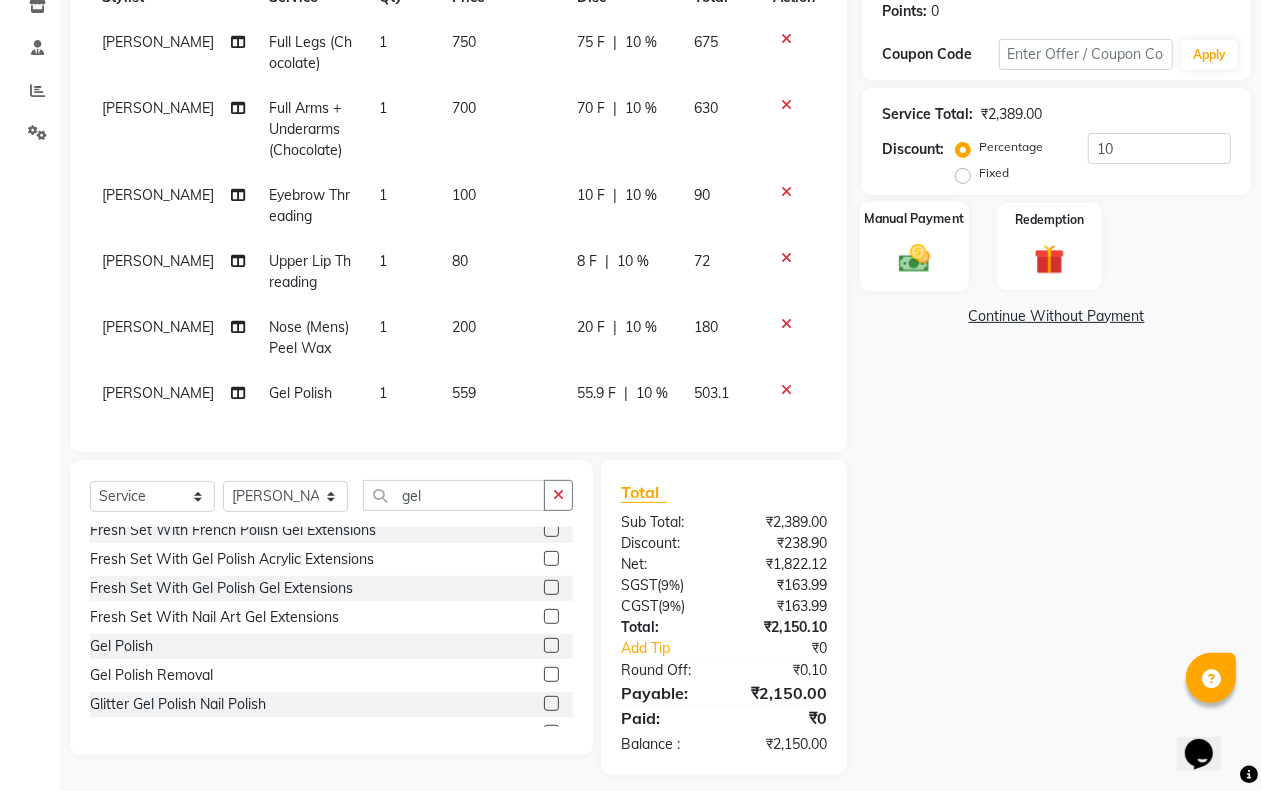 click 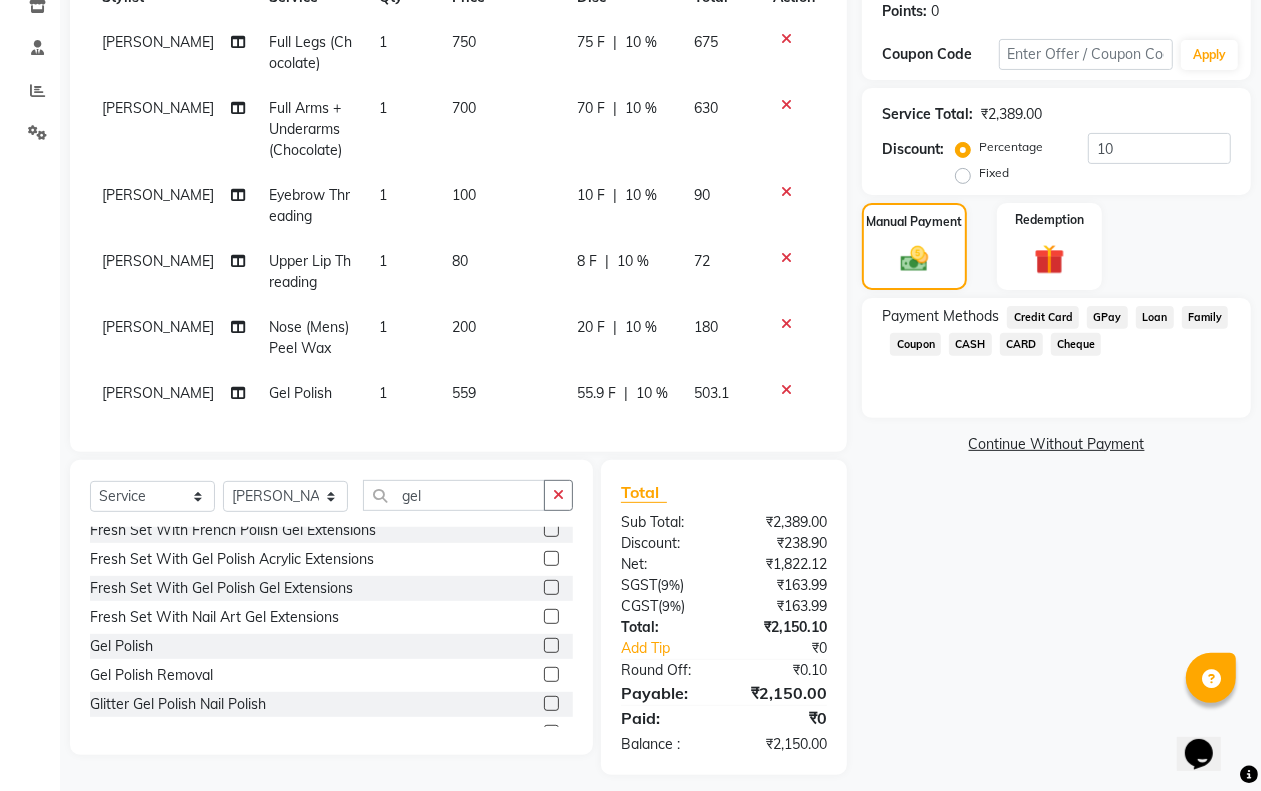 click on "GPay" 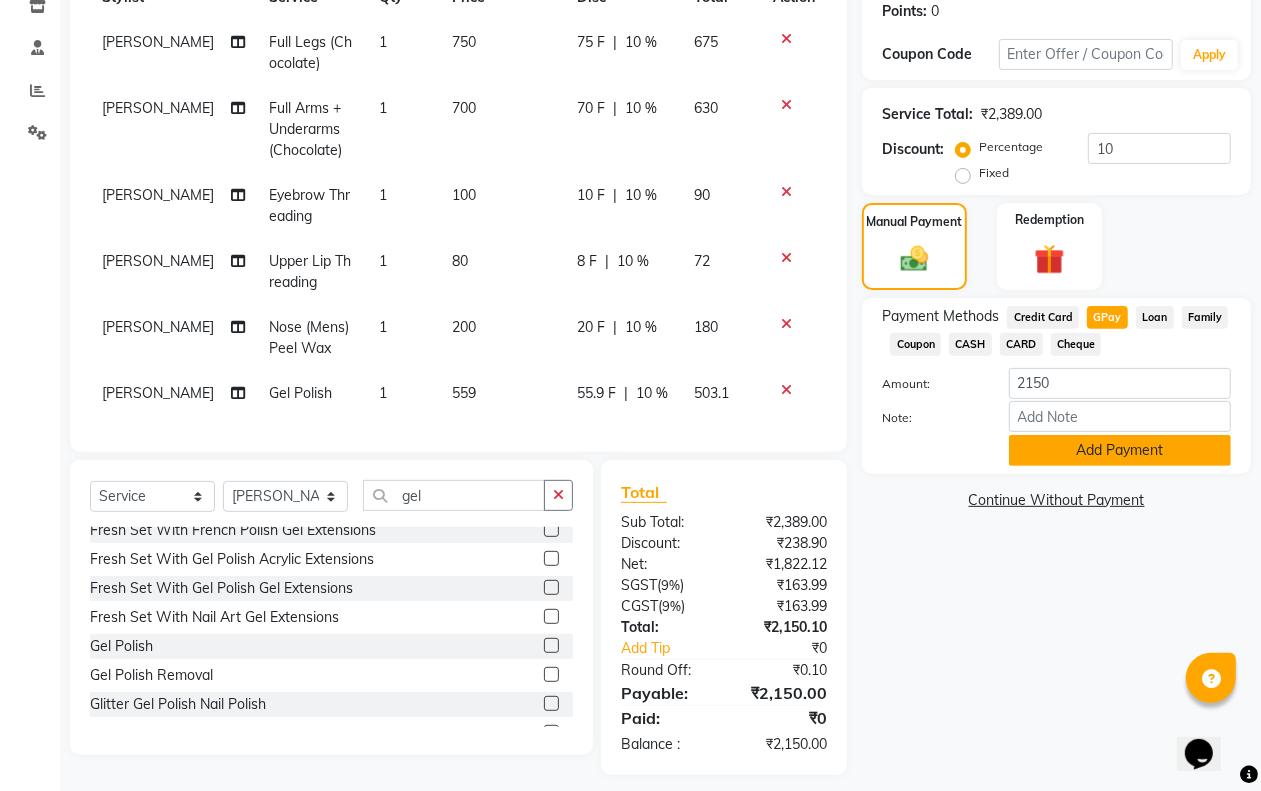 click on "Add Payment" 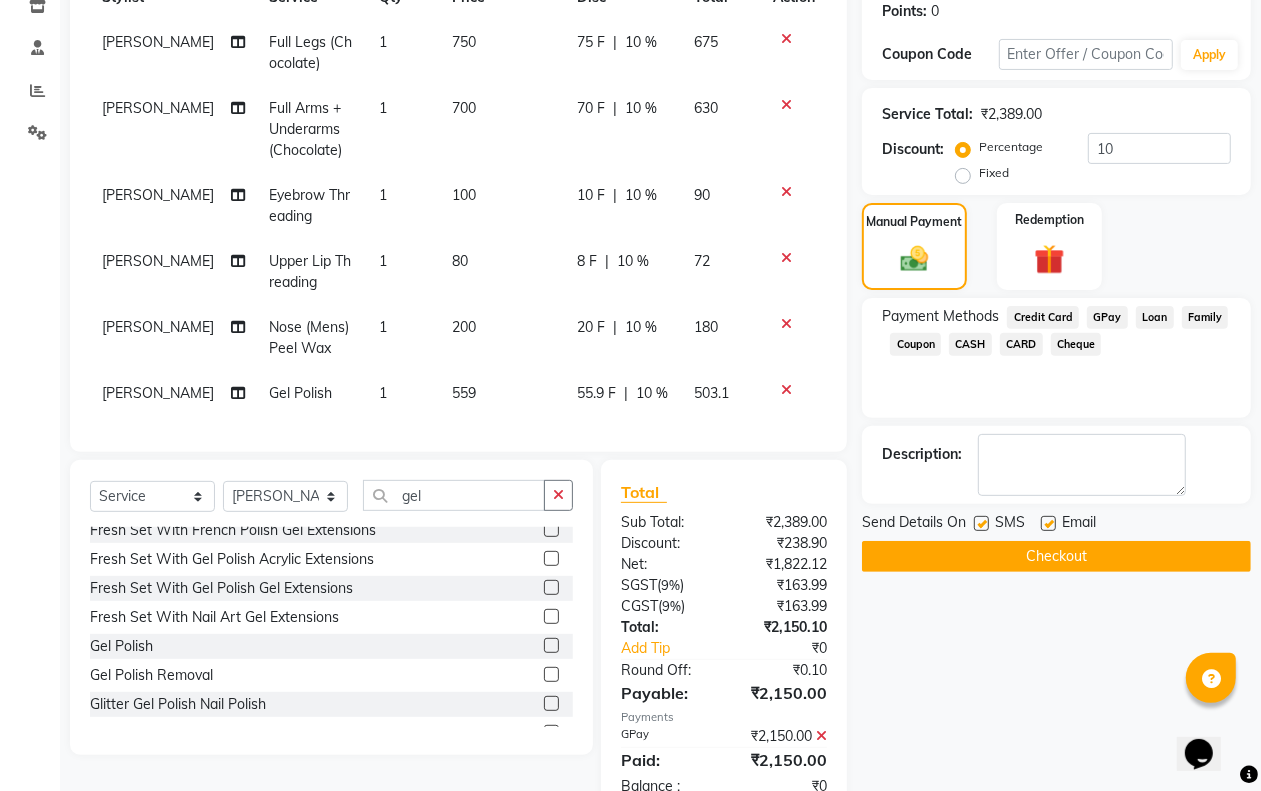click on "Checkout" 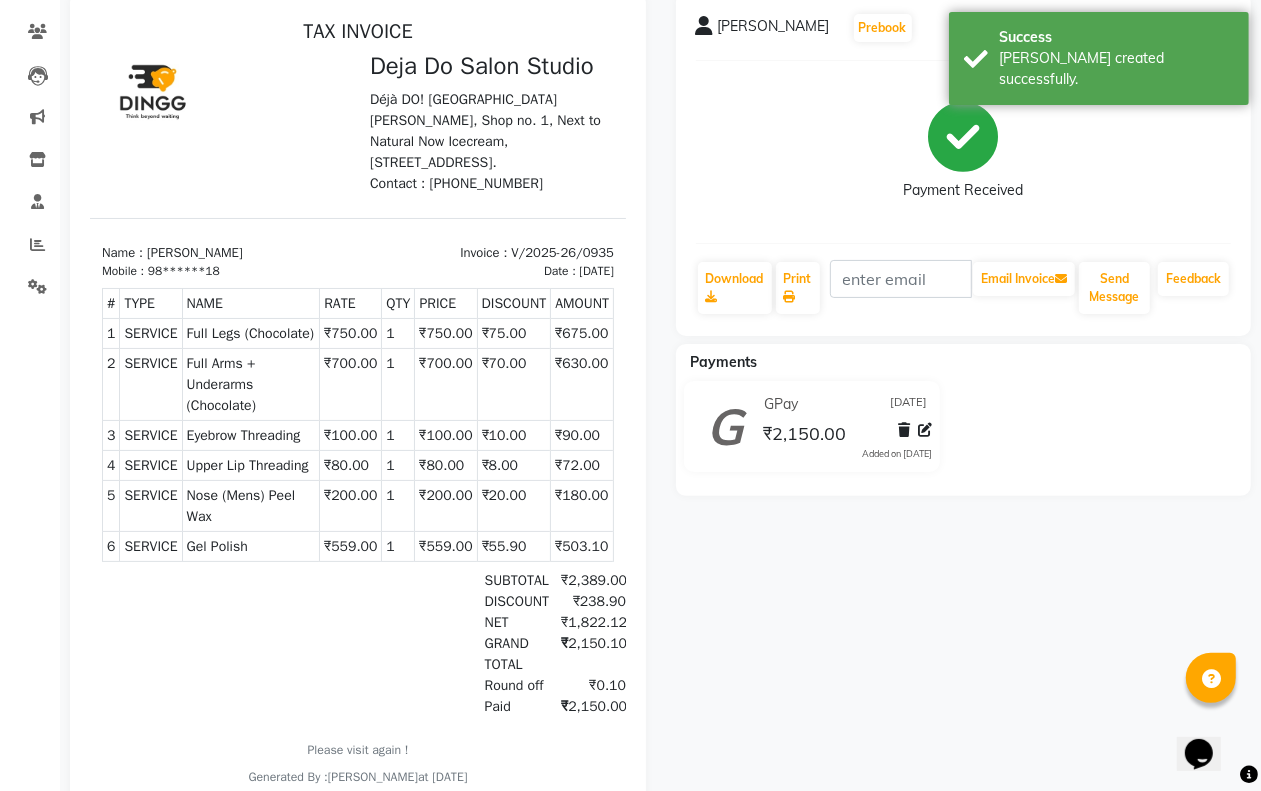 scroll, scrollTop: 0, scrollLeft: 0, axis: both 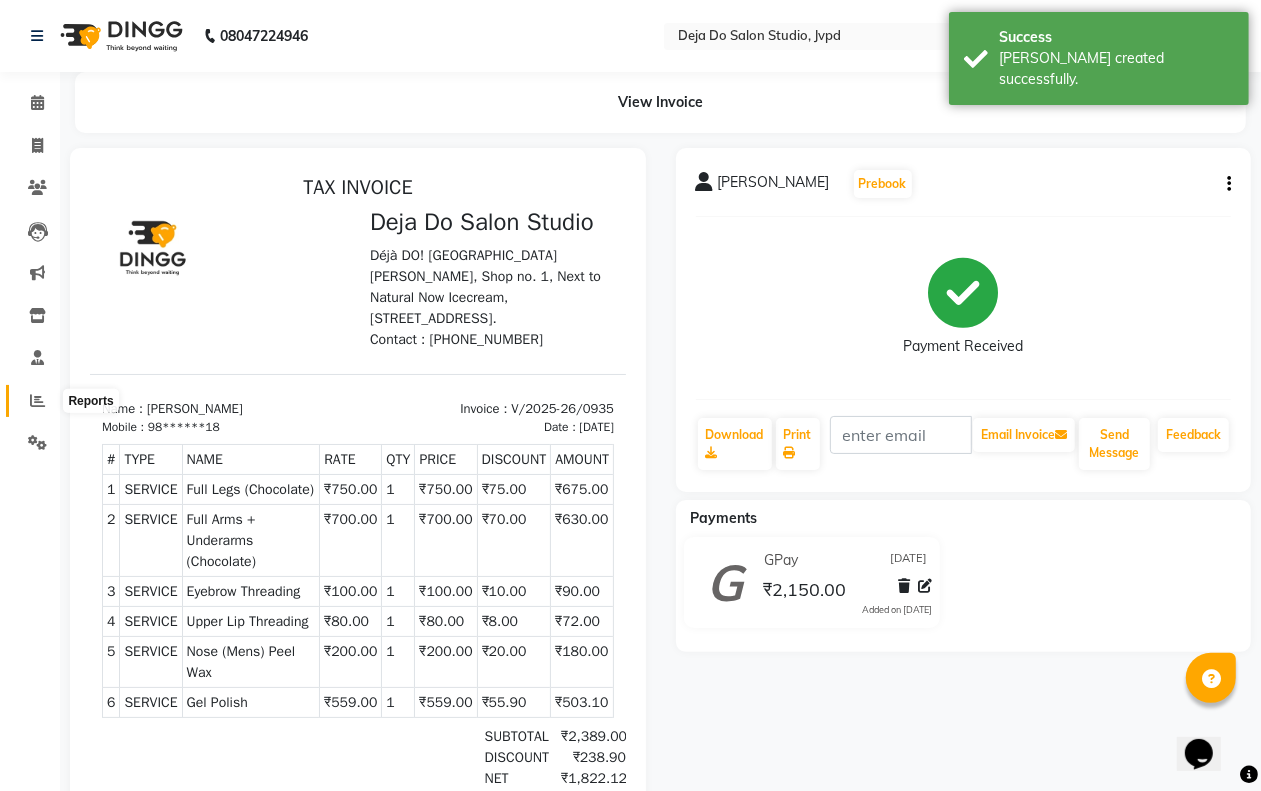click 